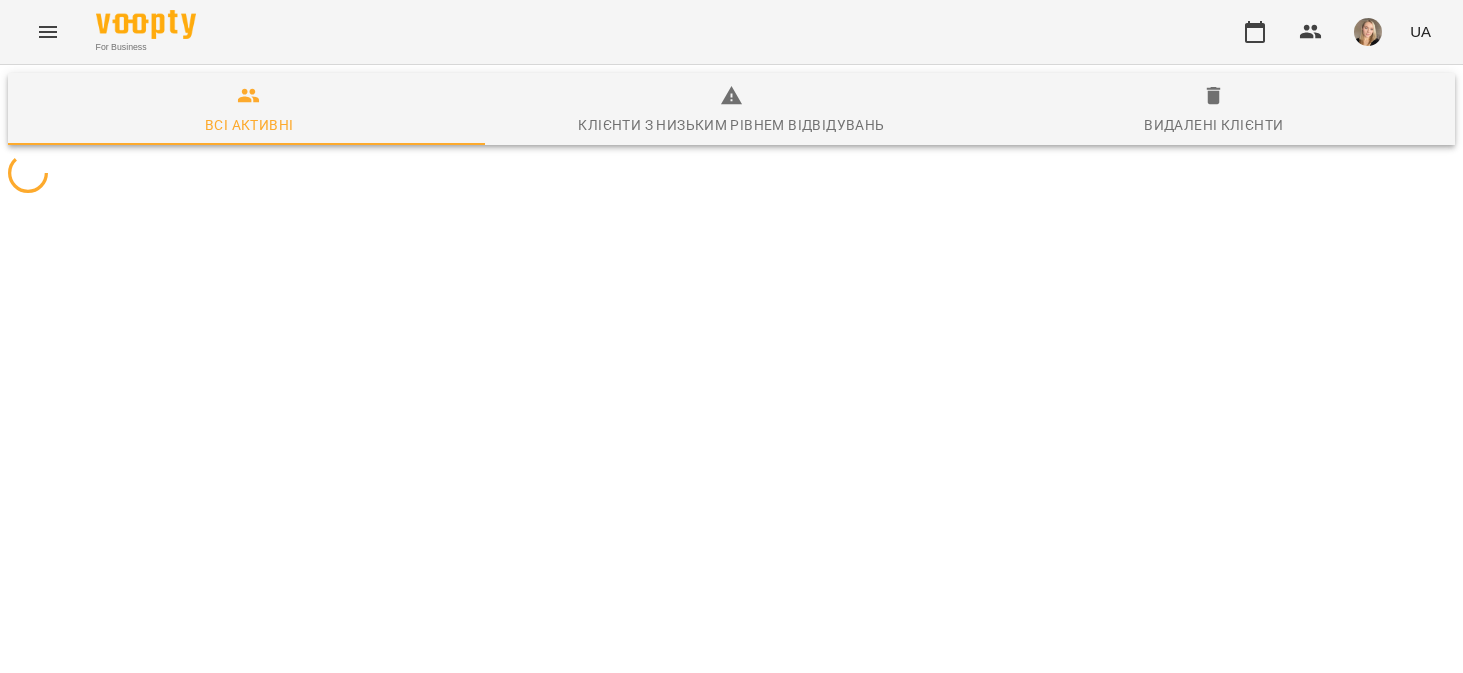 scroll, scrollTop: 0, scrollLeft: 0, axis: both 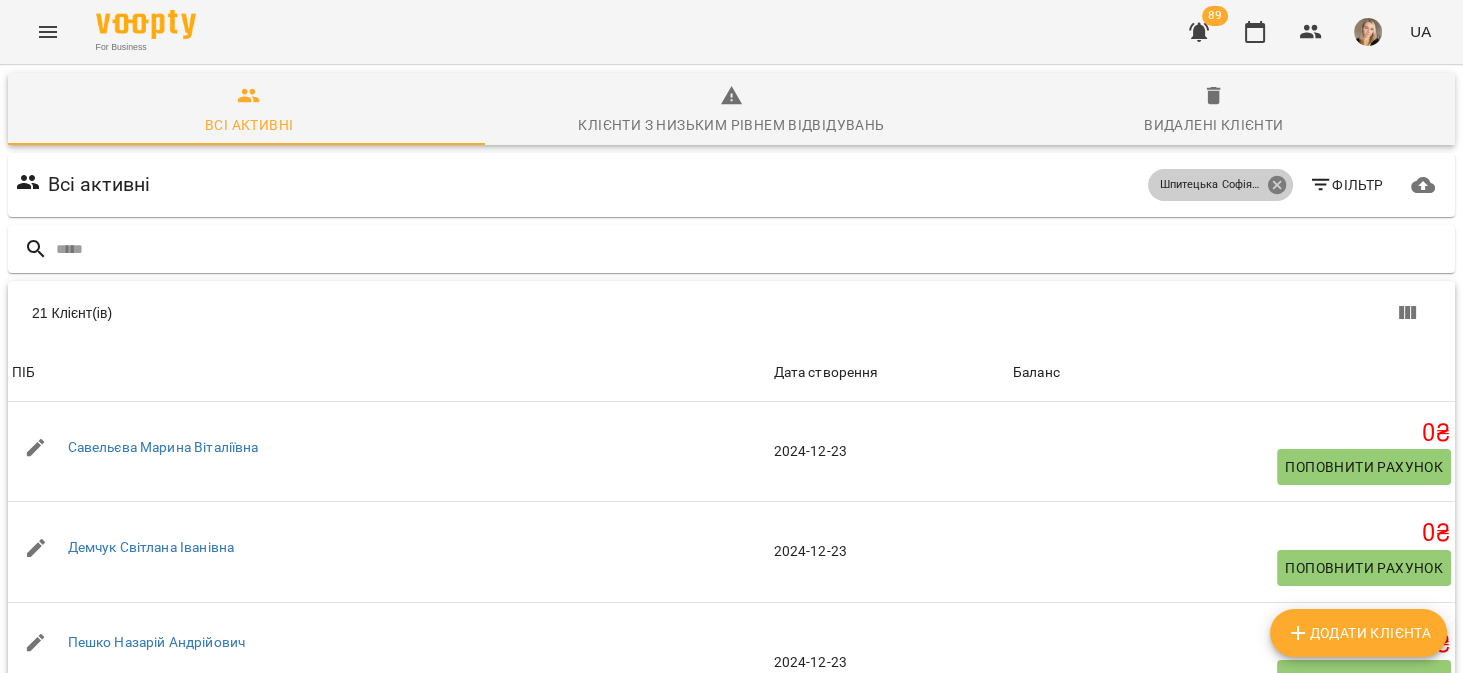 click 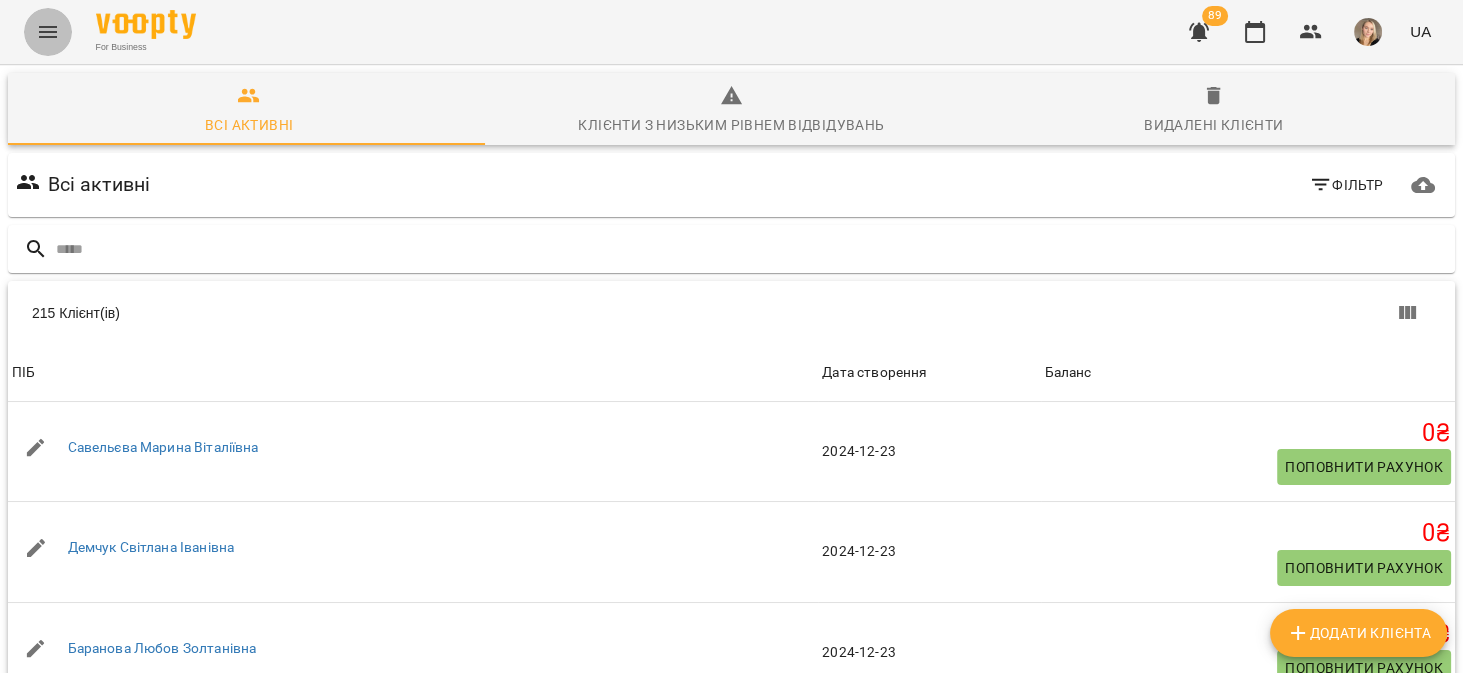 click 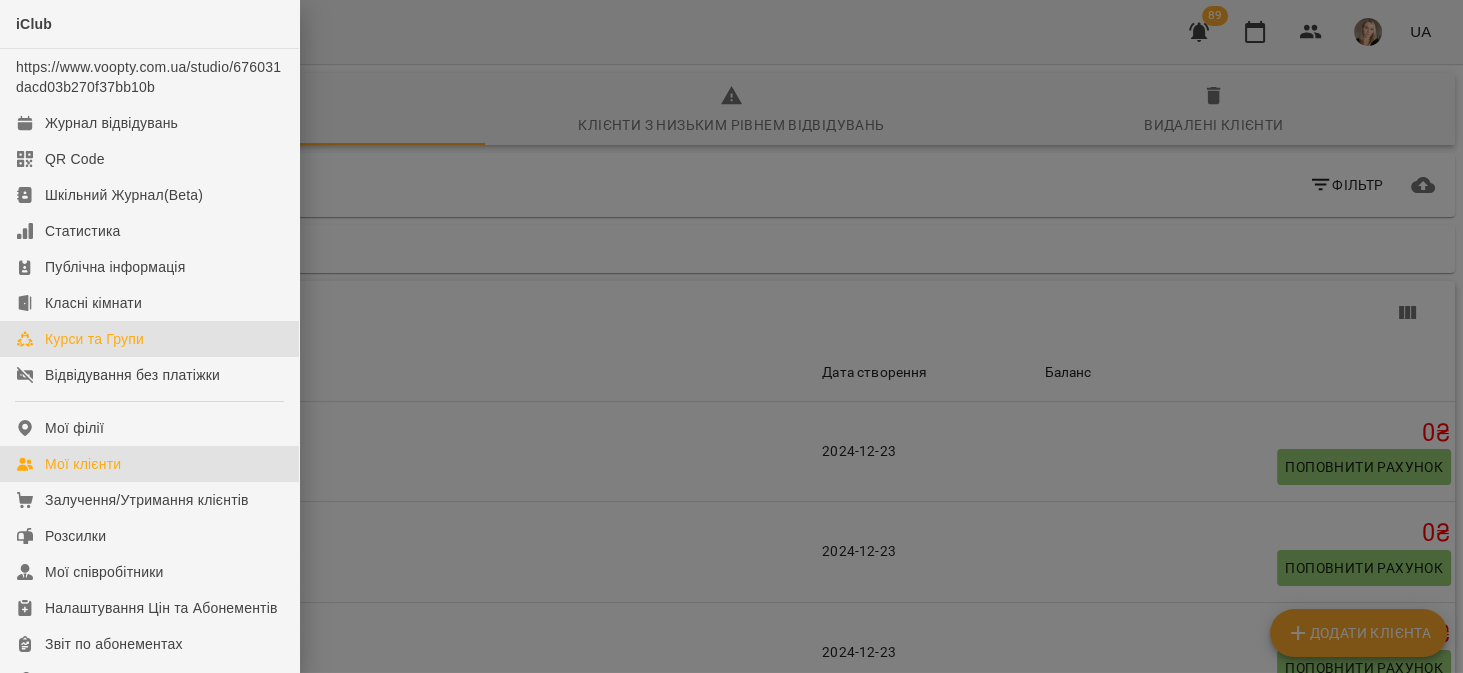 click on "Курси та Групи" at bounding box center [149, 339] 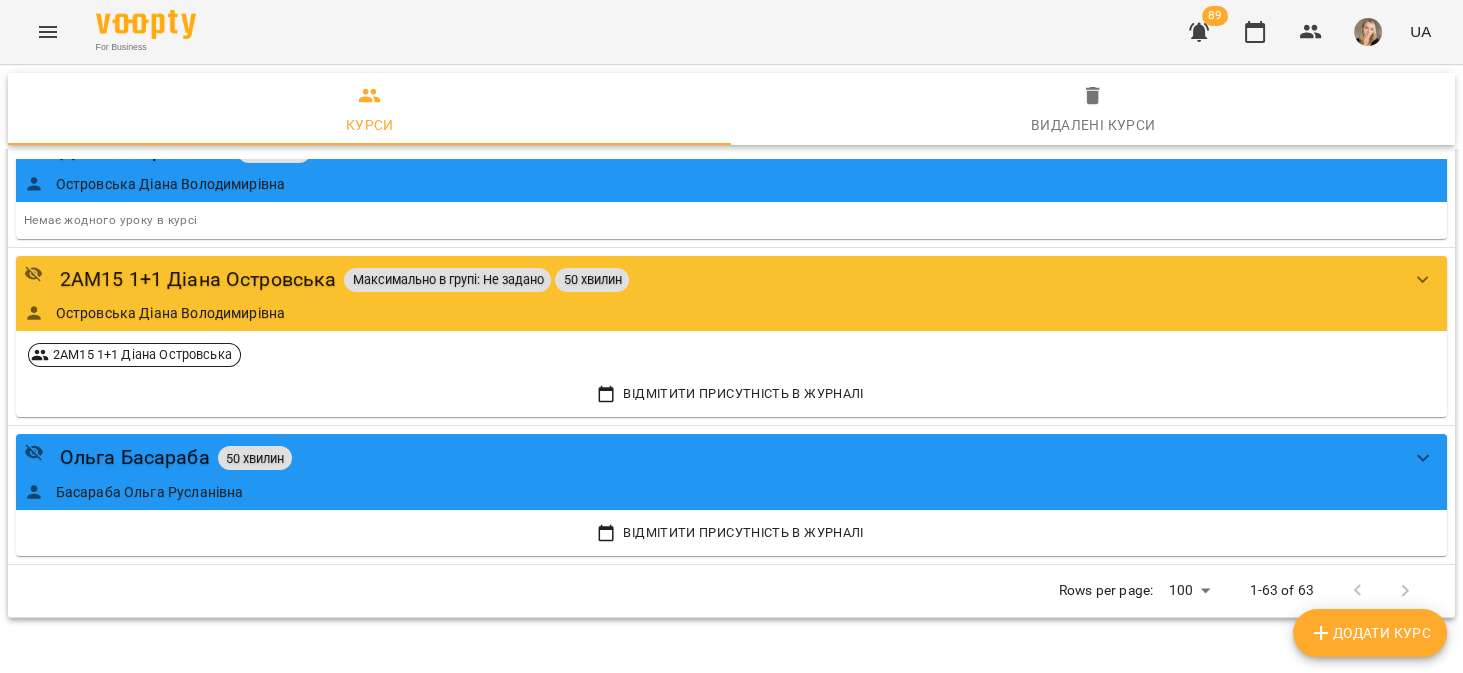 scroll, scrollTop: 9079, scrollLeft: 0, axis: vertical 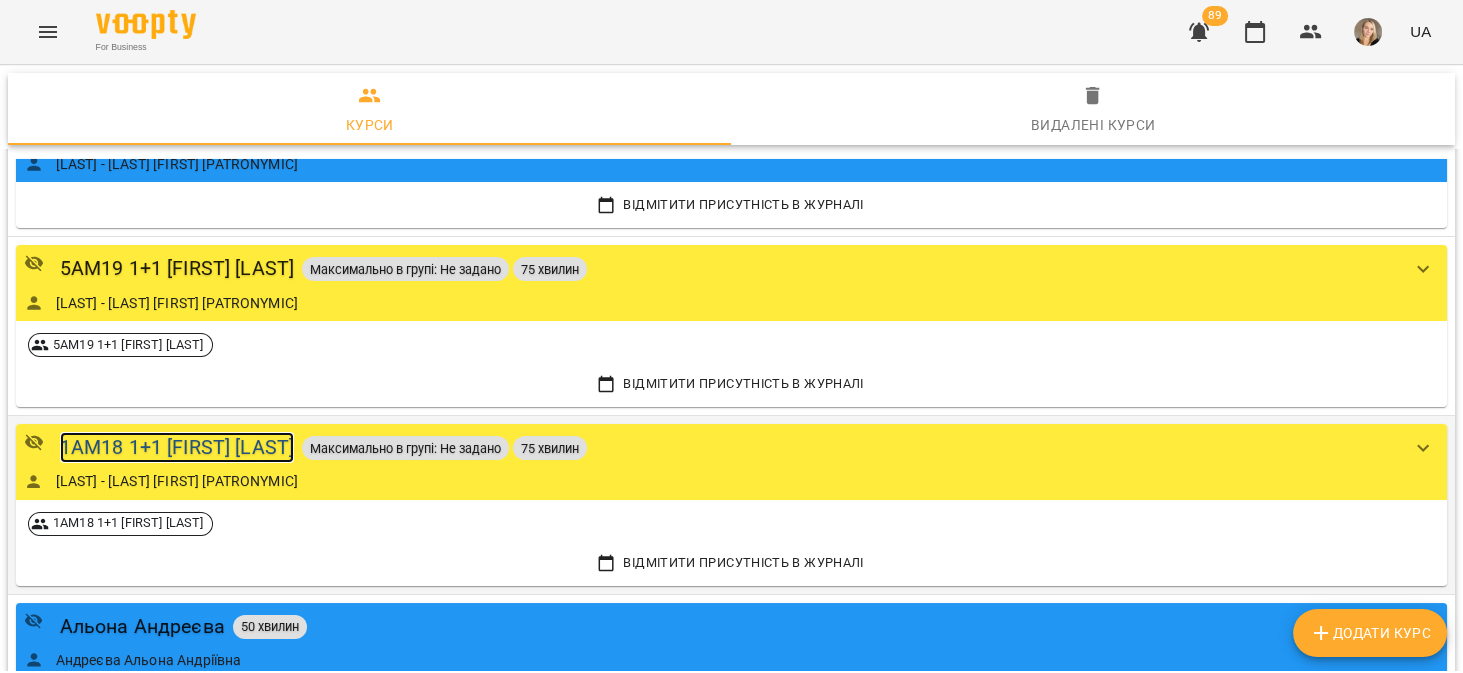 click on "1АМ18 1+1 Екса Ружицька-Коцур" at bounding box center (177, 447) 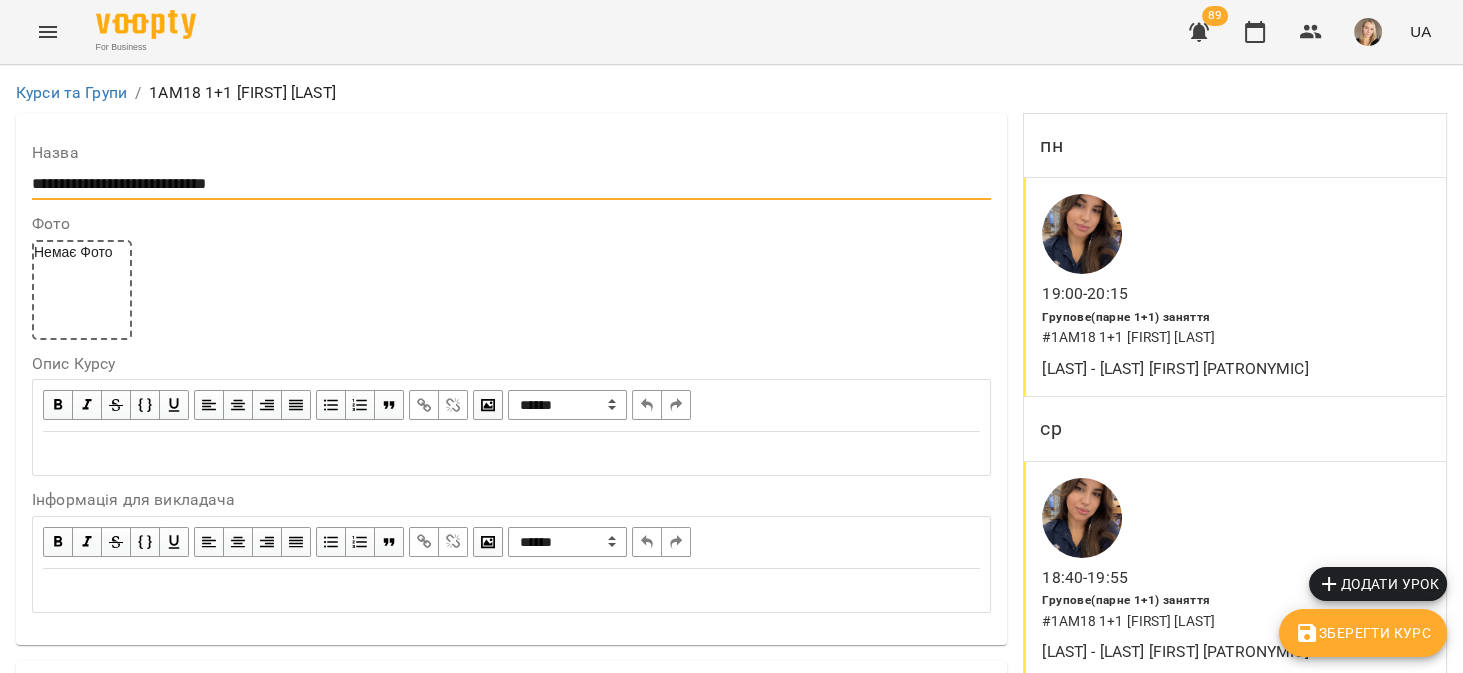 drag, startPoint x: 118, startPoint y: 188, endPoint x: 346, endPoint y: 188, distance: 228 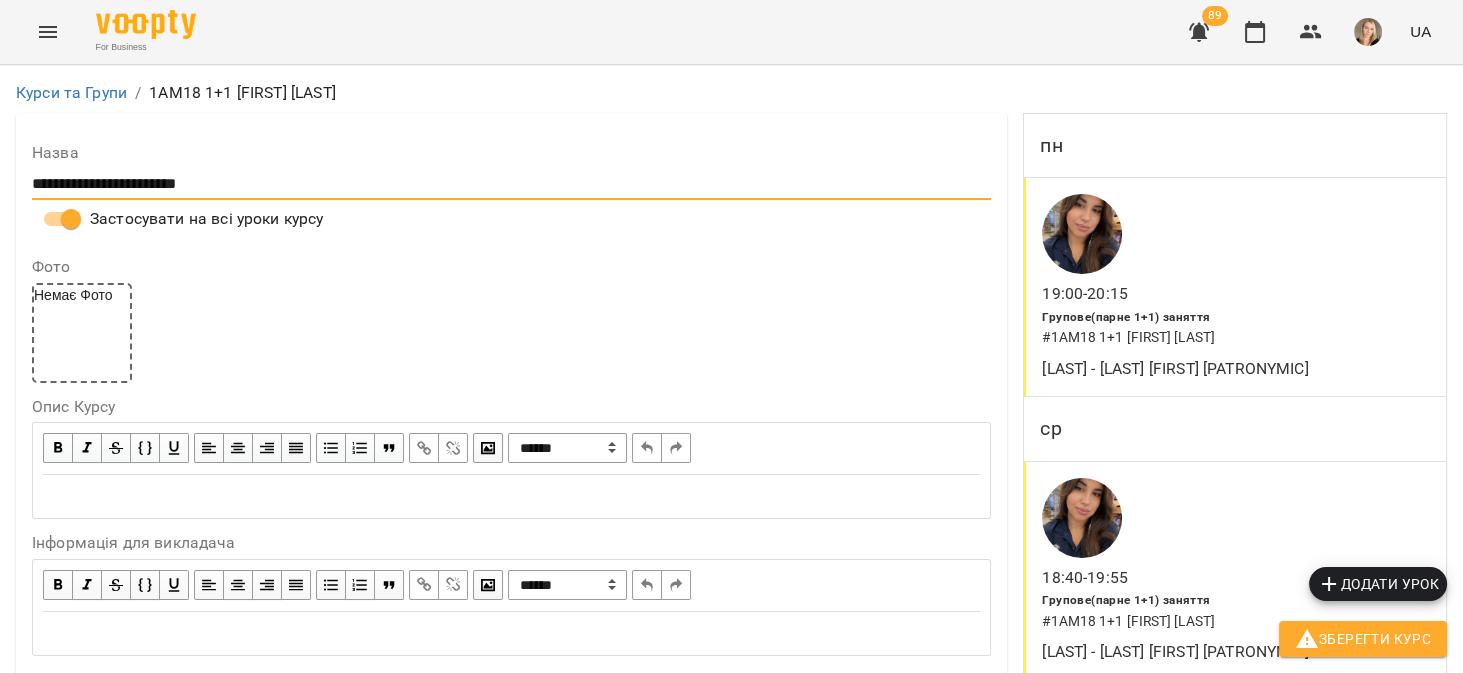 scroll, scrollTop: 761, scrollLeft: 0, axis: vertical 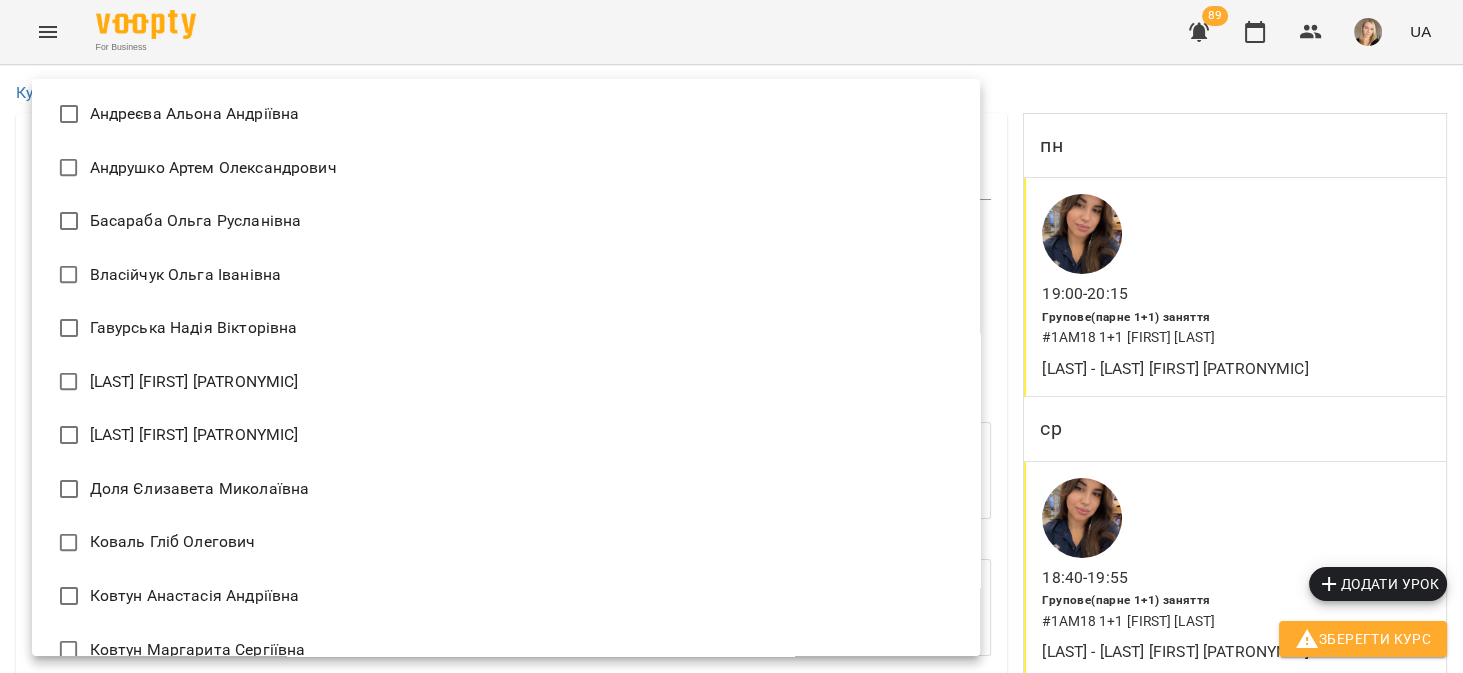 type on "**********" 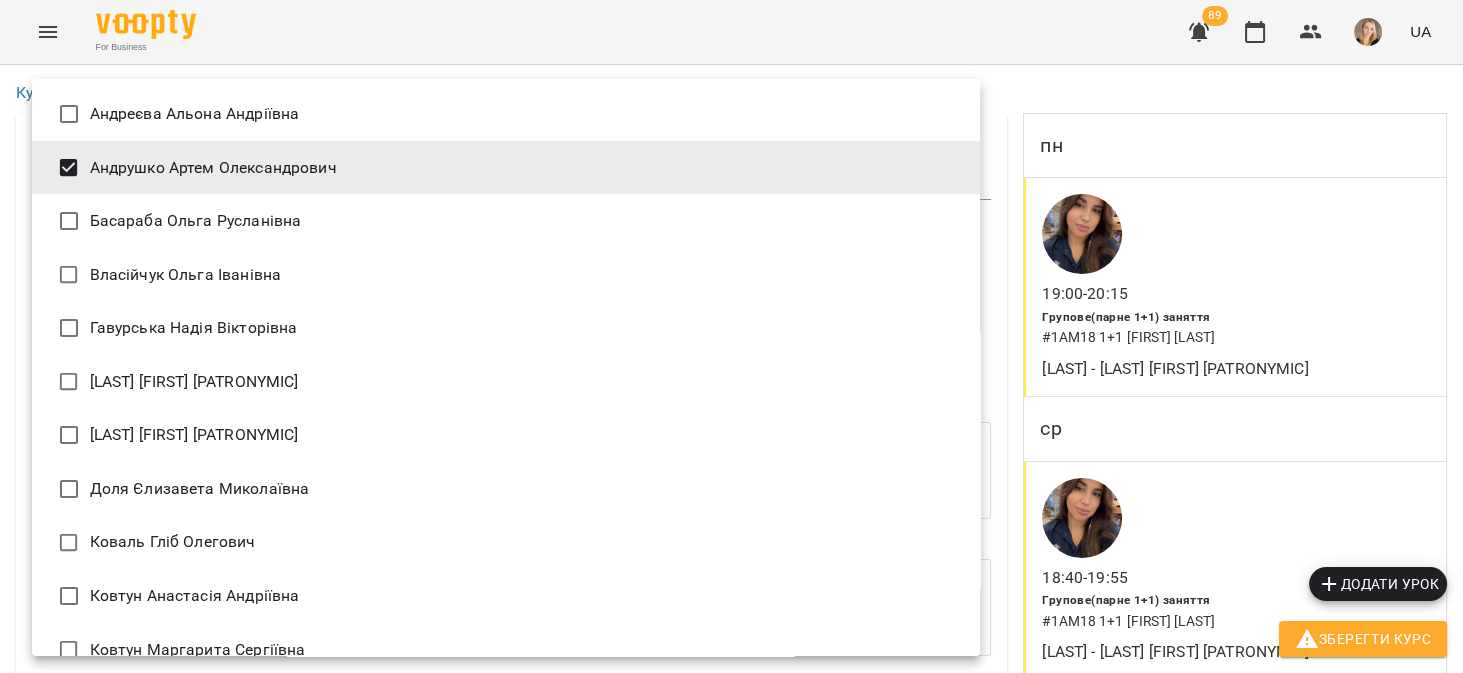 click at bounding box center [731, 336] 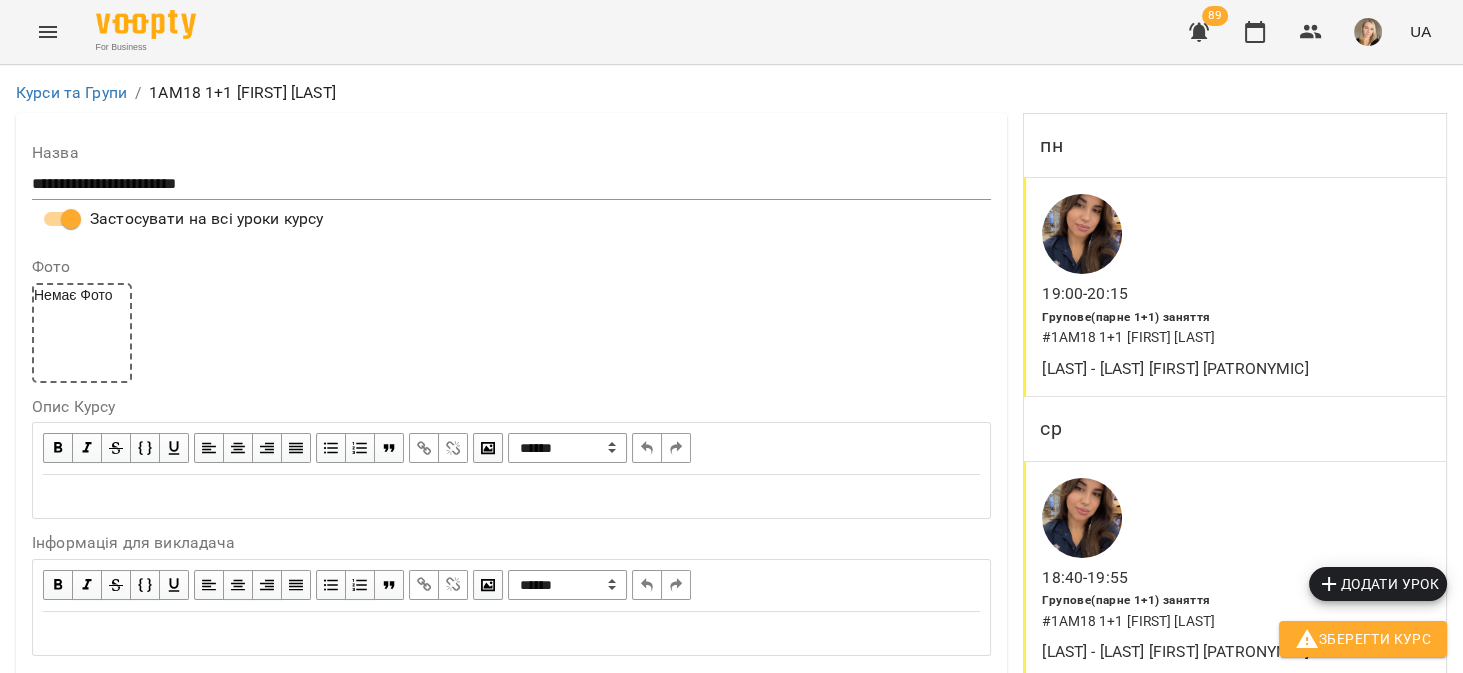 scroll, scrollTop: 1819, scrollLeft: 0, axis: vertical 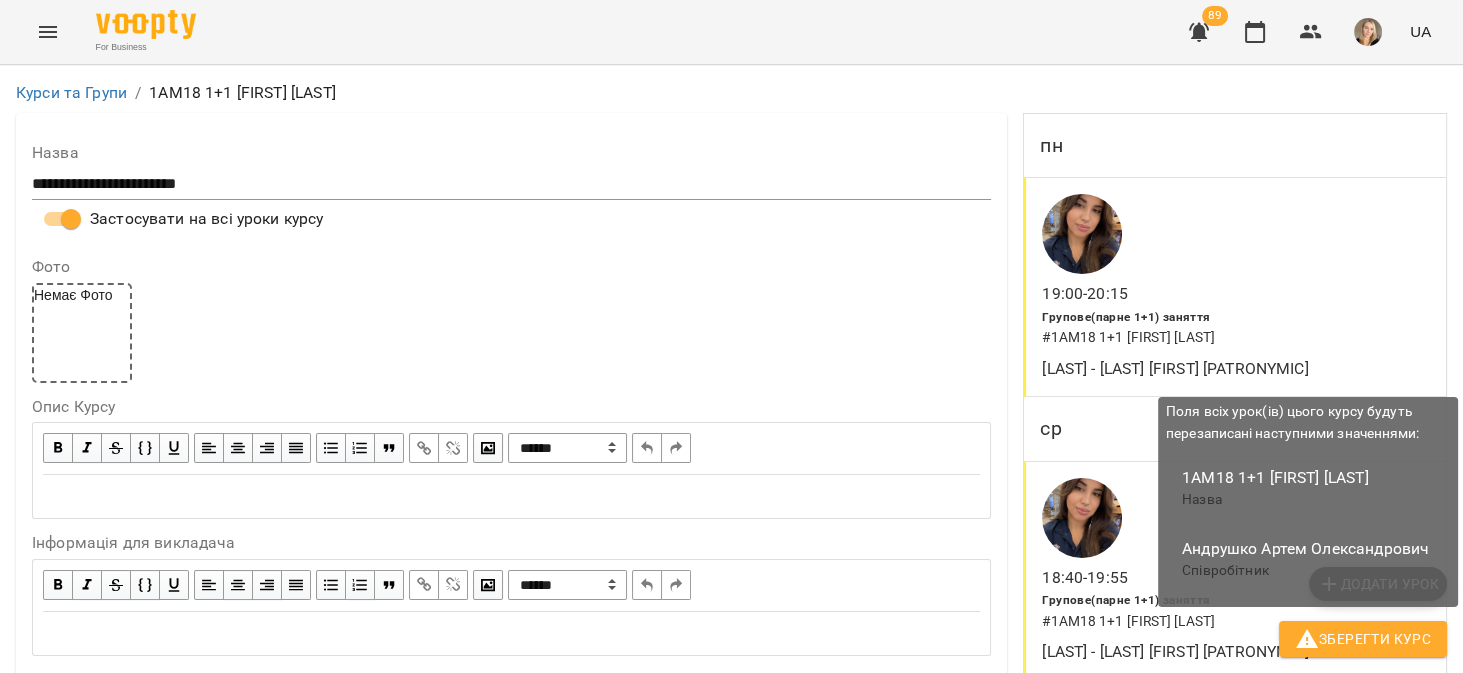 click on "Зберегти Курс" at bounding box center (1363, 639) 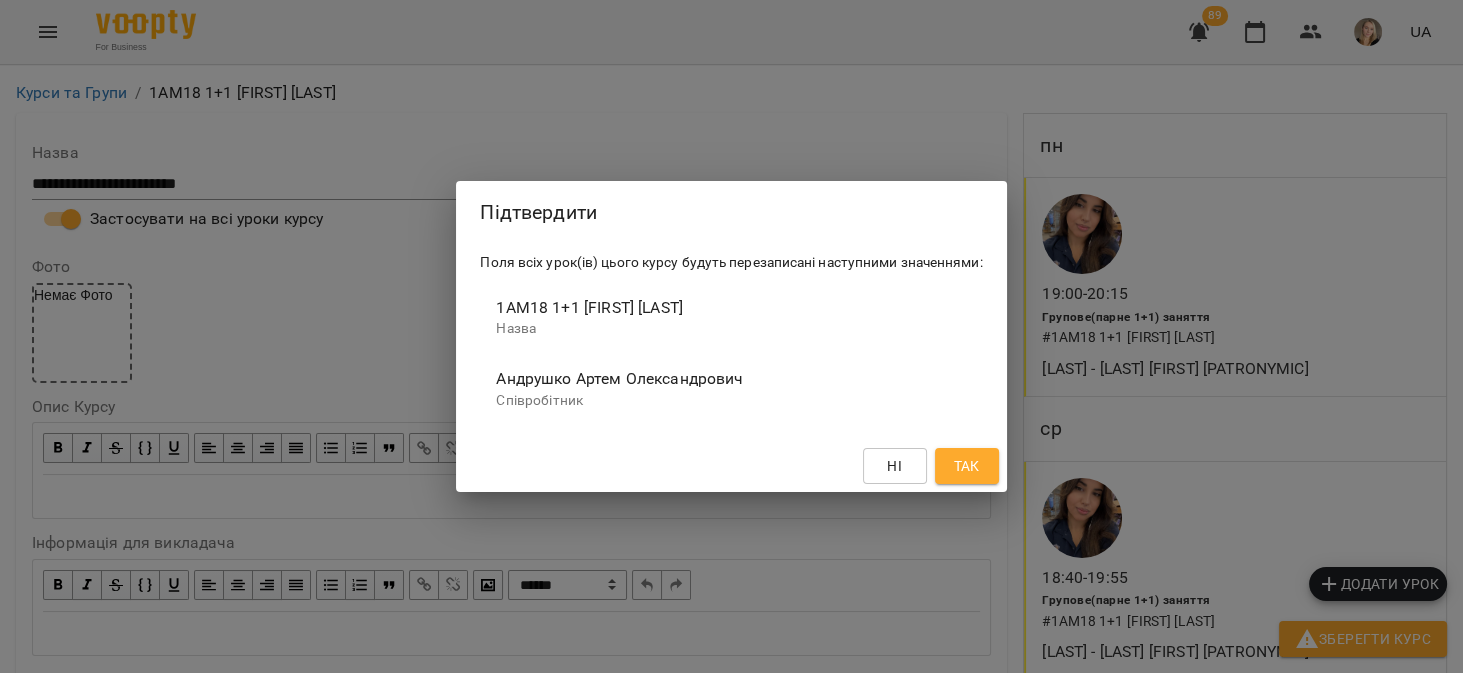 click on "Так" at bounding box center [966, 466] 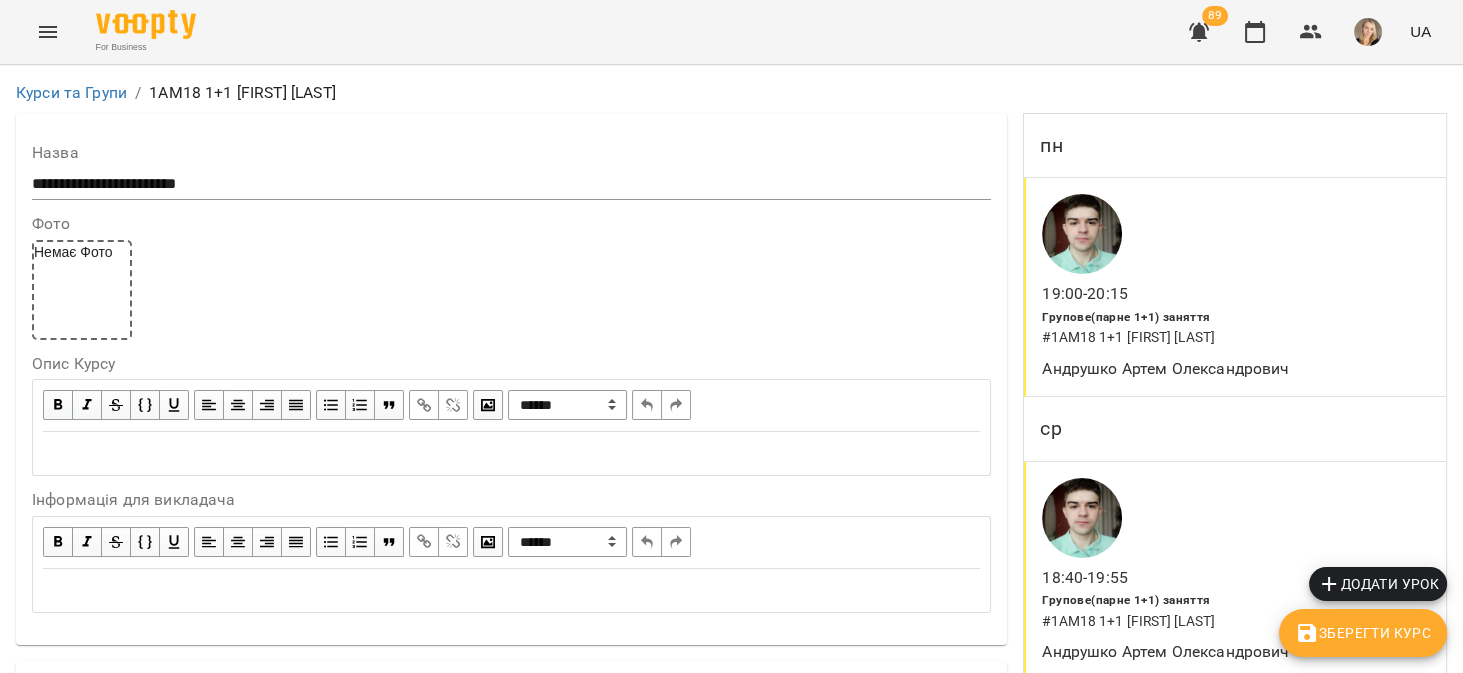scroll, scrollTop: 1651, scrollLeft: 0, axis: vertical 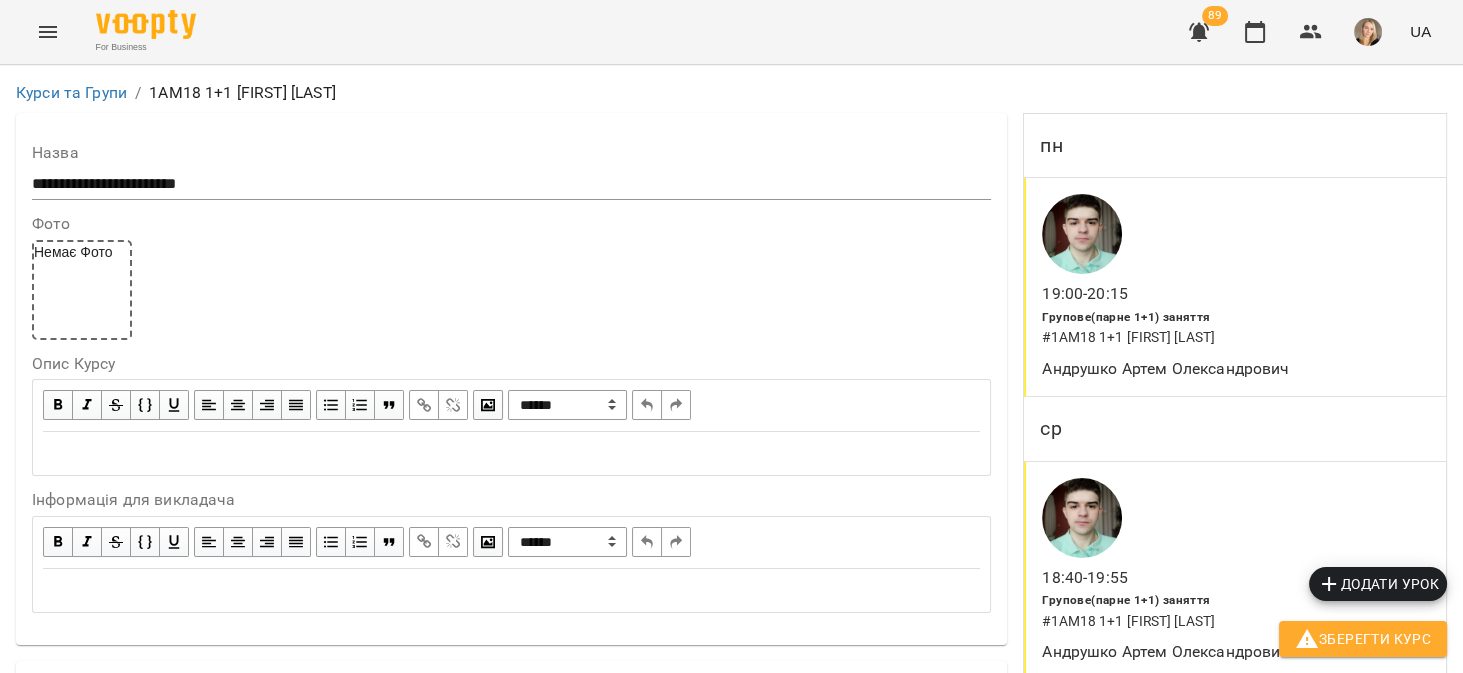 click on "Обрати клієнтів, які це відвідують" at bounding box center (189, 1927) 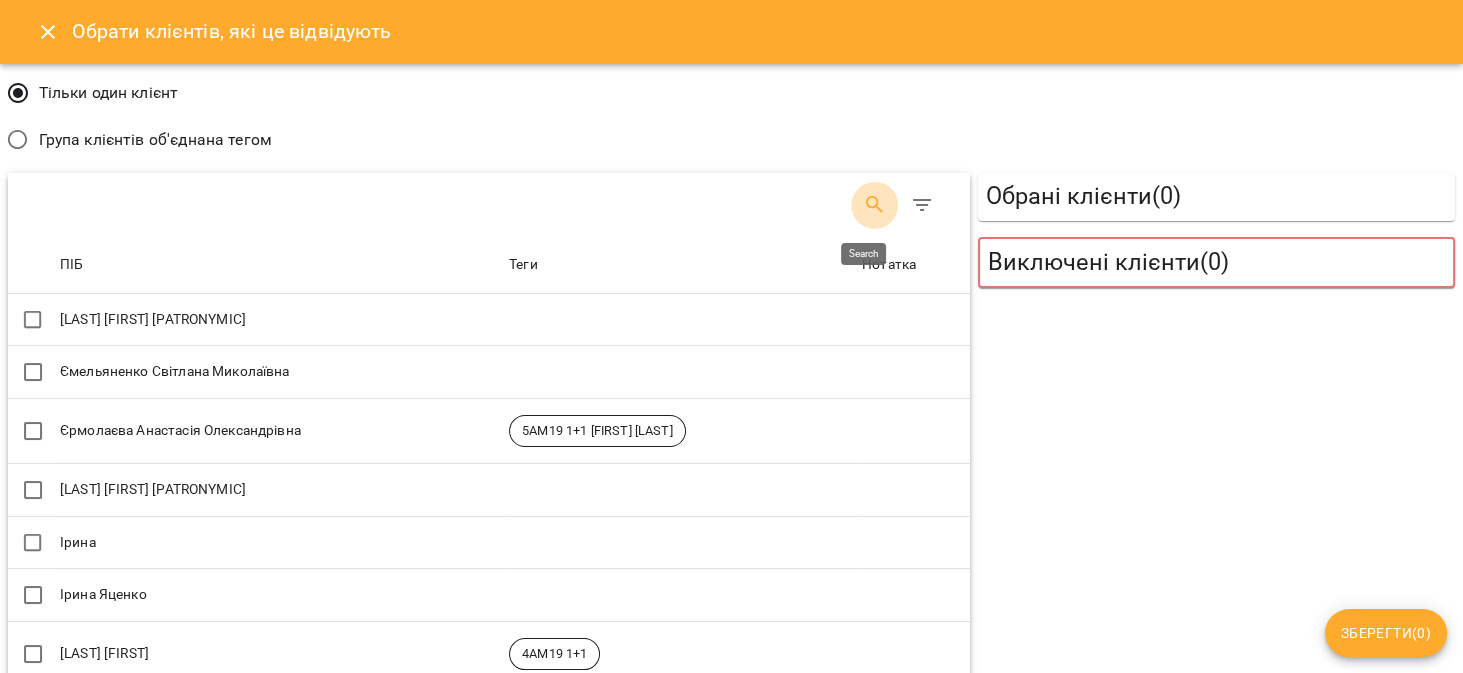 click at bounding box center (875, 205) 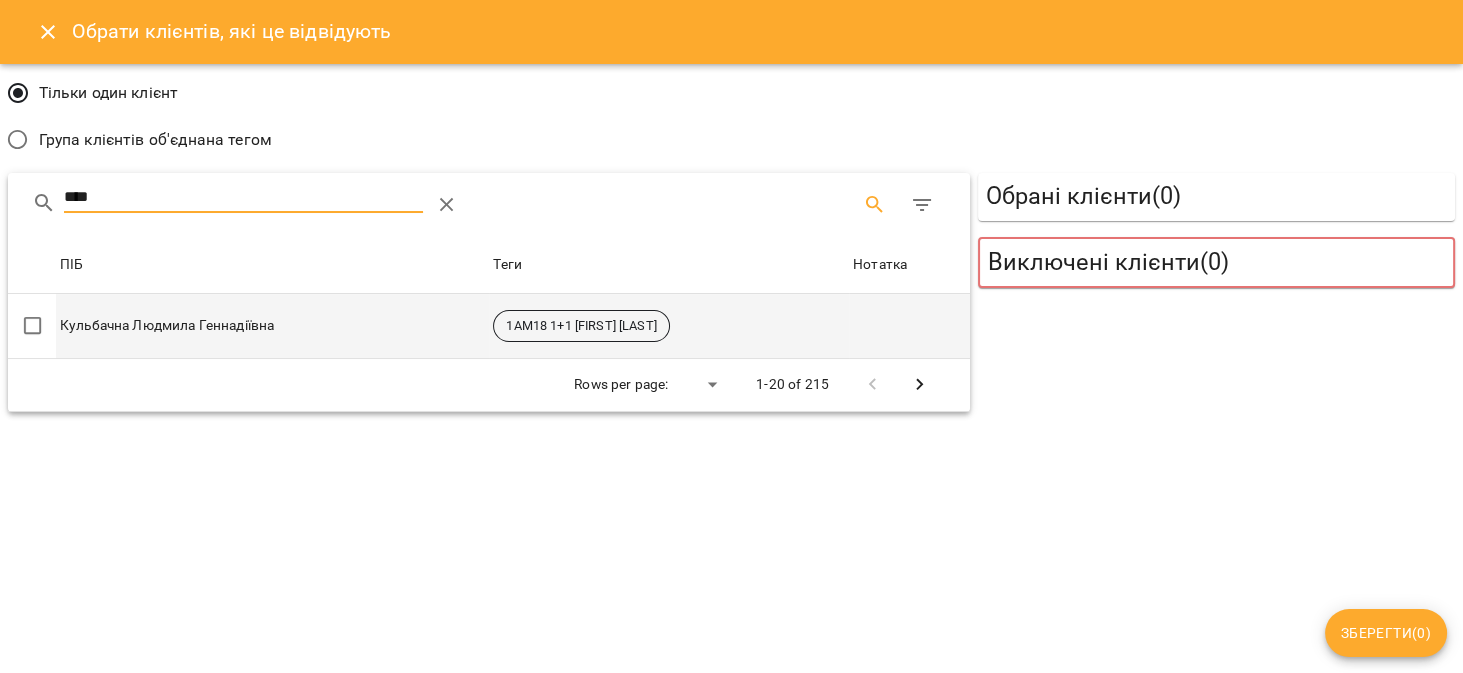 type on "****" 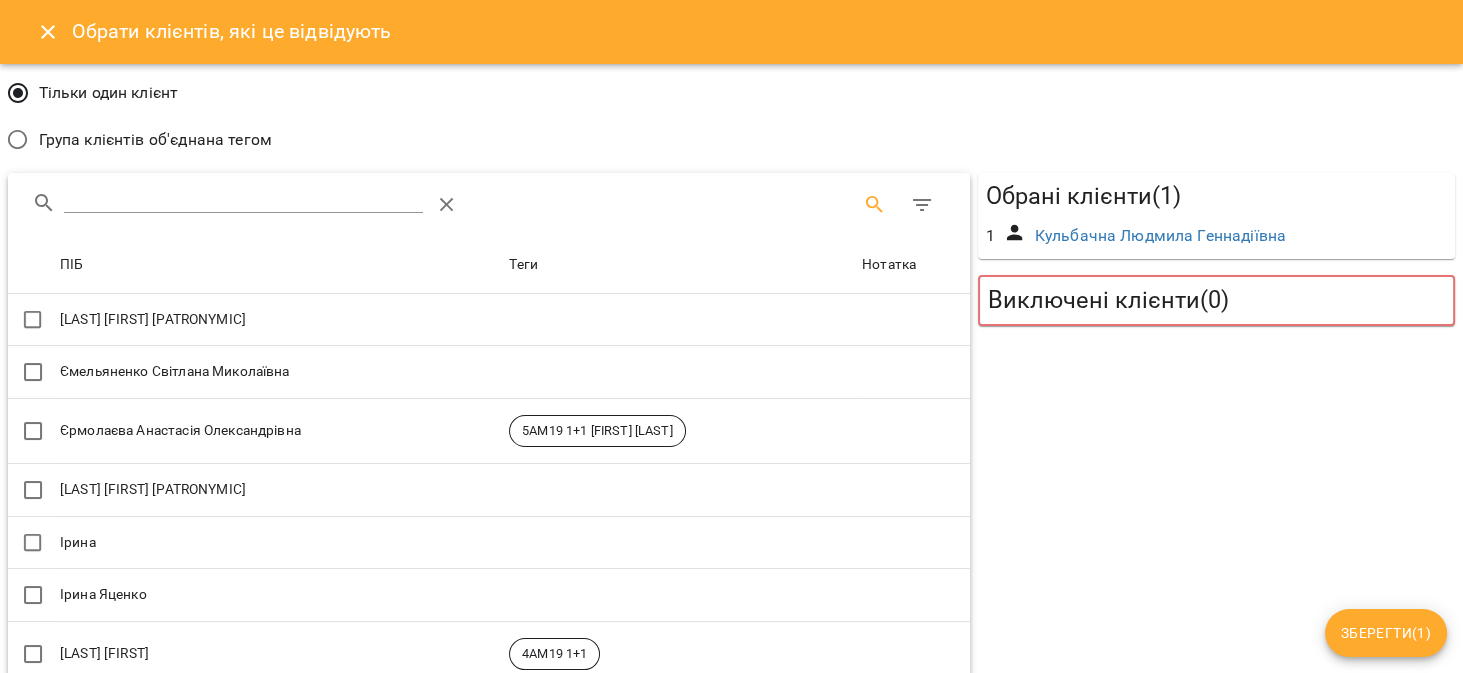 click on "1 Кульбачна Людмила Геннадіївна" at bounding box center [1216, 236] 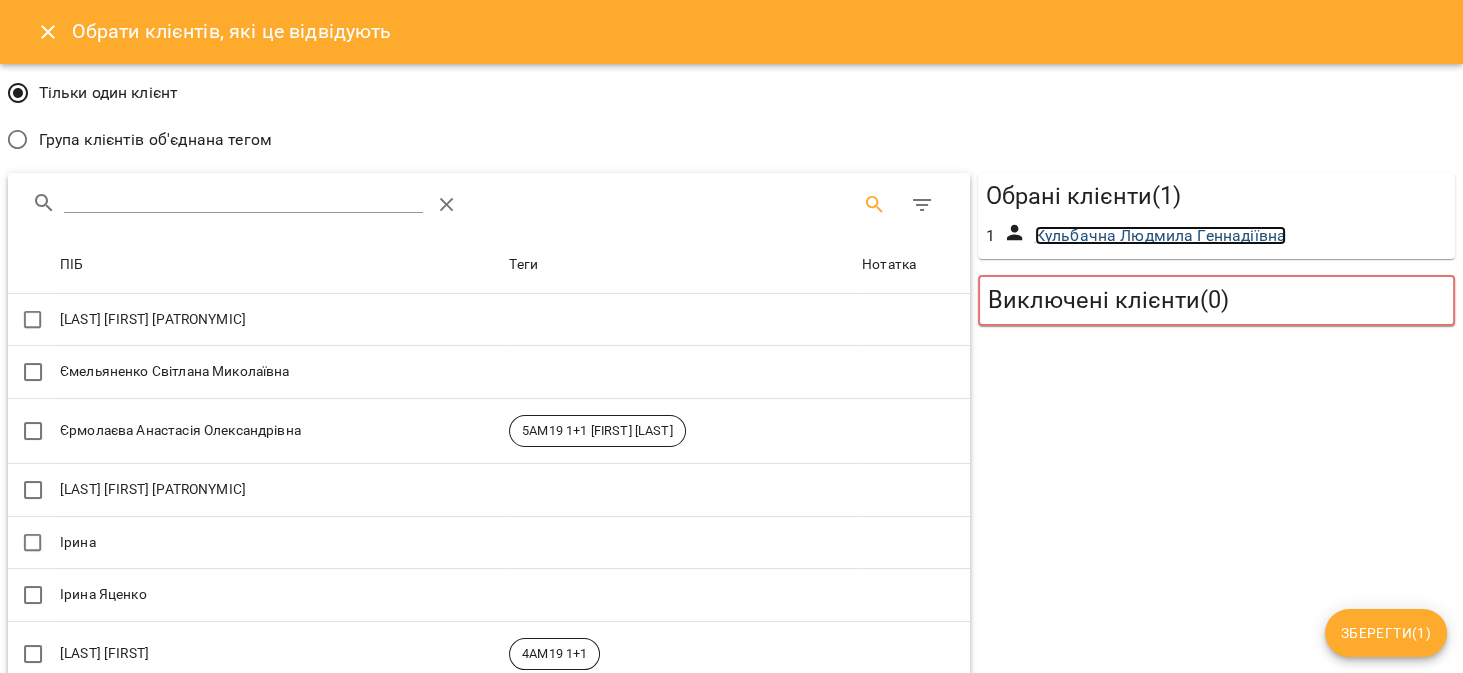 click on "Кульбачна Людмила Геннадіївна" at bounding box center (1160, 235) 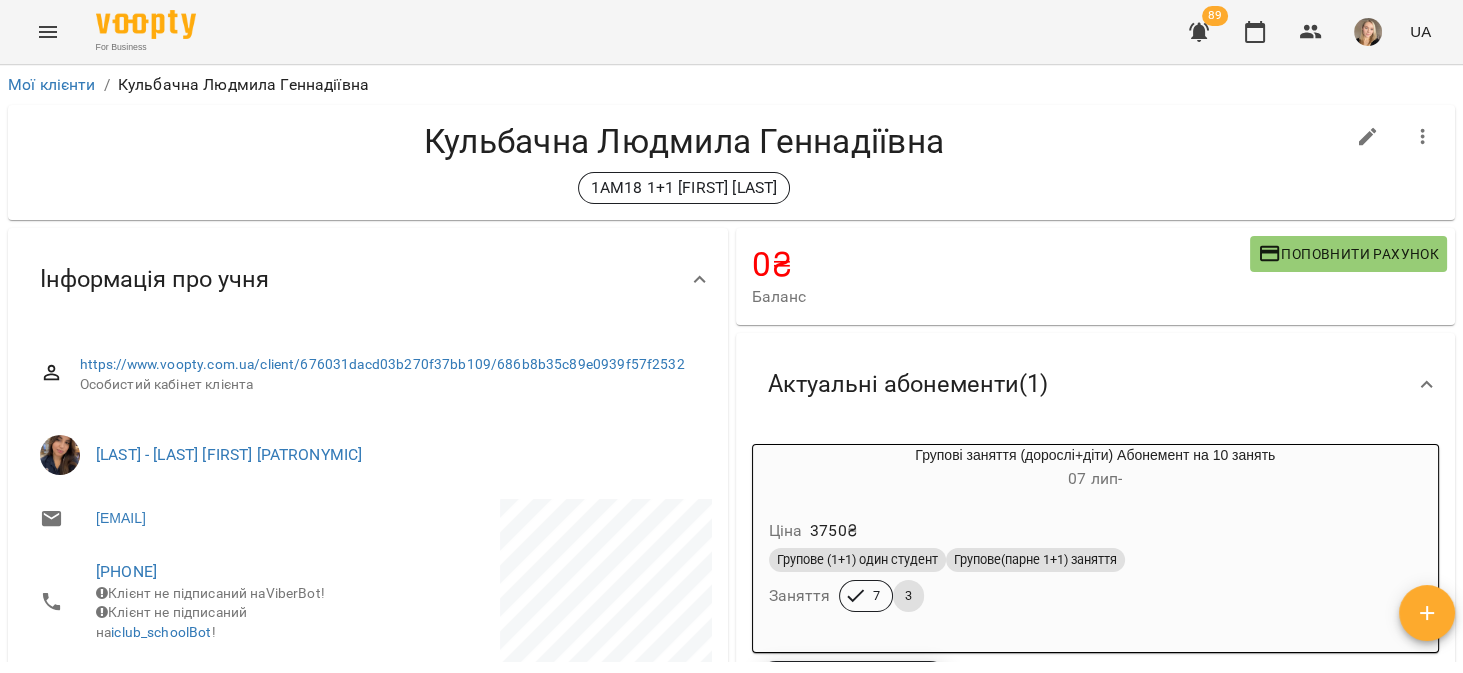 click 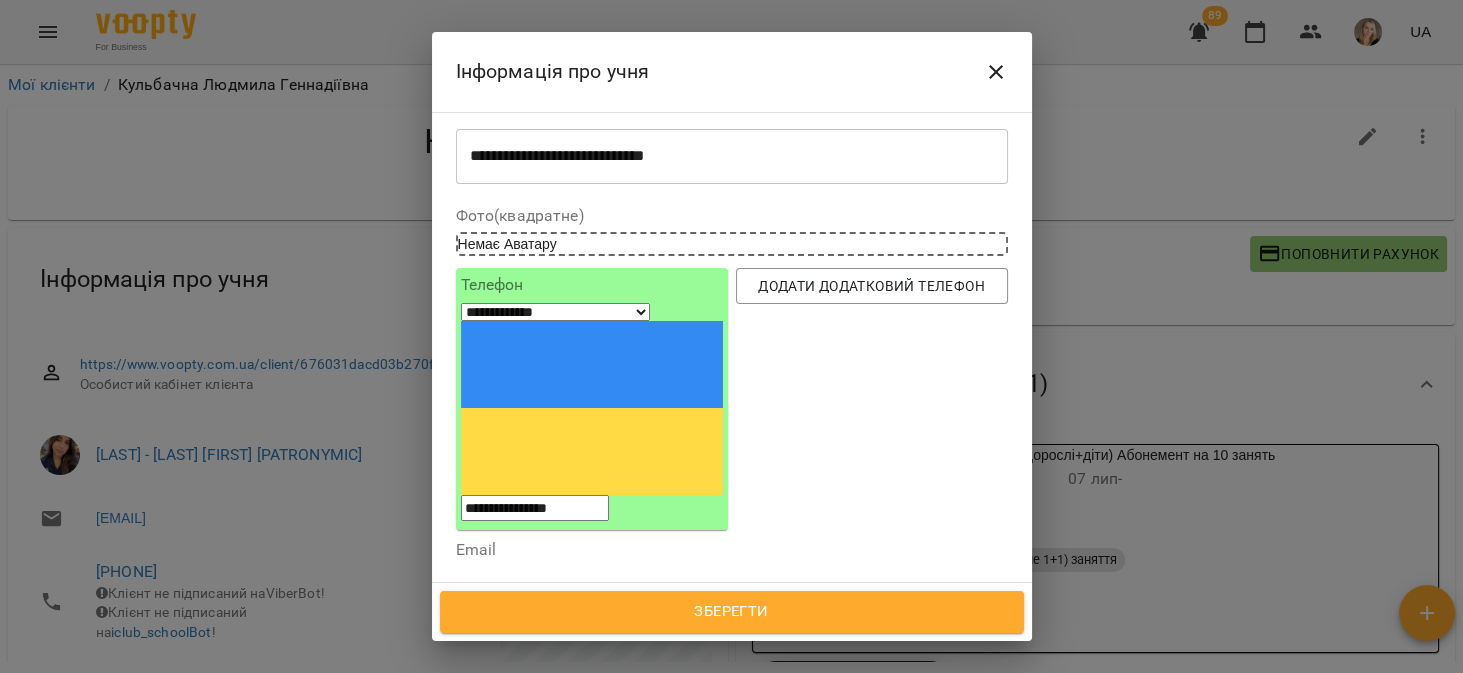 scroll, scrollTop: 127, scrollLeft: 0, axis: vertical 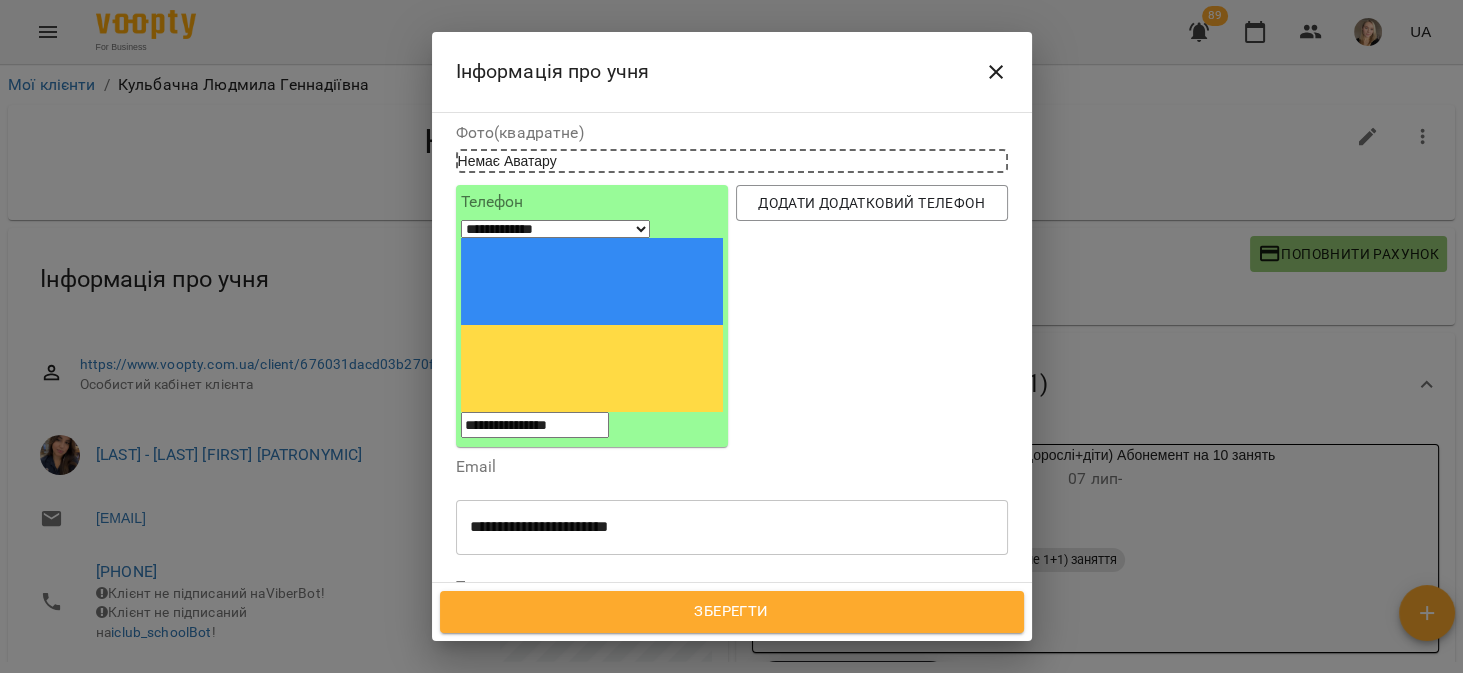 click at bounding box center (632, 621) 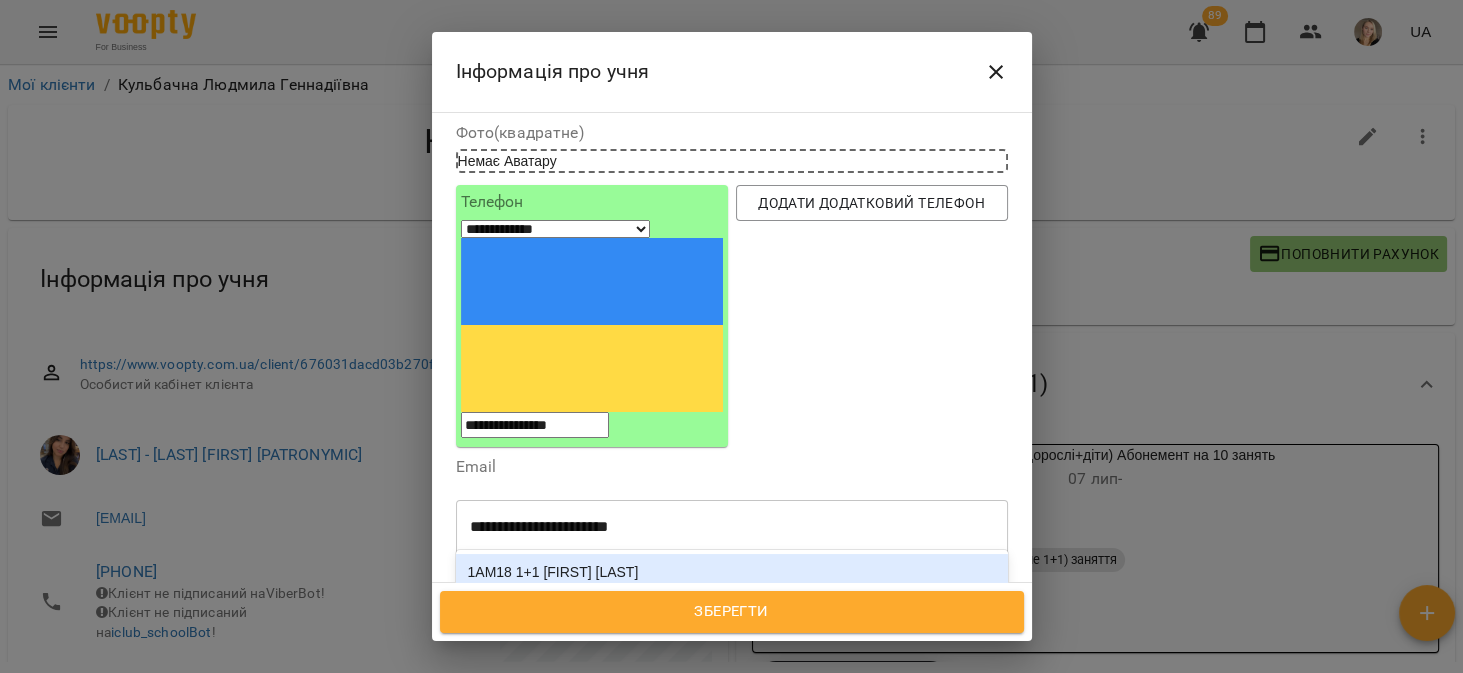 type on "**********" 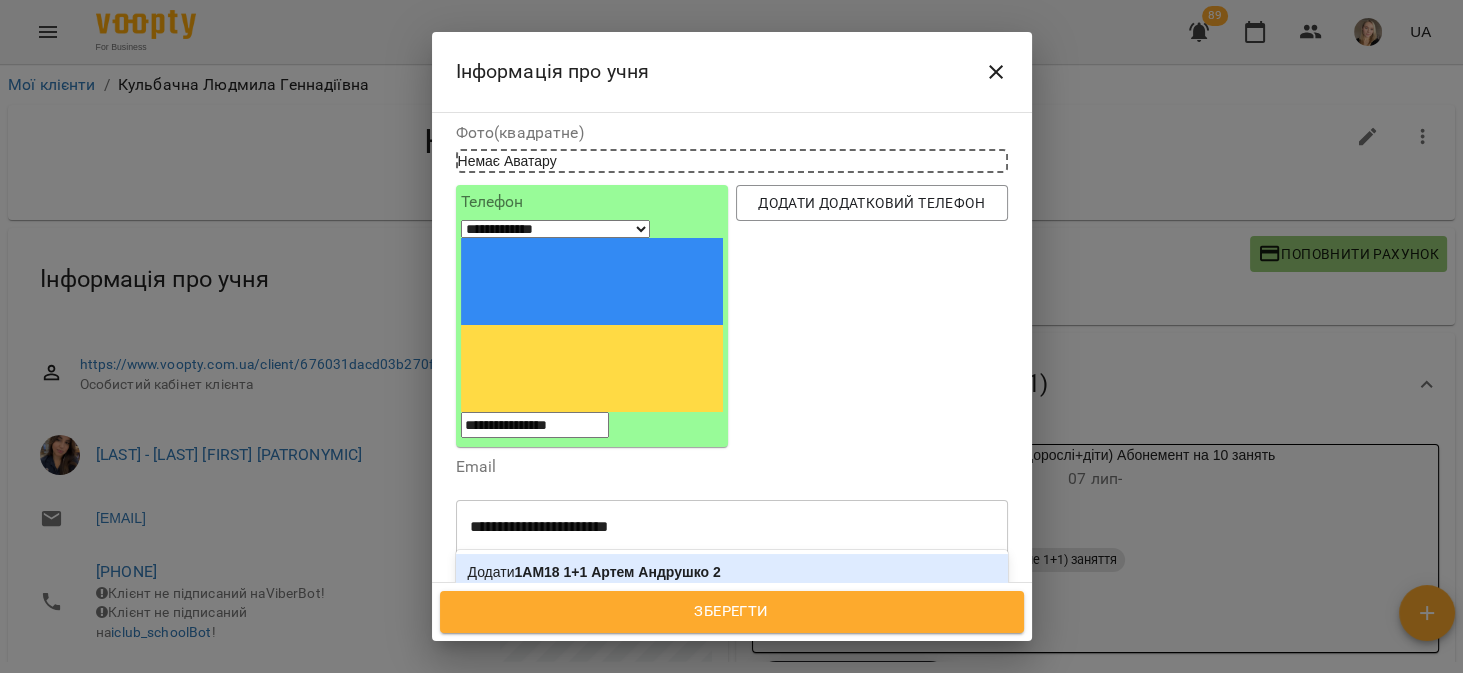 click on "Додати  1АМ18 1+1 Артем Андрушко 2" at bounding box center (732, 572) 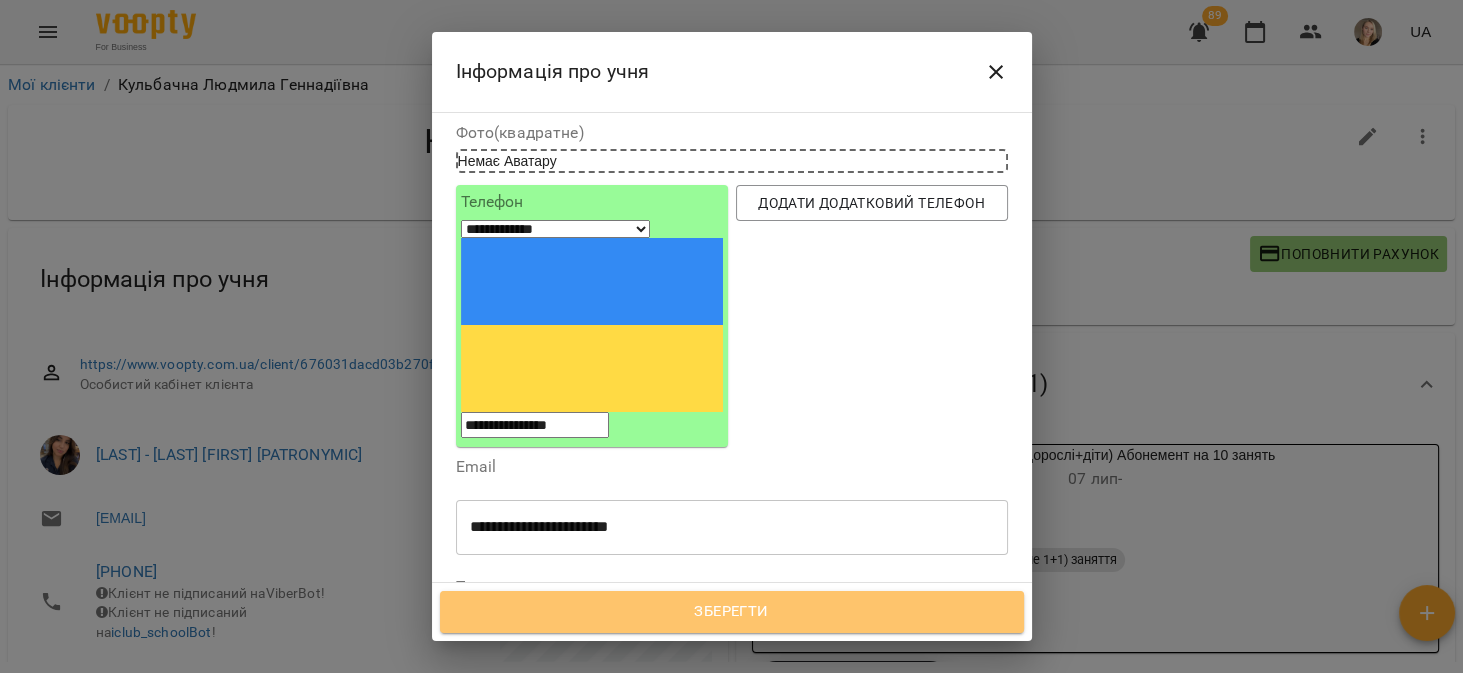 click on "Зберегти" at bounding box center (732, 612) 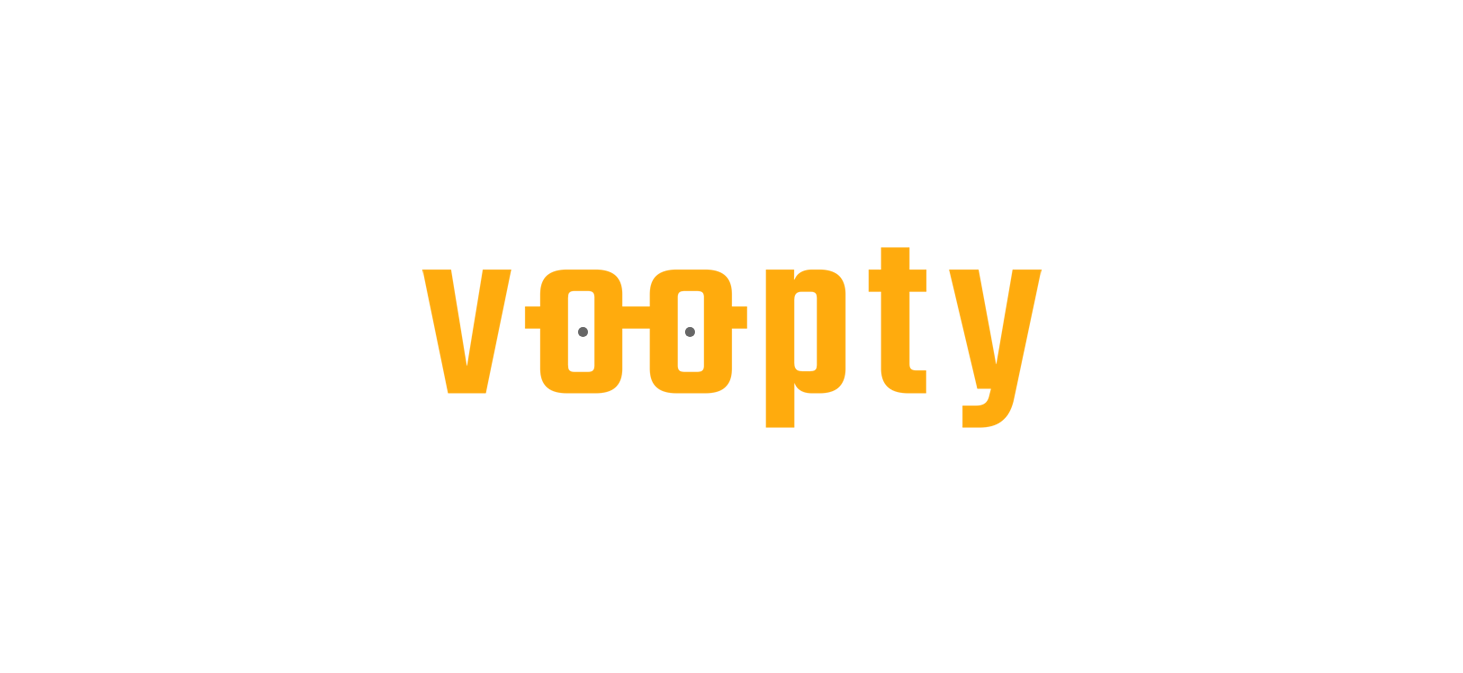 scroll, scrollTop: 0, scrollLeft: 0, axis: both 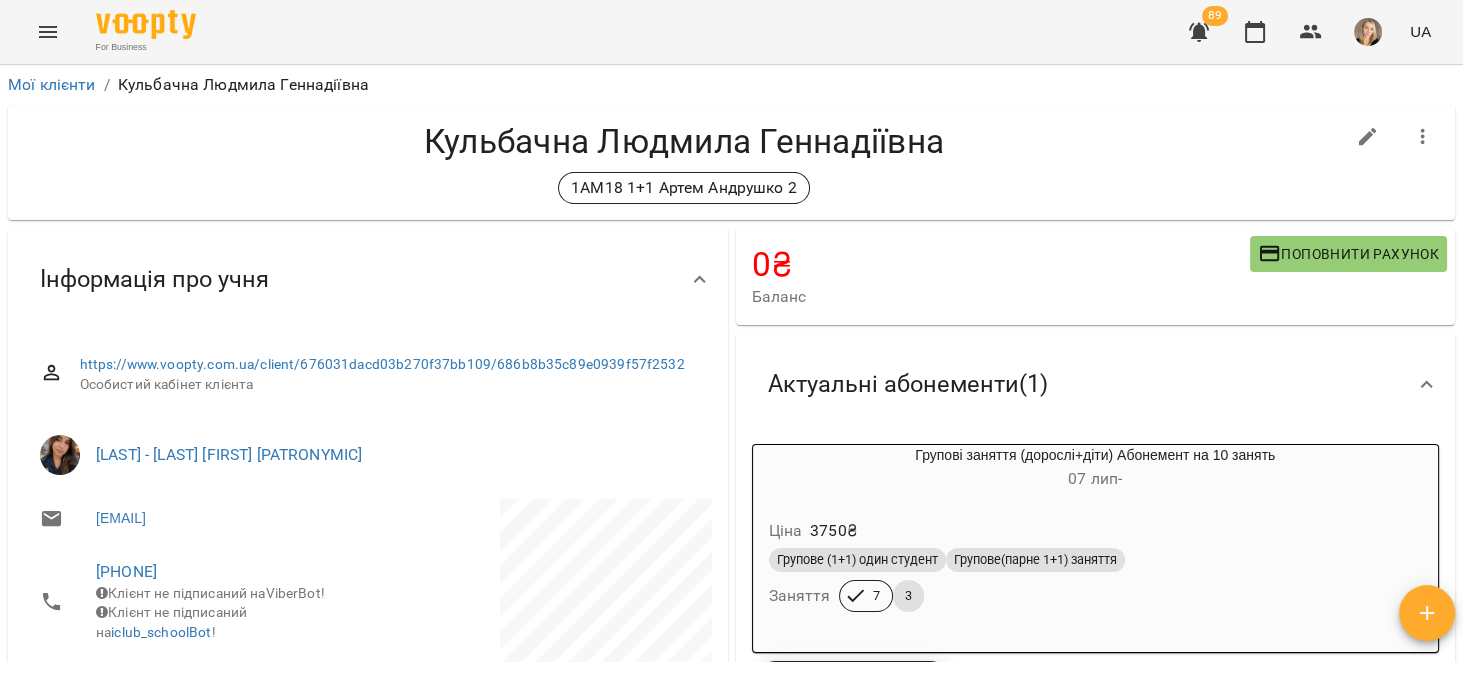 click 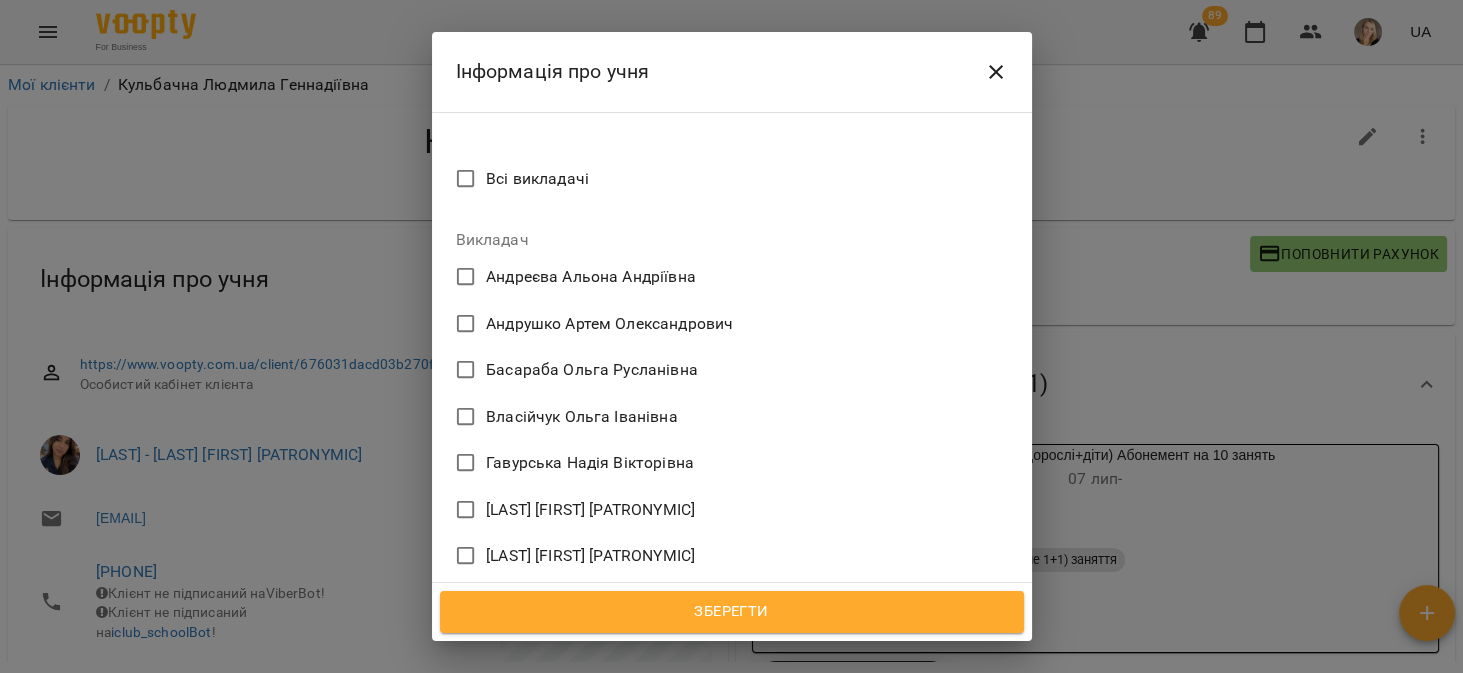 scroll, scrollTop: 634, scrollLeft: 0, axis: vertical 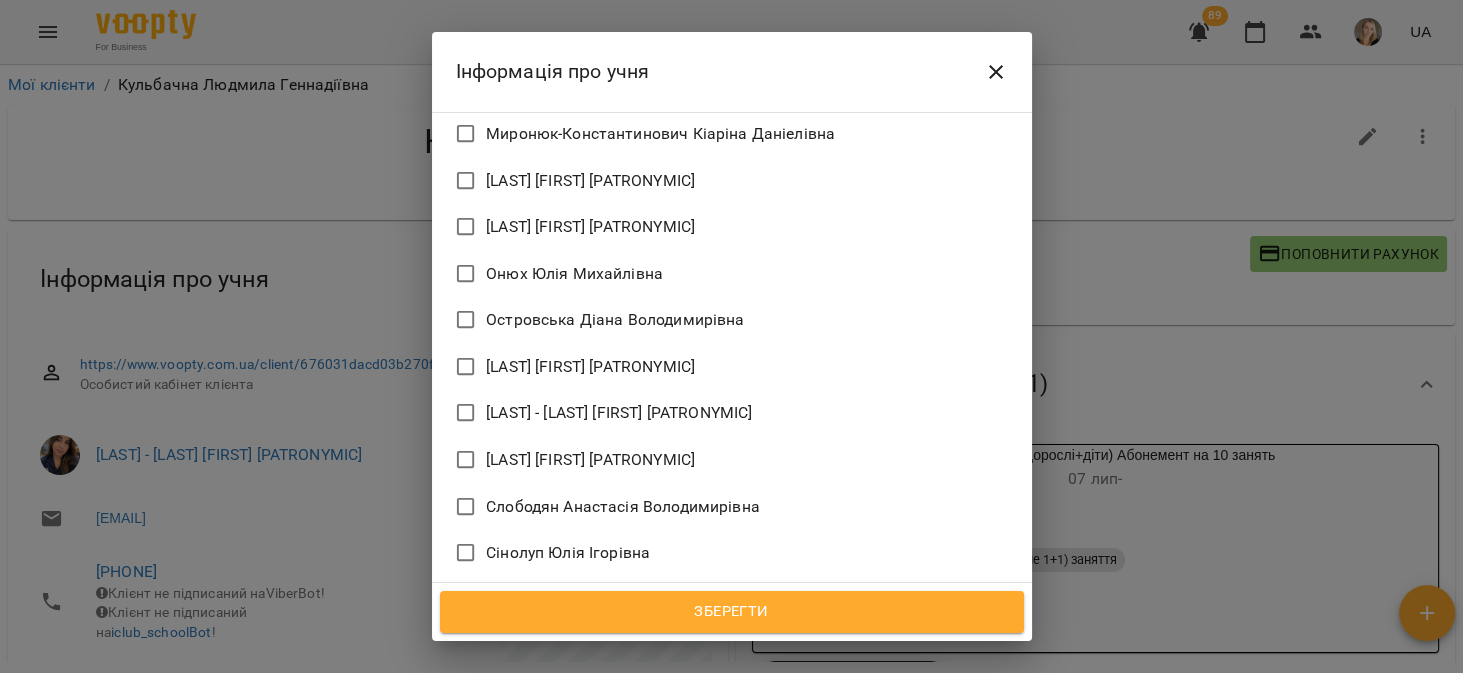 click on "Зберегти" at bounding box center (732, 612) 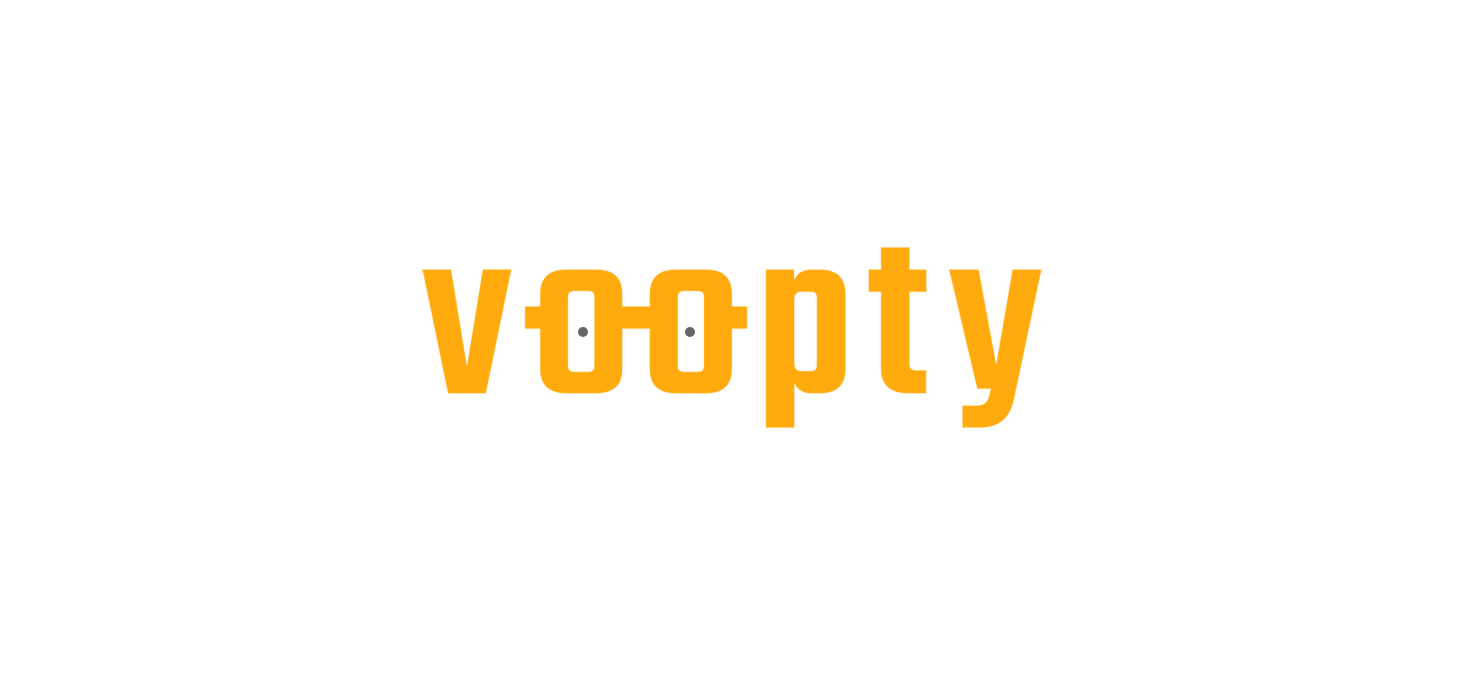 scroll, scrollTop: 0, scrollLeft: 0, axis: both 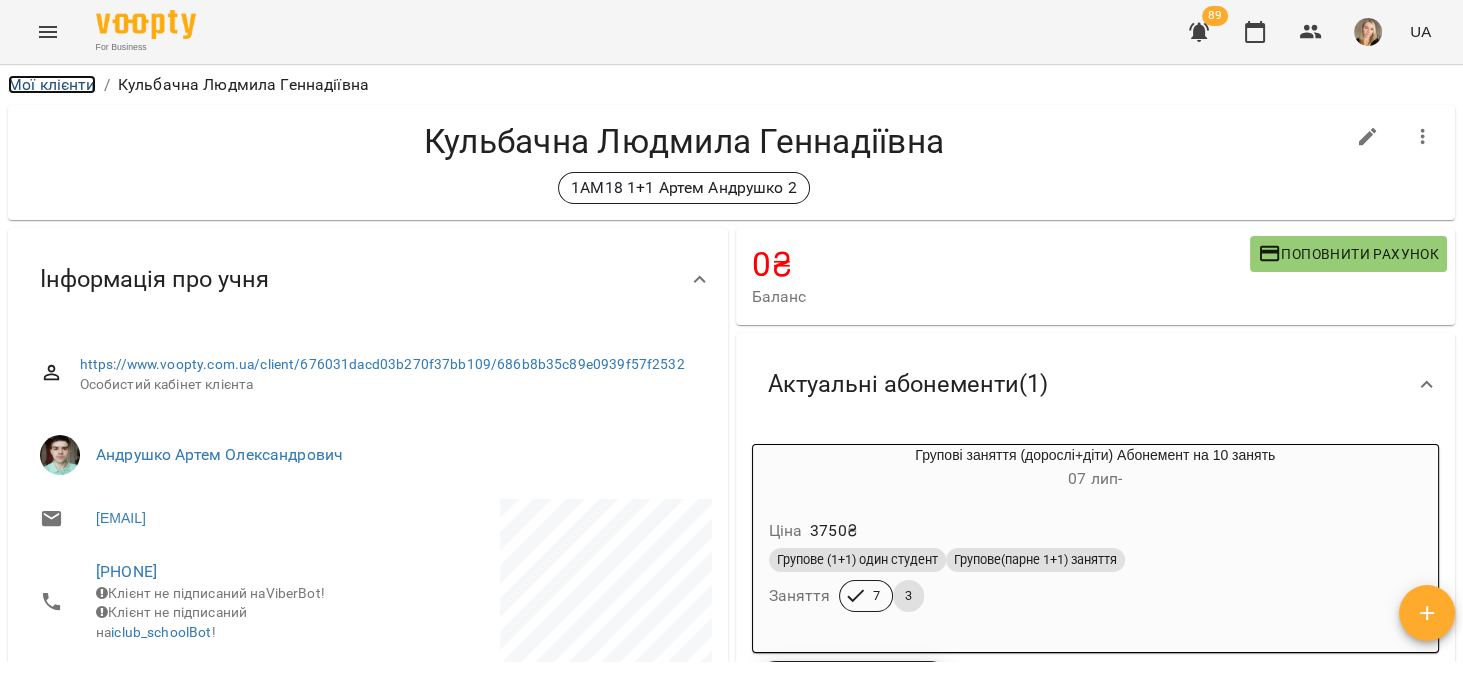 click on "Мої клієнти" at bounding box center (52, 84) 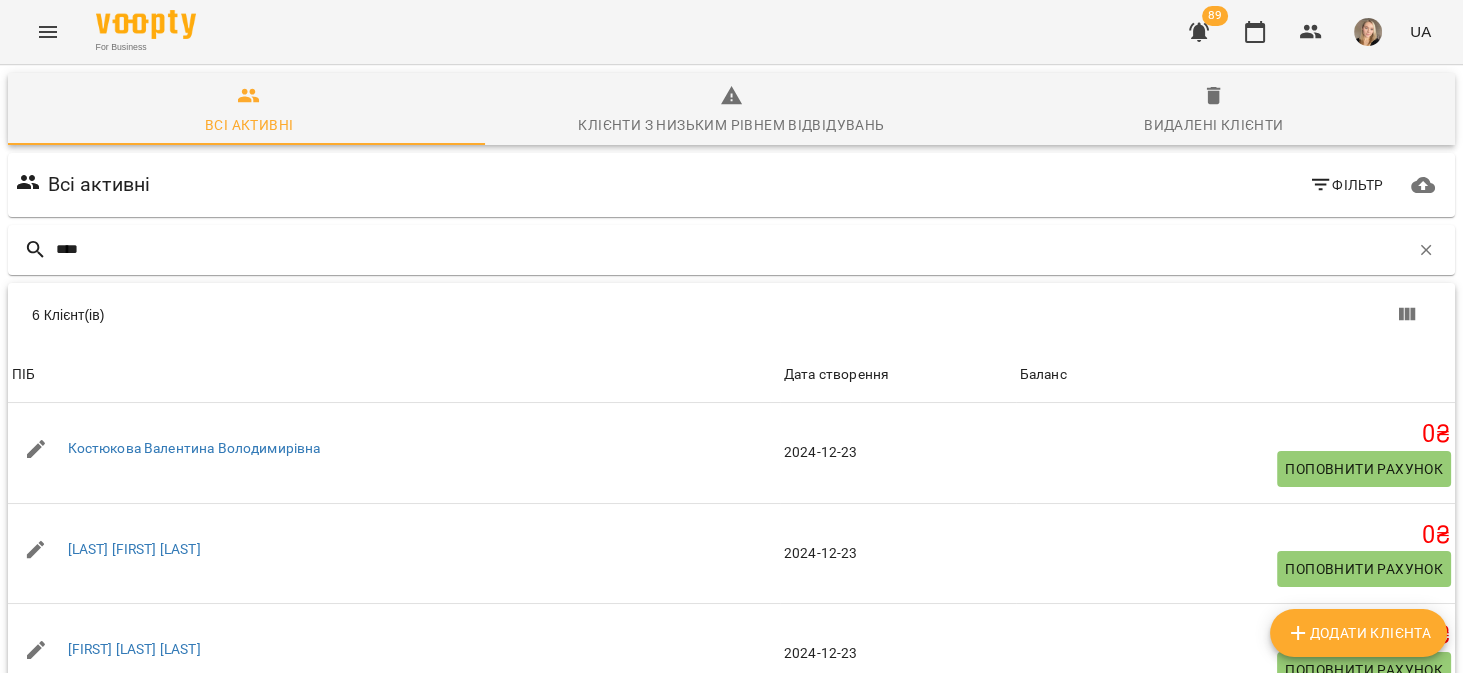 scroll, scrollTop: 253, scrollLeft: 0, axis: vertical 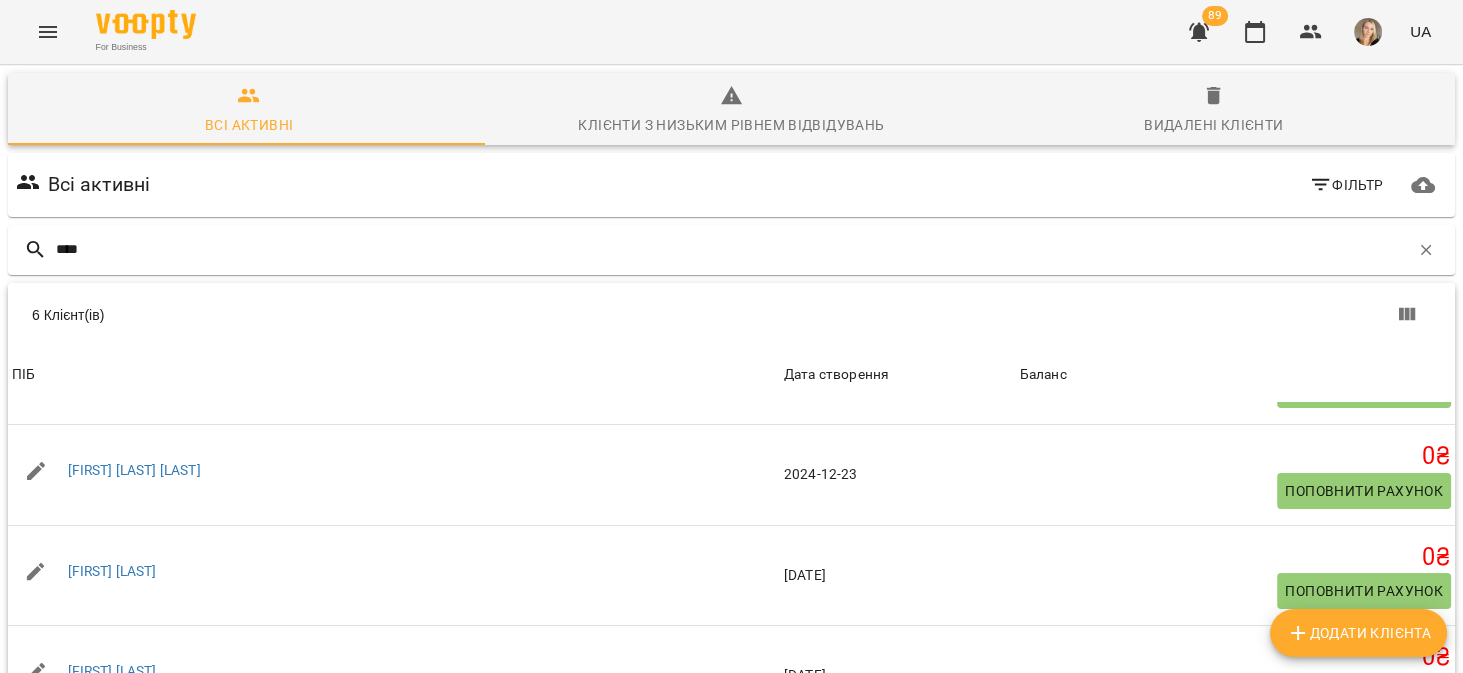 type on "****" 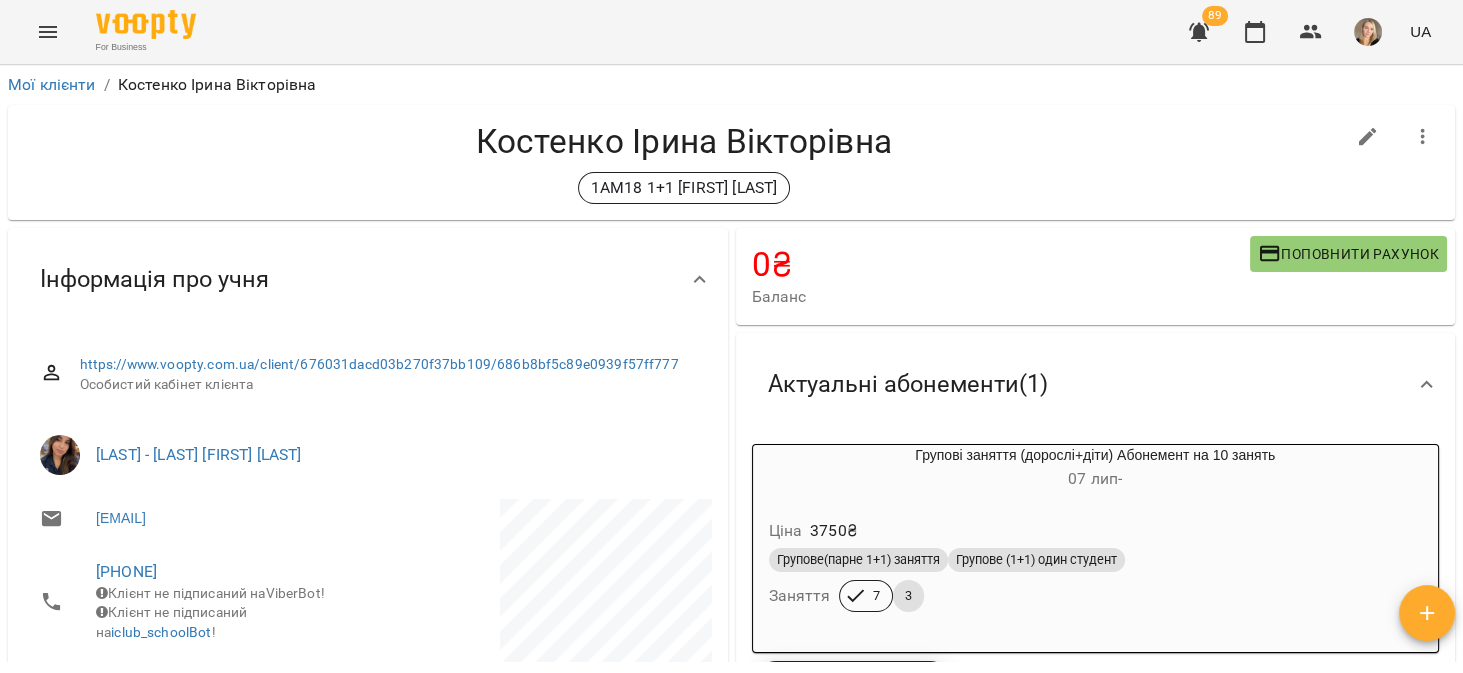 click 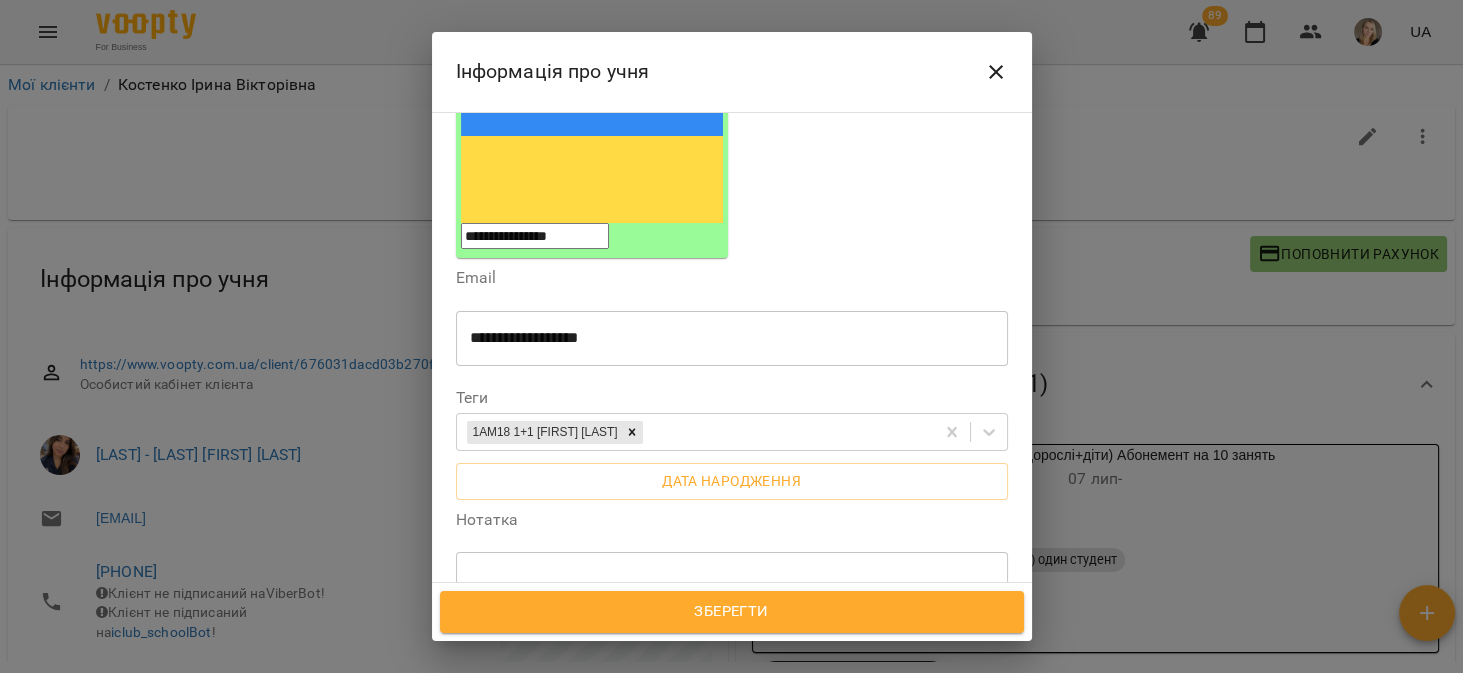 scroll, scrollTop: 317, scrollLeft: 0, axis: vertical 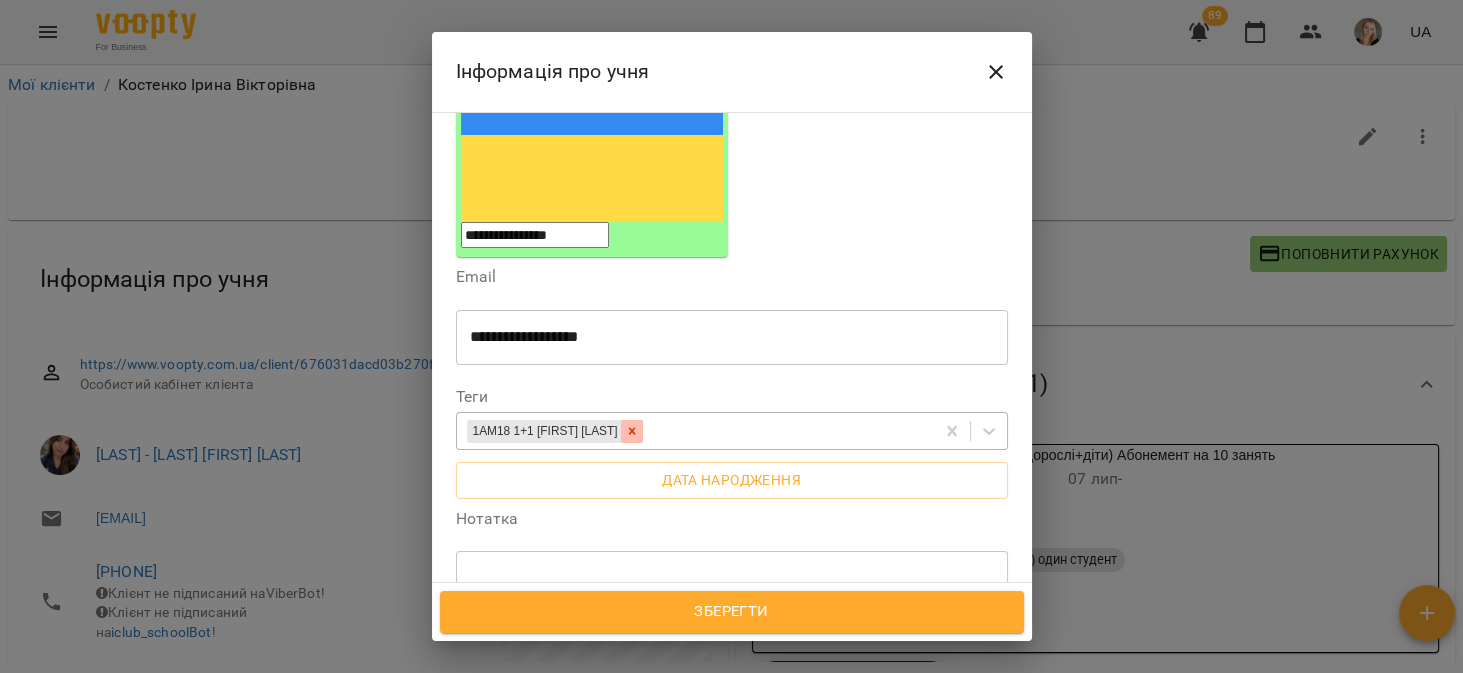 click 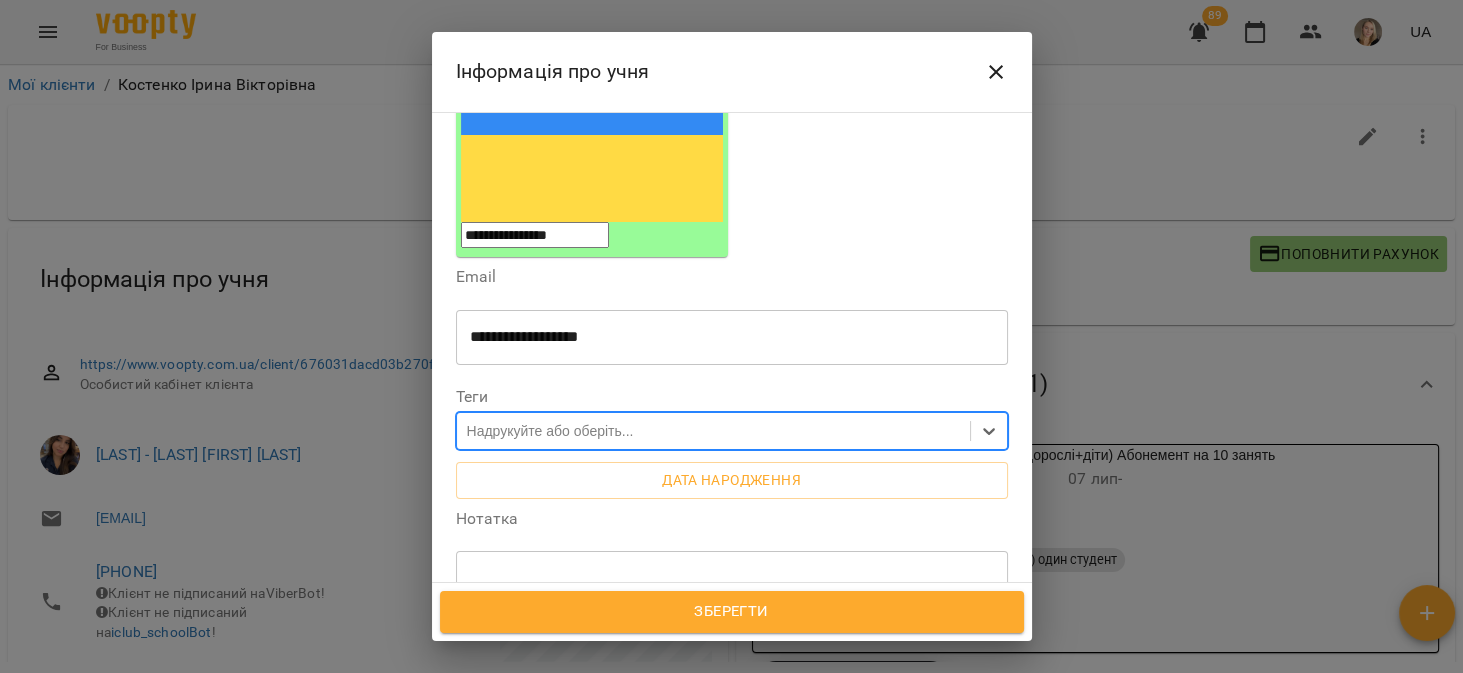 click on "Надрукуйте або оберіть..." at bounding box center [713, 431] 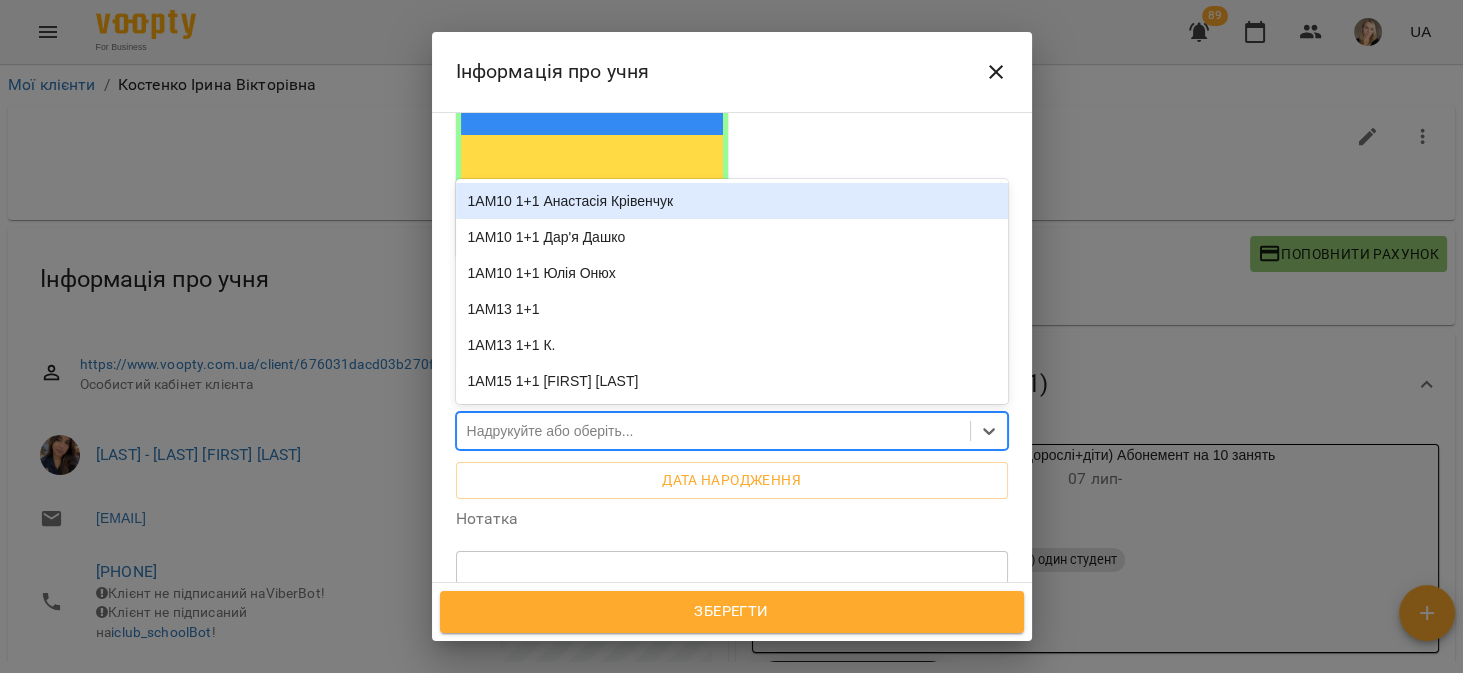 scroll, scrollTop: 63, scrollLeft: 0, axis: vertical 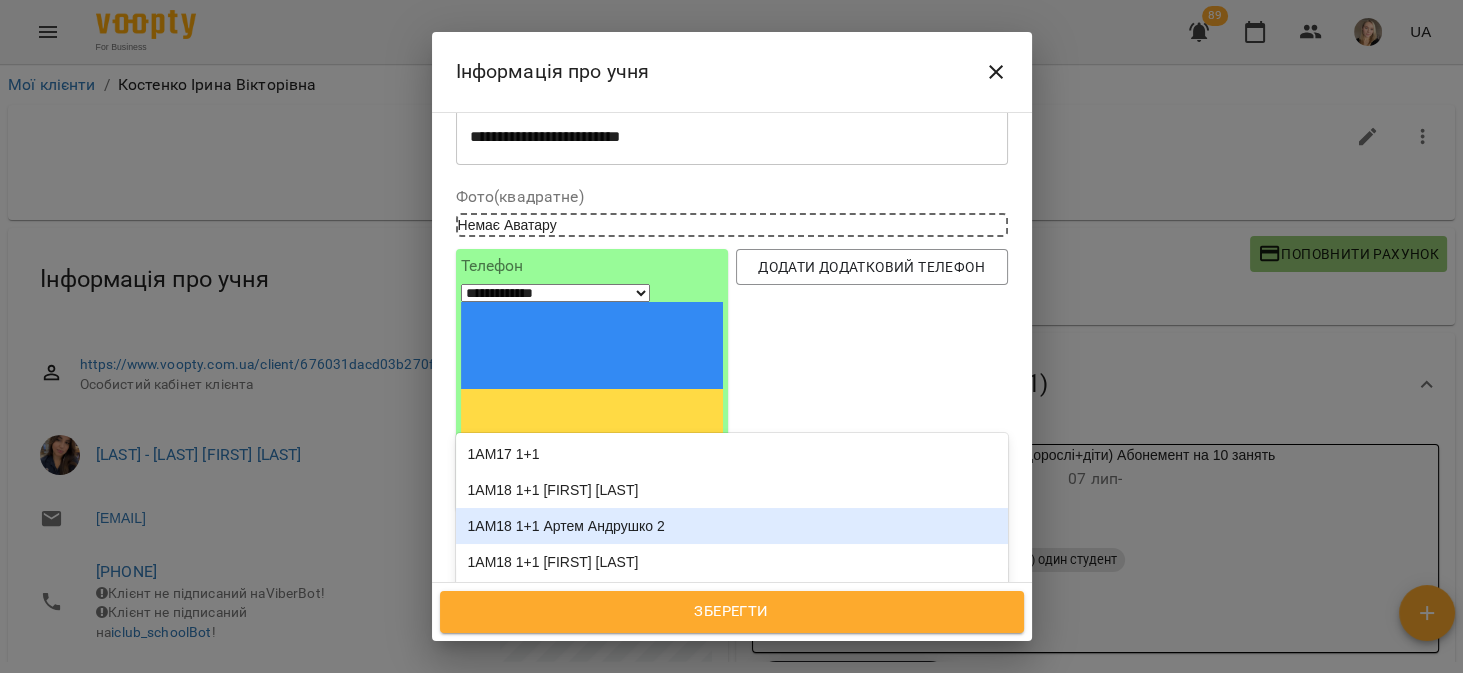 click on "1АМ18 1+1 Артем Андрушко 2" at bounding box center (732, 526) 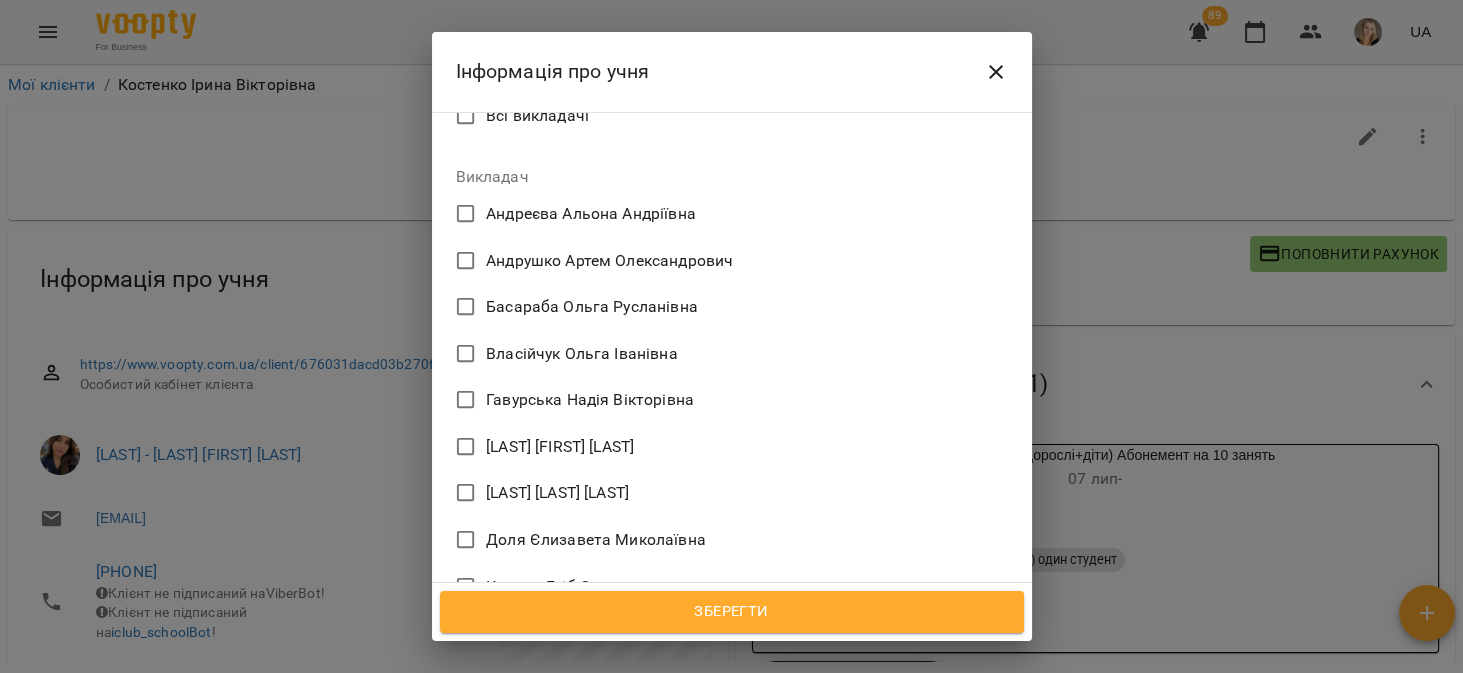 scroll, scrollTop: 698, scrollLeft: 0, axis: vertical 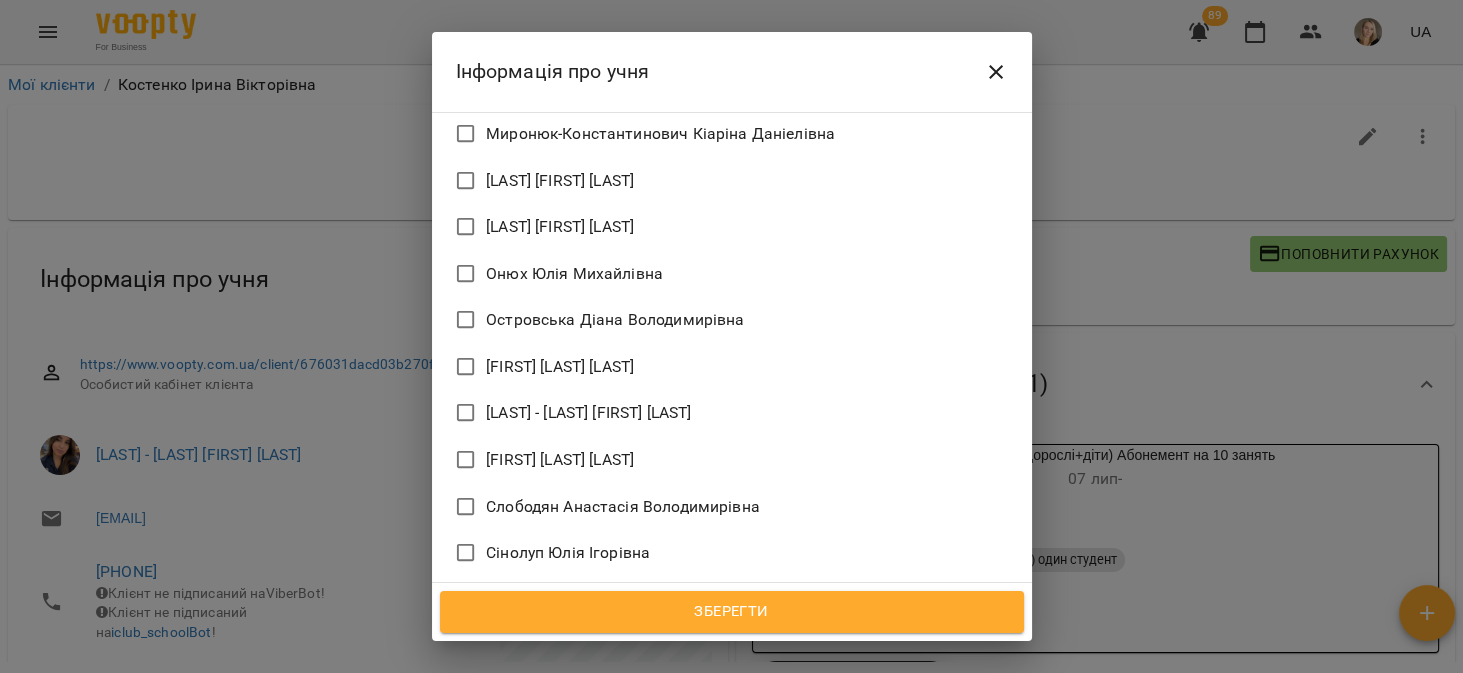 click on "Зберегти" at bounding box center [732, 612] 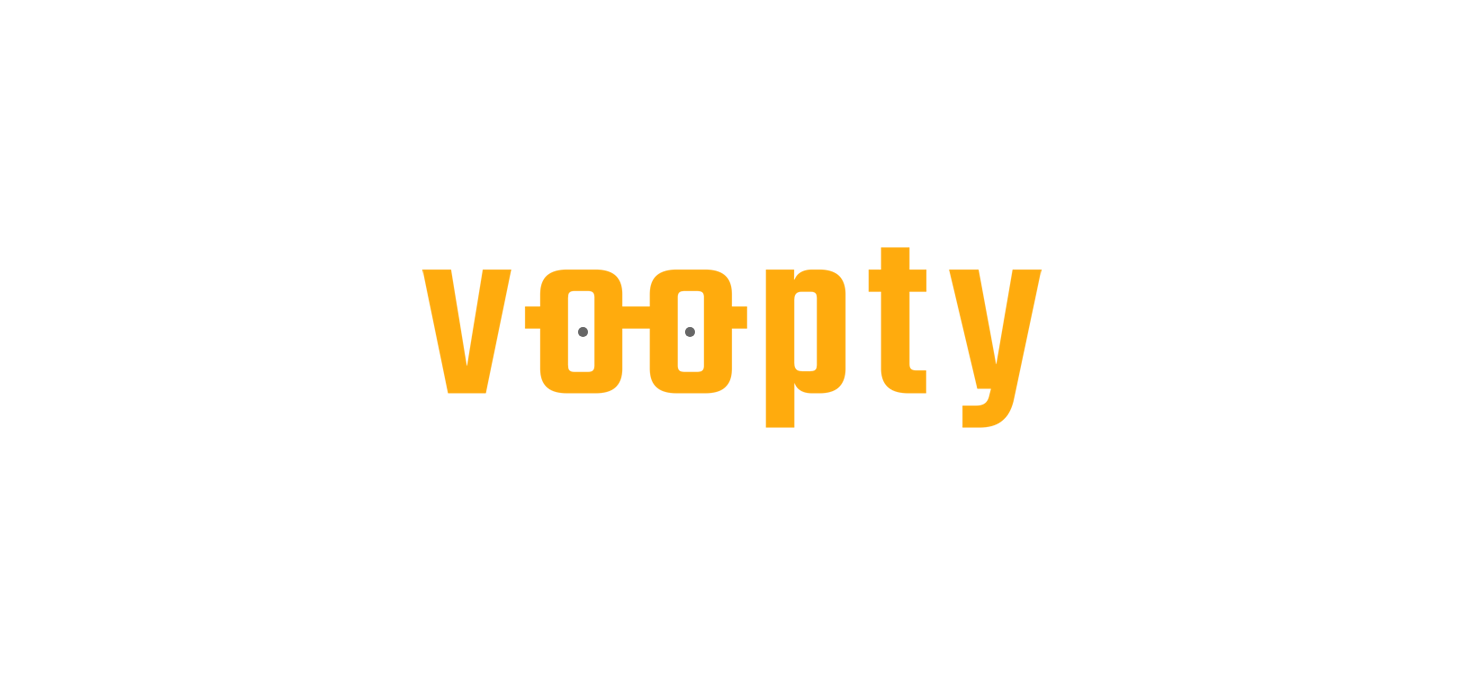 scroll, scrollTop: 0, scrollLeft: 0, axis: both 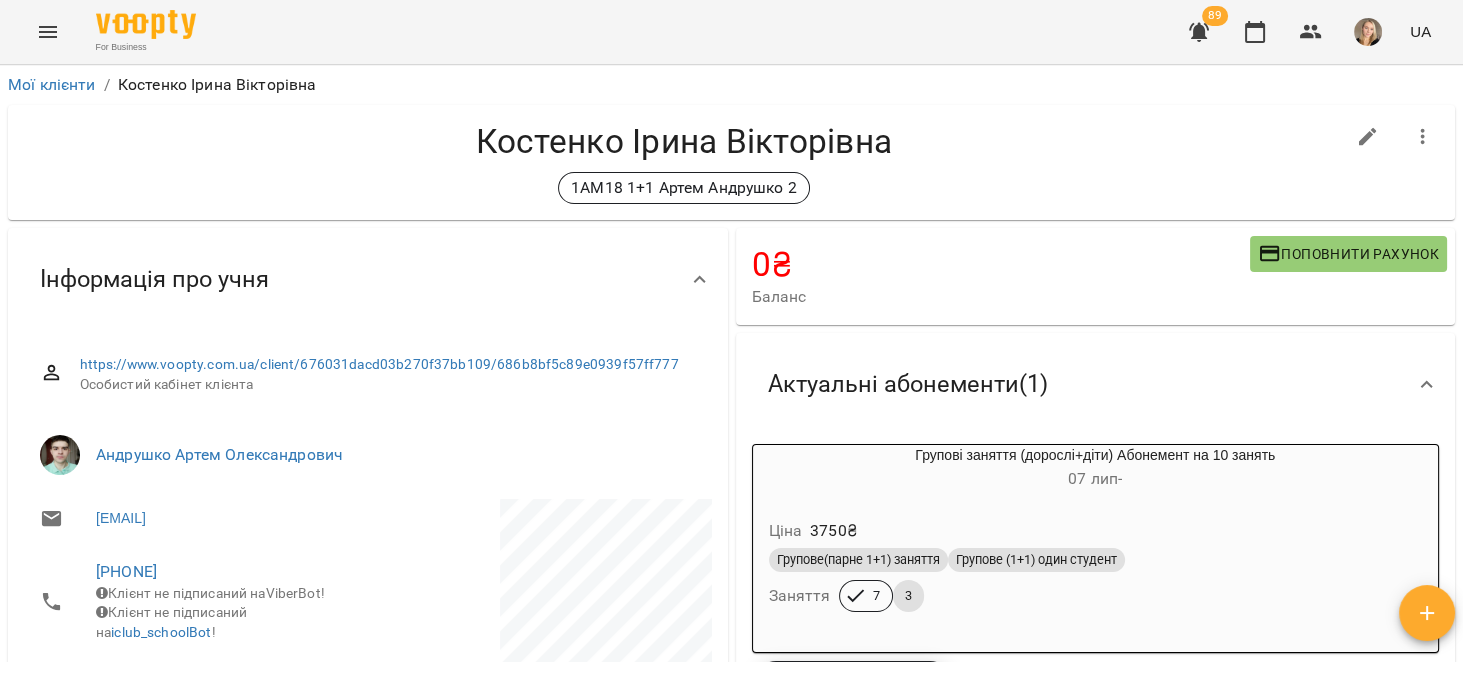 click 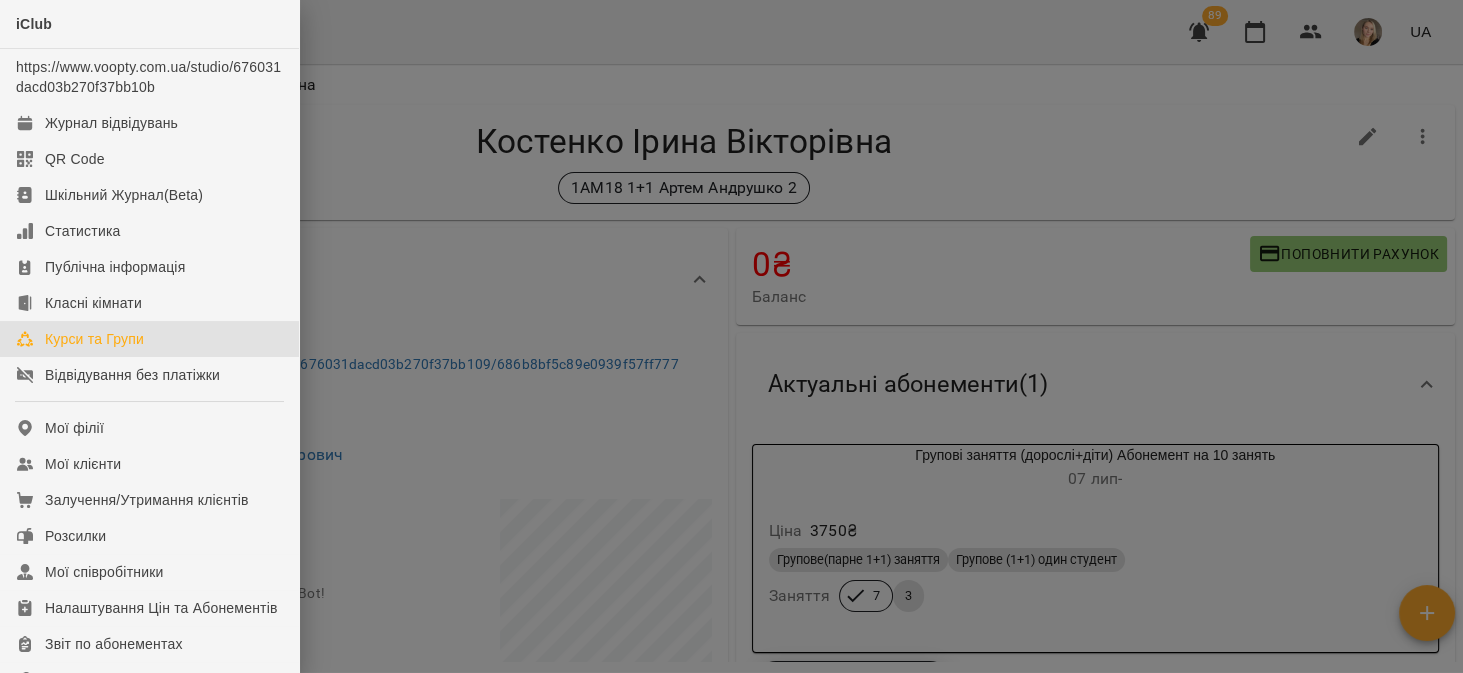 click on "Курси та Групи" at bounding box center (149, 339) 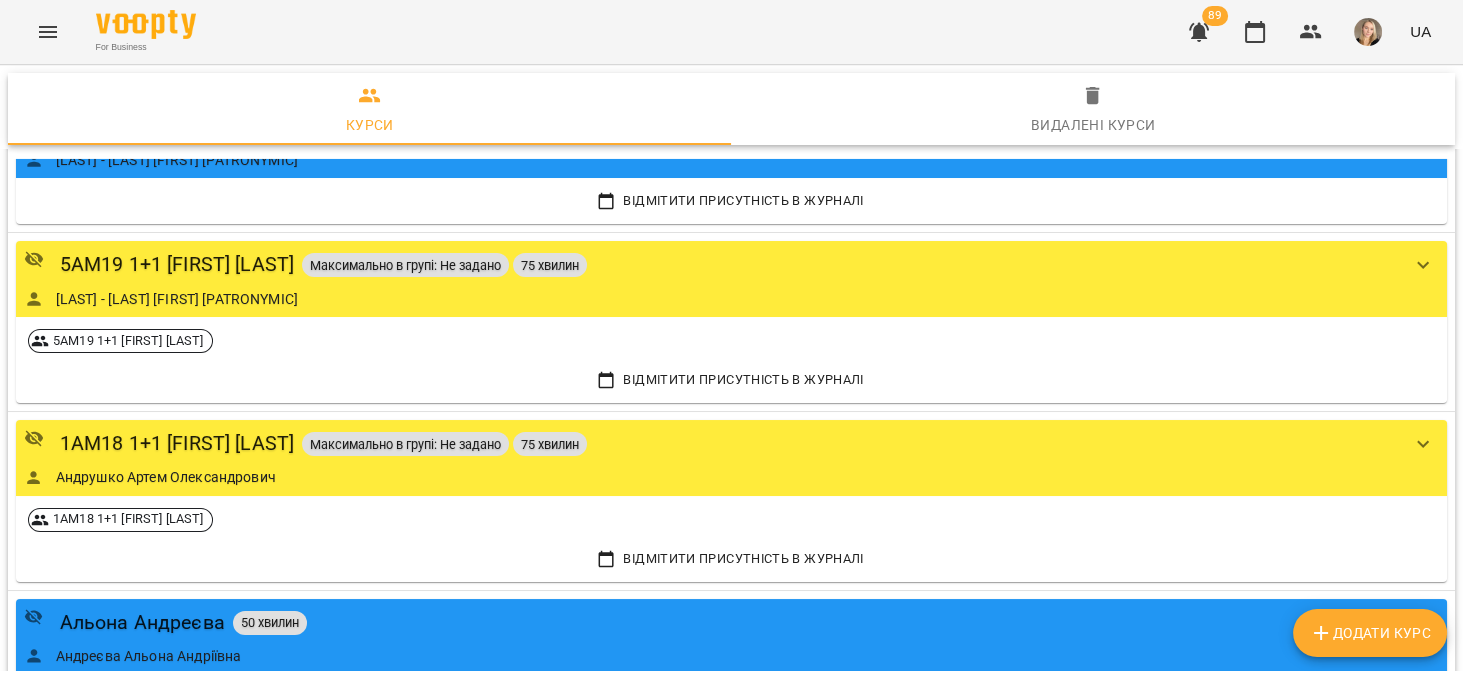 scroll, scrollTop: 9044, scrollLeft: 0, axis: vertical 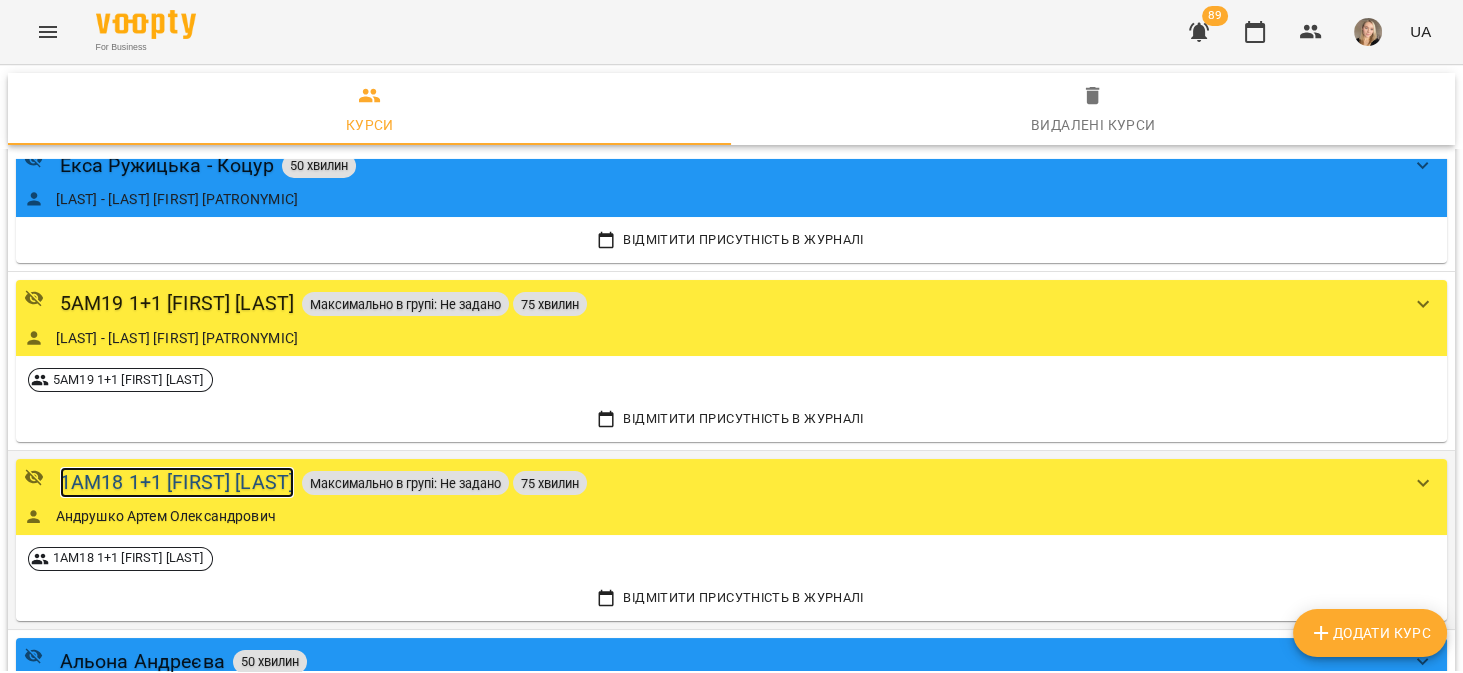 click on "1АМ18 1+1 Артем Андрушко" at bounding box center [177, 482] 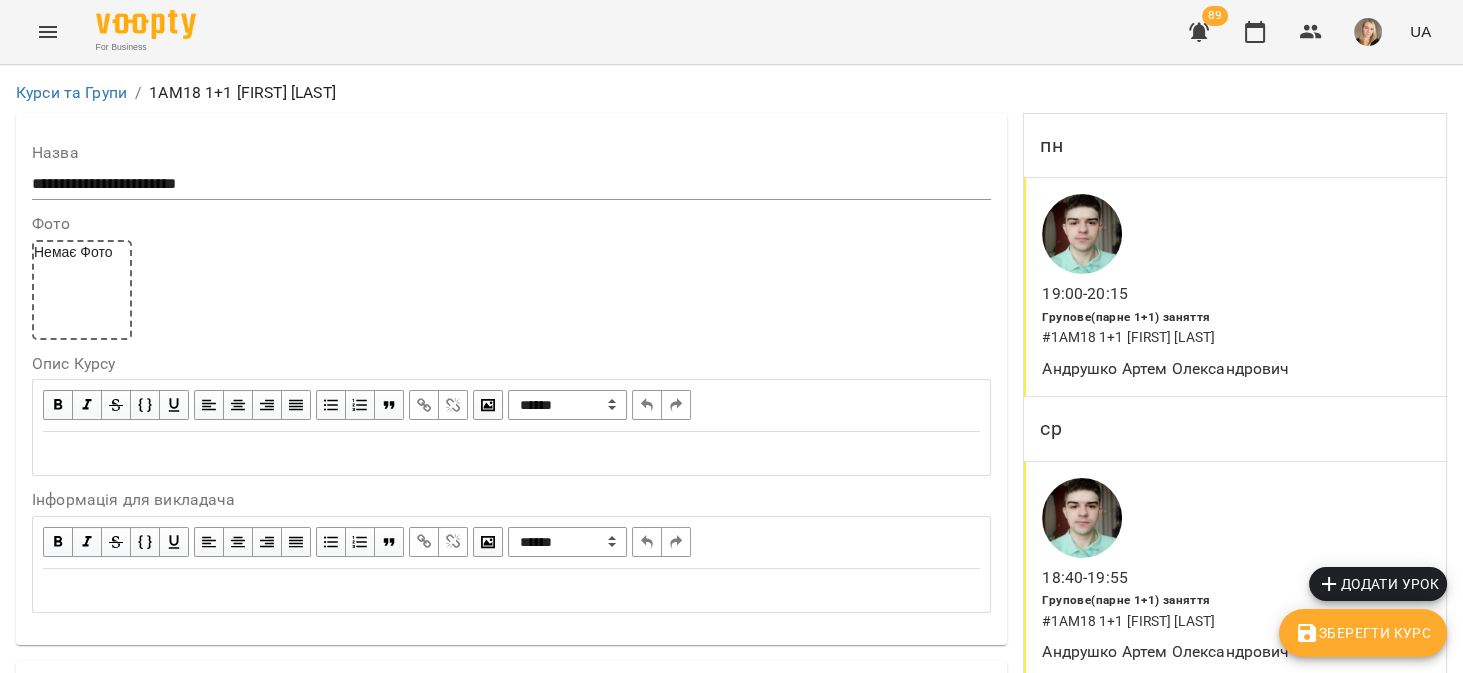 scroll, scrollTop: 1651, scrollLeft: 0, axis: vertical 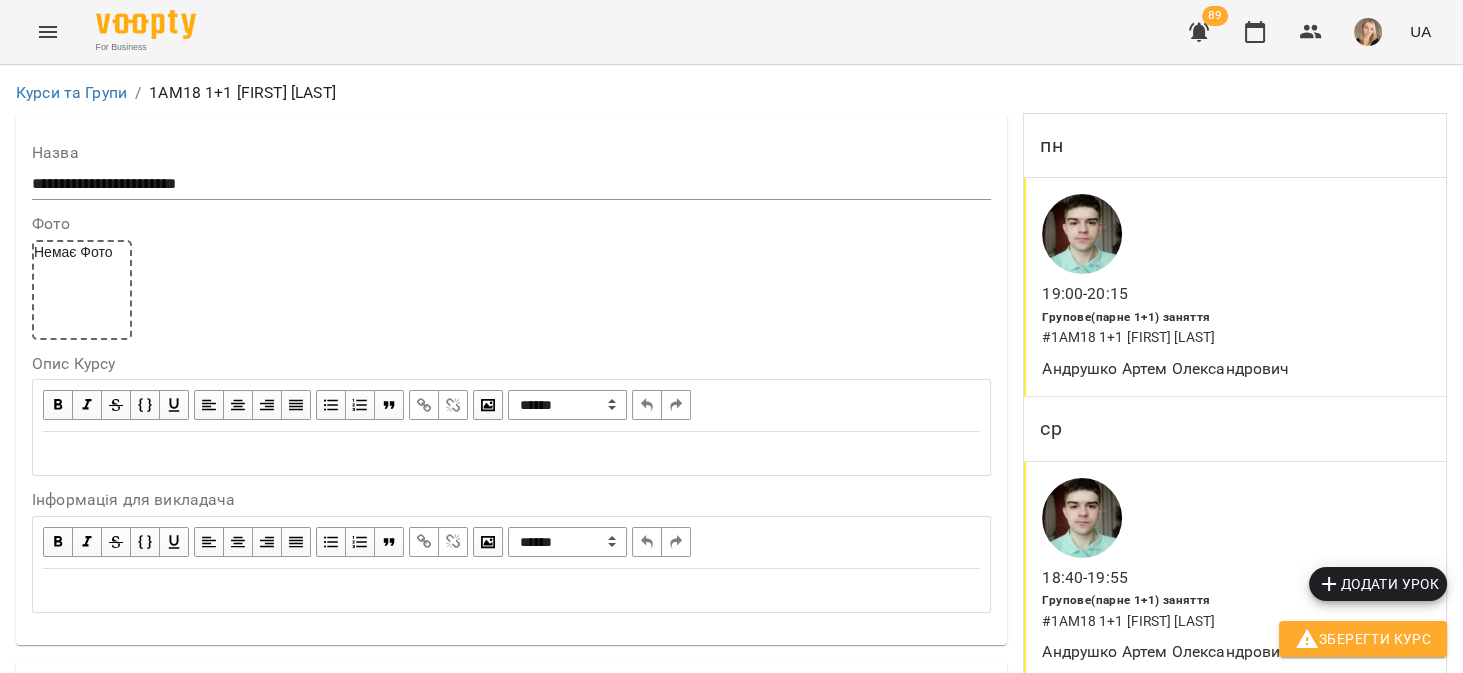 click on "Обрати клієнтів, які це відвідують" at bounding box center (189, 1927) 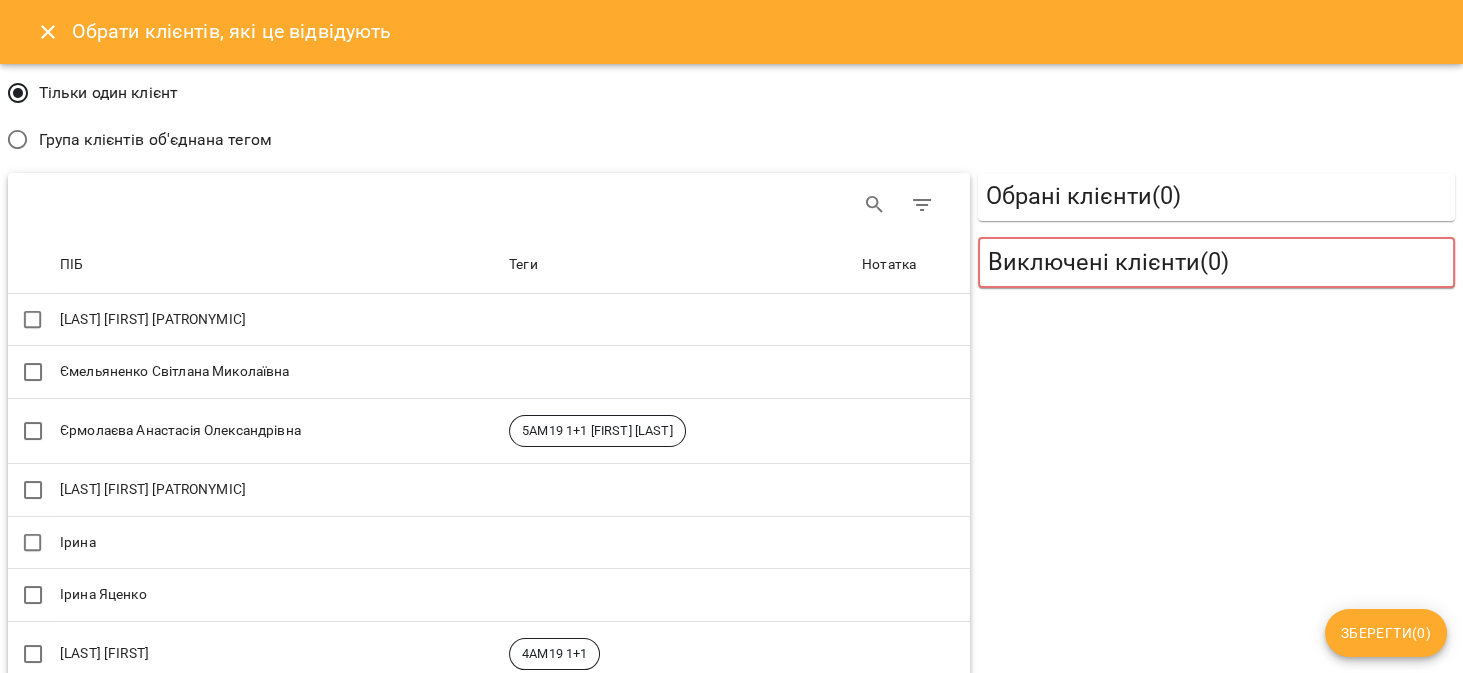 click on "Група клієнтів об'єднана тегом" at bounding box center [155, 140] 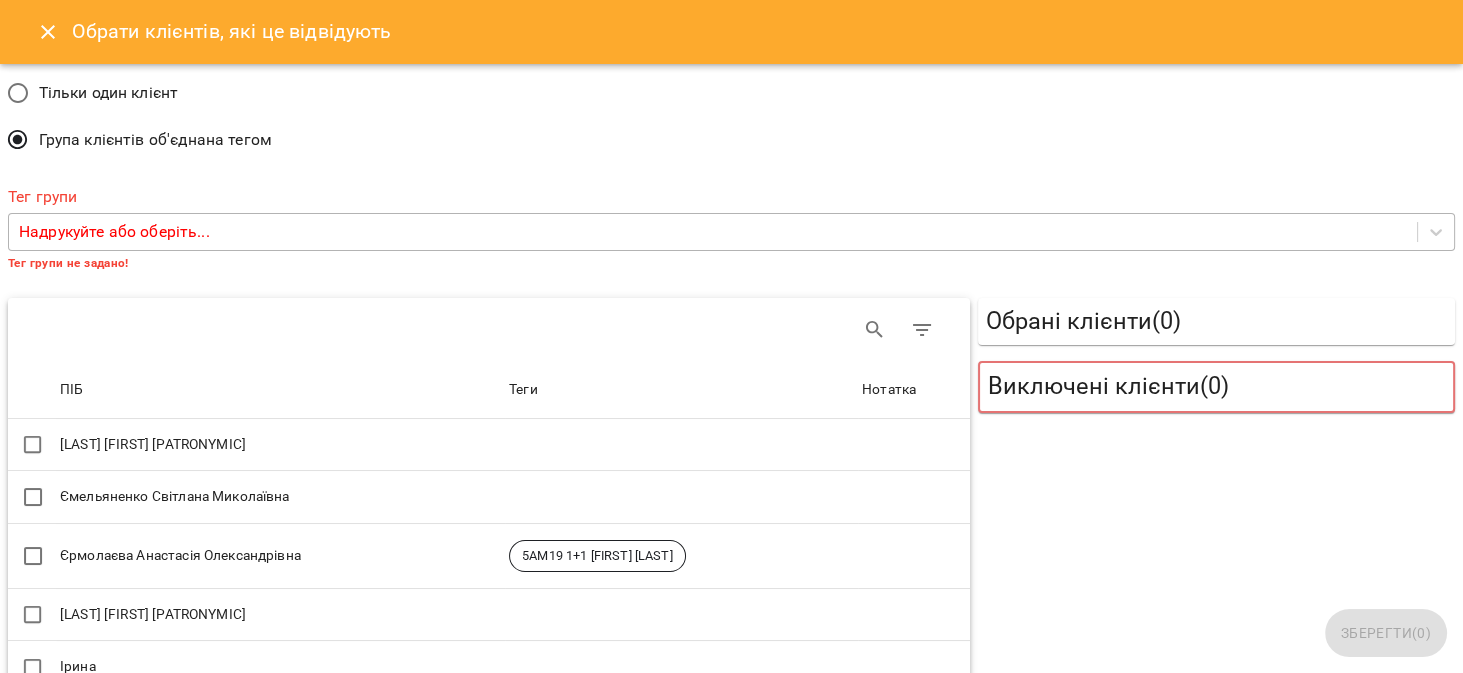click on "Надрукуйте або оберіть..." at bounding box center (713, 232) 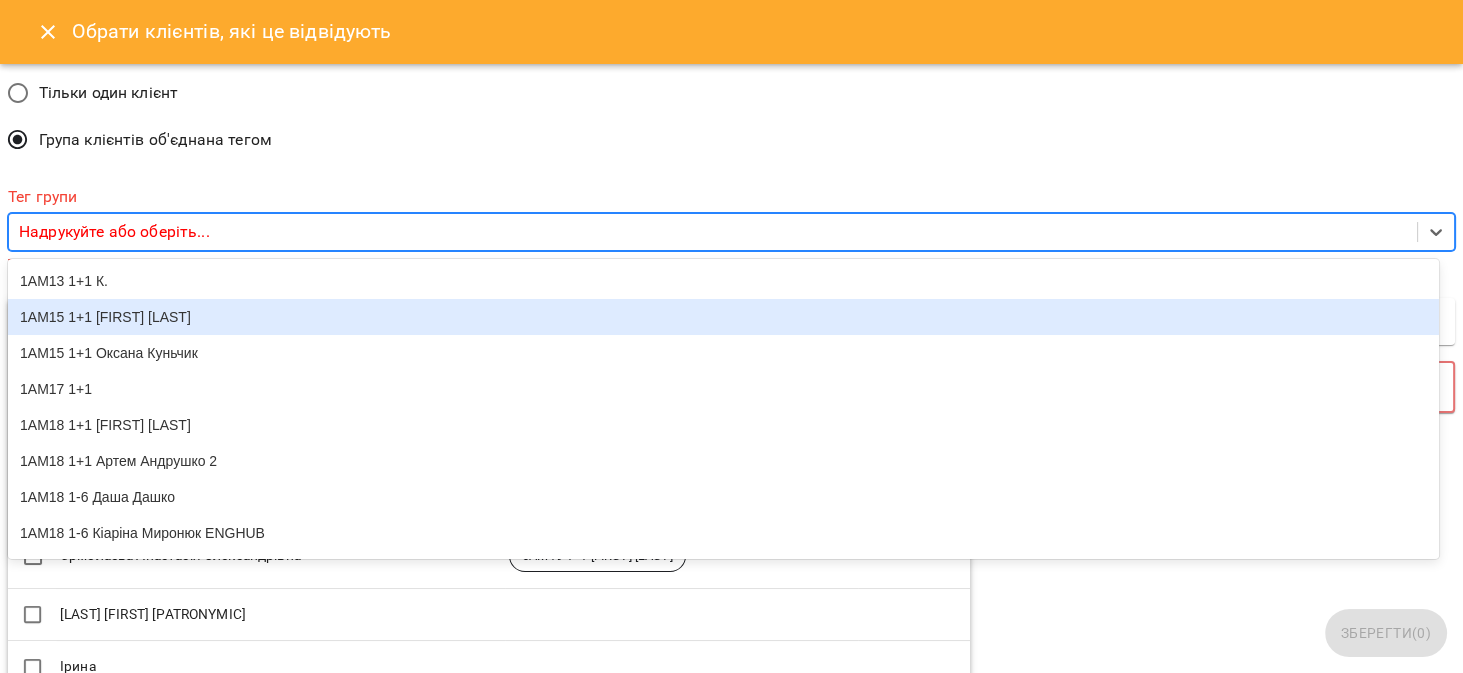 scroll, scrollTop: 253, scrollLeft: 0, axis: vertical 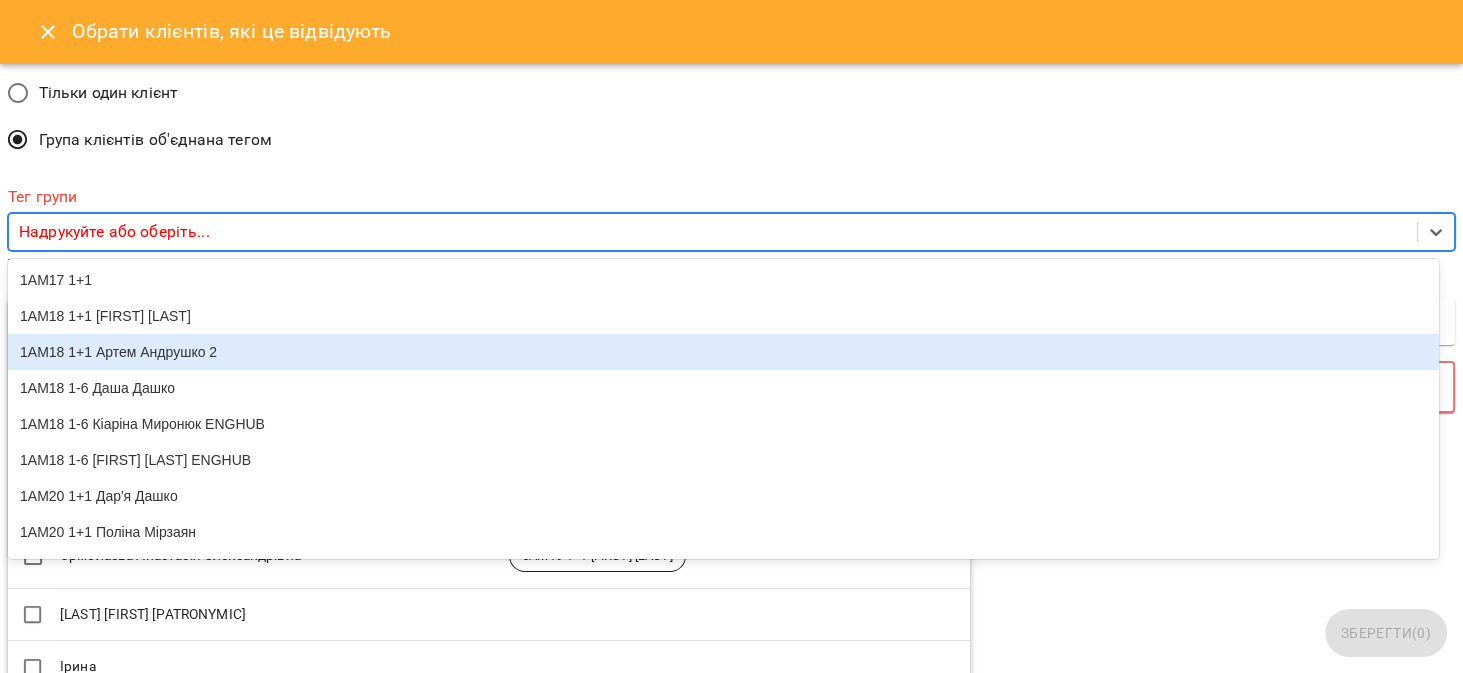 click on "1АМ18 1+1 Артем Андрушко 2" at bounding box center (723, 352) 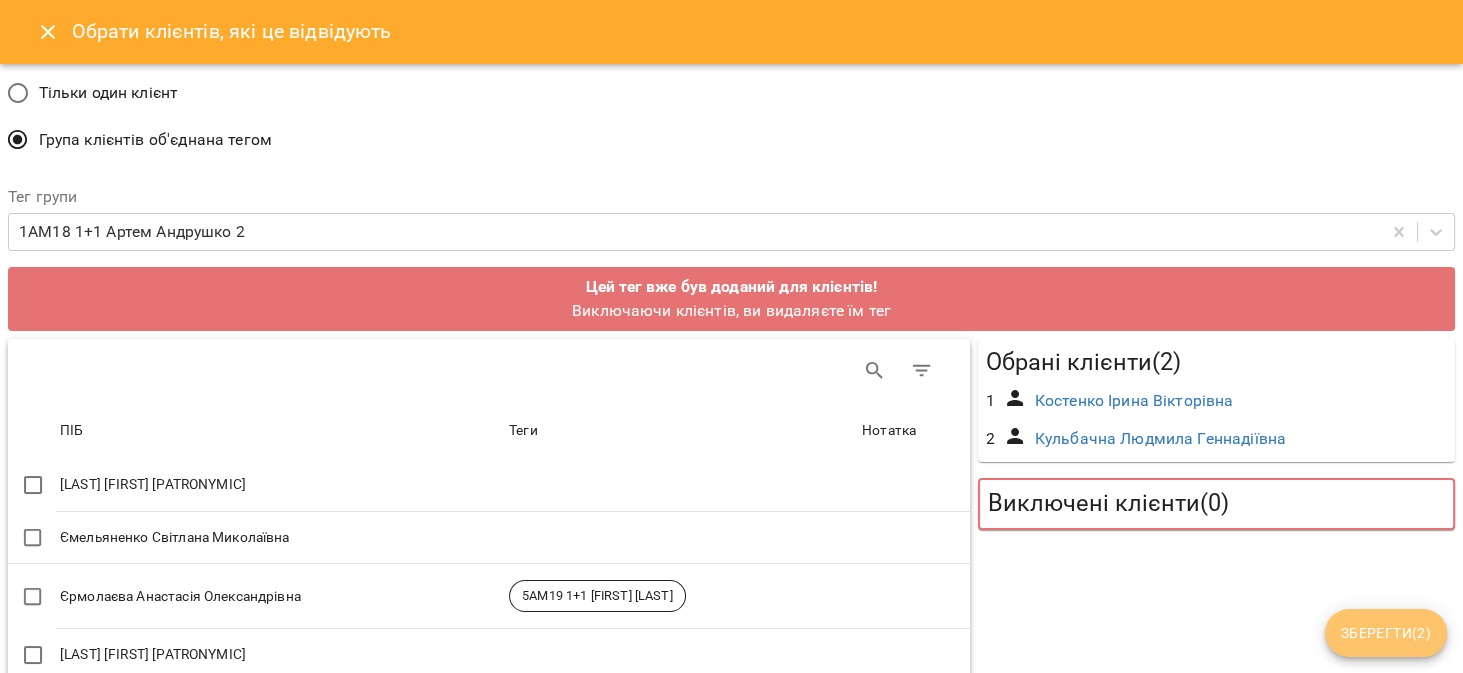 click on "Зберегти ( 2 )" at bounding box center (1386, 633) 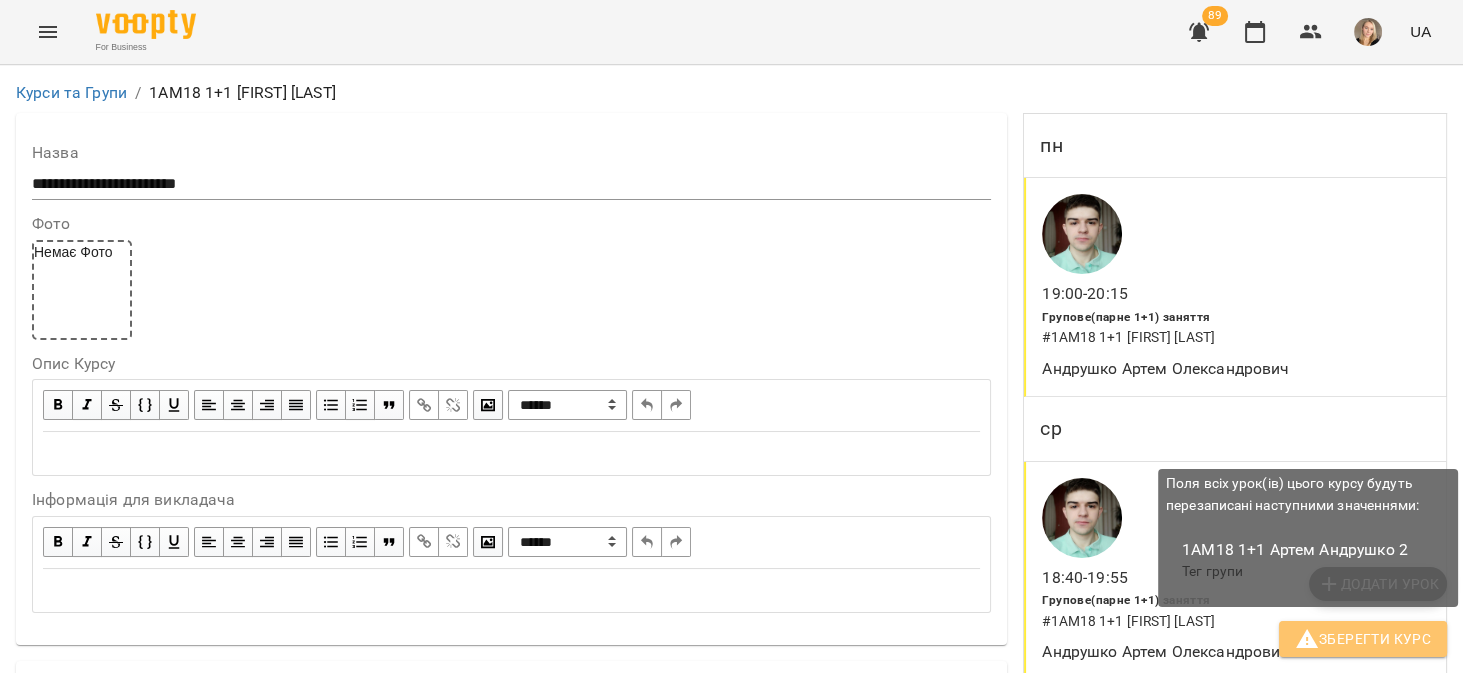 click on "Зберегти Курс" at bounding box center (1363, 639) 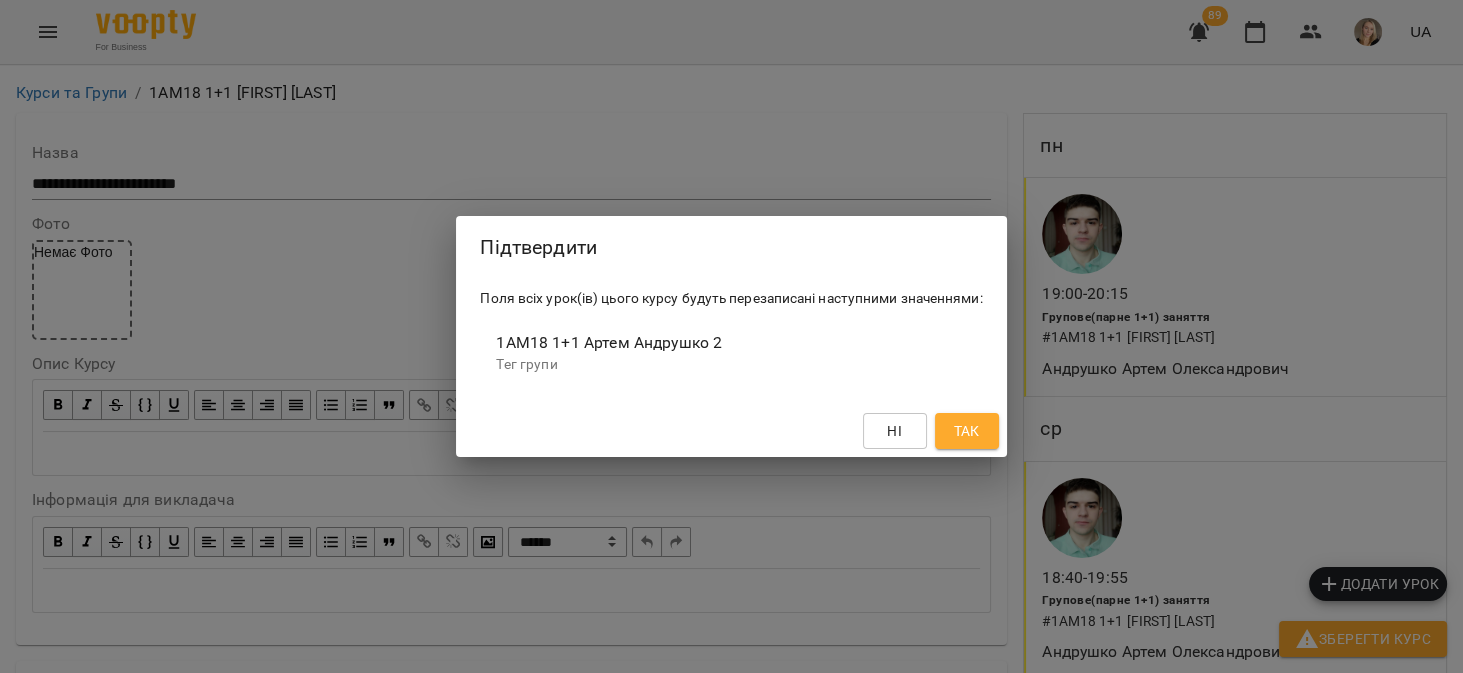 click on "Так" at bounding box center [966, 431] 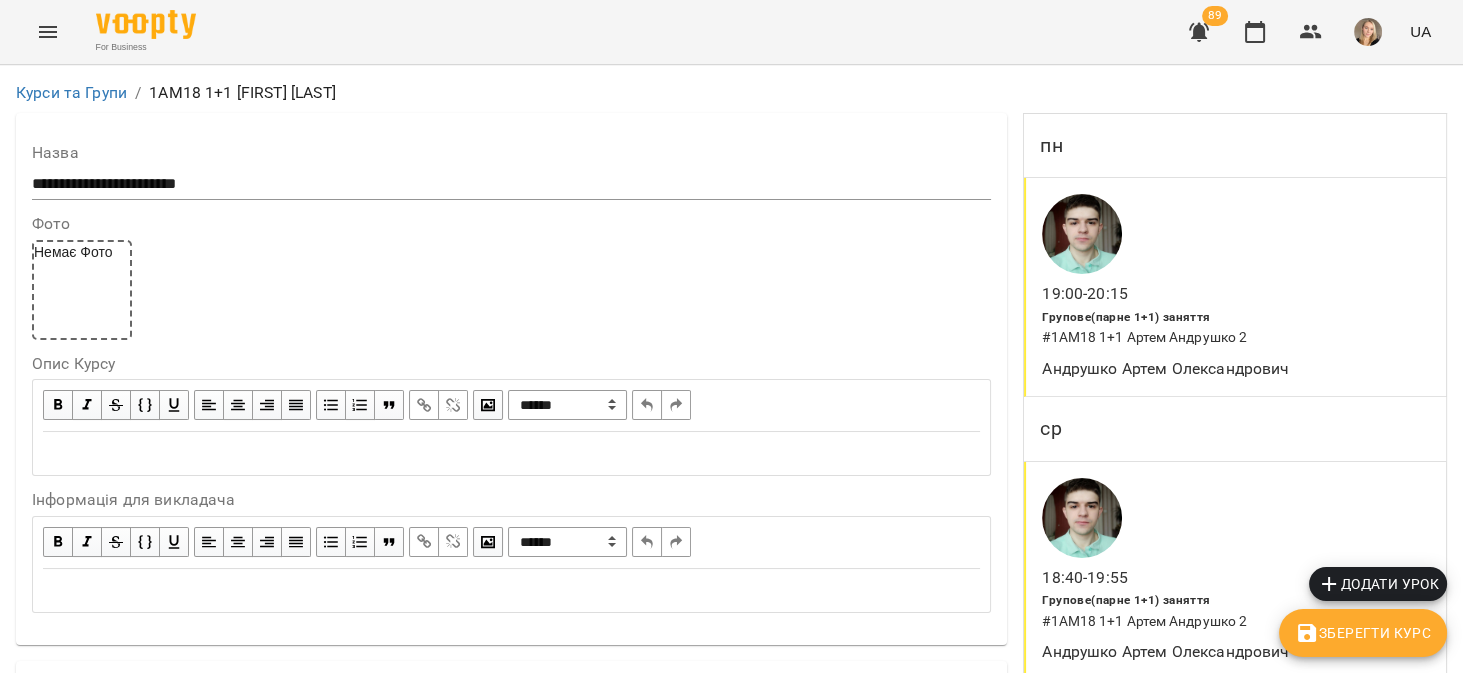 scroll, scrollTop: 190, scrollLeft: 0, axis: vertical 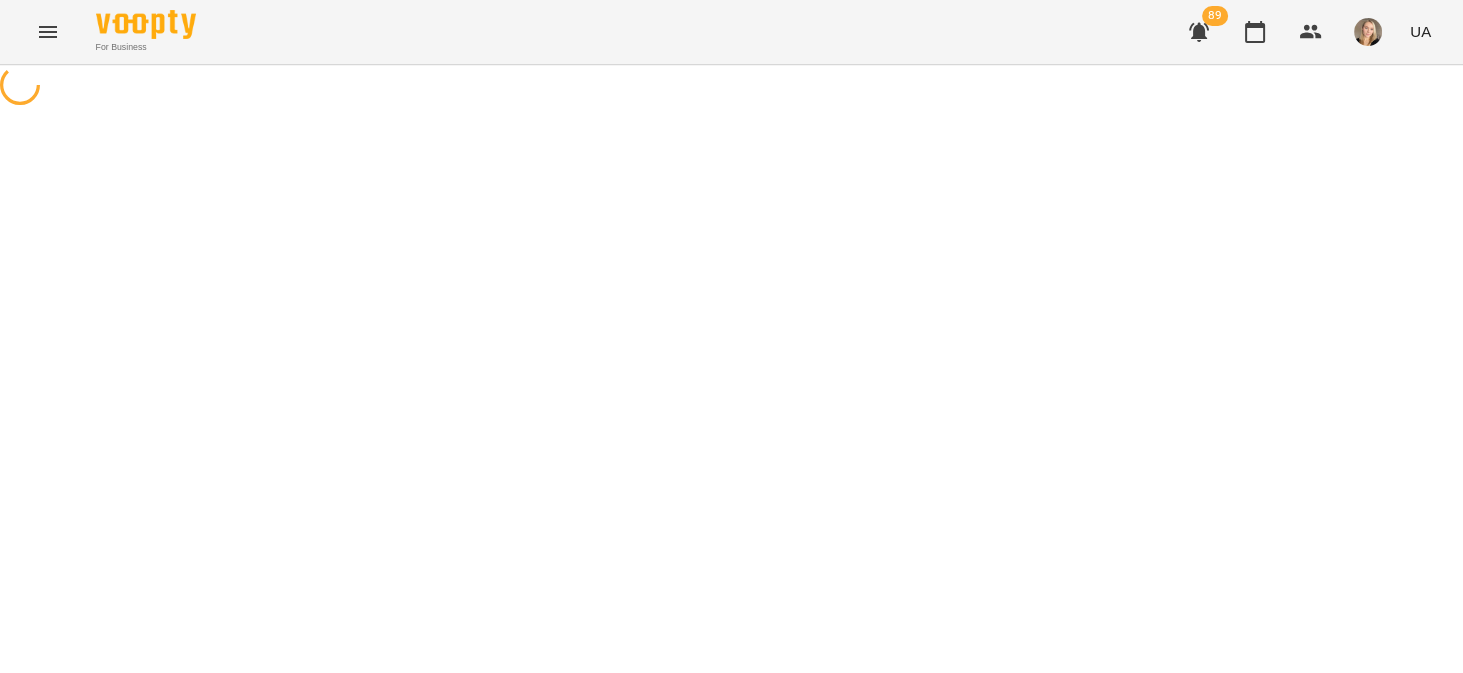 select on "*" 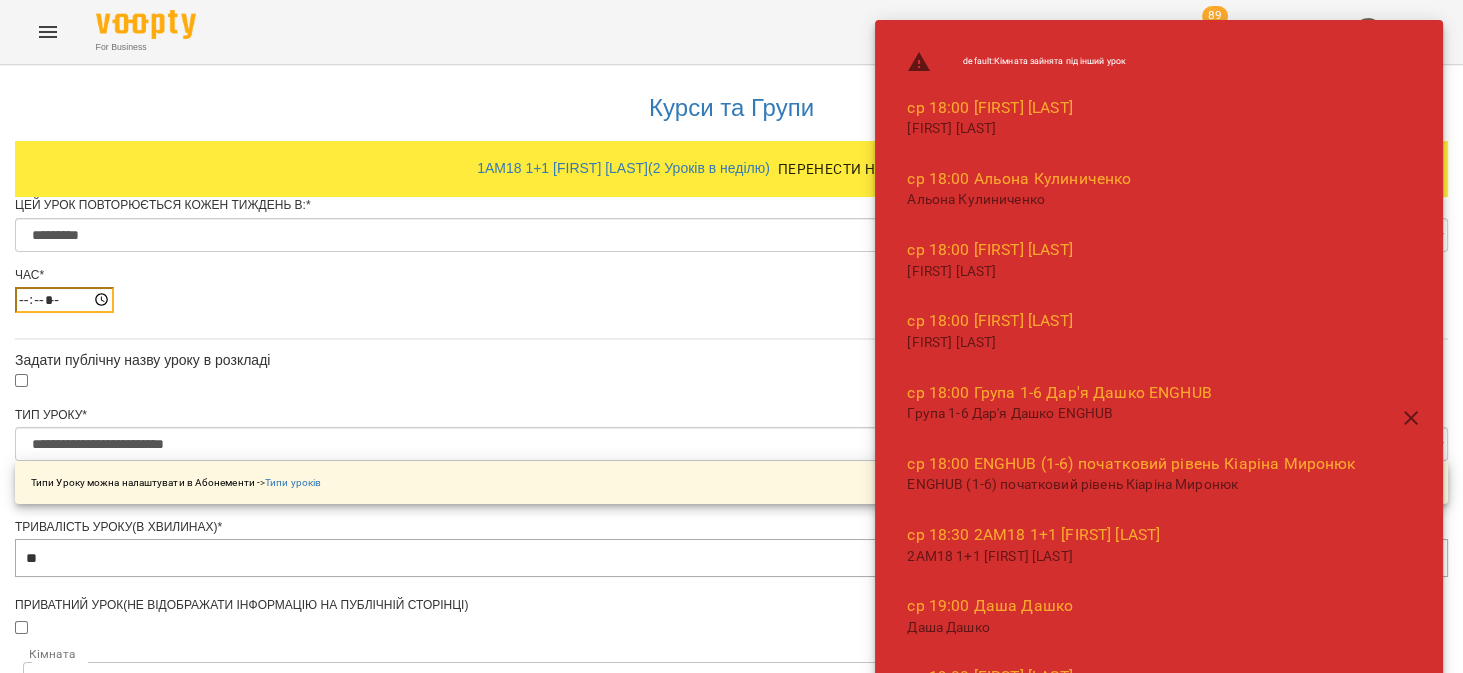 click on "*****" at bounding box center (64, 300) 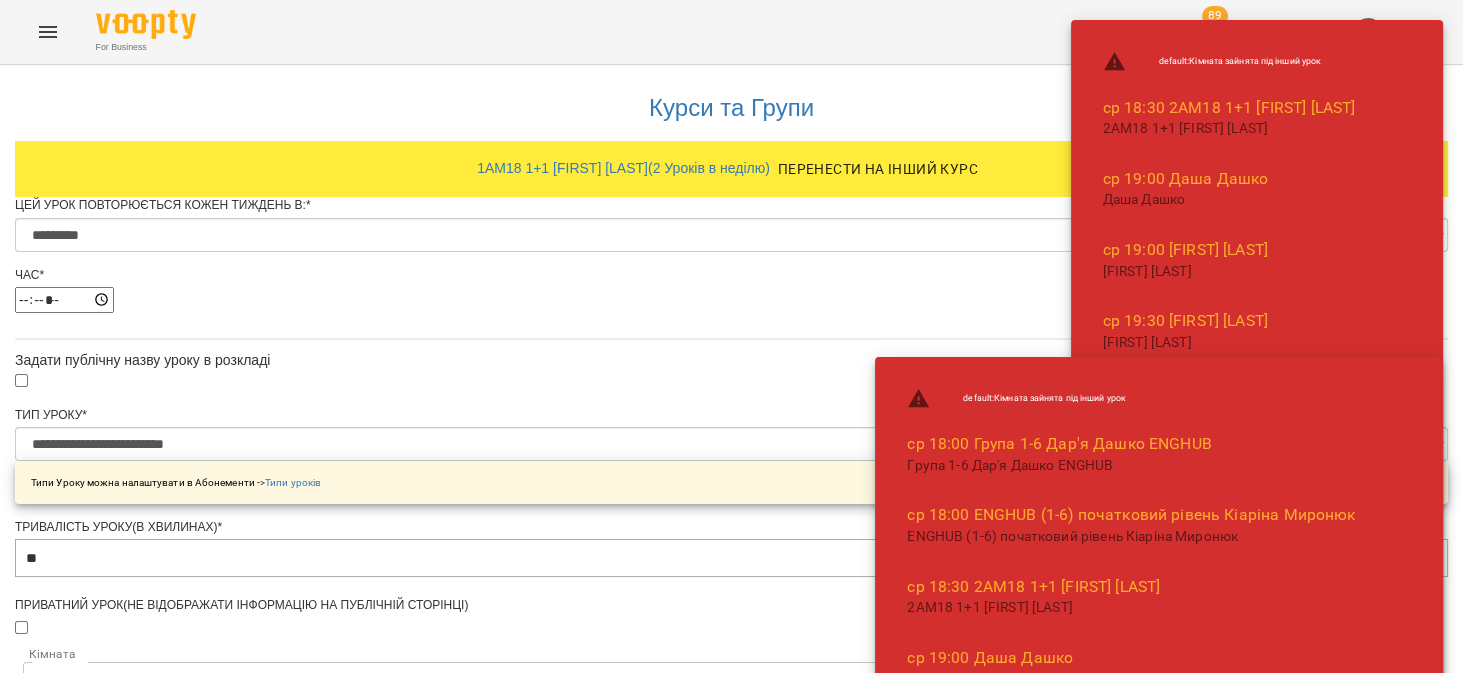 type on "*****" 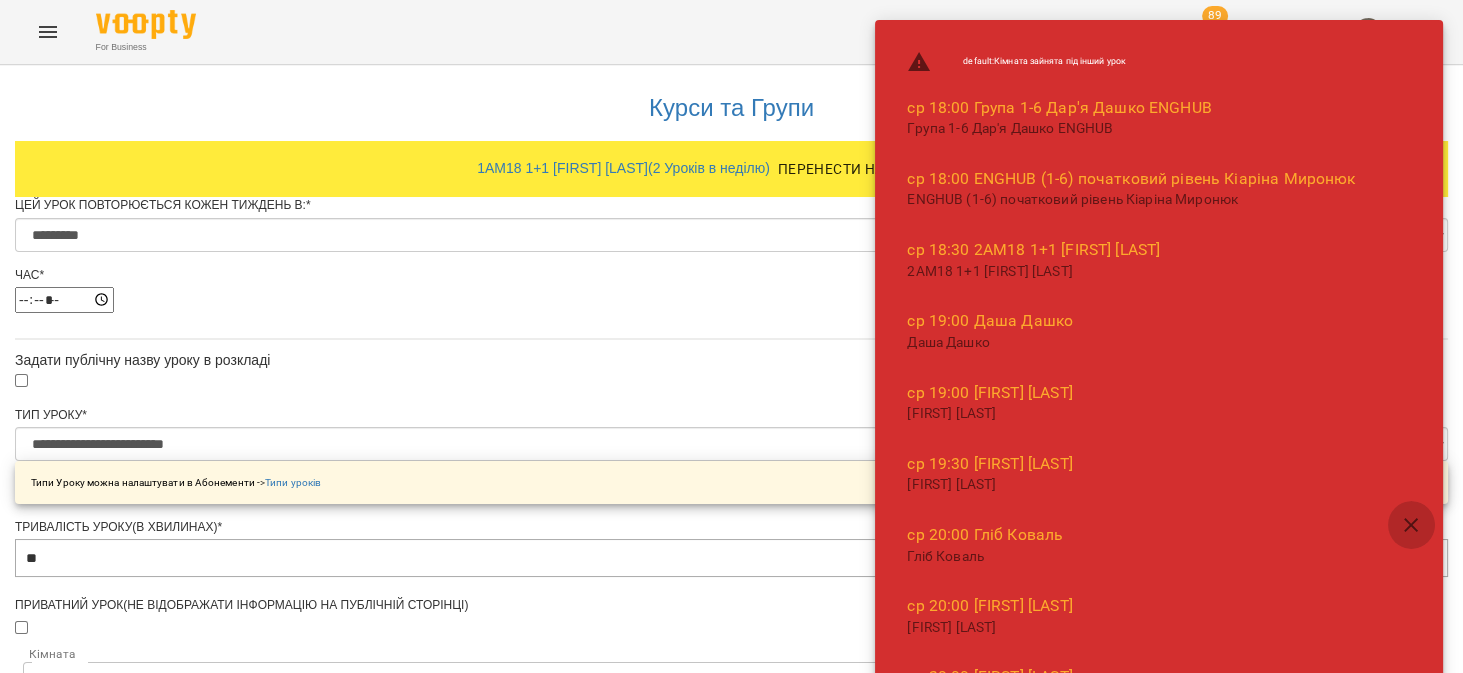click at bounding box center [1411, 525] 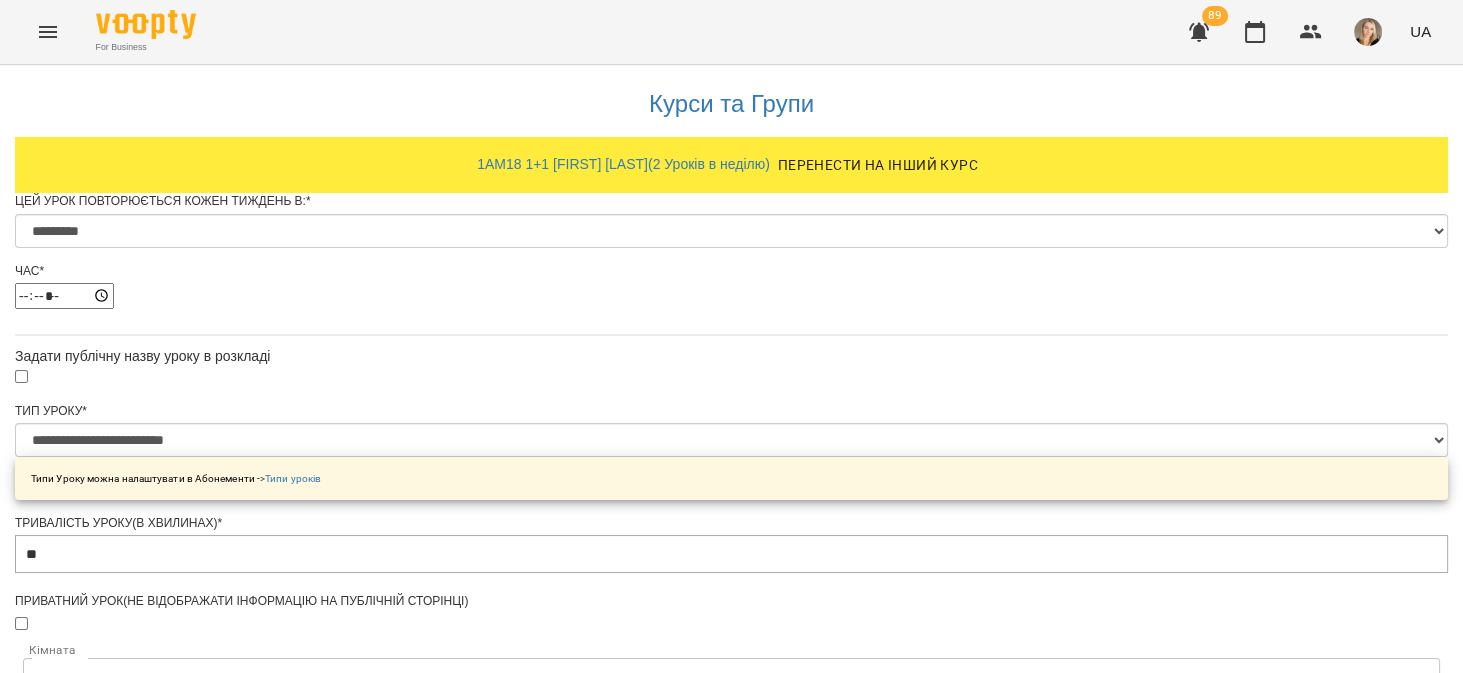 scroll, scrollTop: 885, scrollLeft: 0, axis: vertical 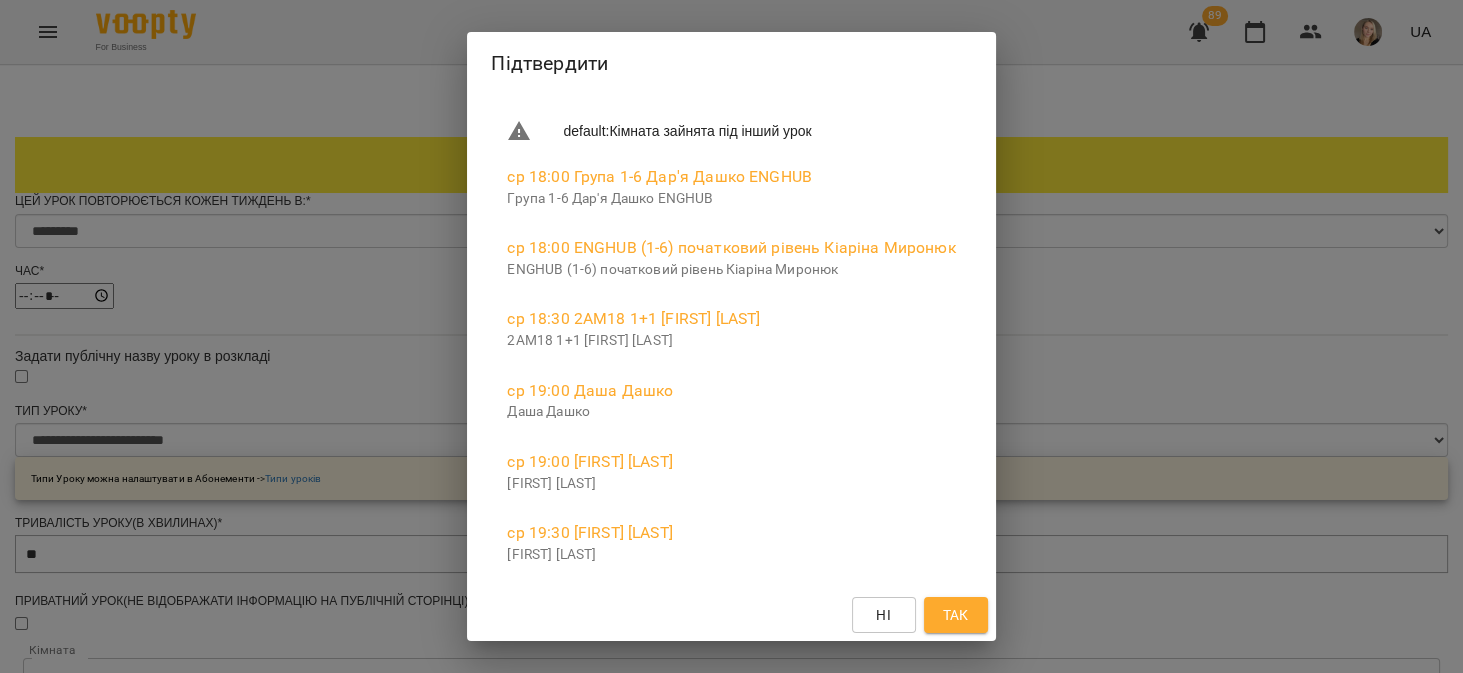 click on "Так" at bounding box center [955, 615] 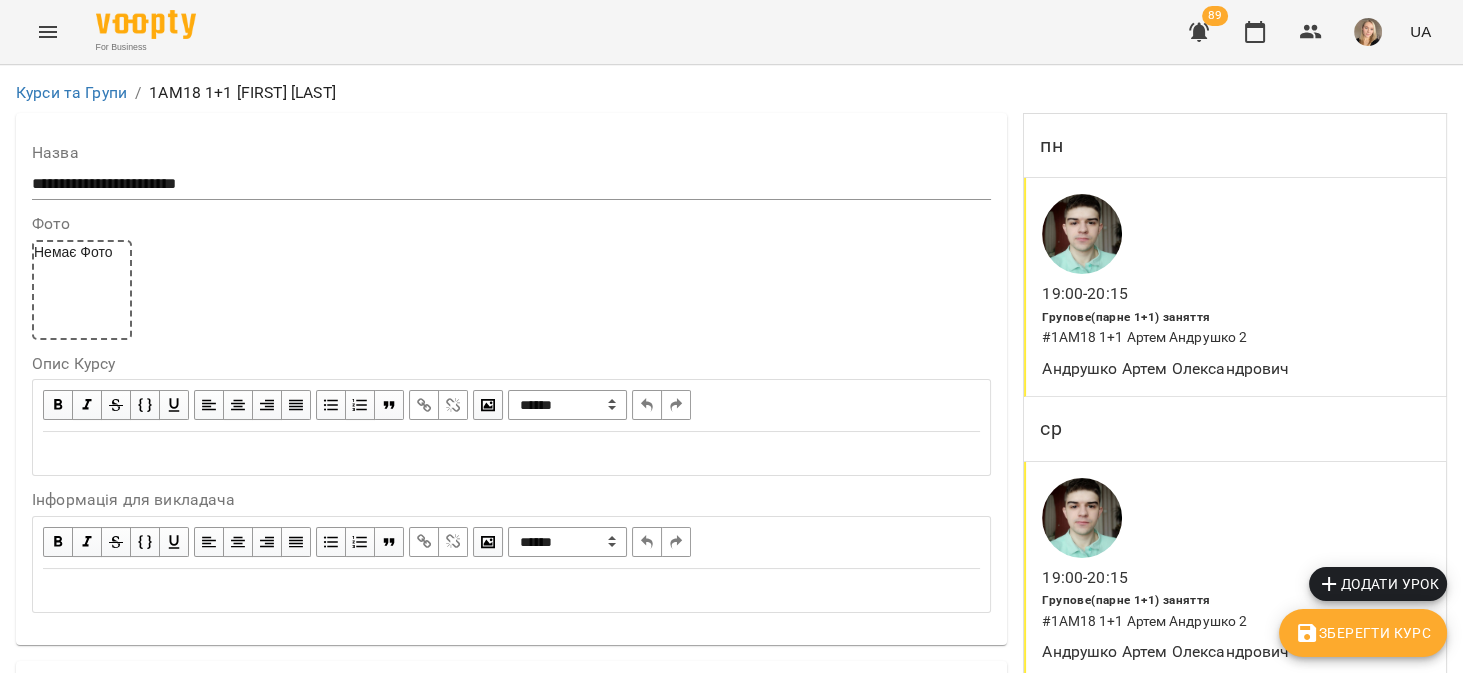 scroll, scrollTop: 825, scrollLeft: 0, axis: vertical 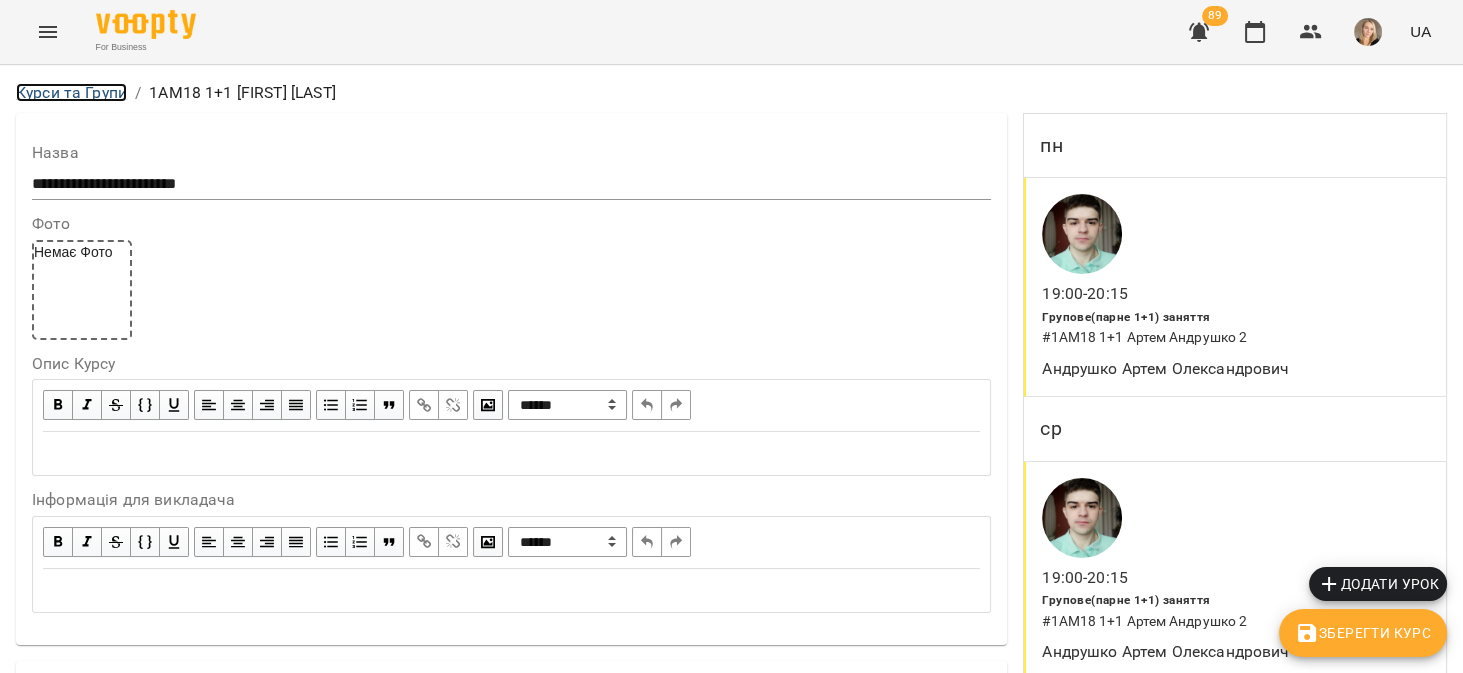 click on "Курси та Групи" at bounding box center (71, 92) 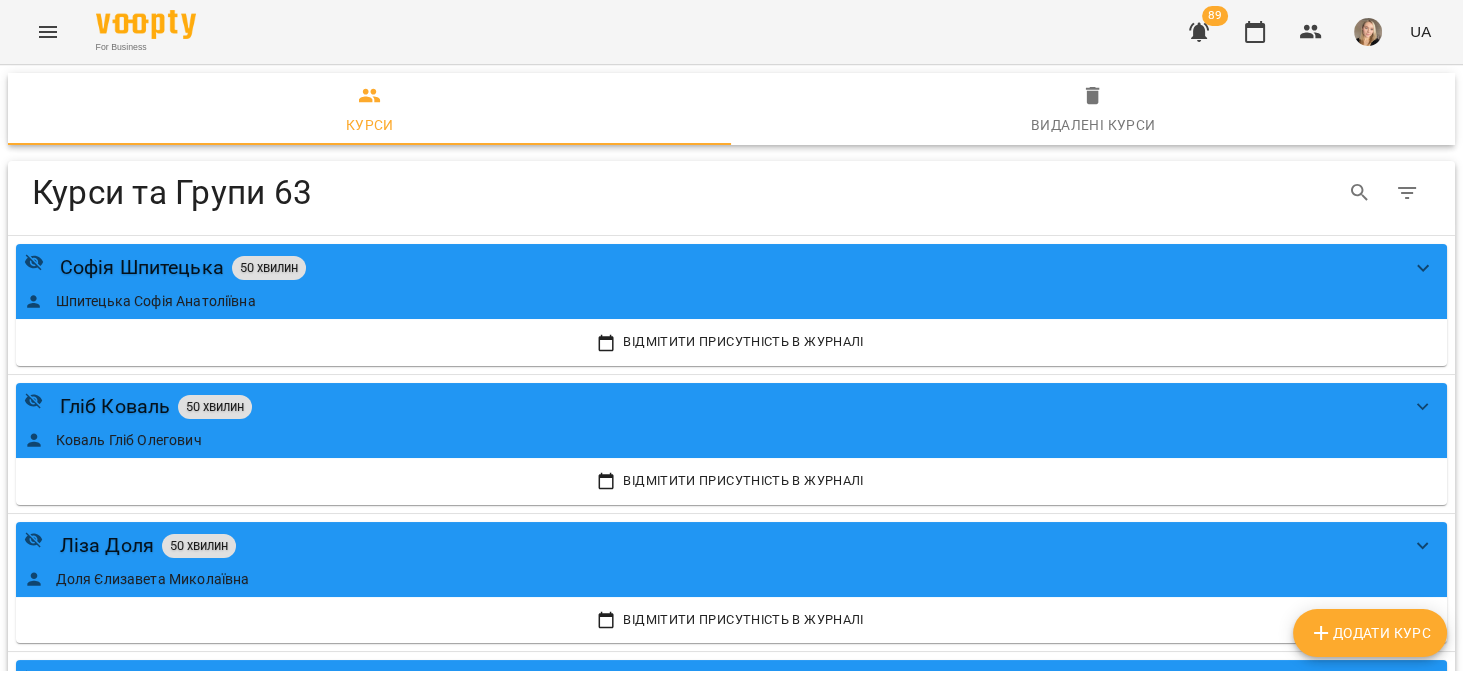 click at bounding box center [48, 32] 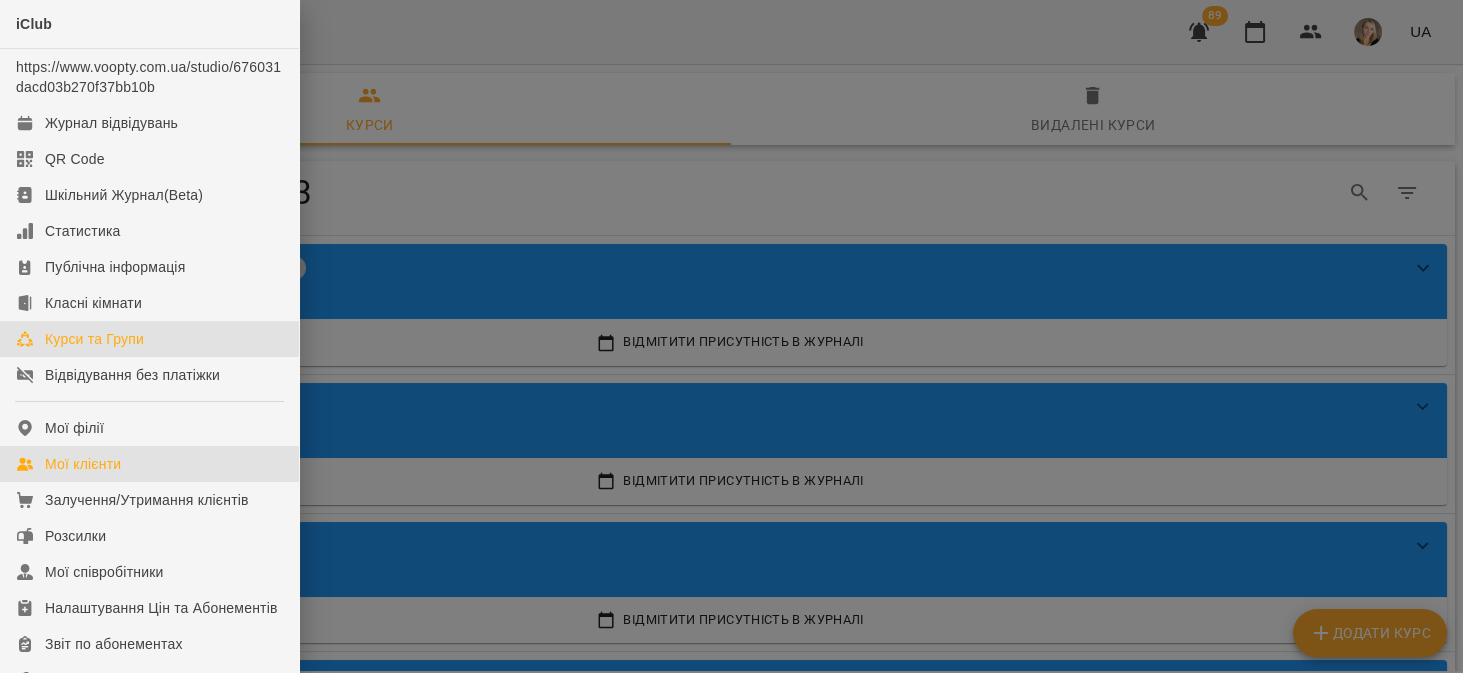 click on "Мої клієнти" at bounding box center (149, 464) 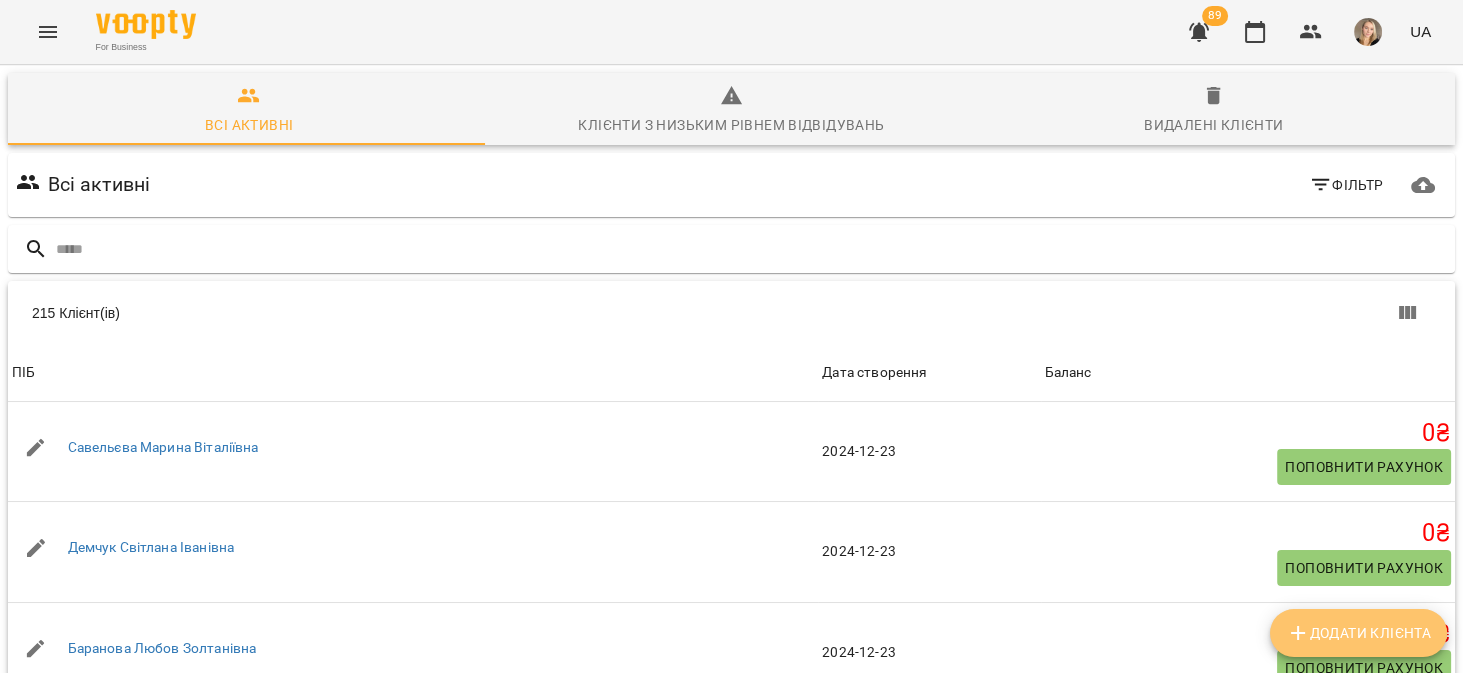 click on "Додати клієнта" at bounding box center [1358, 633] 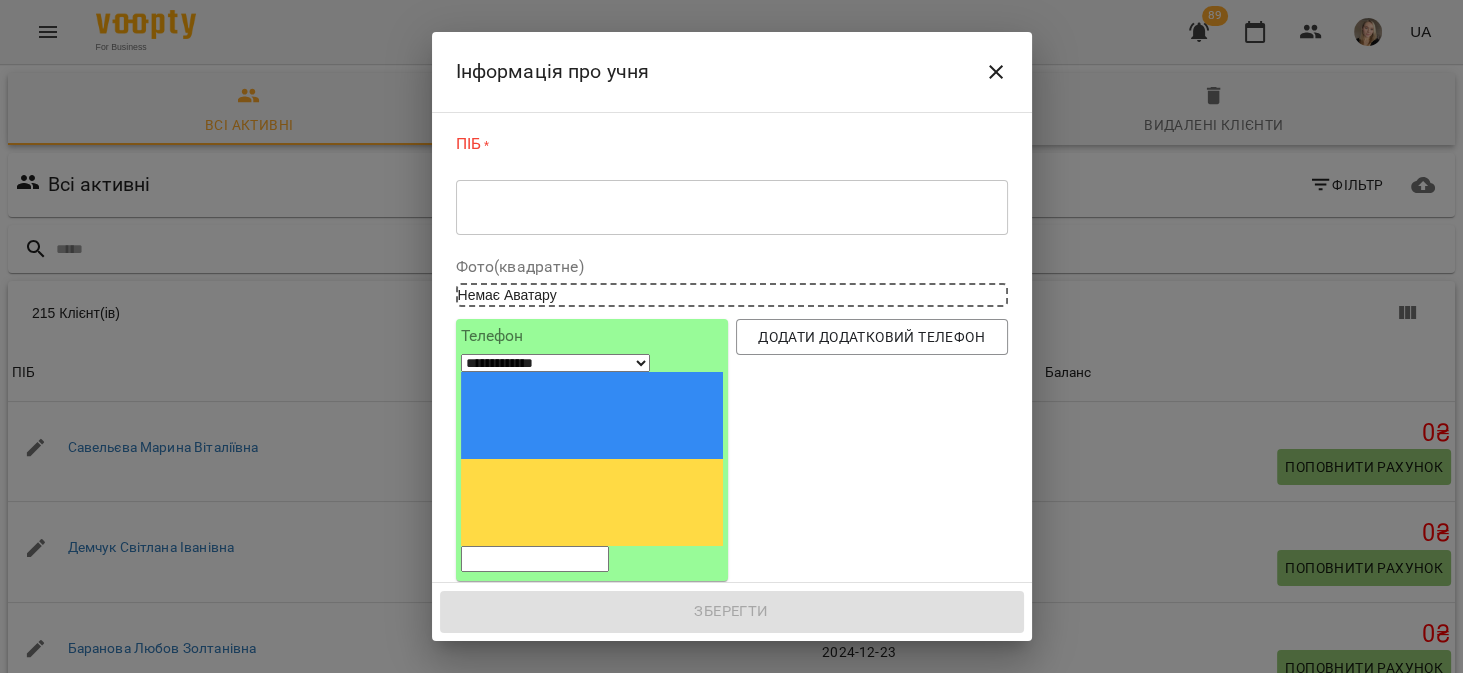 click on "* ​" at bounding box center (732, 207) 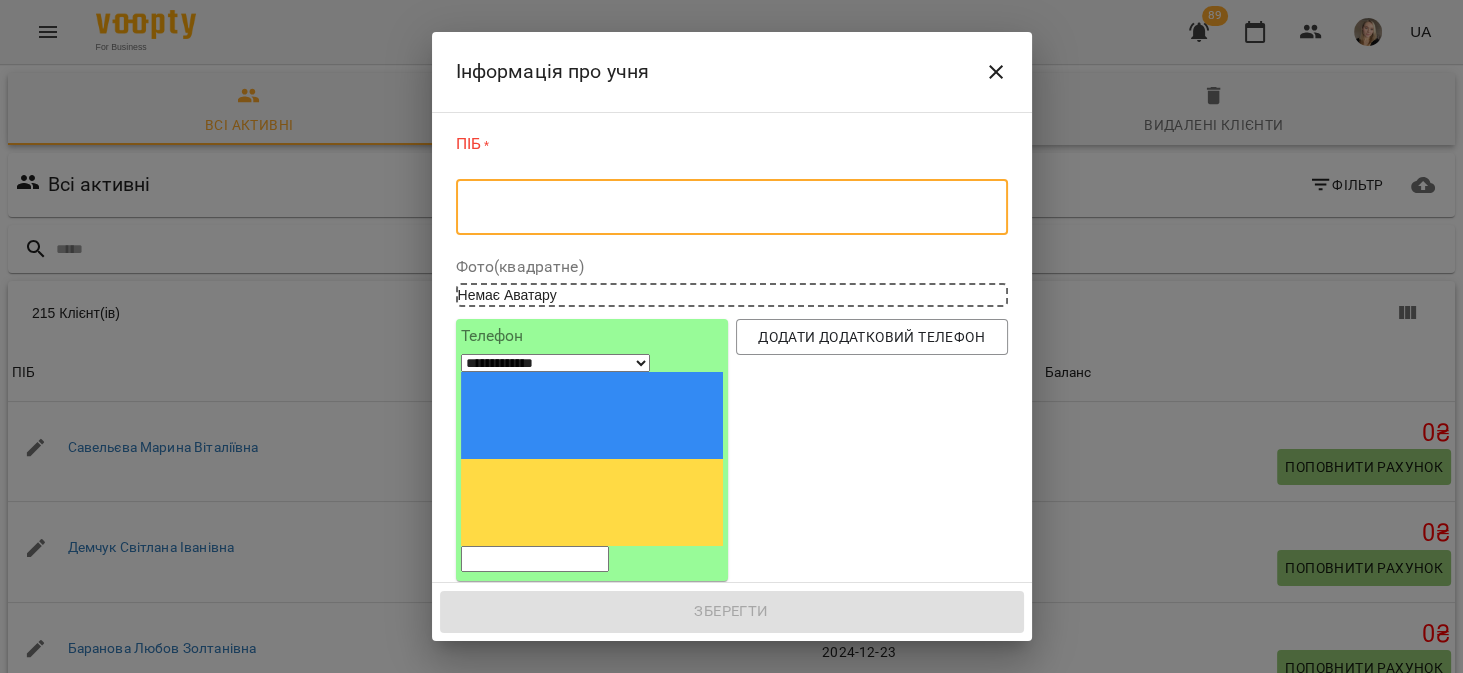 paste on "**********" 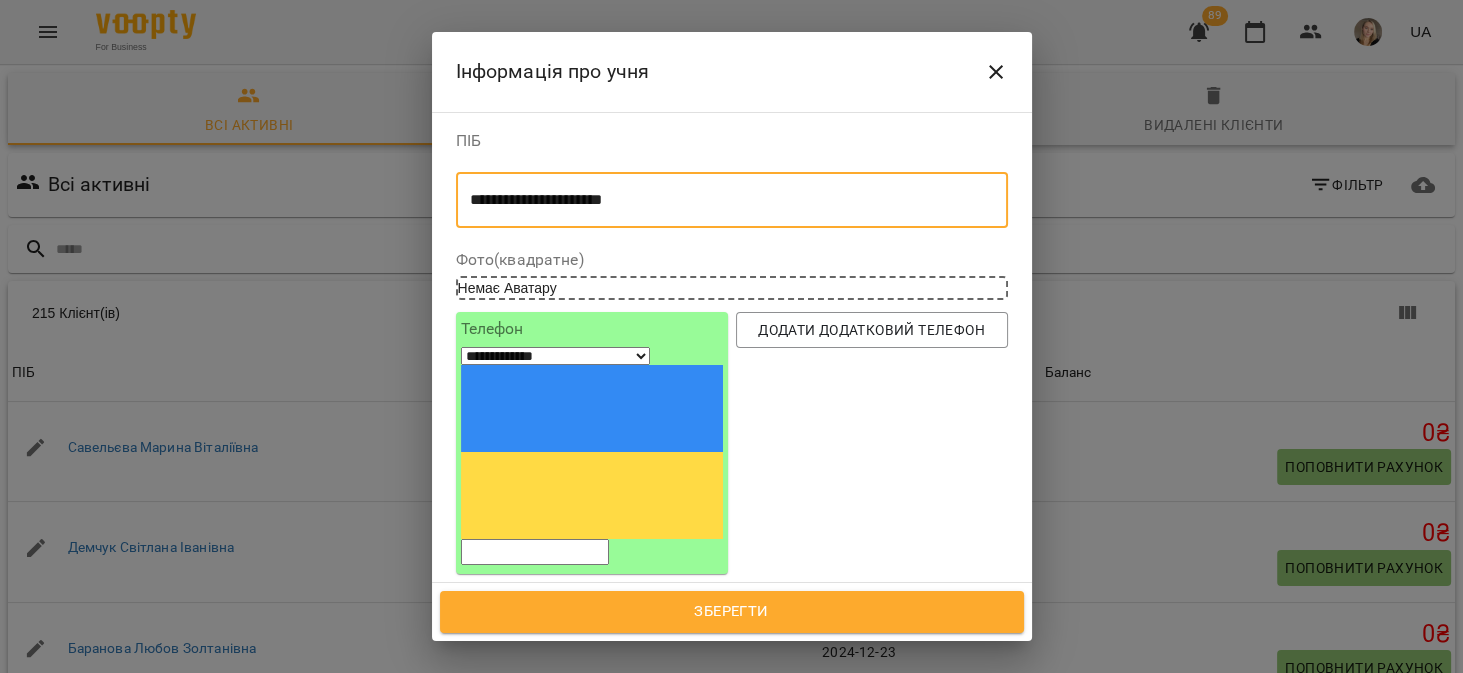 type on "**********" 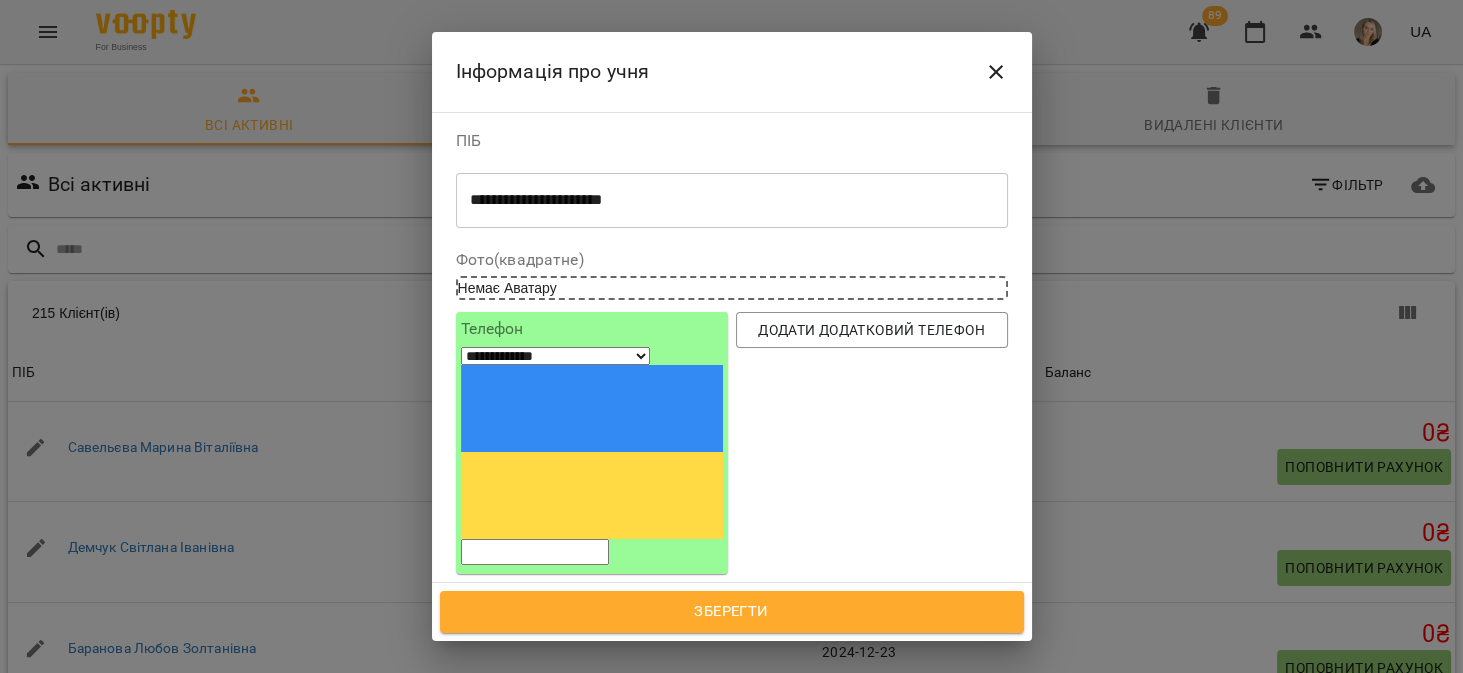 paste on "**" 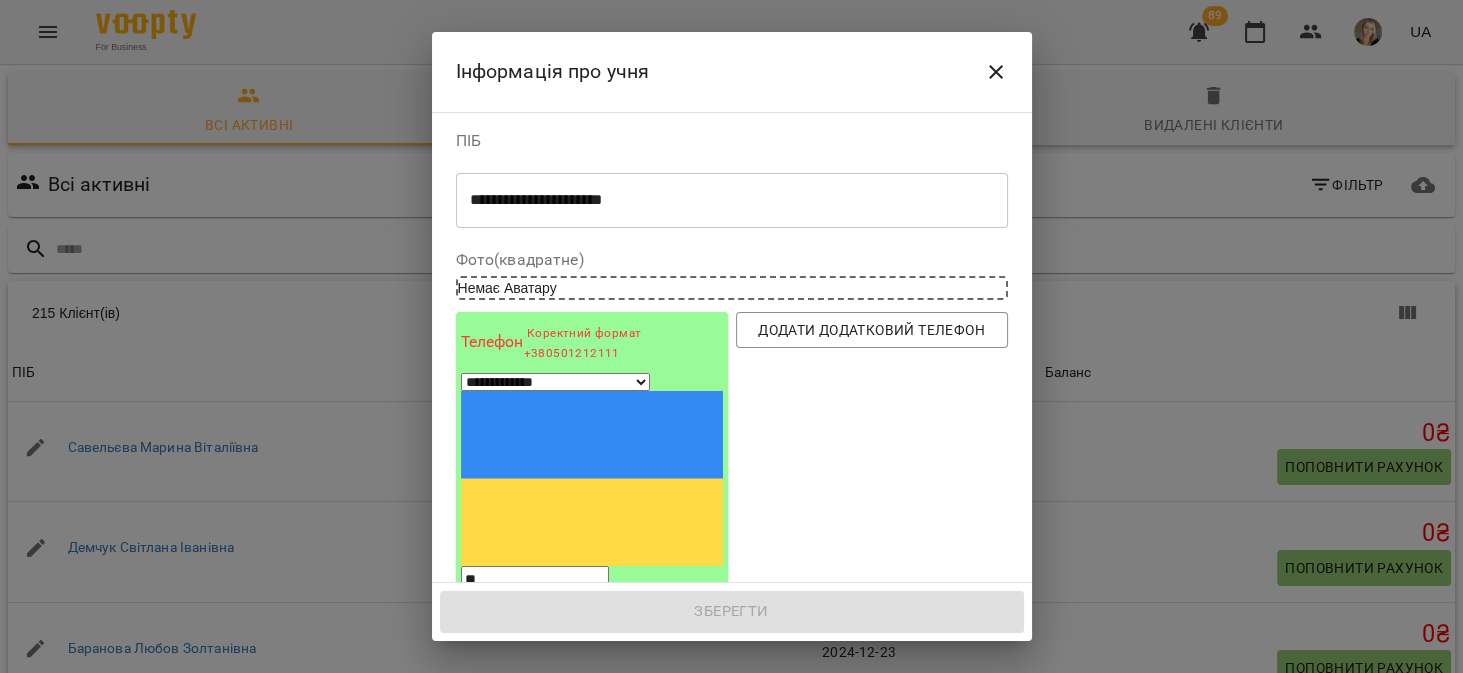 click on "**********" at bounding box center [592, 481] 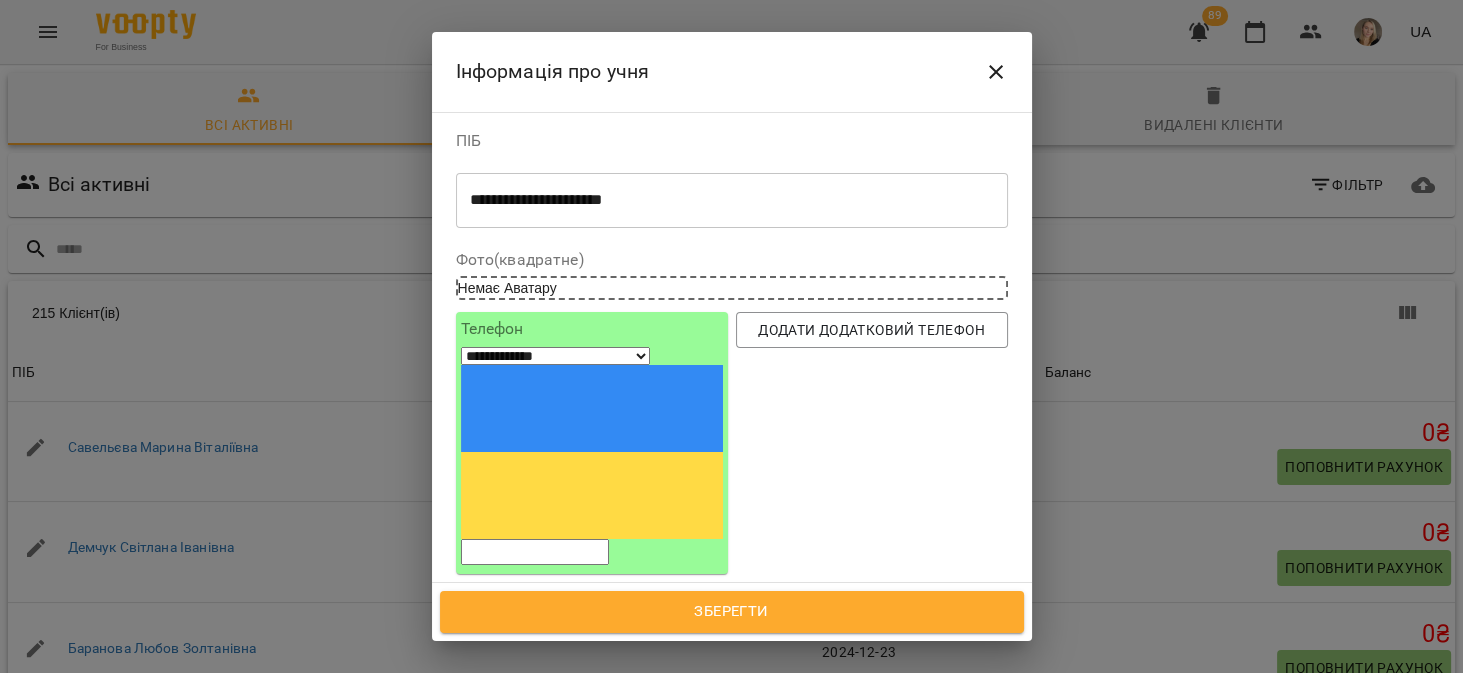 click at bounding box center [732, 654] 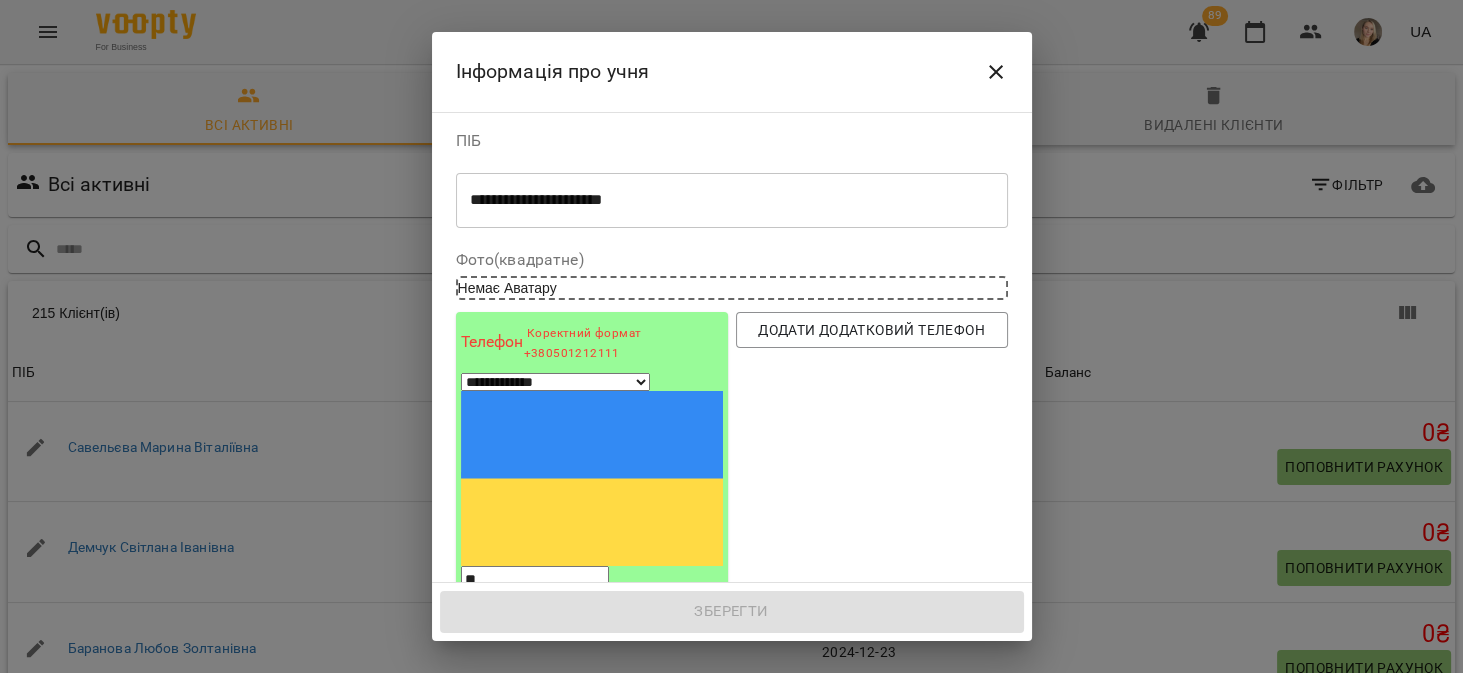 paste on "**********" 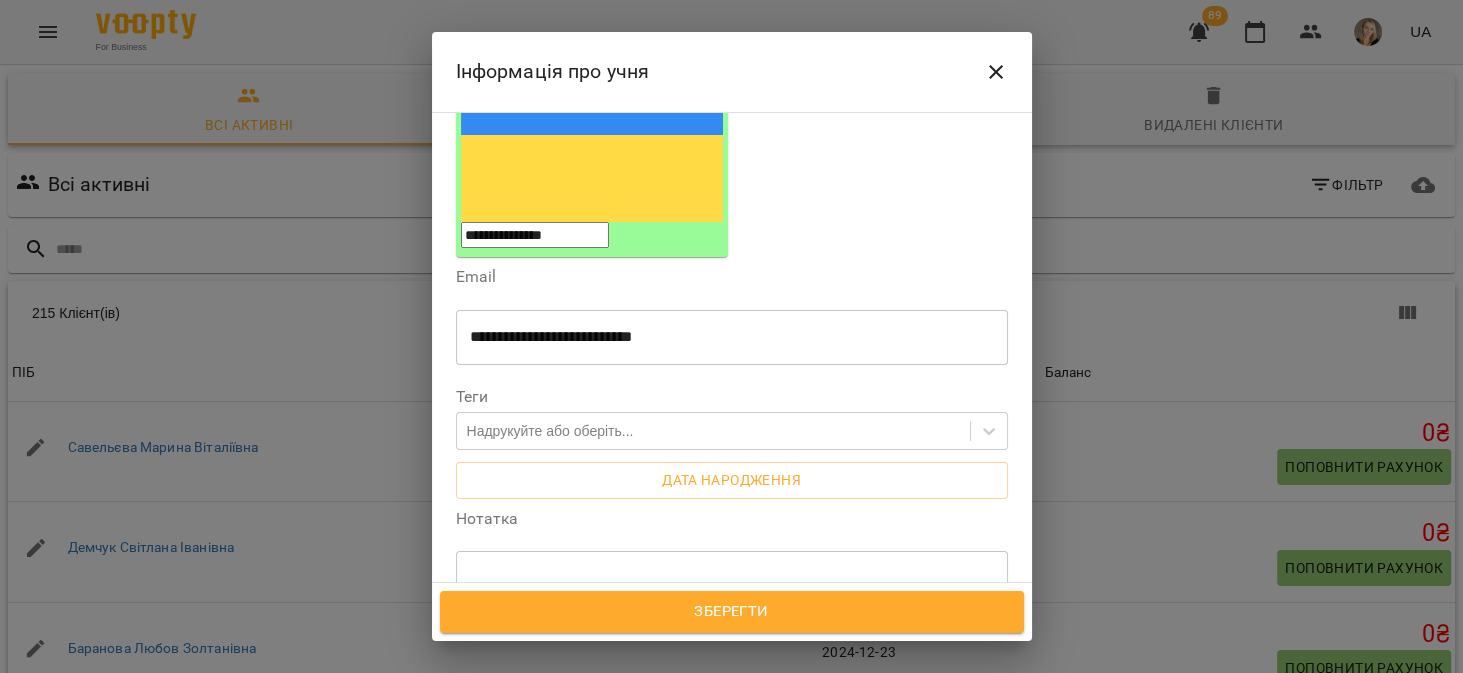 scroll, scrollTop: 536, scrollLeft: 0, axis: vertical 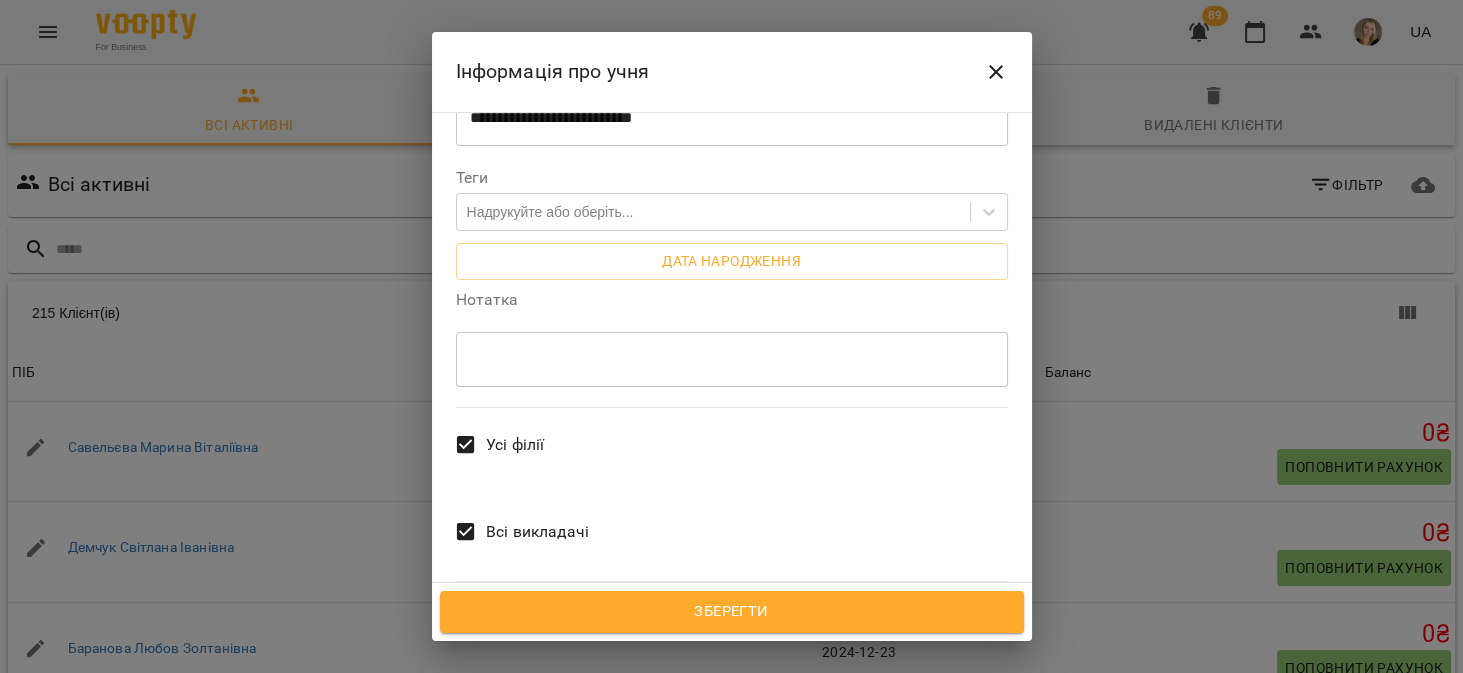type on "**********" 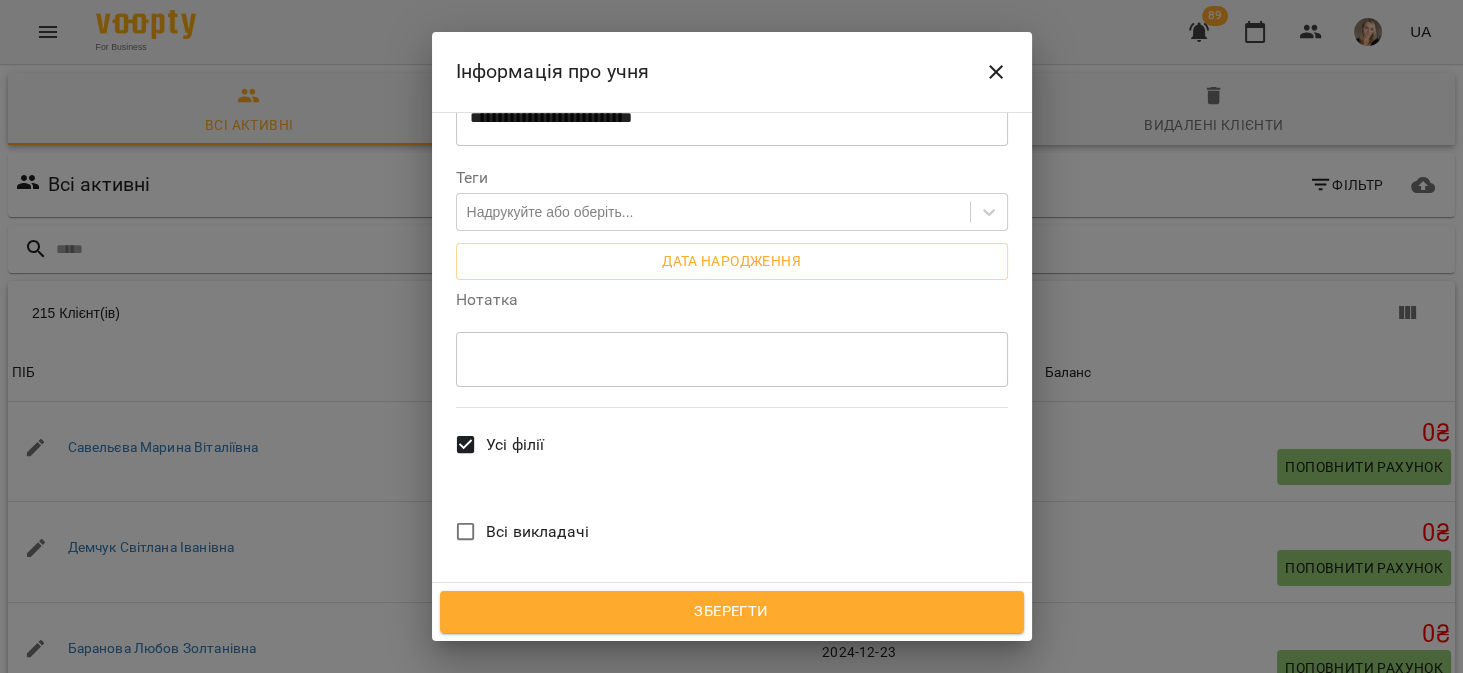 click on "Зберегти" at bounding box center [732, 612] 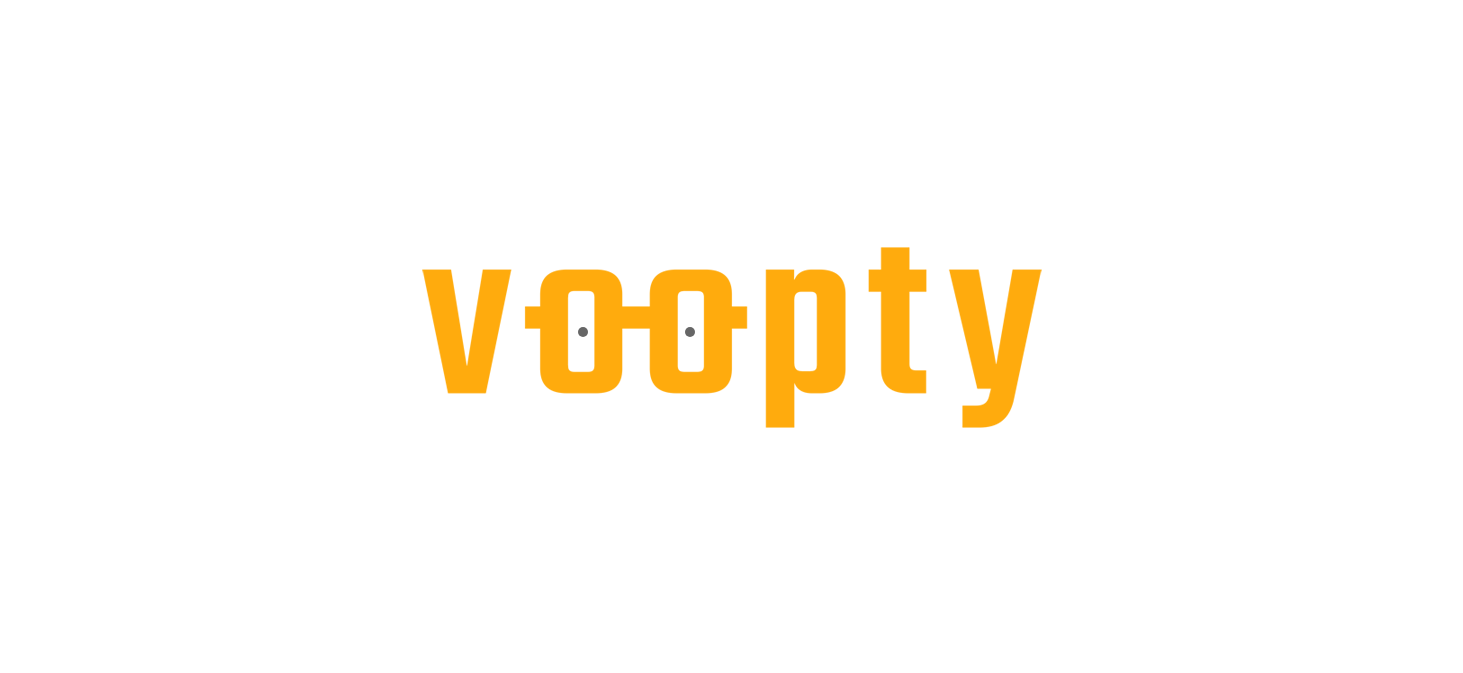 scroll, scrollTop: 0, scrollLeft: 0, axis: both 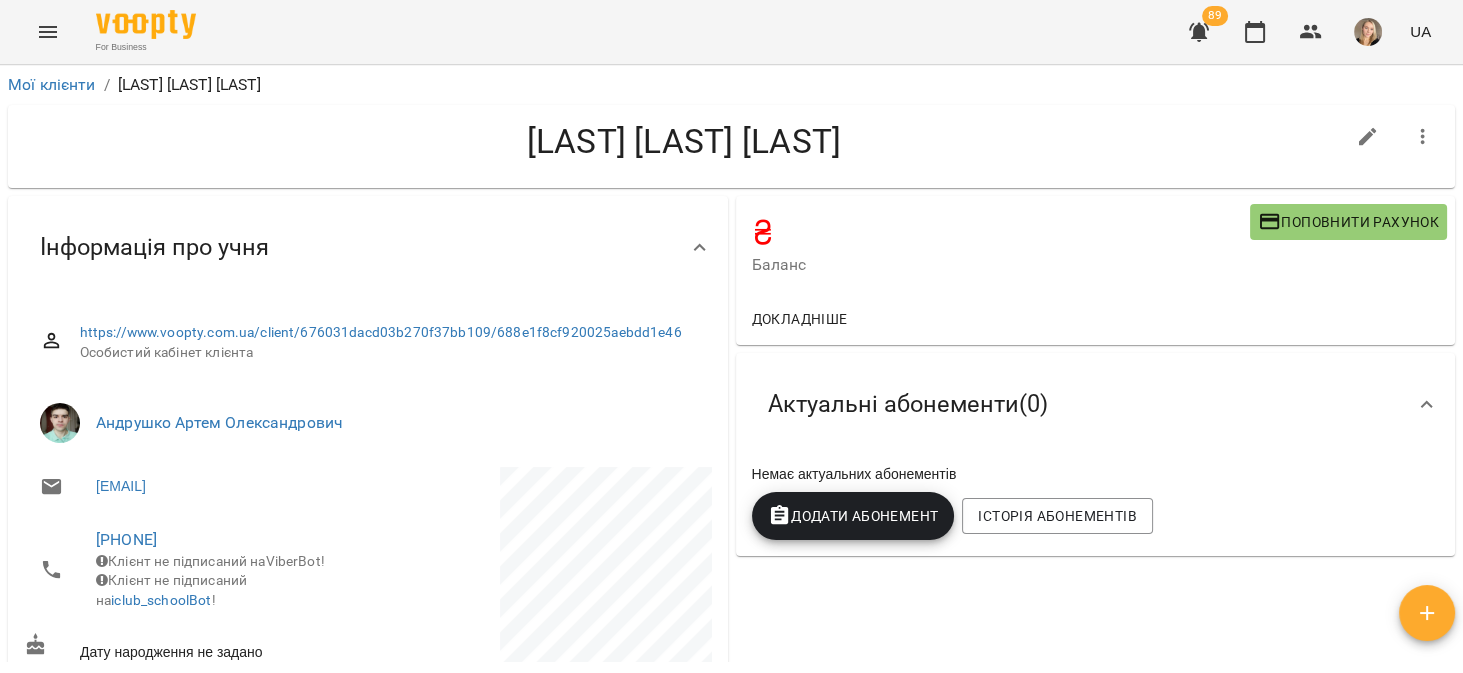click on "Додати Абонемент" at bounding box center (853, 516) 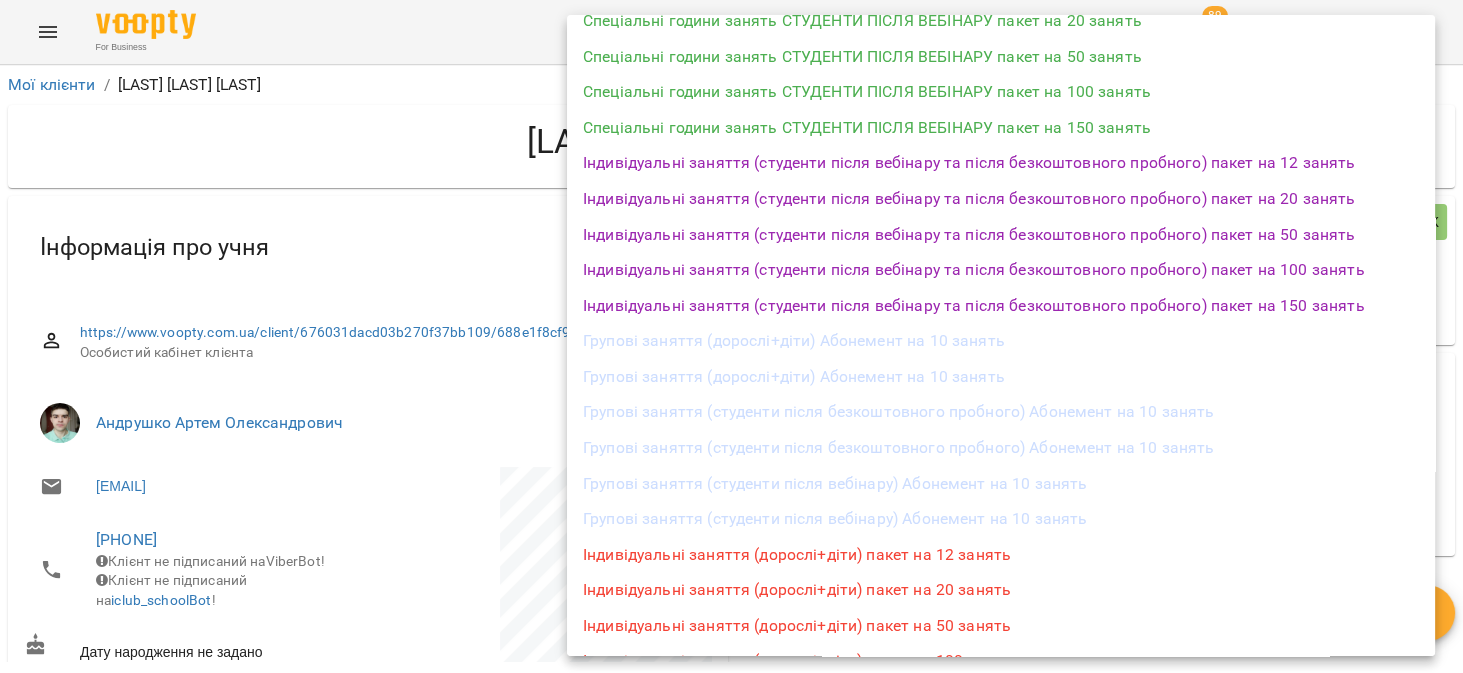 scroll, scrollTop: 661, scrollLeft: 0, axis: vertical 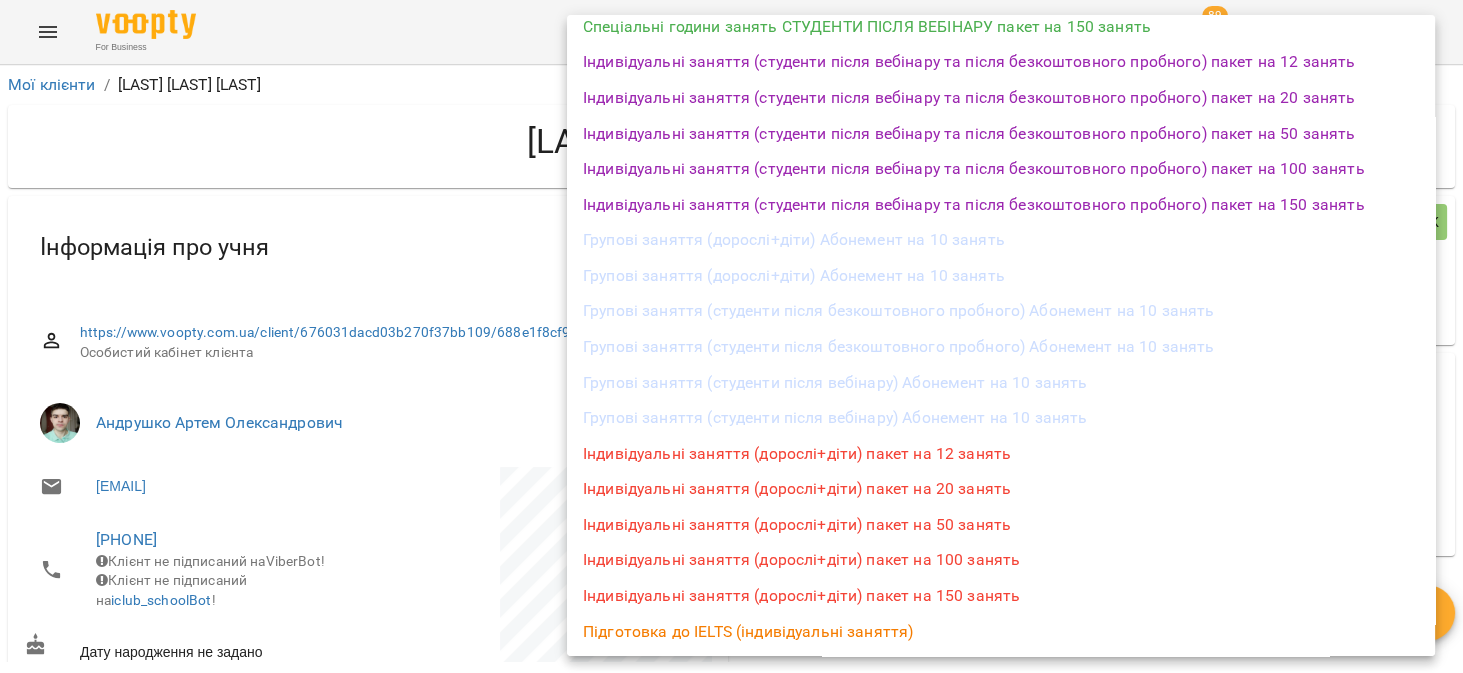 click on "Індивідуальні заняття (дорослі+діти) пакет на 12 занять" at bounding box center [1001, 454] 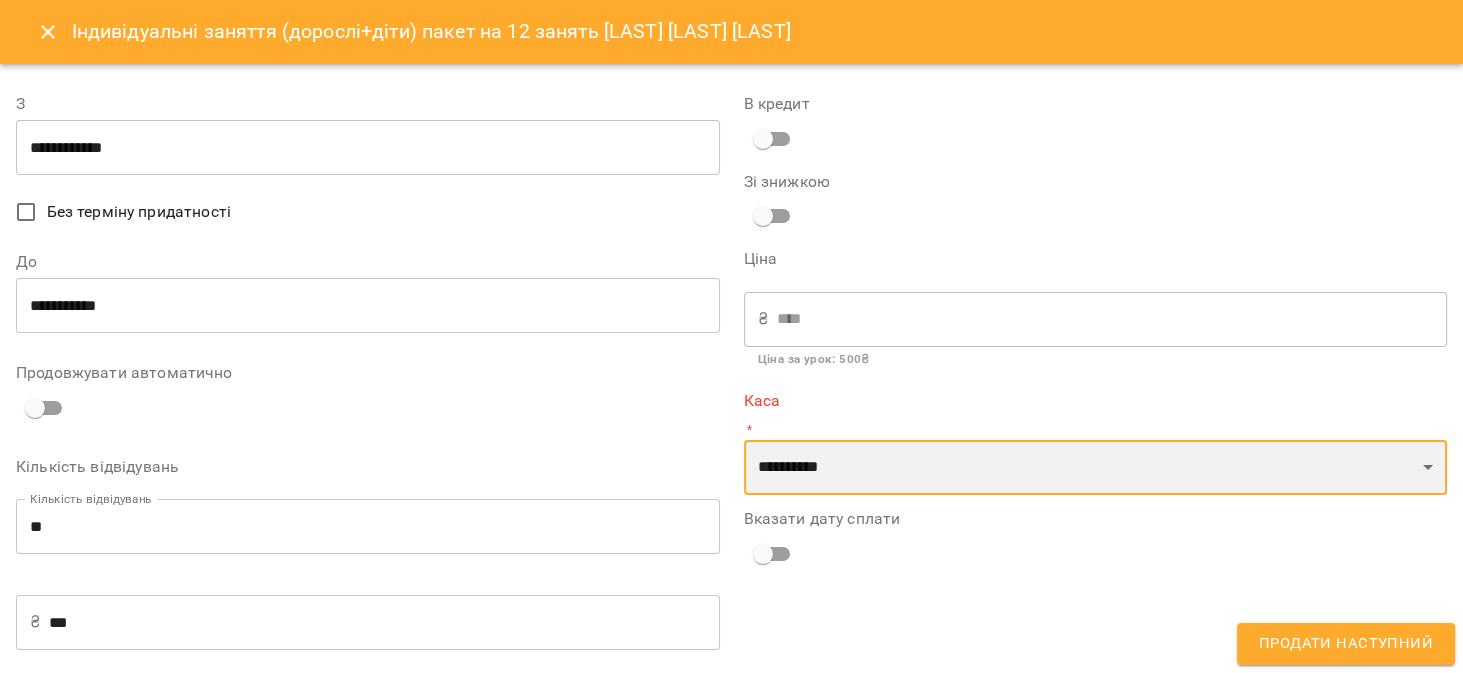 click on "**********" at bounding box center (1096, 468) 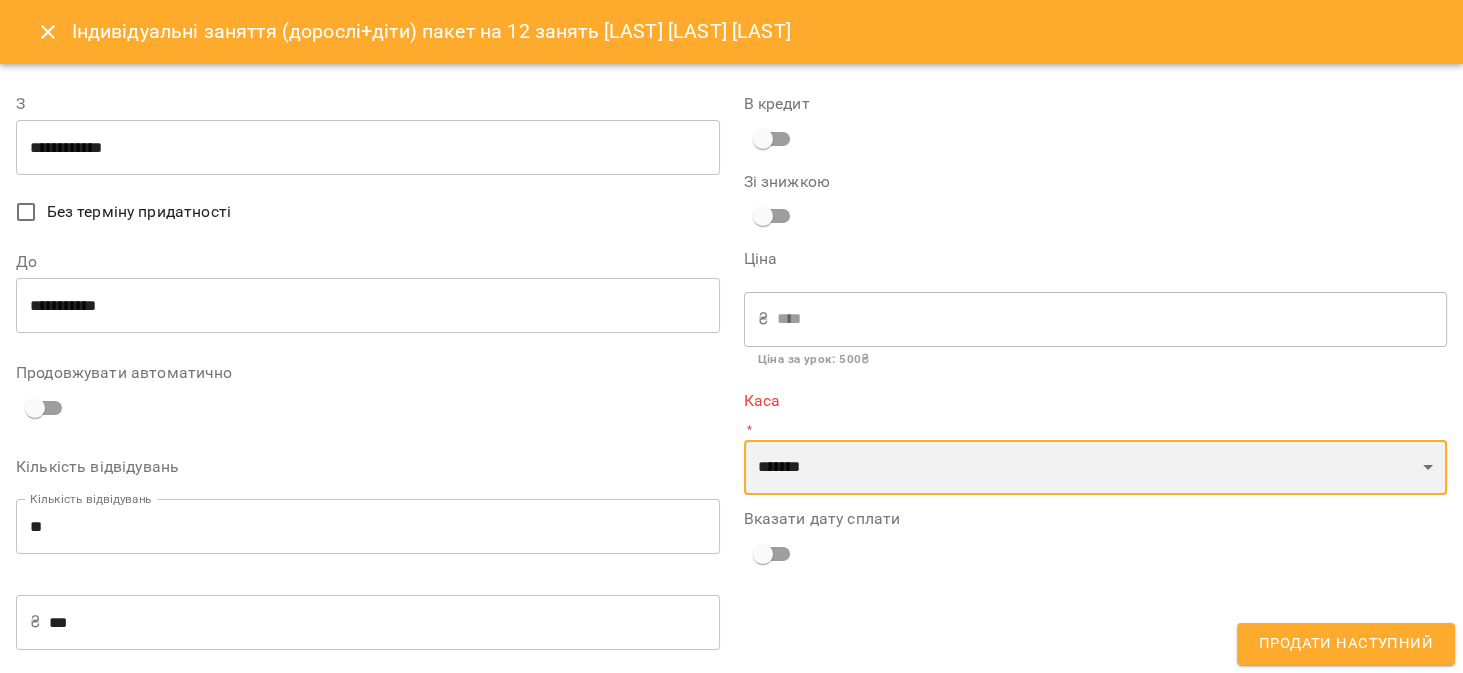 click on "**********" at bounding box center [1096, 468] 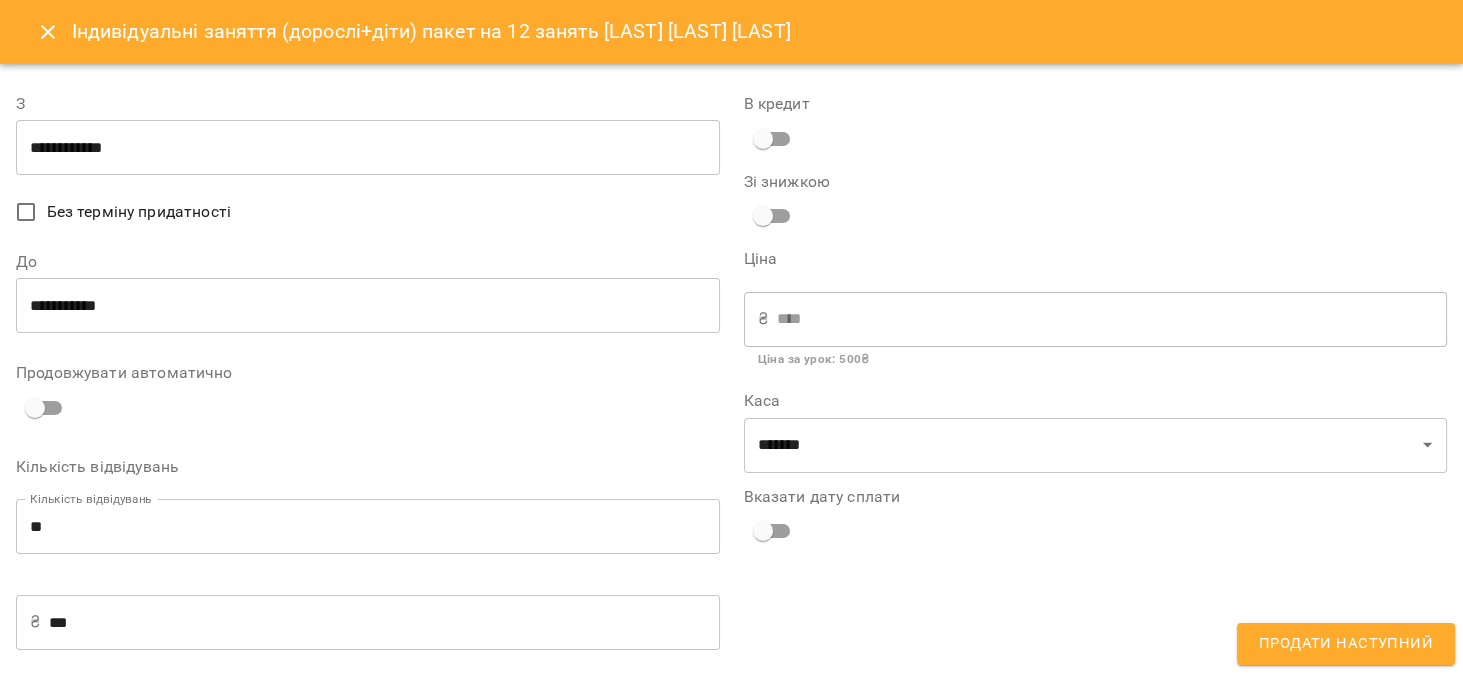 click on "Без терміну придатності" at bounding box center (139, 212) 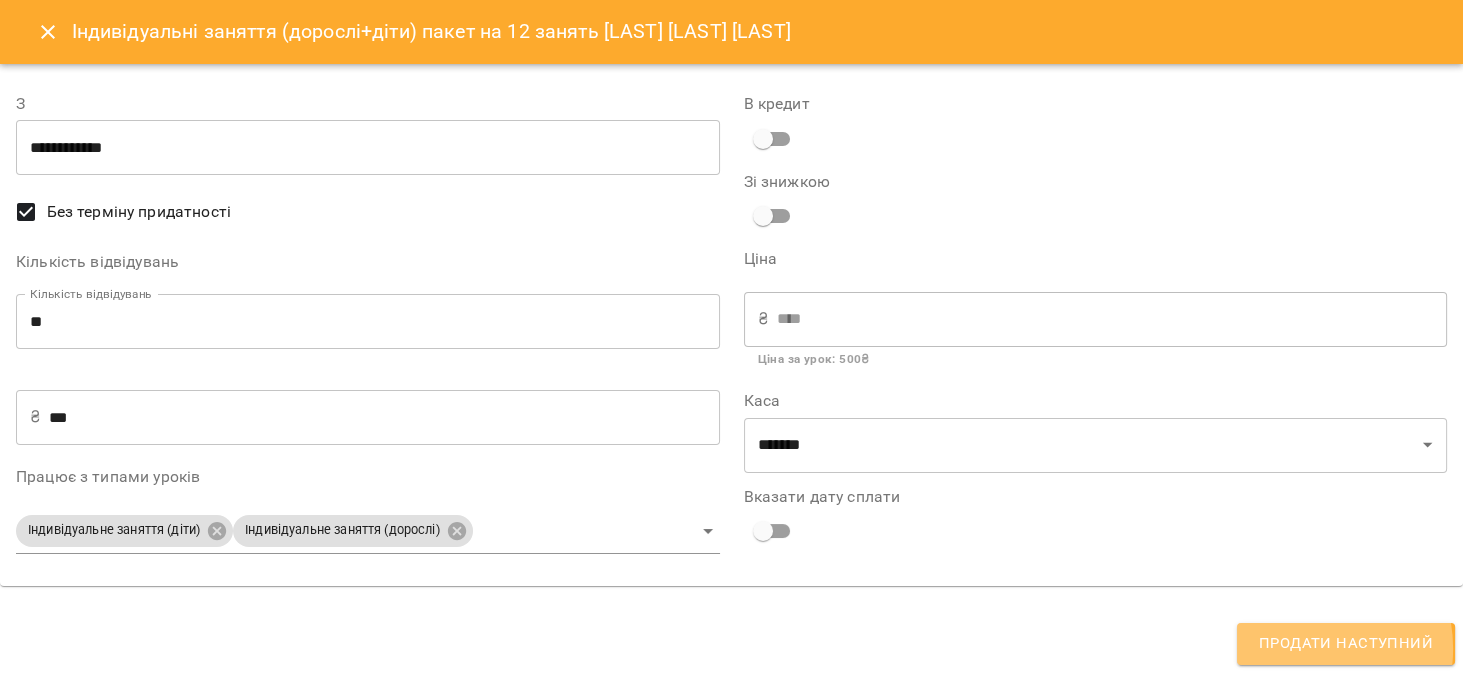 click on "Продати наступний" at bounding box center [1346, 644] 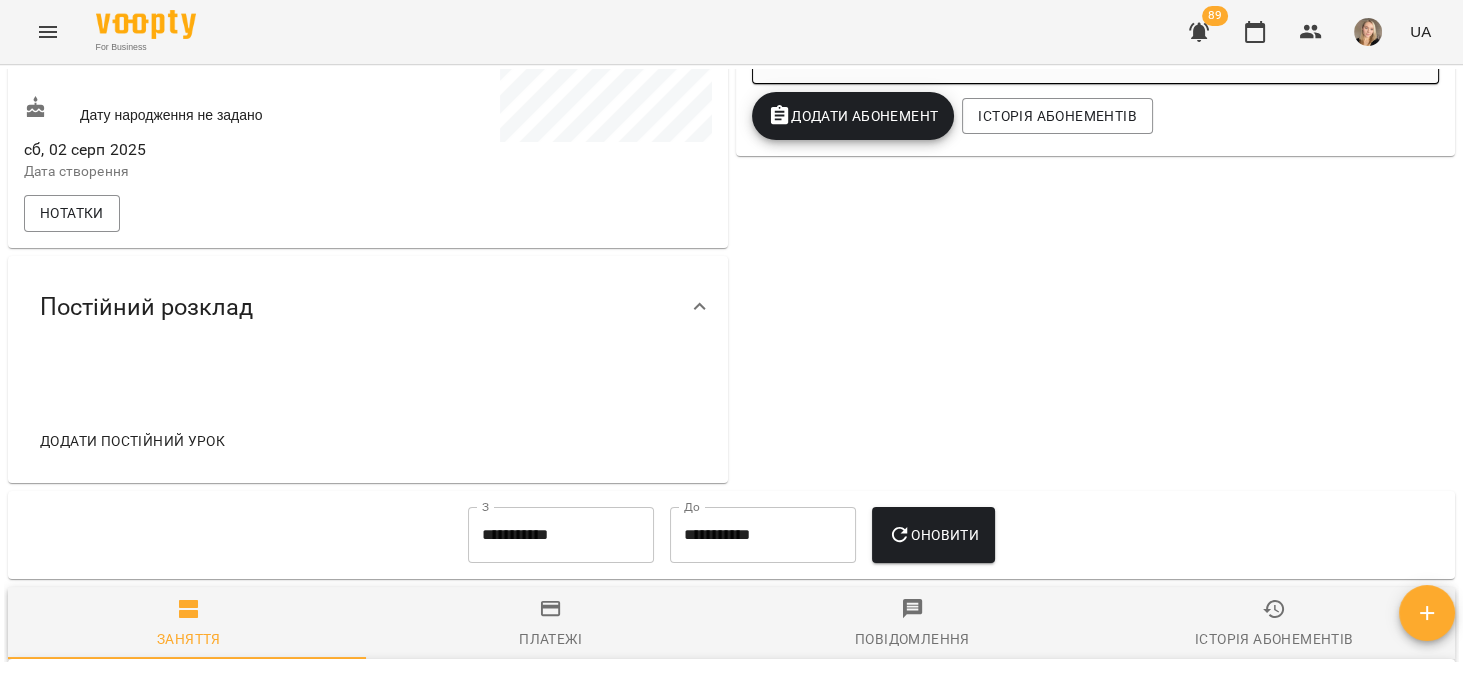 scroll, scrollTop: 634, scrollLeft: 0, axis: vertical 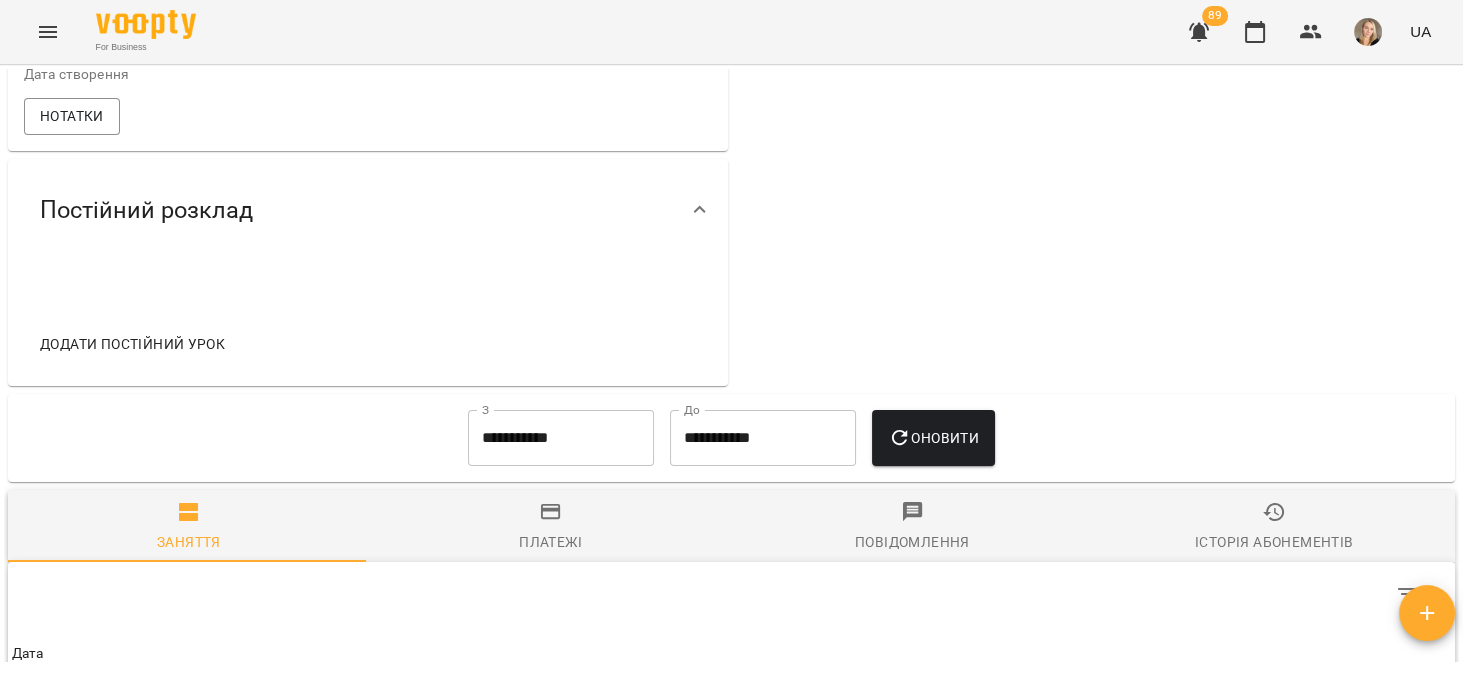 click on "Додати постійний урок" at bounding box center (132, 344) 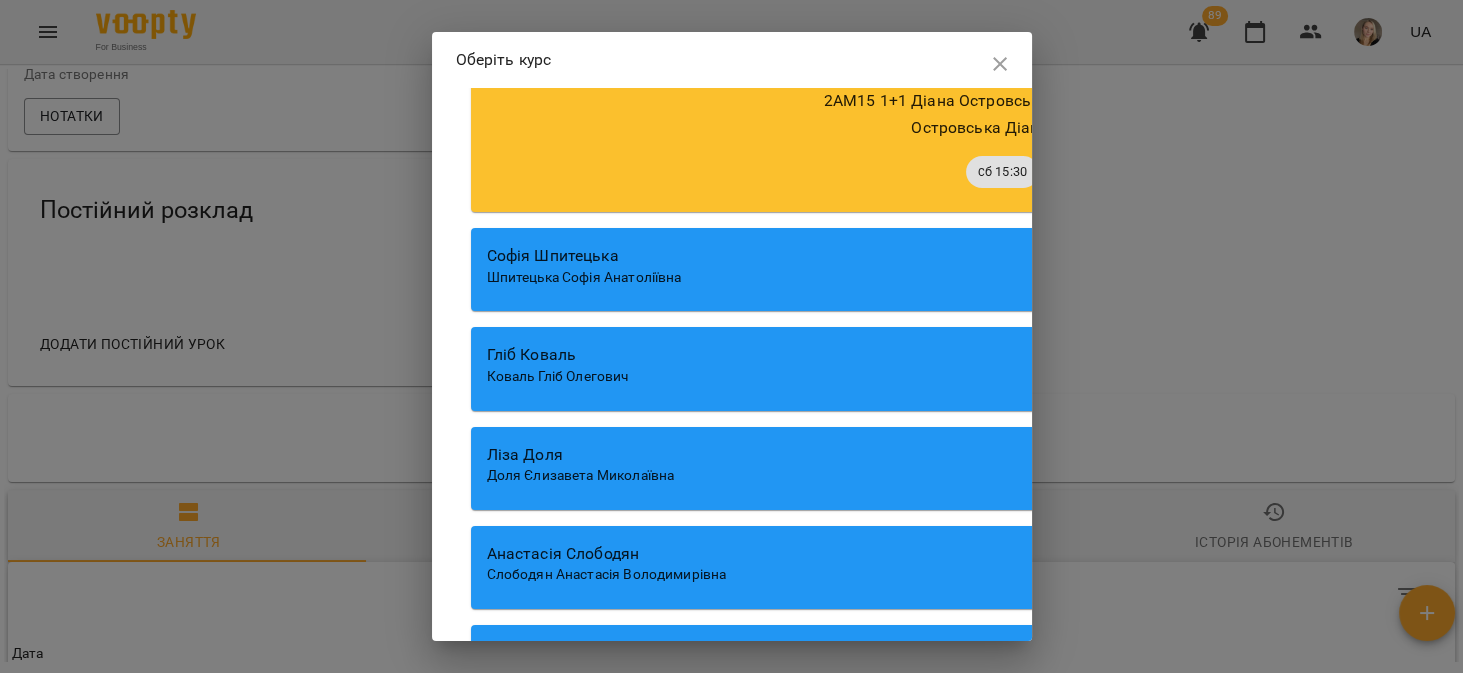 scroll, scrollTop: 7852, scrollLeft: 0, axis: vertical 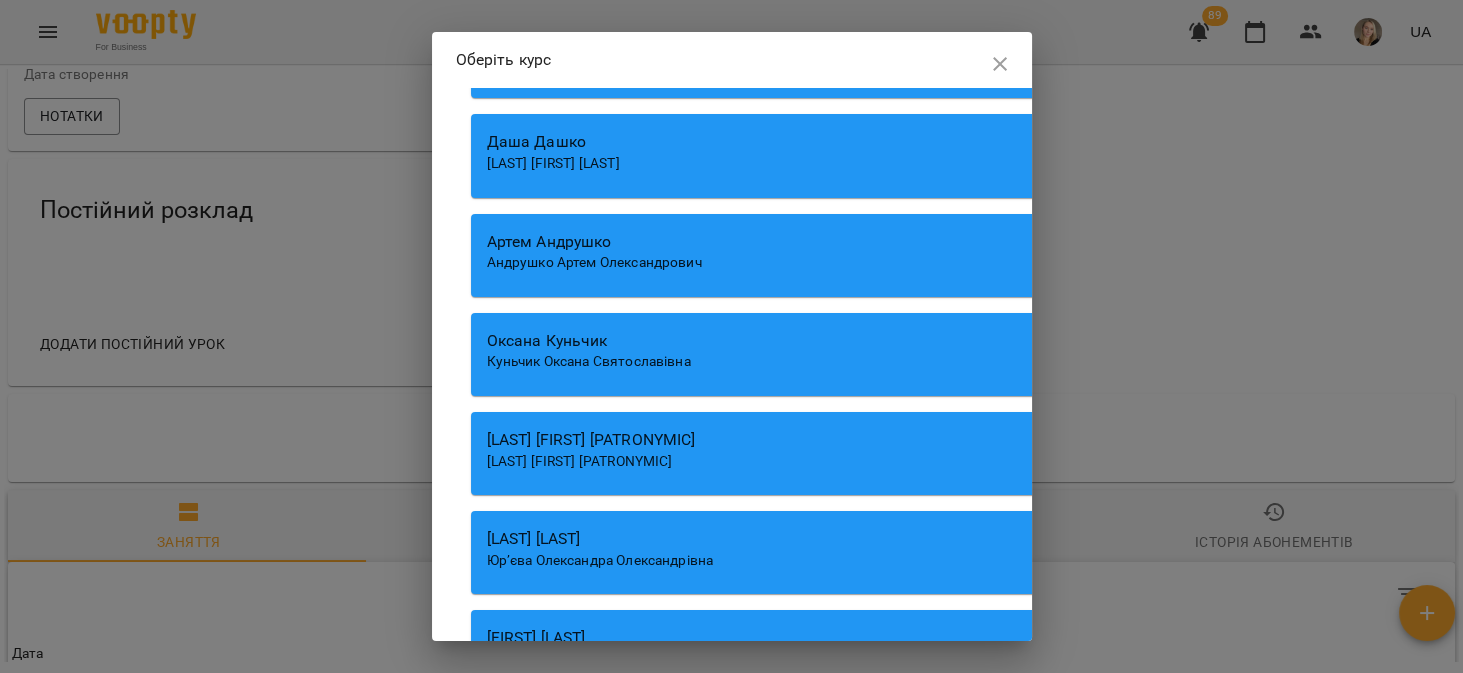 click on "Артем Андрушко" at bounding box center [1041, 242] 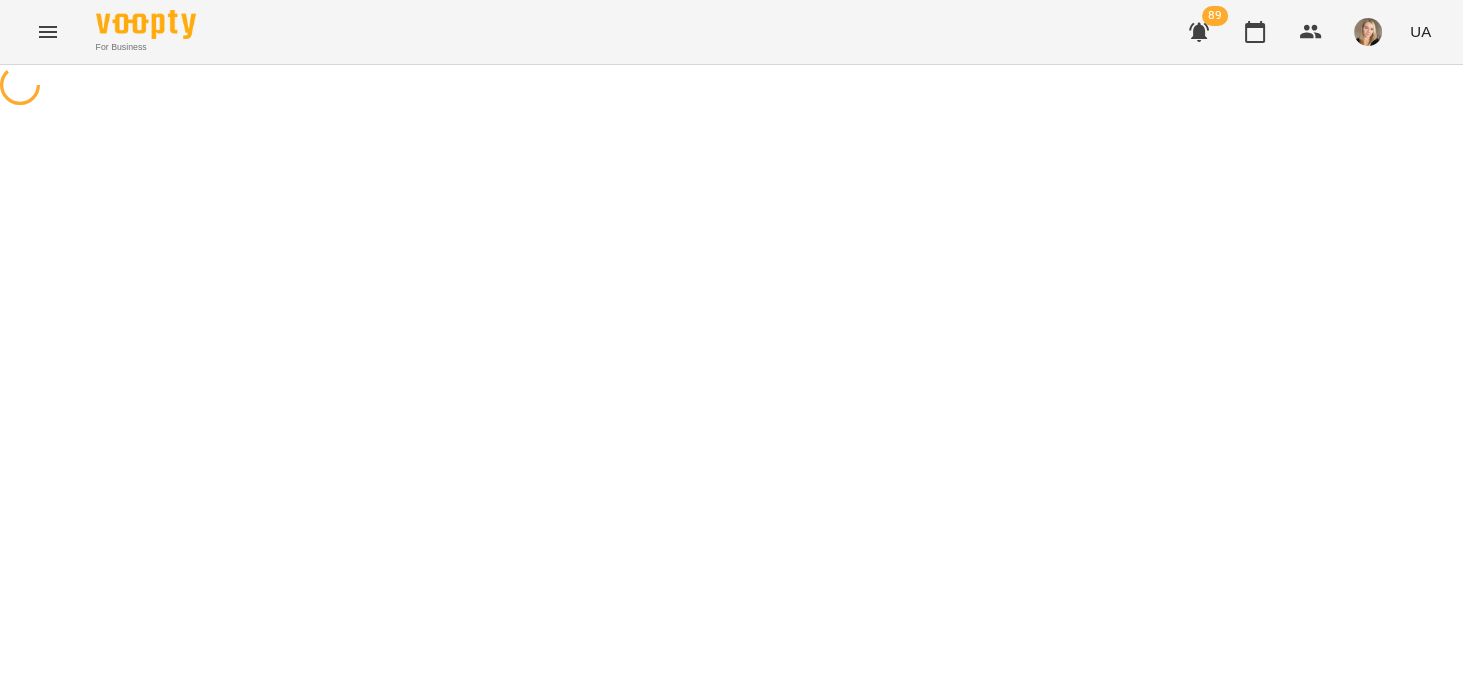 select on "**********" 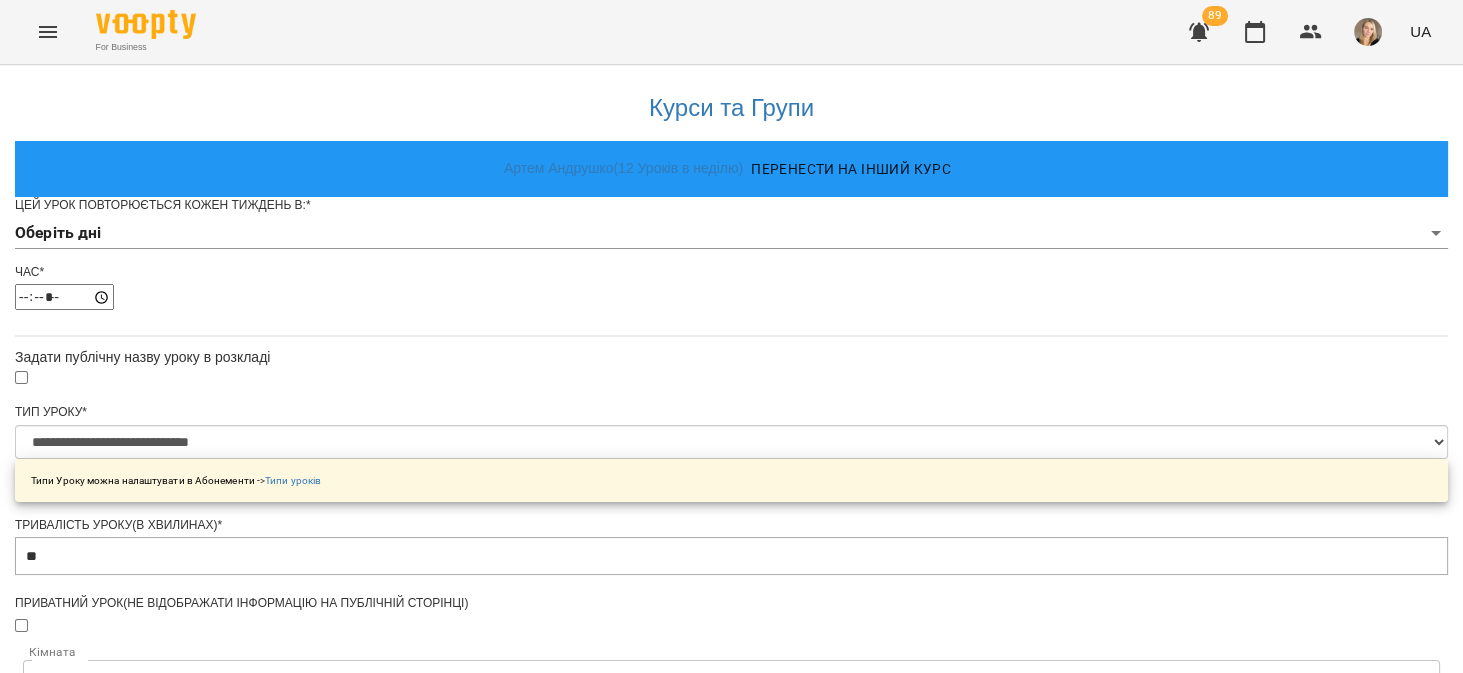 click on "**********" at bounding box center [731, 644] 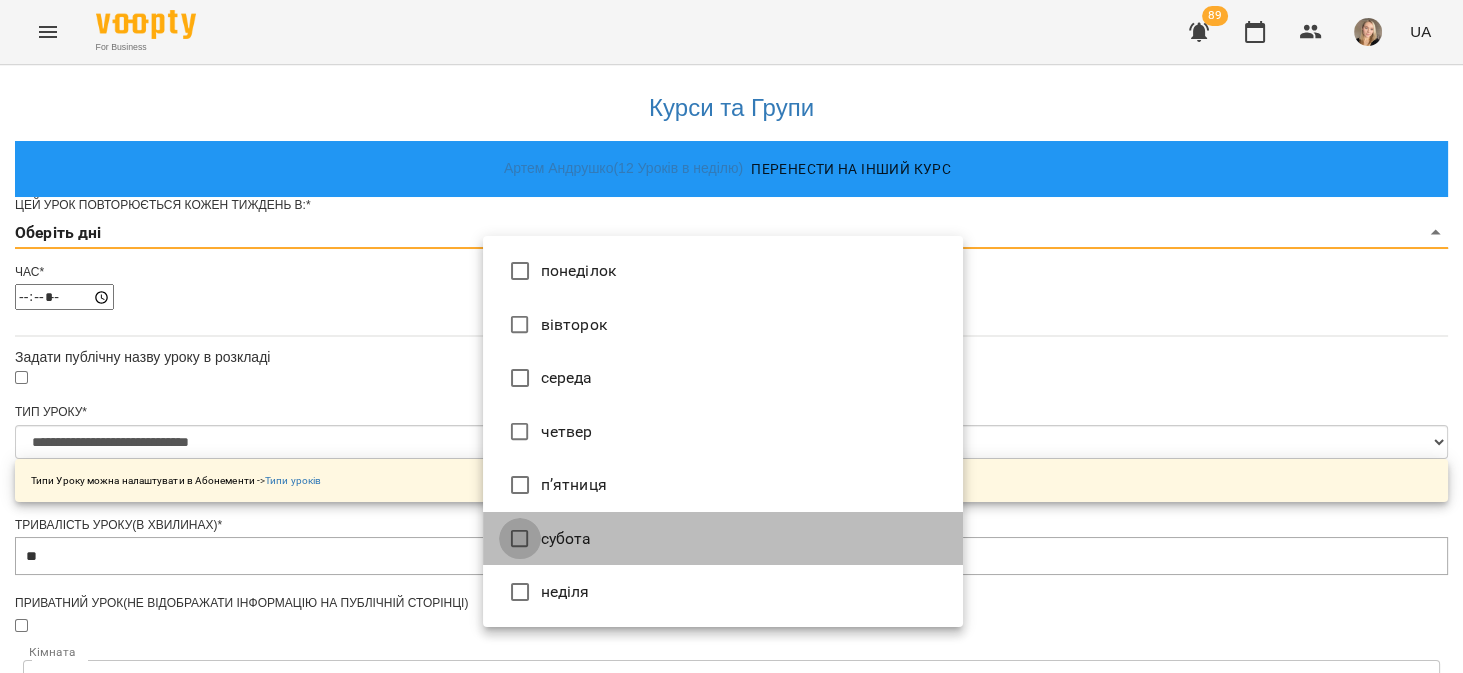 type on "*" 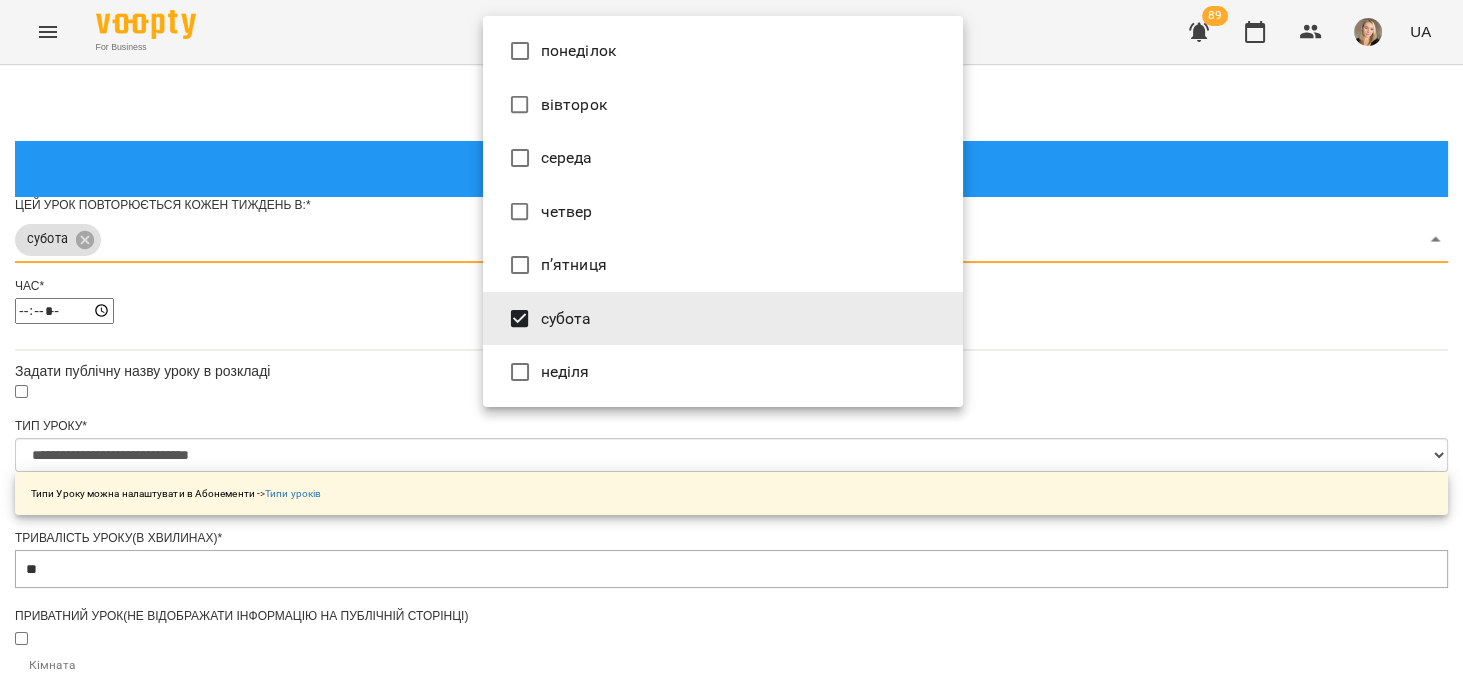 click at bounding box center [731, 336] 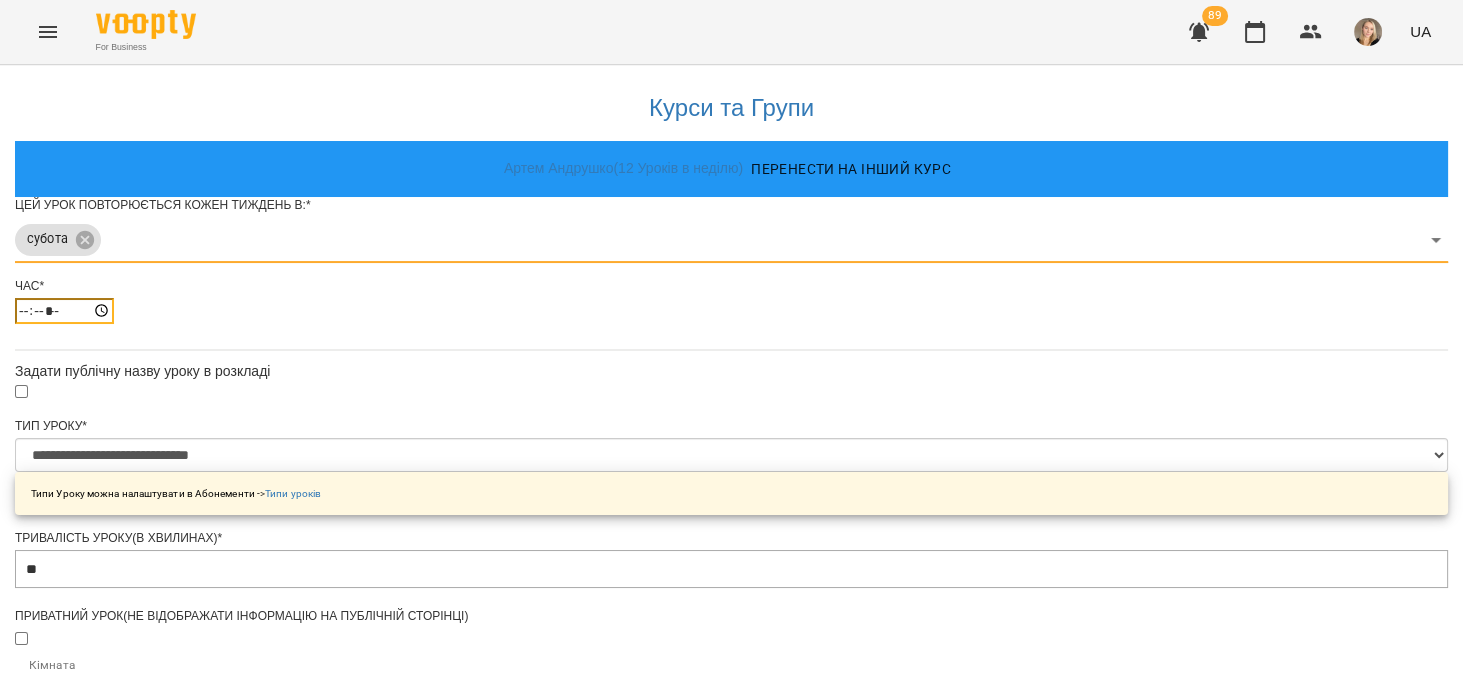 click on "*****" at bounding box center (64, 311) 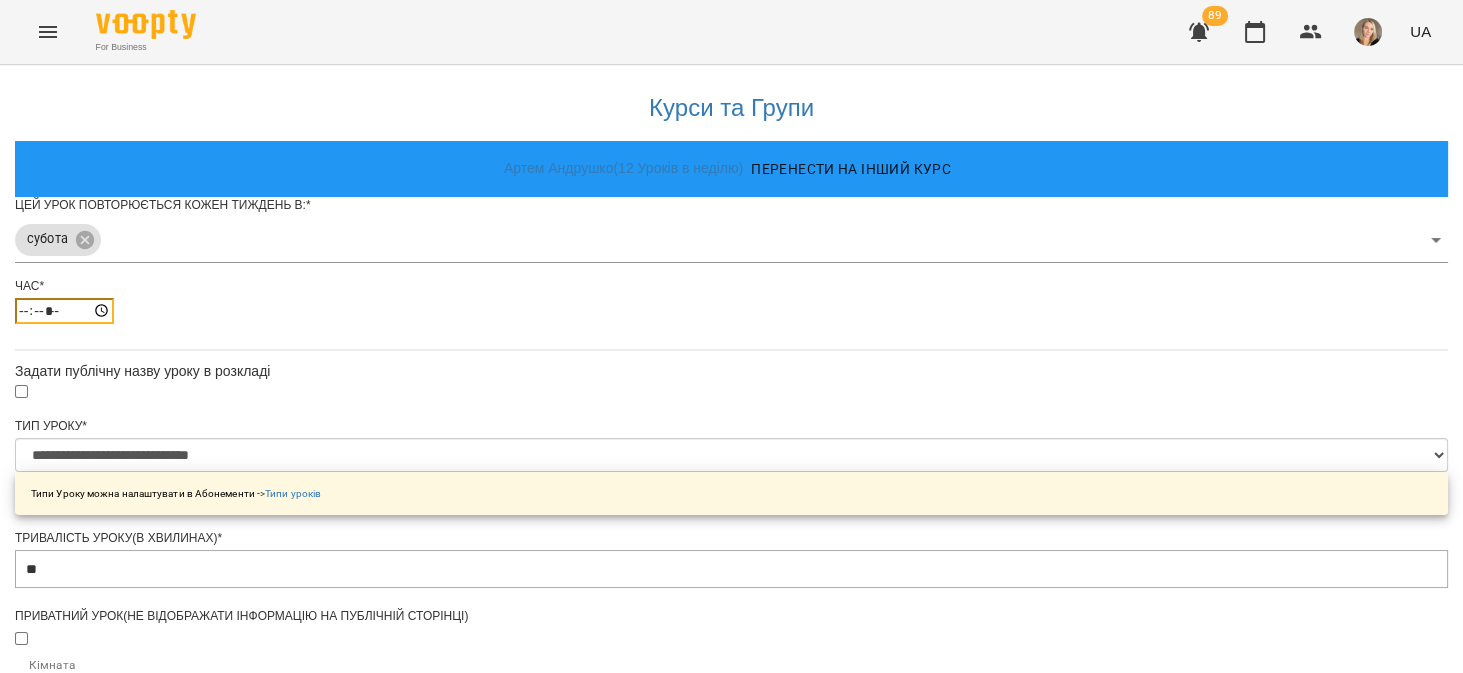 click on "*****" at bounding box center (64, 311) 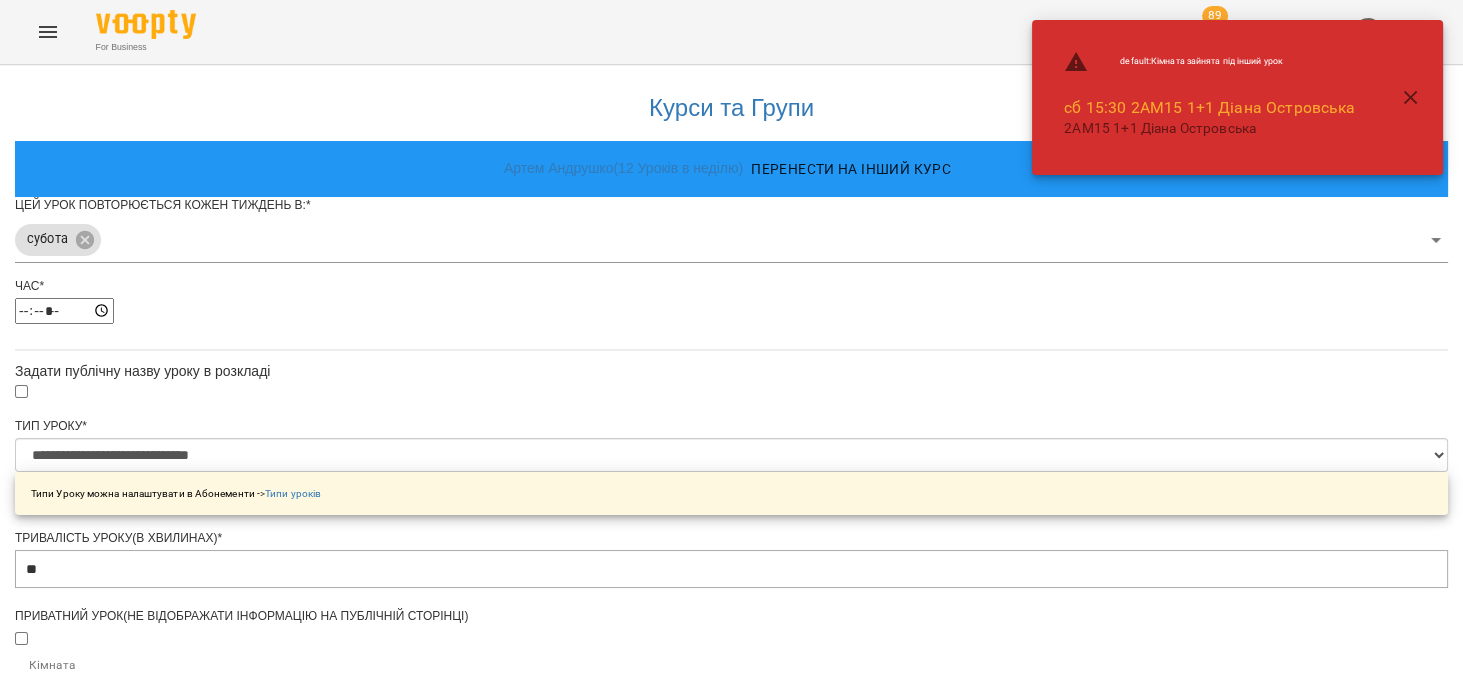 type on "*****" 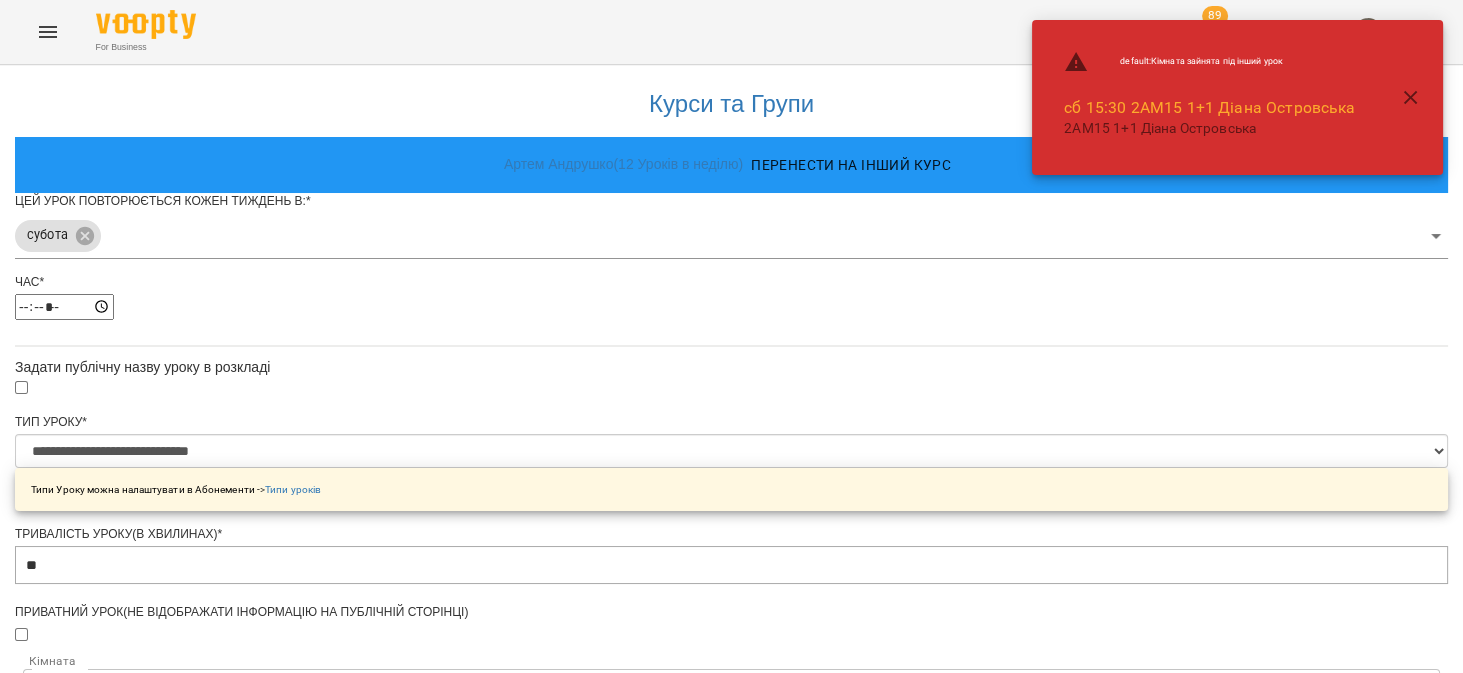 scroll, scrollTop: 766, scrollLeft: 0, axis: vertical 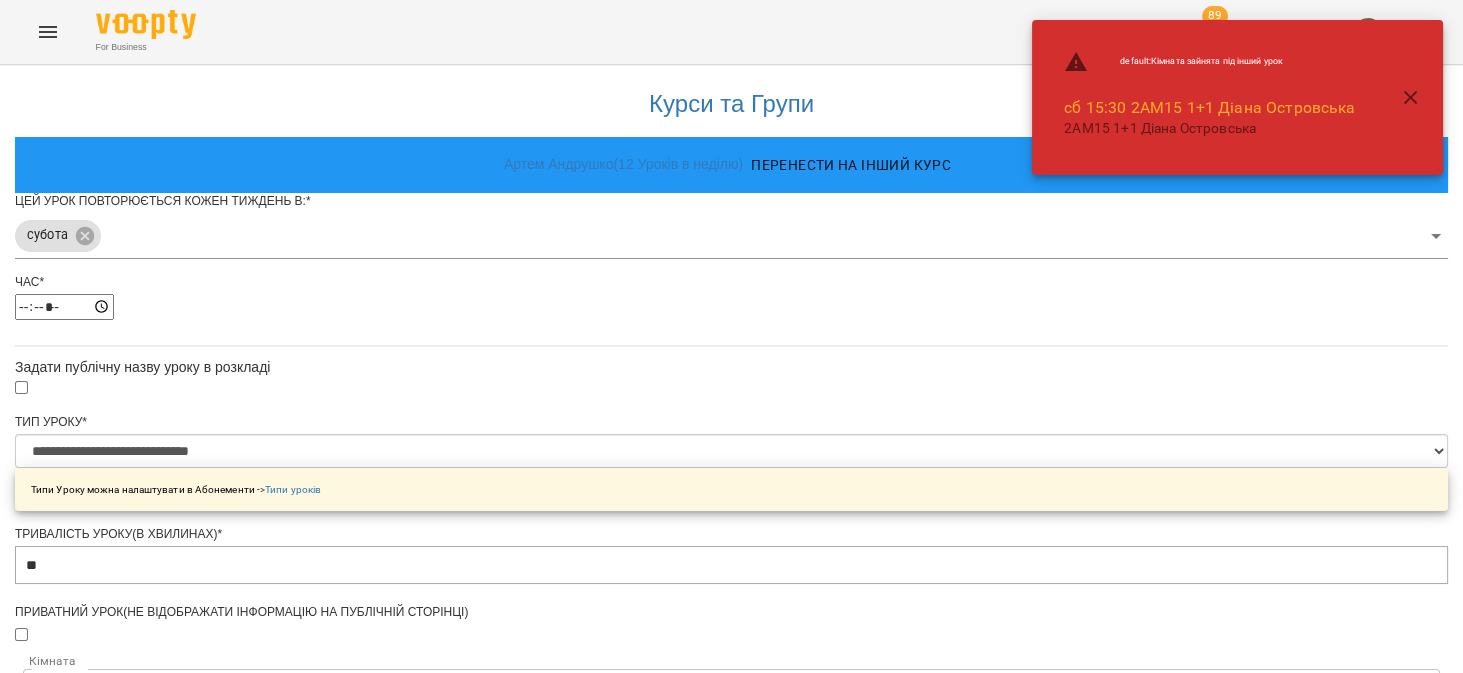 click on "Зберегти" at bounding box center (731, 1272) 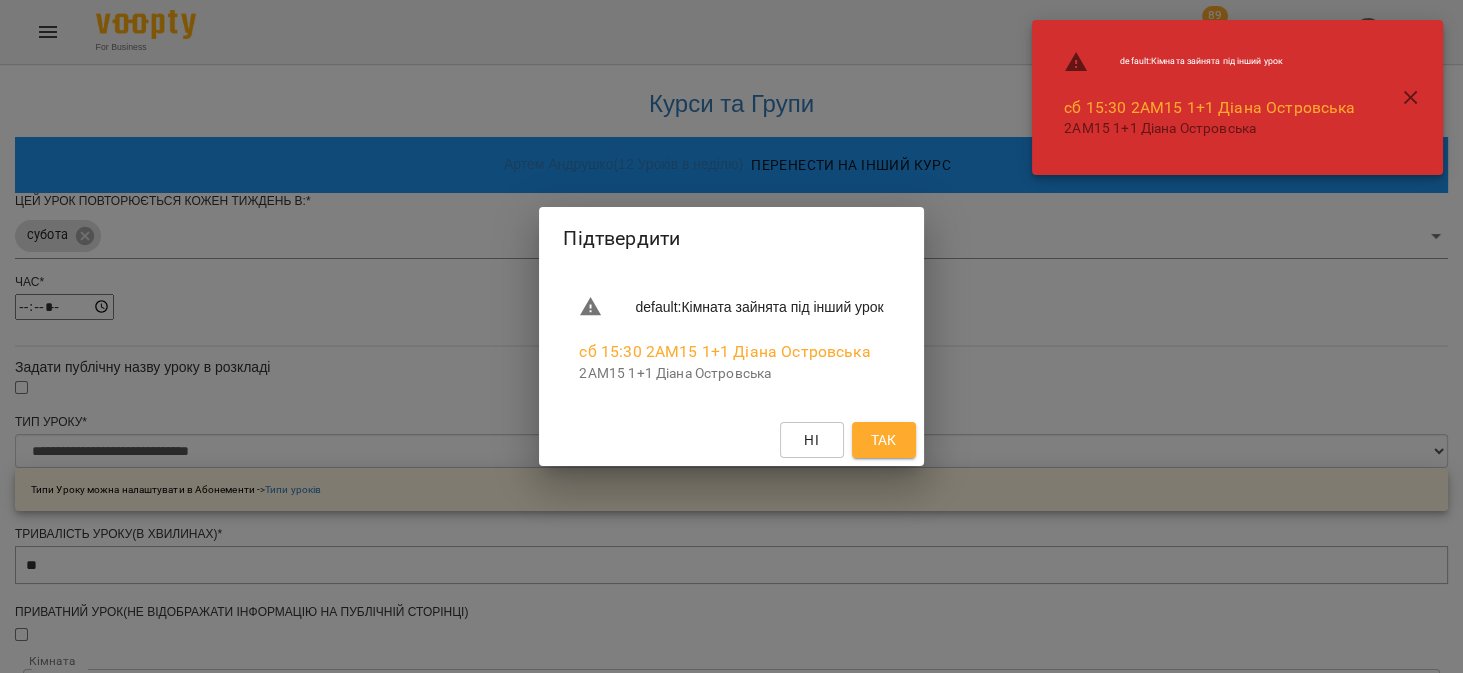 click on "Так" at bounding box center [883, 440] 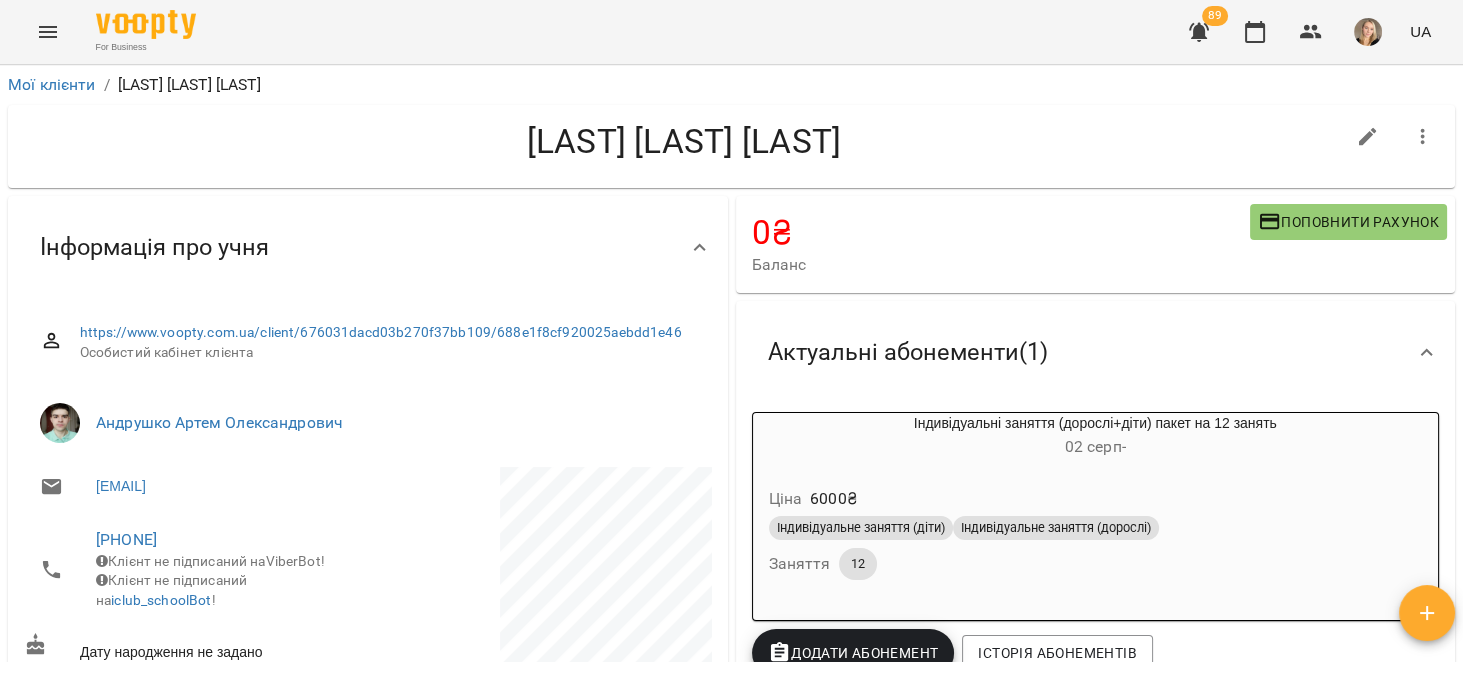 click at bounding box center [48, 32] 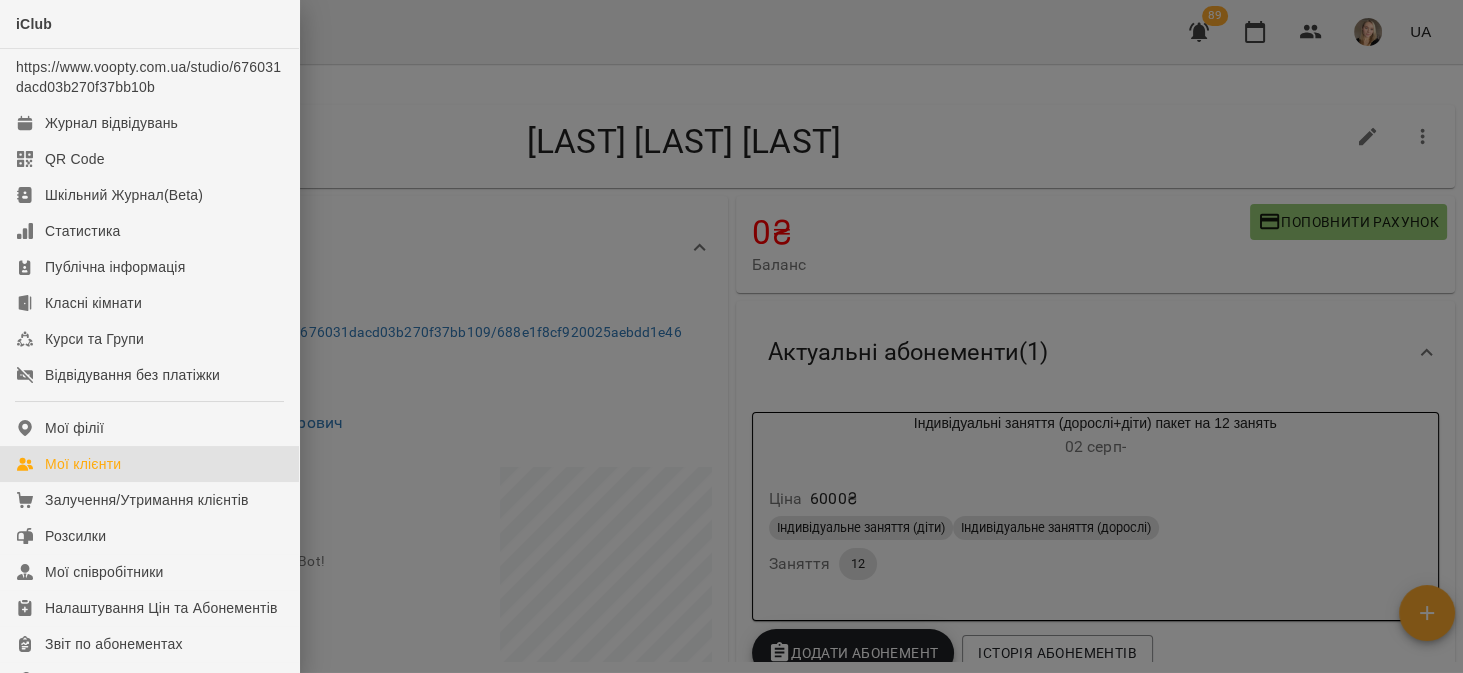 click on "Мої клієнти" at bounding box center [149, 464] 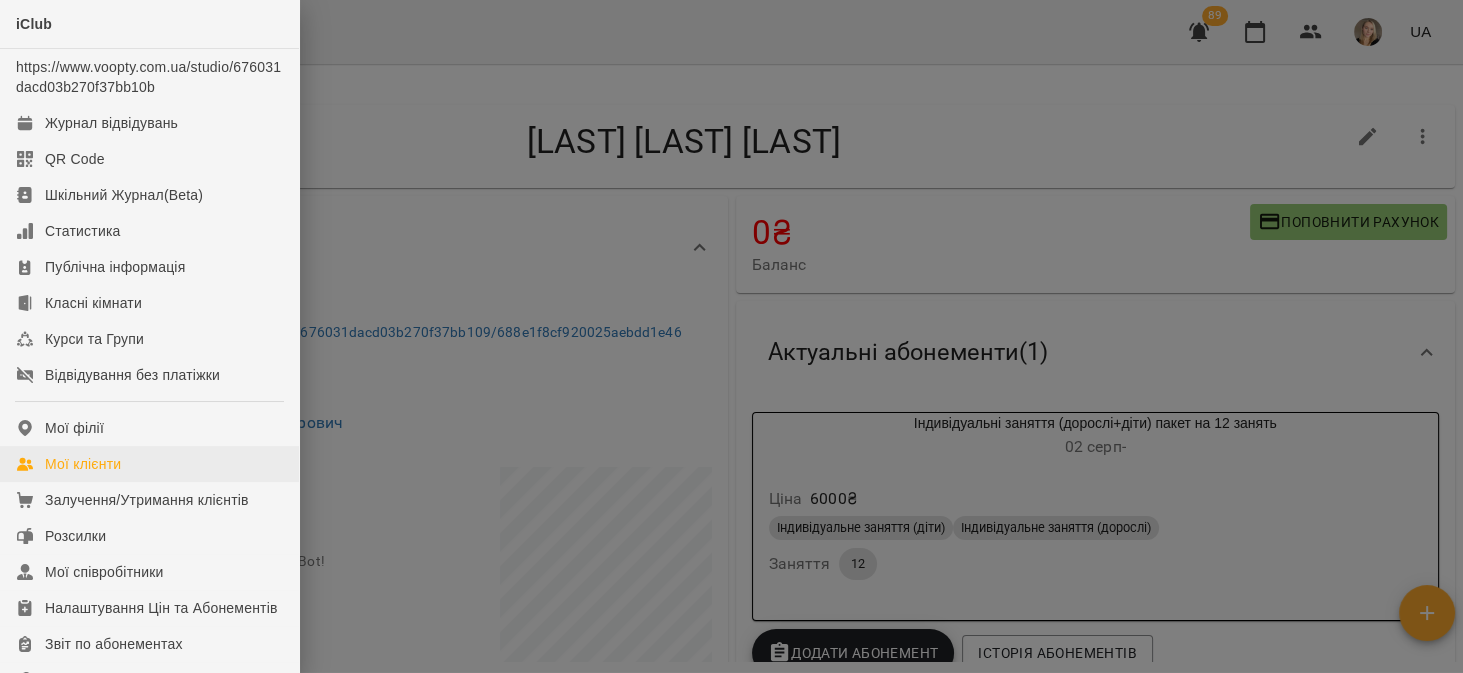 scroll, scrollTop: 0, scrollLeft: 0, axis: both 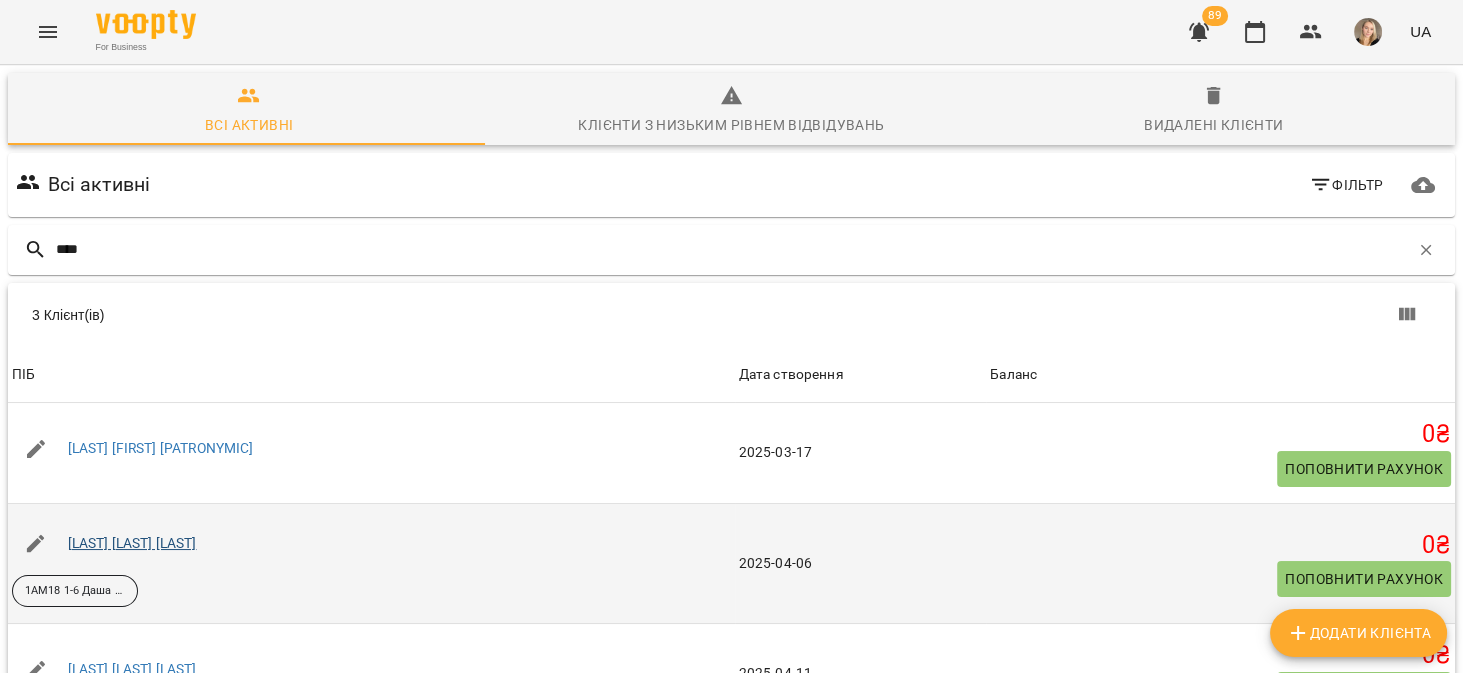 type on "****" 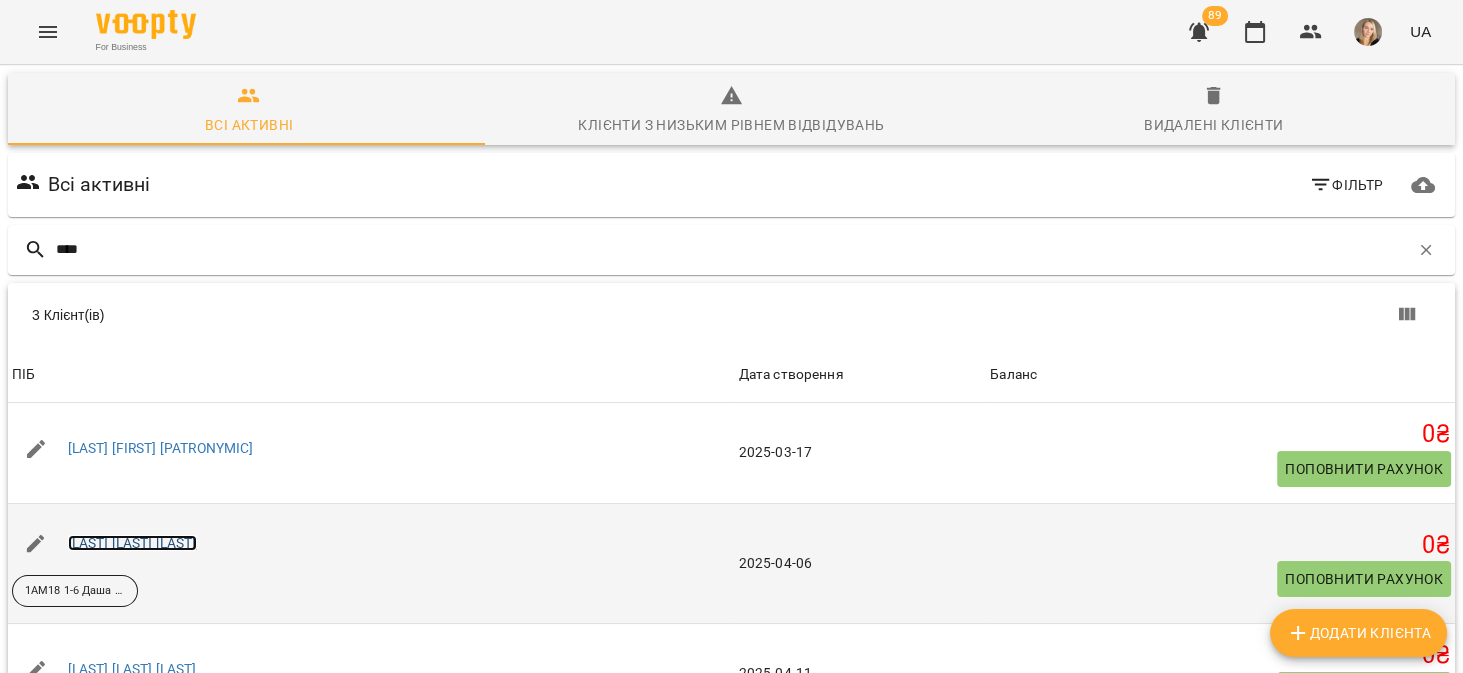 click on "Кравець Юлія Ігорівна" at bounding box center (132, 543) 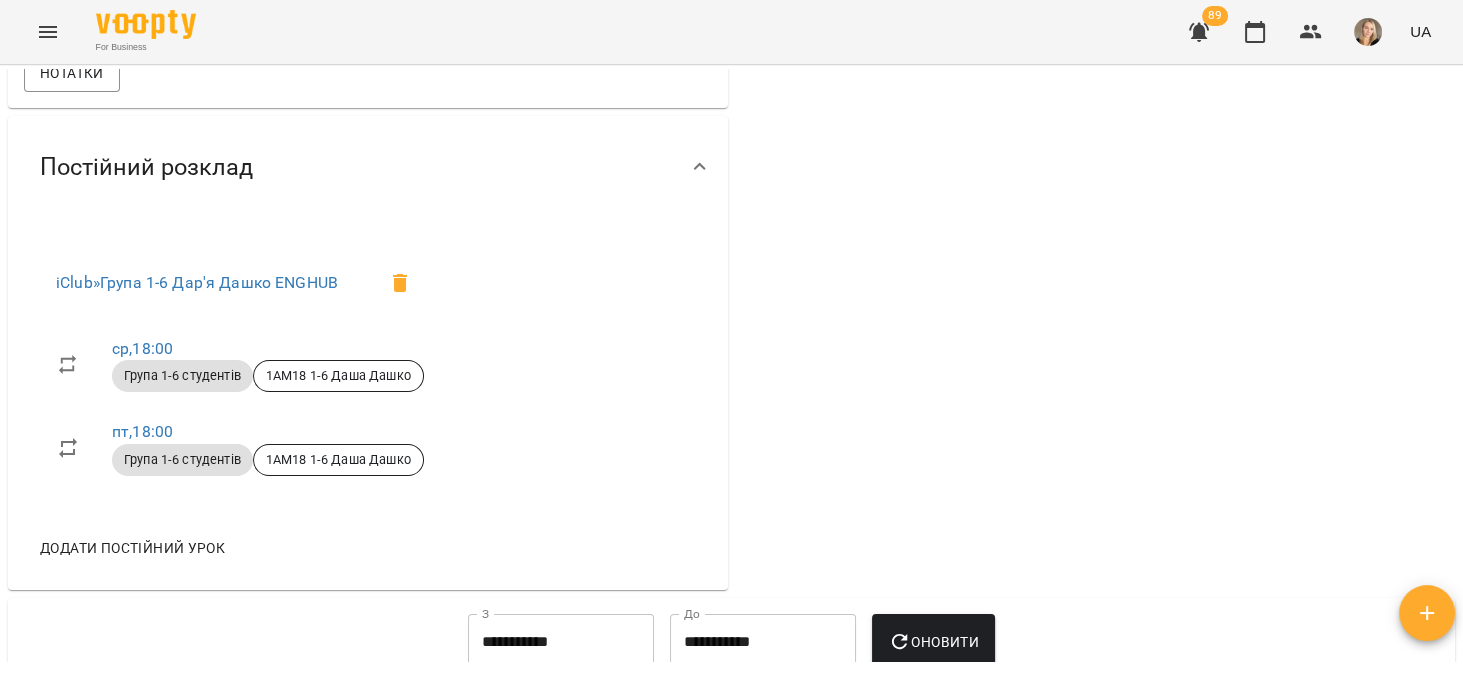 scroll, scrollTop: 715, scrollLeft: 0, axis: vertical 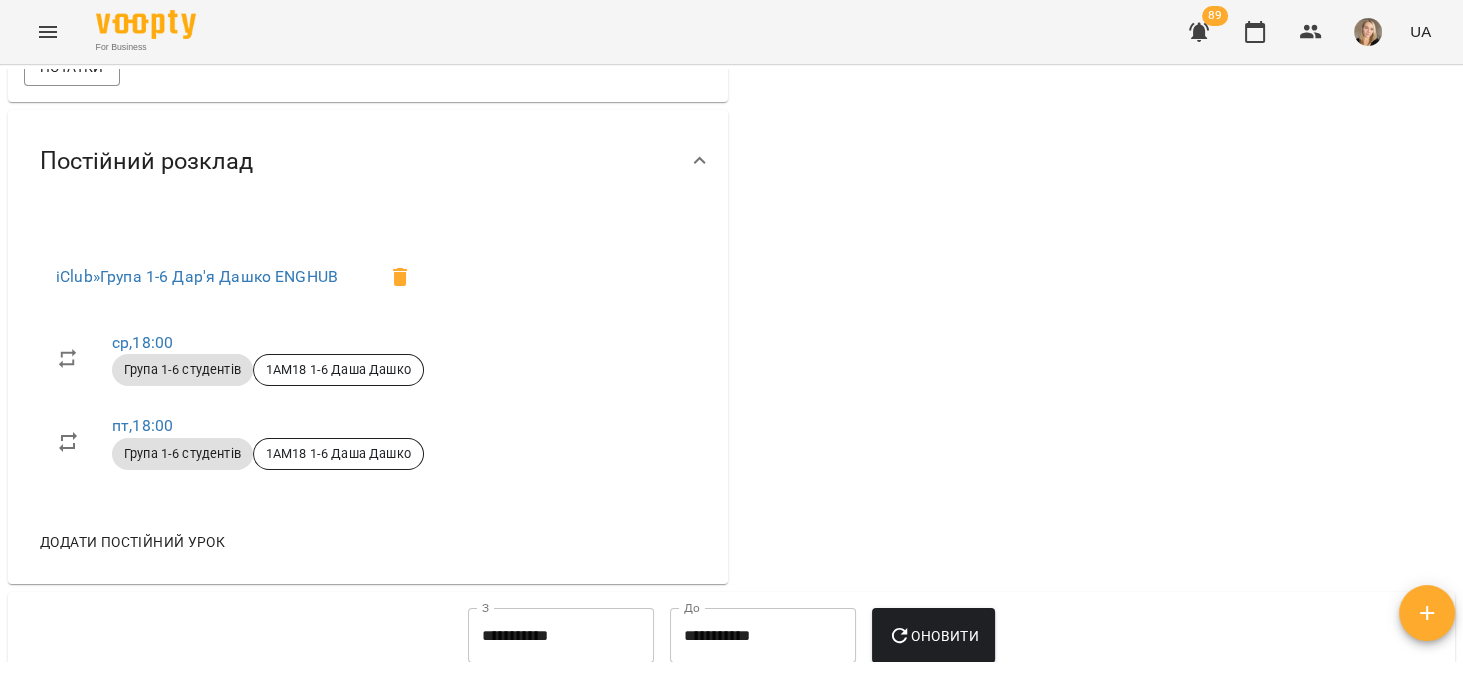 click on "For Business 89 UA" at bounding box center [731, 32] 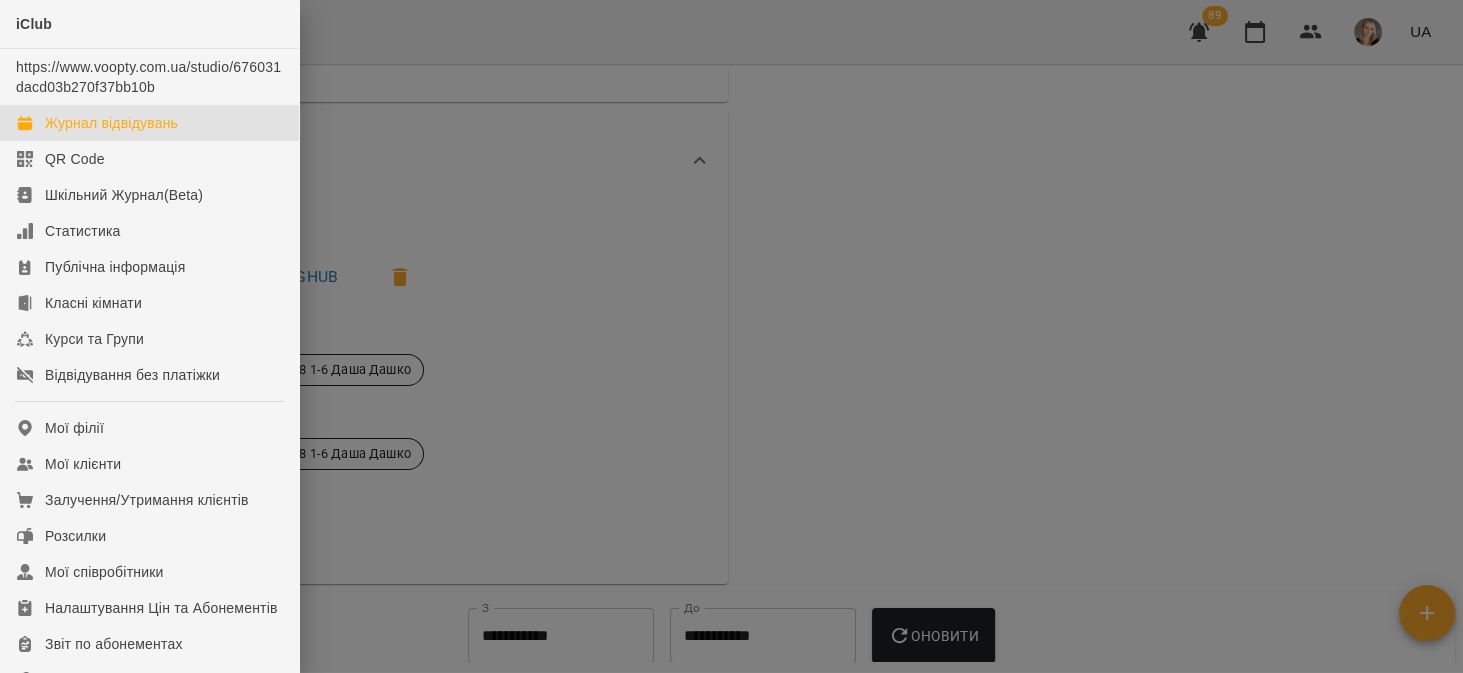 click on "Журнал відвідувань" at bounding box center (111, 123) 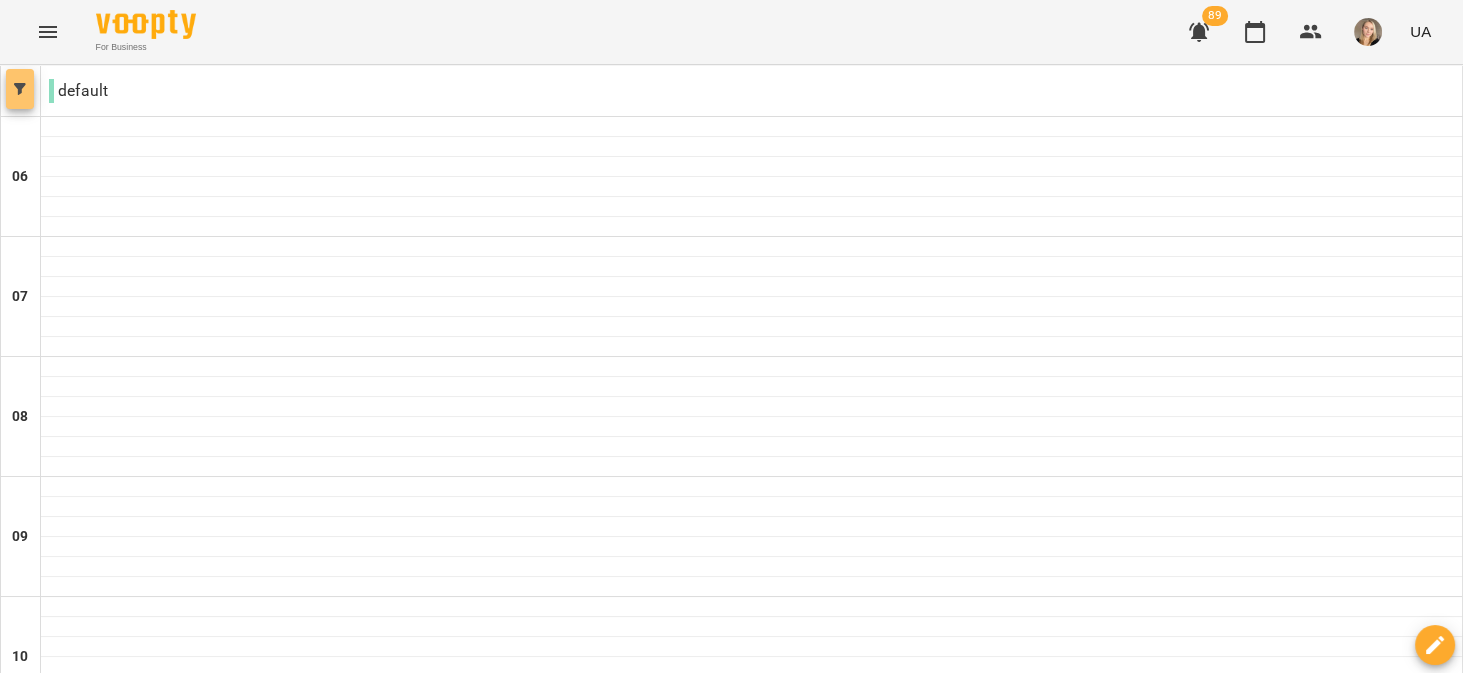 click at bounding box center (20, 89) 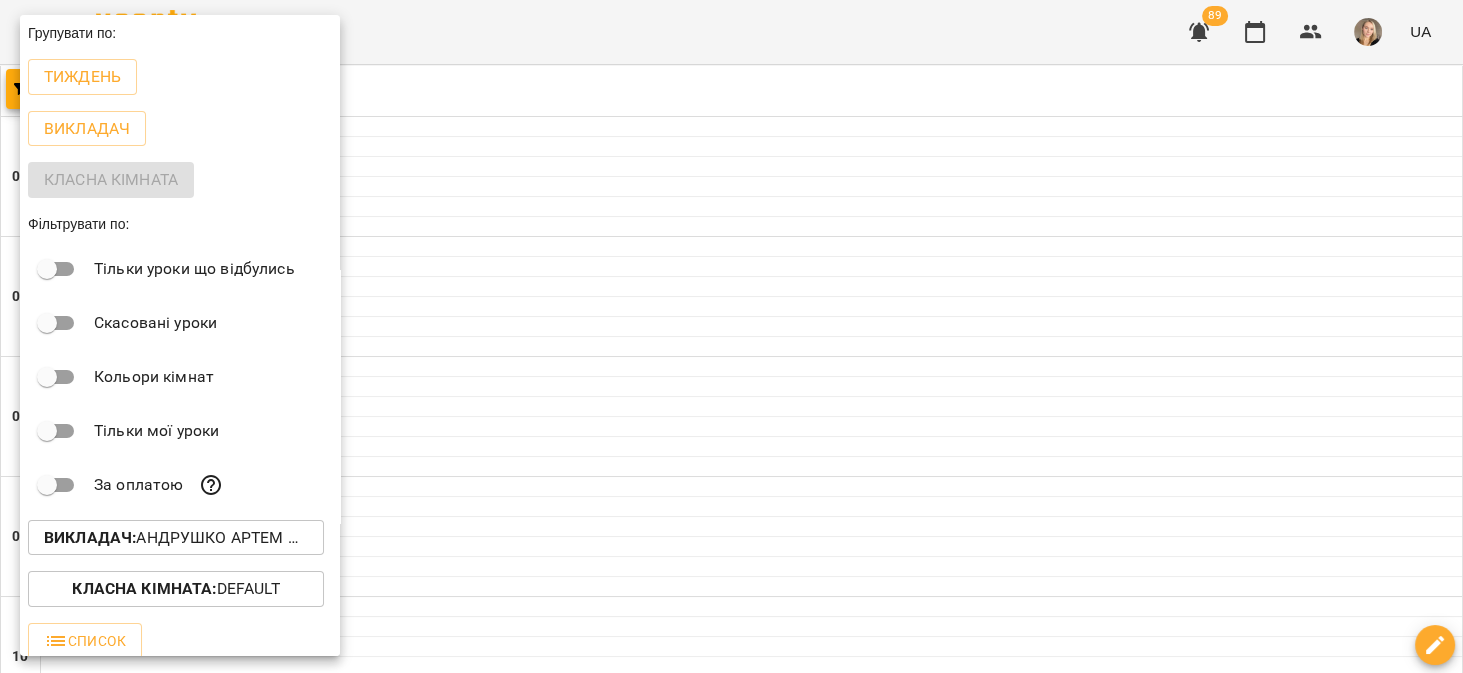 click on "Викладач :  Андрушко Артем Олександрович" at bounding box center [176, 538] 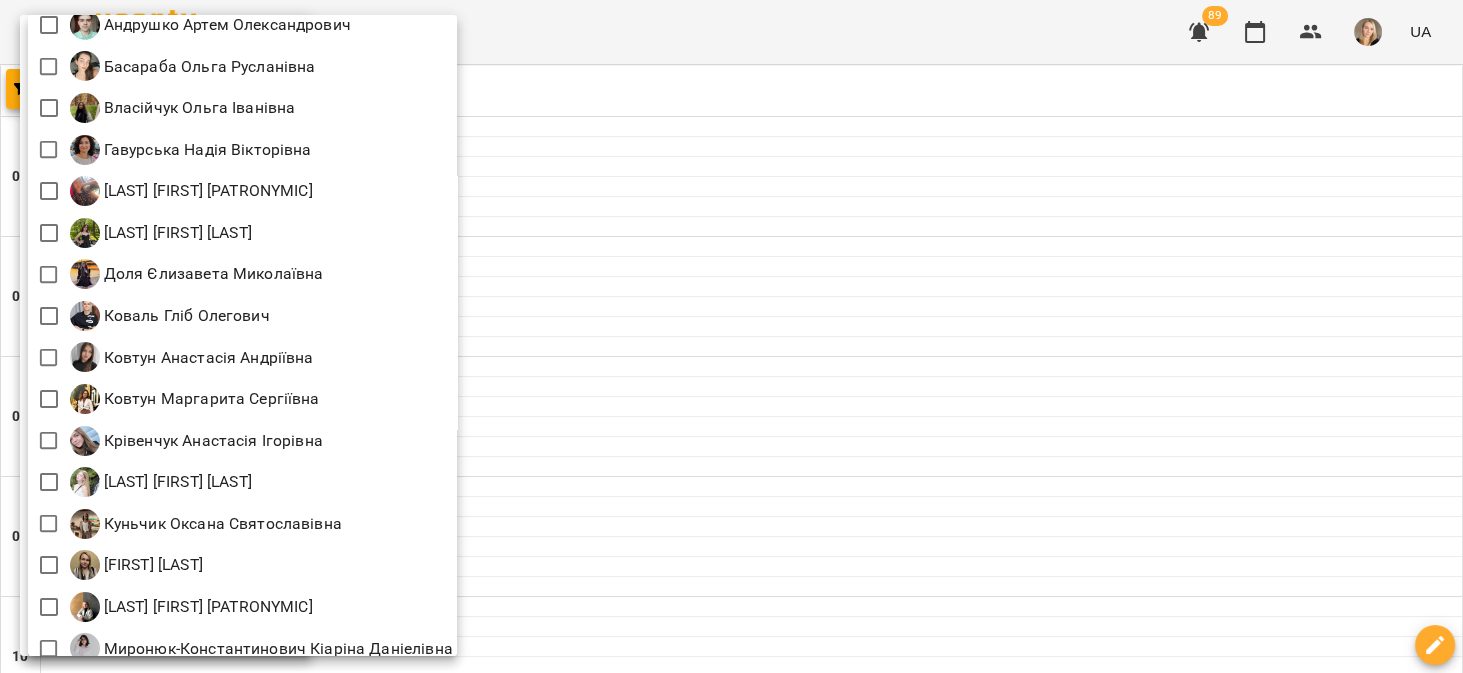 scroll, scrollTop: 380, scrollLeft: 0, axis: vertical 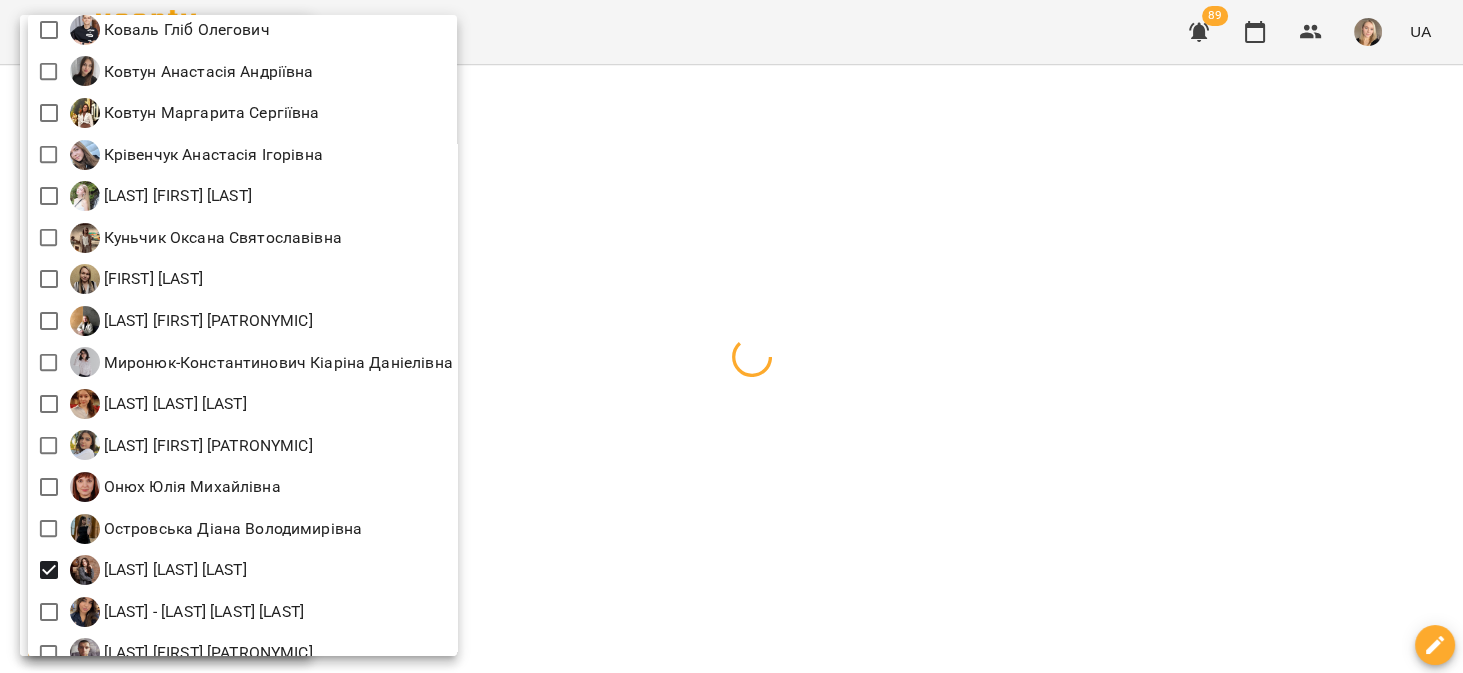 click at bounding box center (731, 336) 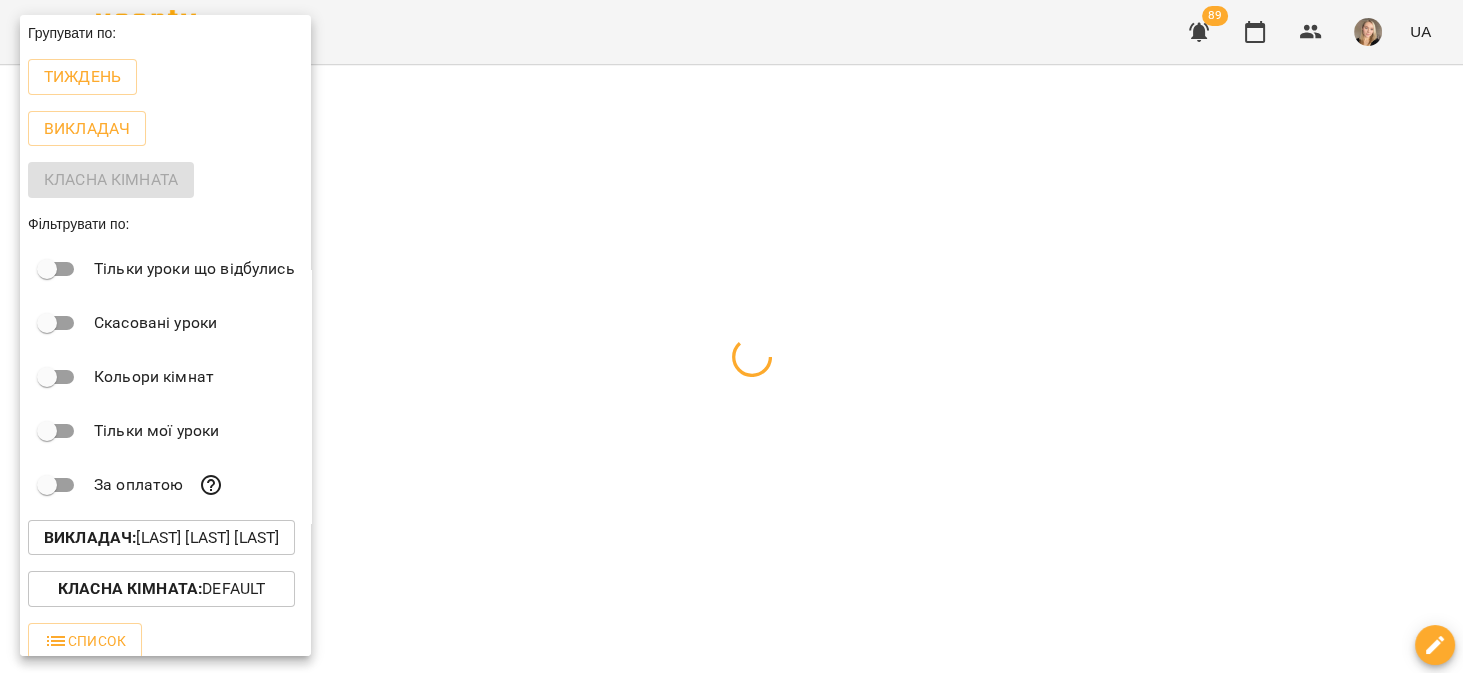 click at bounding box center [731, 336] 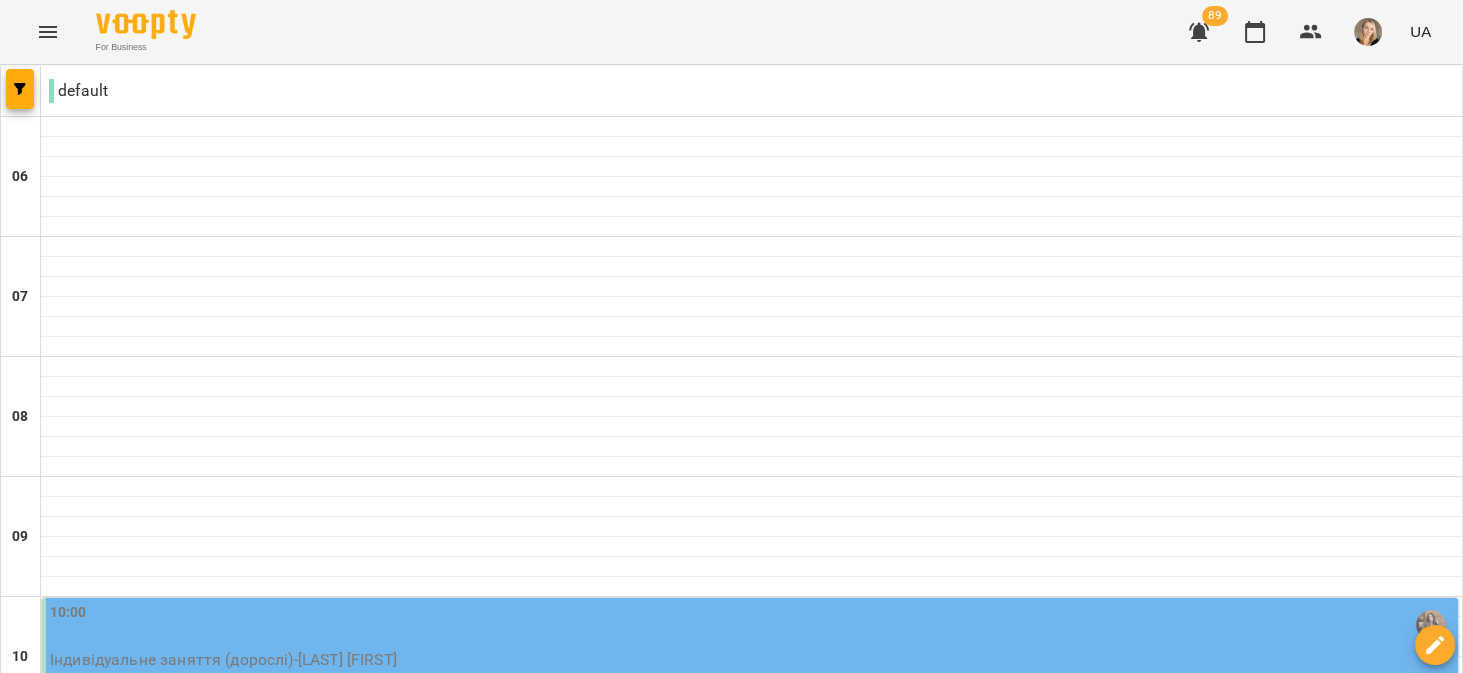 click on "09 серп" at bounding box center (1220, 2202) 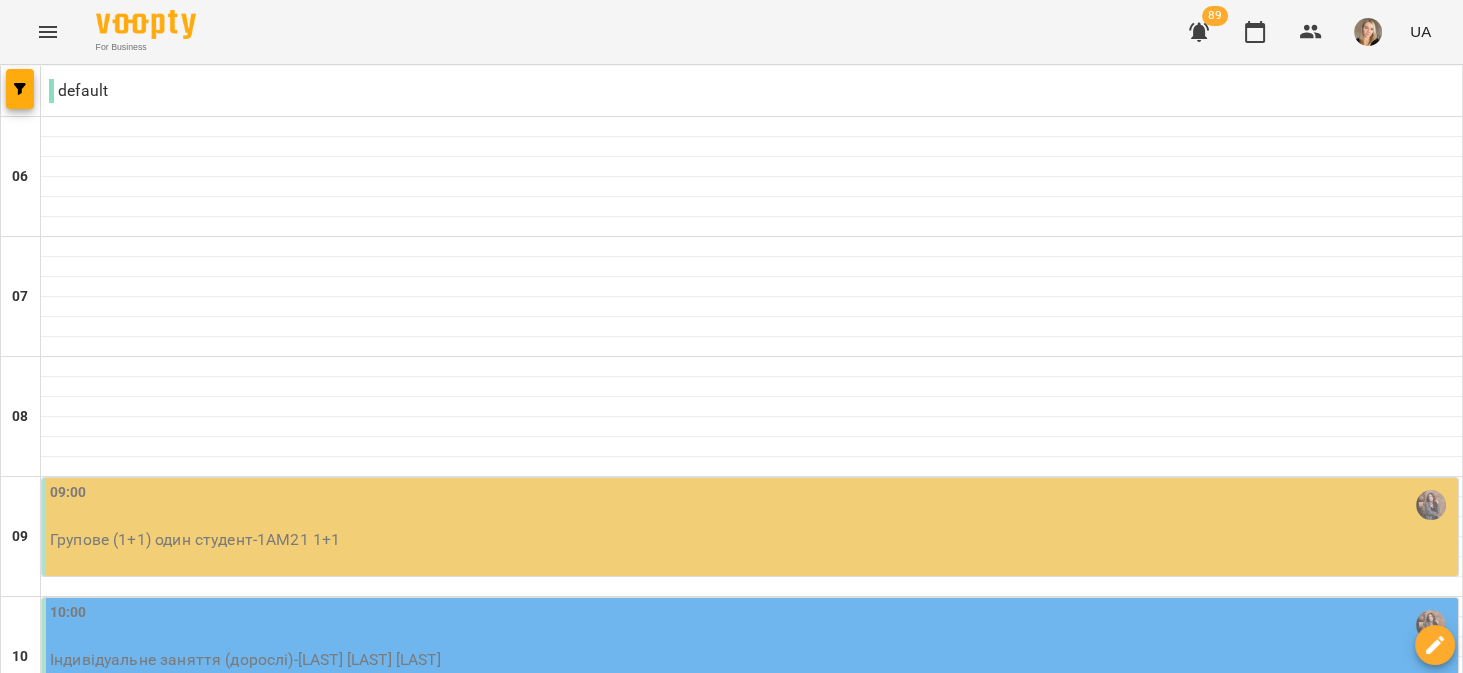 click at bounding box center (632, 2248) 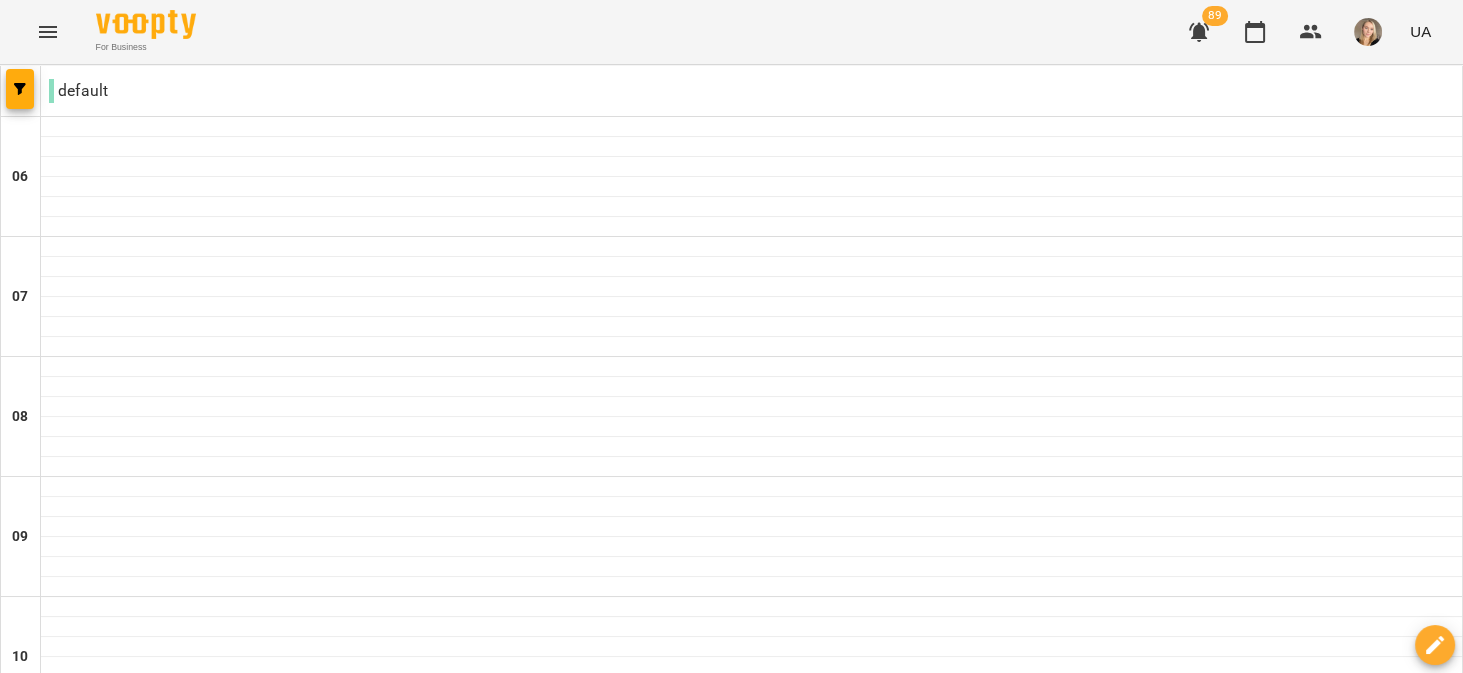 click on "сб 02 серп" at bounding box center (1041, 2189) 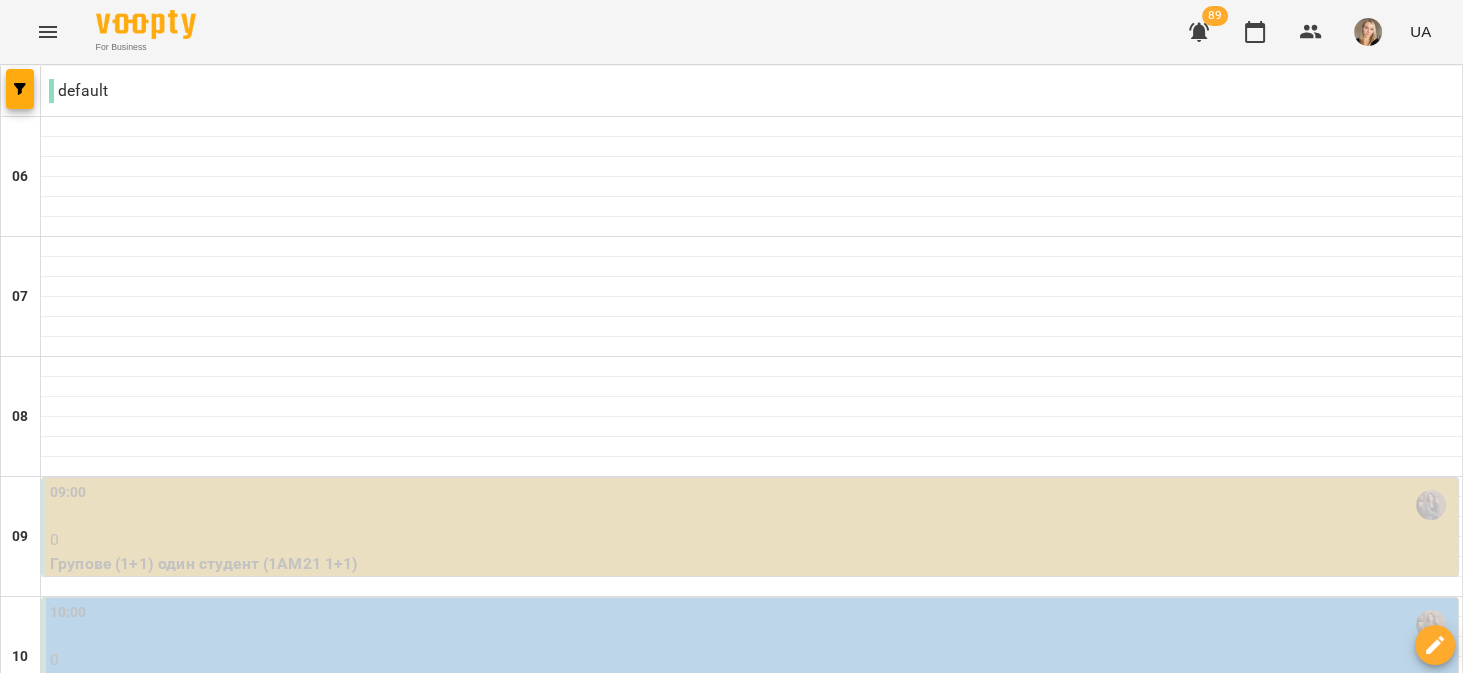 scroll, scrollTop: 190, scrollLeft: 0, axis: vertical 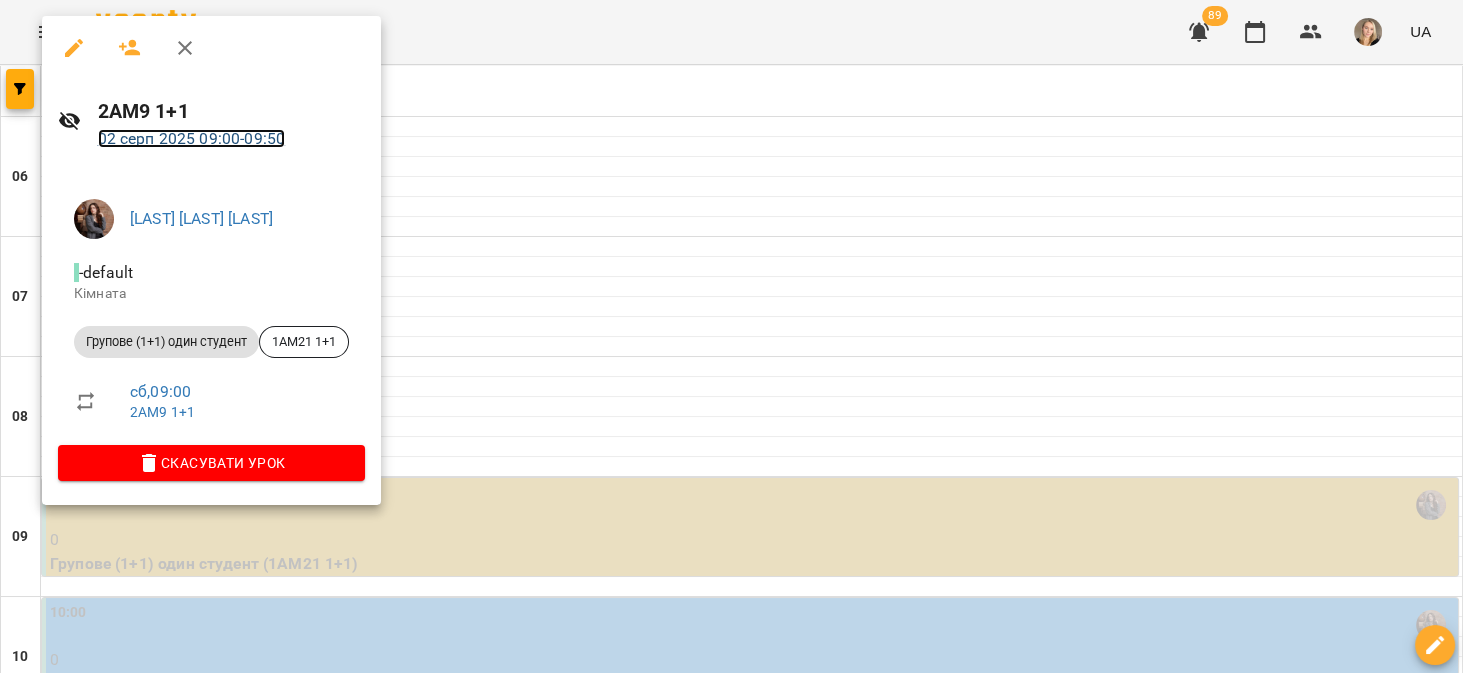 click on "02 серп 2025 09:00  -  09:50" at bounding box center (192, 138) 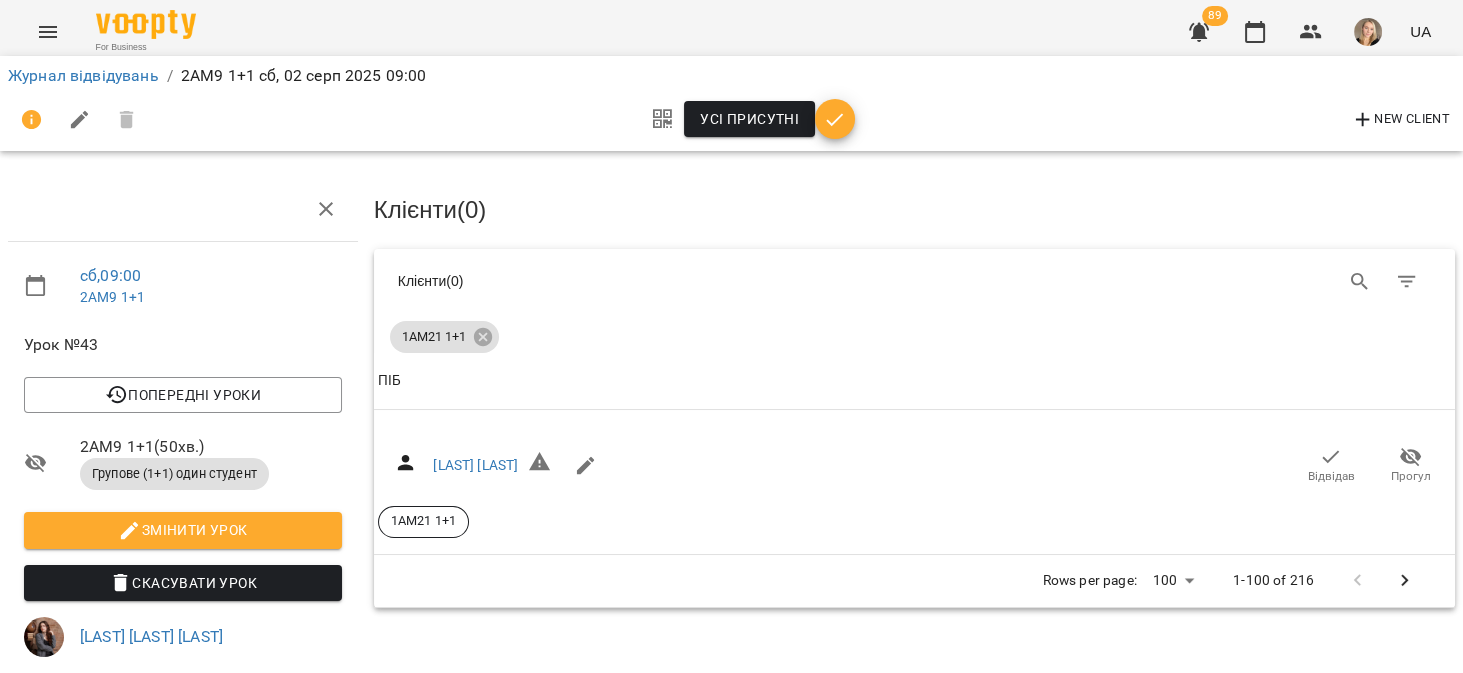 click 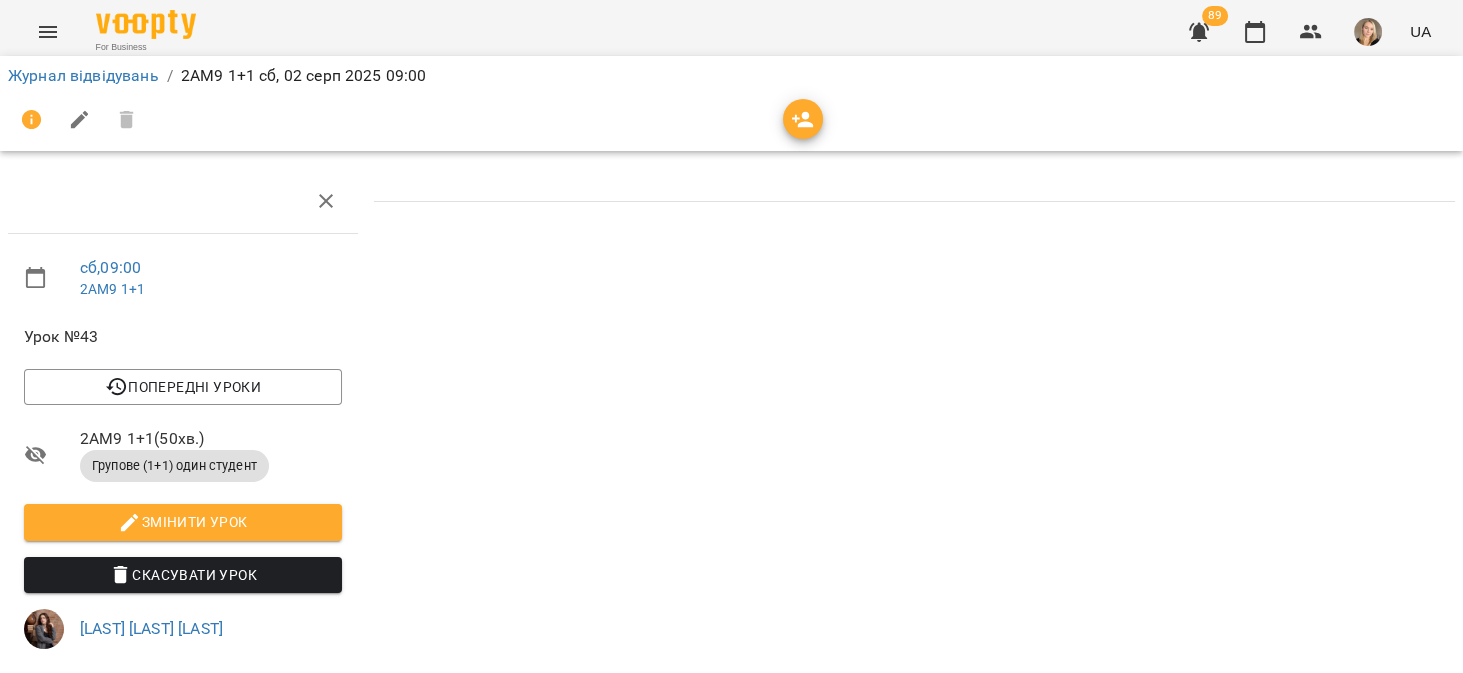 scroll, scrollTop: 0, scrollLeft: 0, axis: both 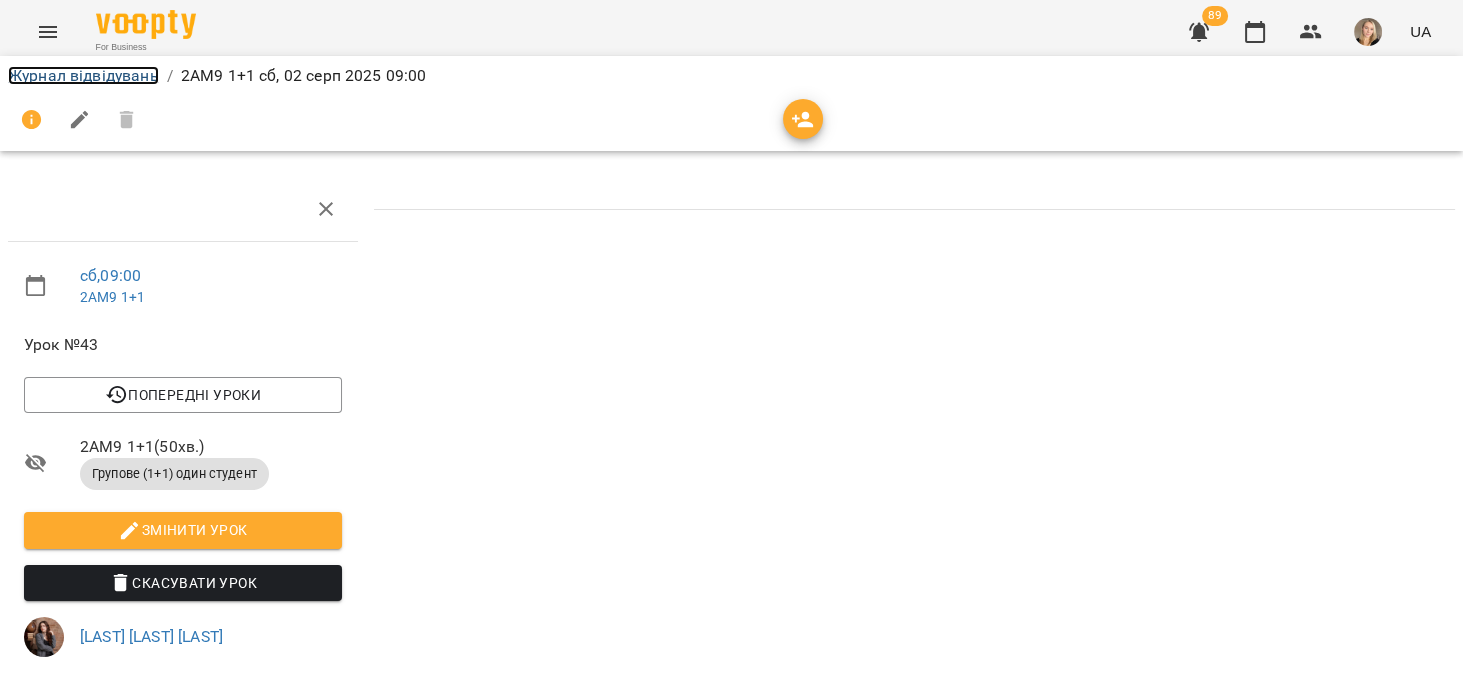 click on "Журнал відвідувань" at bounding box center (83, 75) 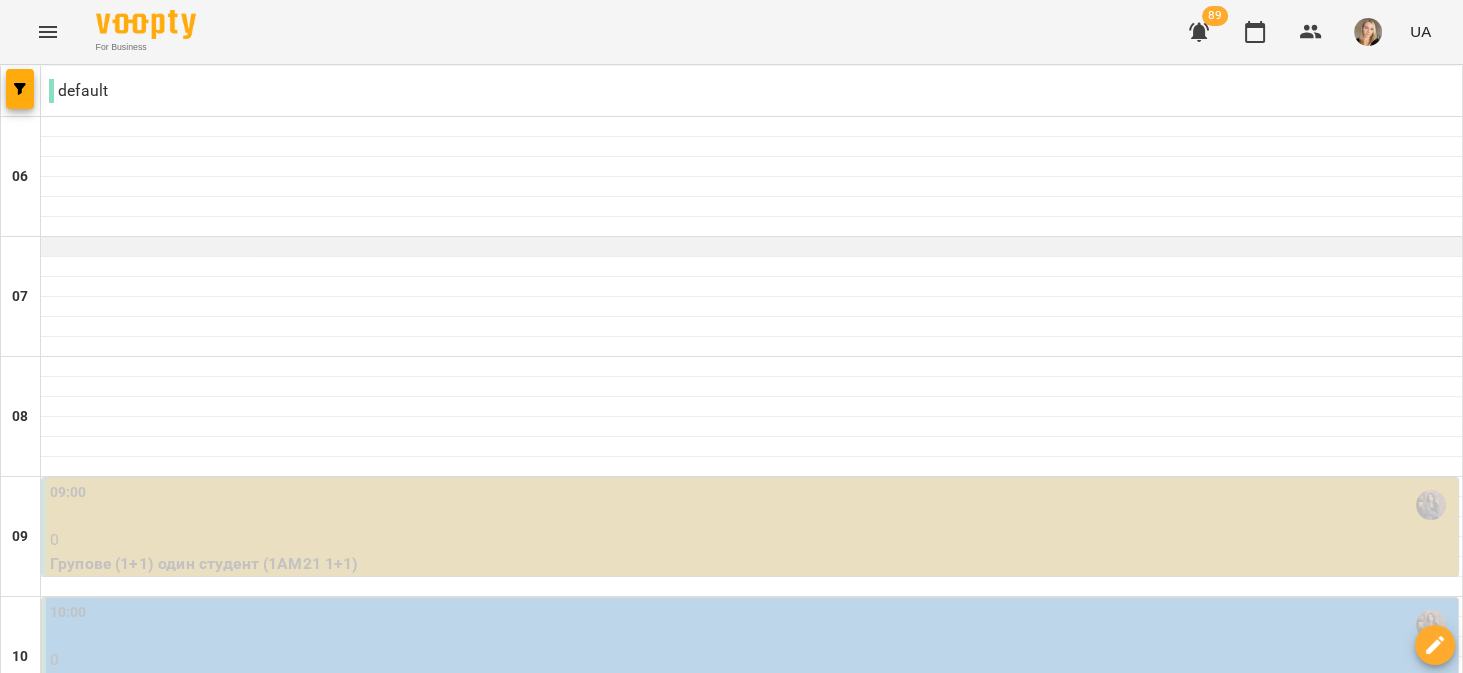 scroll, scrollTop: 253, scrollLeft: 0, axis: vertical 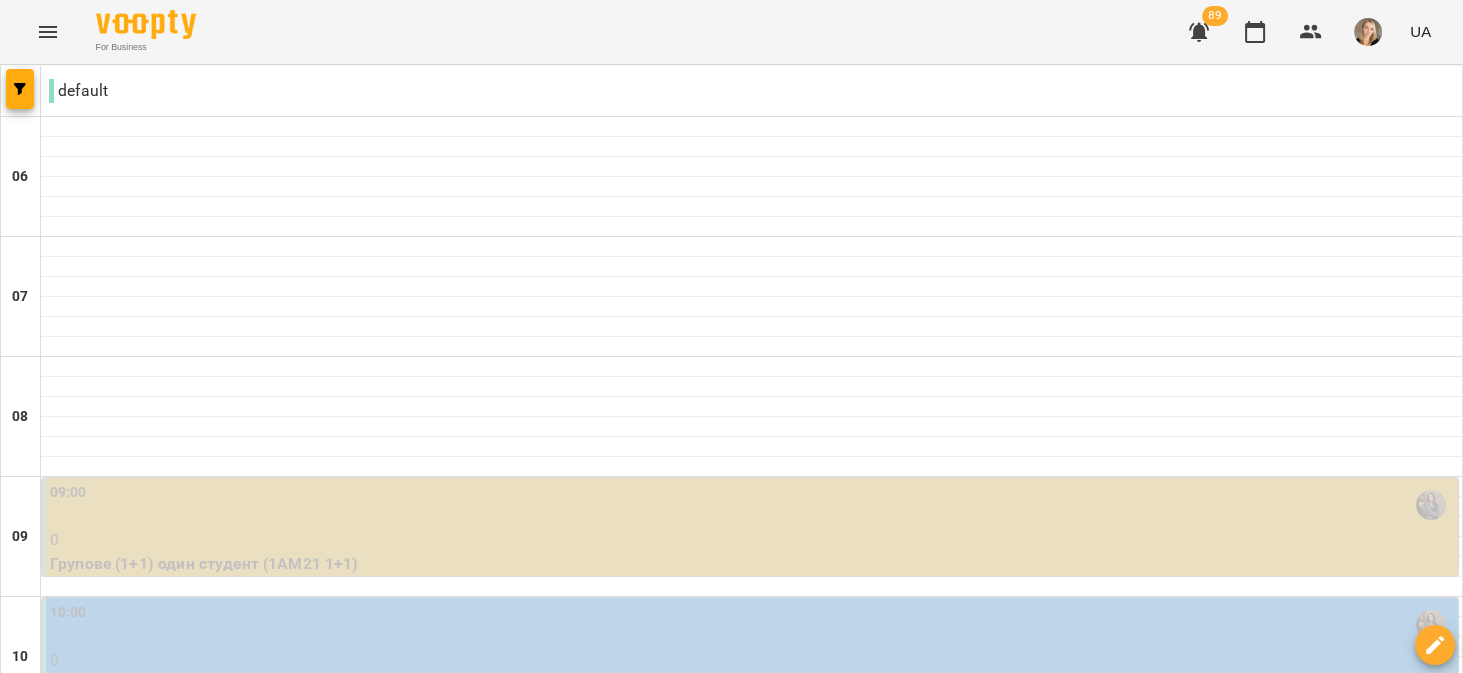 click on "0" at bounding box center [752, 540] 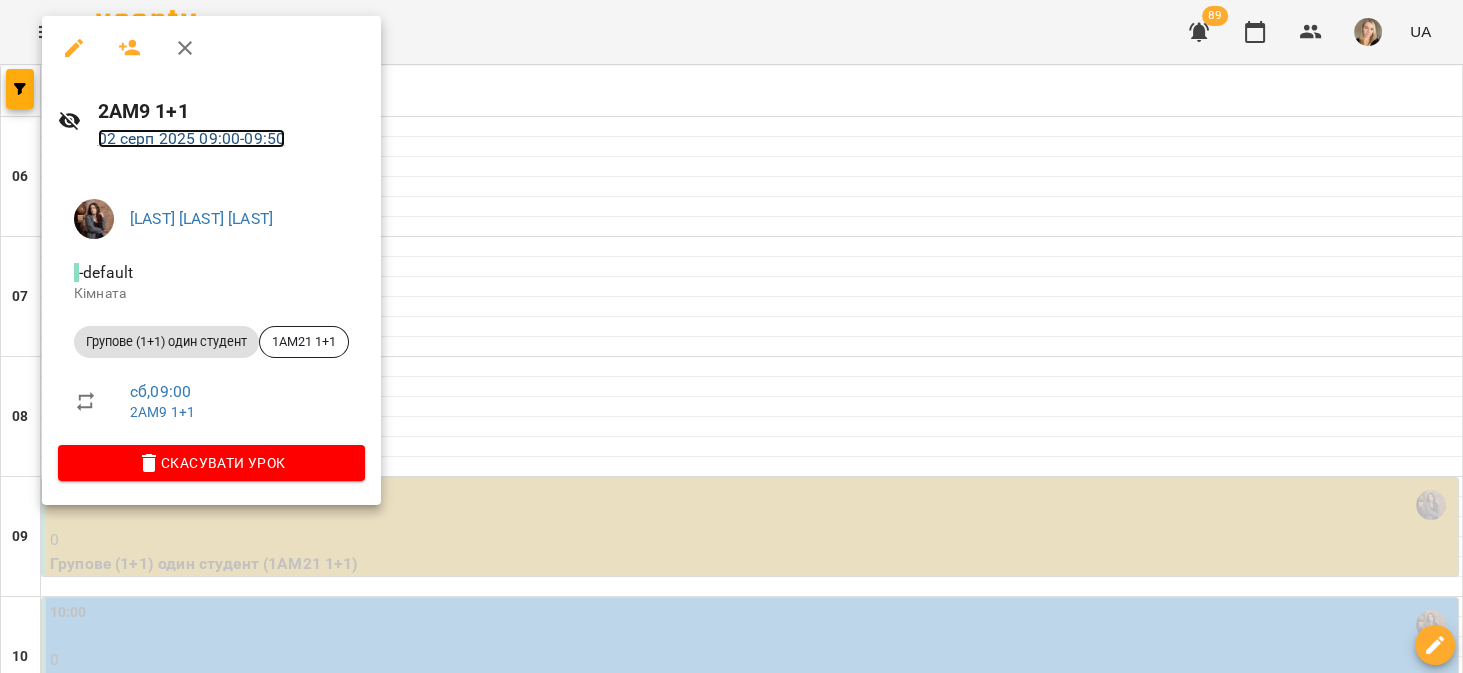 click on "02 серп 2025 09:00  -  09:50" at bounding box center [192, 138] 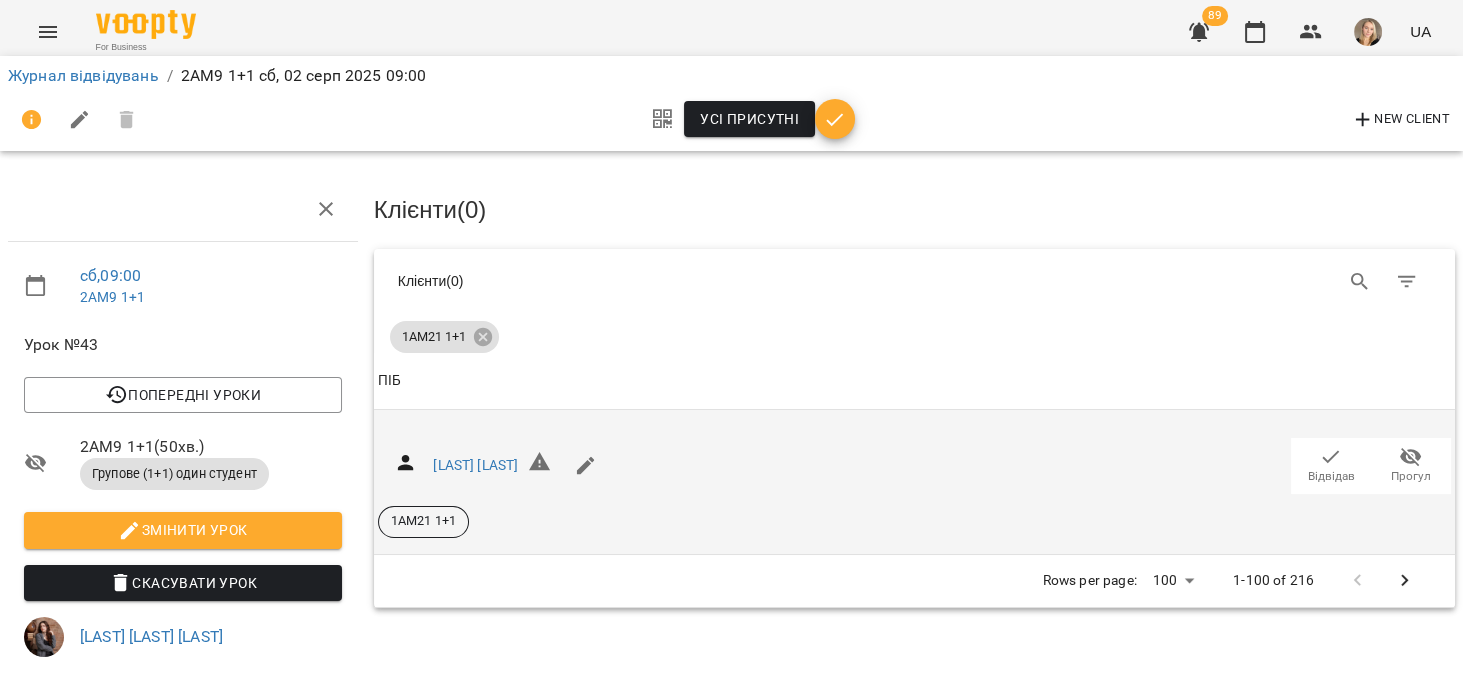 click on "Відвідав" at bounding box center (1331, 476) 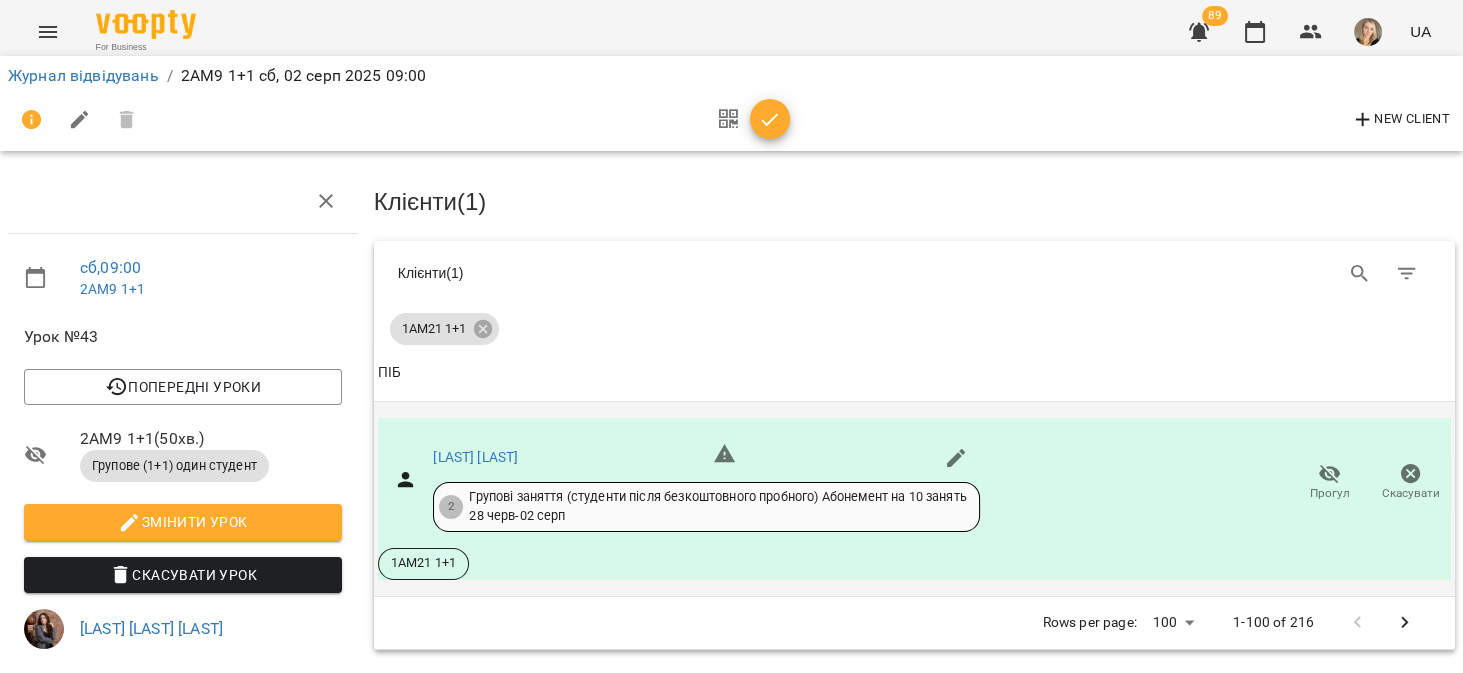 scroll, scrollTop: 0, scrollLeft: 0, axis: both 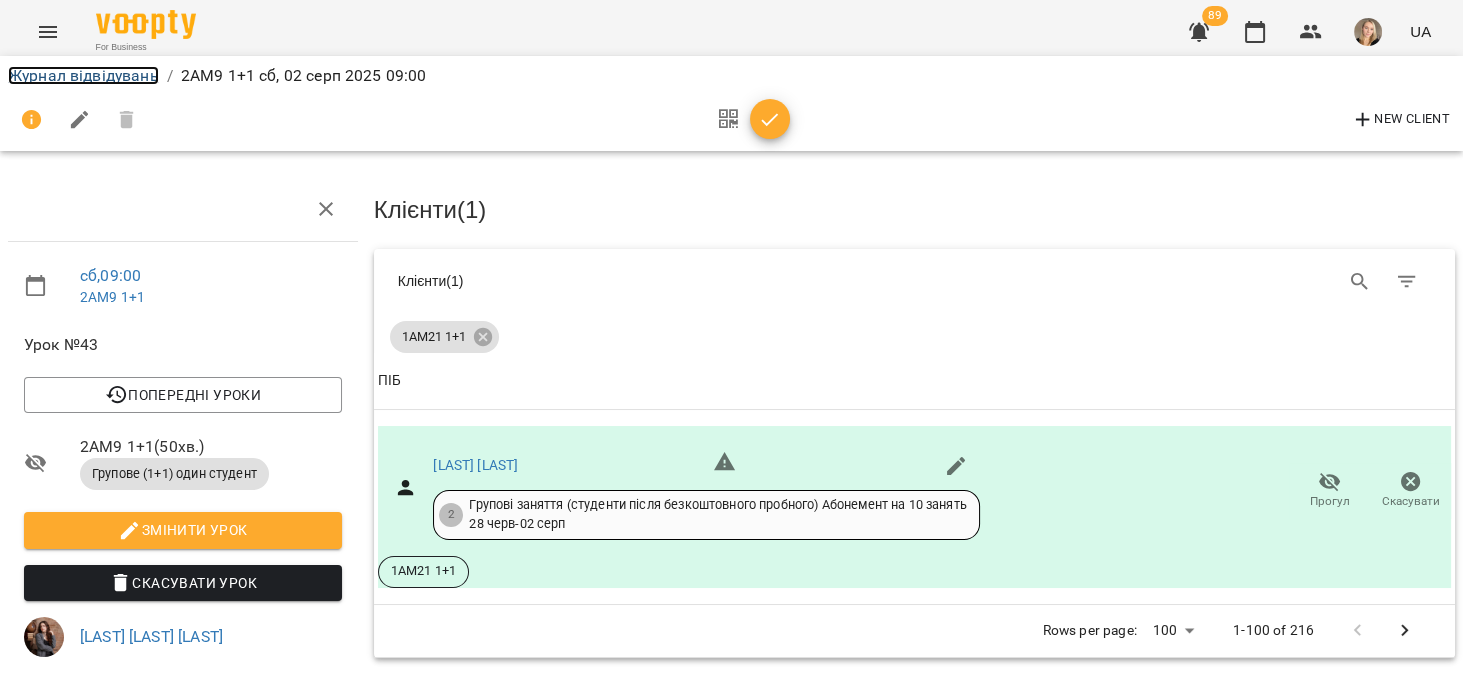 click on "Журнал відвідувань" at bounding box center (83, 75) 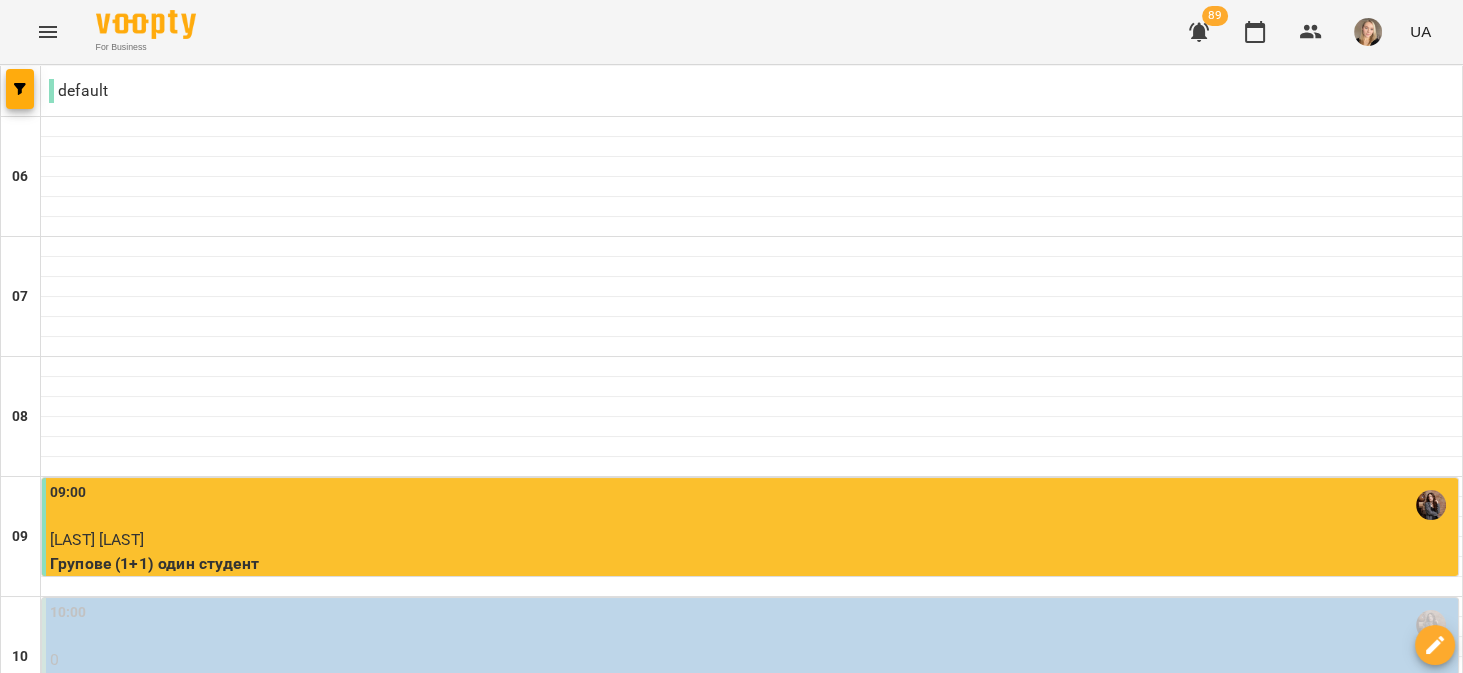 scroll, scrollTop: 508, scrollLeft: 0, axis: vertical 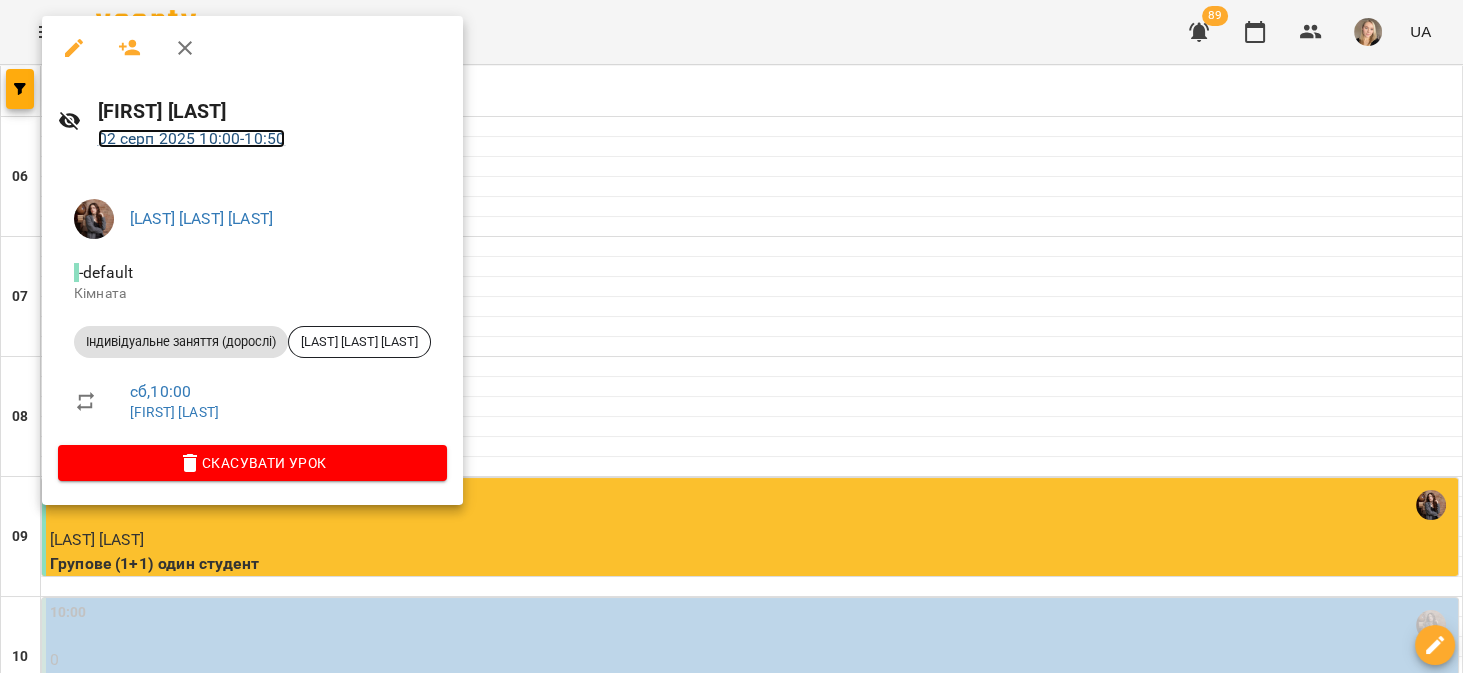 click on "02 серп 2025 10:00  -  10:50" at bounding box center (192, 138) 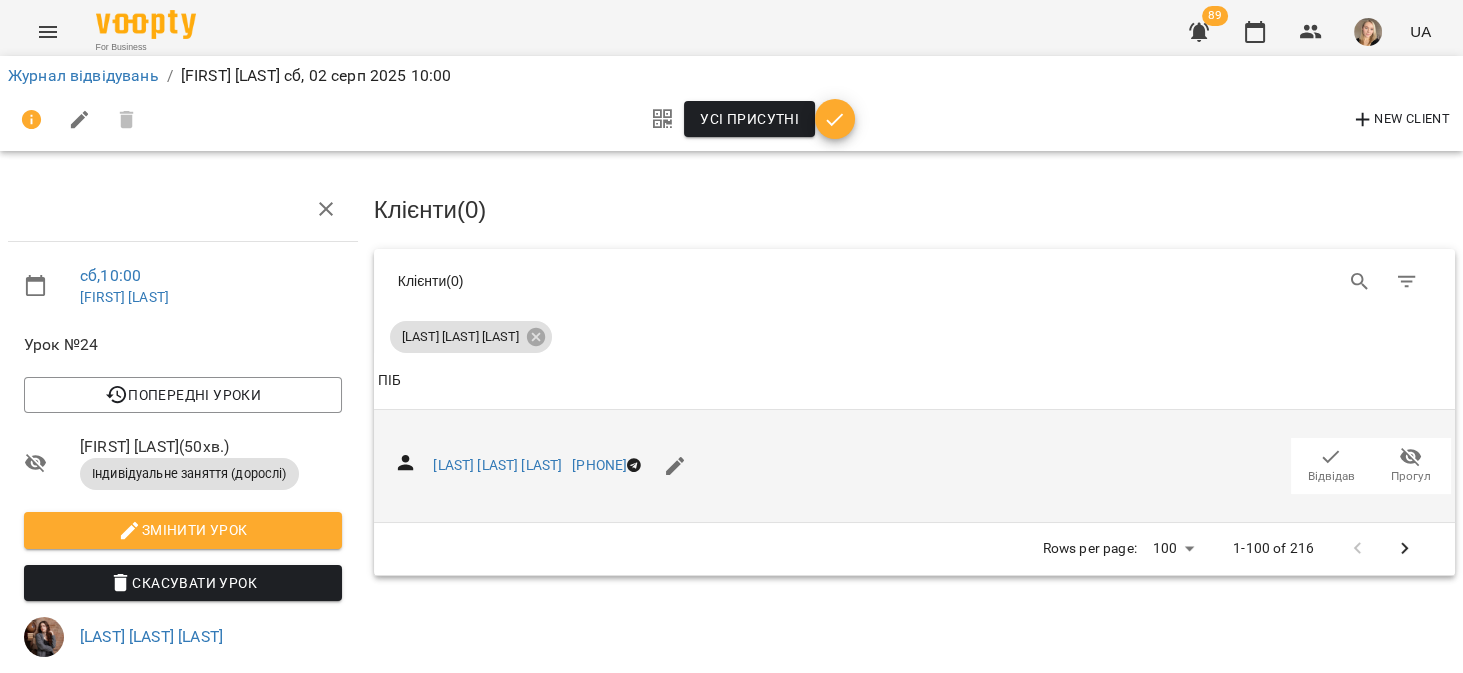 click 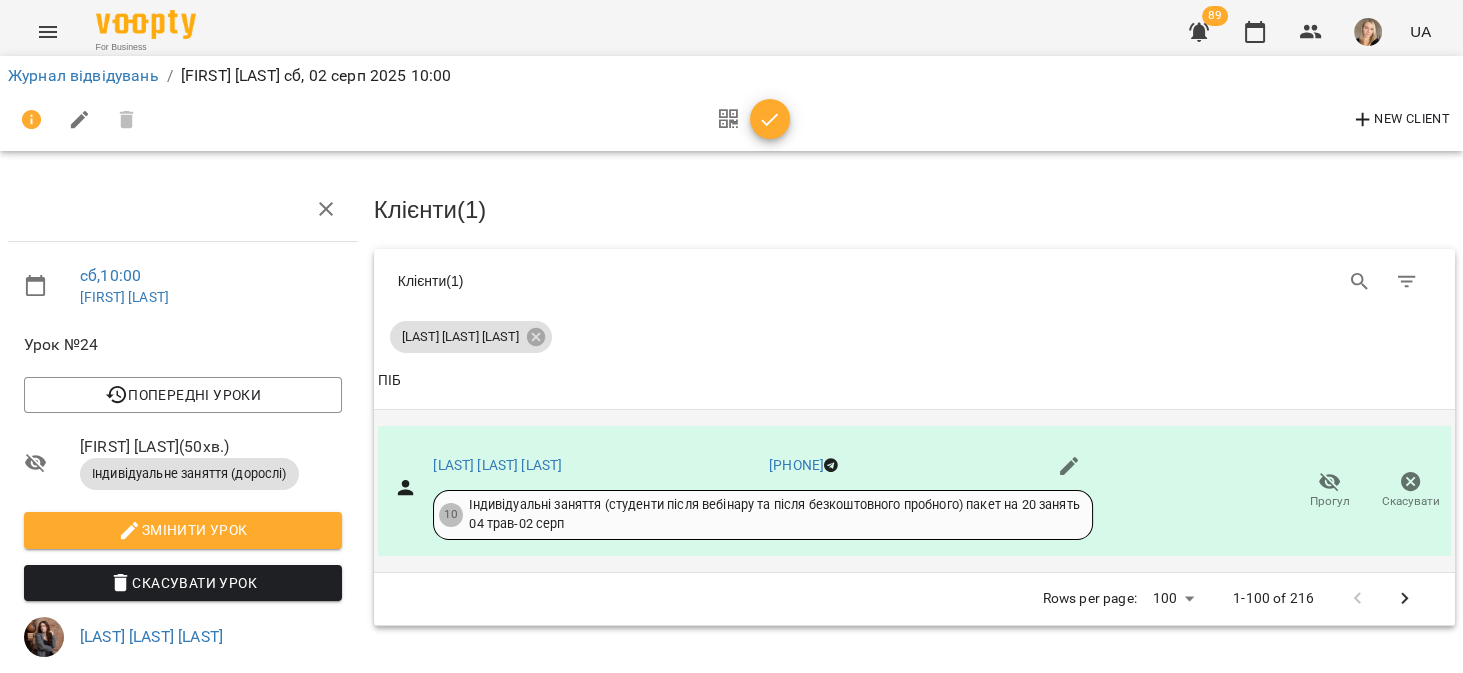 click on "Журнал відвідувань" at bounding box center (83, 76) 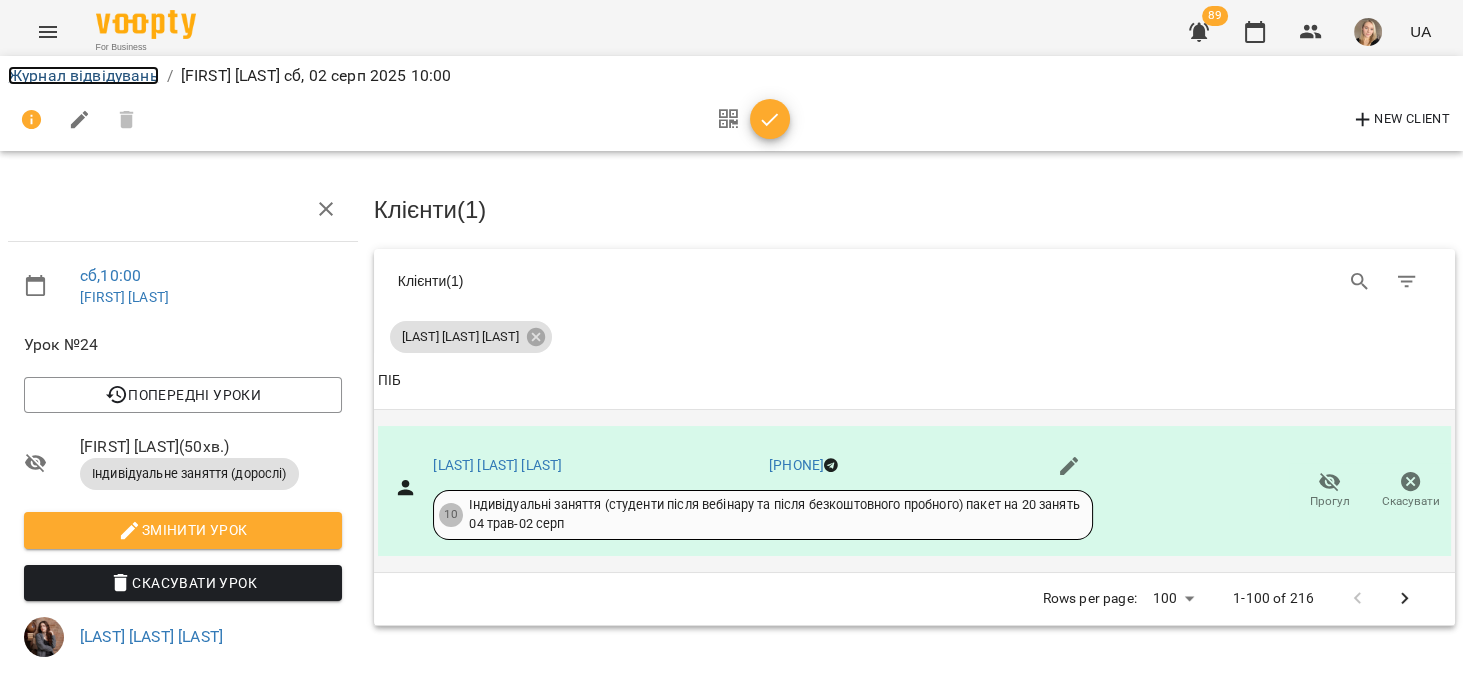 click on "Журнал відвідувань" at bounding box center [83, 75] 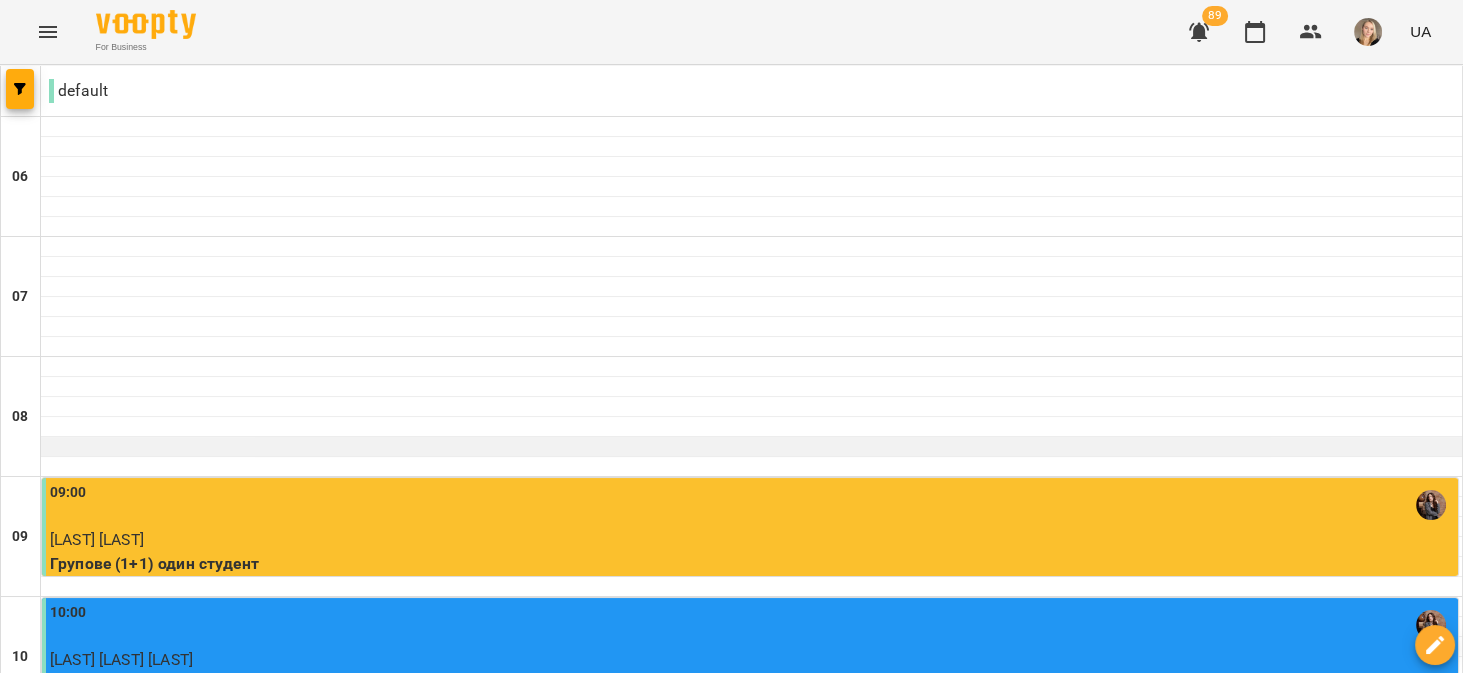 scroll, scrollTop: 253, scrollLeft: 0, axis: vertical 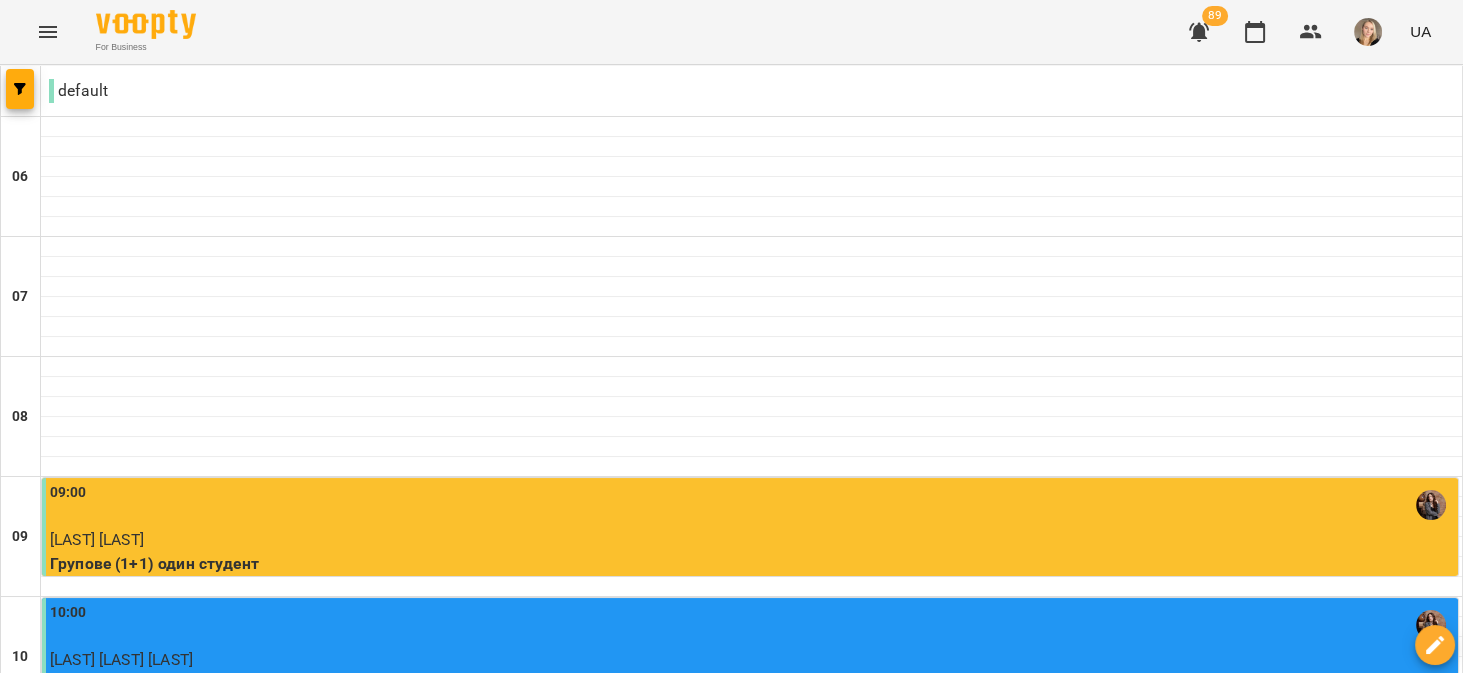 click on "нд" at bounding box center (1421, 2183) 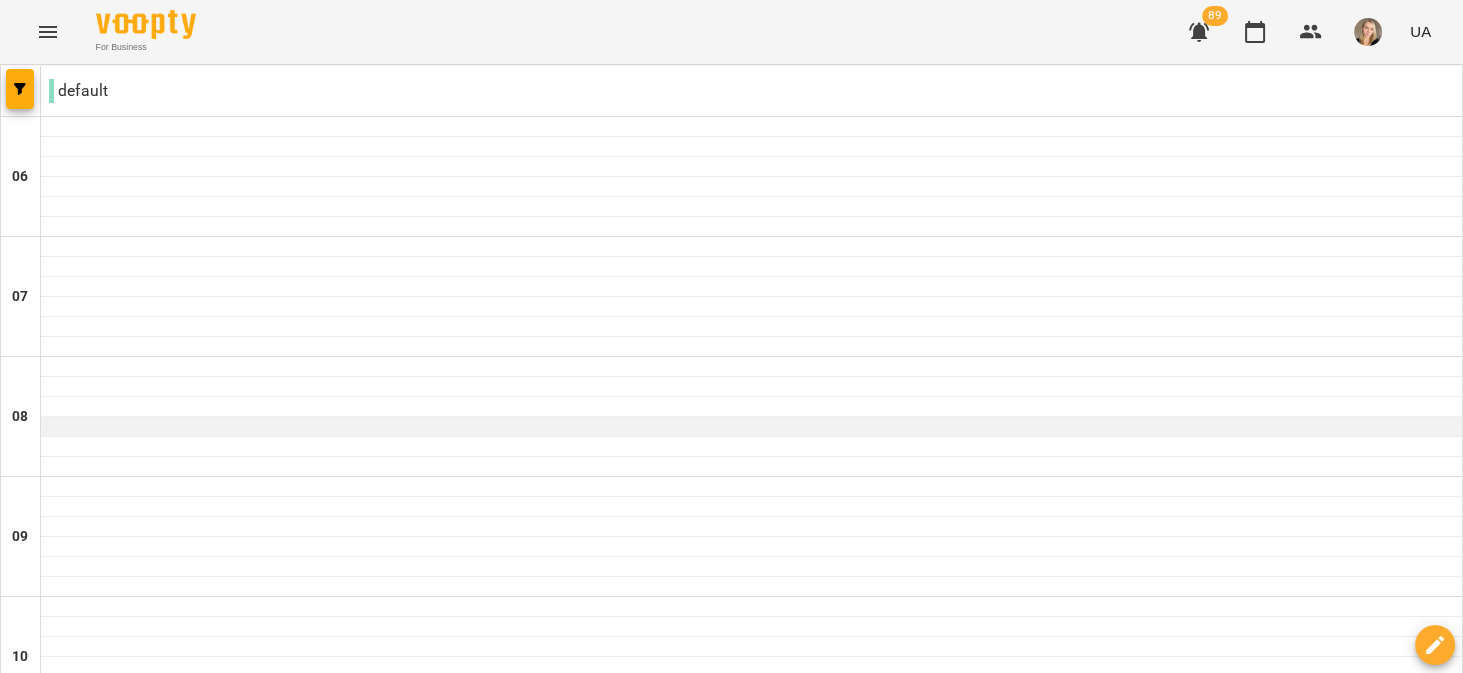 scroll, scrollTop: 0, scrollLeft: 0, axis: both 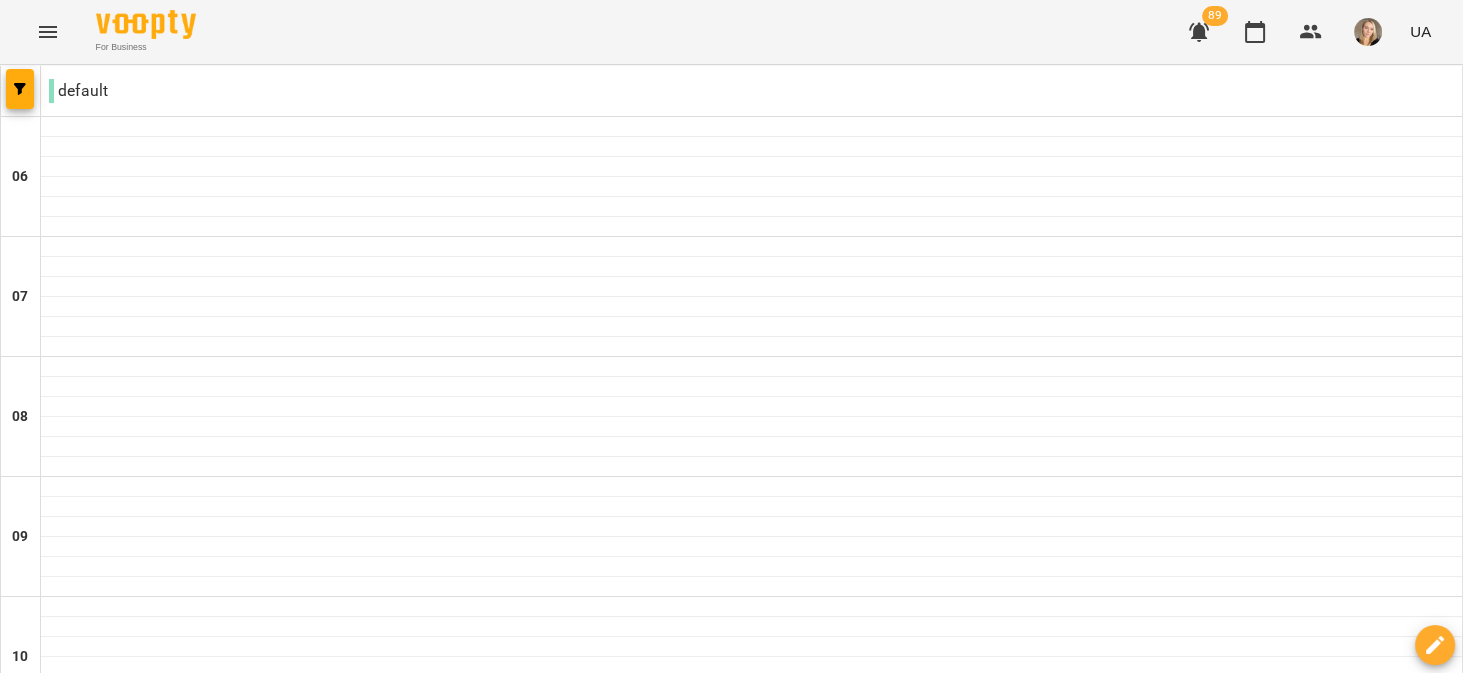 click at bounding box center [48, 32] 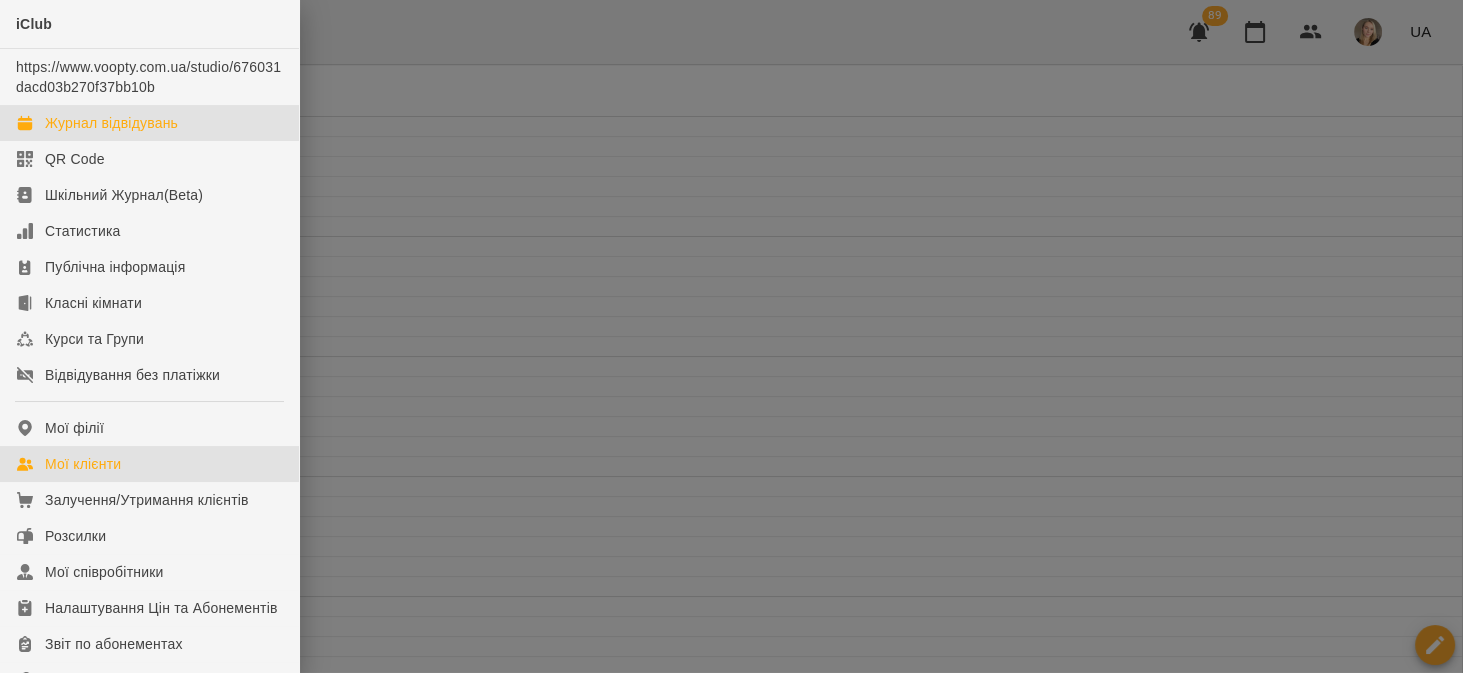 click on "Мої клієнти" at bounding box center [149, 464] 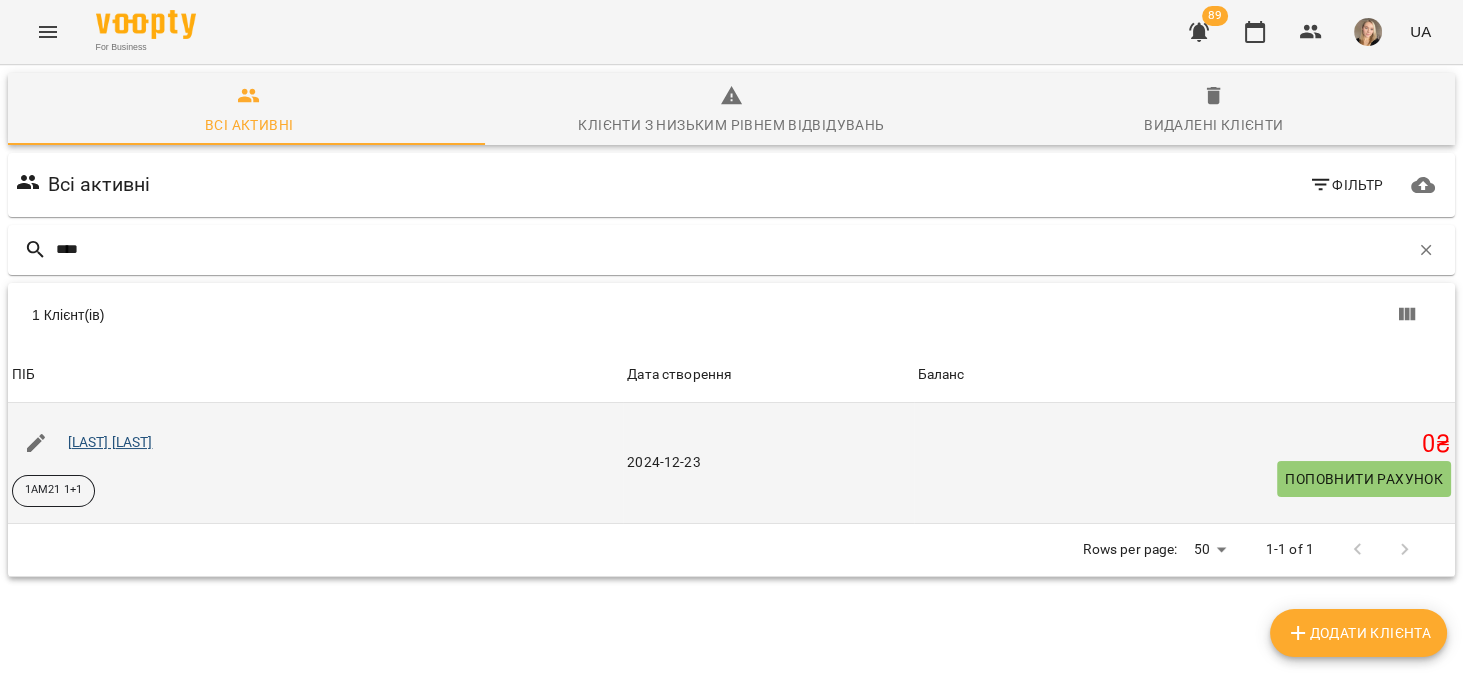 type on "****" 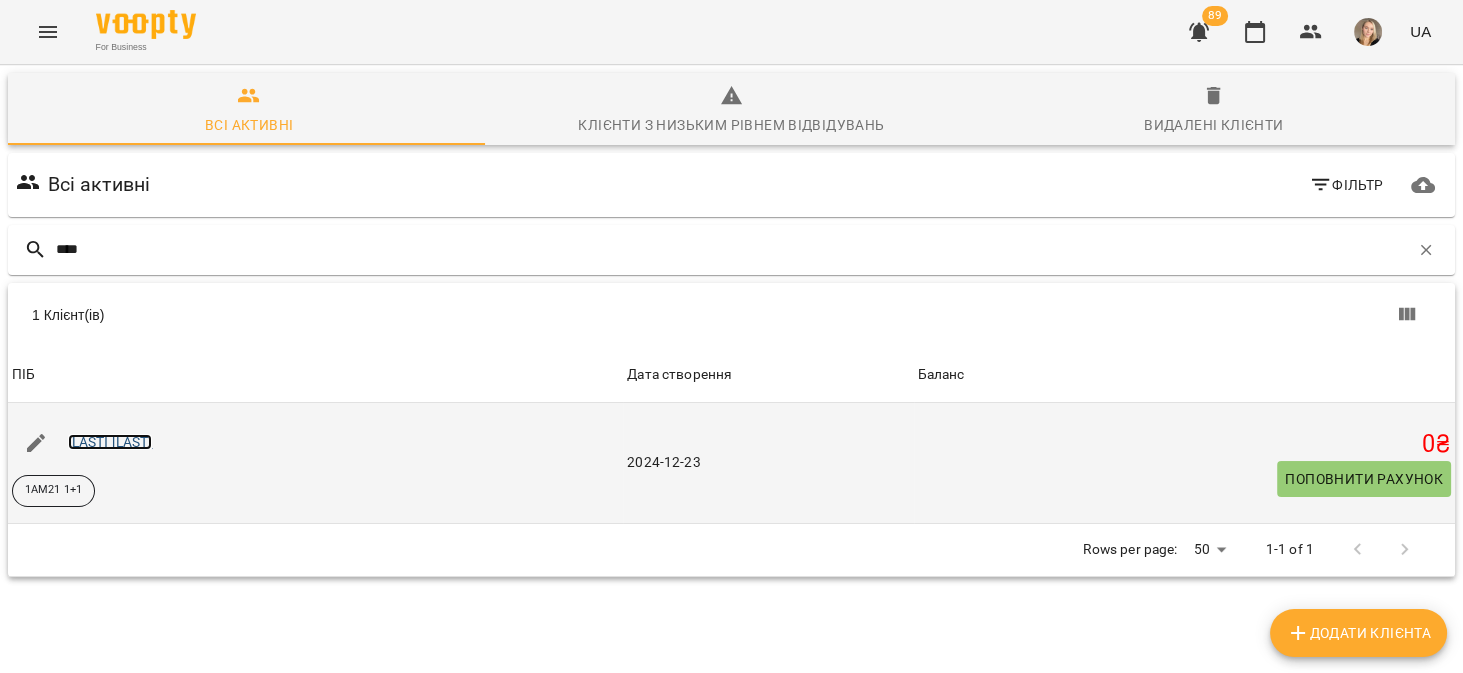 click on "[FIRST] [LAST]" at bounding box center [110, 442] 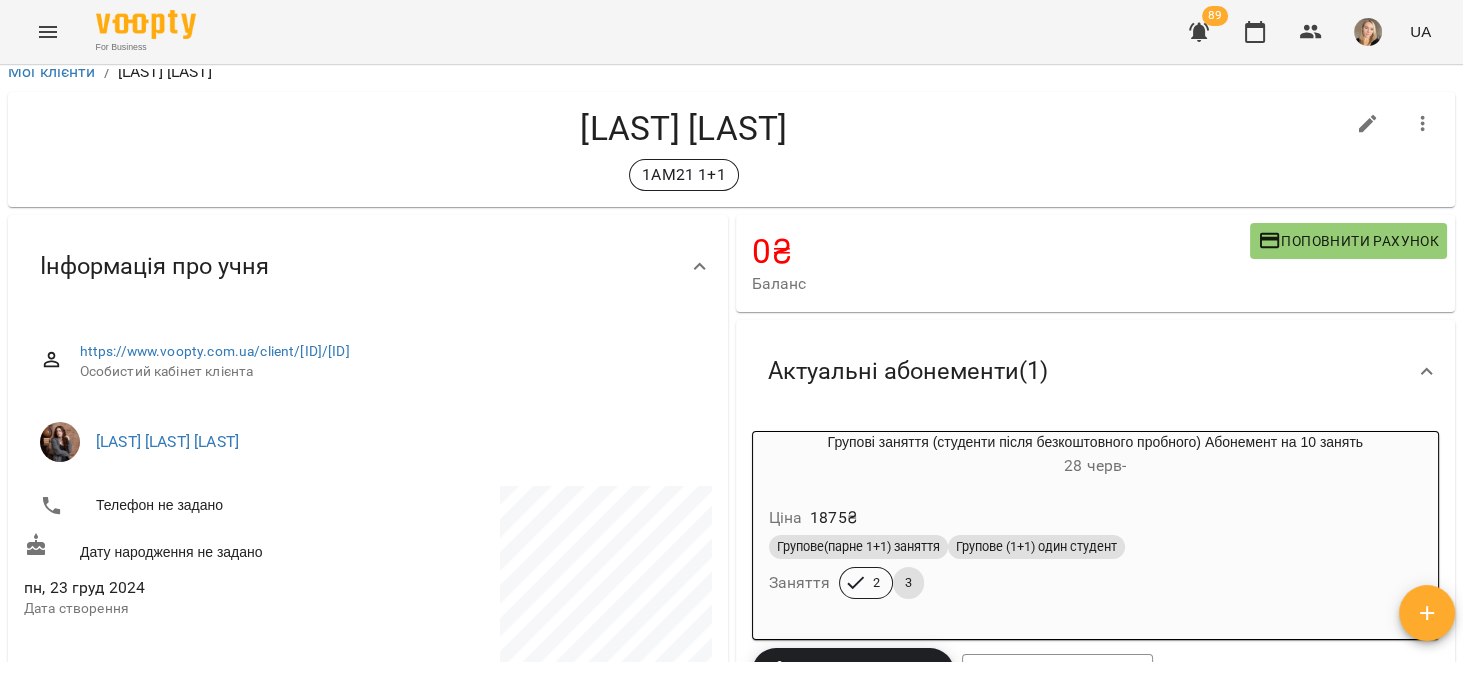 scroll, scrollTop: 0, scrollLeft: 0, axis: both 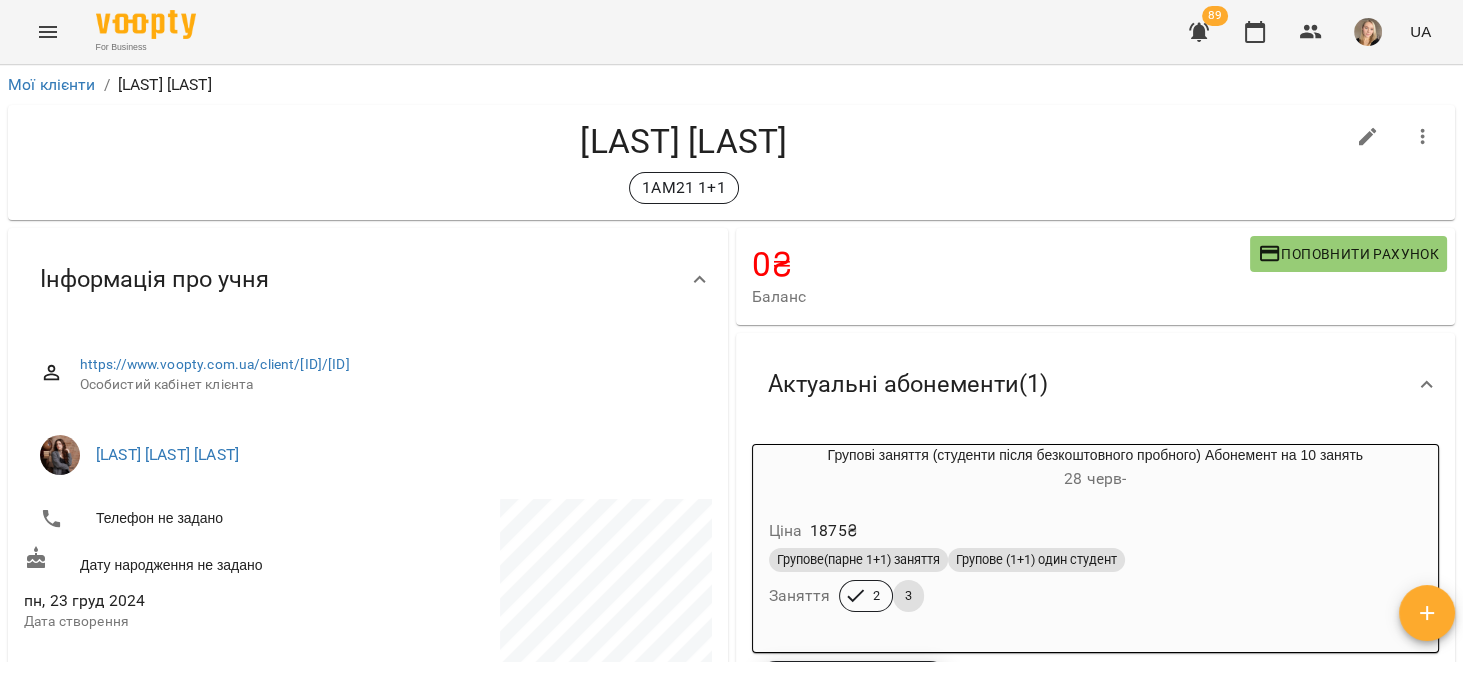 click 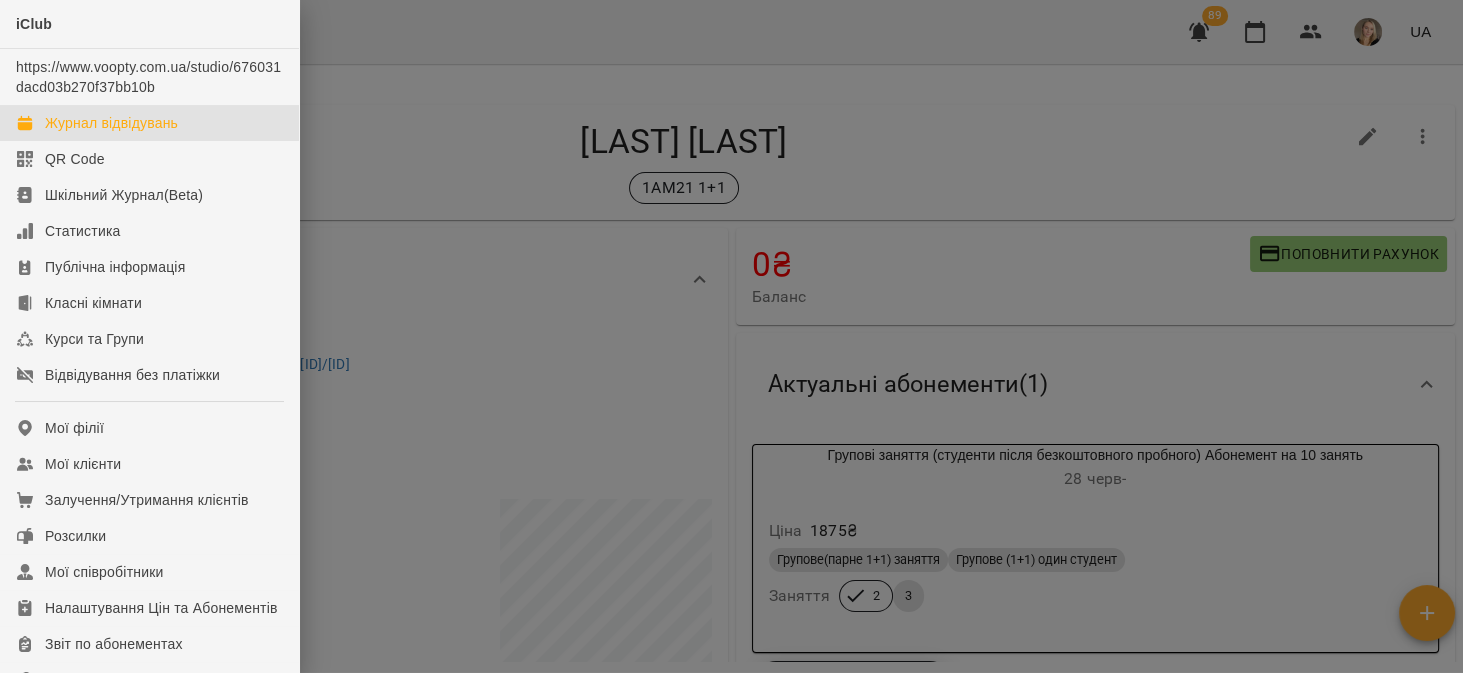 click on "Журнал відвідувань" at bounding box center [111, 123] 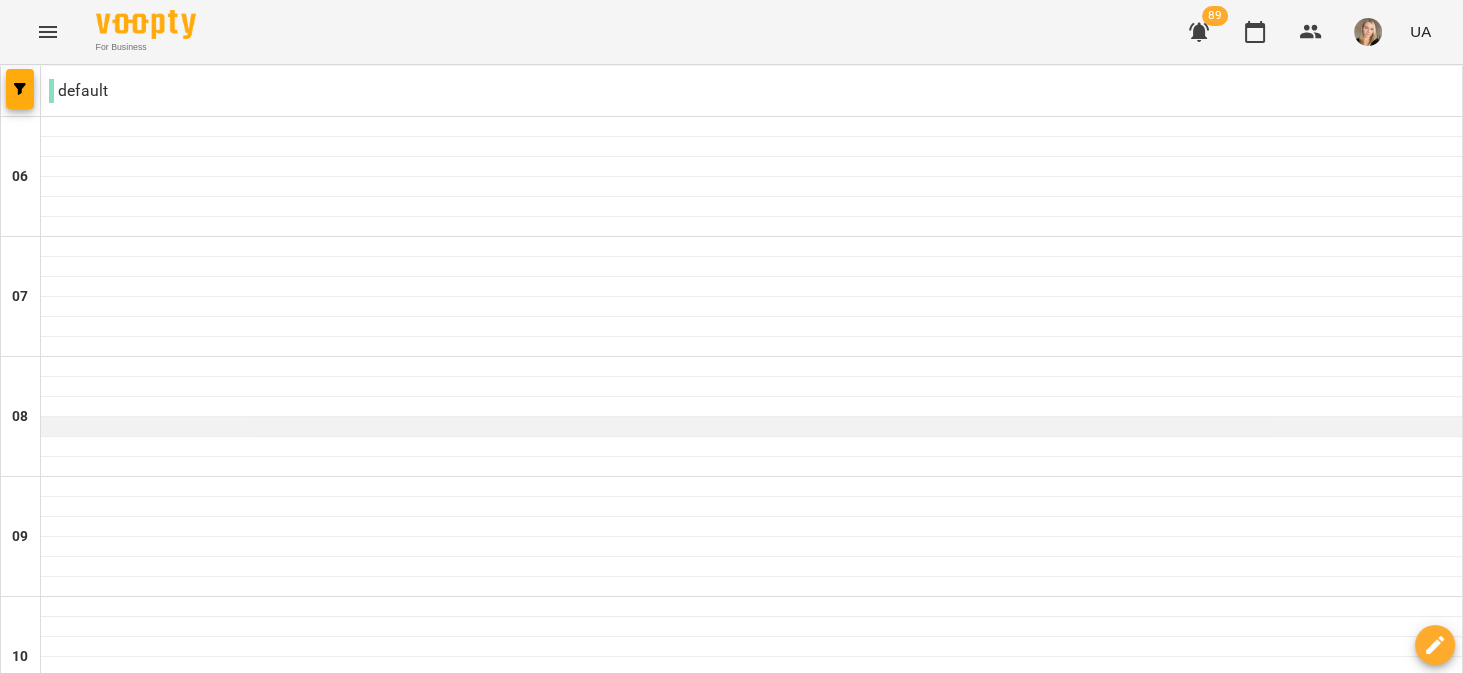 scroll, scrollTop: 127, scrollLeft: 0, axis: vertical 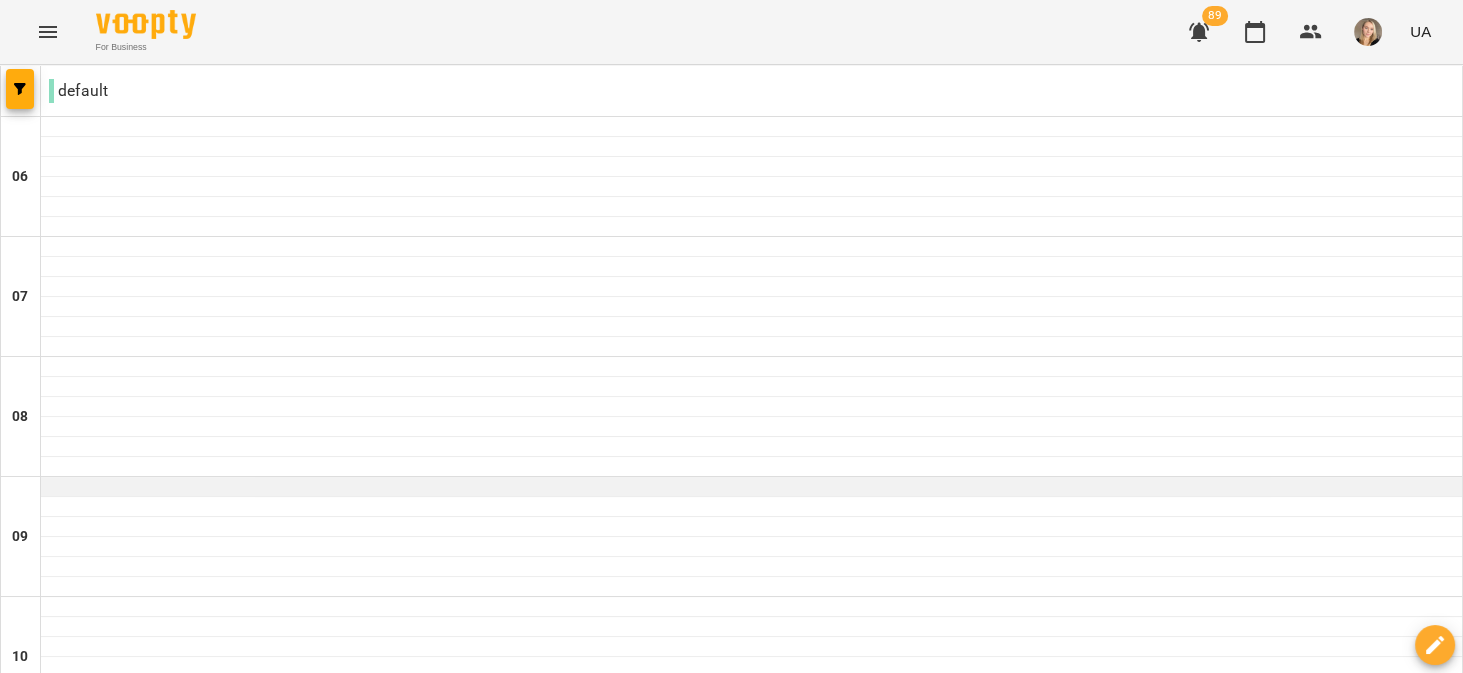 click at bounding box center [751, 487] 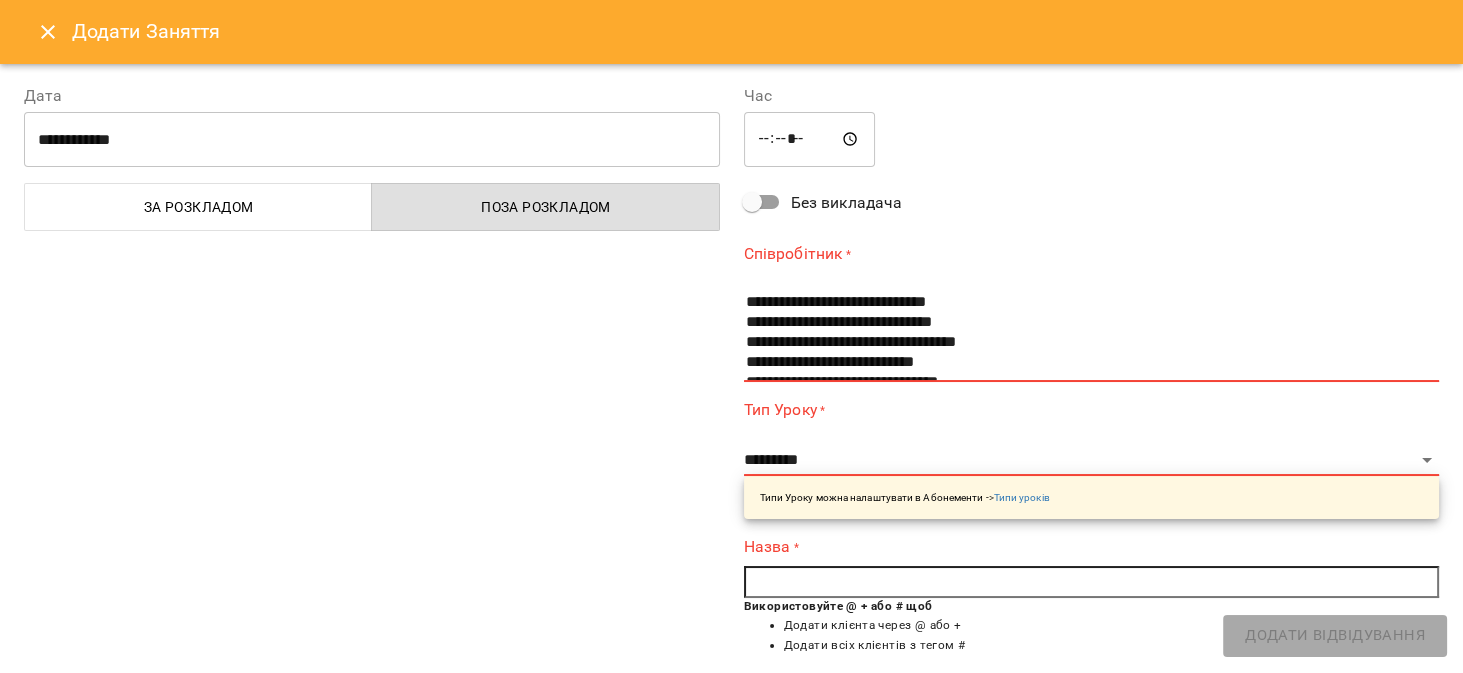 scroll, scrollTop: 380, scrollLeft: 0, axis: vertical 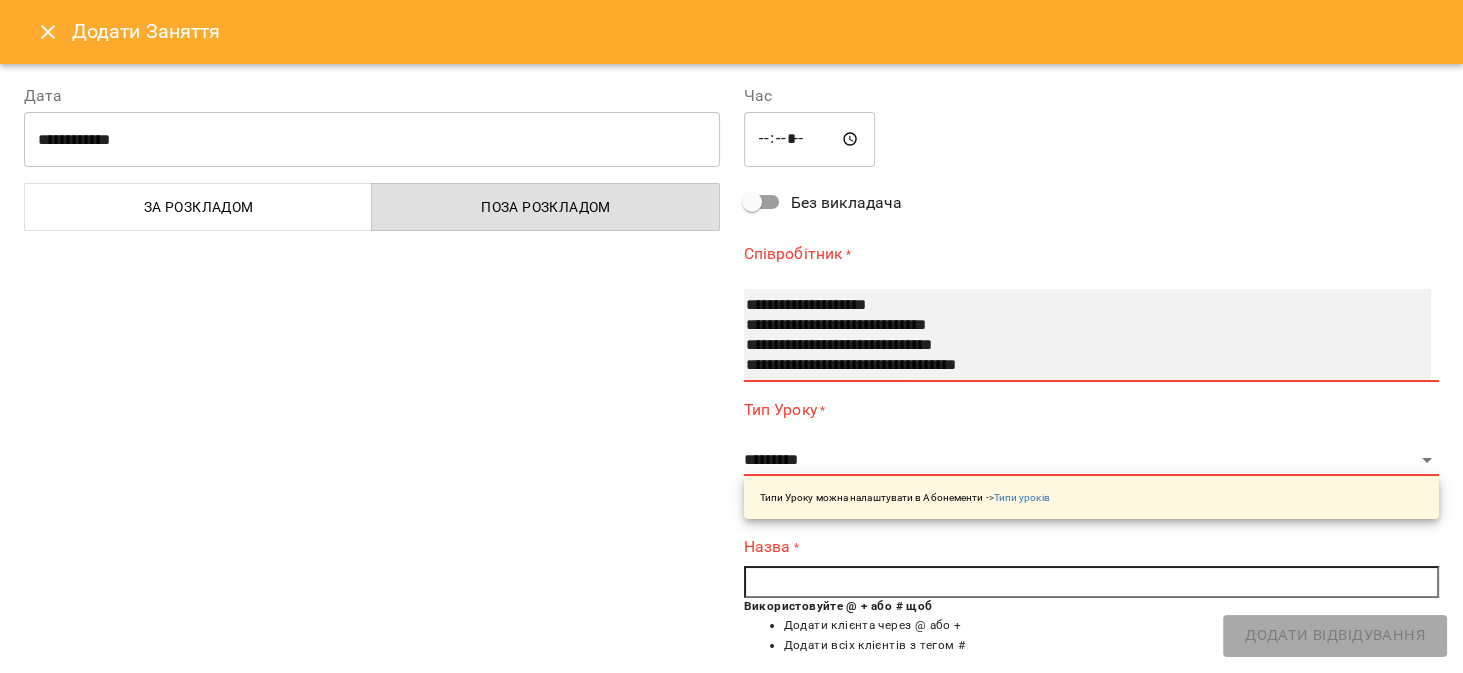 select on "**********" 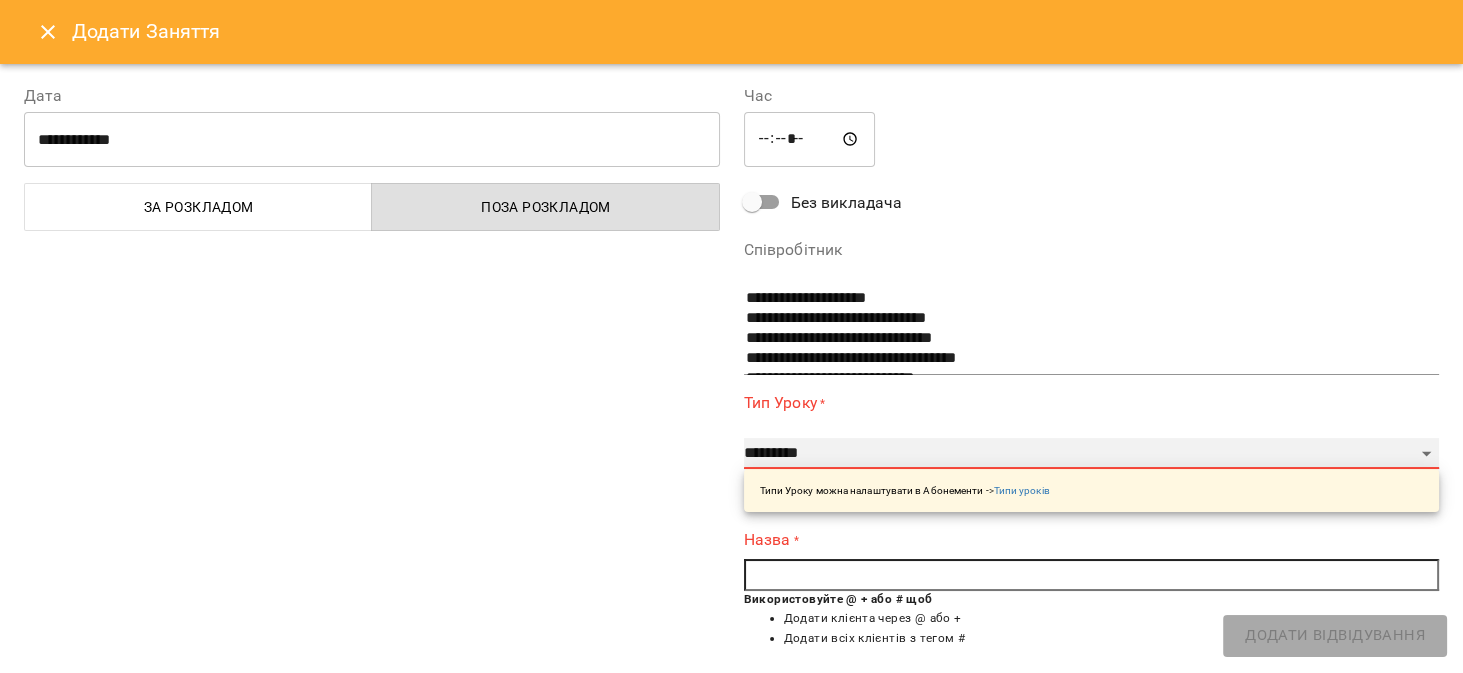 click on "**********" at bounding box center (1092, 454) 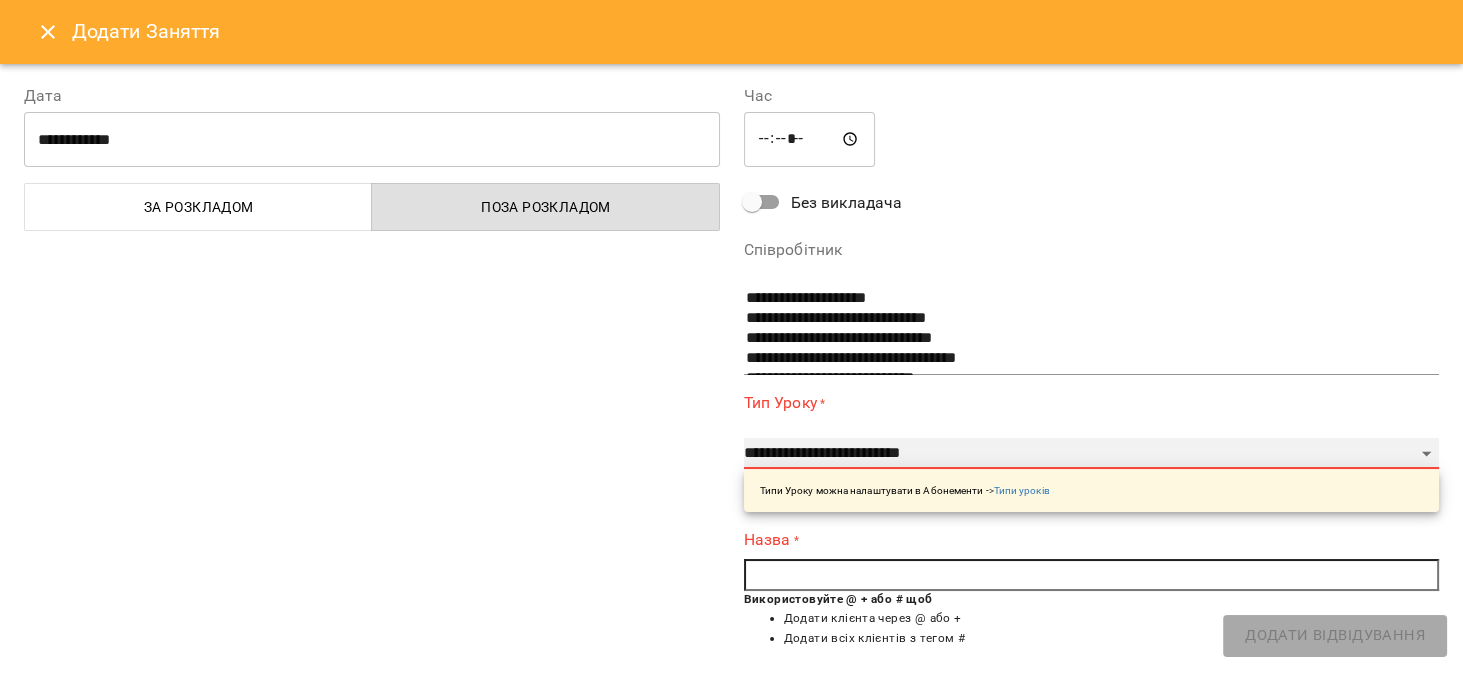 click on "**********" at bounding box center (1092, 454) 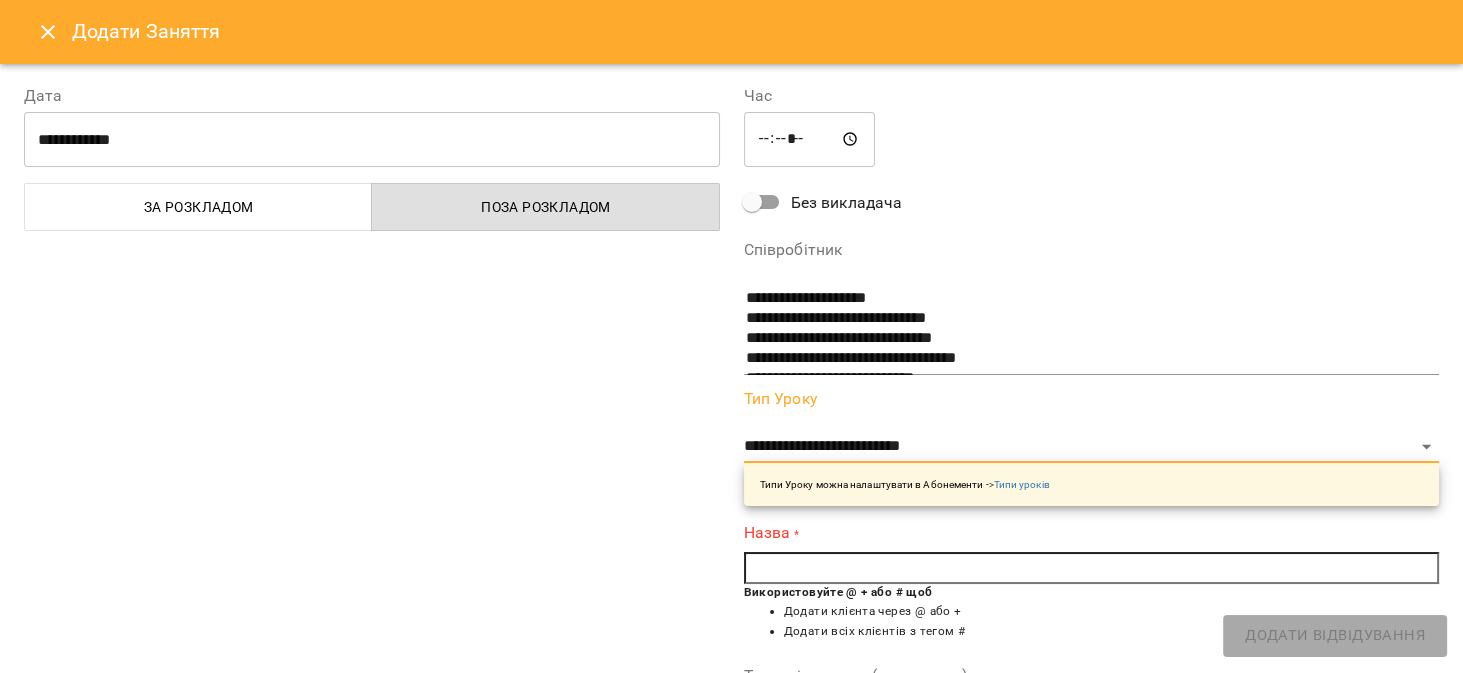click at bounding box center (1092, 568) 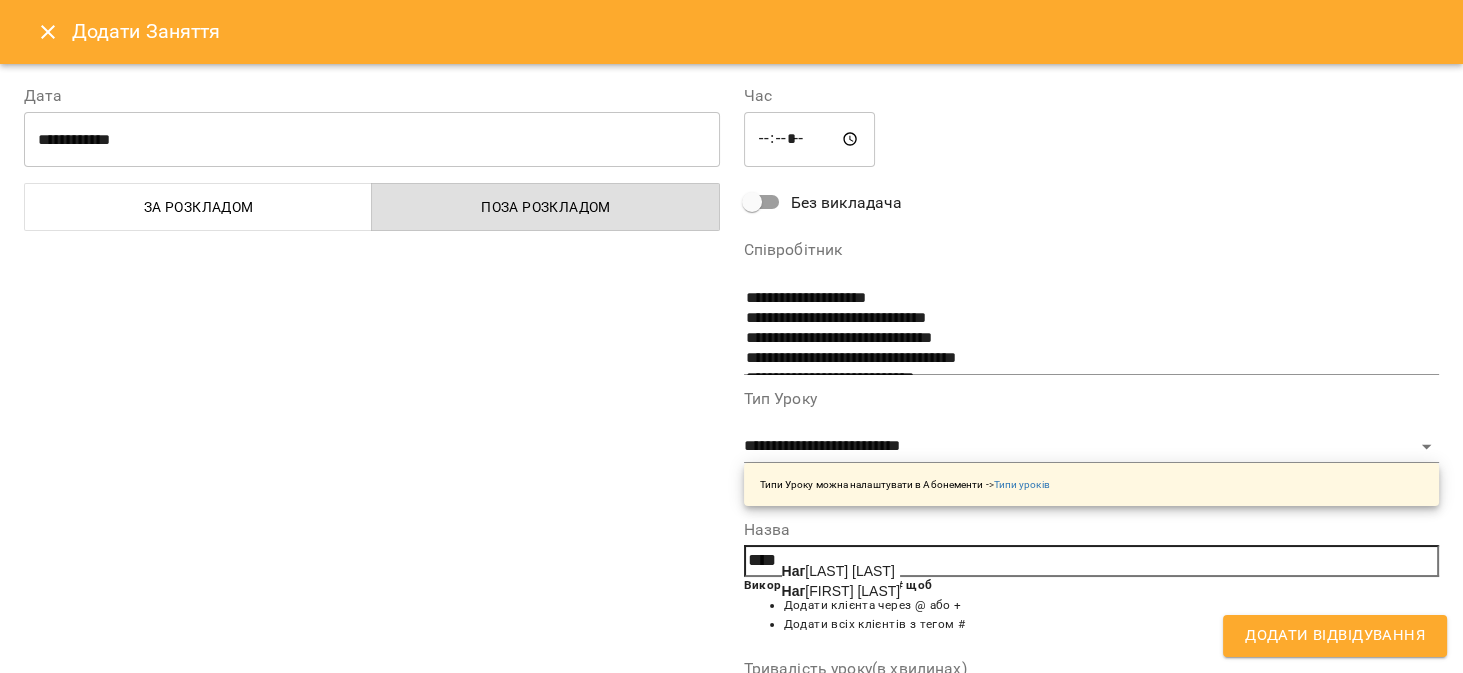 click on "Наг ірна Інна" at bounding box center [841, 591] 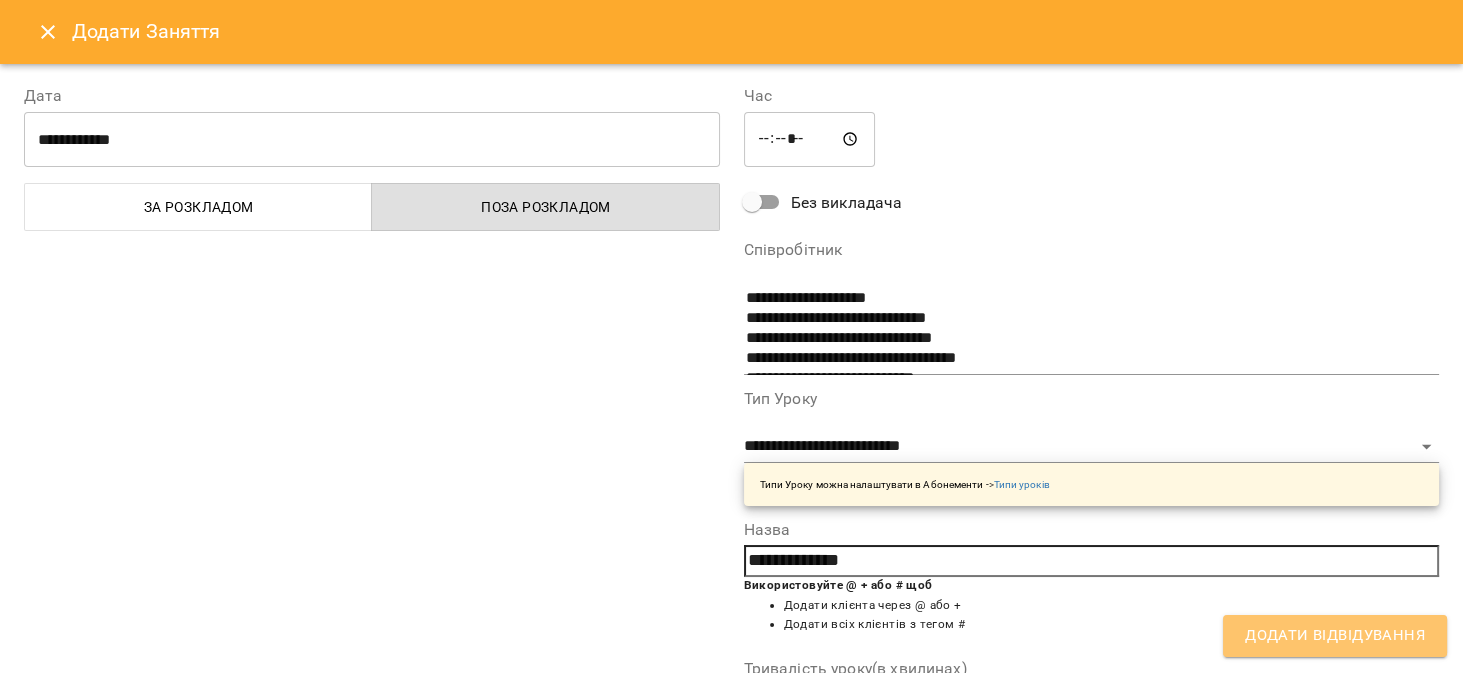 click on "Додати Відвідування" at bounding box center [1335, 636] 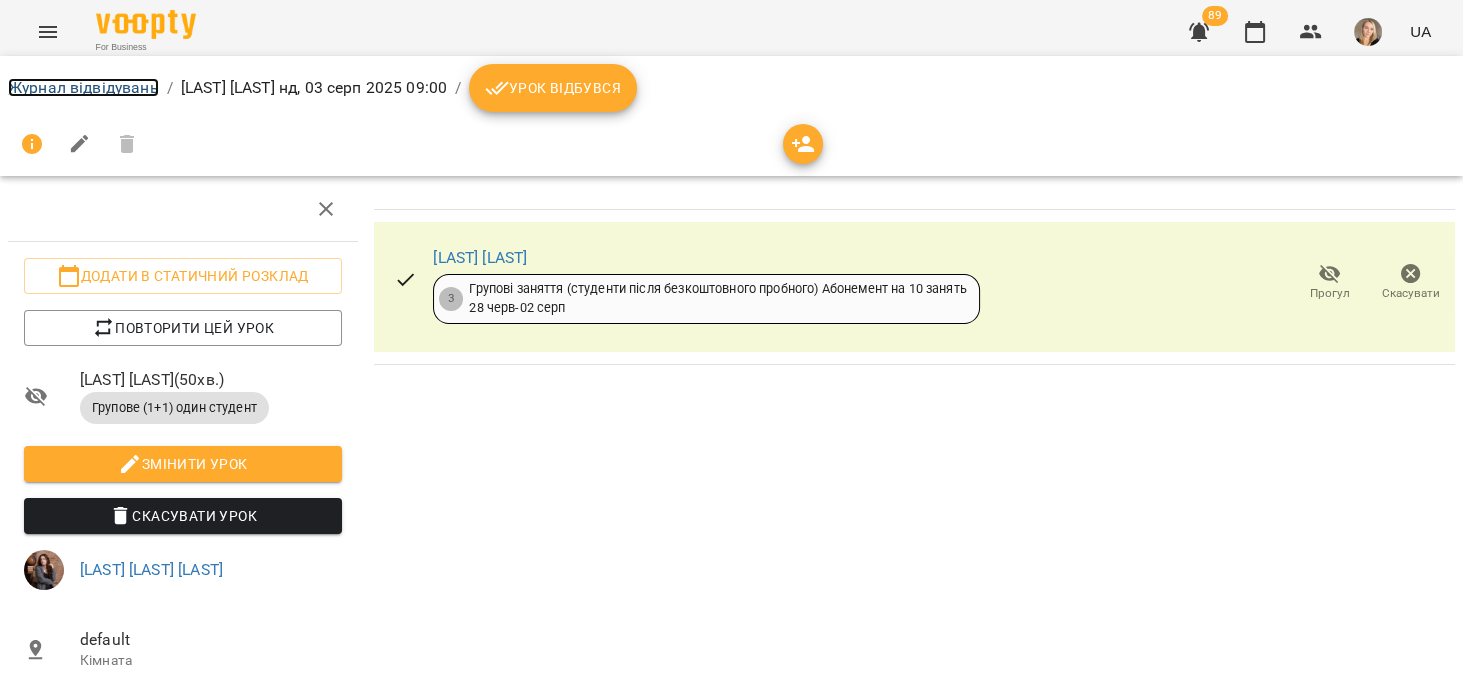 click on "Журнал відвідувань" at bounding box center (83, 87) 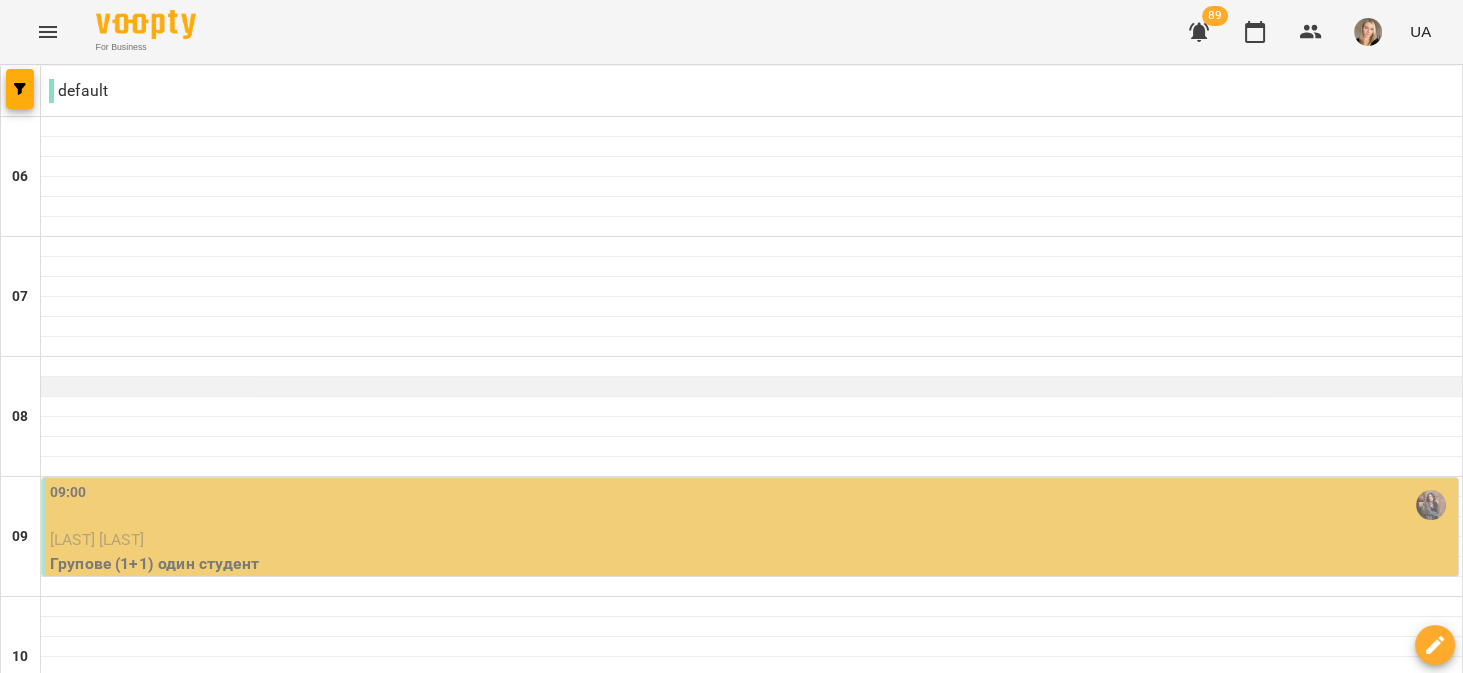 scroll, scrollTop: 190, scrollLeft: 0, axis: vertical 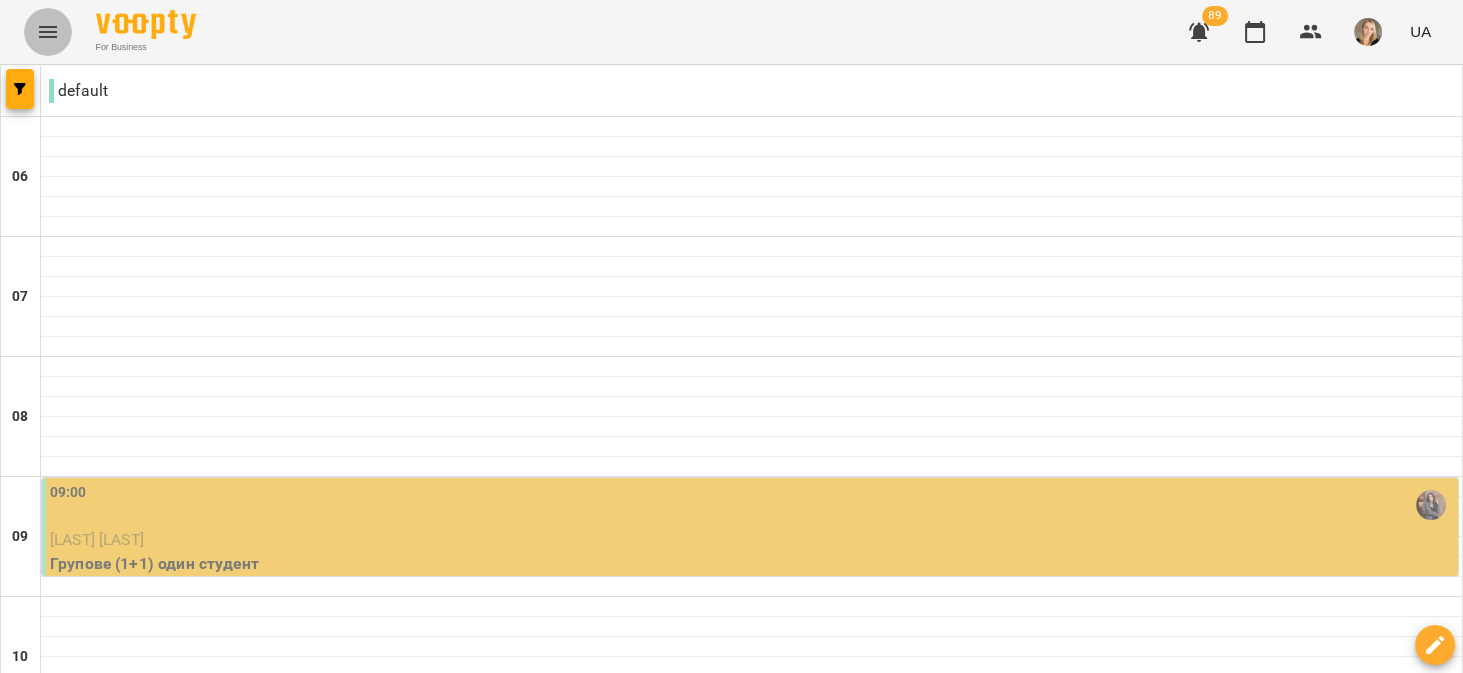 click 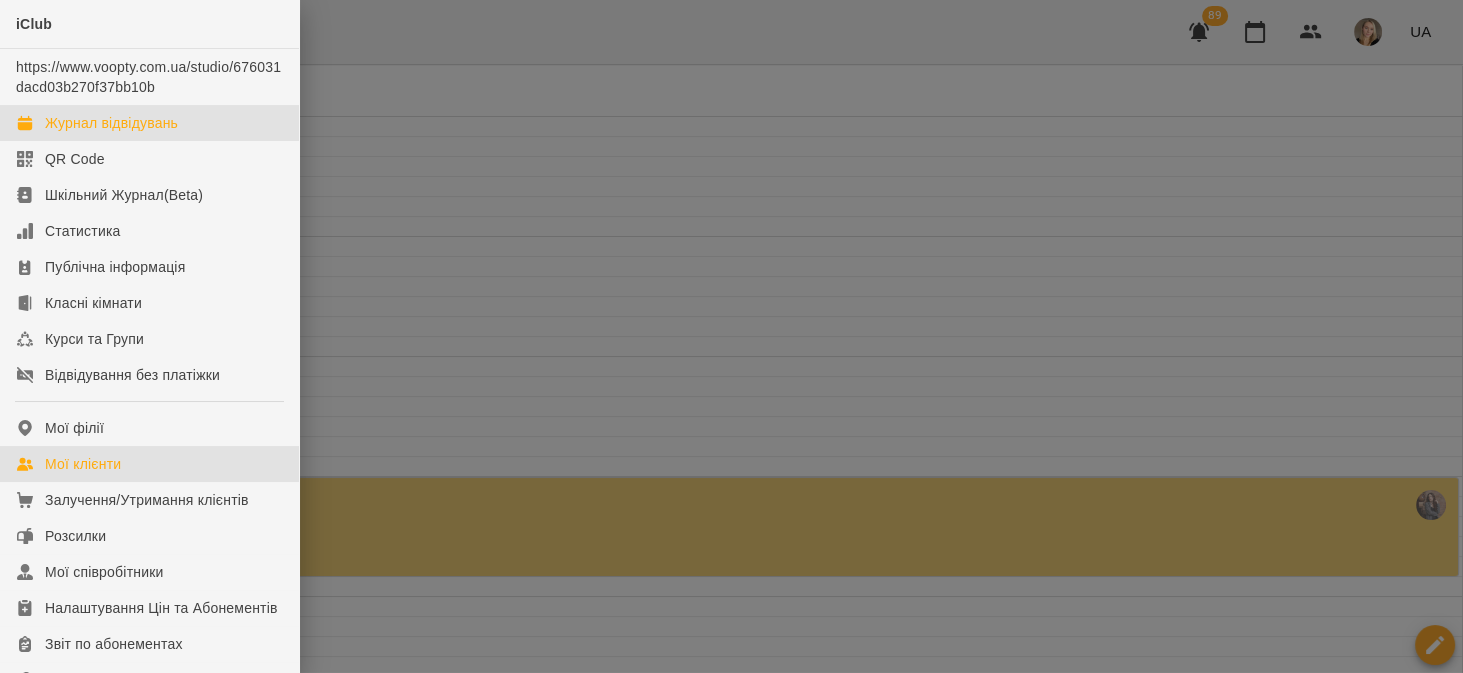 click on "Мої клієнти" at bounding box center [149, 464] 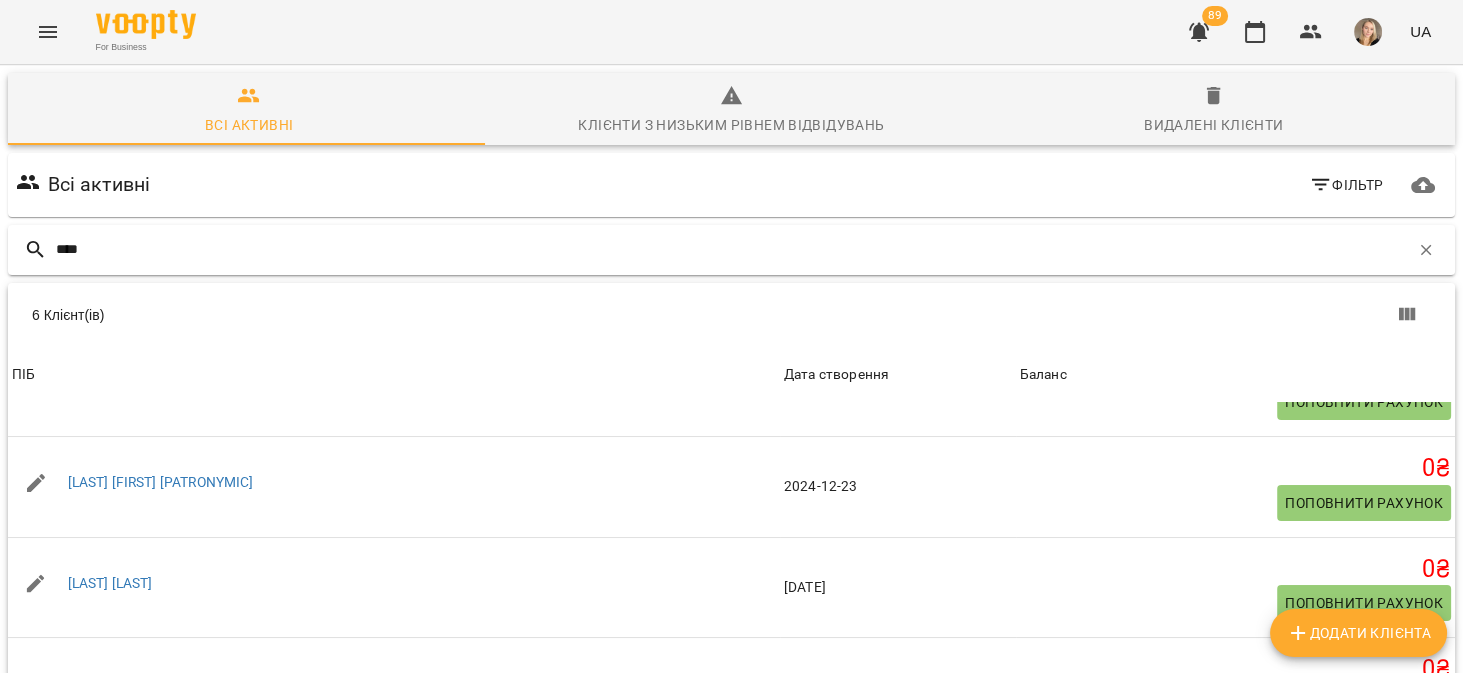 scroll, scrollTop: 179, scrollLeft: 0, axis: vertical 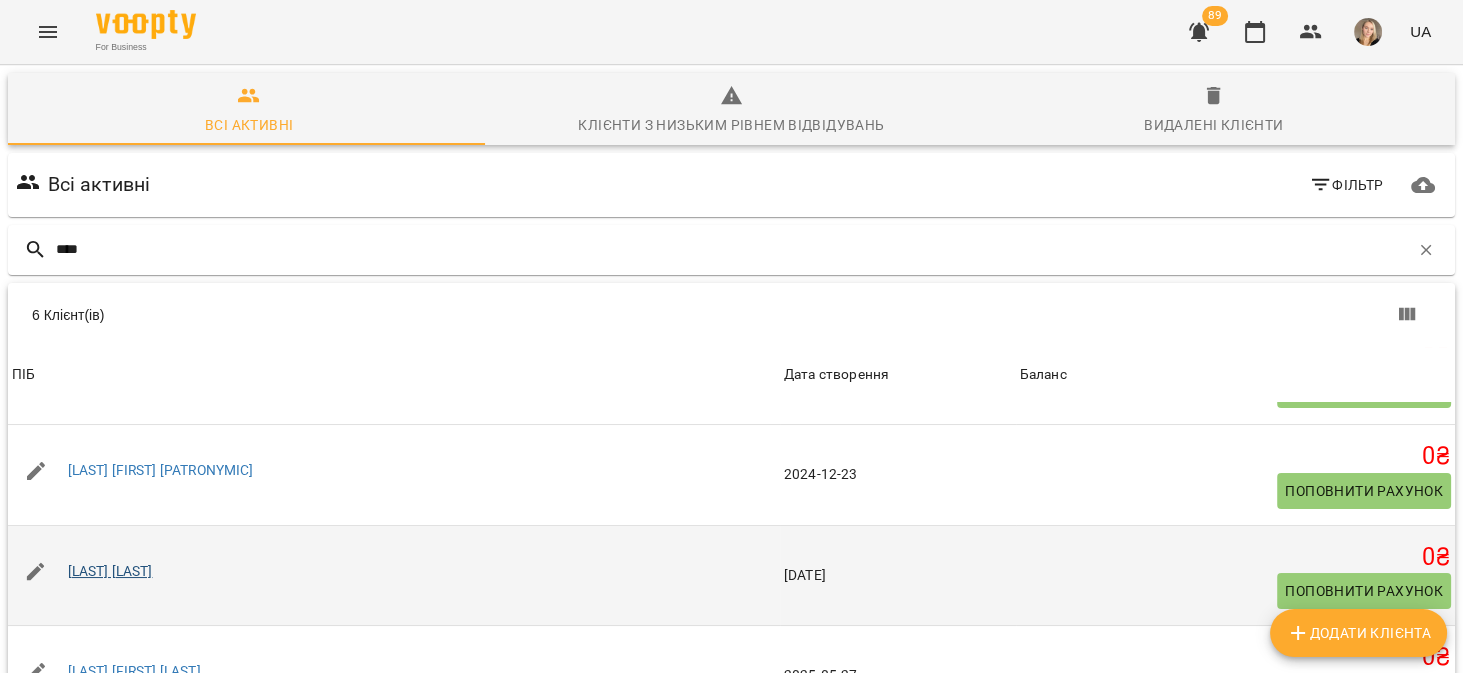 type on "****" 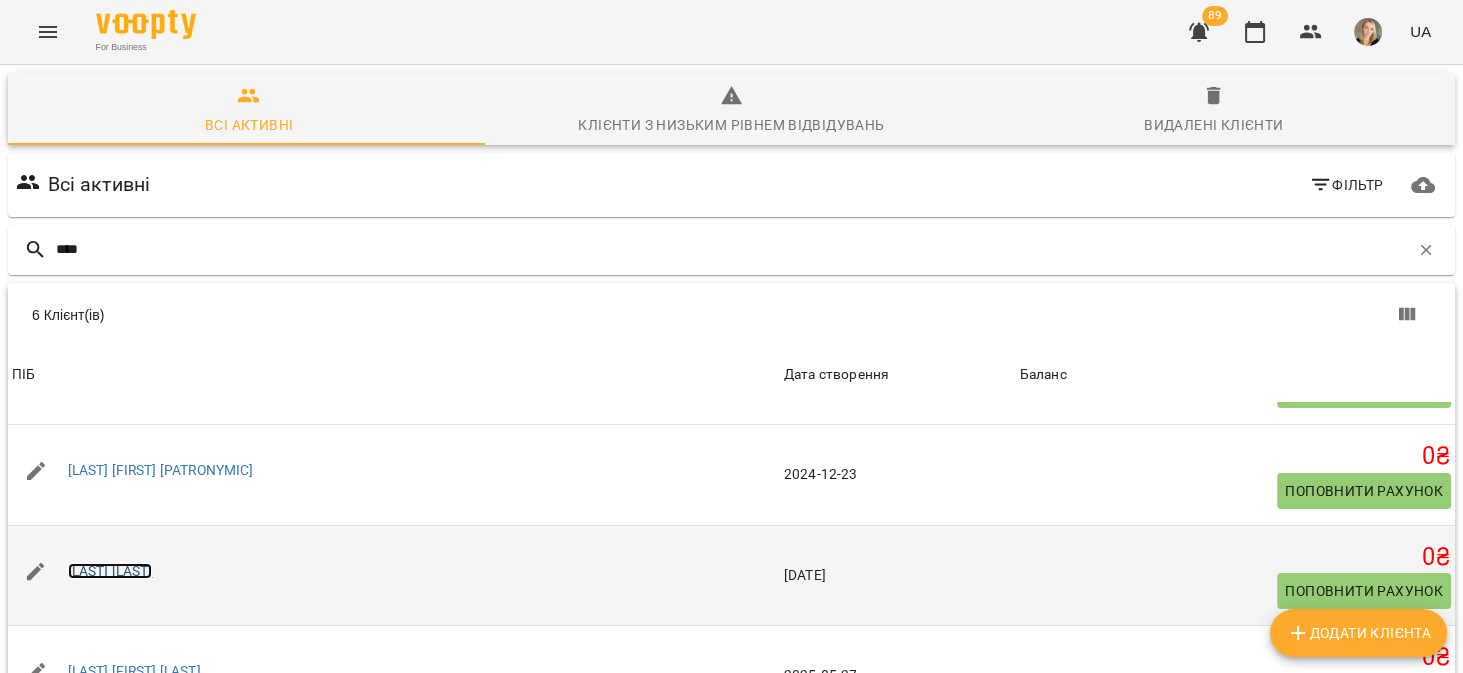 click on "Костюра Інна" at bounding box center [110, 571] 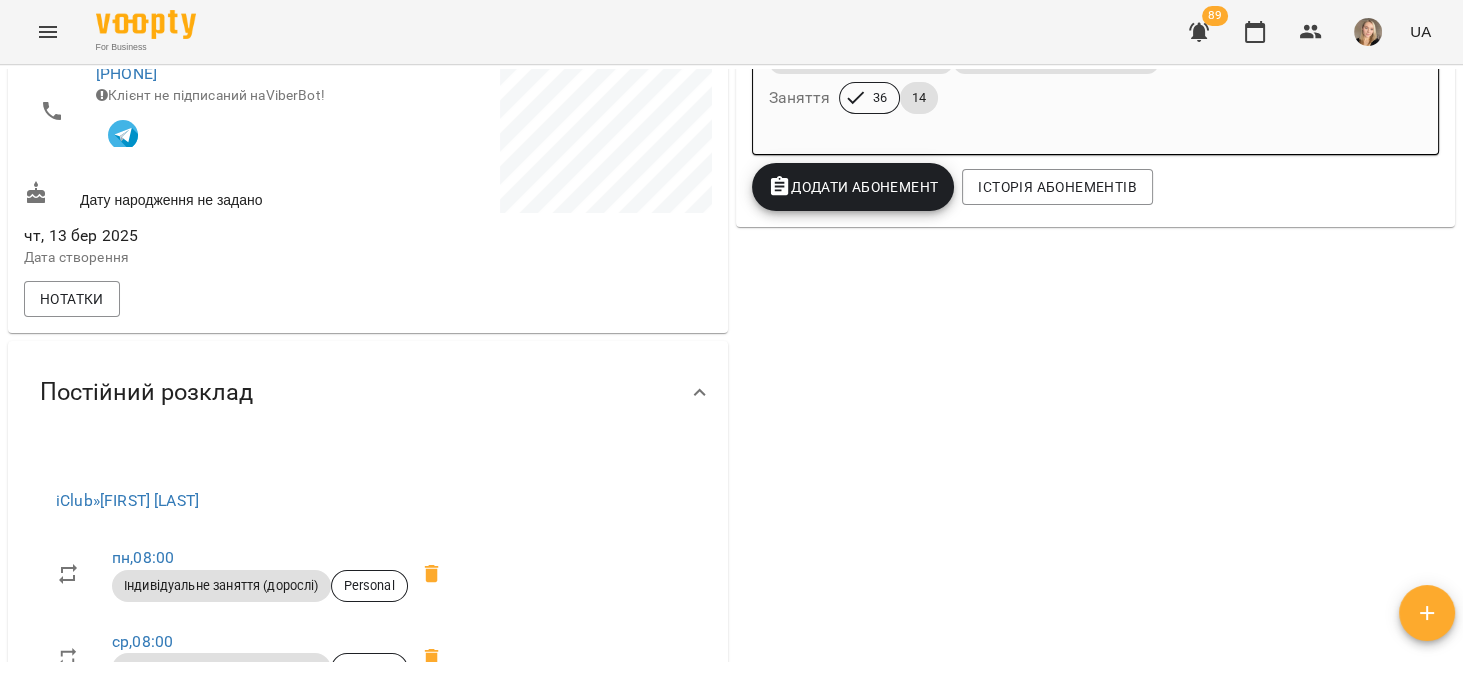 scroll, scrollTop: 571, scrollLeft: 0, axis: vertical 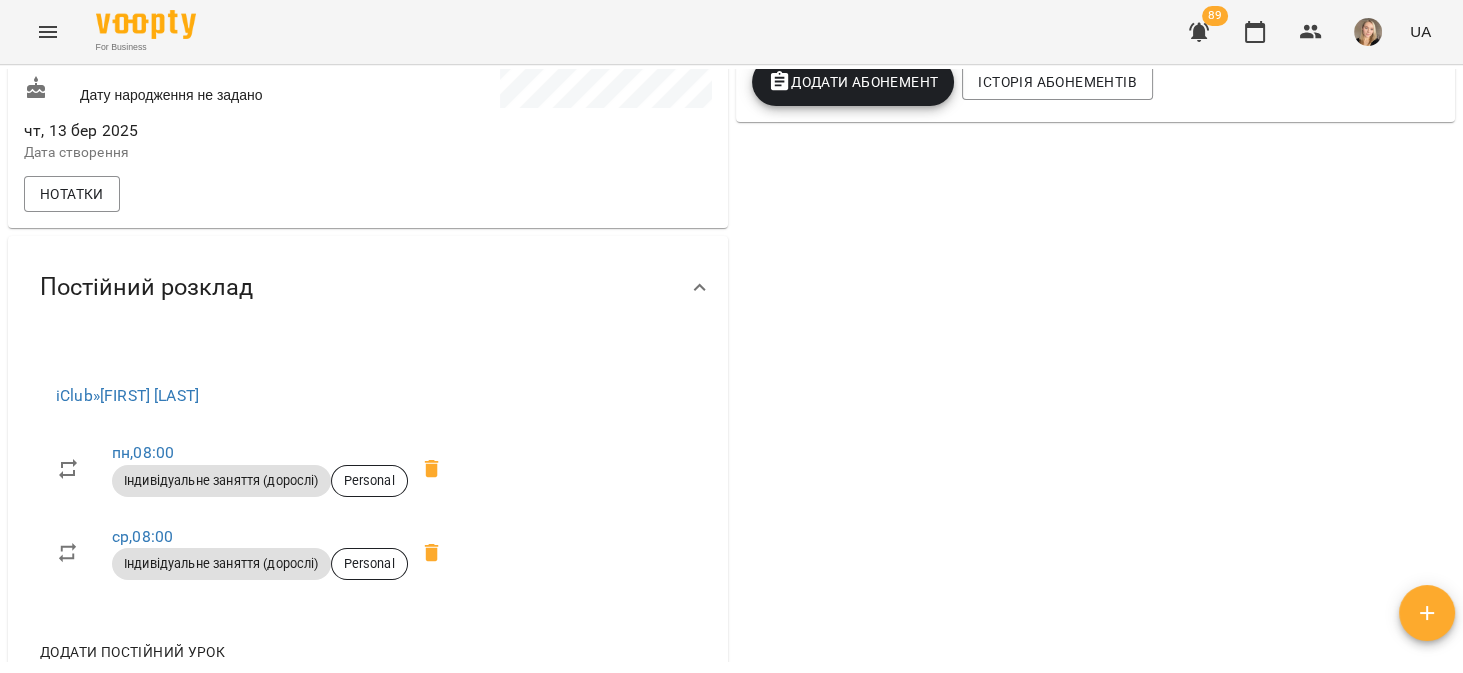click at bounding box center (48, 32) 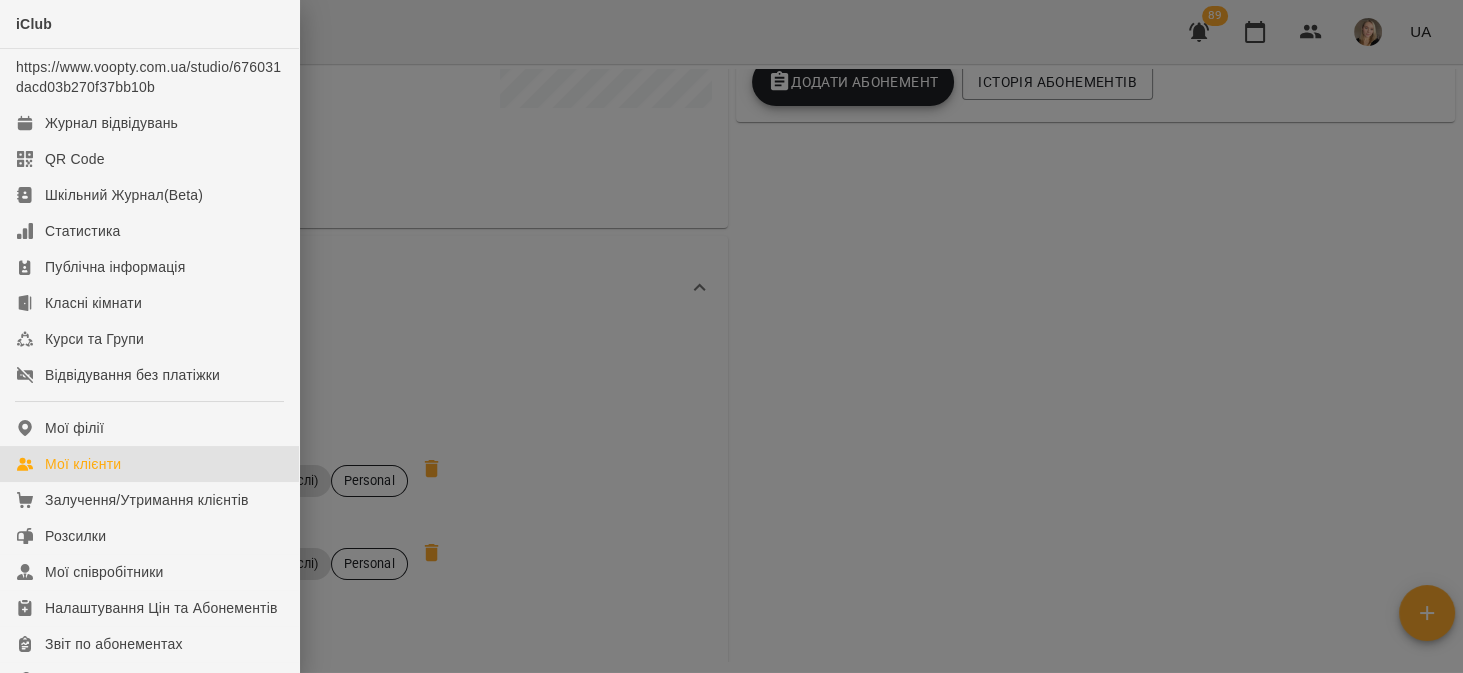 click on "Мої клієнти" at bounding box center [149, 464] 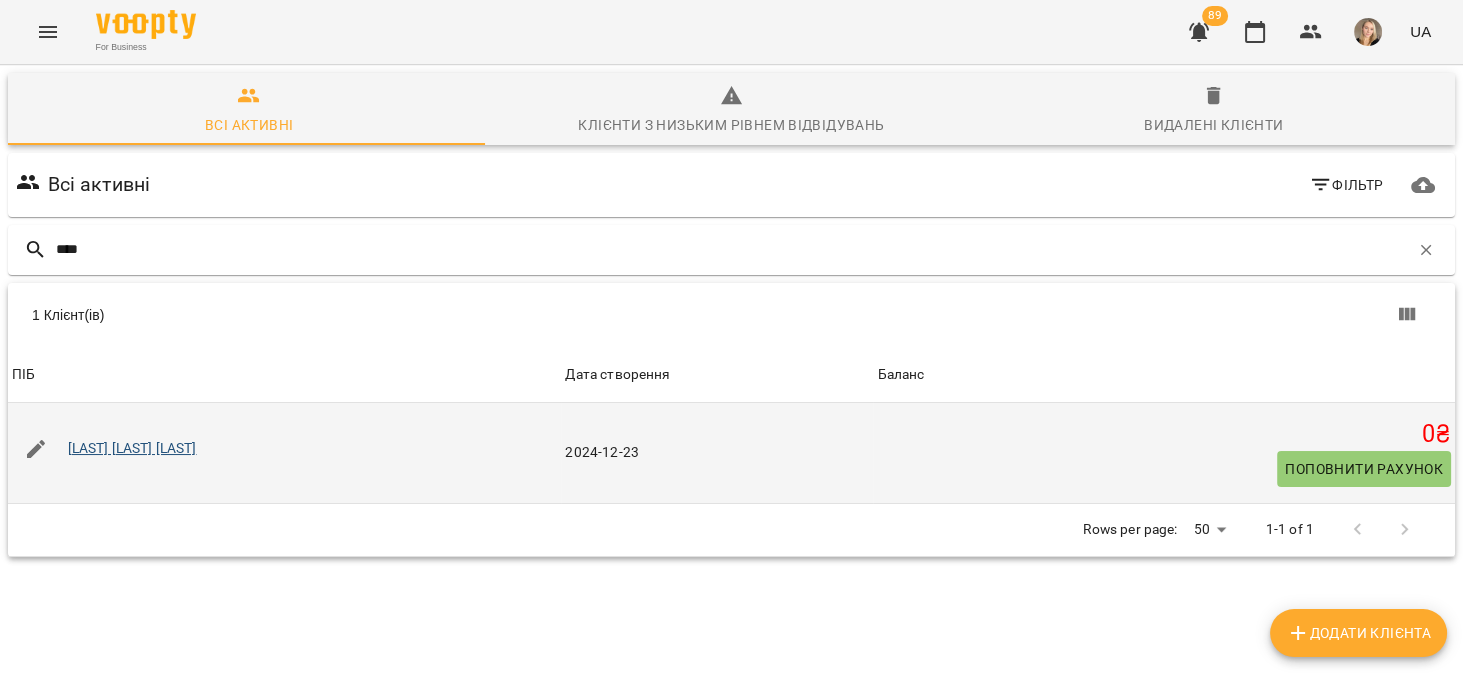 type on "****" 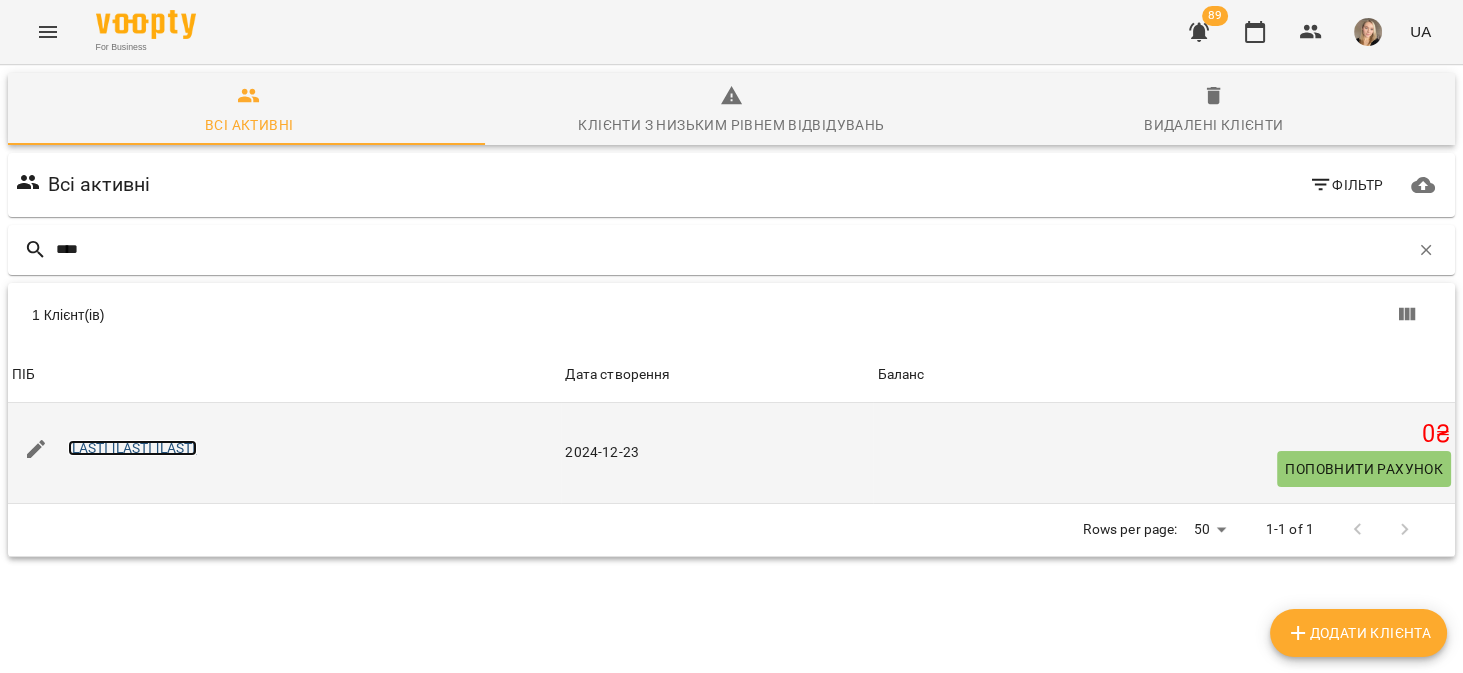 click on "[FIRST] [LAST] [PATRONYMIC]" at bounding box center [132, 448] 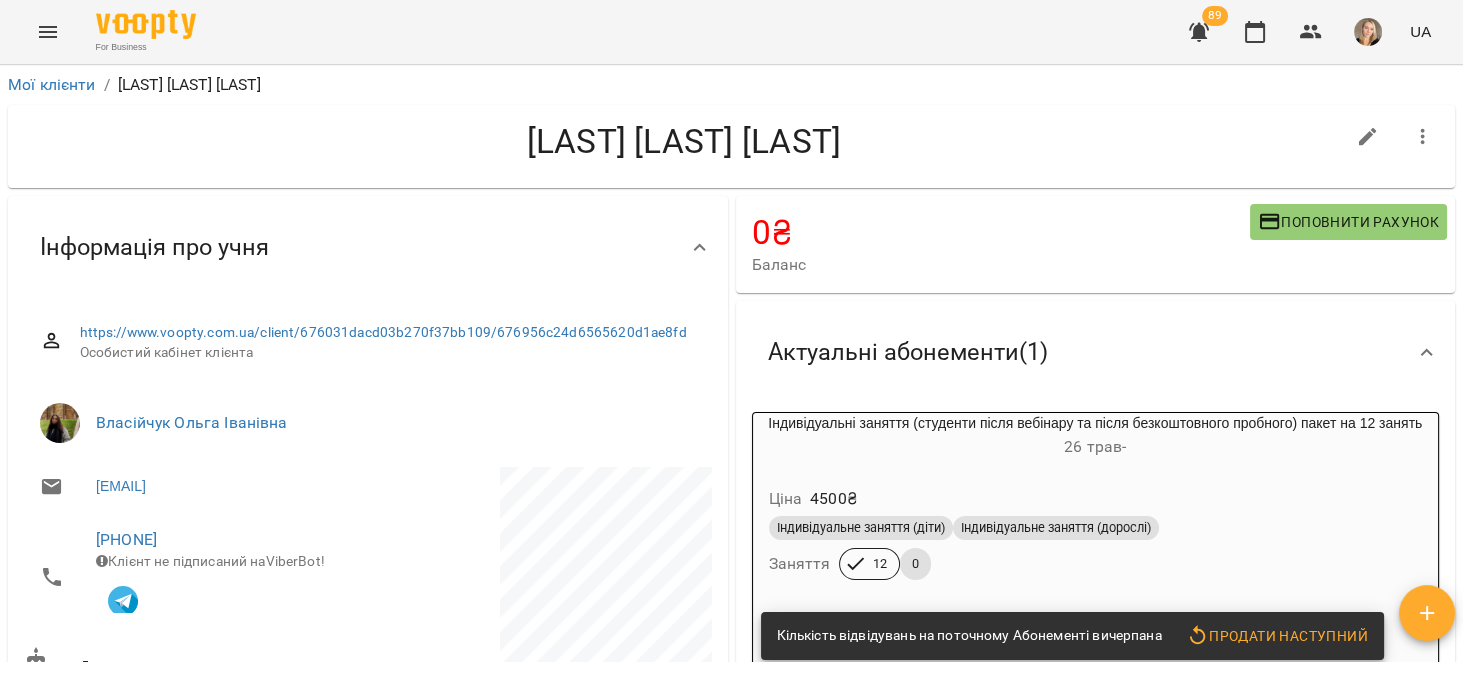 click on "For Business 89 UA" at bounding box center [731, 32] 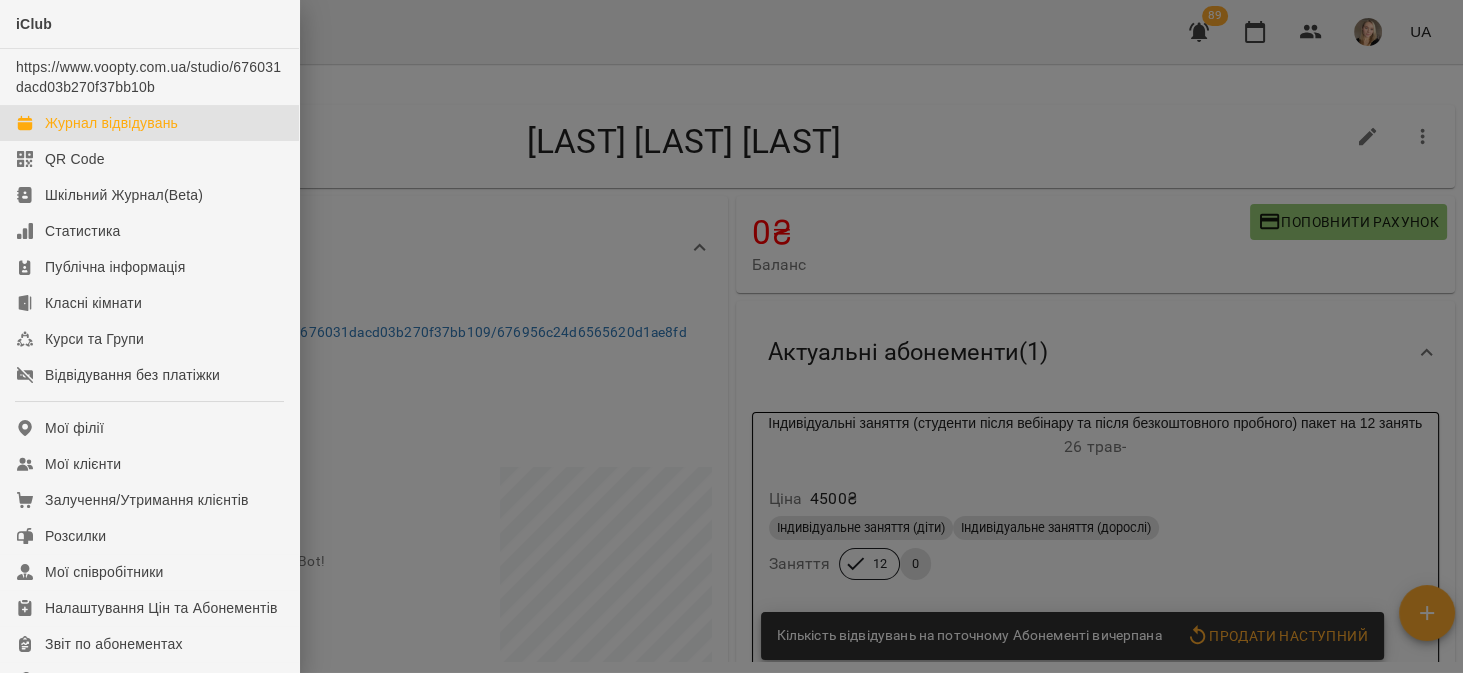 click on "Журнал відвідувань" at bounding box center [111, 123] 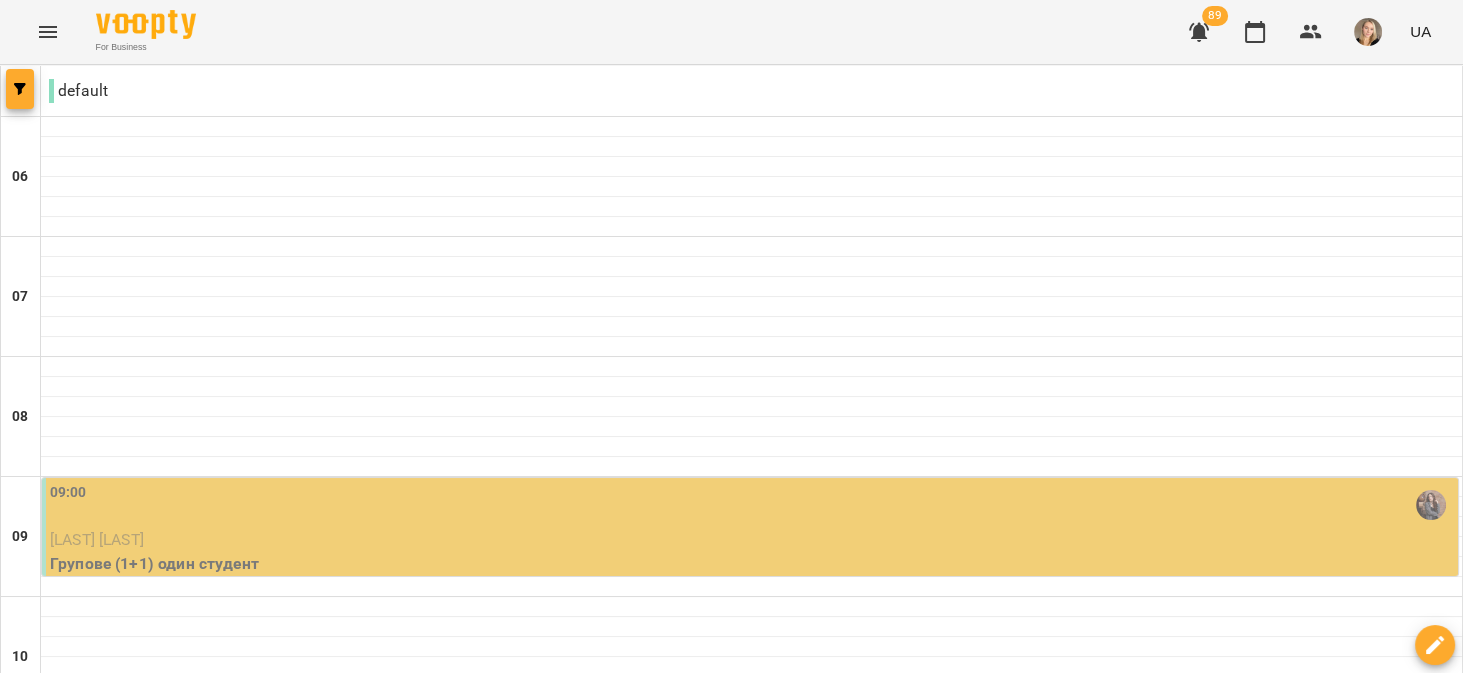 click at bounding box center (20, 89) 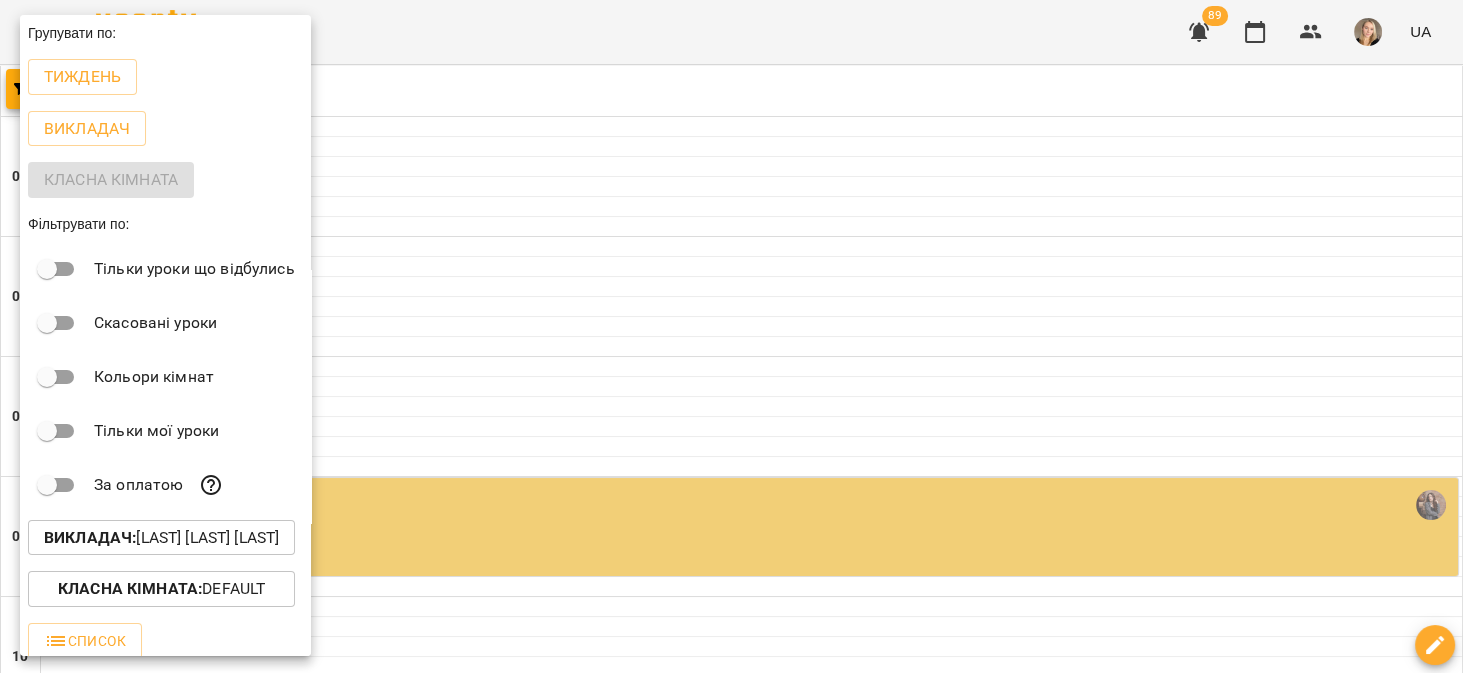 click on "Викладач :  Прокопенко Поліна Олександрівна" at bounding box center [161, 538] 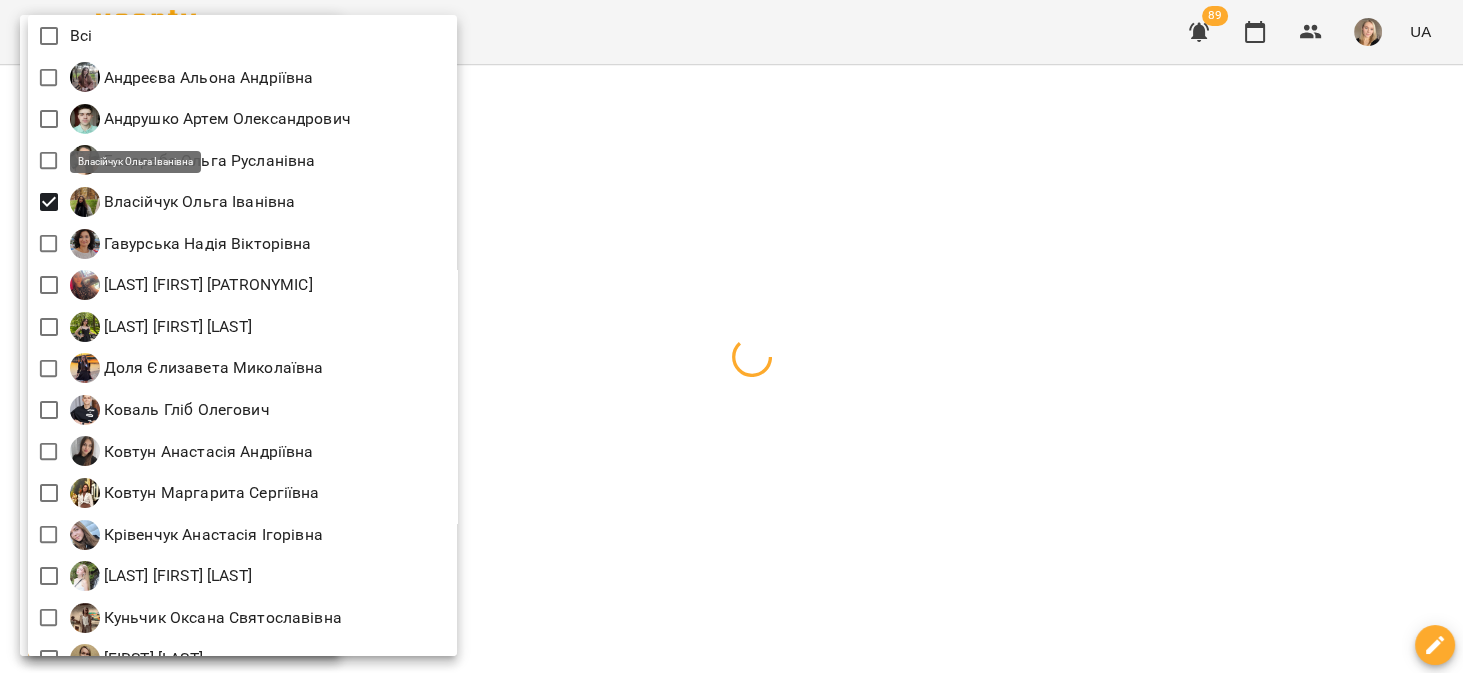 click at bounding box center [731, 336] 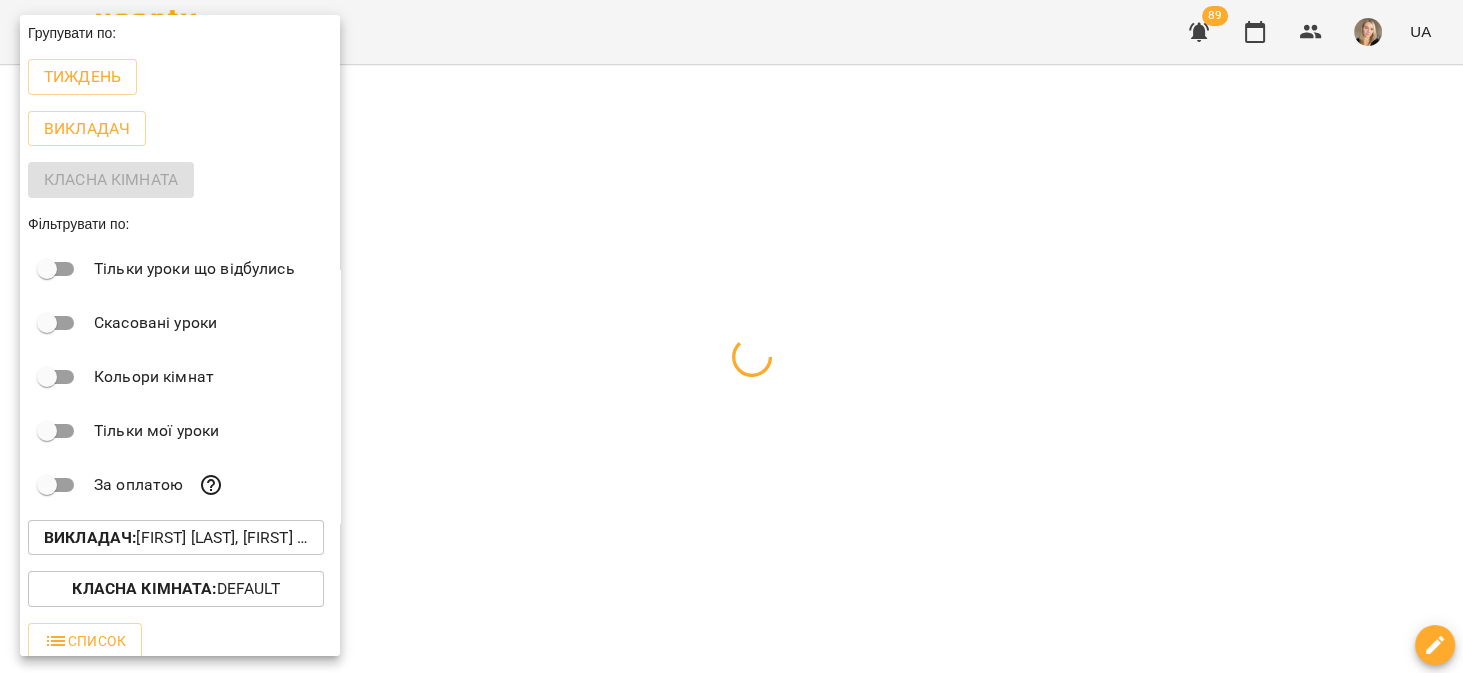 click on "Всі   Андреєва Альона Андріївна     Андрушко Артем Олександрович     Басараба Ольга  Русланівна     Власійчук Ольга Іванівна     Гавурська Надія Вікторівна     Гончарова Валерія Павлівна     Дашко Дар'я Костянтинівна     Доля Єлизавета Миколаївна     Коваль Гліб Олегович     Ковтун Анастасія Андріївна     Ковтун Маргарита Сергіївна     Крівенчук Анастасія Ігорівна     Кулиниченко Альона Олексіївна     Куньчик Оксана Святославівна     Куперштейн Ірина Миколаївна     Лелека Марина Юріївна     Миронюк-Константинович Кіаріна Даніелівна" at bounding box center [731, 336] 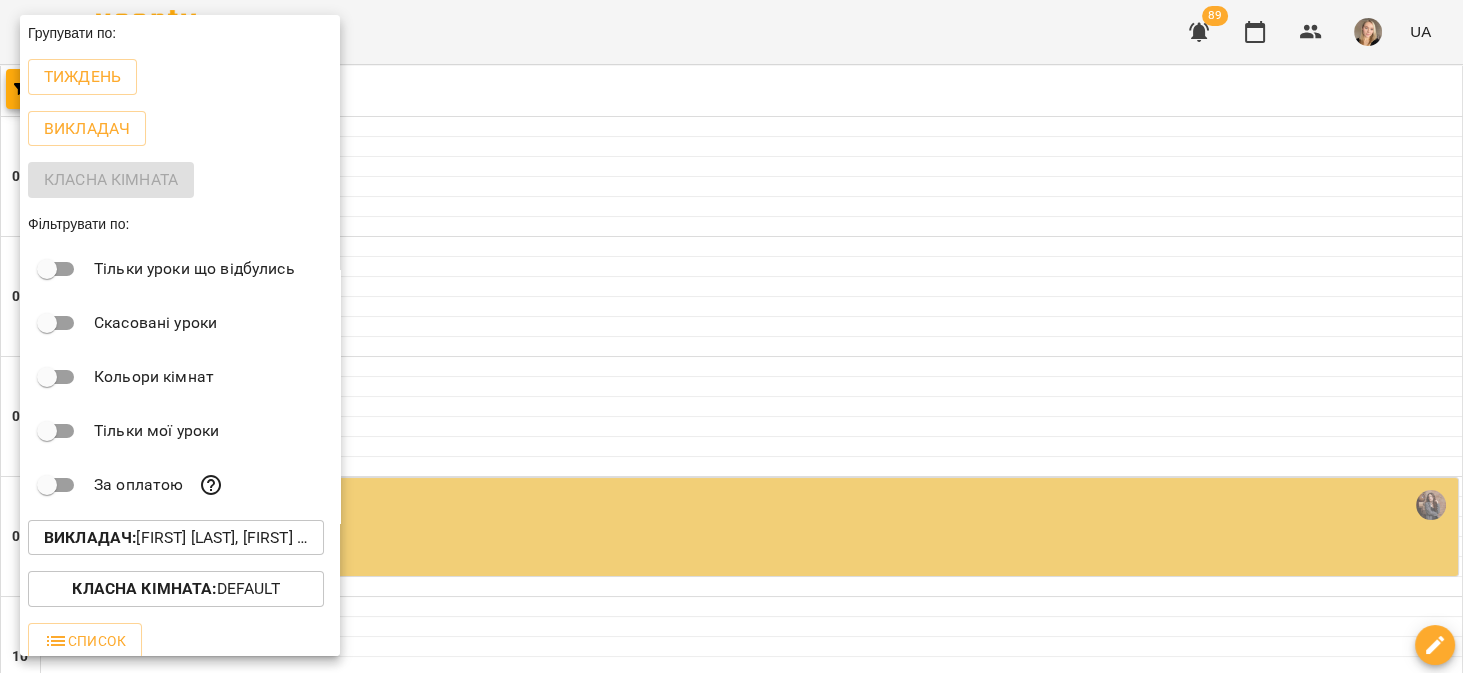 click at bounding box center [731, 336] 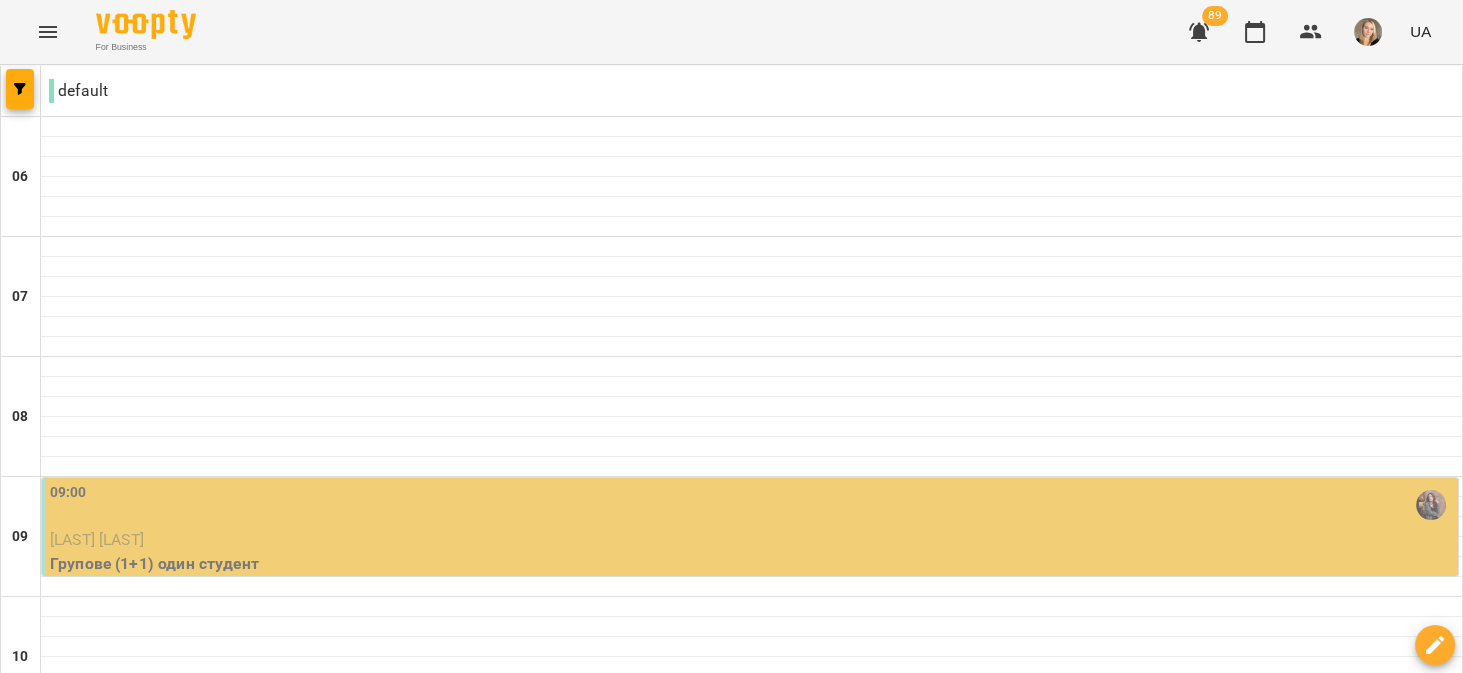 click at bounding box center (831, 2248) 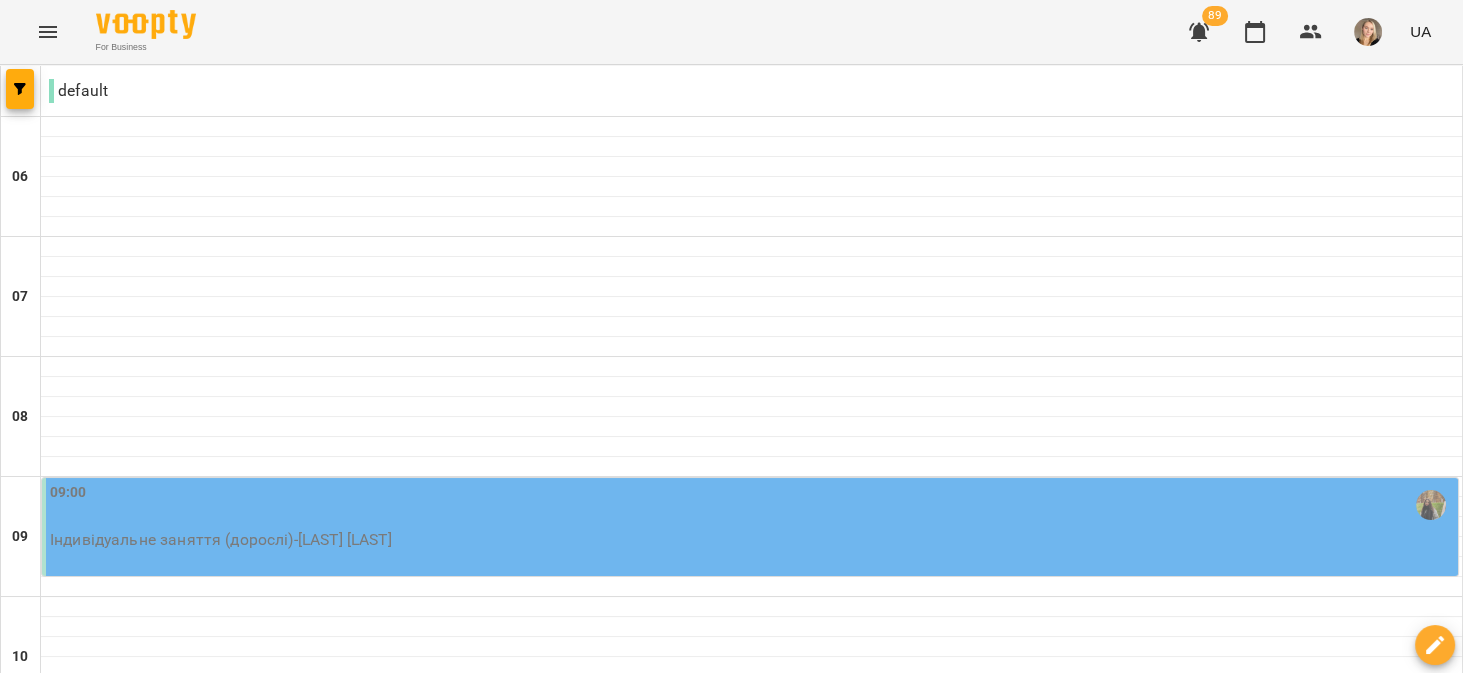 click on "05 серп" at bounding box center [418, 2202] 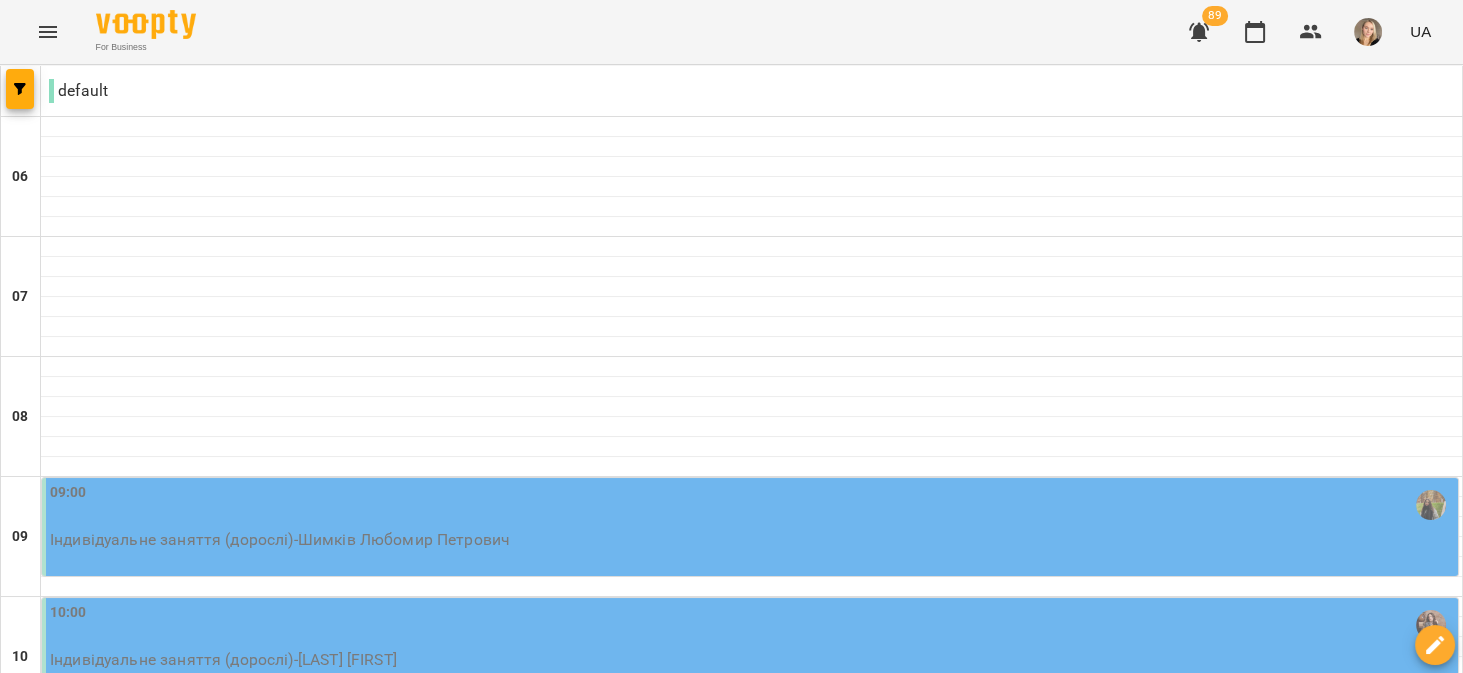 scroll, scrollTop: 508, scrollLeft: 0, axis: vertical 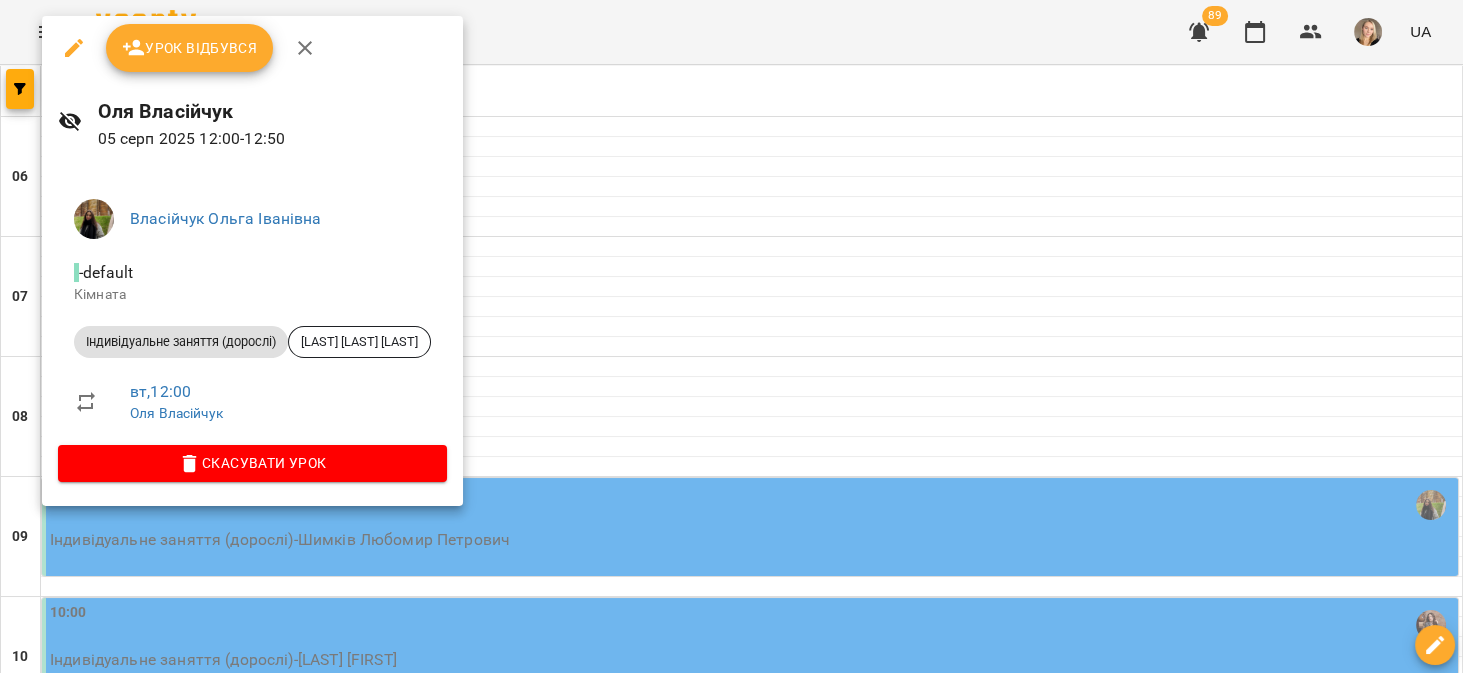 click on "Урок відбувся" at bounding box center (252, 48) 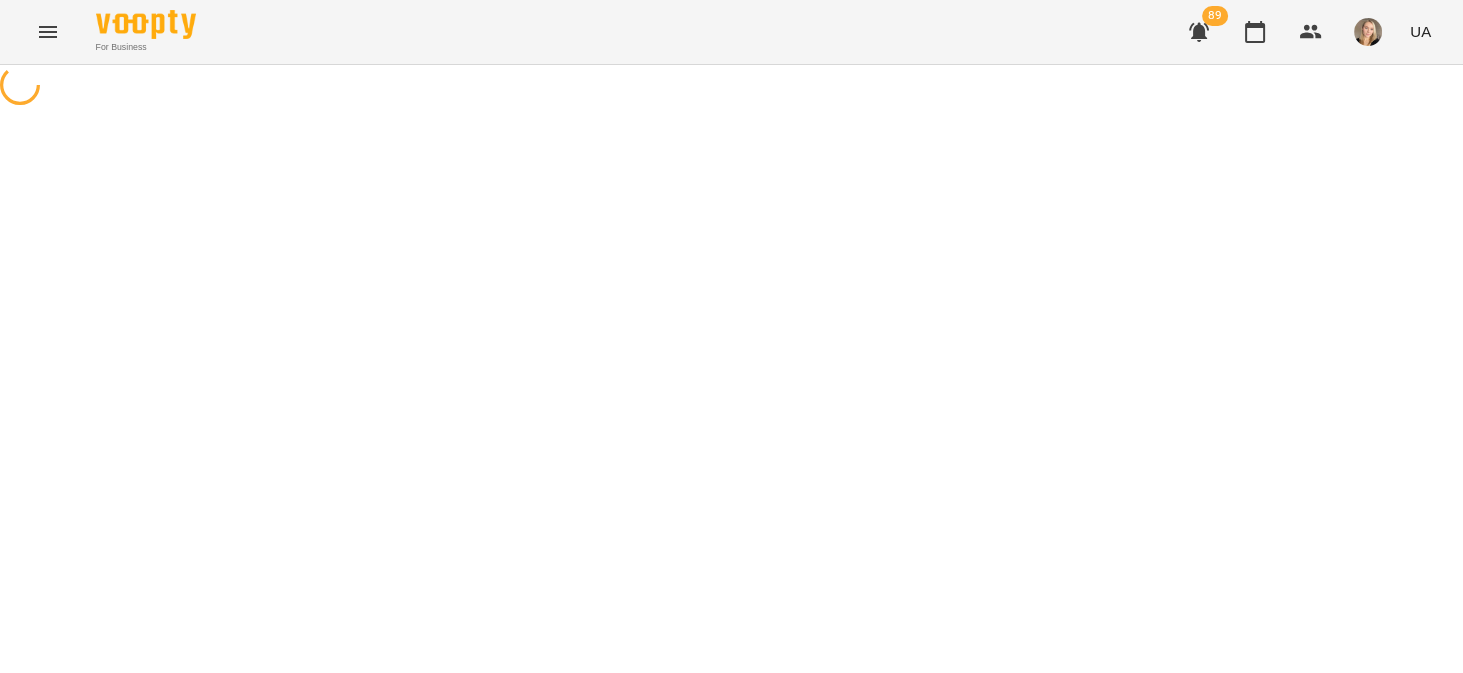 select on "**********" 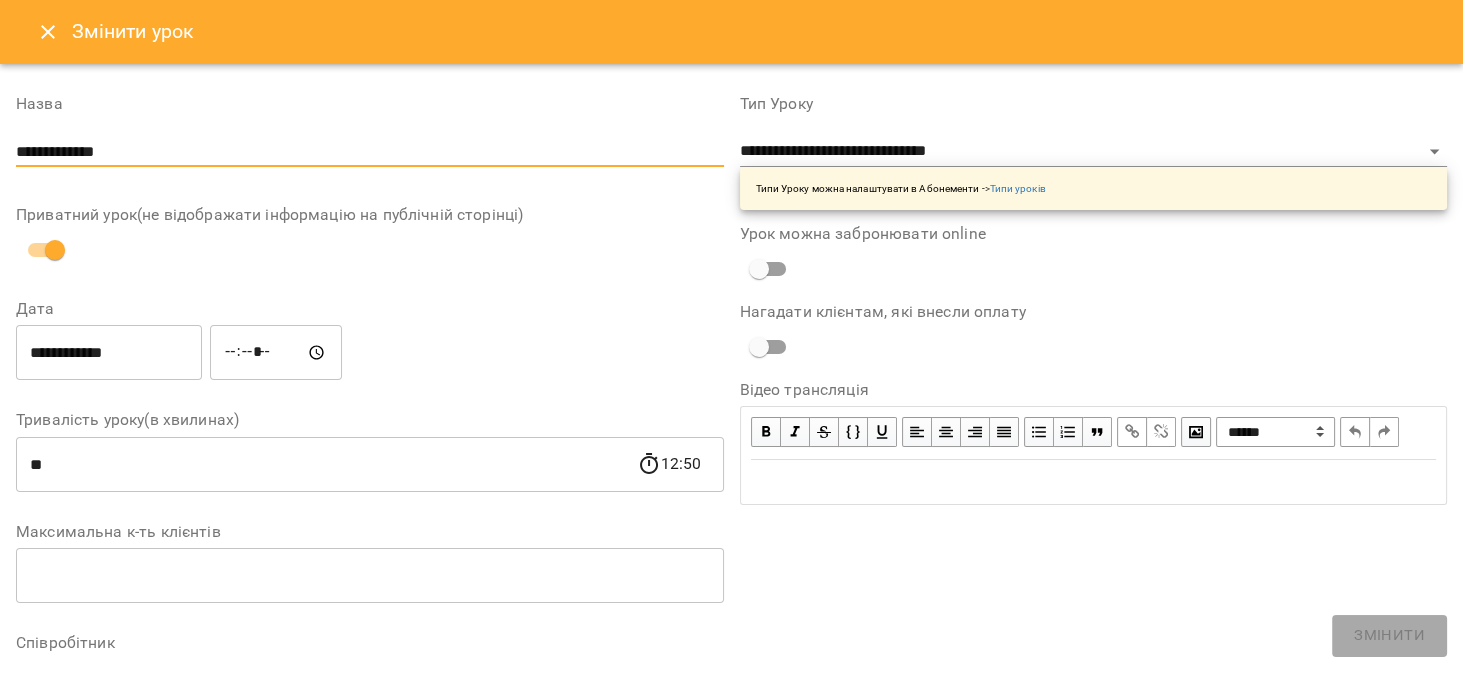 click on "**********" at bounding box center [731, 634] 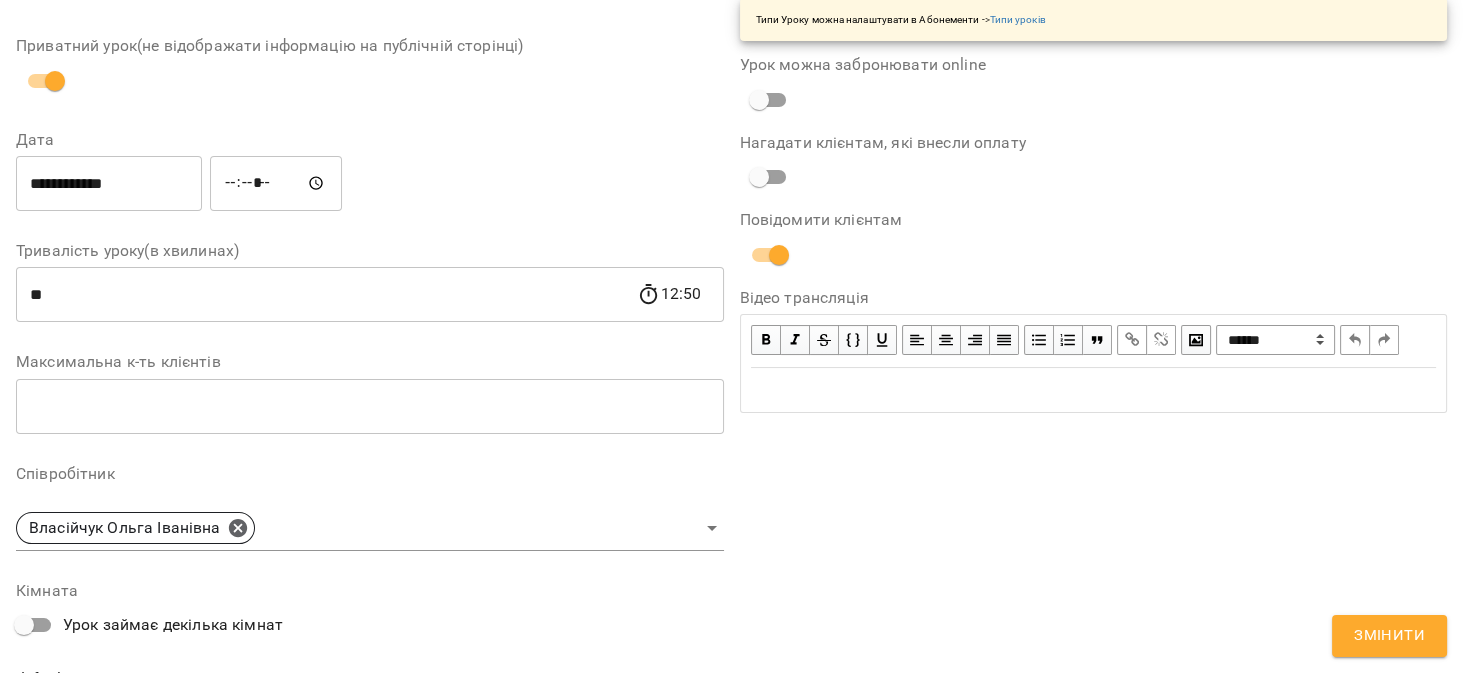 scroll, scrollTop: 444, scrollLeft: 0, axis: vertical 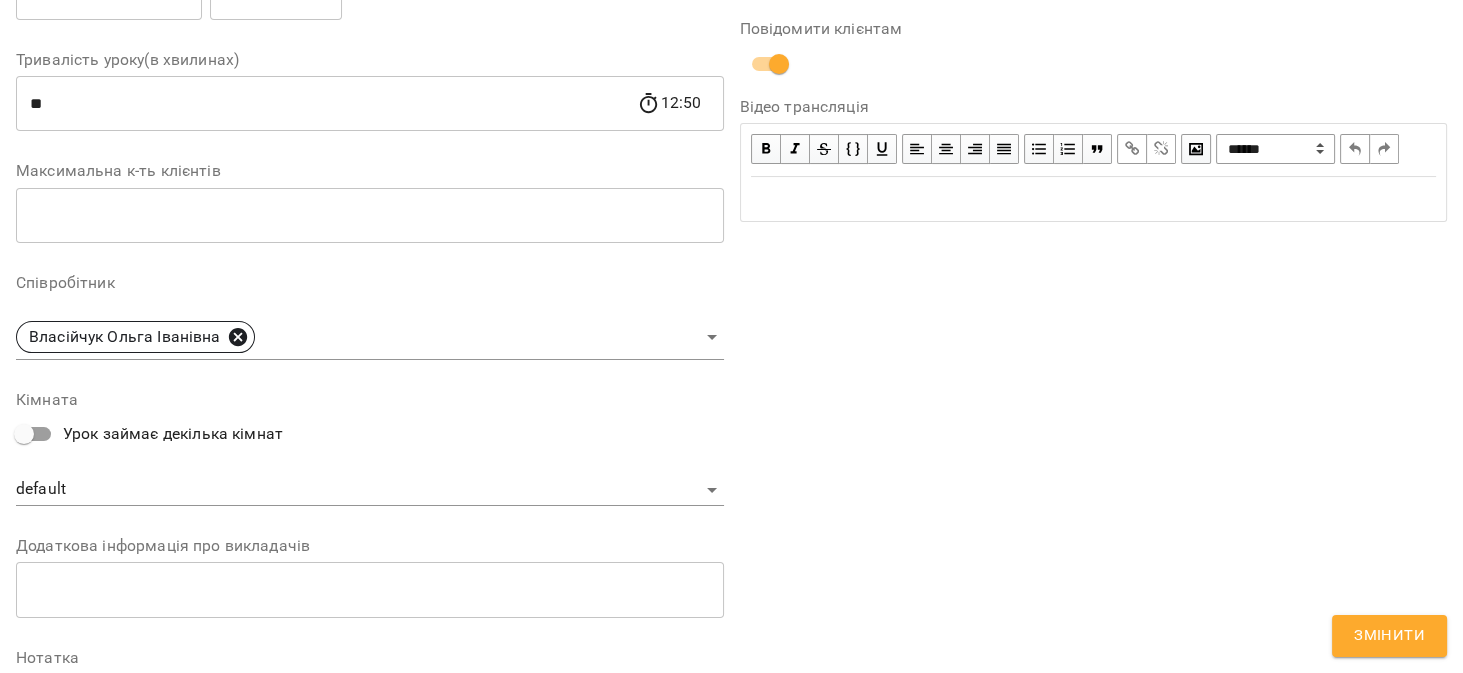 type on "**********" 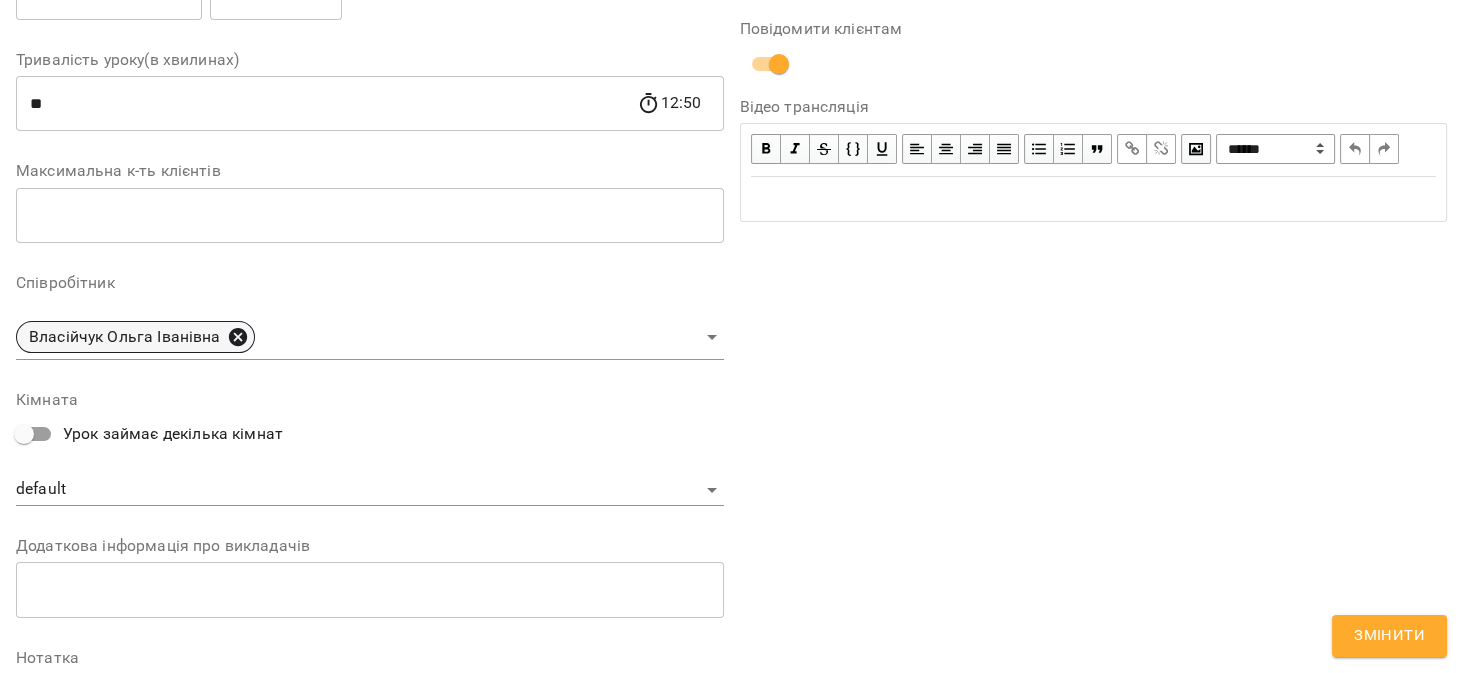 click 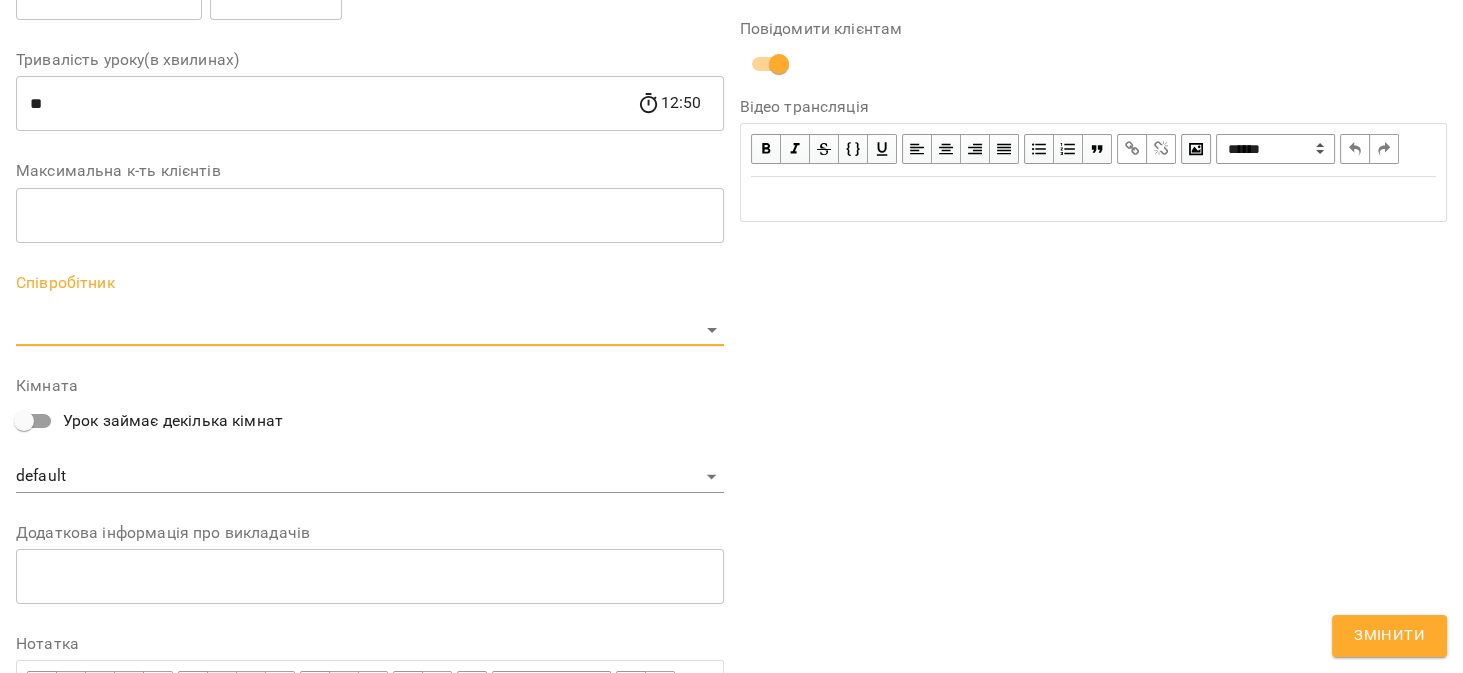 click on "**********" at bounding box center [731, 456] 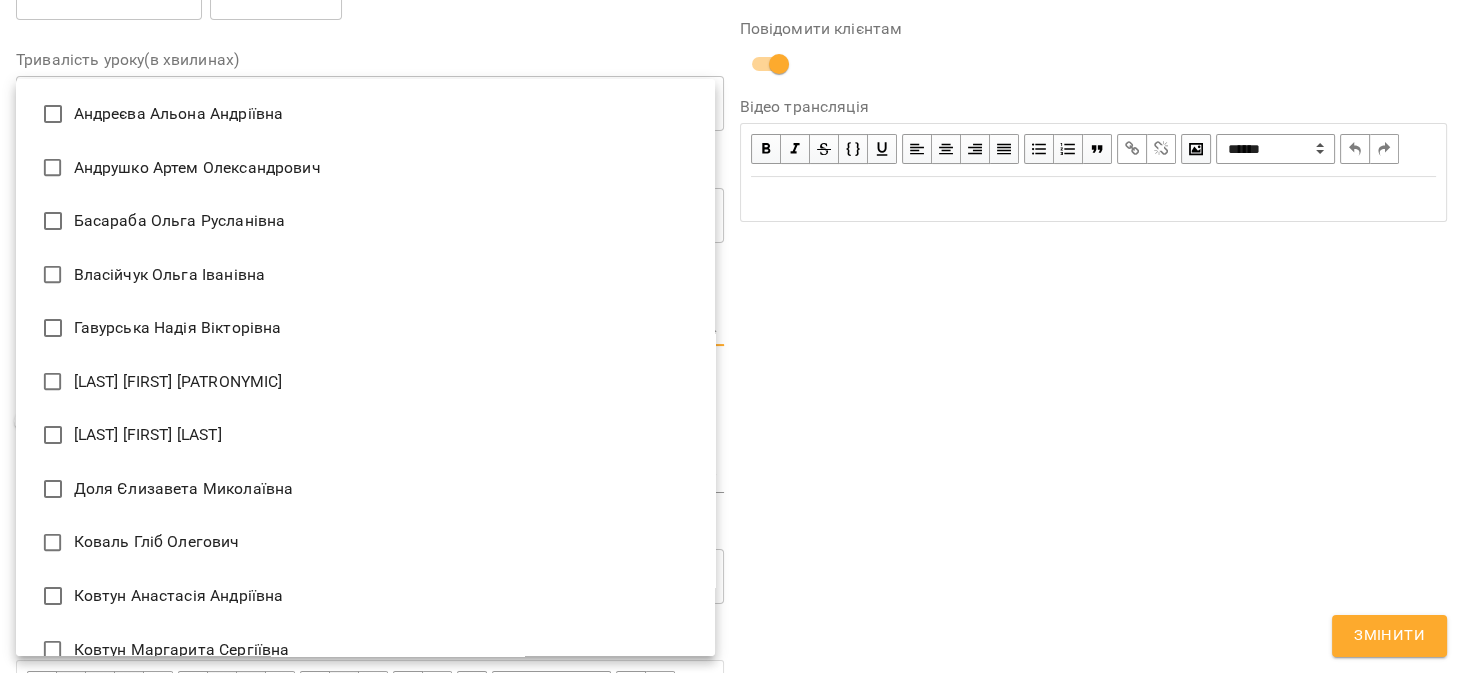type on "**********" 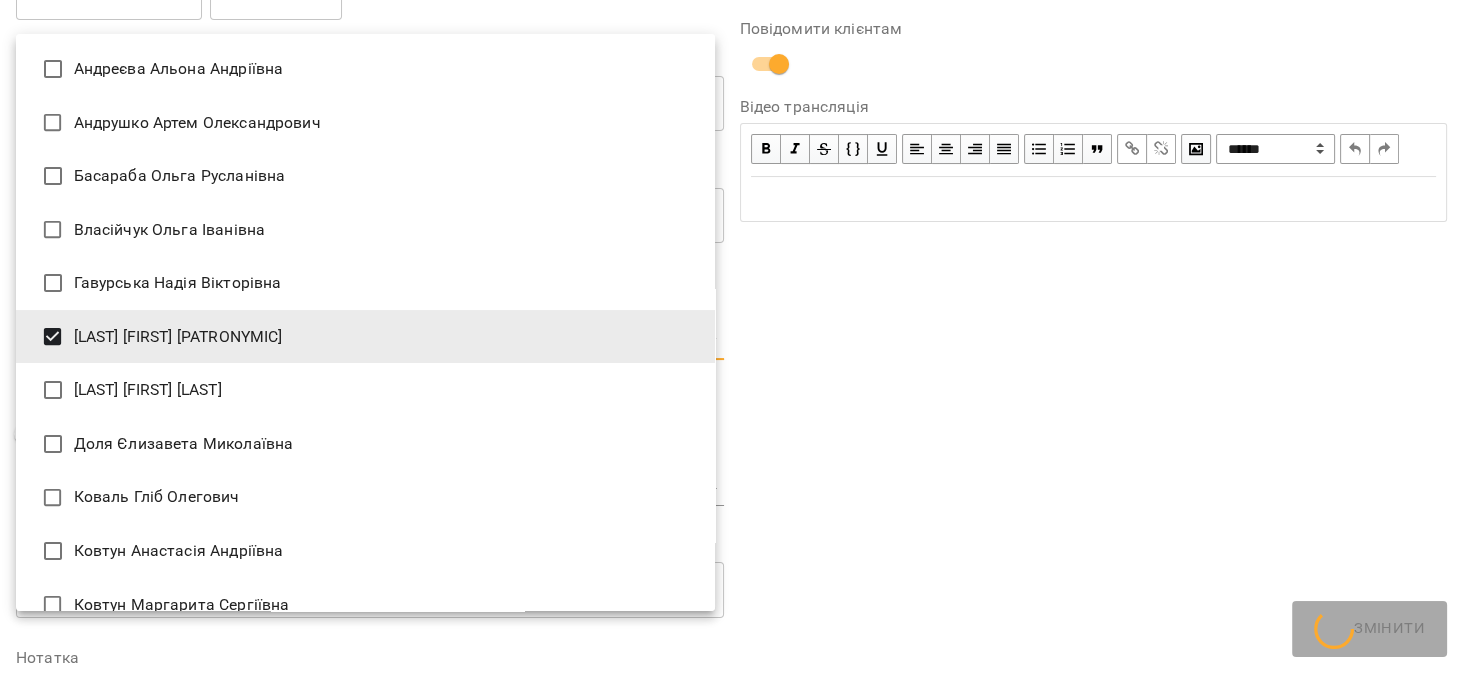 click at bounding box center [731, 336] 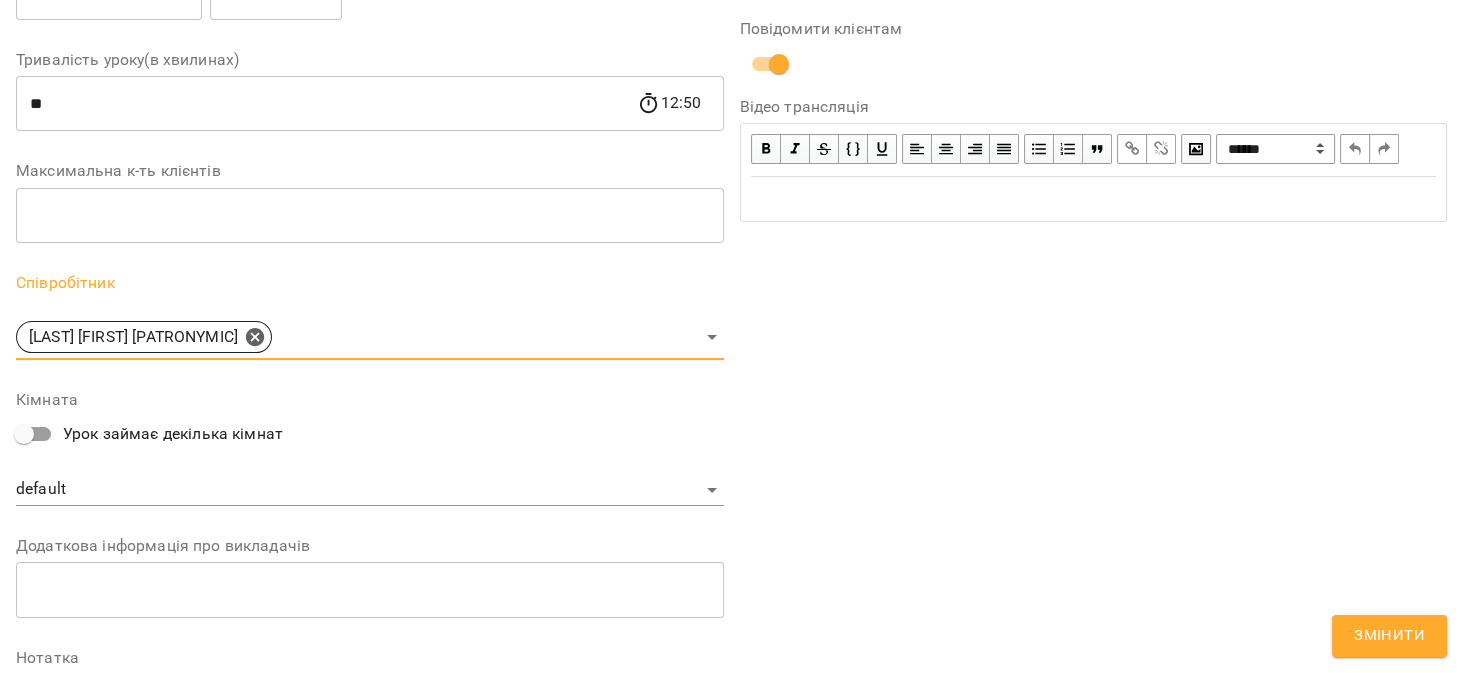 click on "Змінити" at bounding box center (1389, 636) 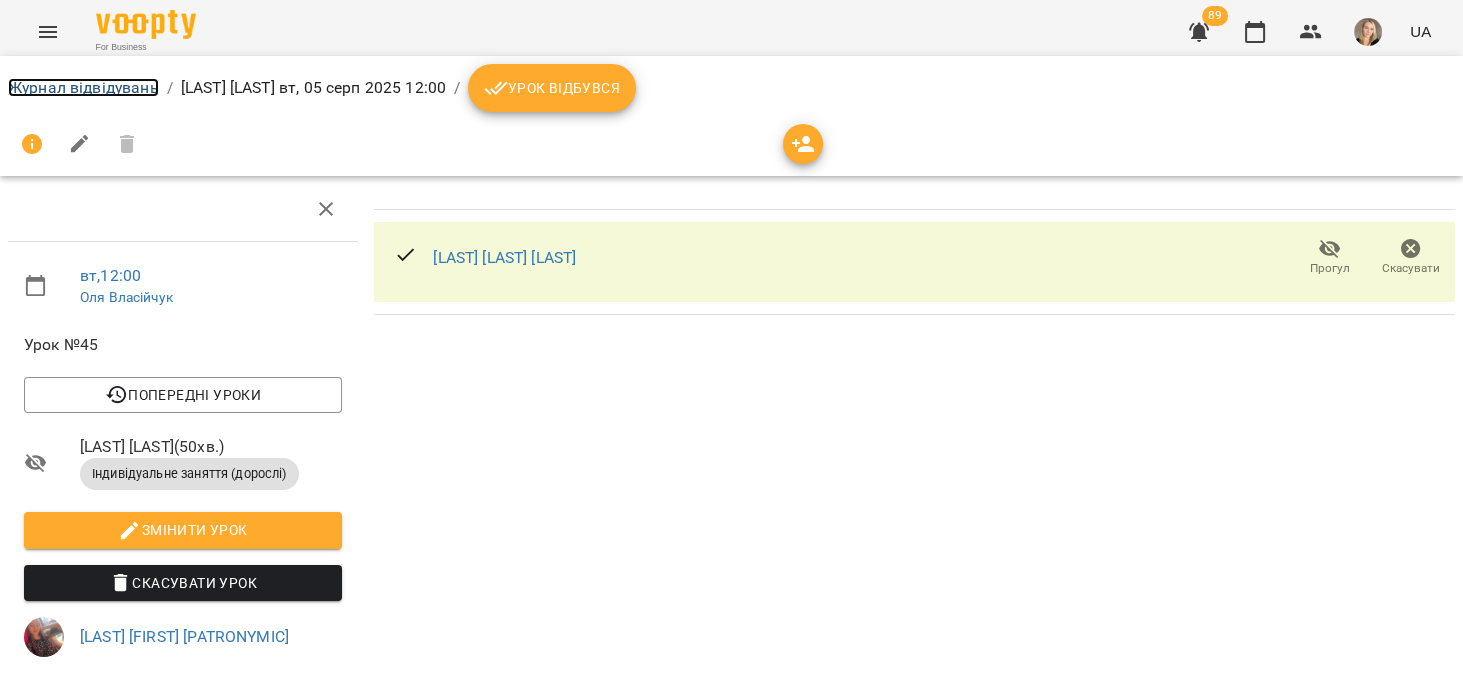 click on "Журнал відвідувань" at bounding box center [83, 87] 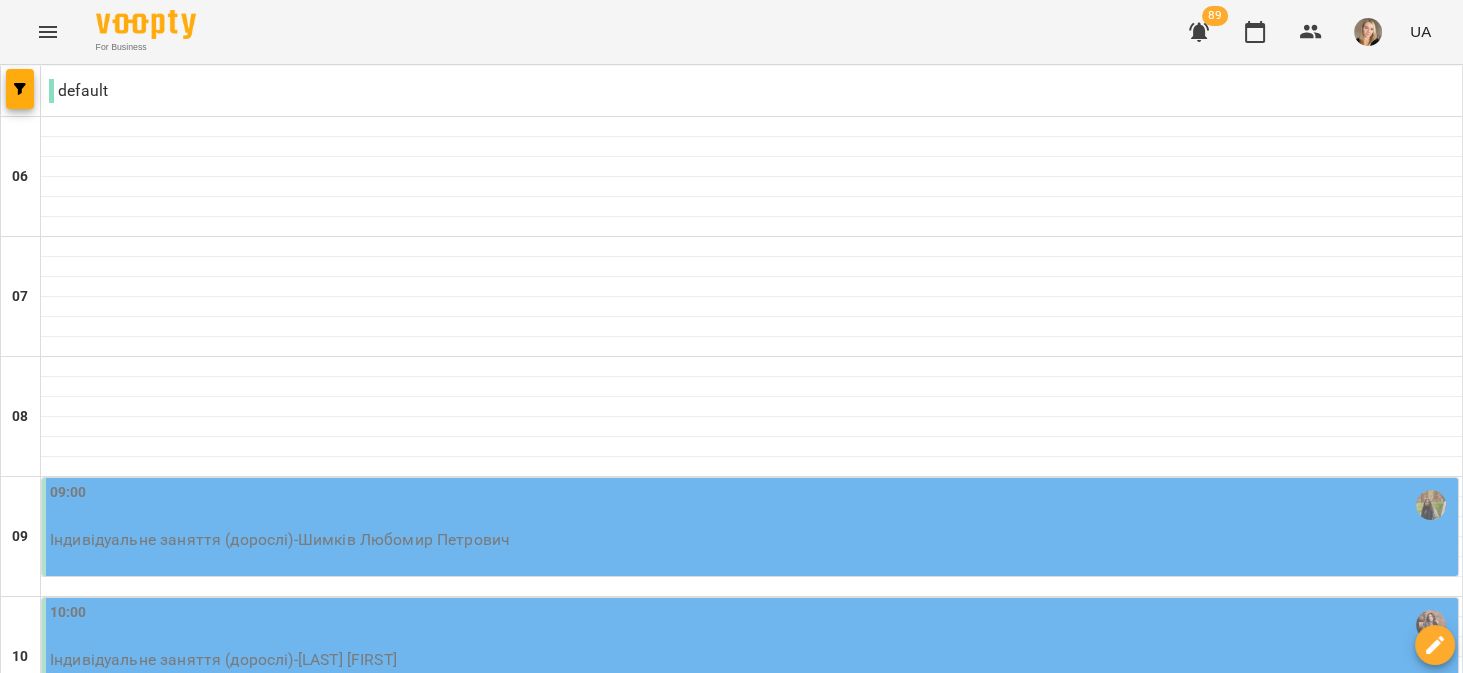 click on "чт" at bounding box center [820, 2183] 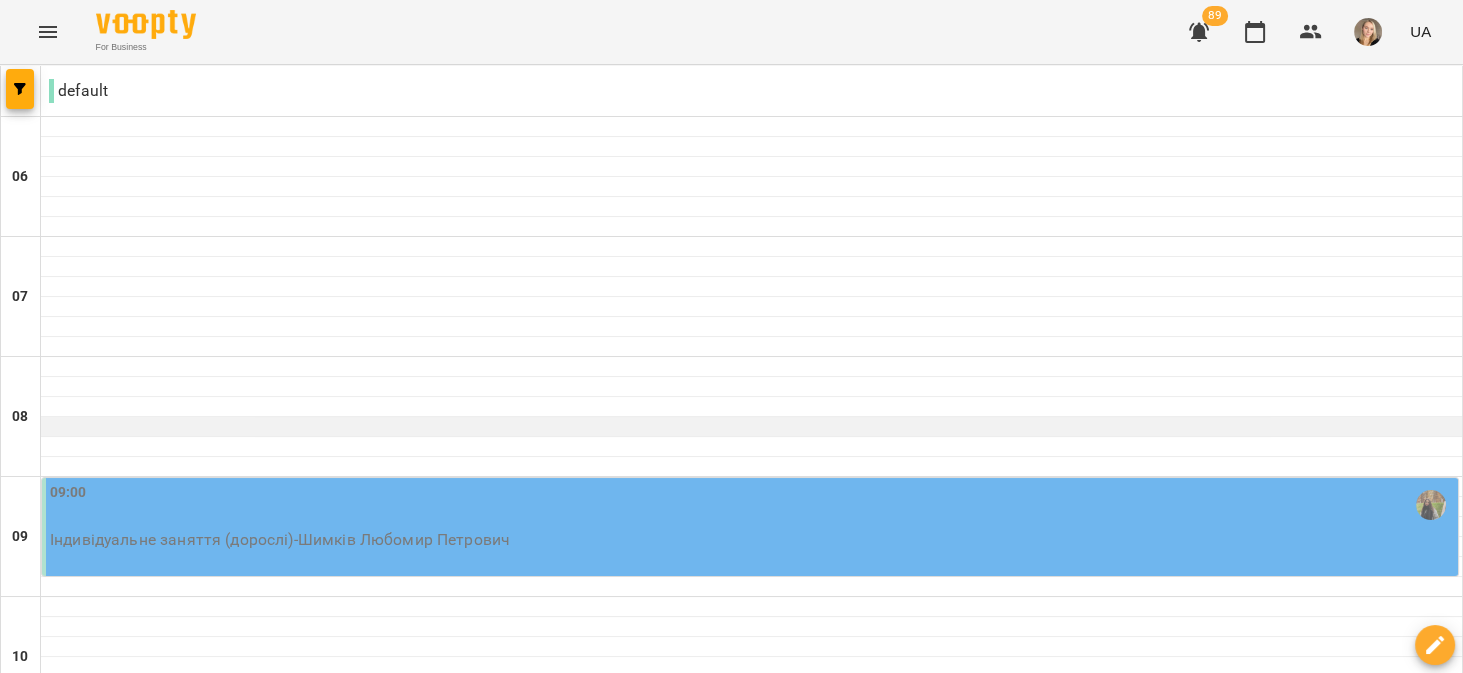 scroll, scrollTop: 634, scrollLeft: 0, axis: vertical 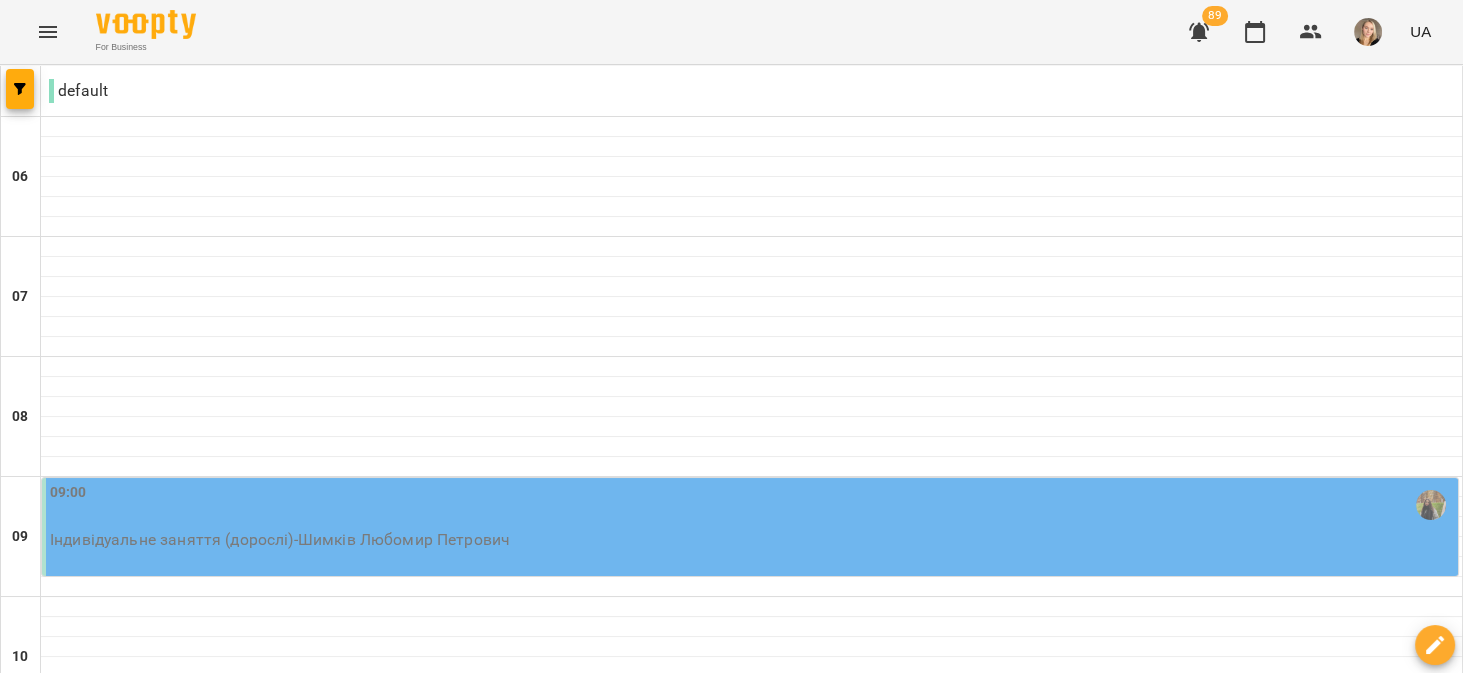 click on "12:00" at bounding box center [752, 865] 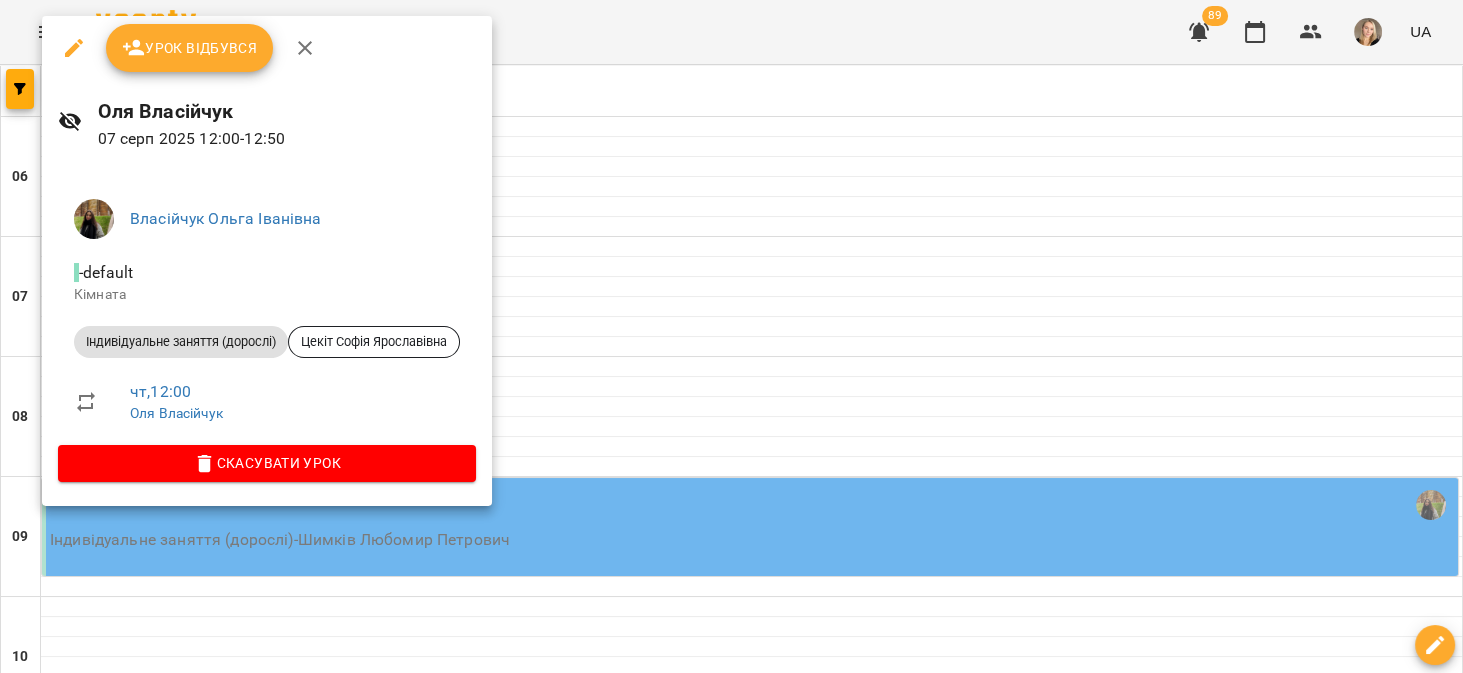 click 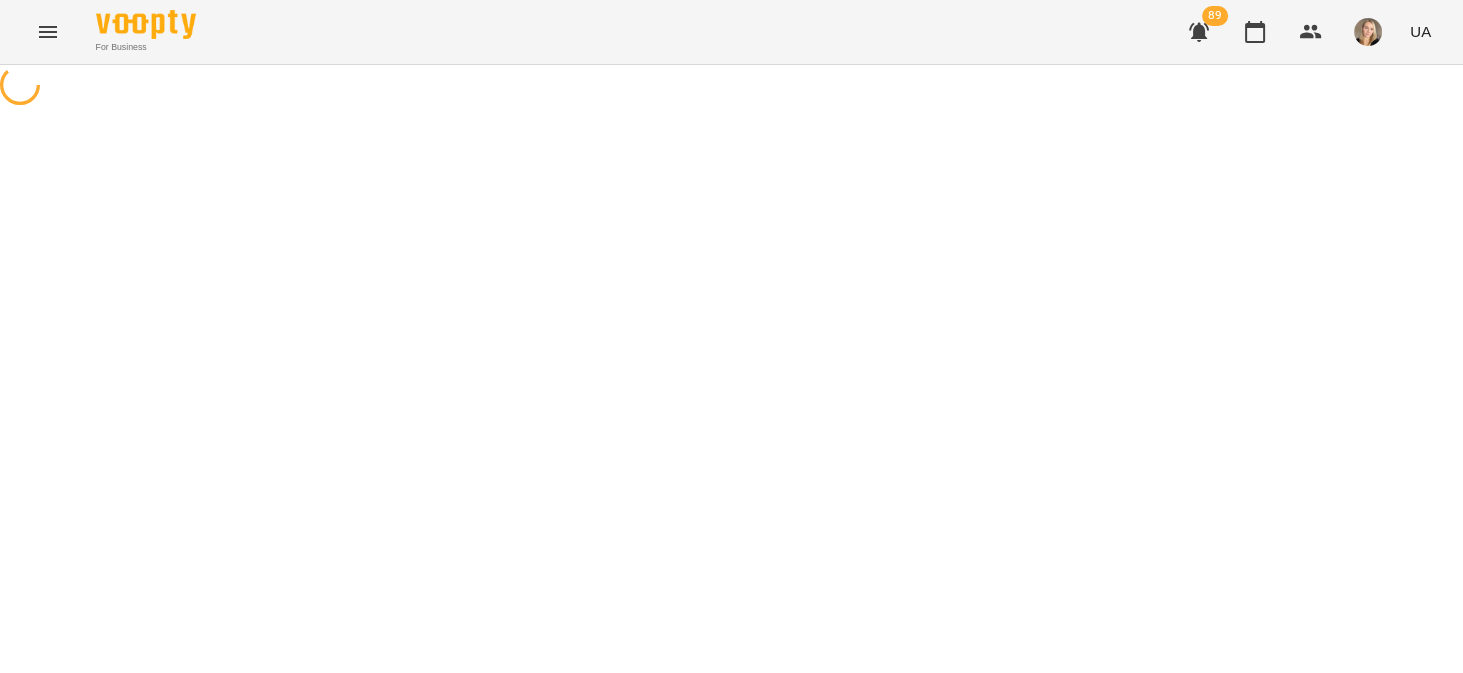 select on "**********" 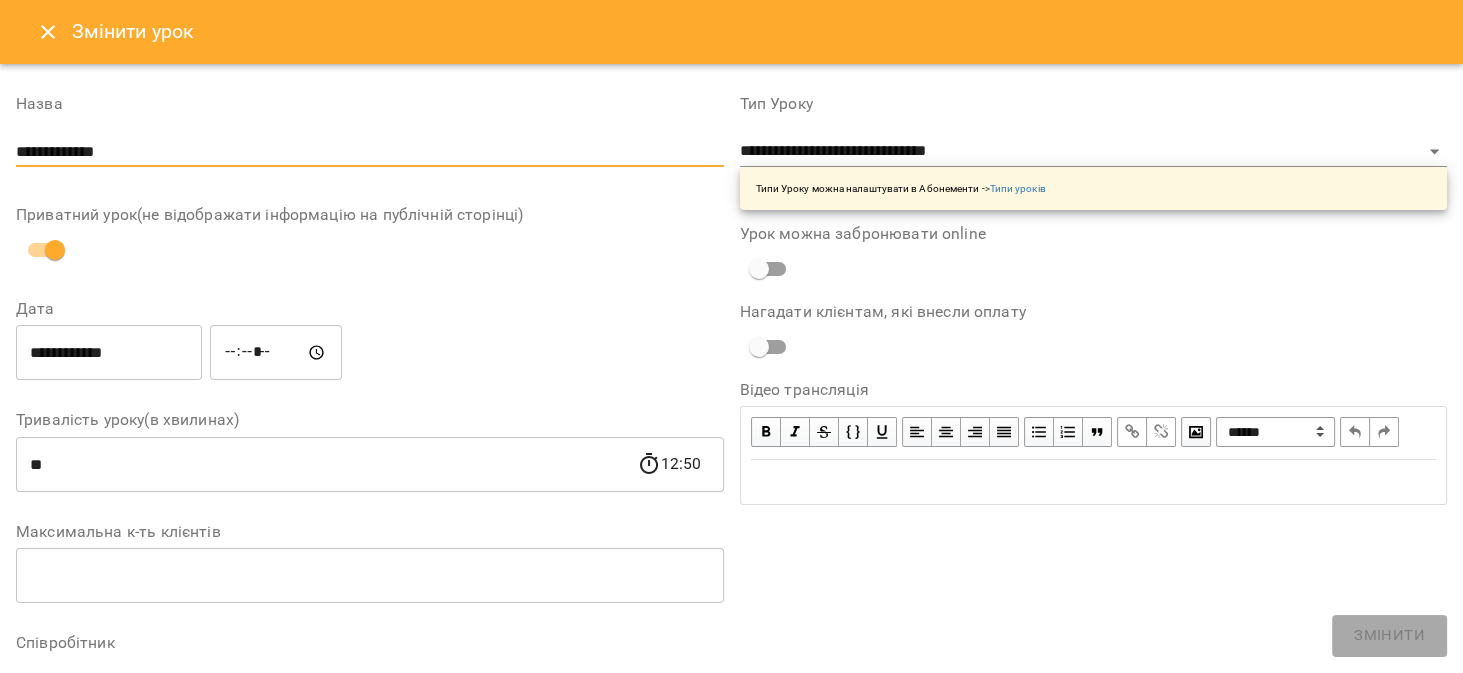 drag, startPoint x: 166, startPoint y: 159, endPoint x: 0, endPoint y: 146, distance: 166.50826 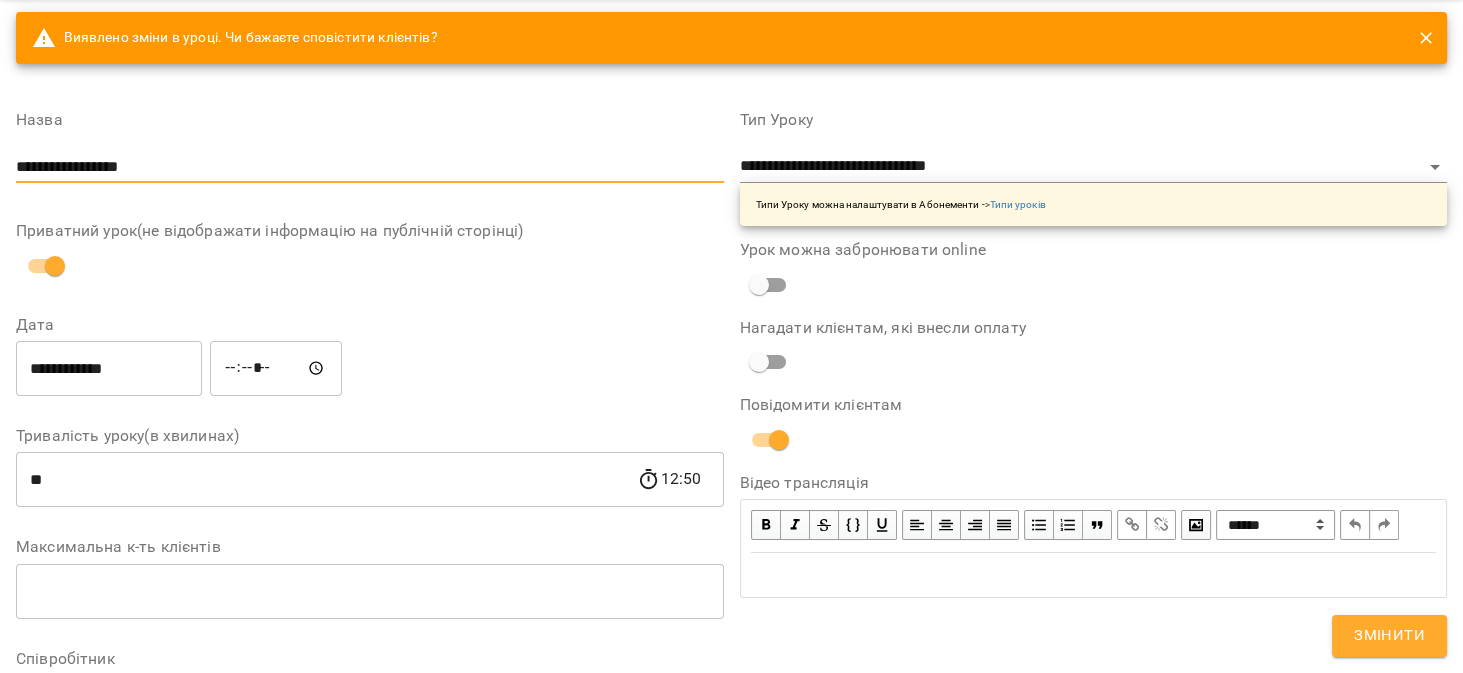 scroll, scrollTop: 317, scrollLeft: 0, axis: vertical 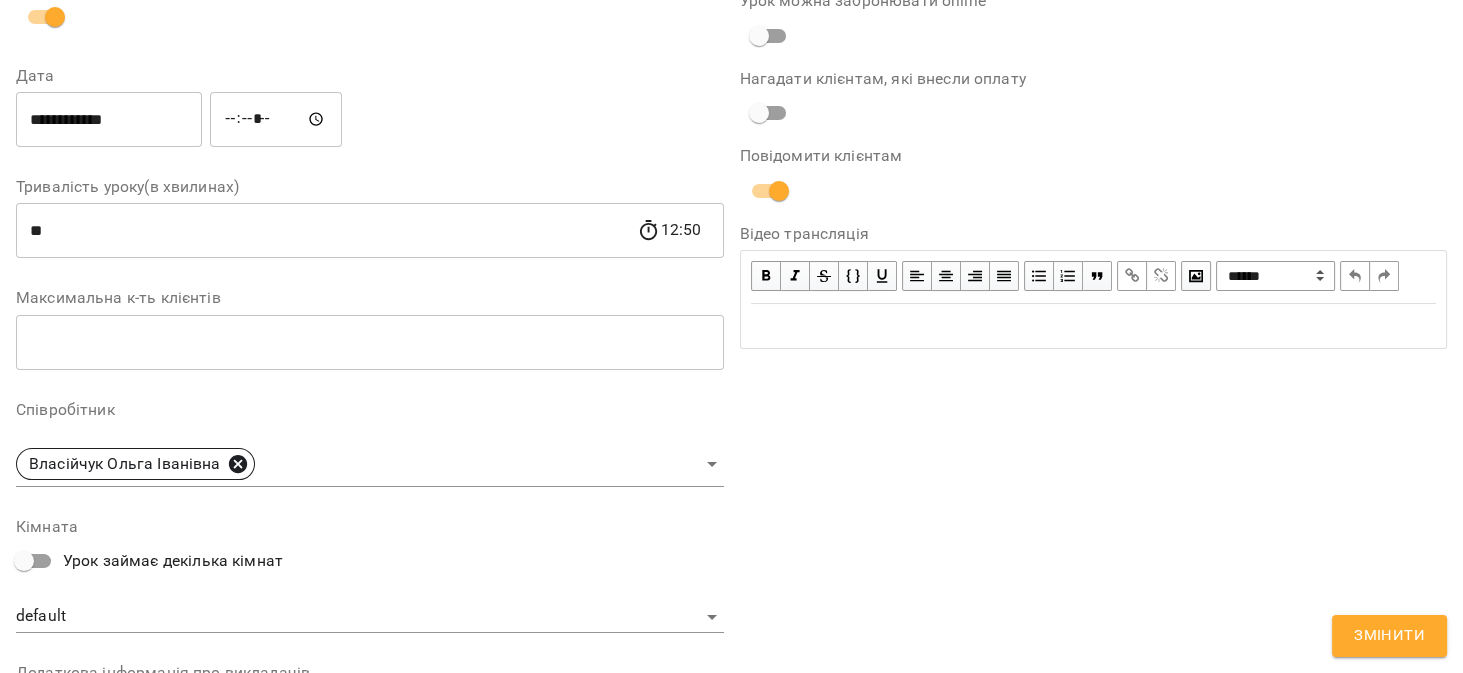 type on "**********" 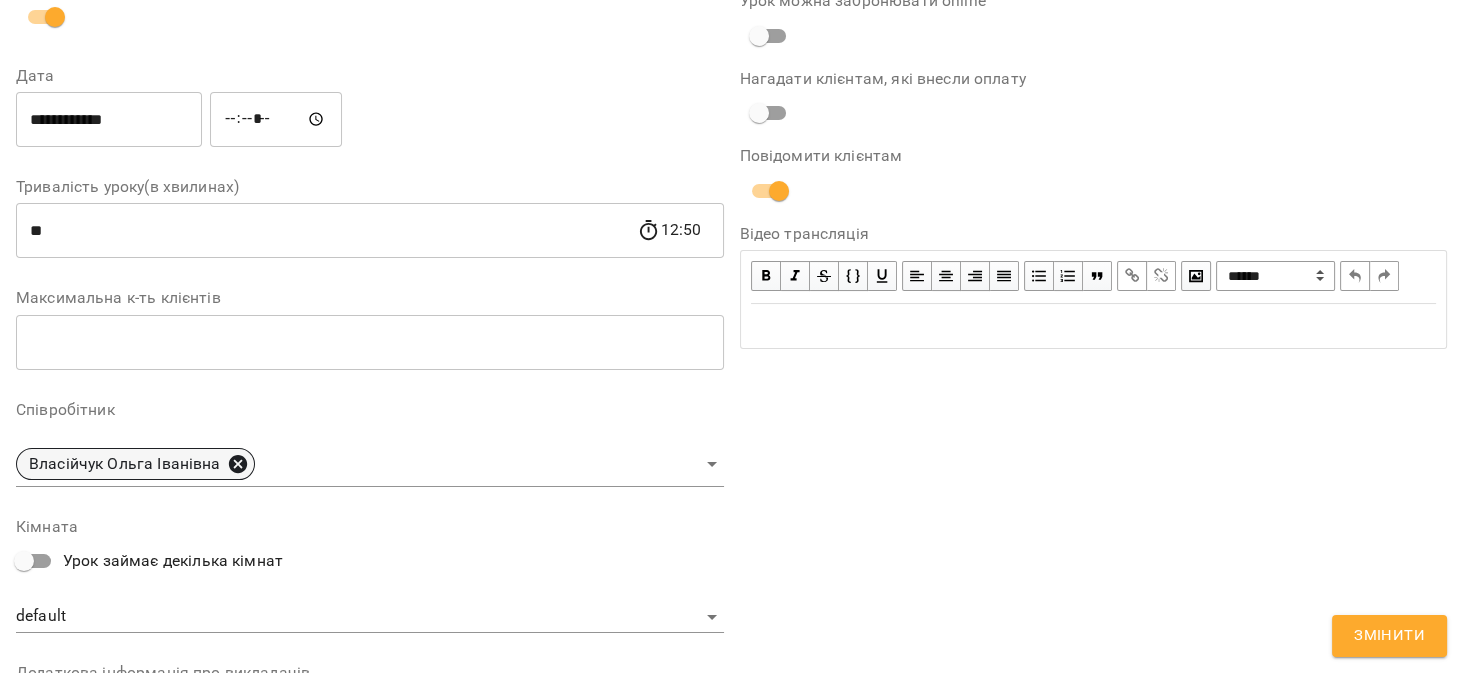 click 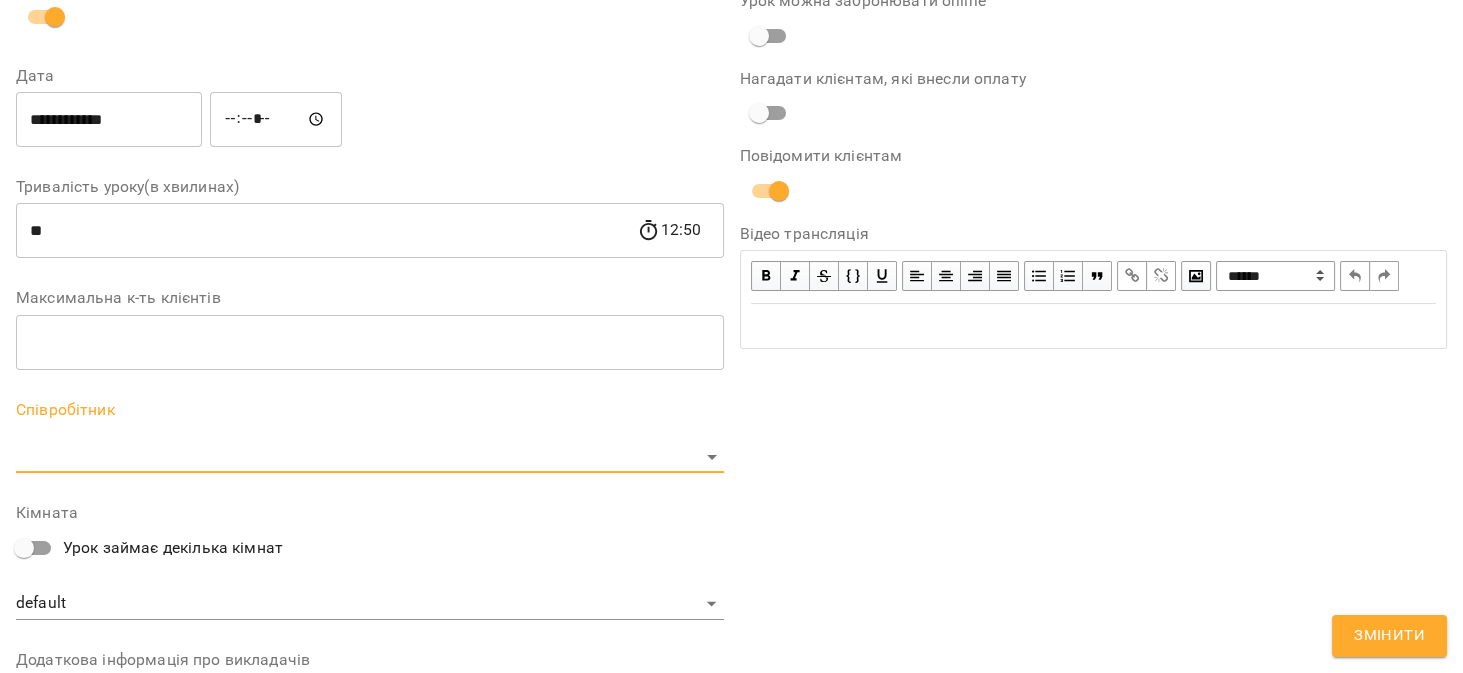click on "For Business 89 UA Журнал відвідувань / Оля Власійчук   чт, 07 серп 2025 12:00 / Урок відбувся чт ,  12:00 Оля Власійчук Урок №45 Попередні уроки ср 30 лип 2025 11:00 вт 29 лип 2025 10:00 пн 28 лип 2025 11:00 вт 22 лип 2025 11:00 ср 18 черв 2025 12:00   Оля Власійчук ( 50 хв. ) Індивідуальне заняття (дорослі) Змінити урок Скасувати Урок Власійчук Ольга Іванівна default Кімната Цекіт Софія Ярославівна 2025-08-02 17:49:12 Створити розсилку   Цекіт Софія Ярославівна 3 Індивідуальні заняття (студенти після вебінару та після безкоштовного пробного) пакет на 12 занять 29 лип  -  02 серп Прогул" at bounding box center [731, 456] 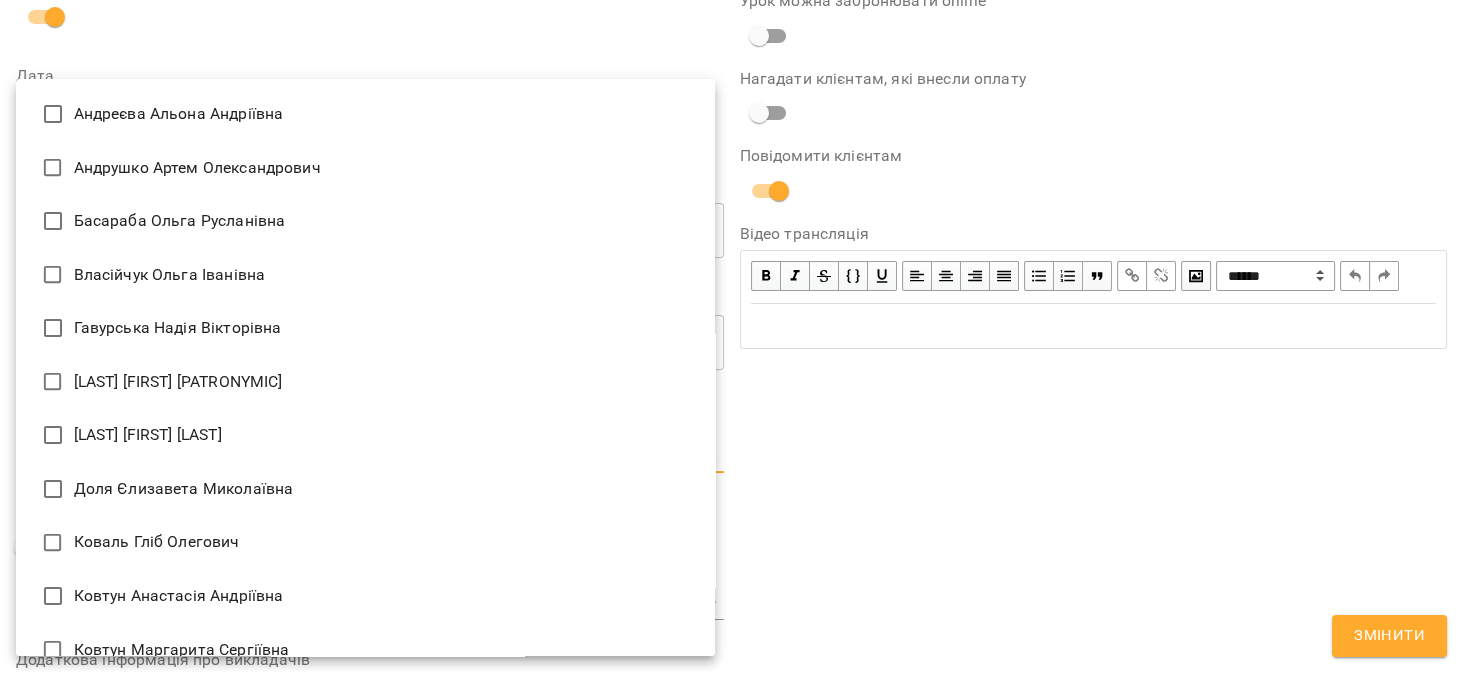 type on "**********" 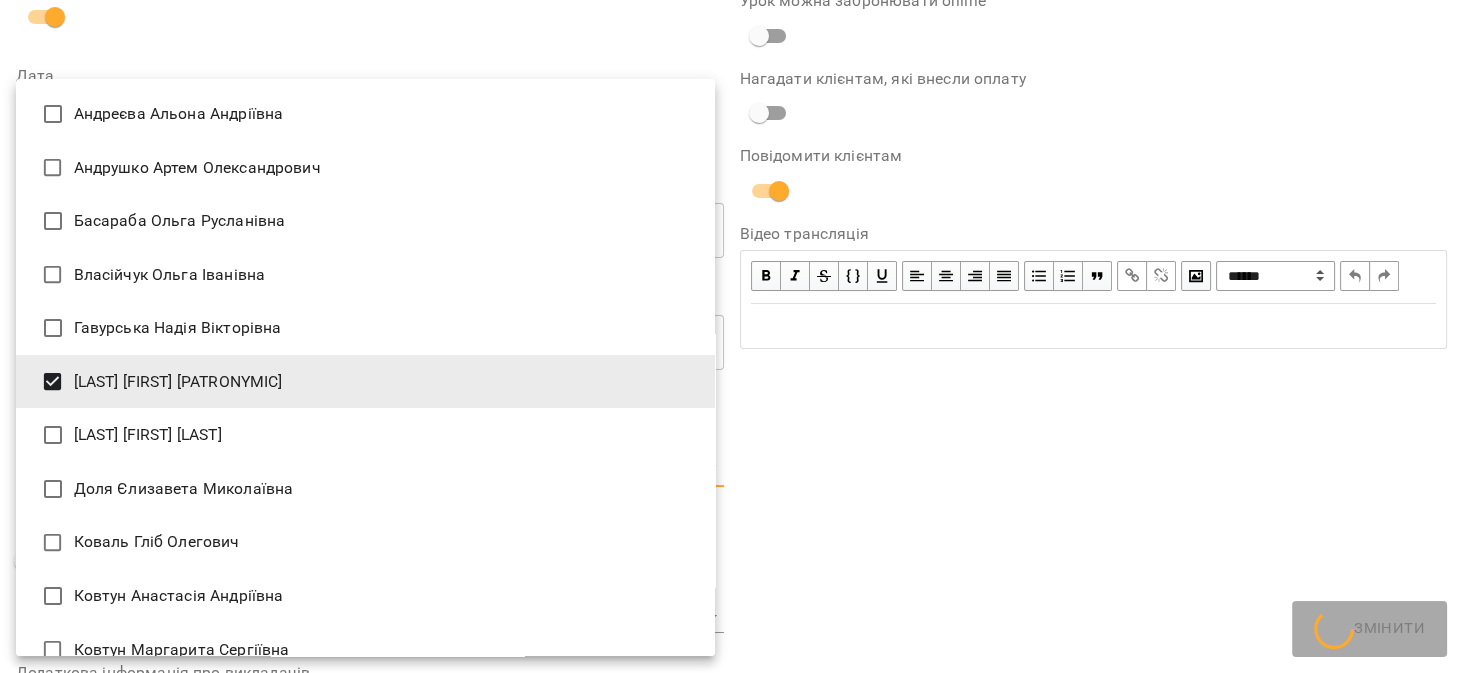 type on "**********" 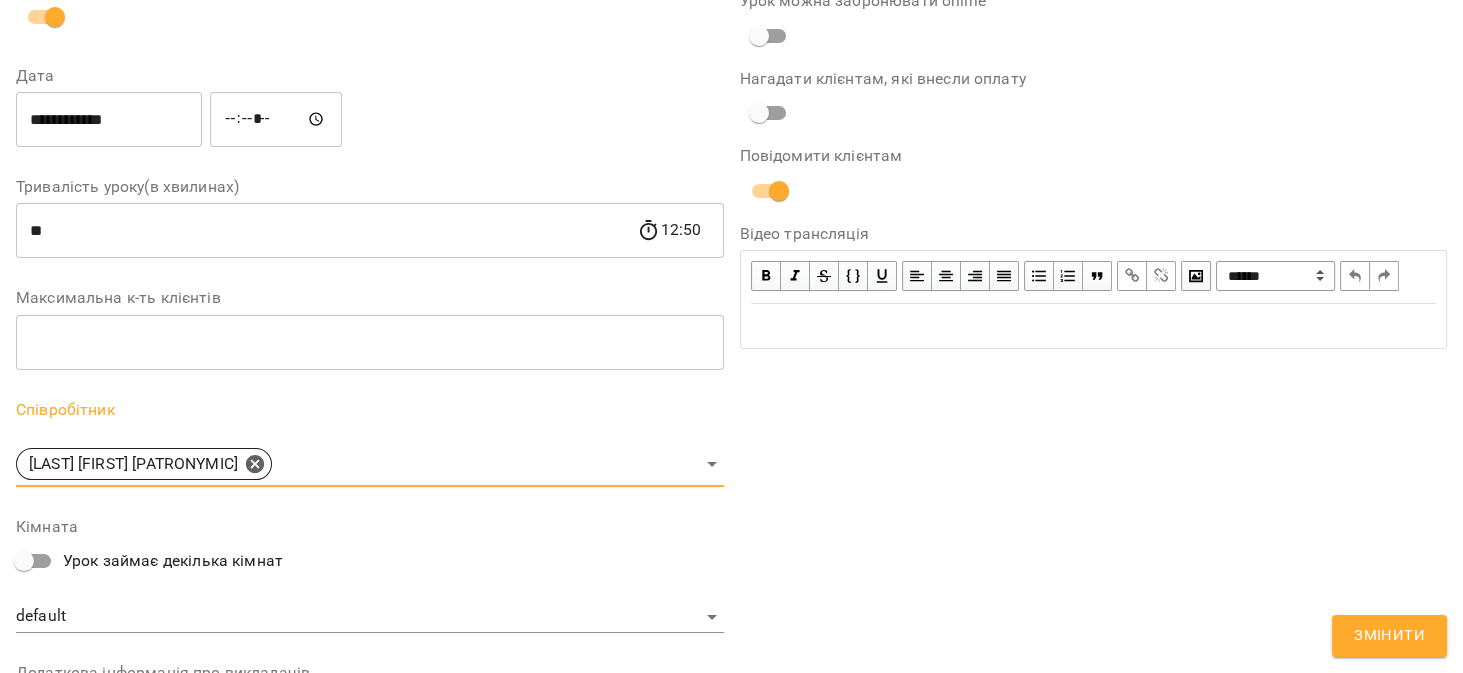 click on "Змінити" at bounding box center [1389, 636] 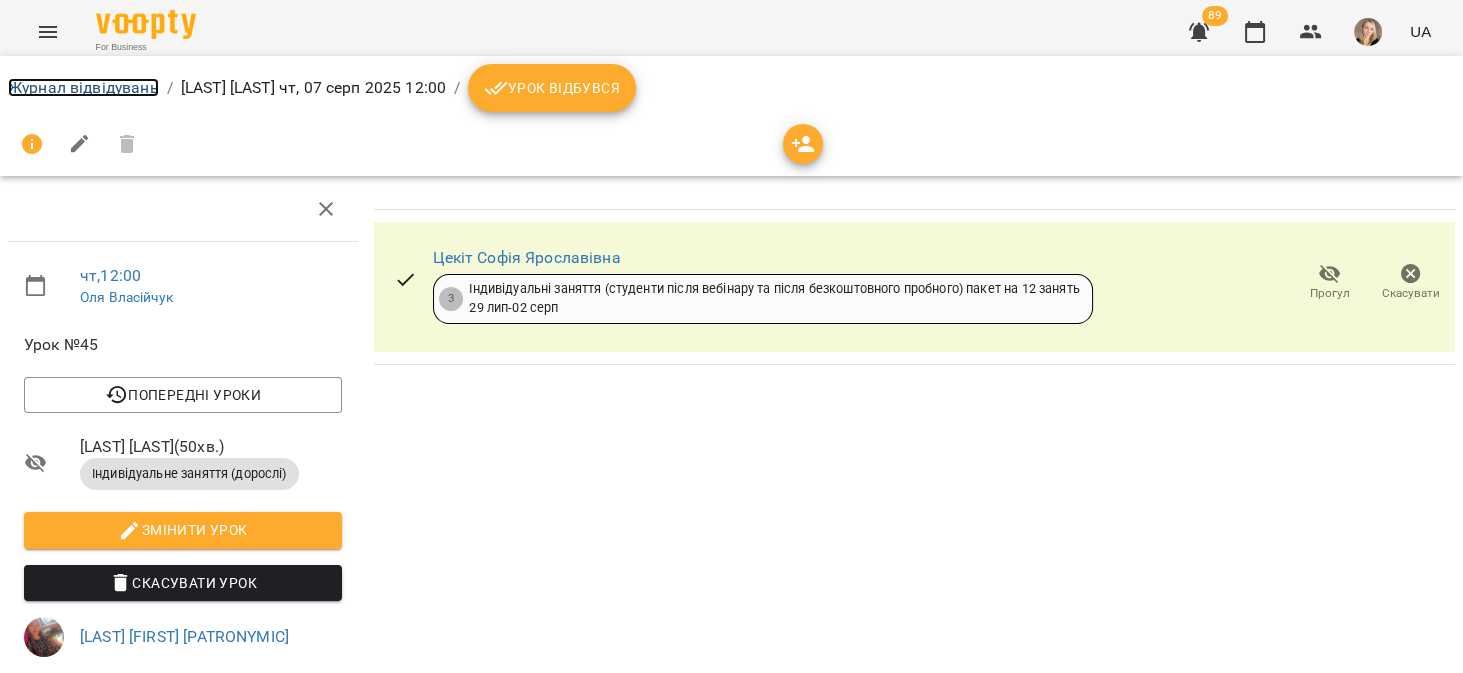 click on "Журнал відвідувань" at bounding box center (83, 87) 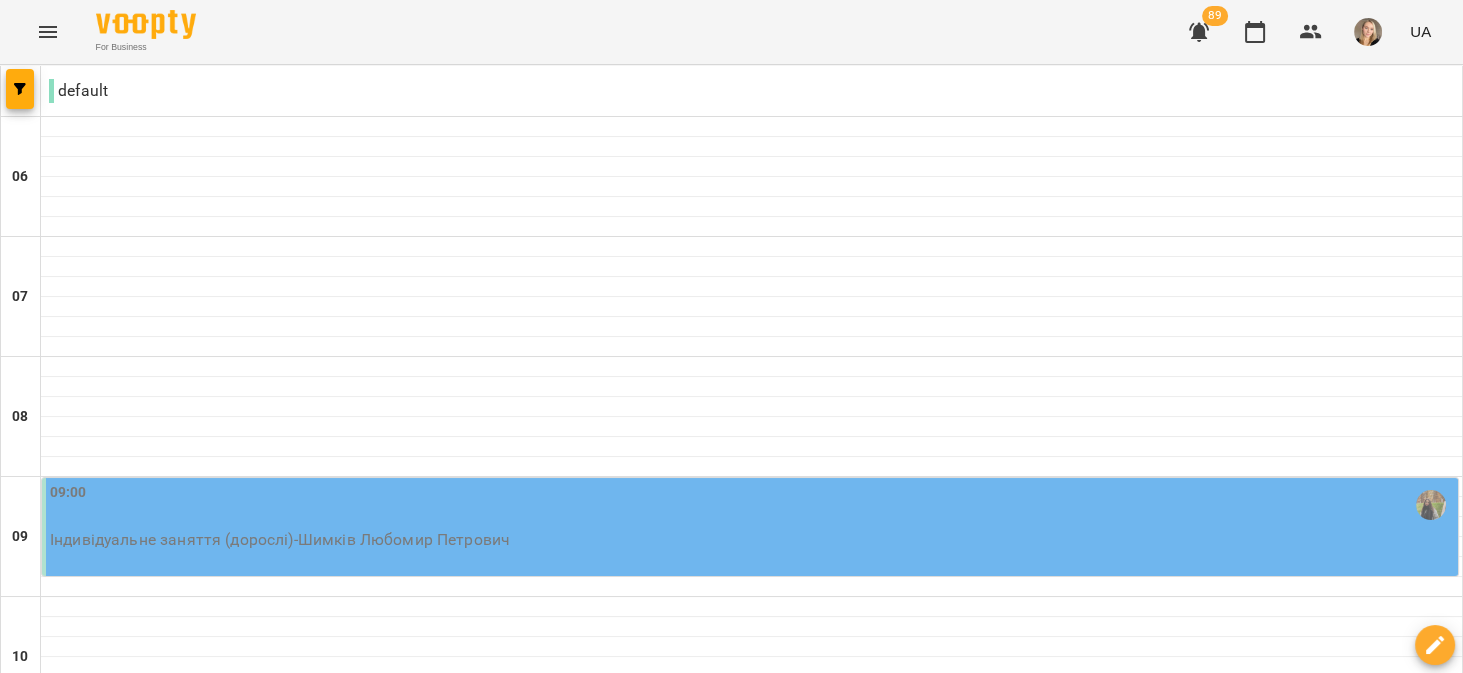 scroll, scrollTop: 825, scrollLeft: 0, axis: vertical 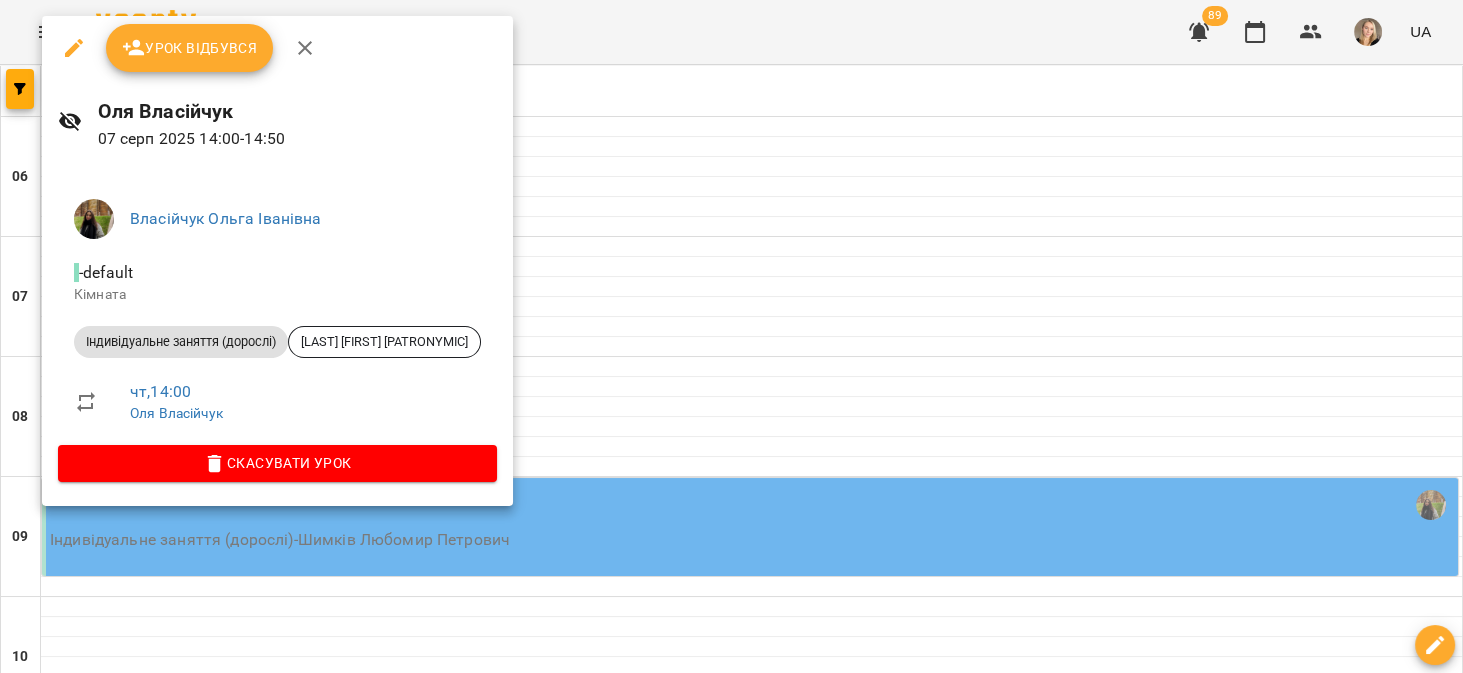 click 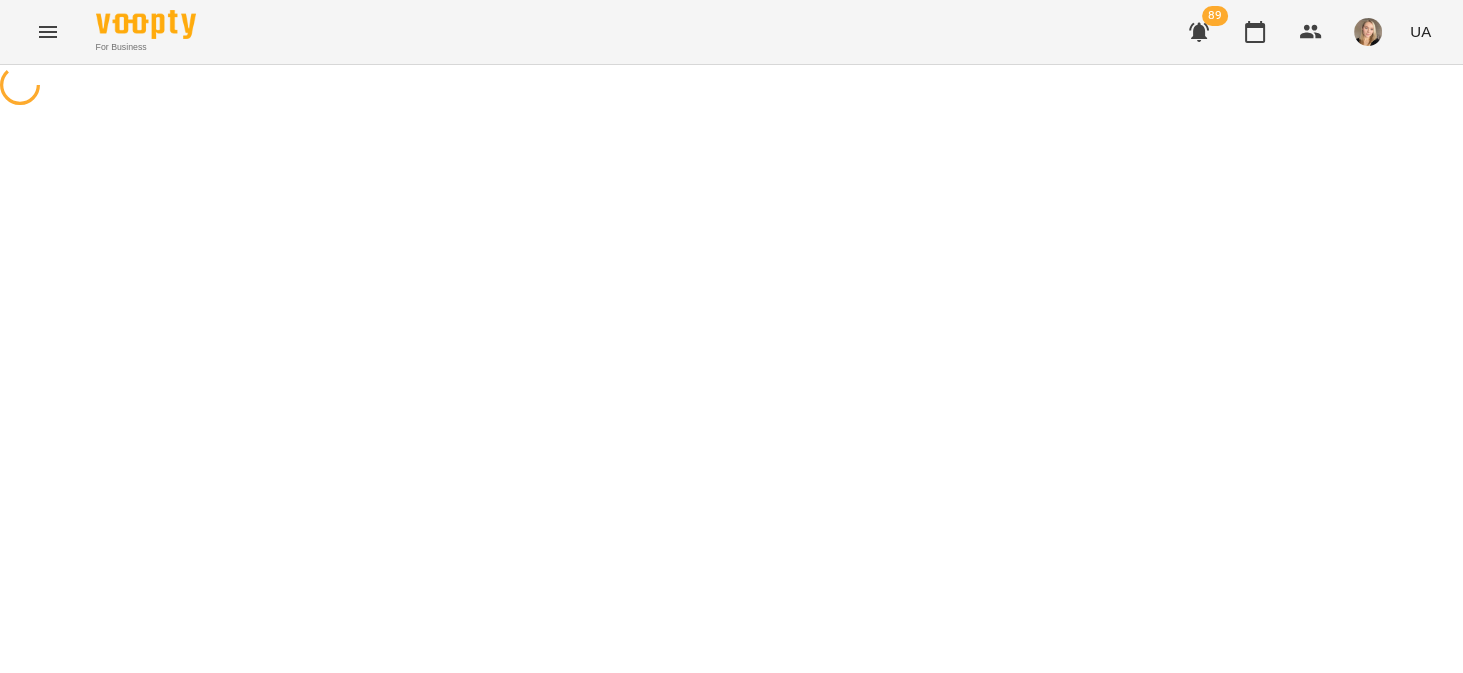 select on "**********" 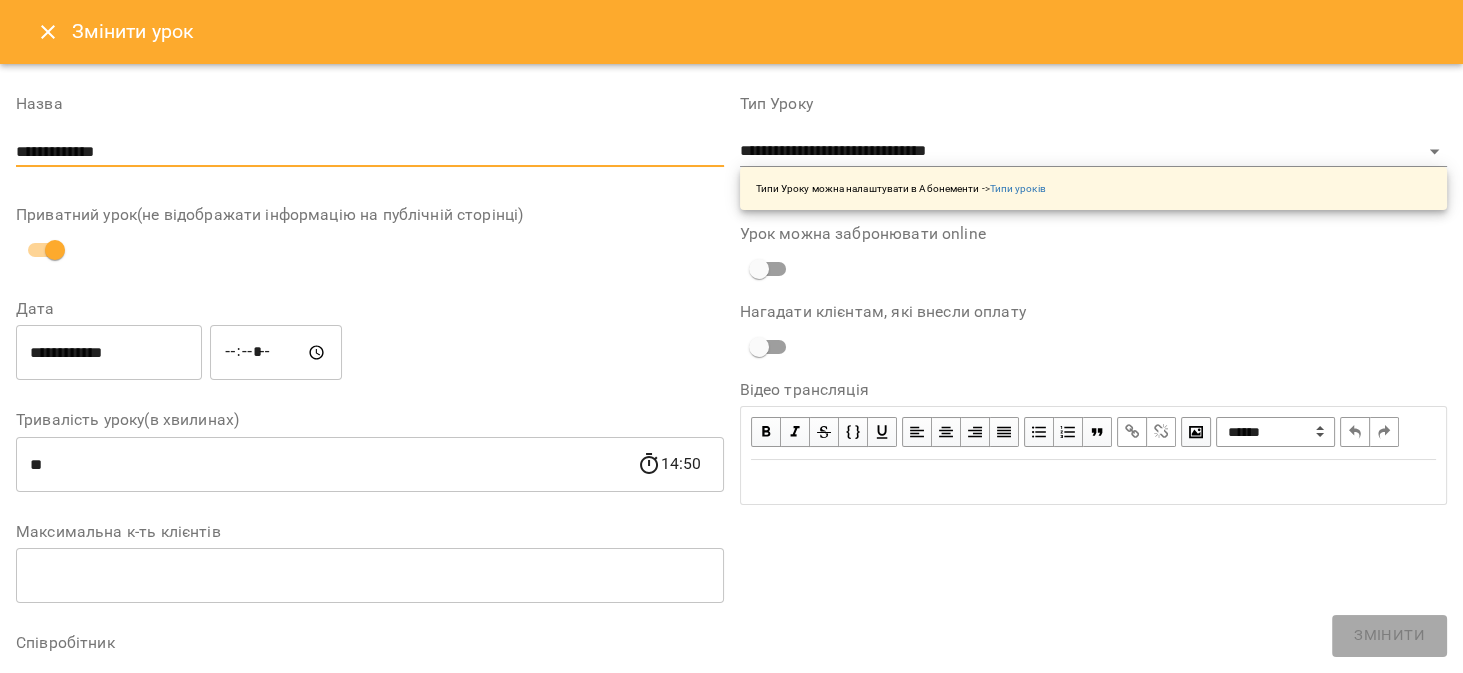 drag, startPoint x: 166, startPoint y: 152, endPoint x: 0, endPoint y: 127, distance: 167.87198 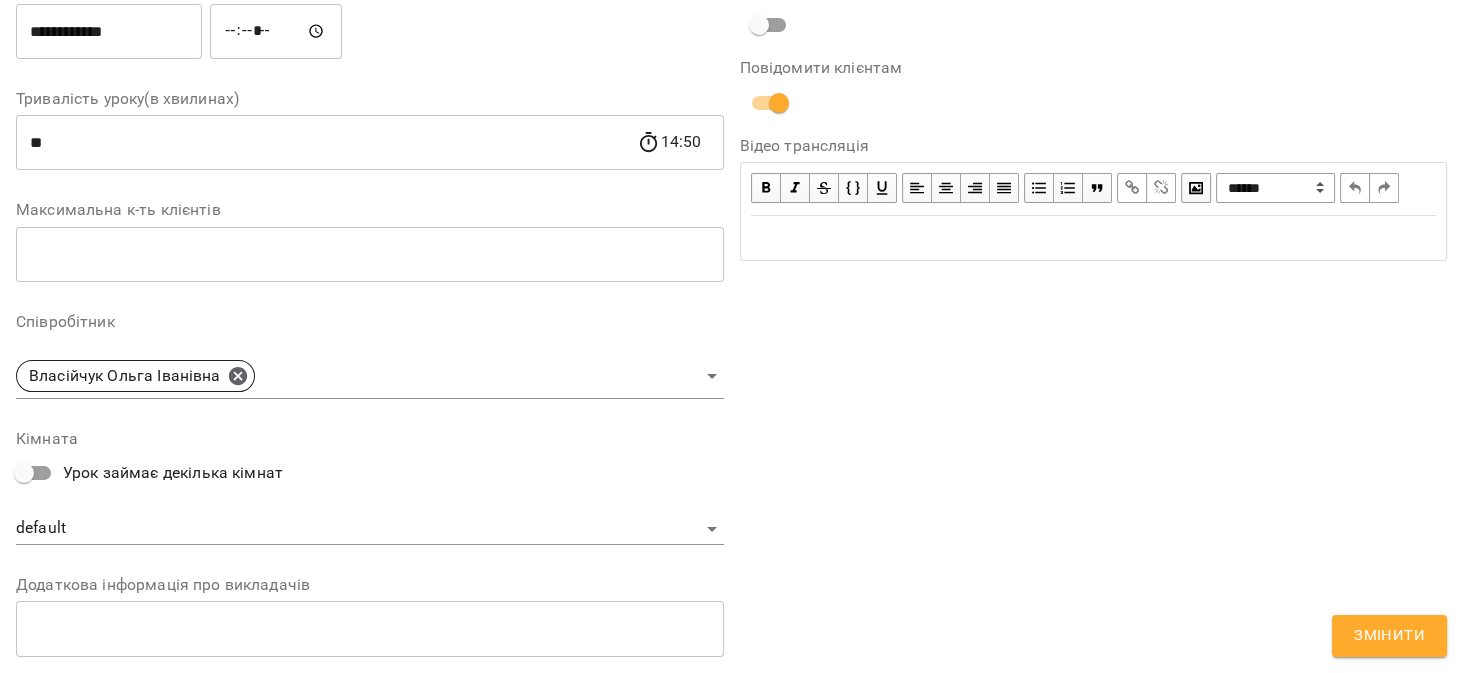 scroll, scrollTop: 508, scrollLeft: 0, axis: vertical 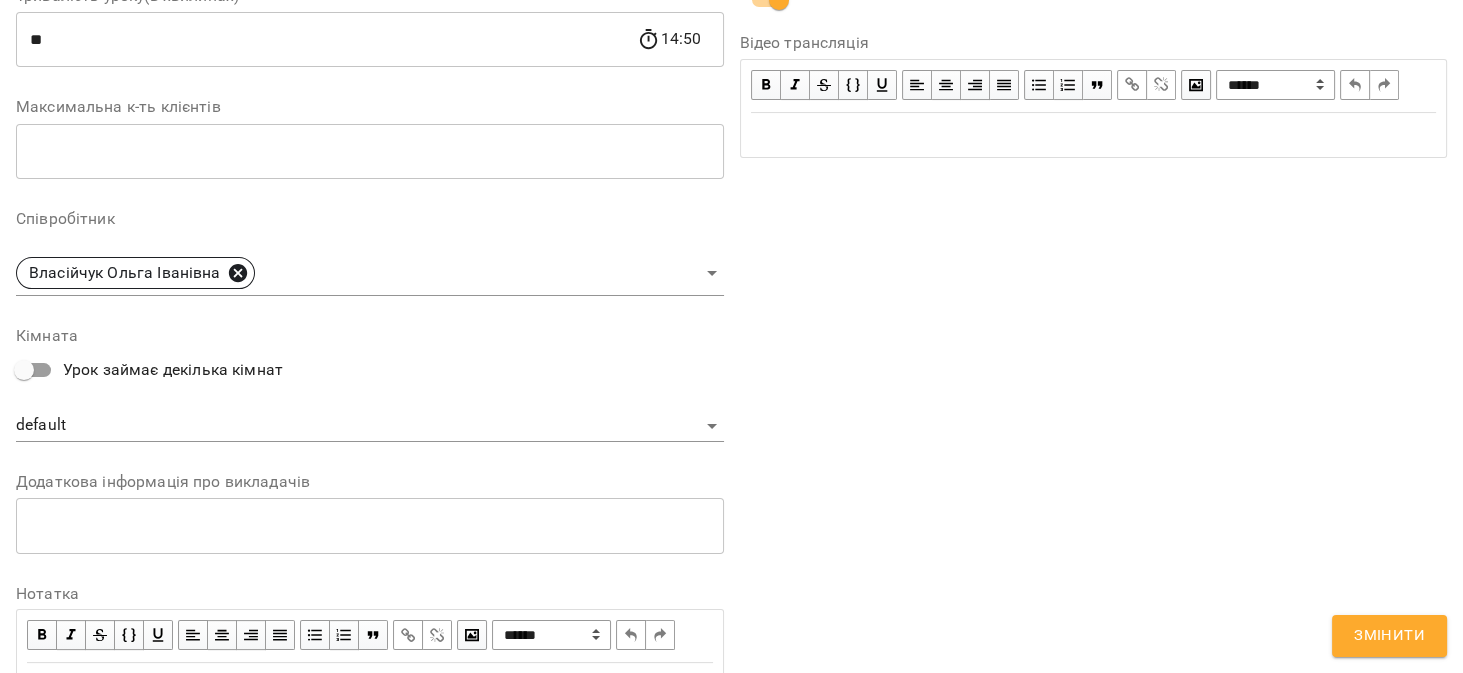 type on "**********" 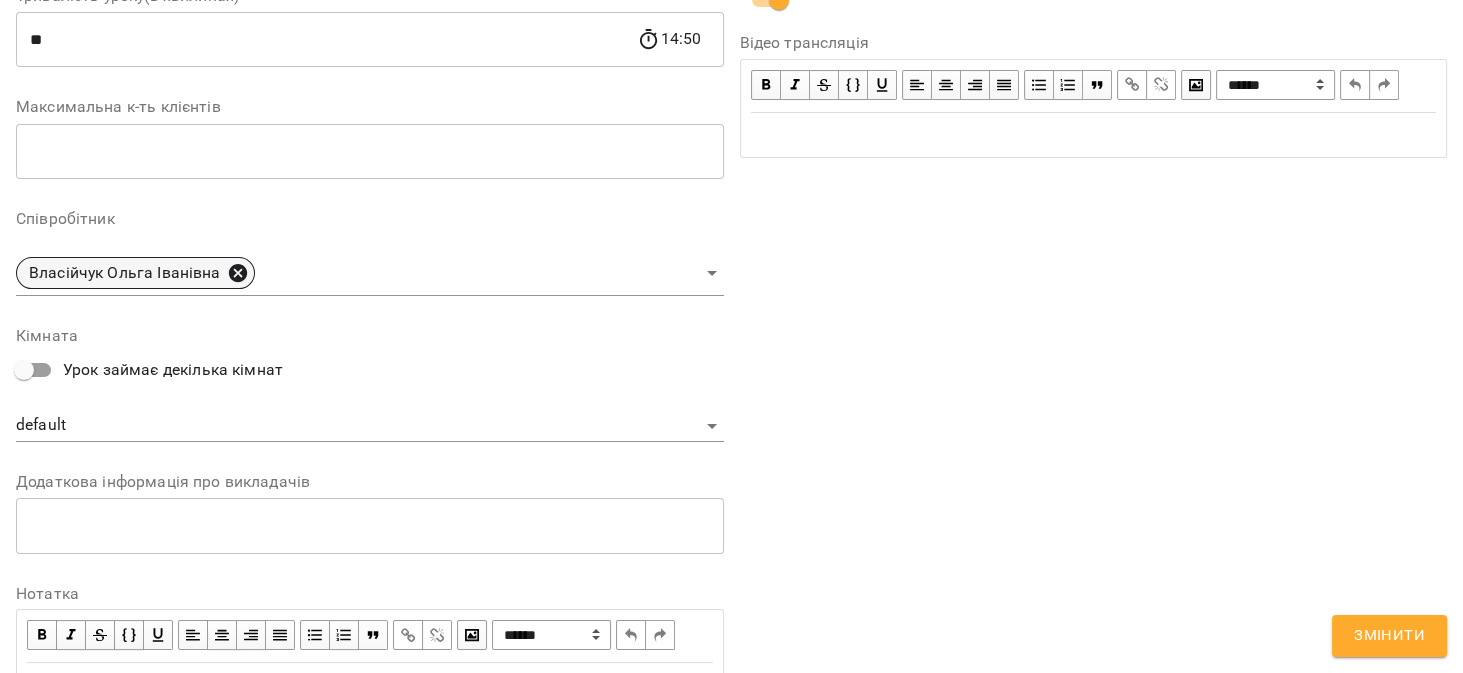 click 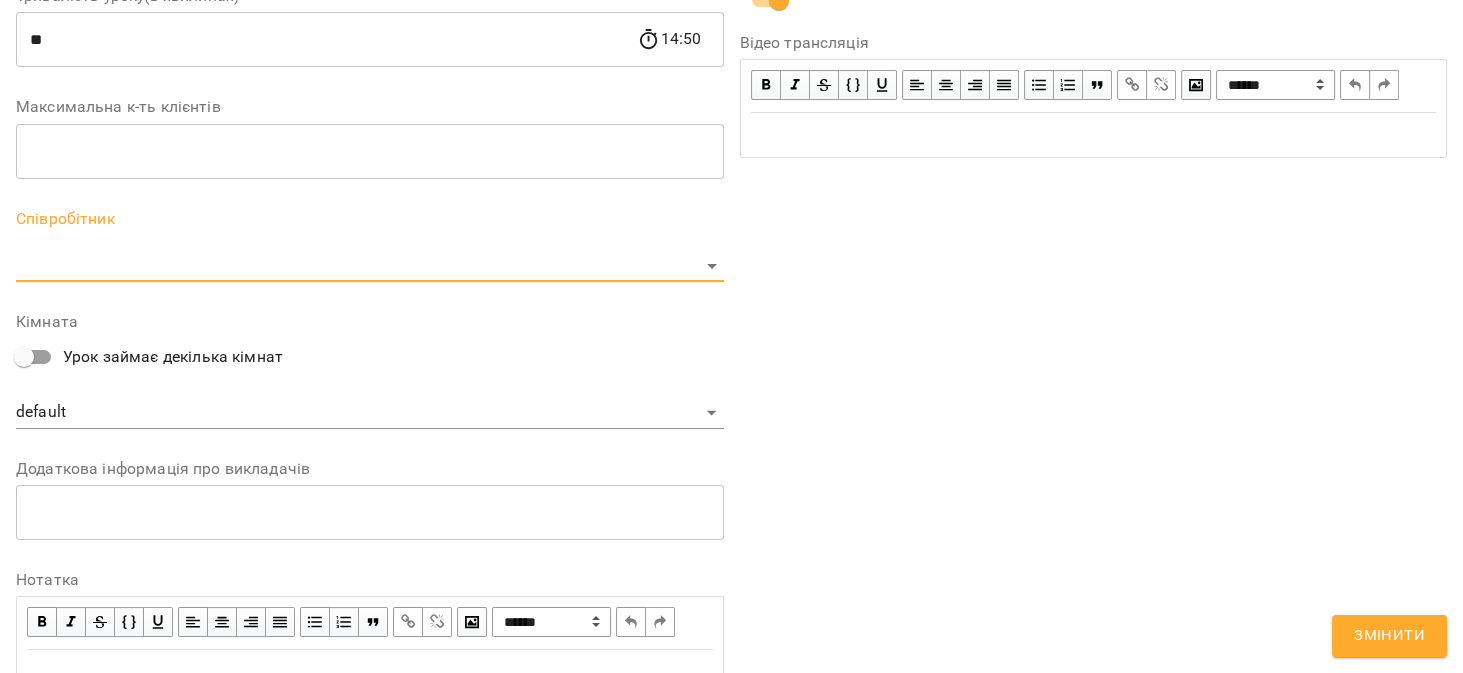 click on "For Business 89 UA Журнал відвідувань / Оля Власійчук   чт, 07 серп 2025 14:00 / Урок відбувся чт ,  14:00 Оля Власійчук Урок №27 Попередні уроки чт 17 лип 2025 14:00 вт 15 лип 2025 14:00 чт 10 лип 2025 11:00 вт 08 лип 2025 14:00 чт 03 лип 2025 14:00   Оля Власійчук ( 50 хв. ) Індивідуальне заняття (дорослі) Змінити урок Скасувати Урок Власійчук Ольга Іванівна default Кімната Половченко Марія Станіславівна  2025-08-02 17:50:15 Створити розсилку   Половченко Марія Станіславівна  5 Індивідуальні заняття (дорослі+діти) пакет на 12 занять 04 лип  -  02 серп Прогул Скасувати
​" at bounding box center [731, 456] 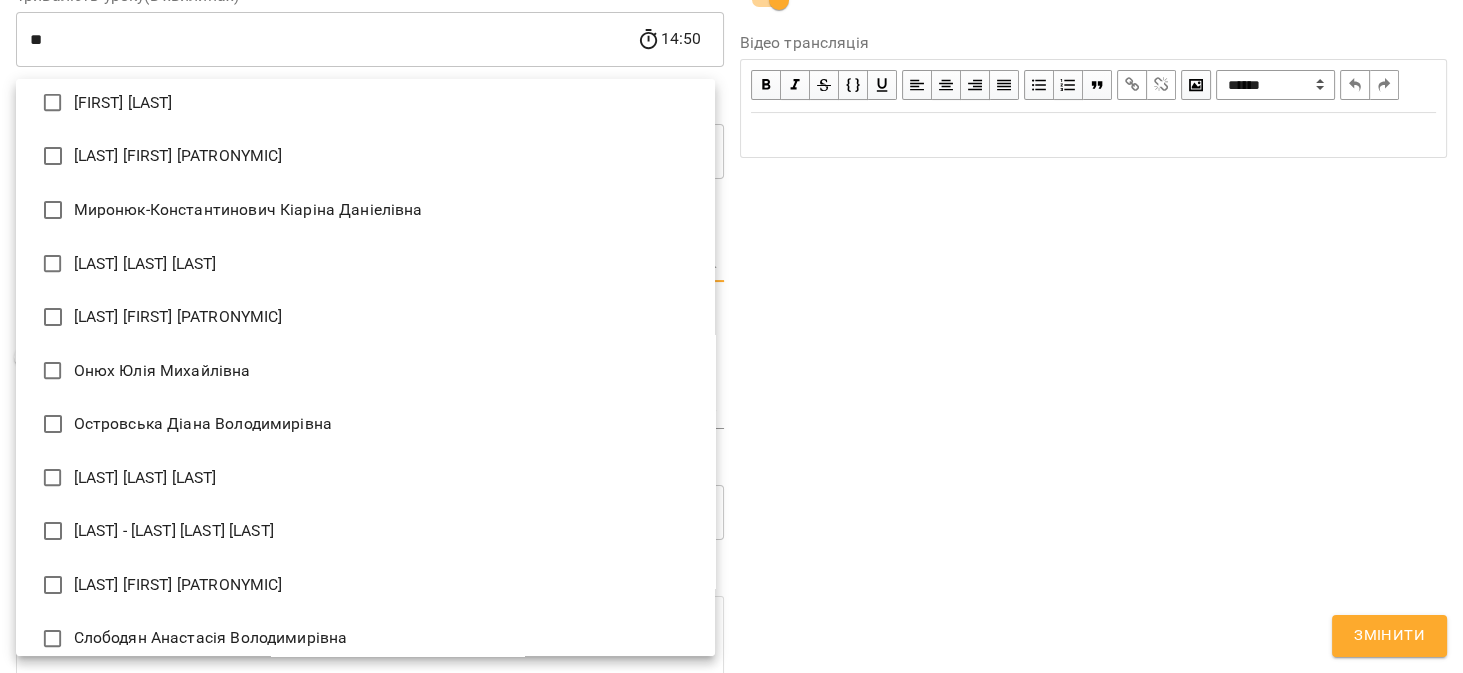 scroll, scrollTop: 992, scrollLeft: 0, axis: vertical 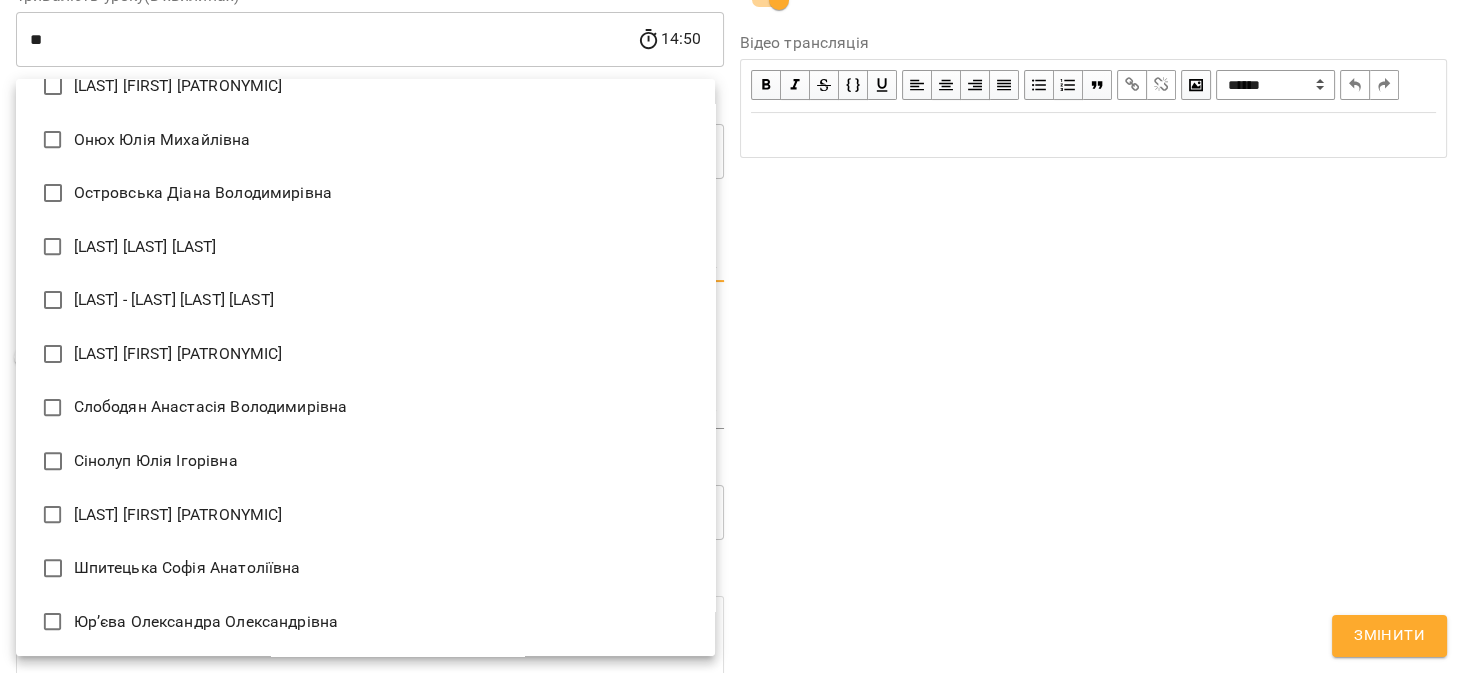 type on "**********" 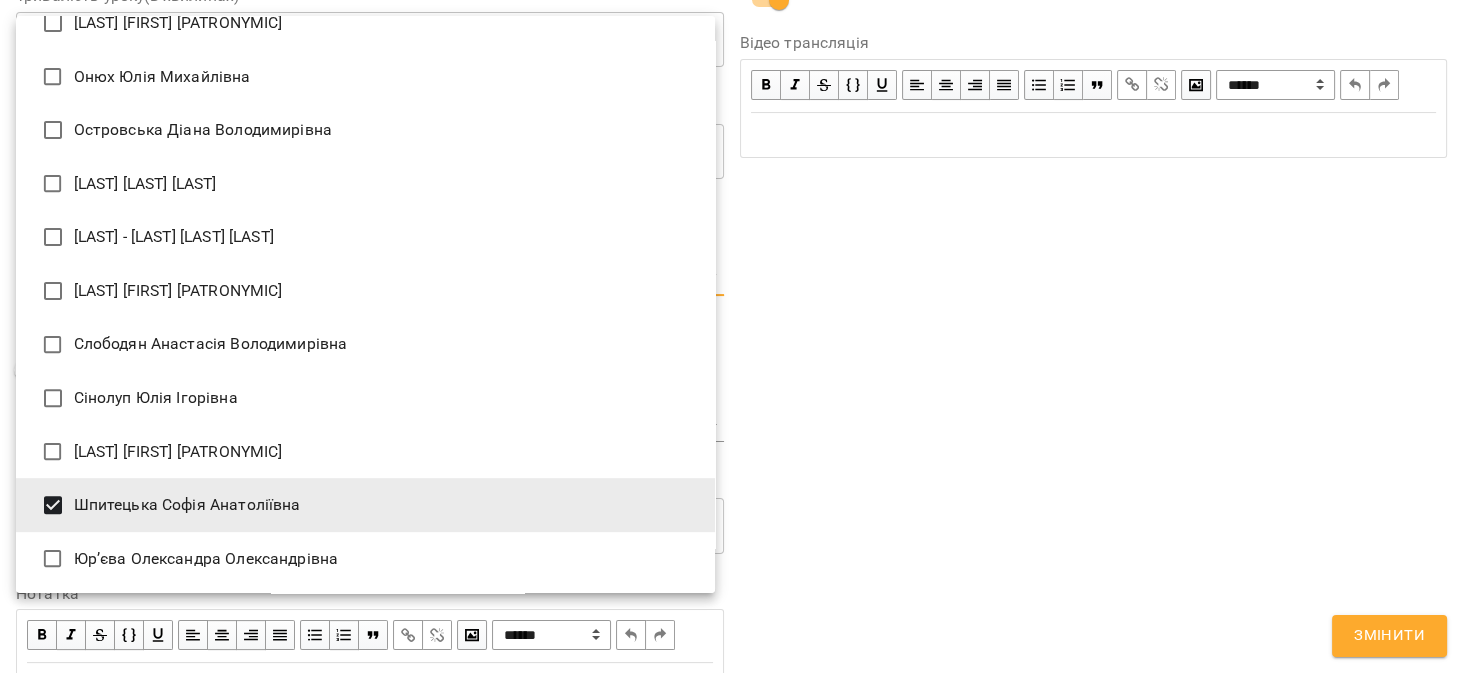 click at bounding box center (731, 336) 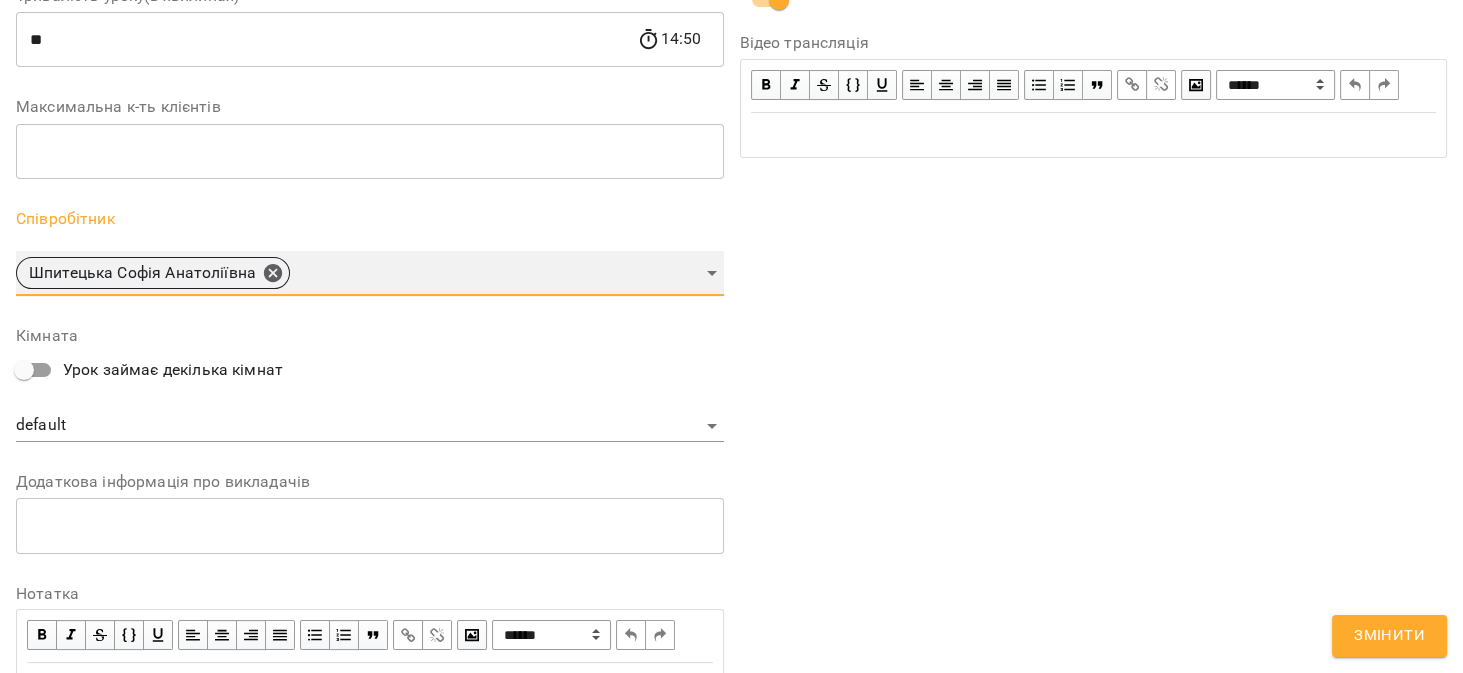 scroll, scrollTop: 190, scrollLeft: 0, axis: vertical 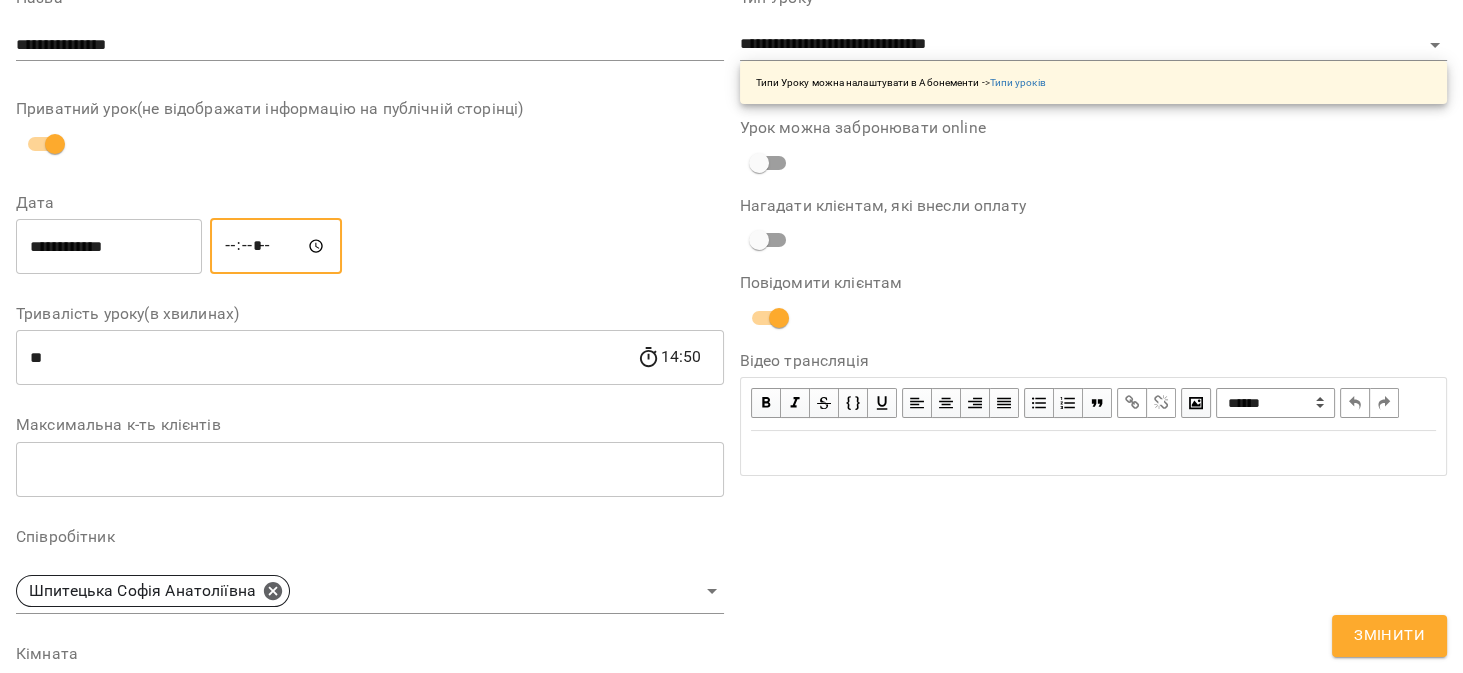 click on "*****" at bounding box center [276, 246] 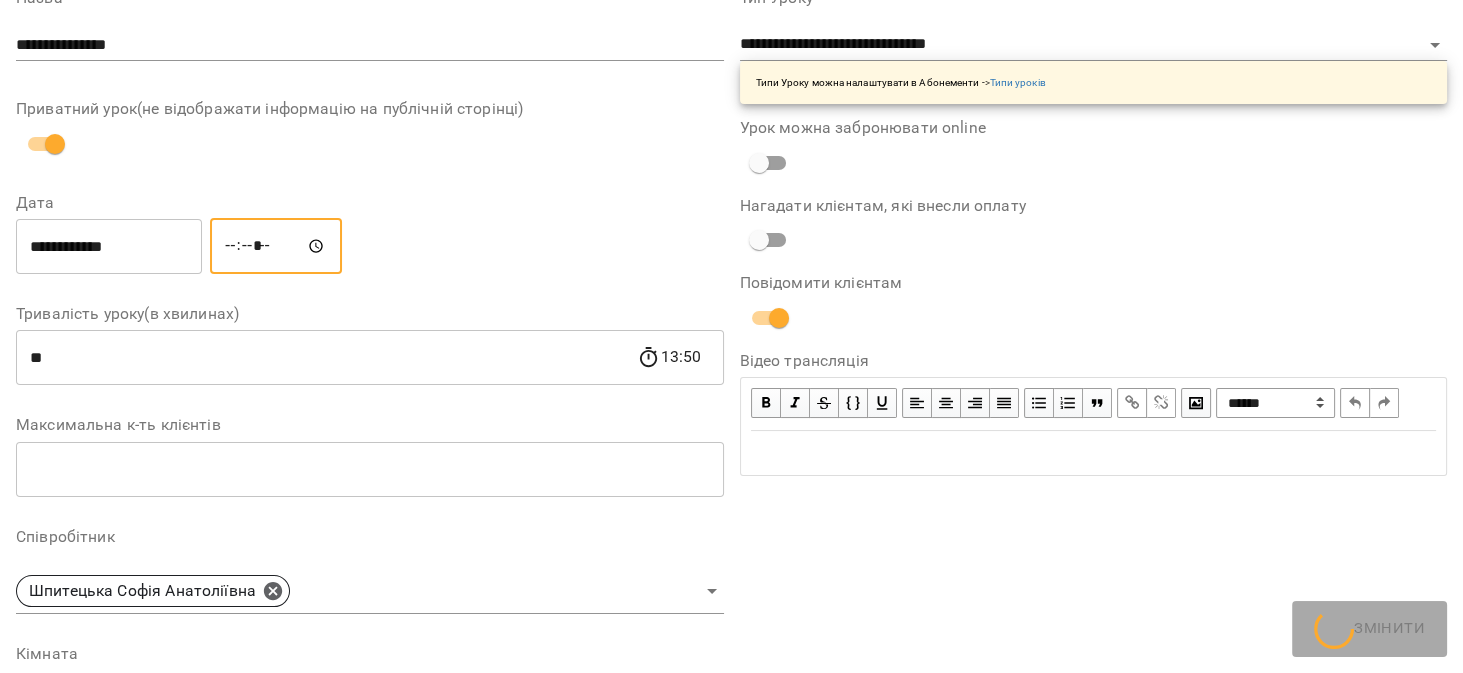 type on "*****" 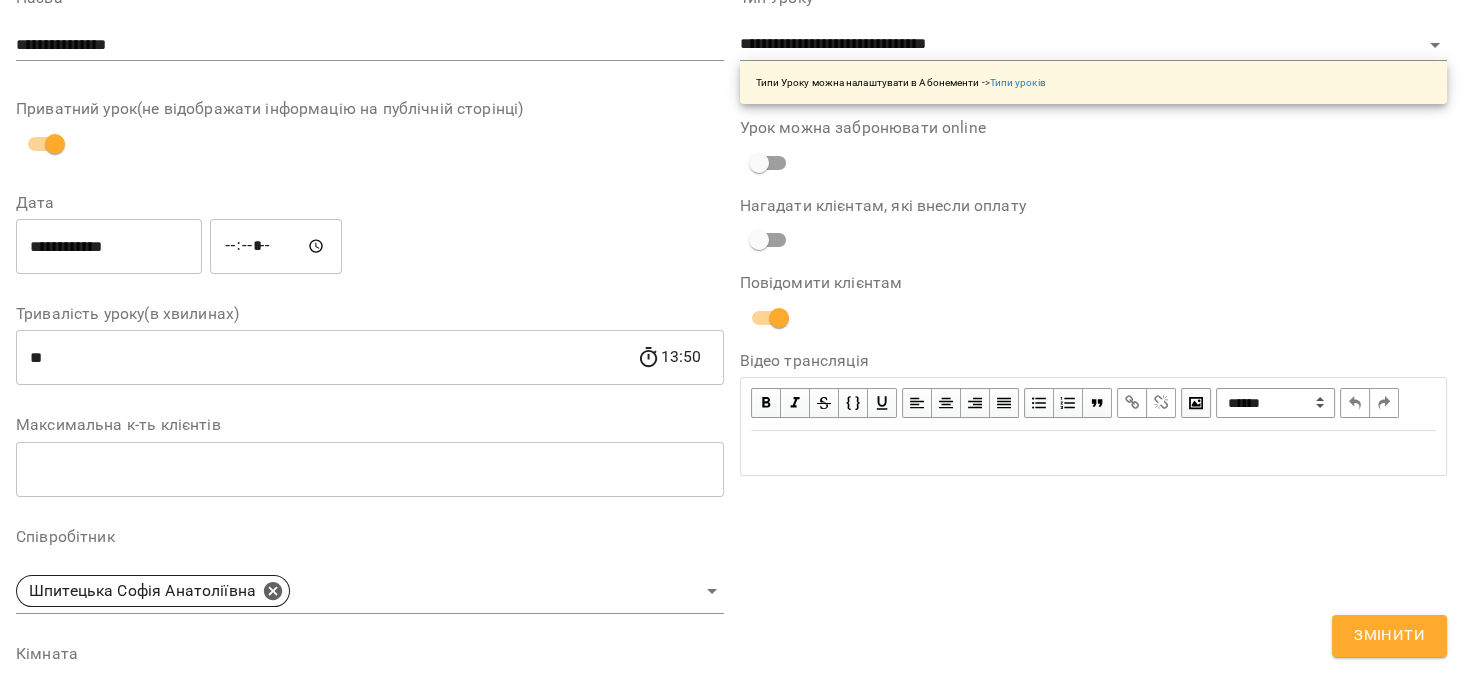 click on "**********" at bounding box center (731, 486) 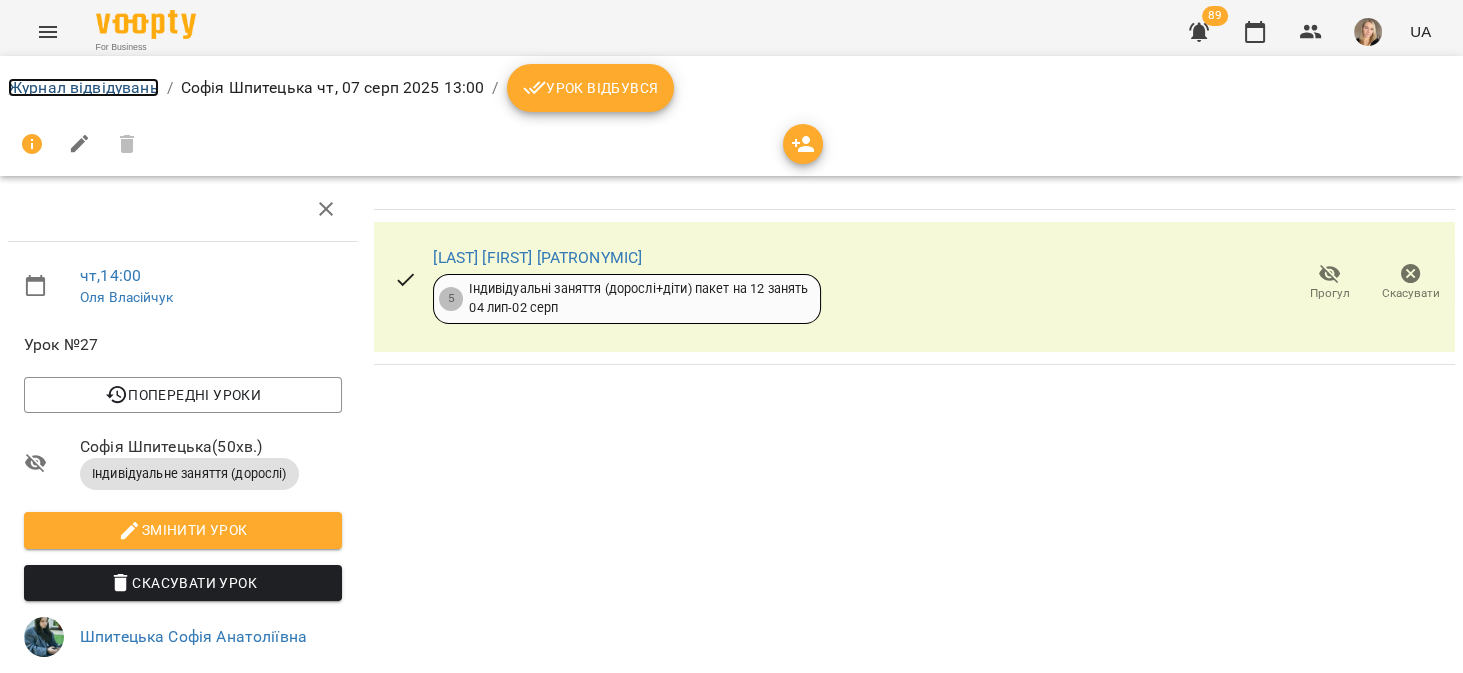 click on "Журнал відвідувань" at bounding box center [83, 87] 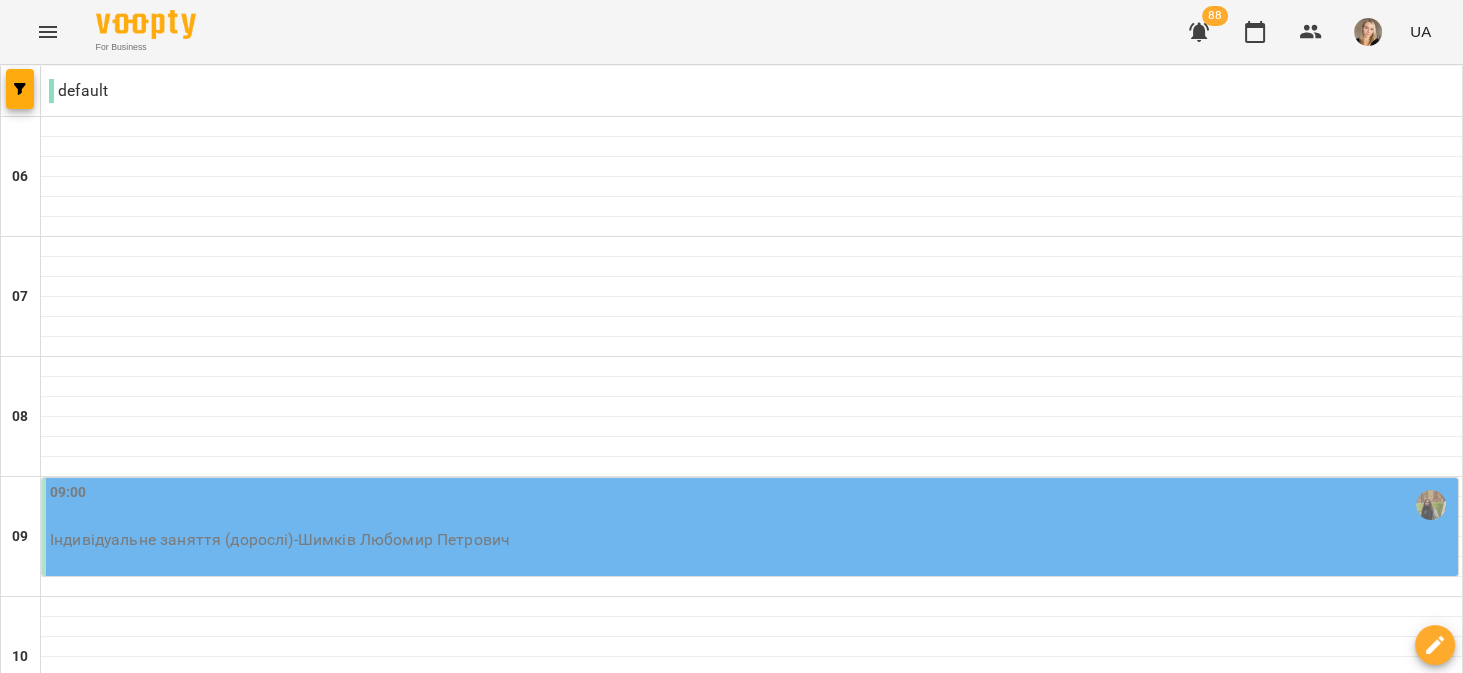 click 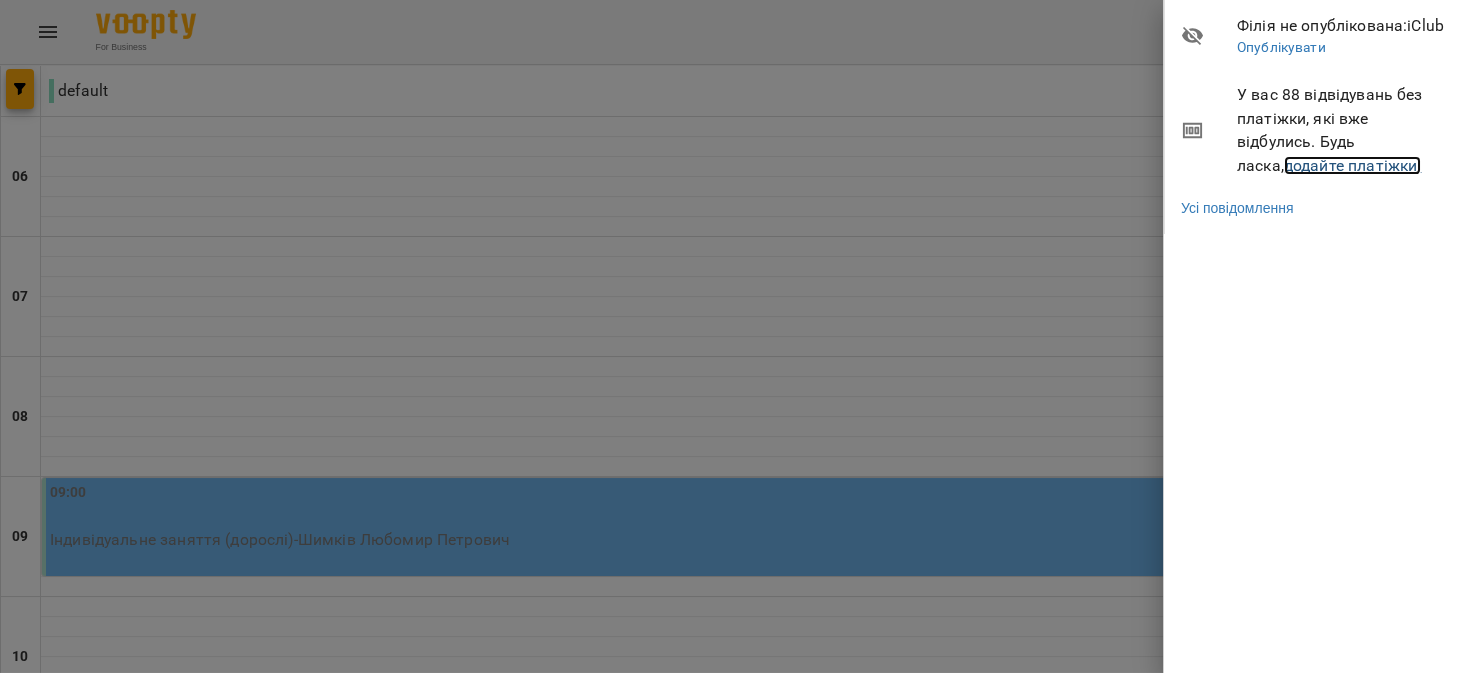 click on "додайте платіжки!" at bounding box center [1353, 165] 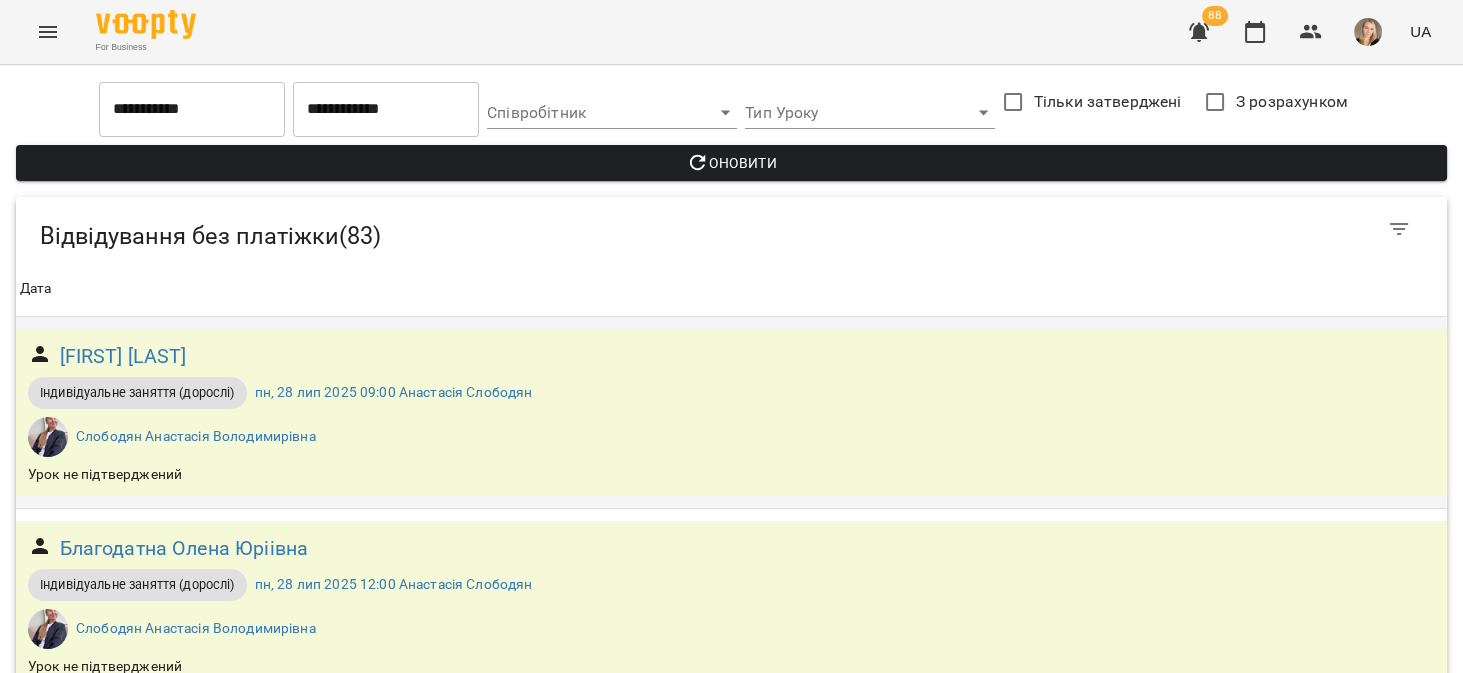scroll, scrollTop: 508, scrollLeft: 0, axis: vertical 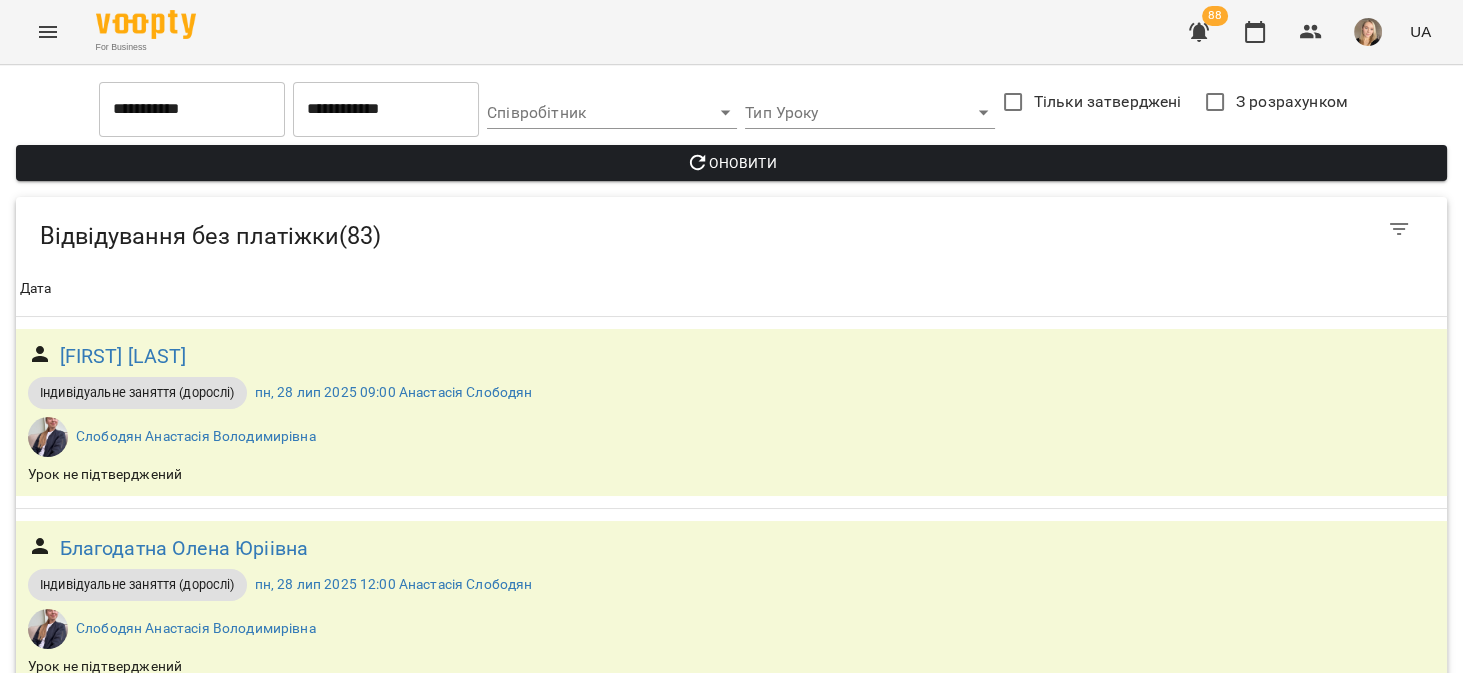 click on "пн, 28 лип 2025 12:00   Марина Хоменко" at bounding box center [371, 776] 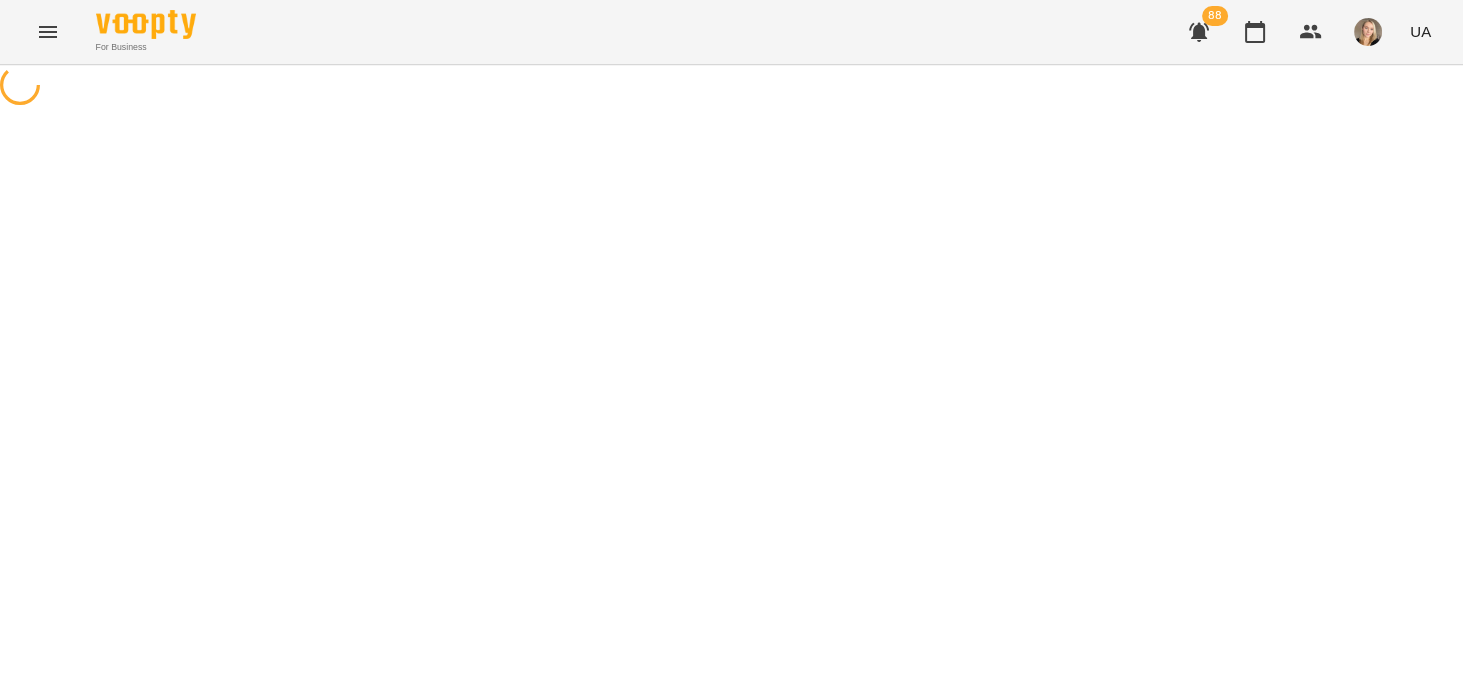 scroll, scrollTop: 0, scrollLeft: 0, axis: both 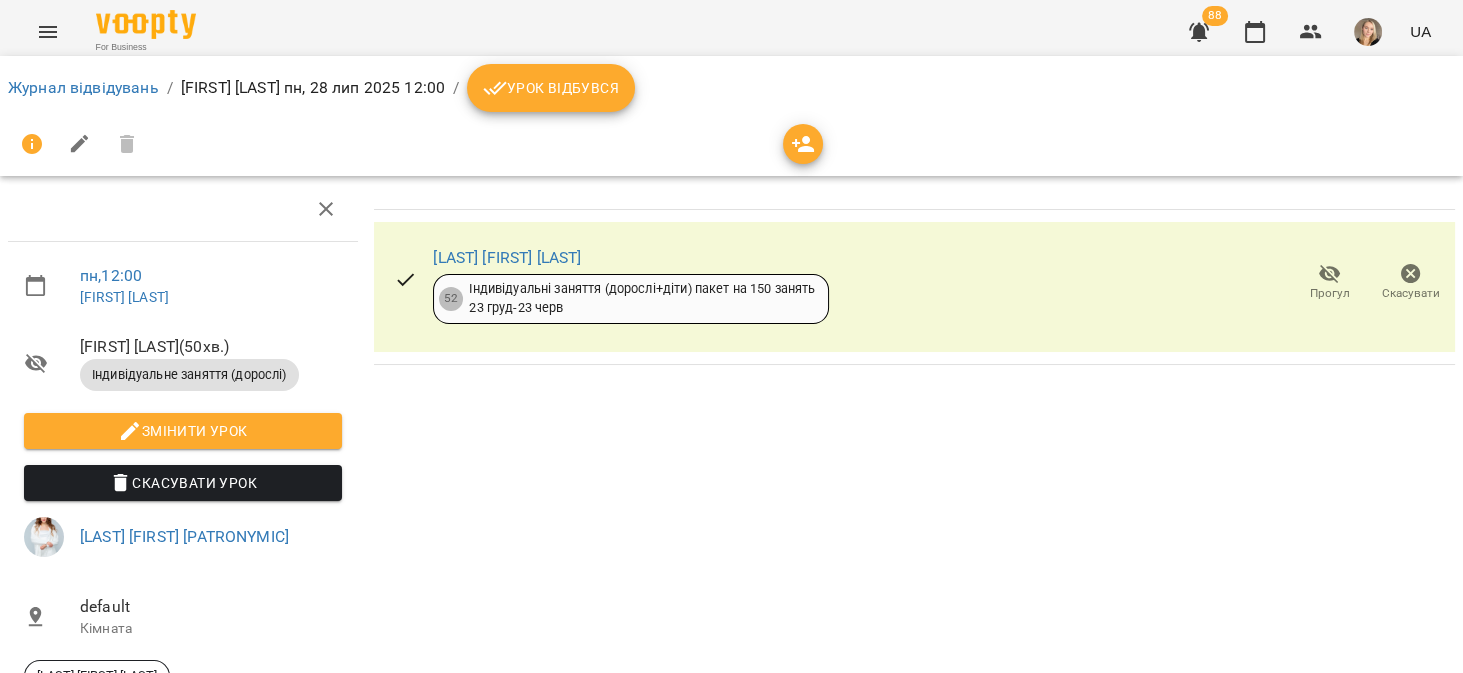 click on "Скасувати" at bounding box center (1410, 283) 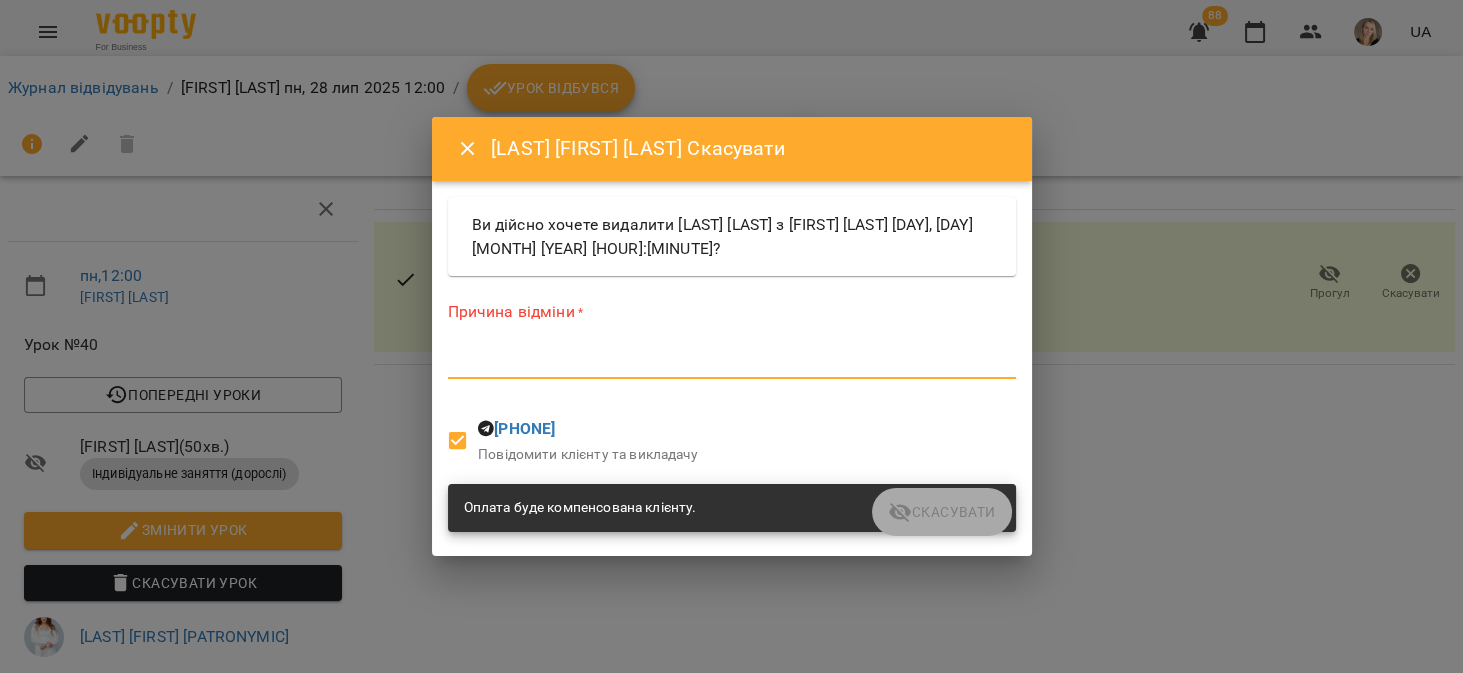 click at bounding box center (732, 362) 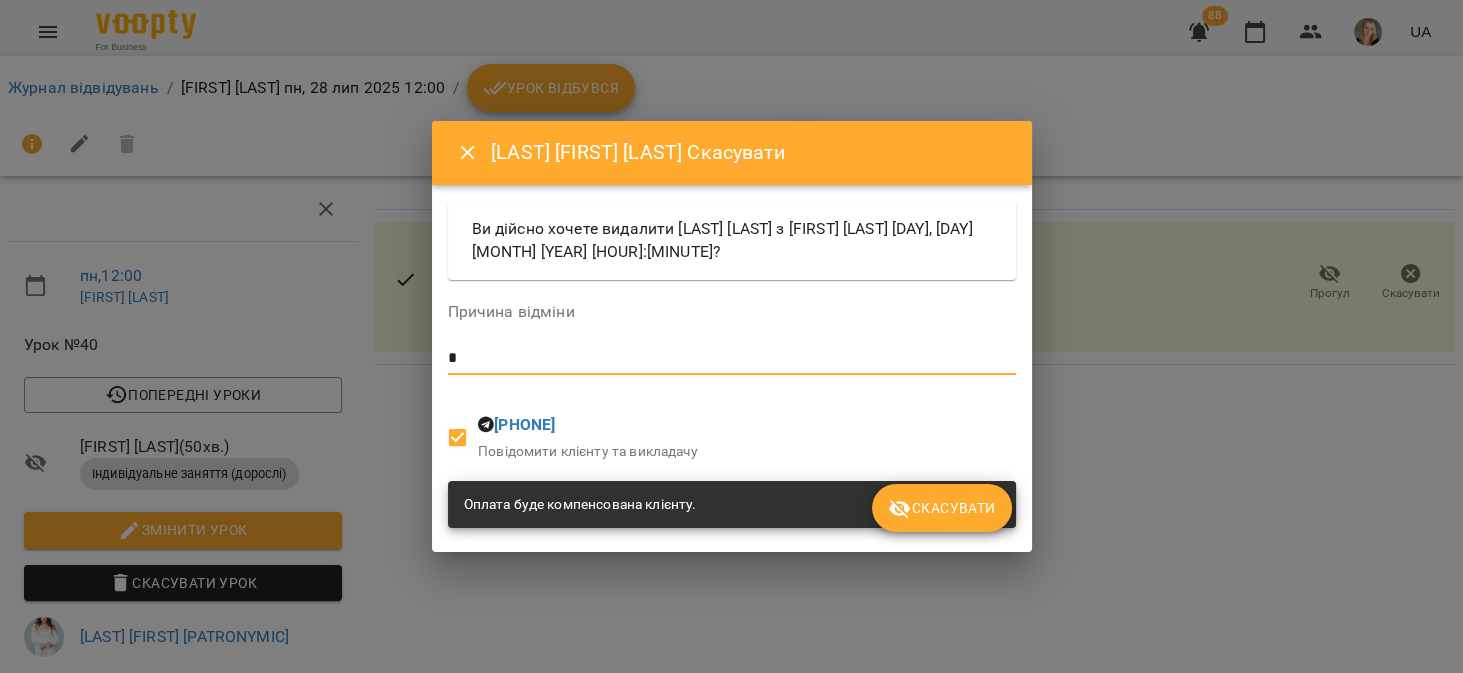 type on "*" 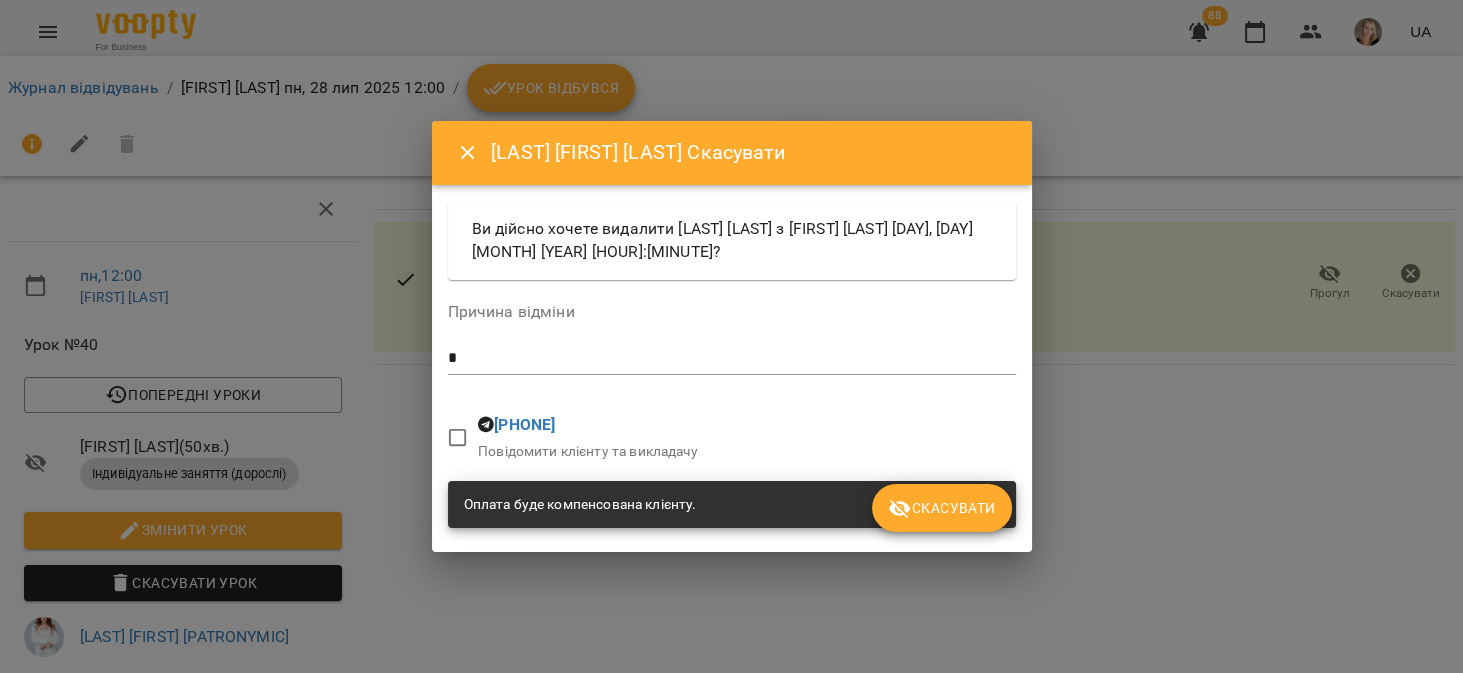 click on "Скасувати" at bounding box center (941, 508) 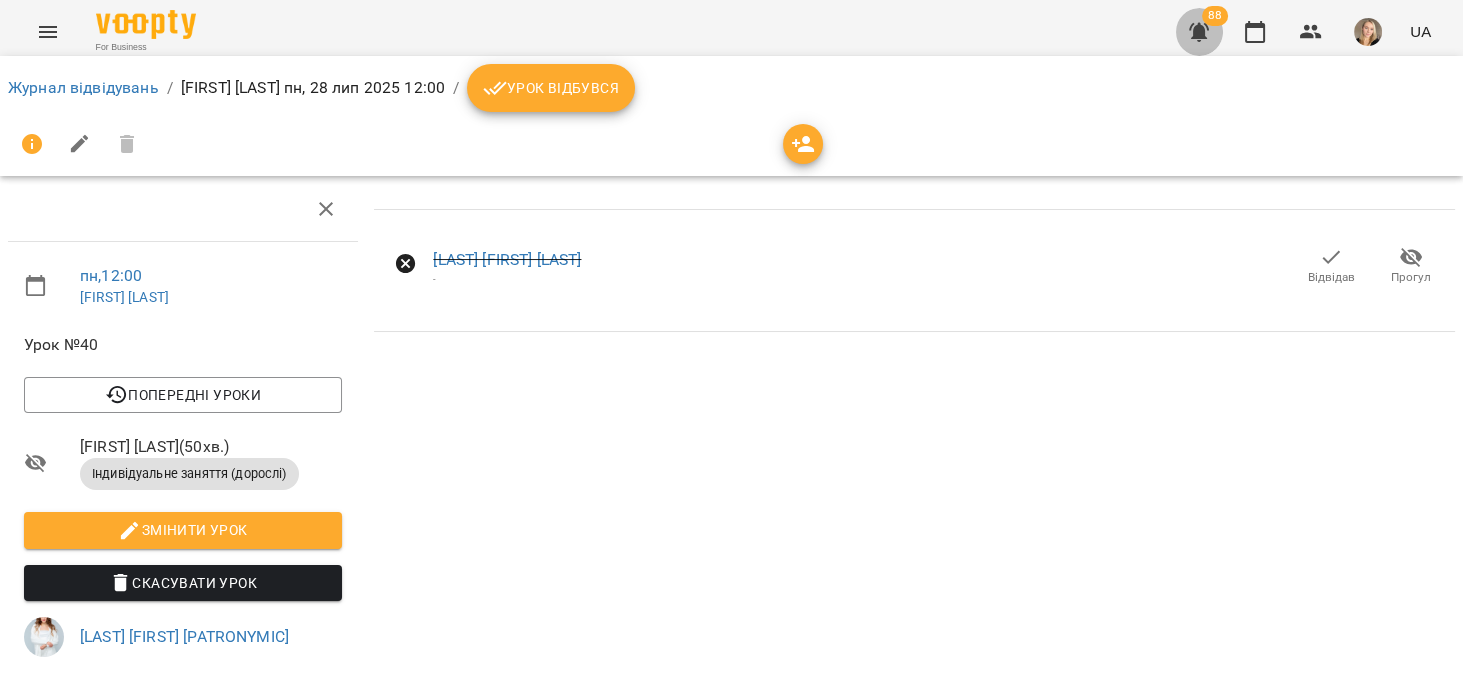 click 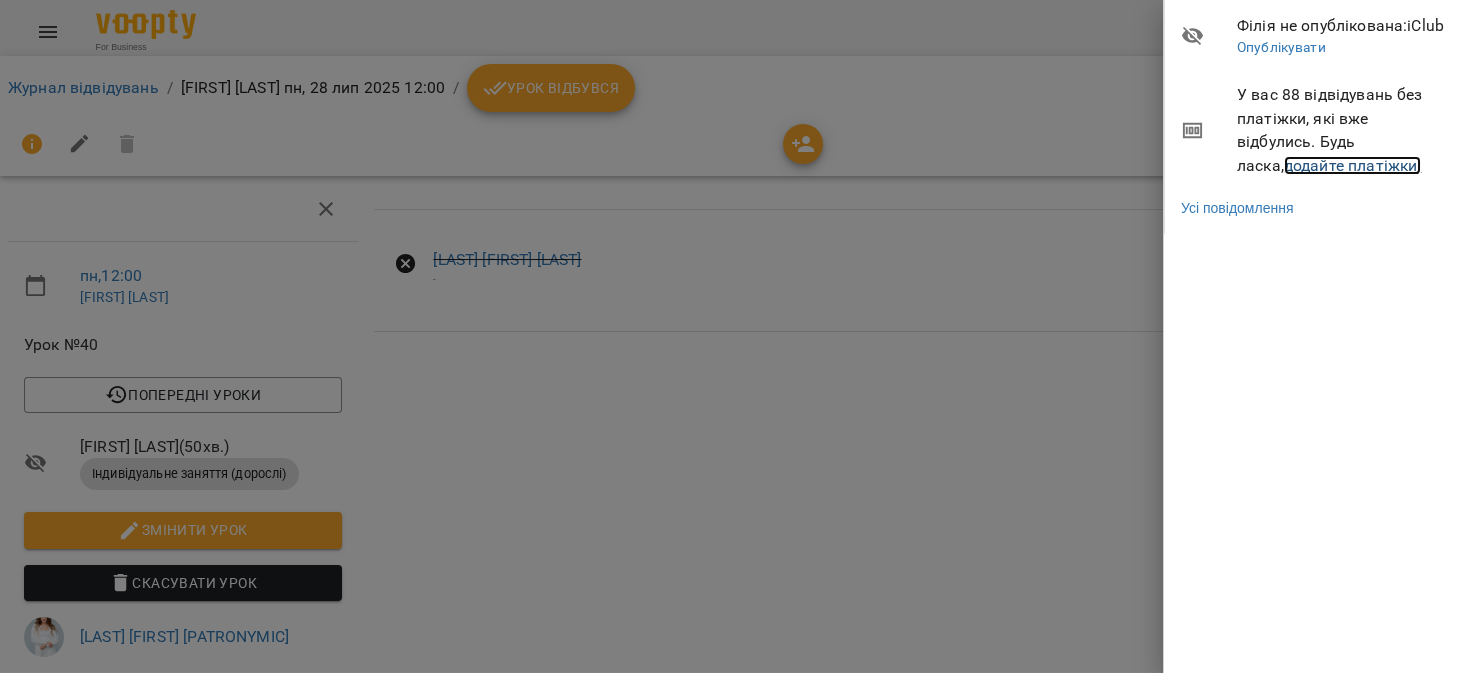click on "додайте платіжки!" at bounding box center (1353, 165) 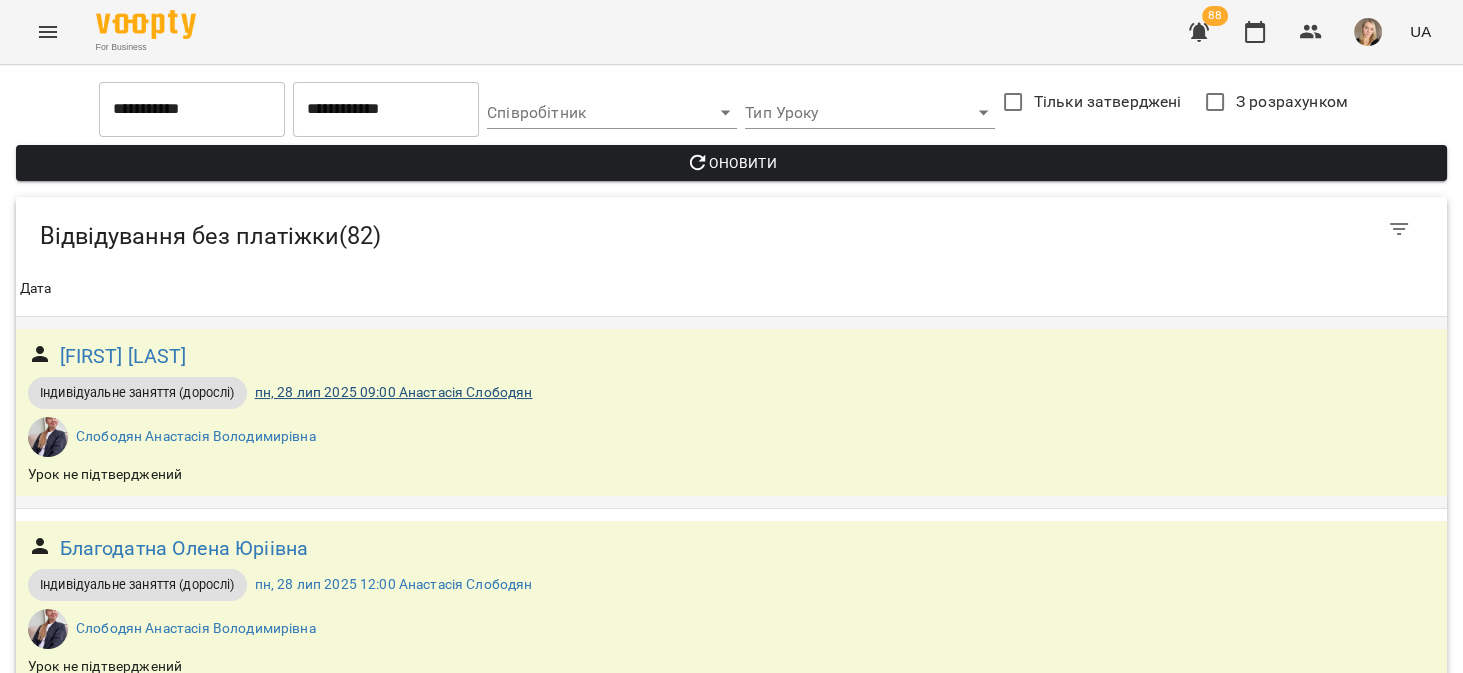 scroll, scrollTop: 571, scrollLeft: 0, axis: vertical 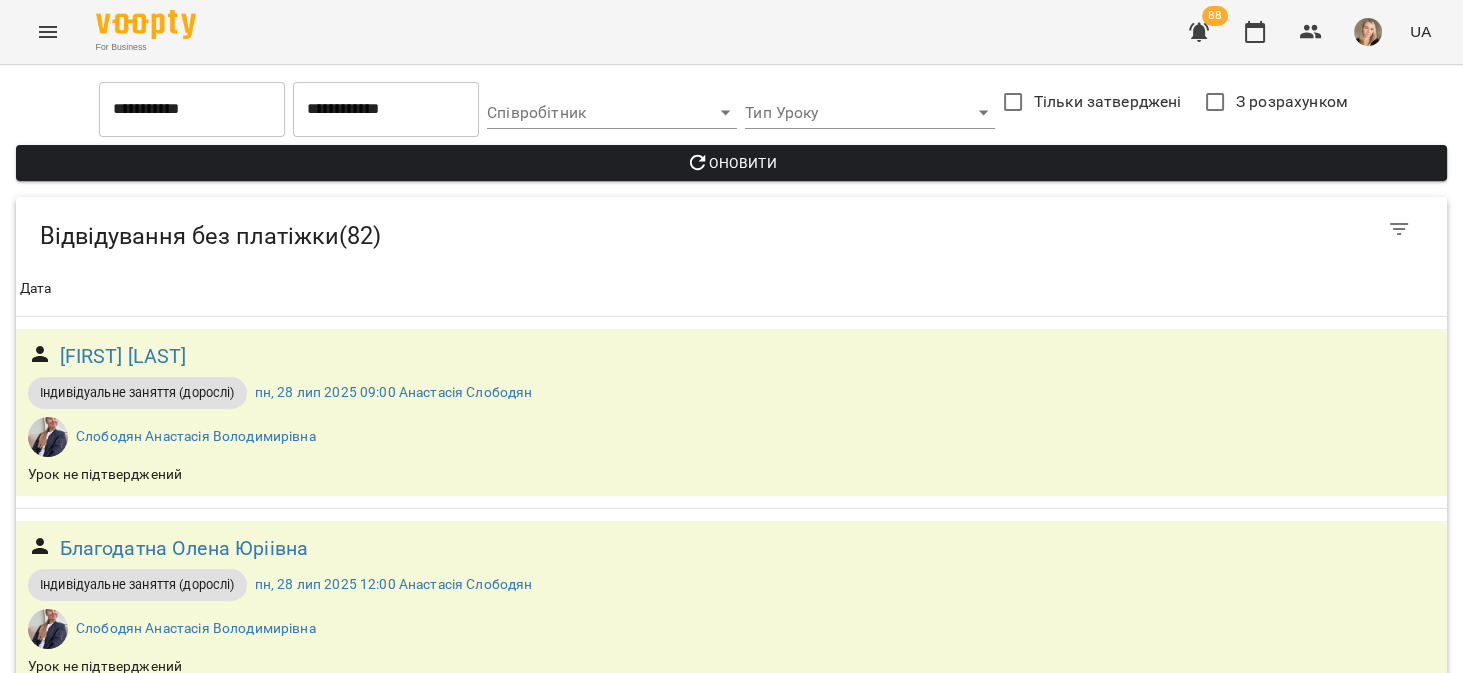 click on "пн, 28 лип 2025 16:00   7АМ16 1+1" at bounding box center [336, 776] 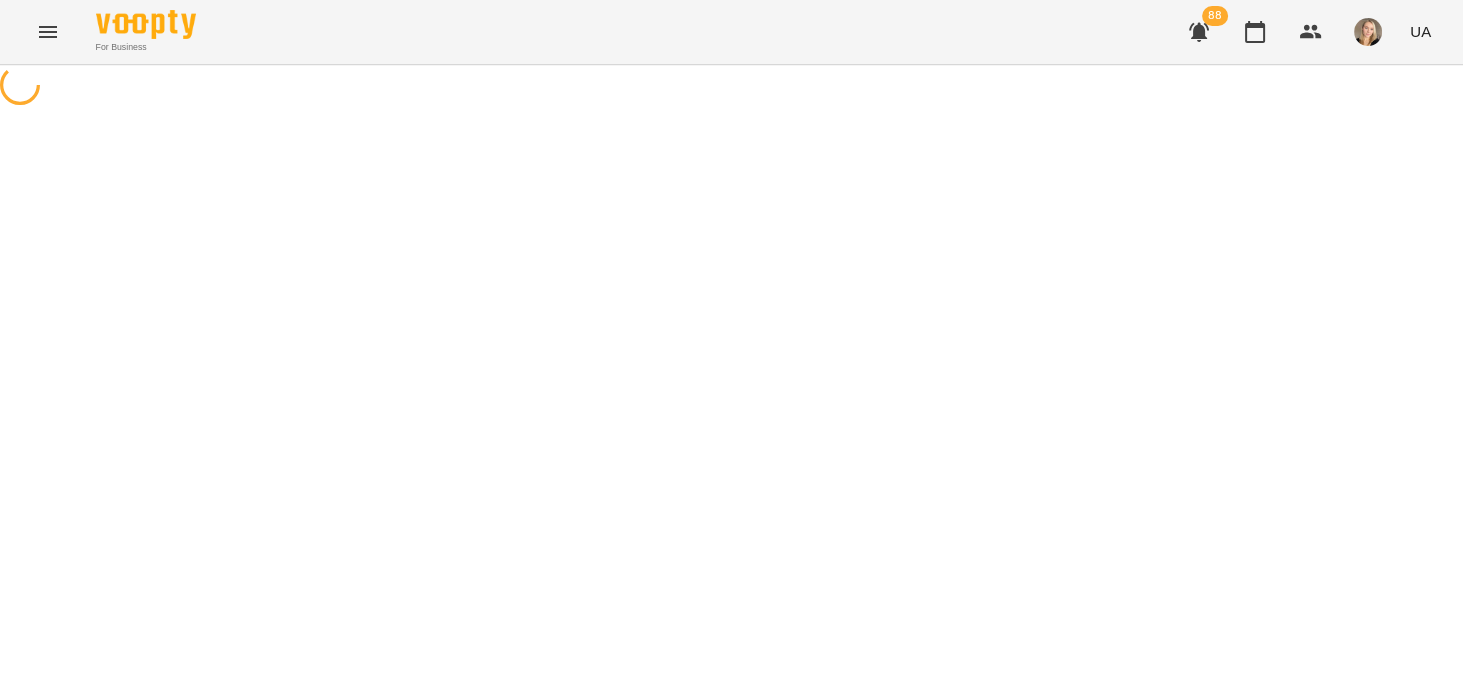 scroll, scrollTop: 0, scrollLeft: 0, axis: both 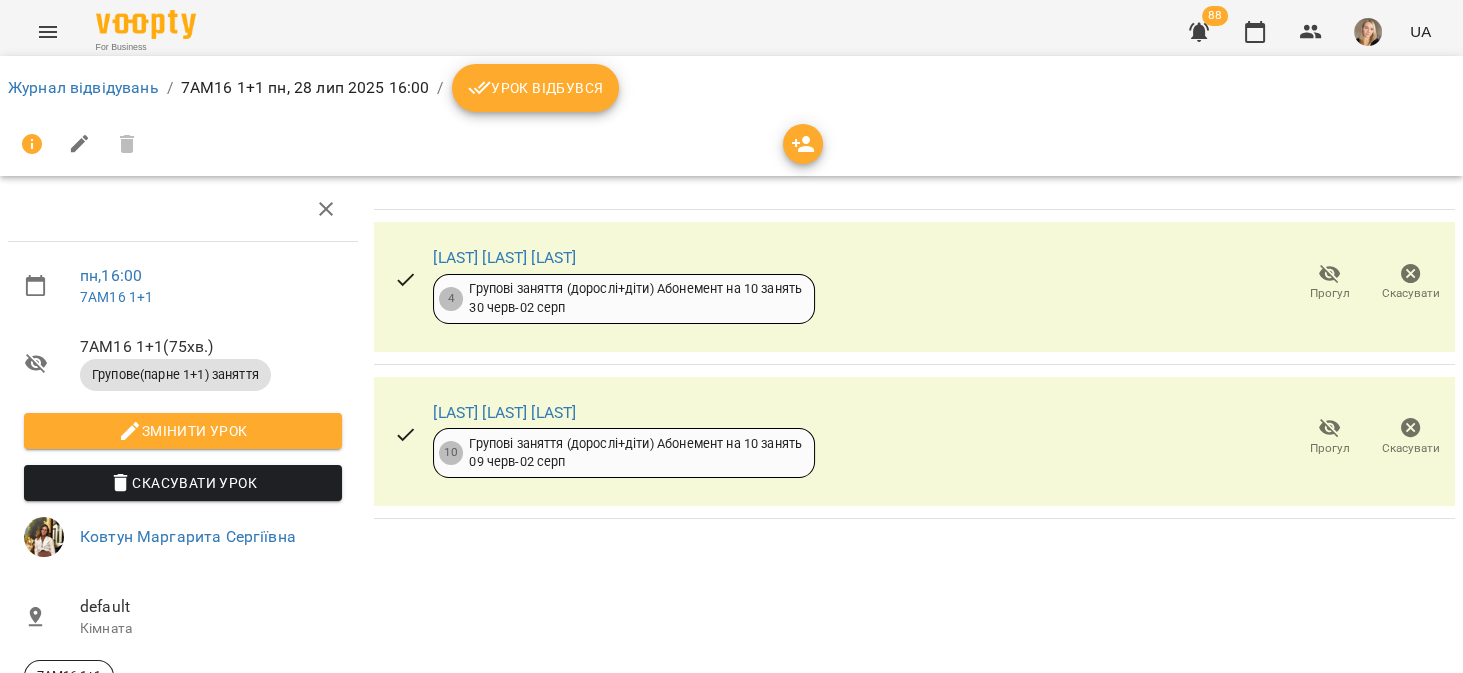 click 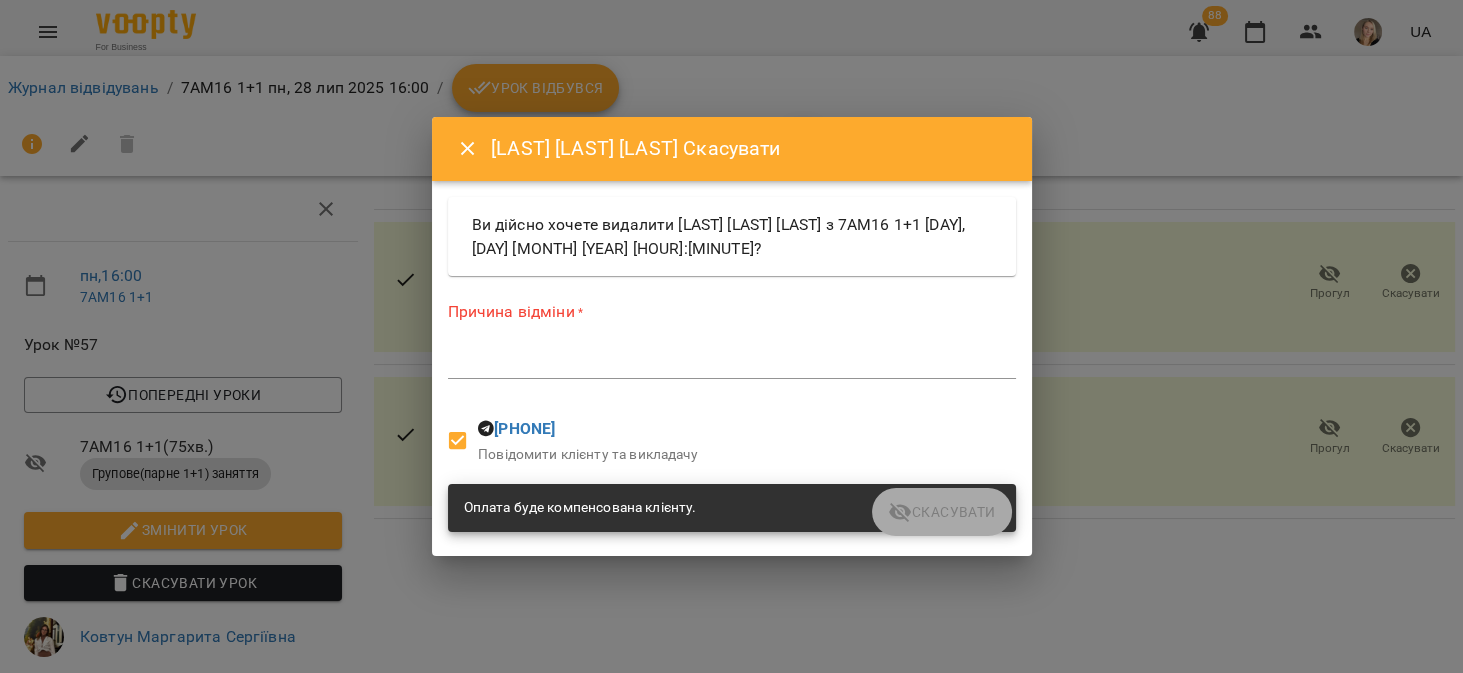 click at bounding box center [732, 362] 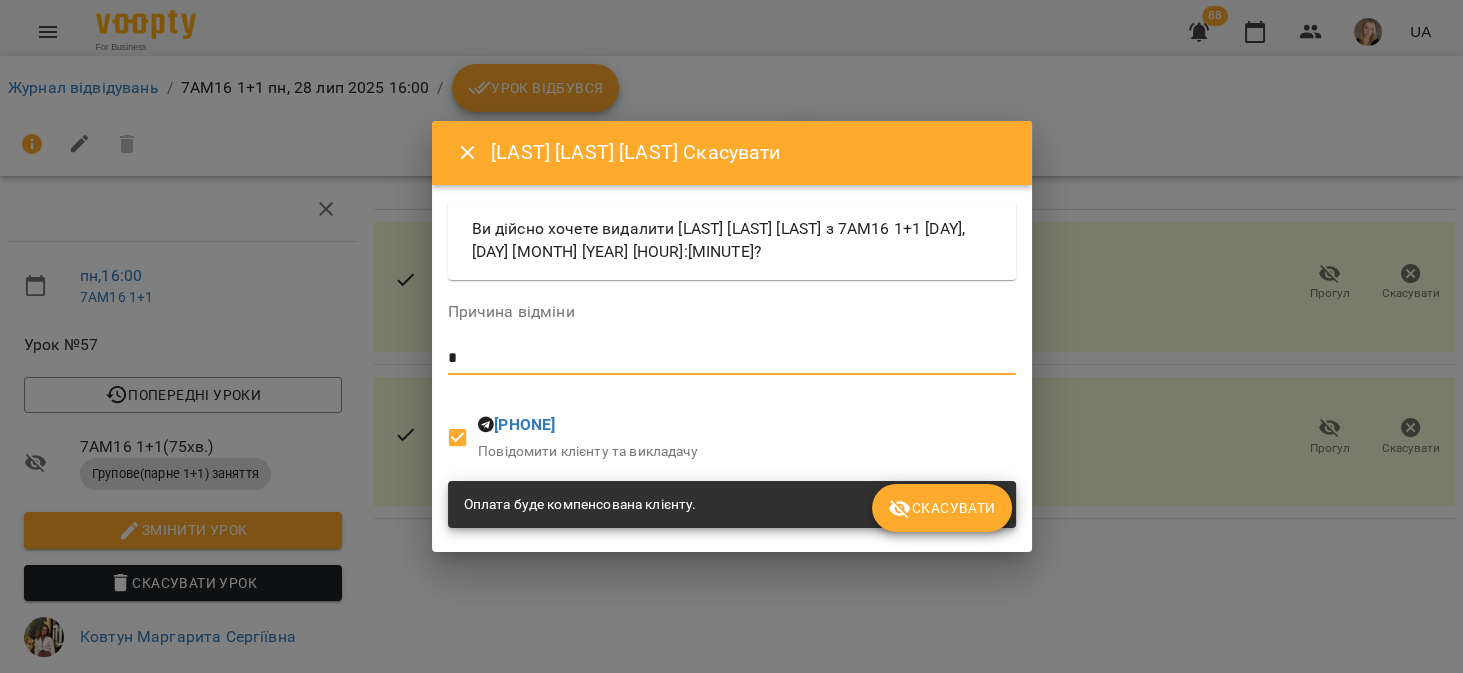 type on "*" 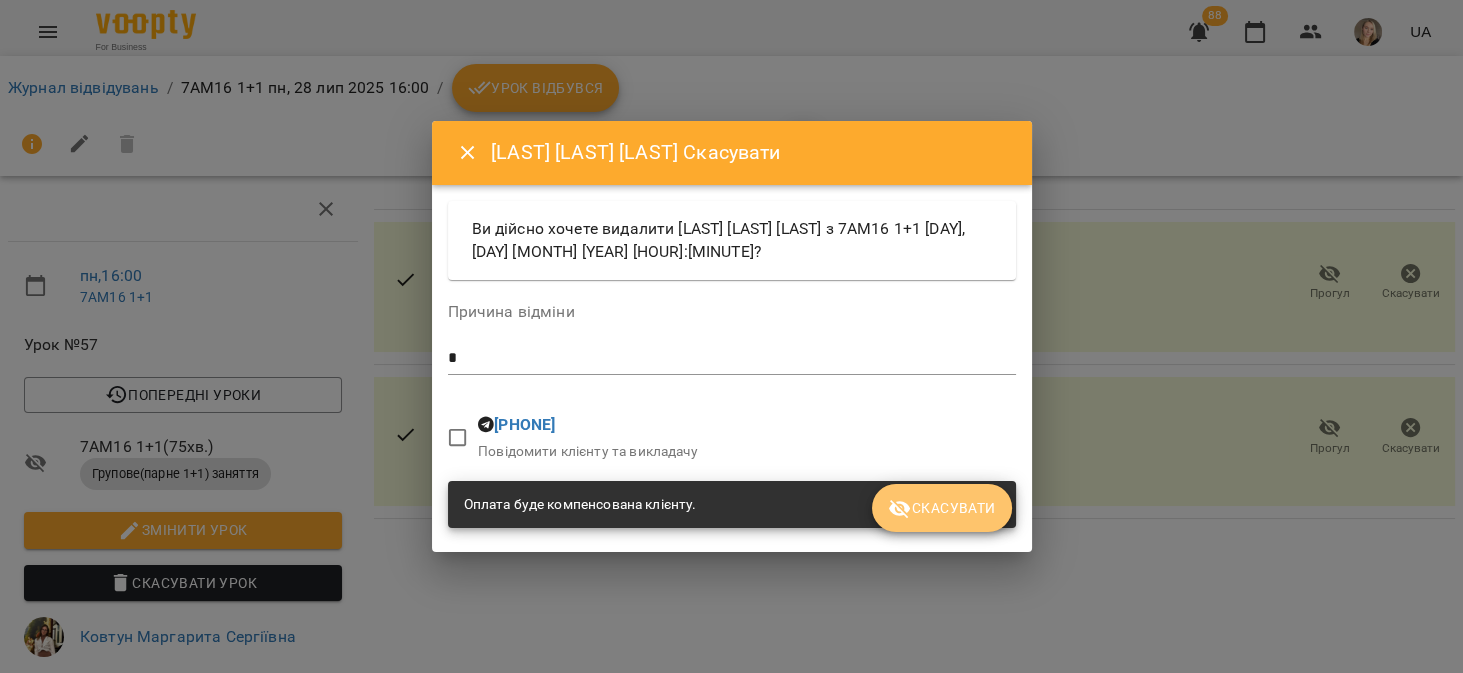 click on "Скасувати" at bounding box center [941, 508] 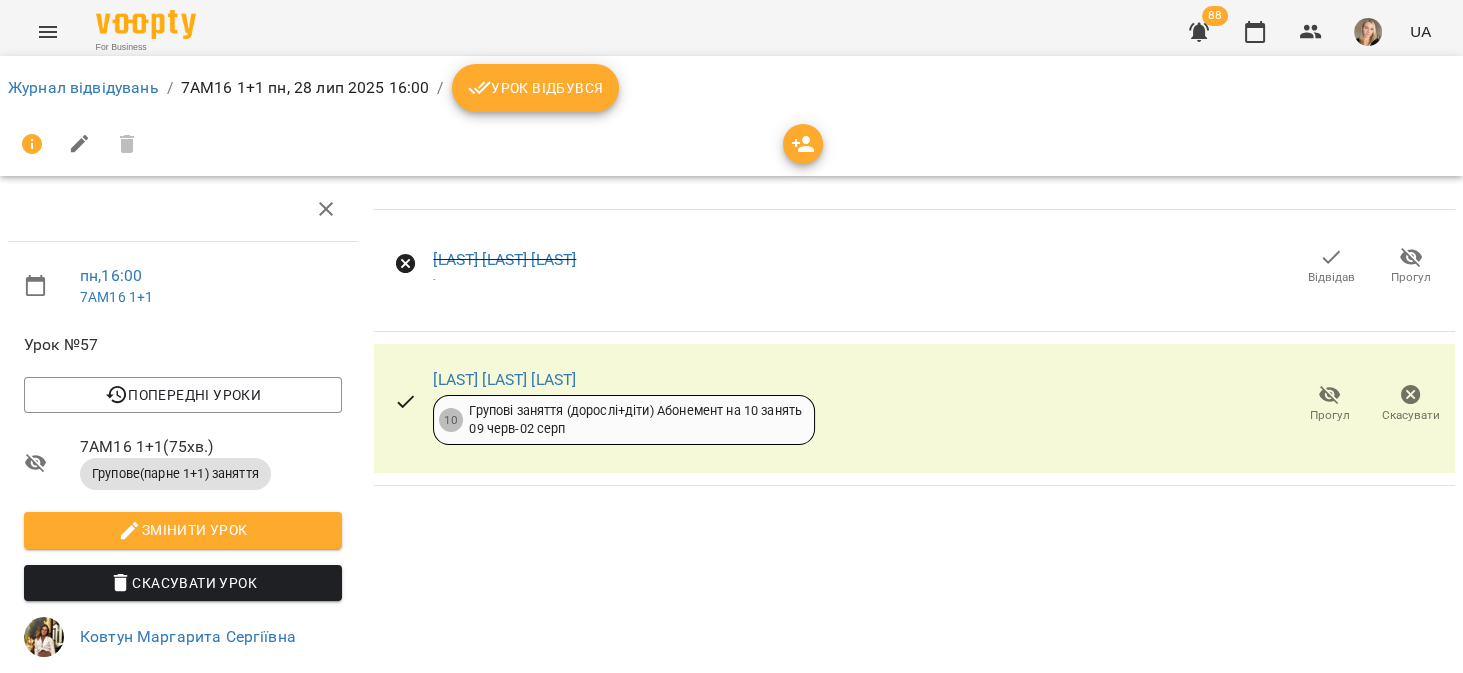 click 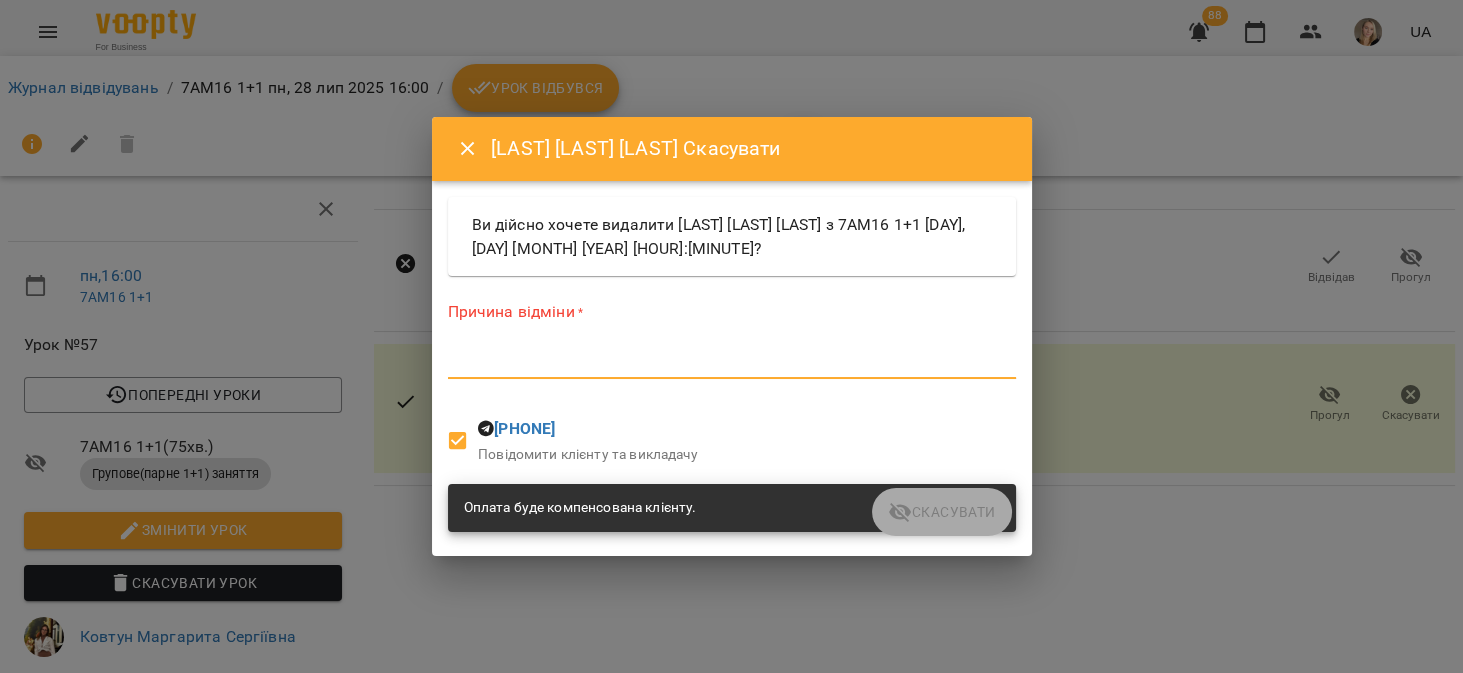 click at bounding box center (732, 362) 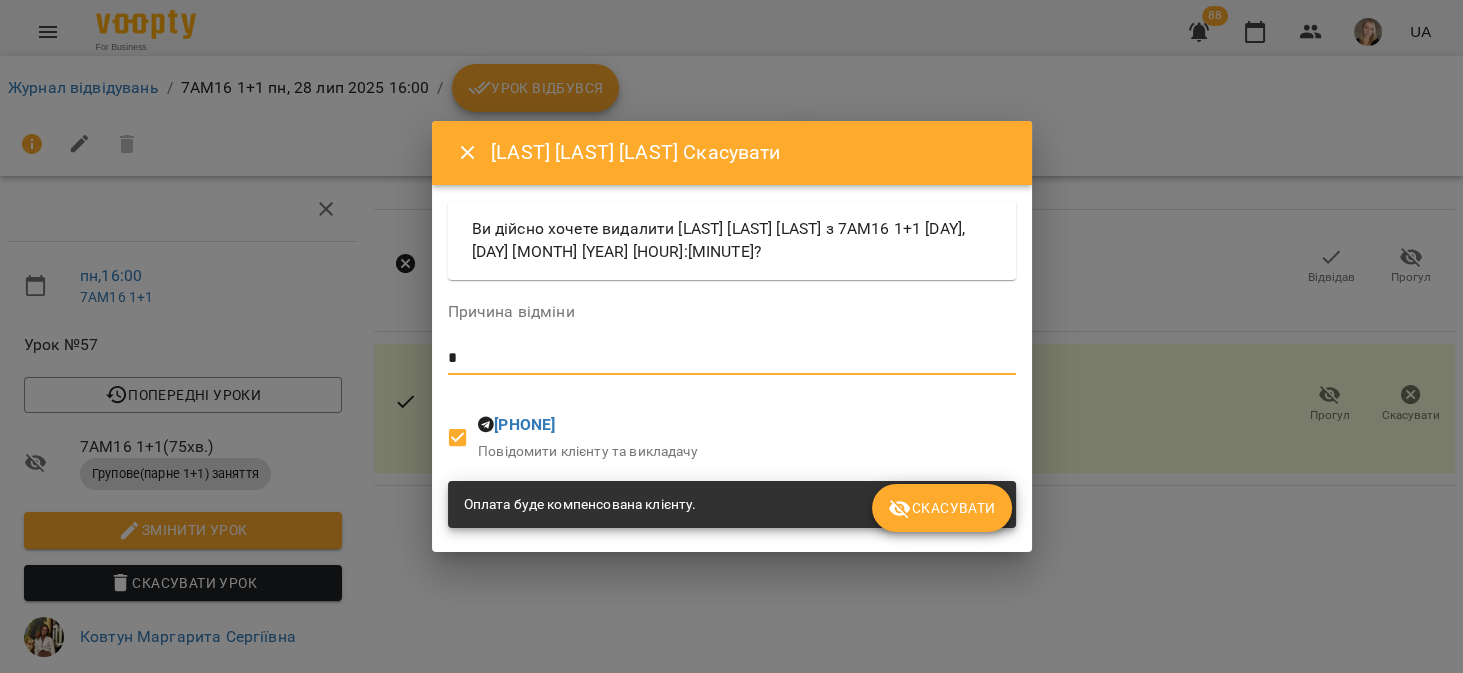 type on "*" 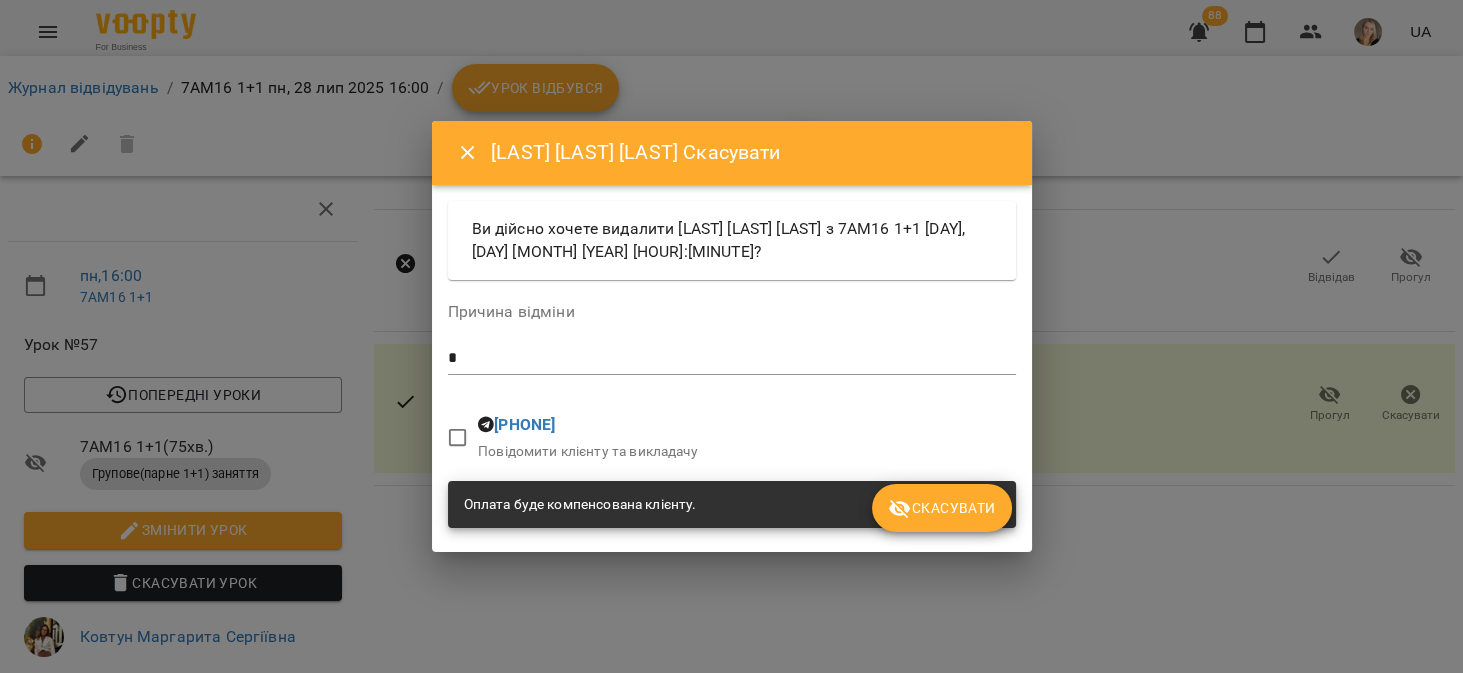 click on "Скасувати" at bounding box center [941, 508] 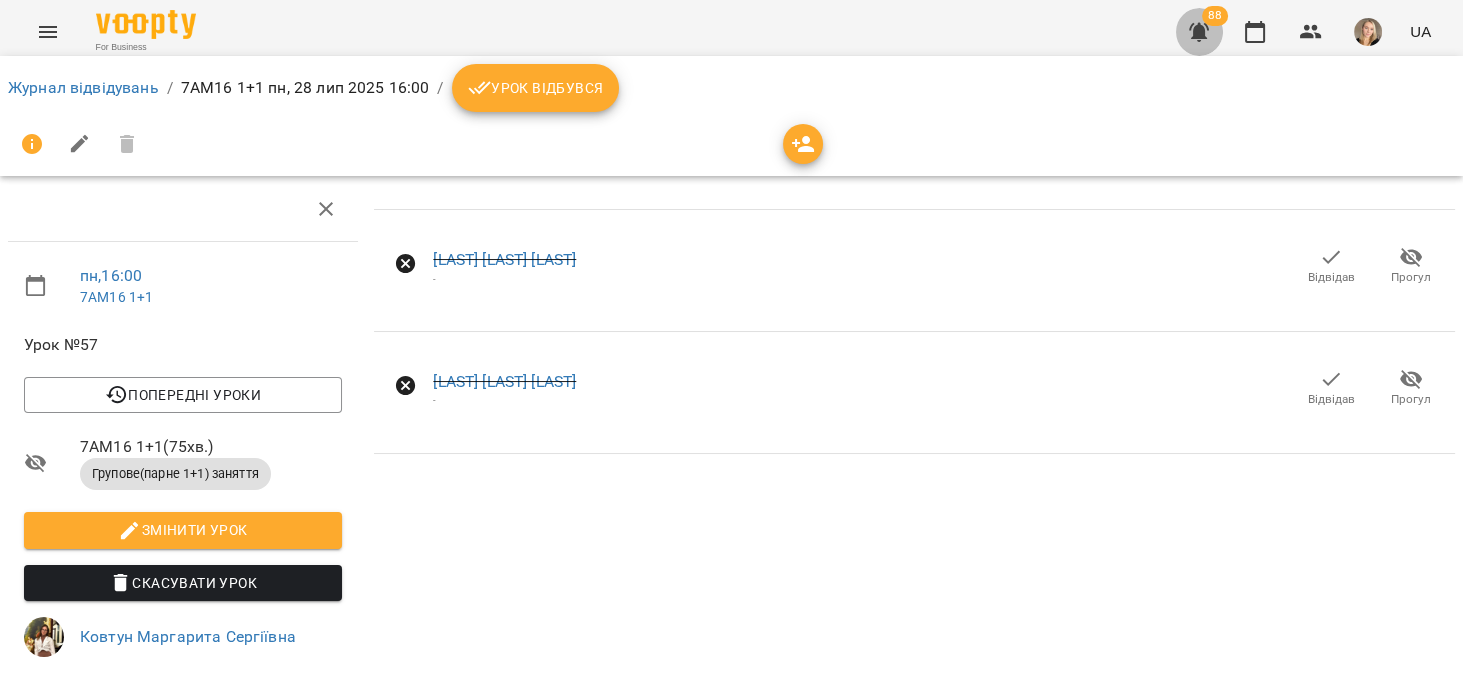 click 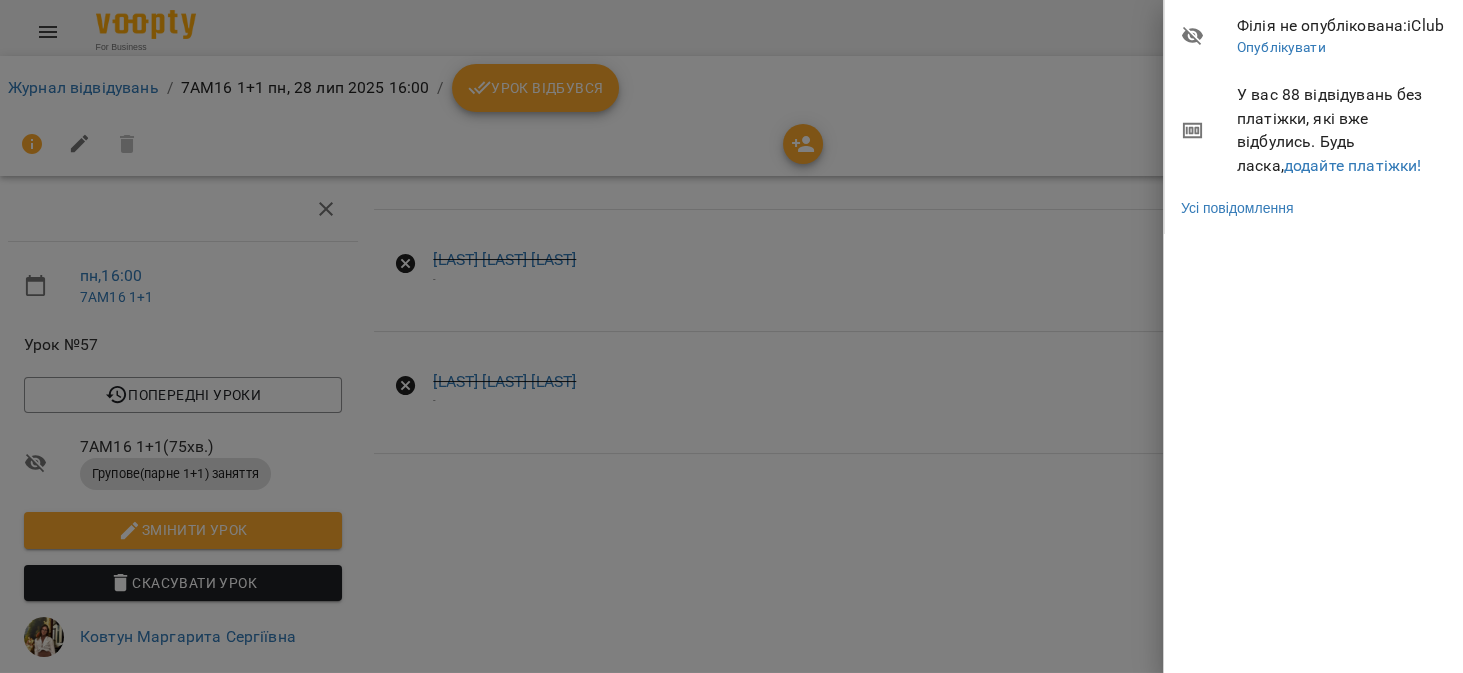 click on "У вас 88 відвідувань без платіжки, які вже відбулись. Будь ласка,  додайте платіжки!" at bounding box center (1342, 130) 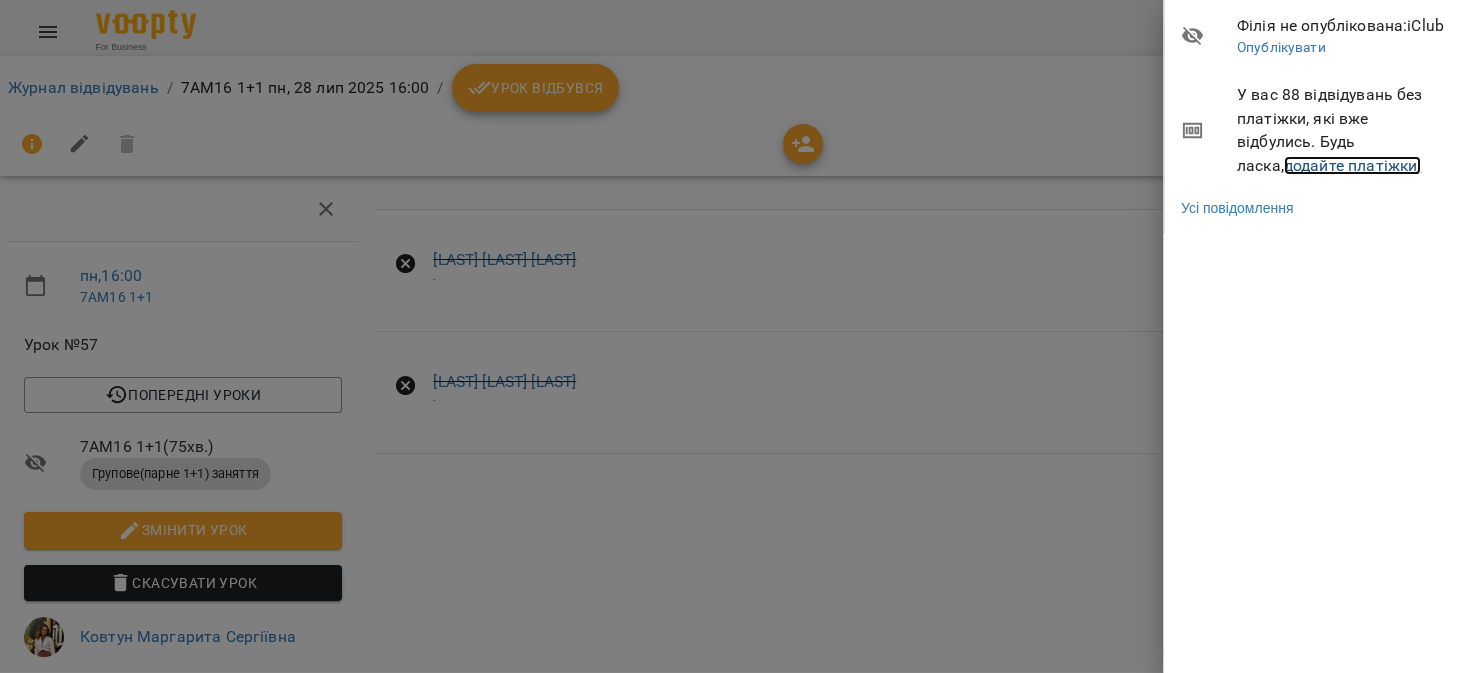 click on "додайте платіжки!" at bounding box center (1353, 165) 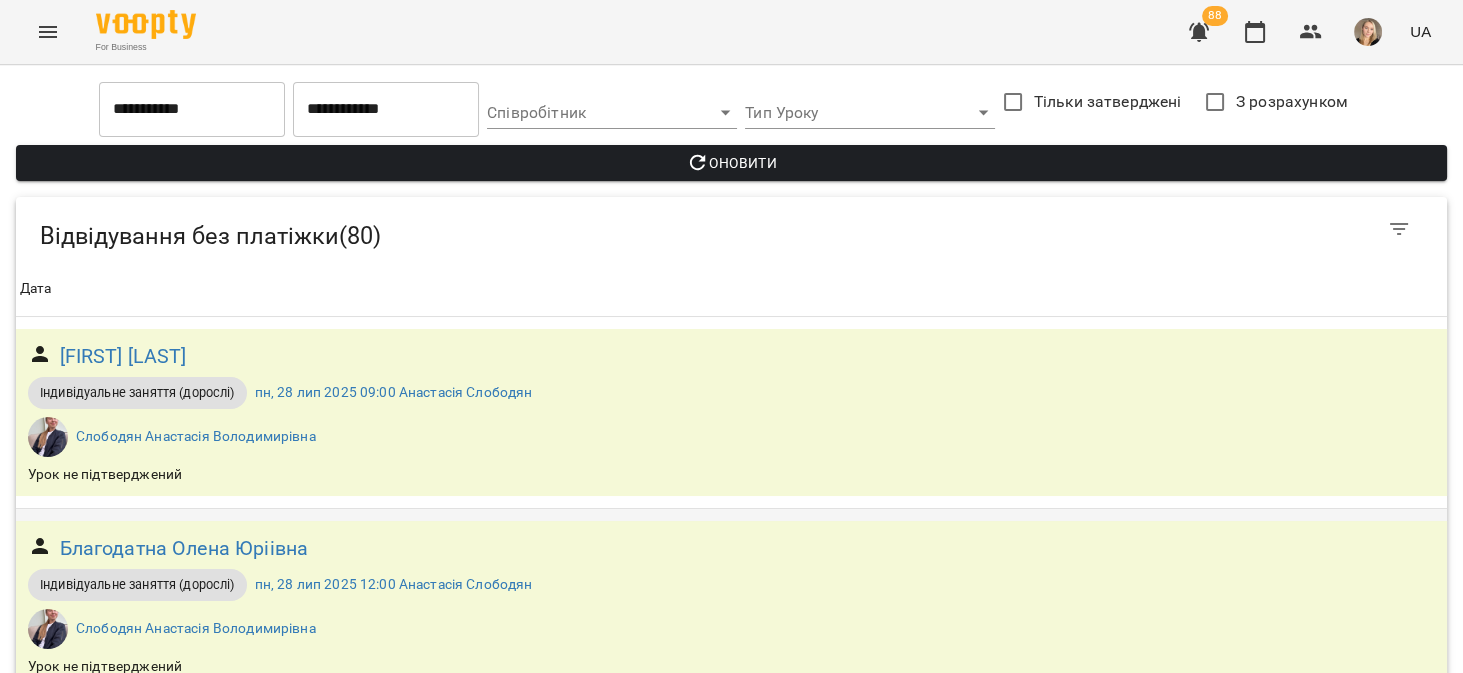 scroll, scrollTop: 571, scrollLeft: 0, axis: vertical 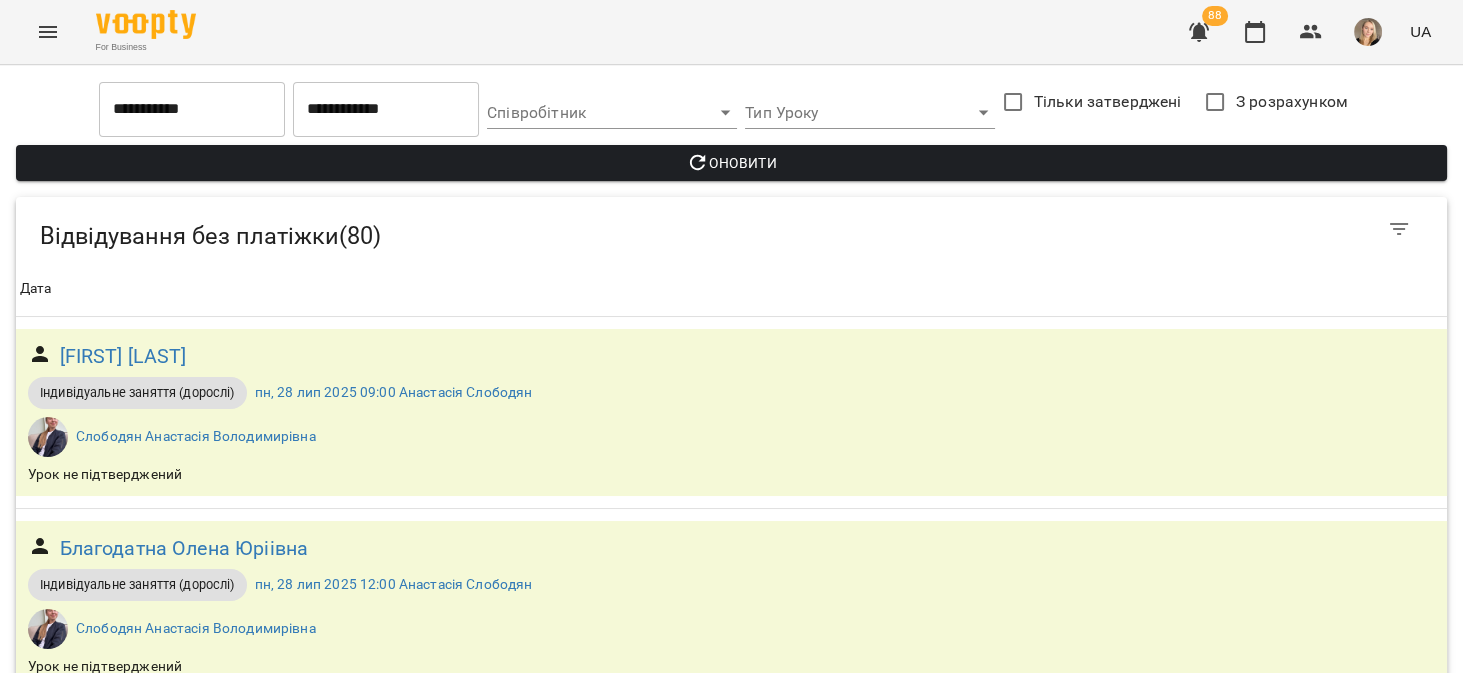 click on "пн, 28 лип 2025 17:00   Марина Хоменко" at bounding box center (371, 777) 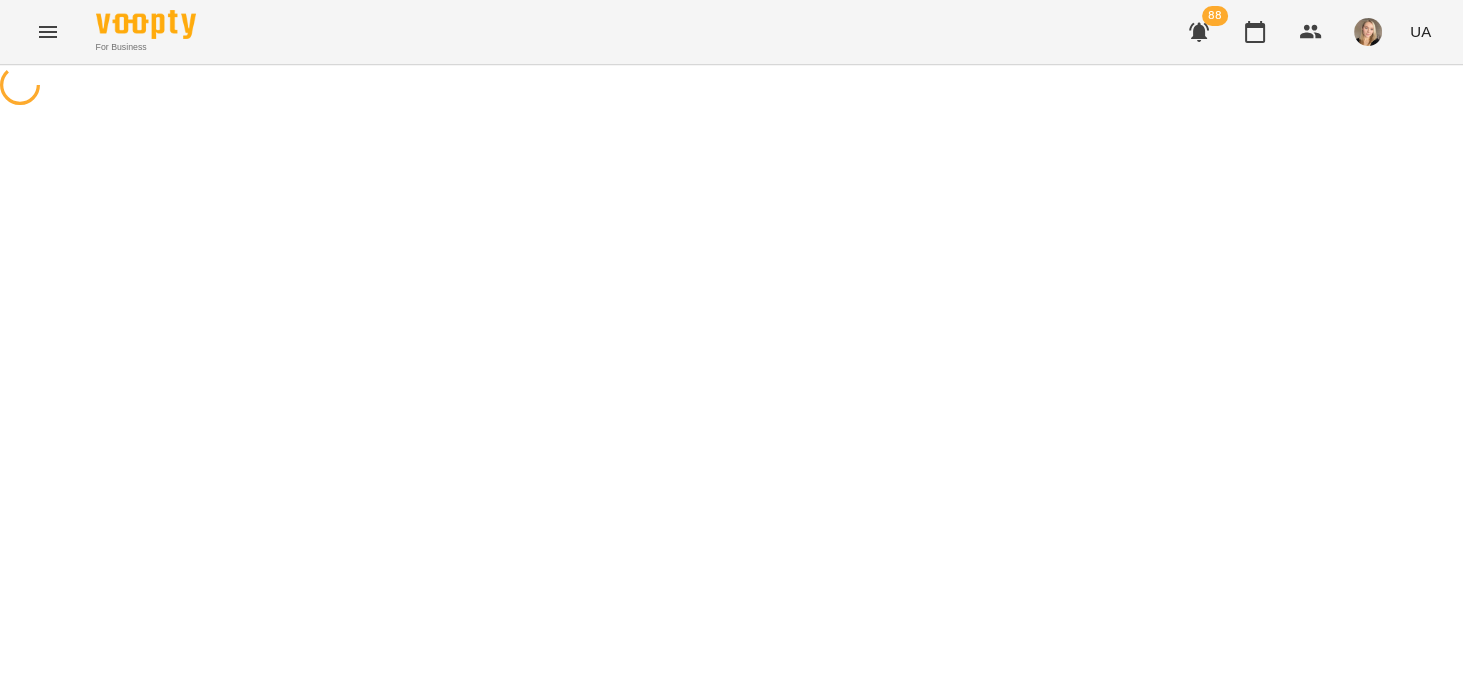 scroll, scrollTop: 0, scrollLeft: 0, axis: both 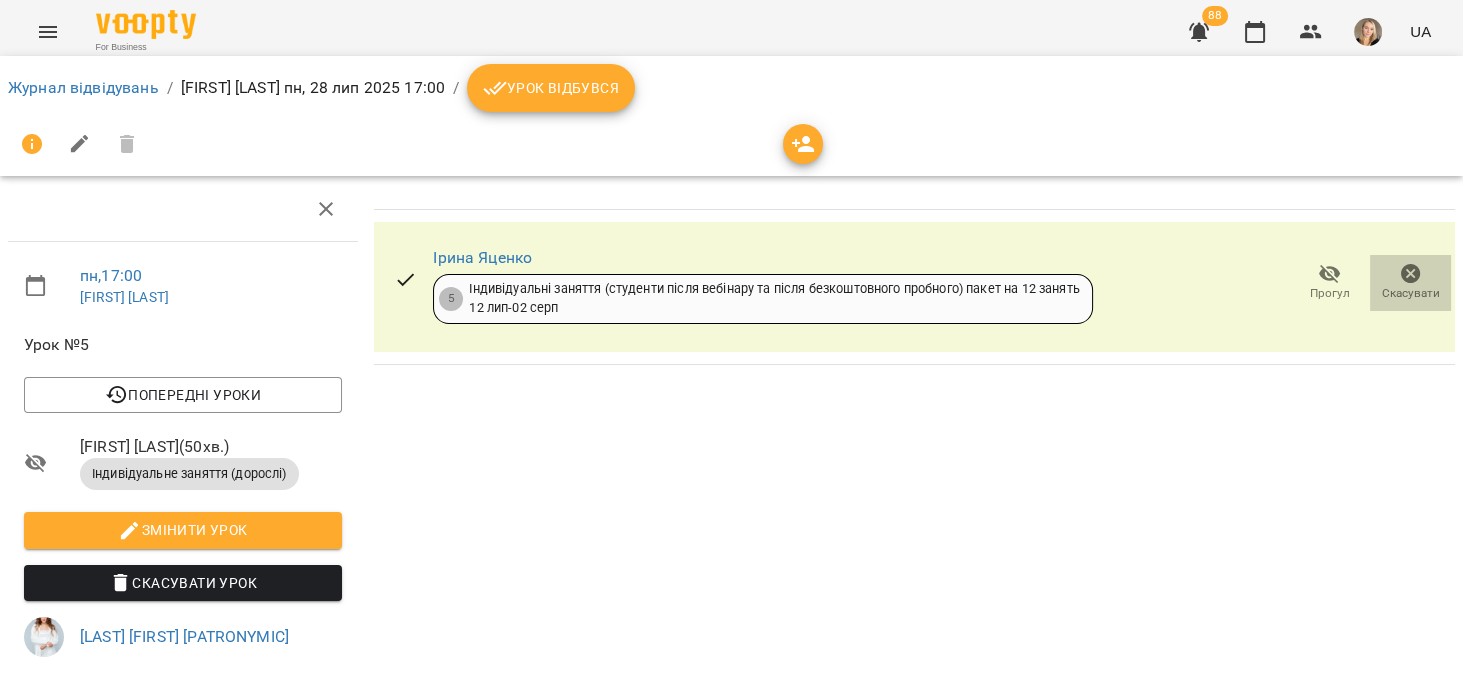 click on "Скасувати" at bounding box center [1410, 283] 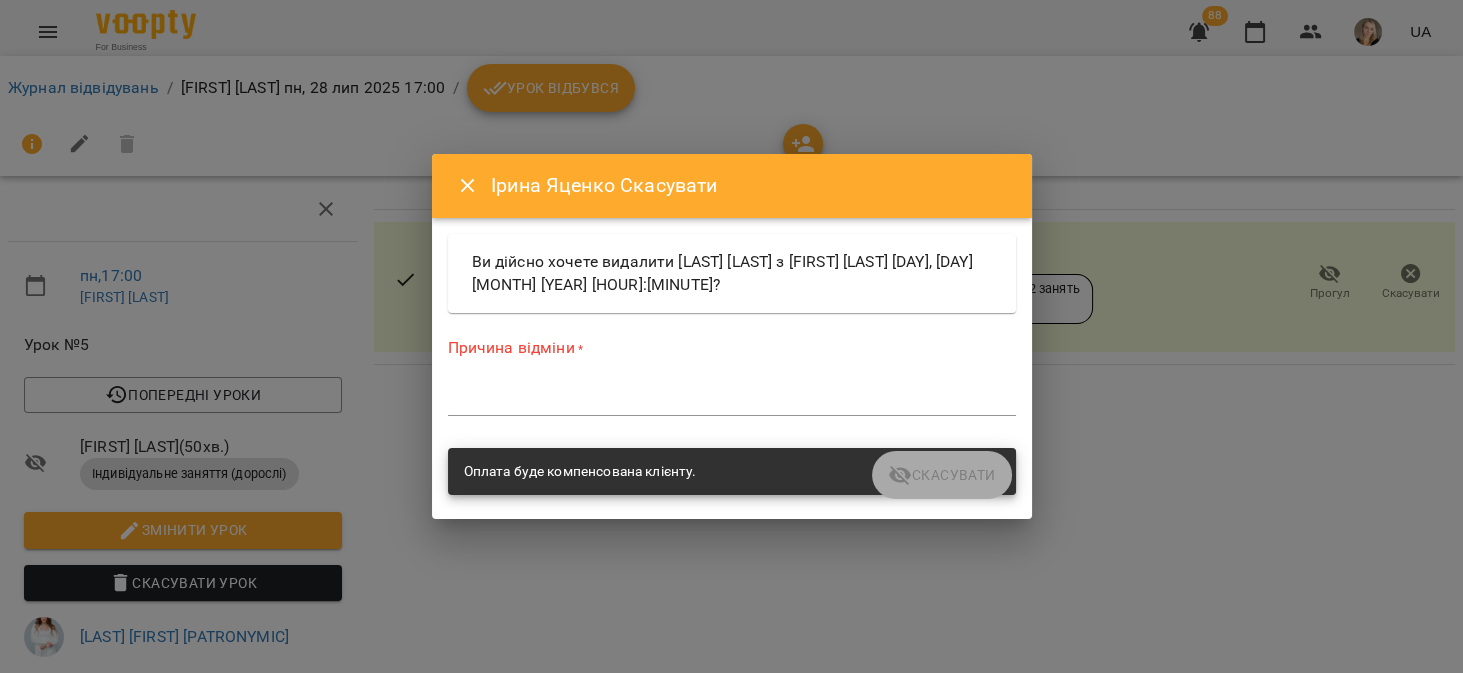 click on "*" at bounding box center [732, 400] 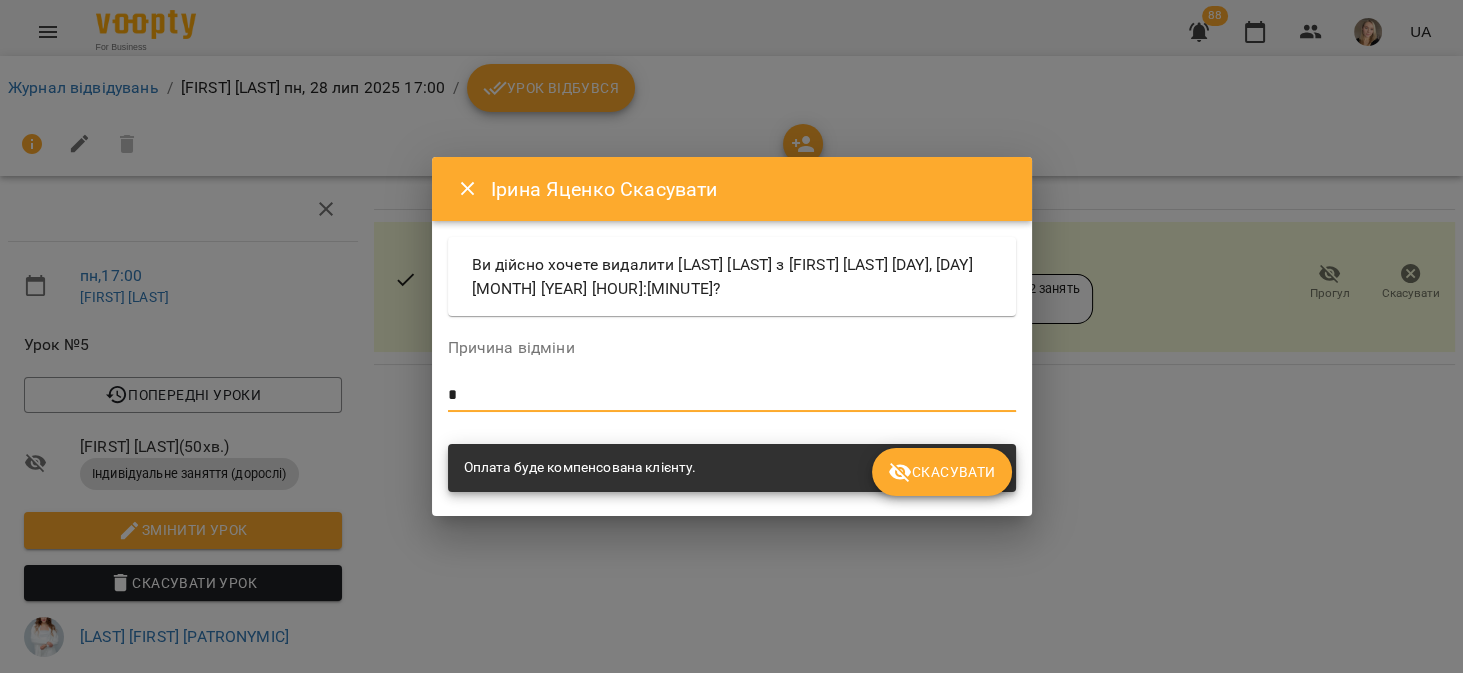 type on "*" 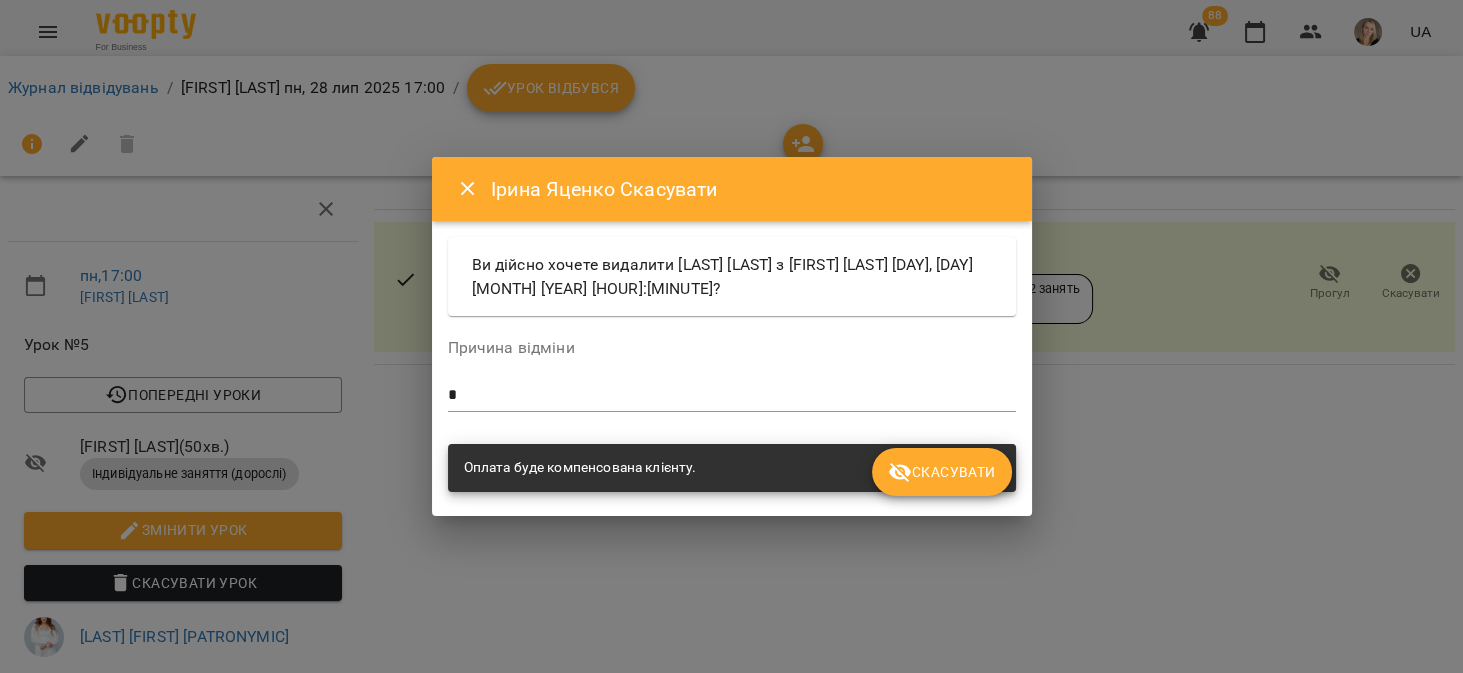 click on "Оплата буде компенсована клієнту." at bounding box center (732, 468) 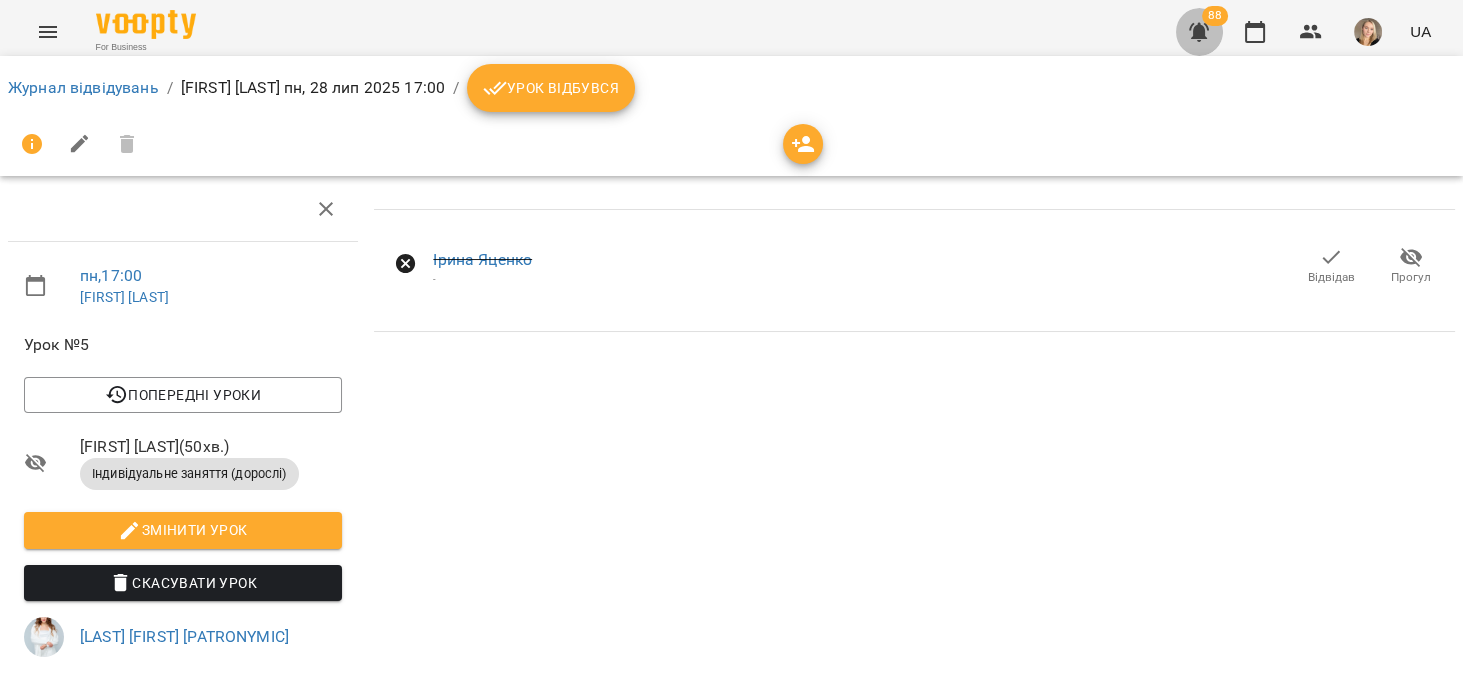 click 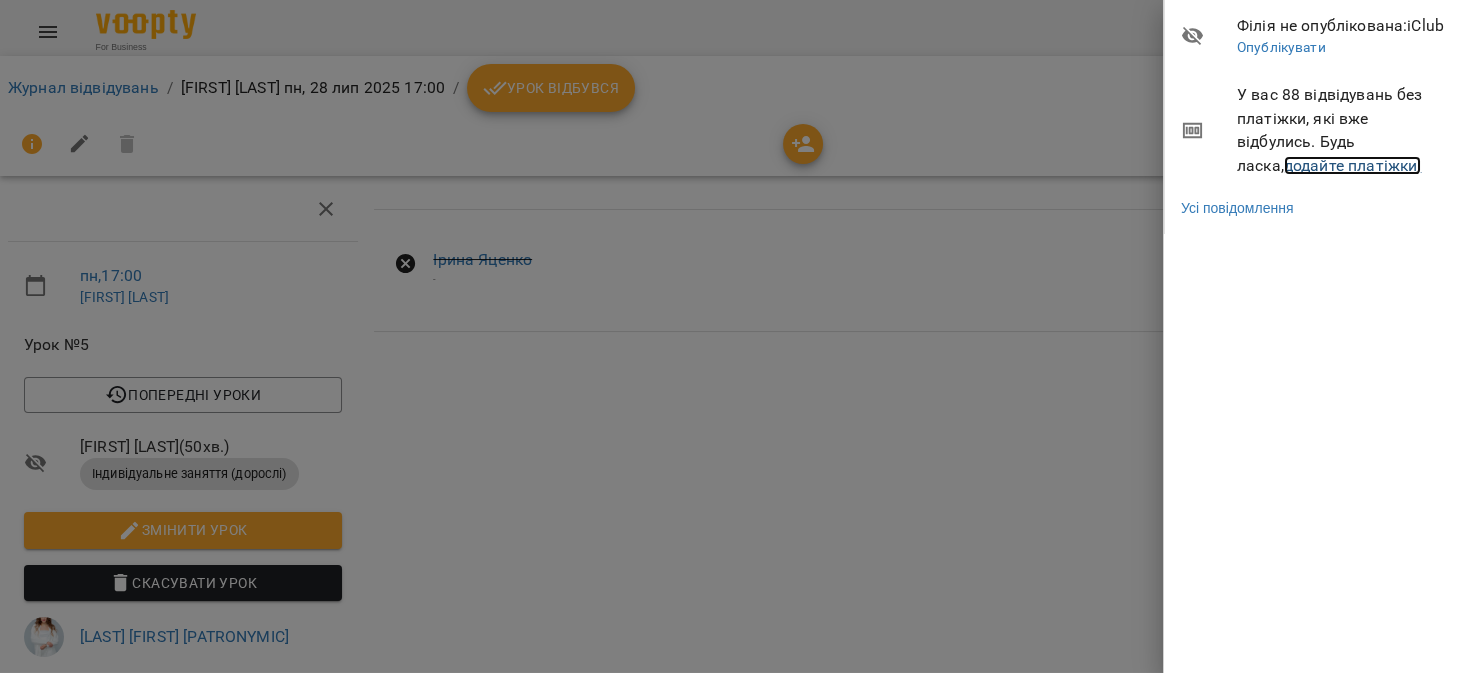 click on "додайте платіжки!" at bounding box center (1353, 165) 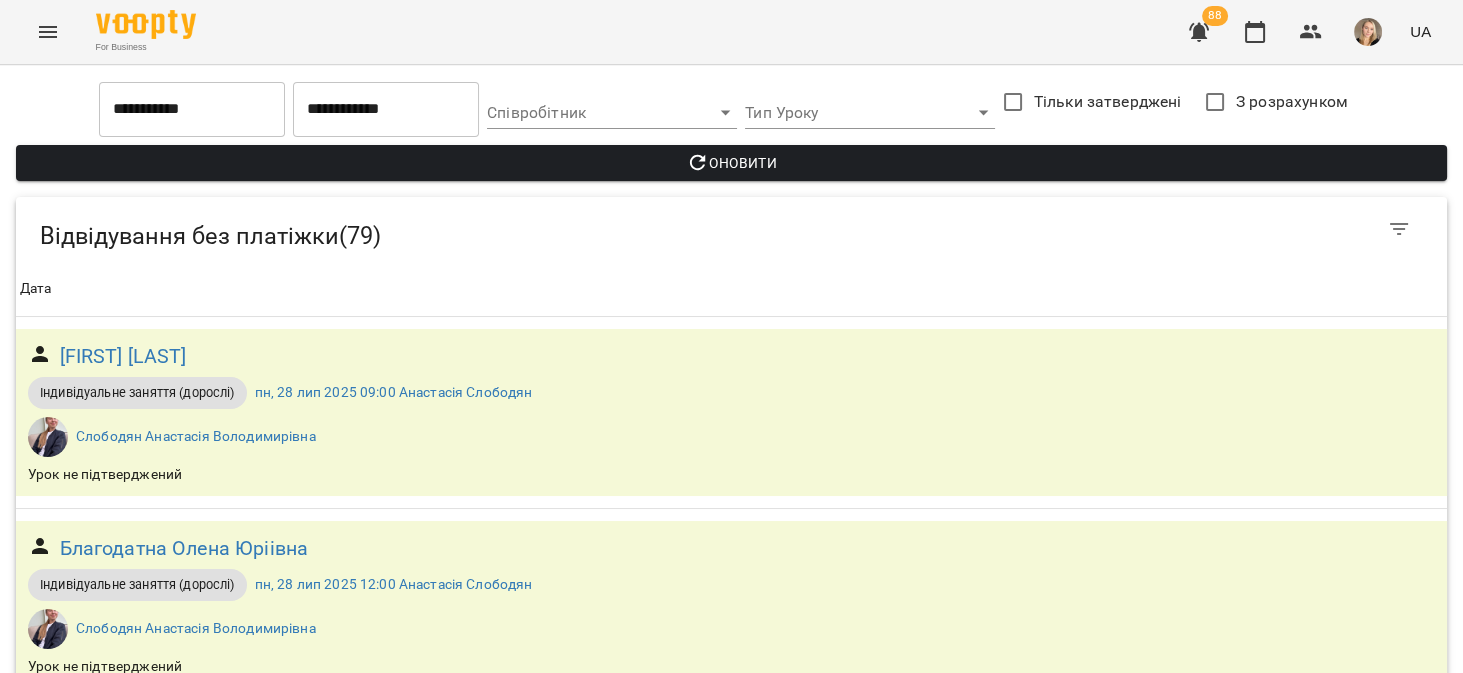 scroll, scrollTop: 571, scrollLeft: 0, axis: vertical 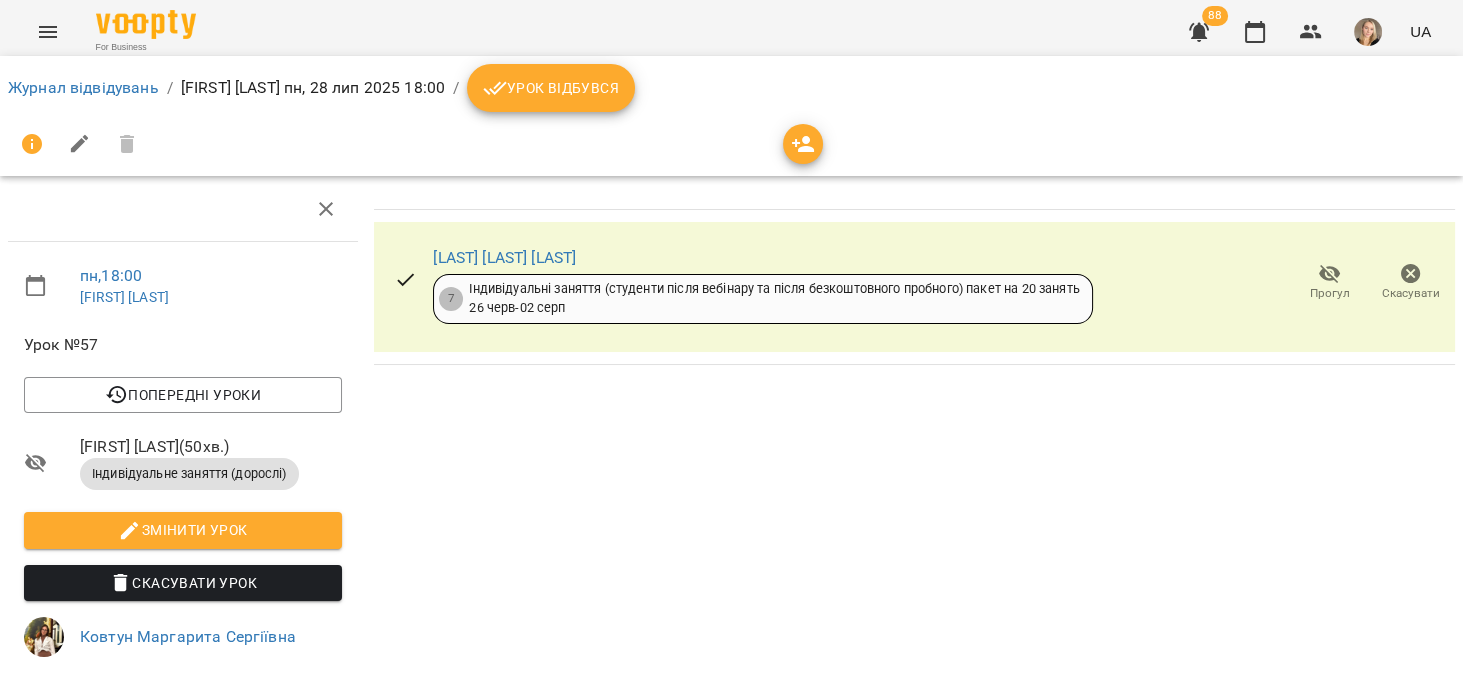 click 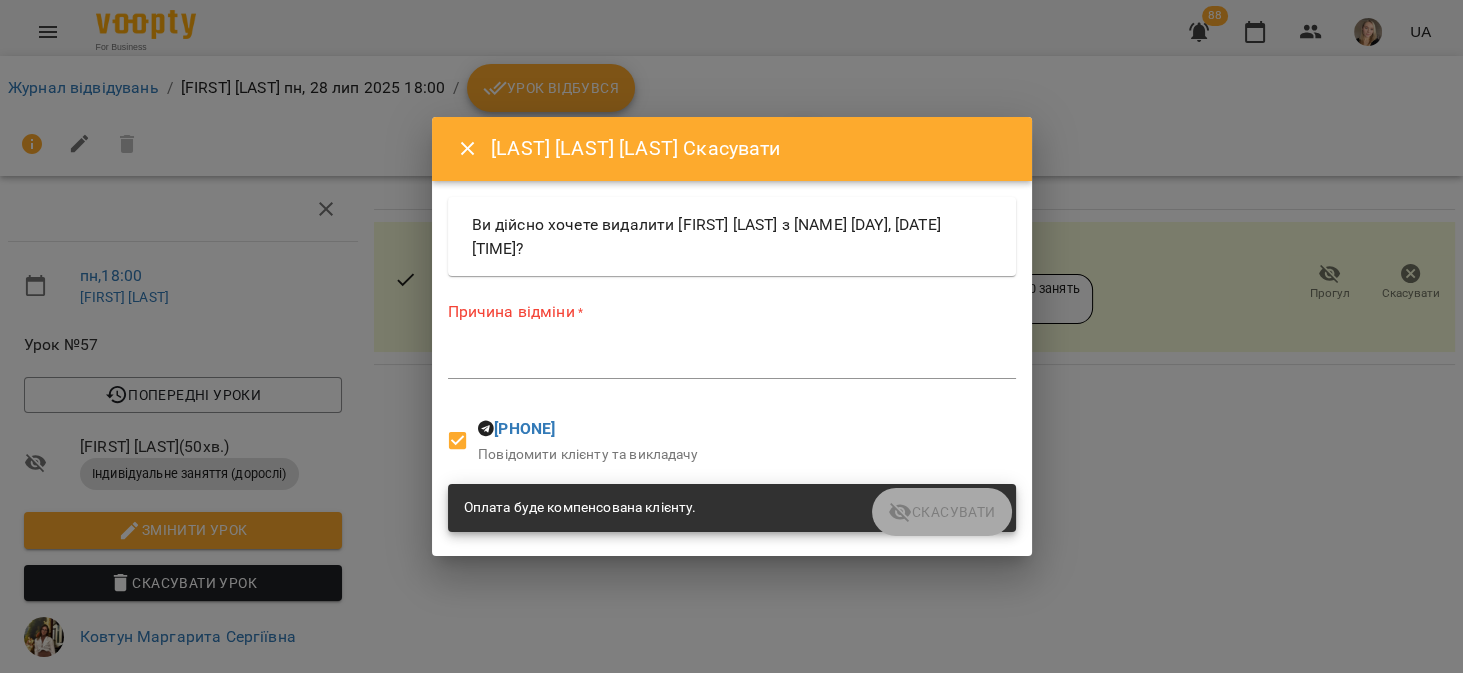 click at bounding box center (732, 362) 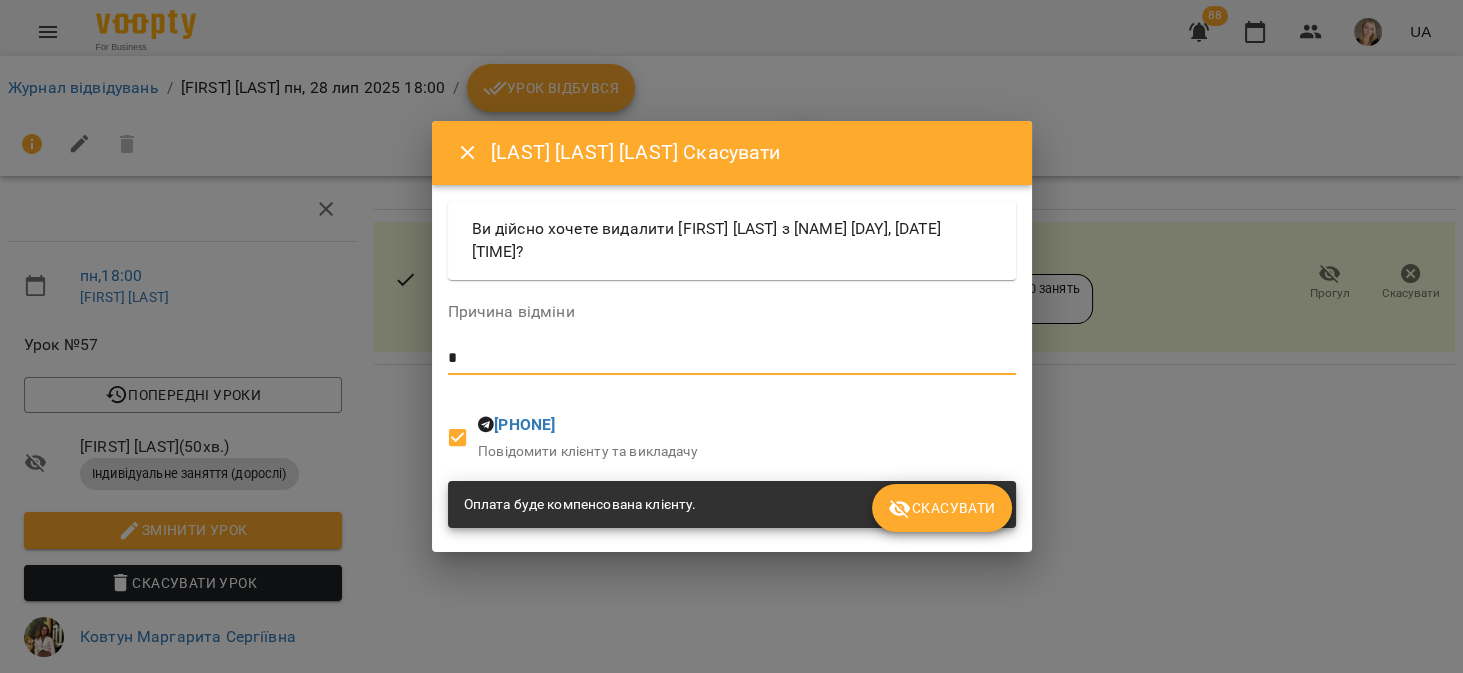 type on "*" 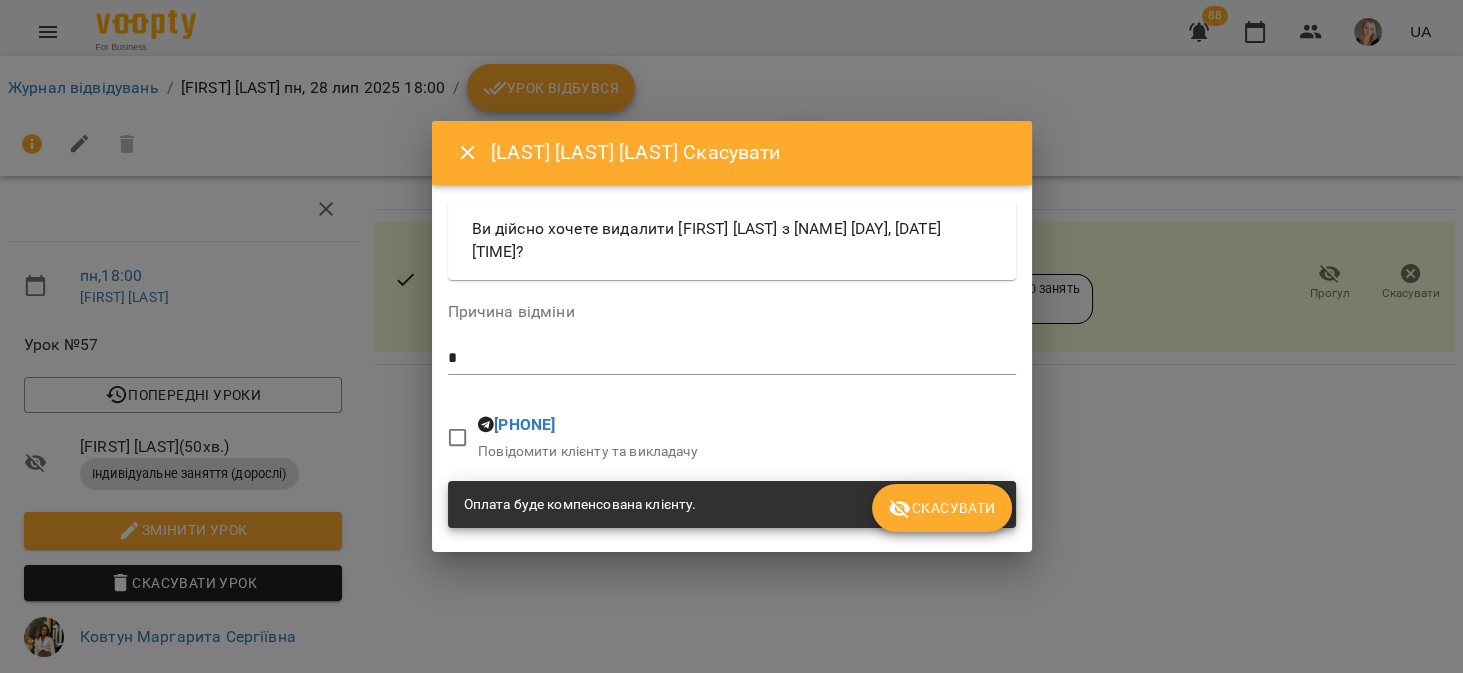 click on "Скасувати" at bounding box center (941, 508) 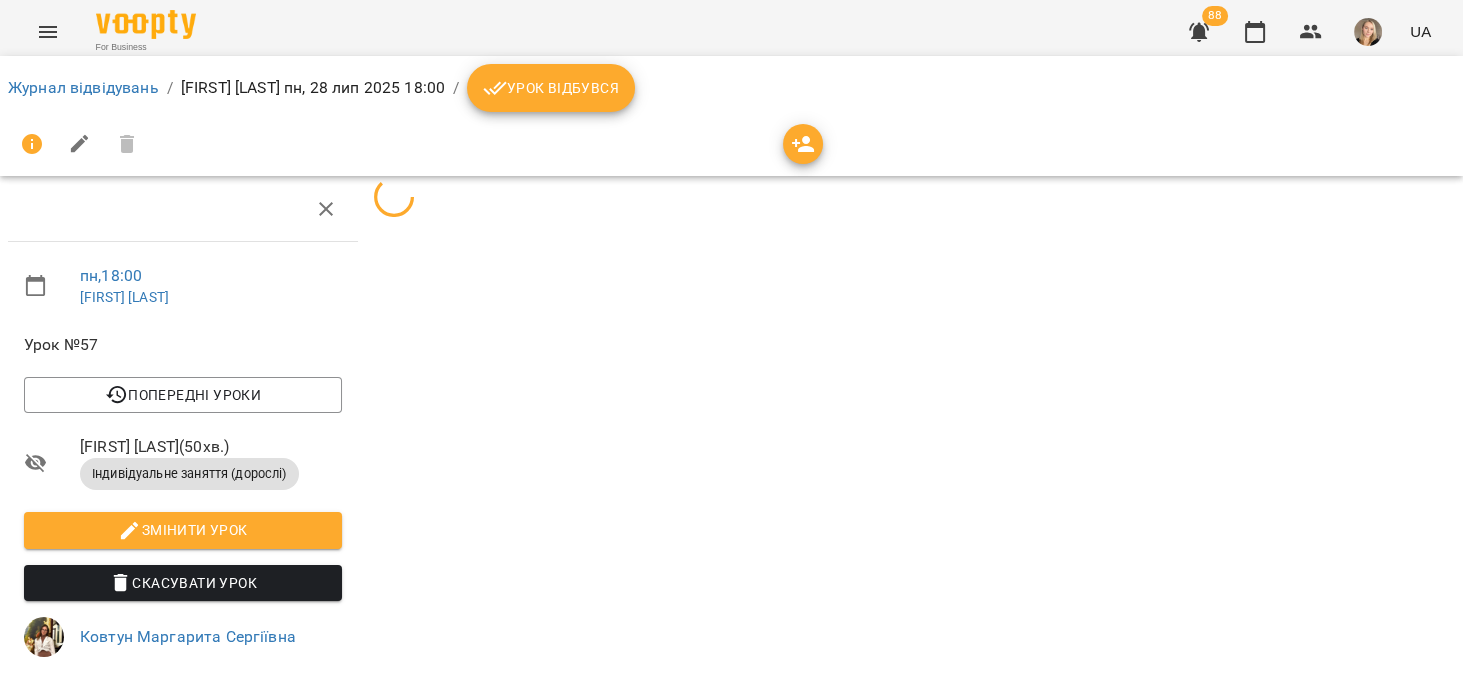 click 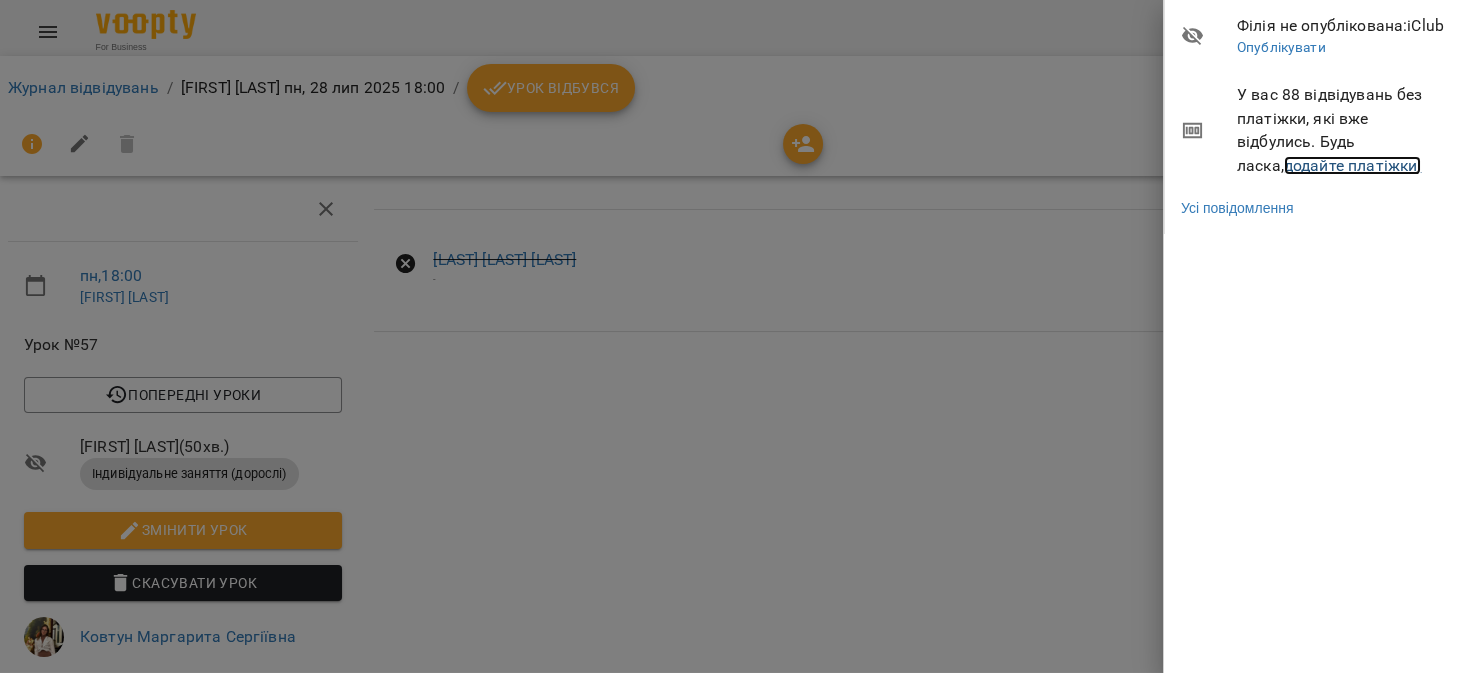 click on "додайте платіжки!" at bounding box center [1353, 165] 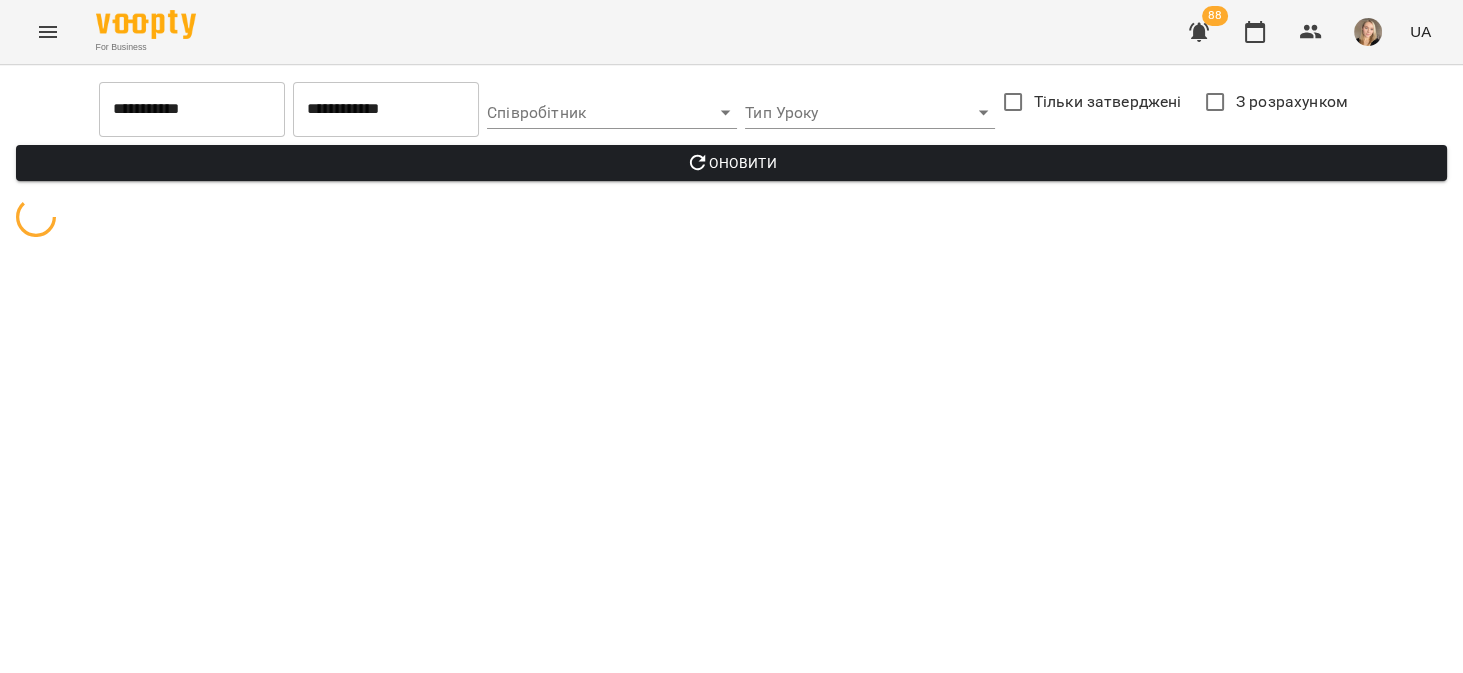 type 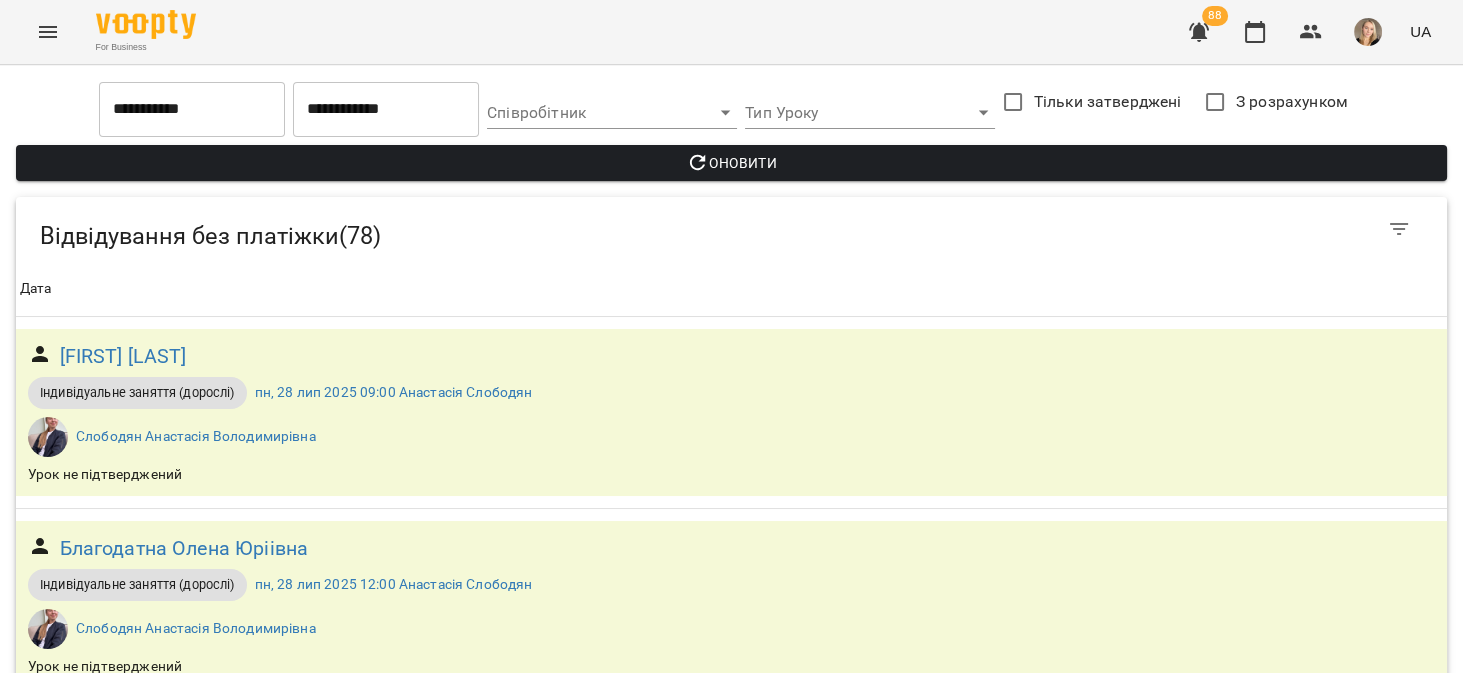 scroll, scrollTop: 444, scrollLeft: 0, axis: vertical 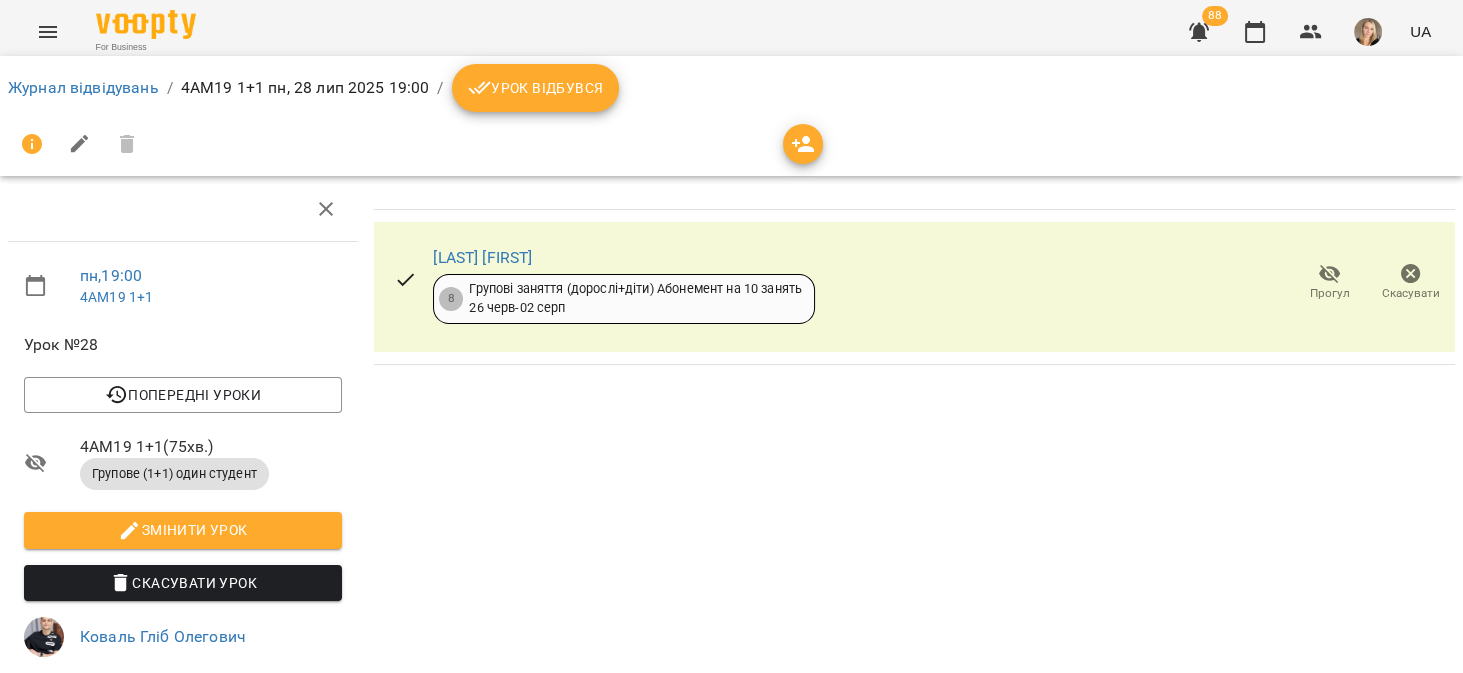 click 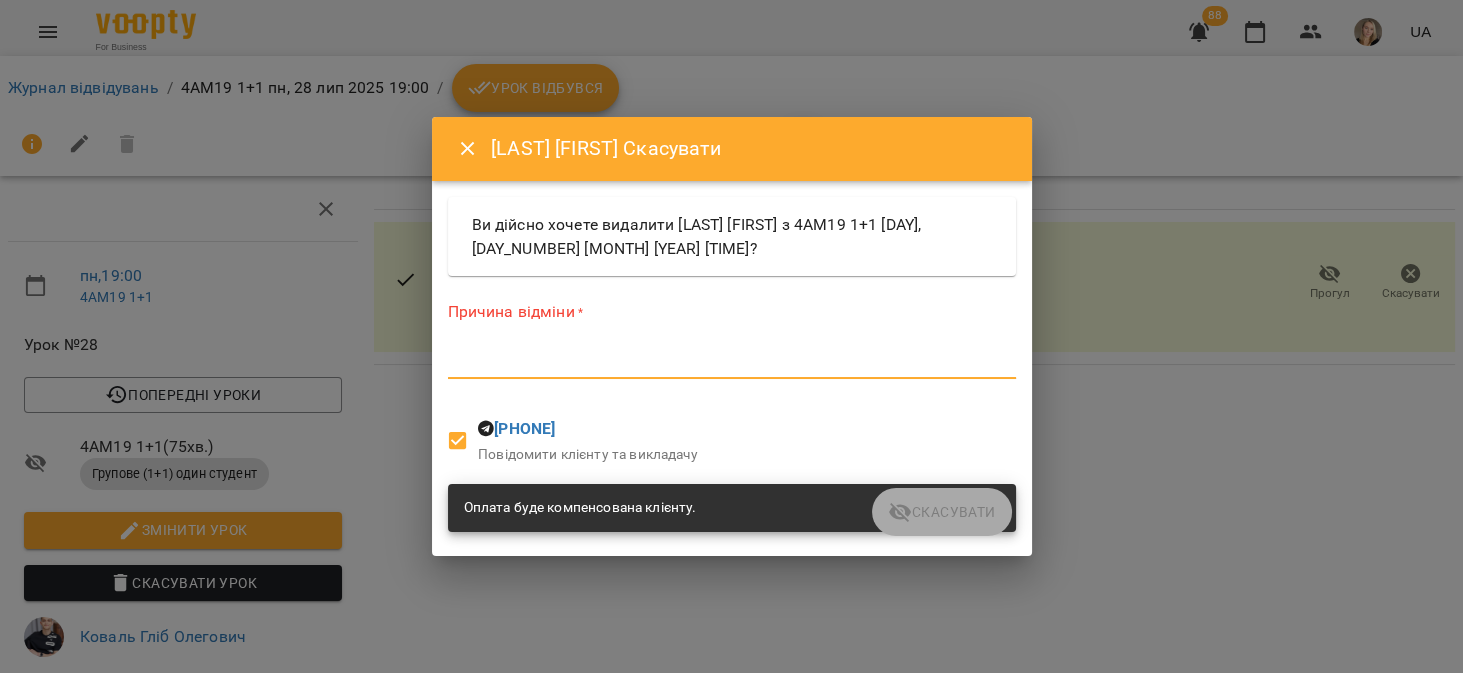 click at bounding box center (732, 362) 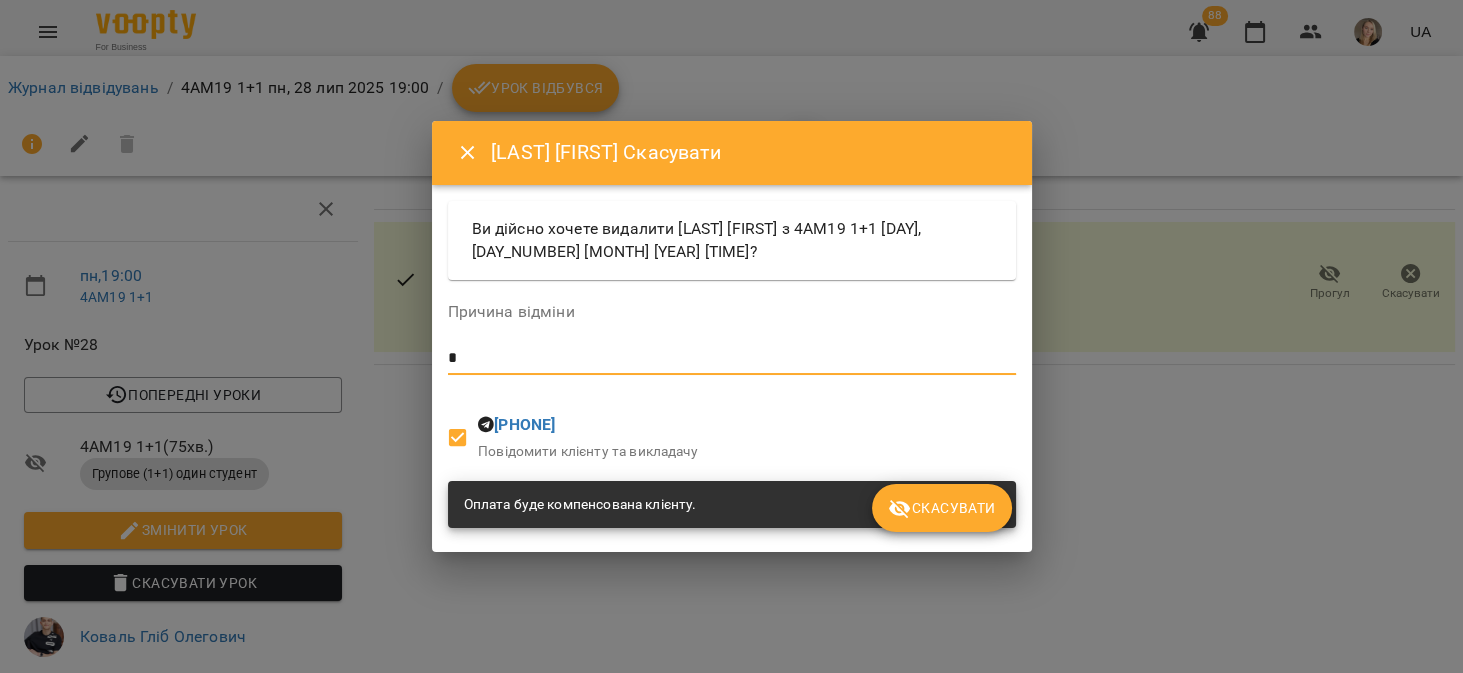type on "*" 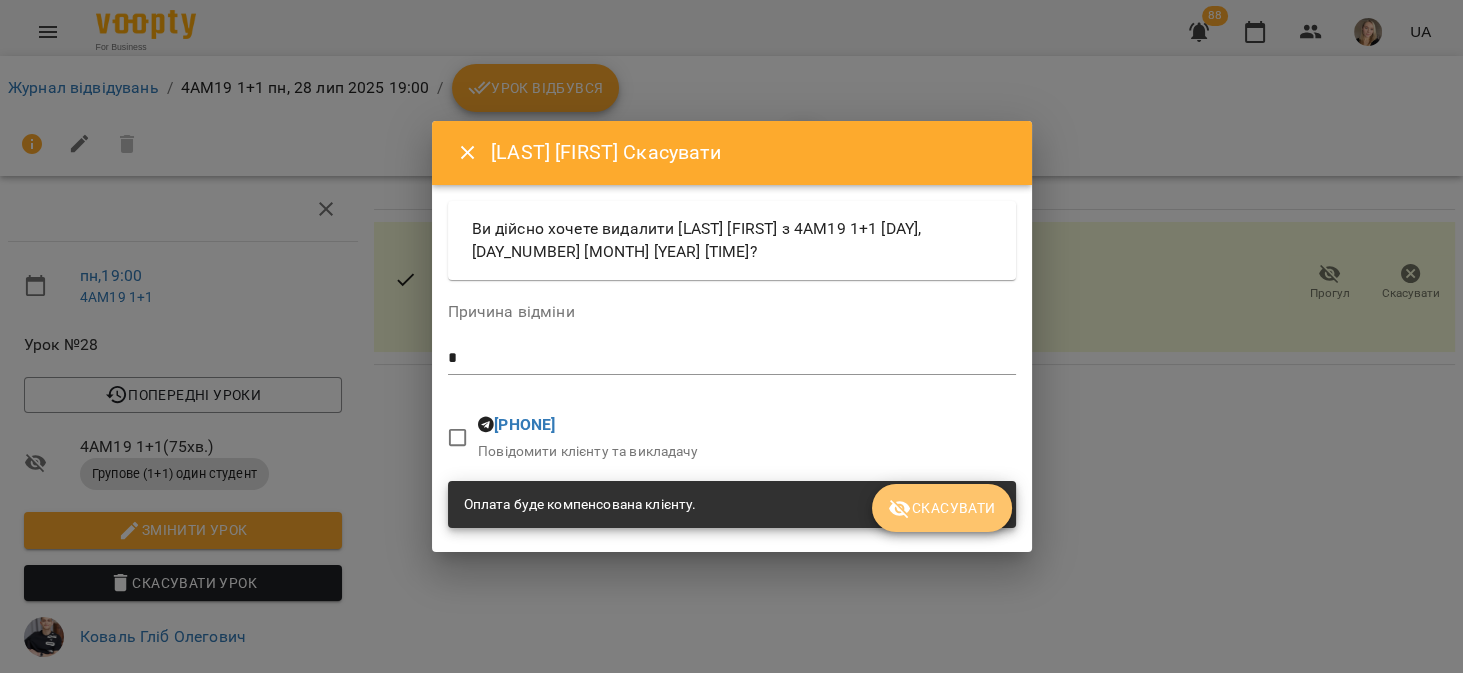 click on "Скасувати" at bounding box center [941, 508] 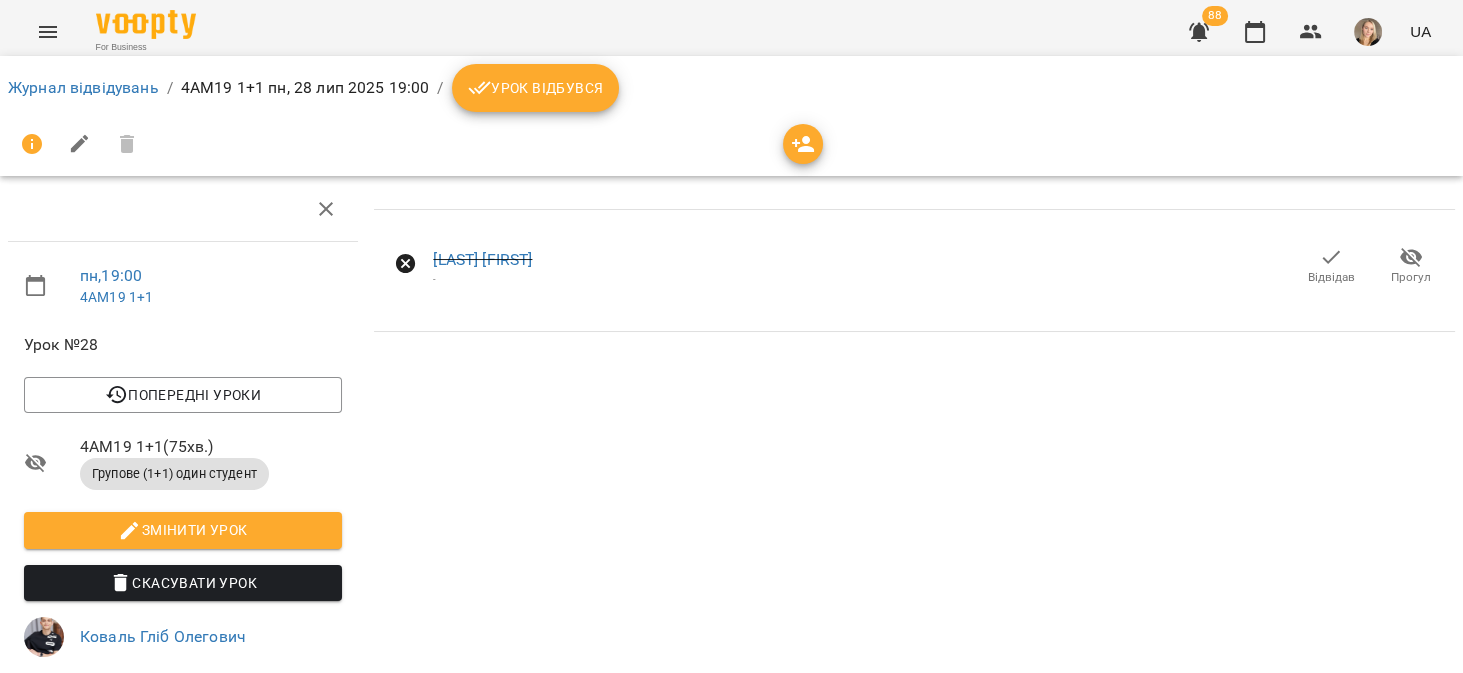 click 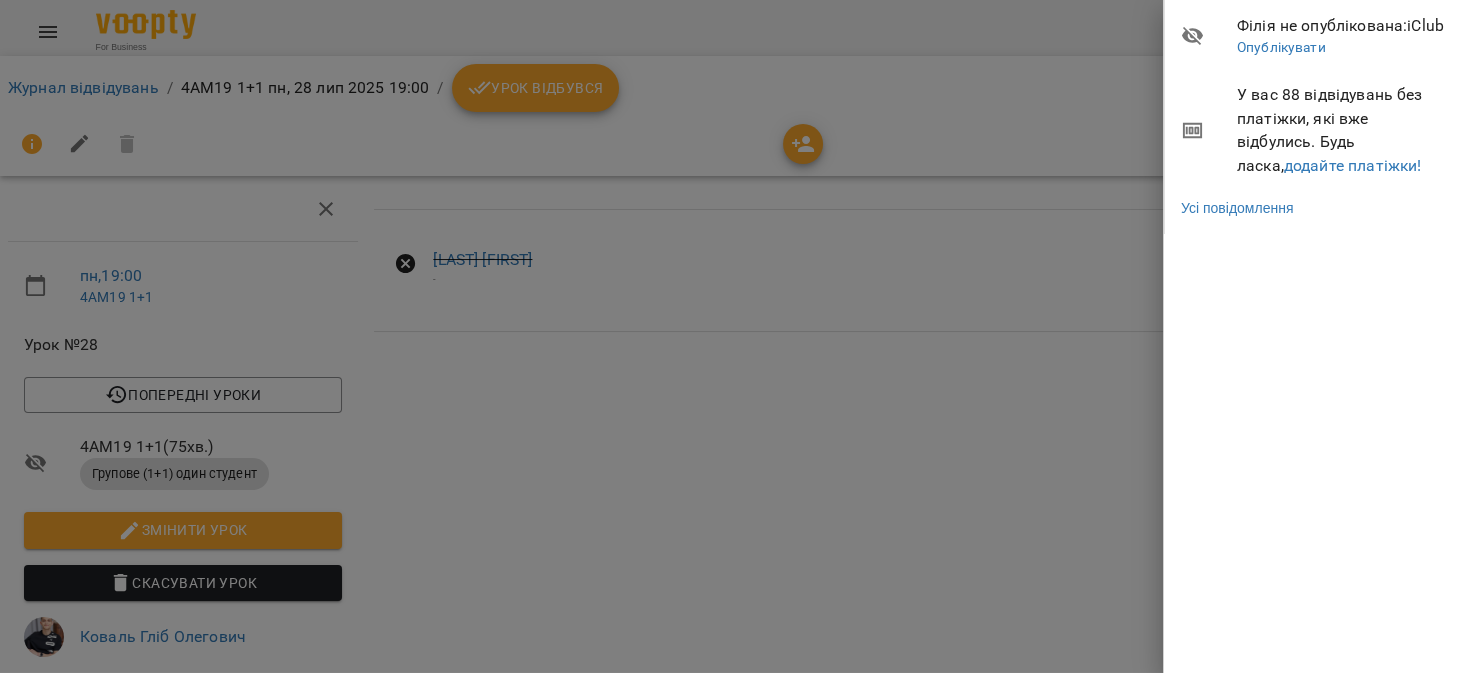click on "У вас 88 відвідувань без платіжки, які вже відбулись. Будь ласка,  додайте платіжки!" at bounding box center (1342, 130) 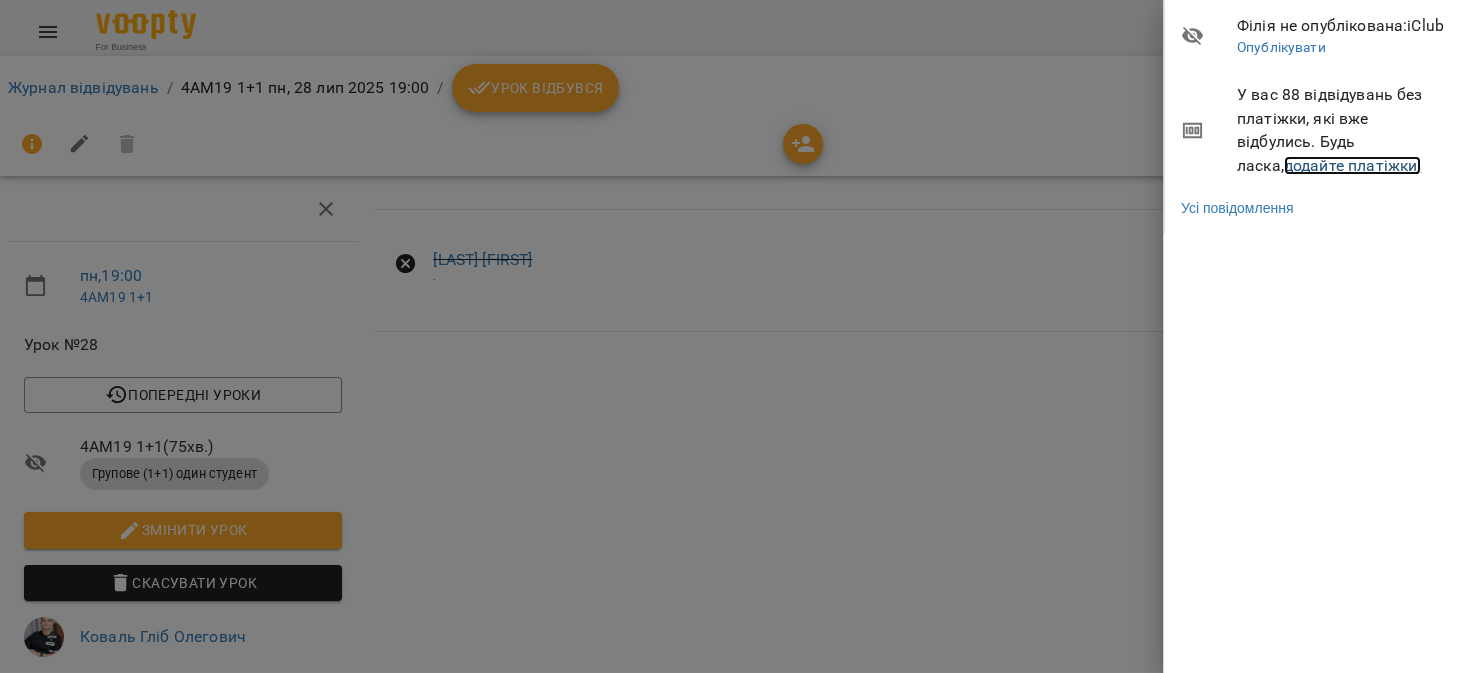 click on "додайте платіжки!" at bounding box center (1353, 165) 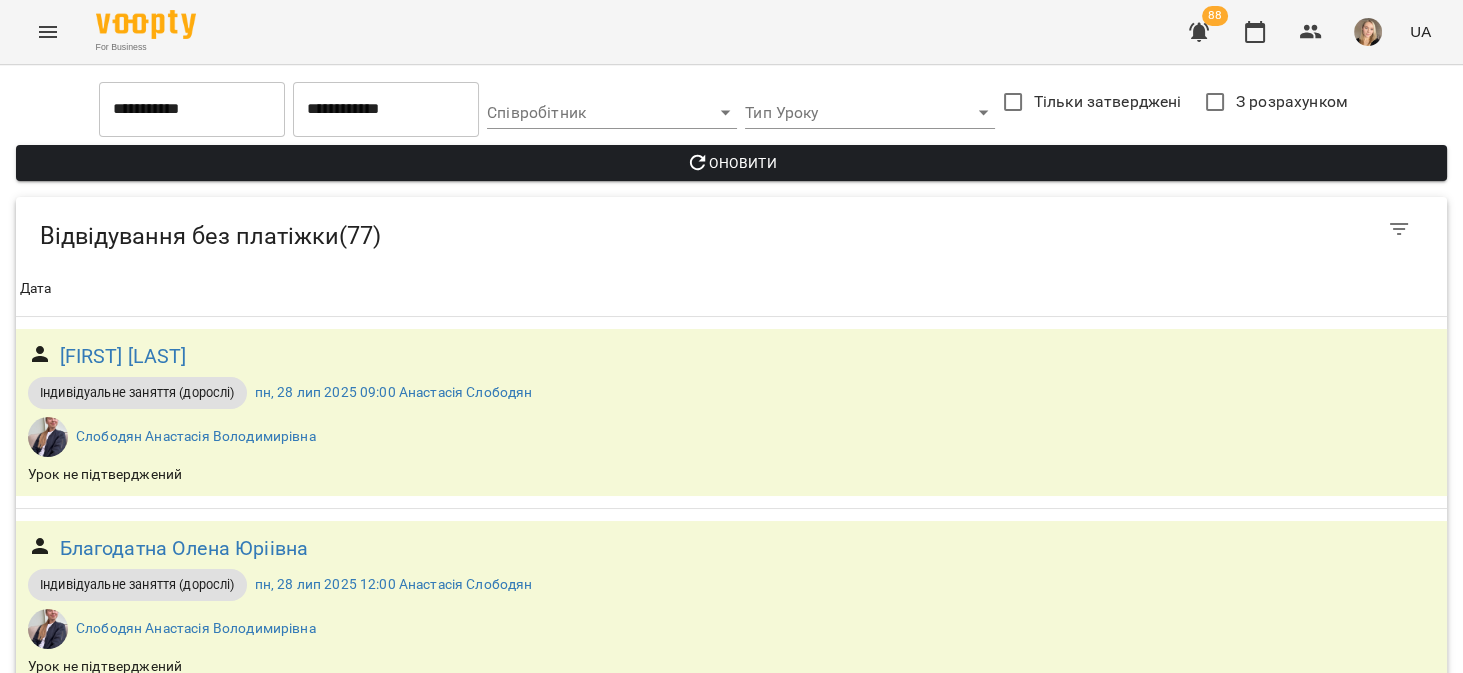 scroll, scrollTop: 889, scrollLeft: 0, axis: vertical 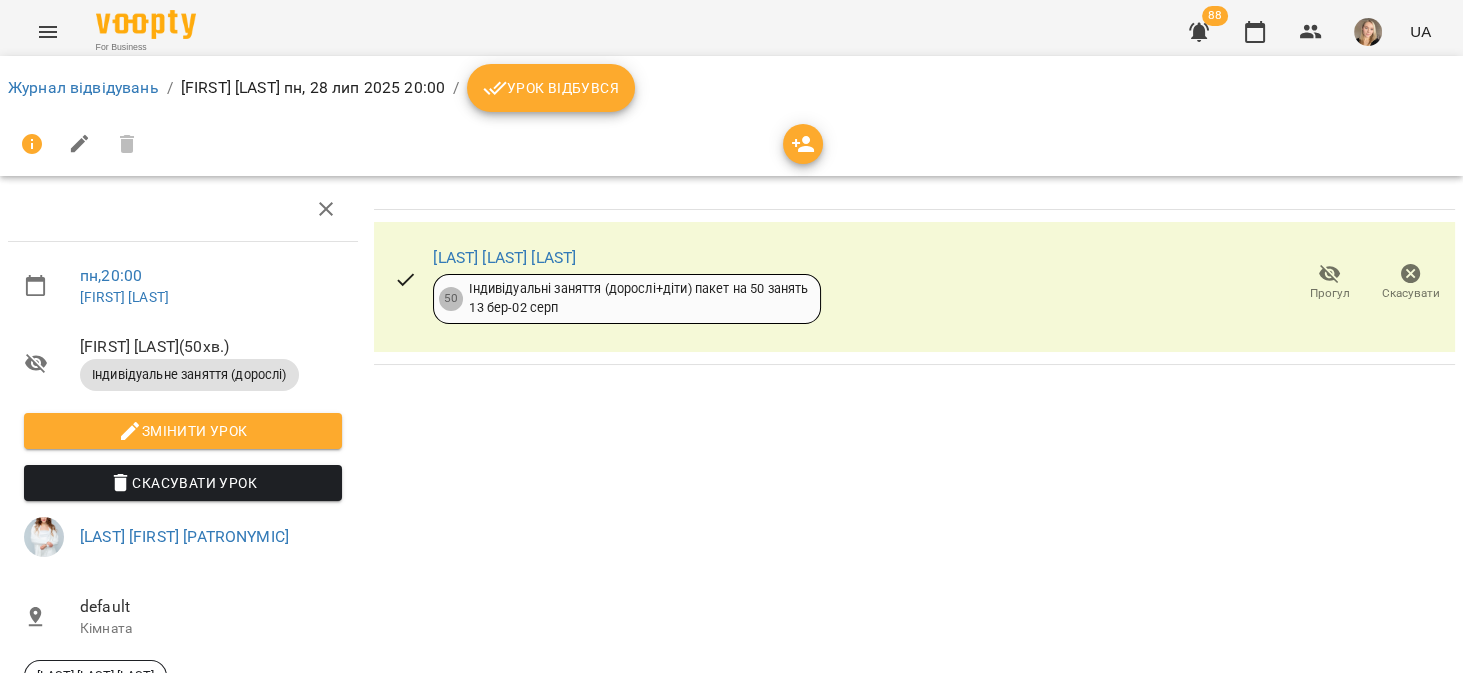 click 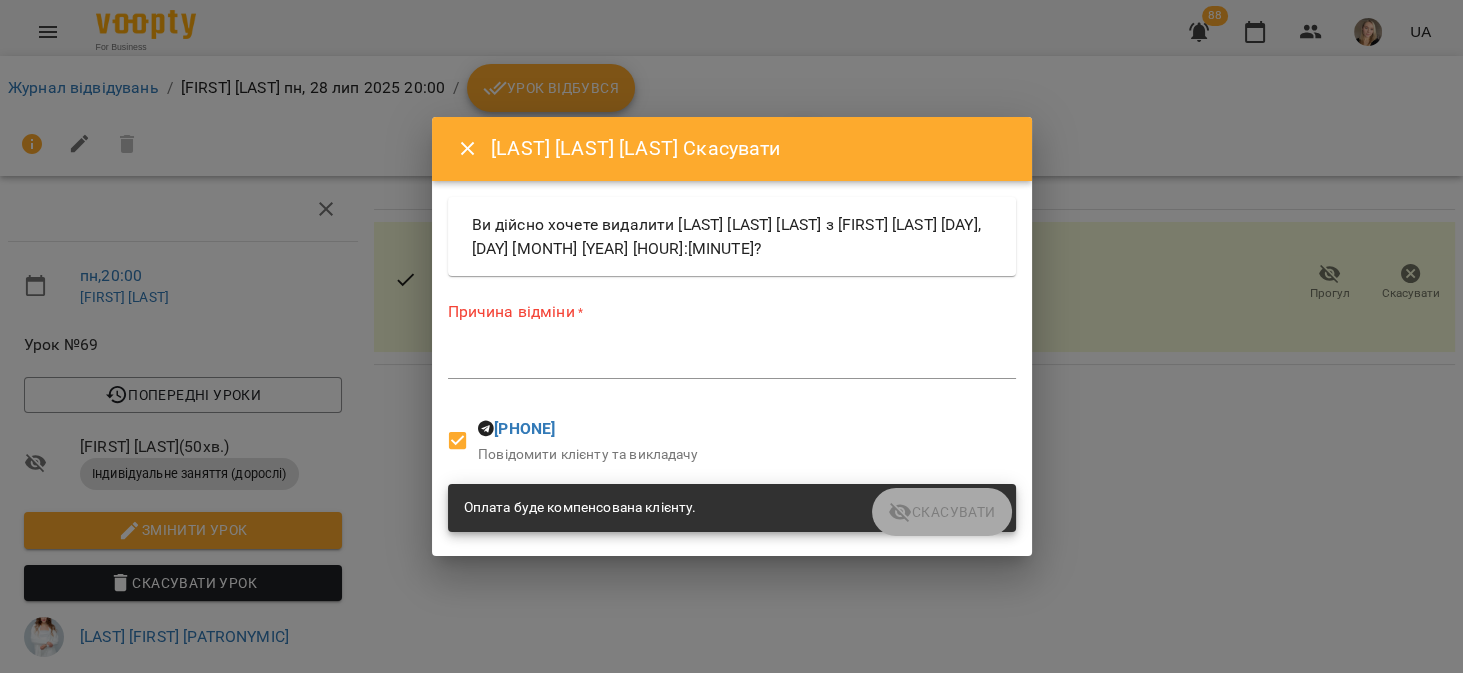 click on "*" at bounding box center [732, 363] 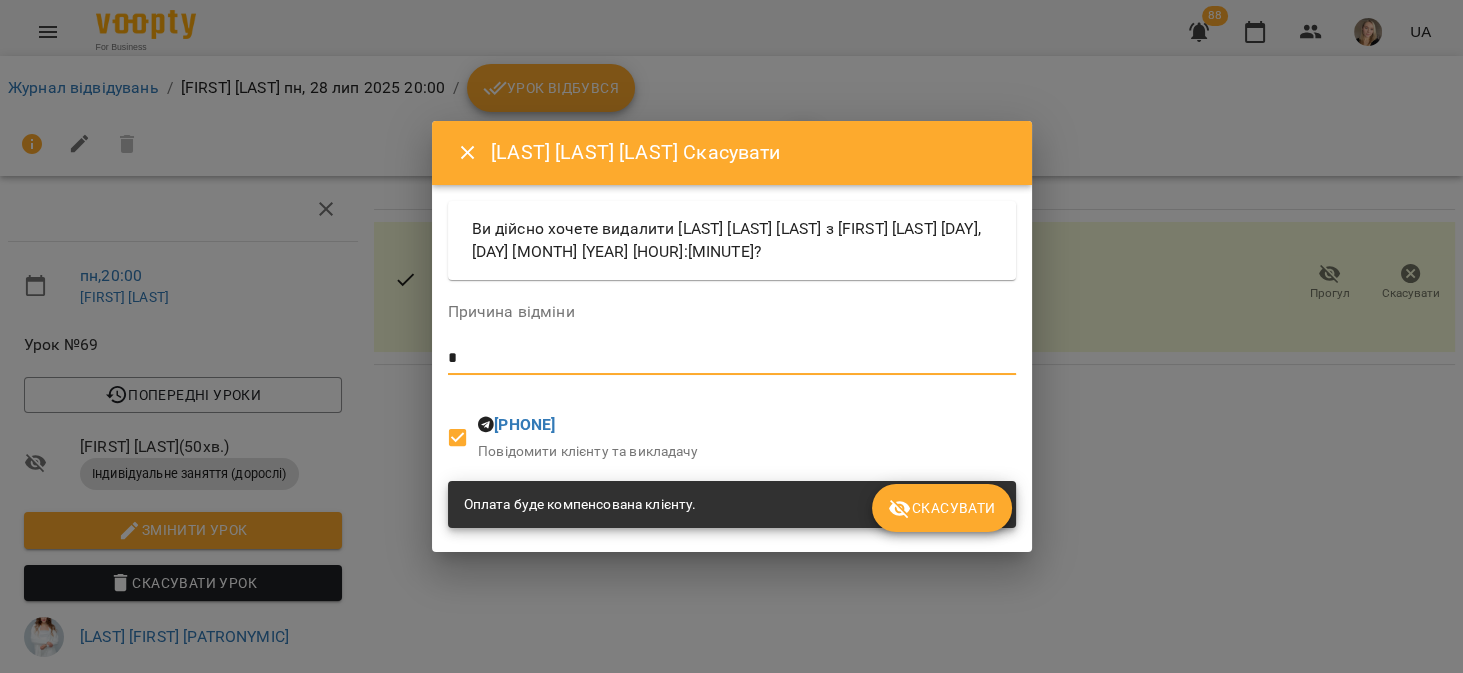type on "*" 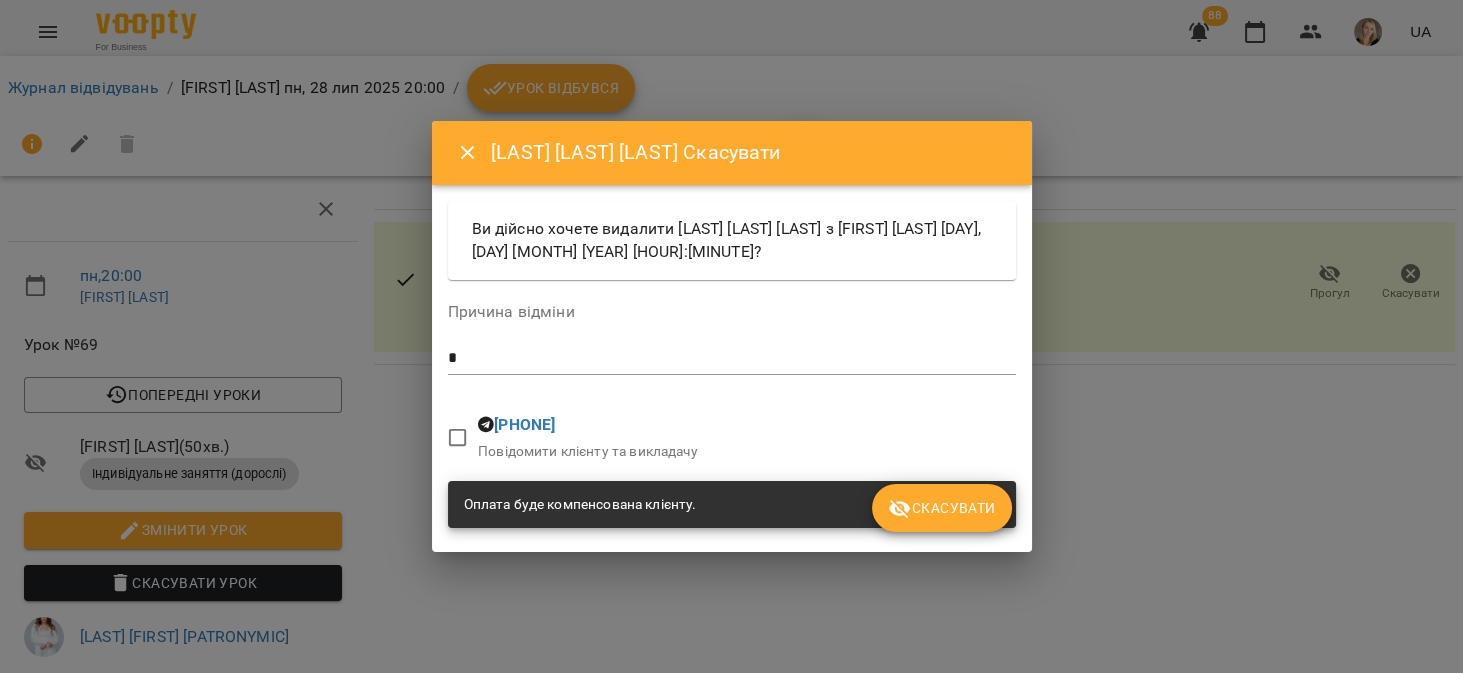 click on "Скасувати" at bounding box center (941, 508) 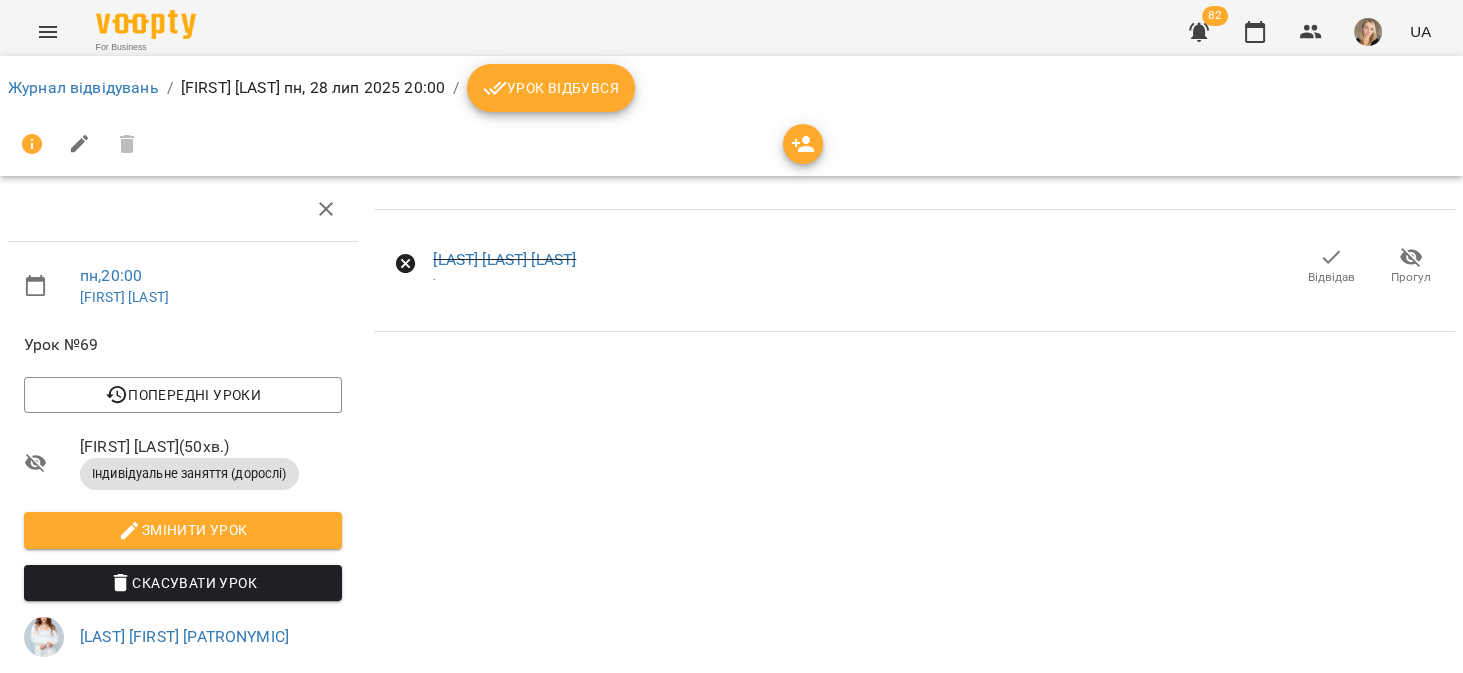 click 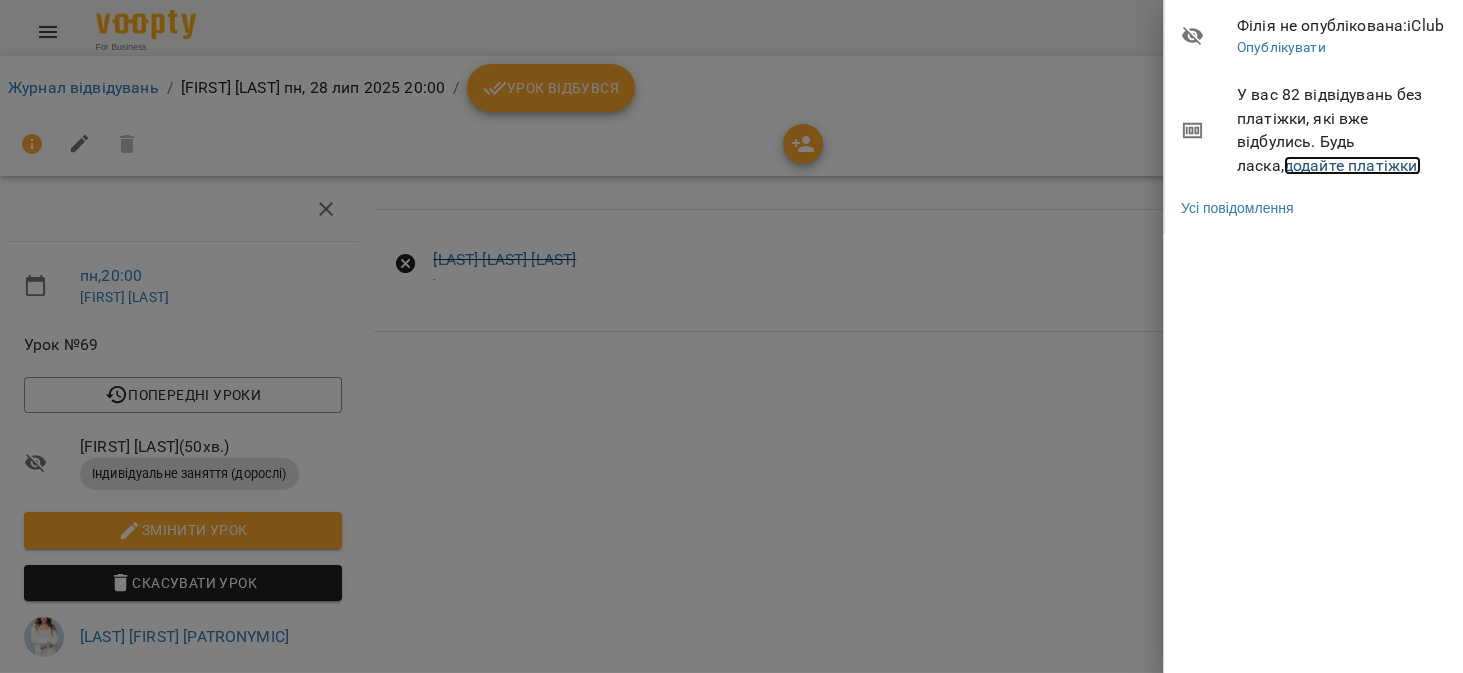 click on "додайте платіжки!" at bounding box center (1353, 165) 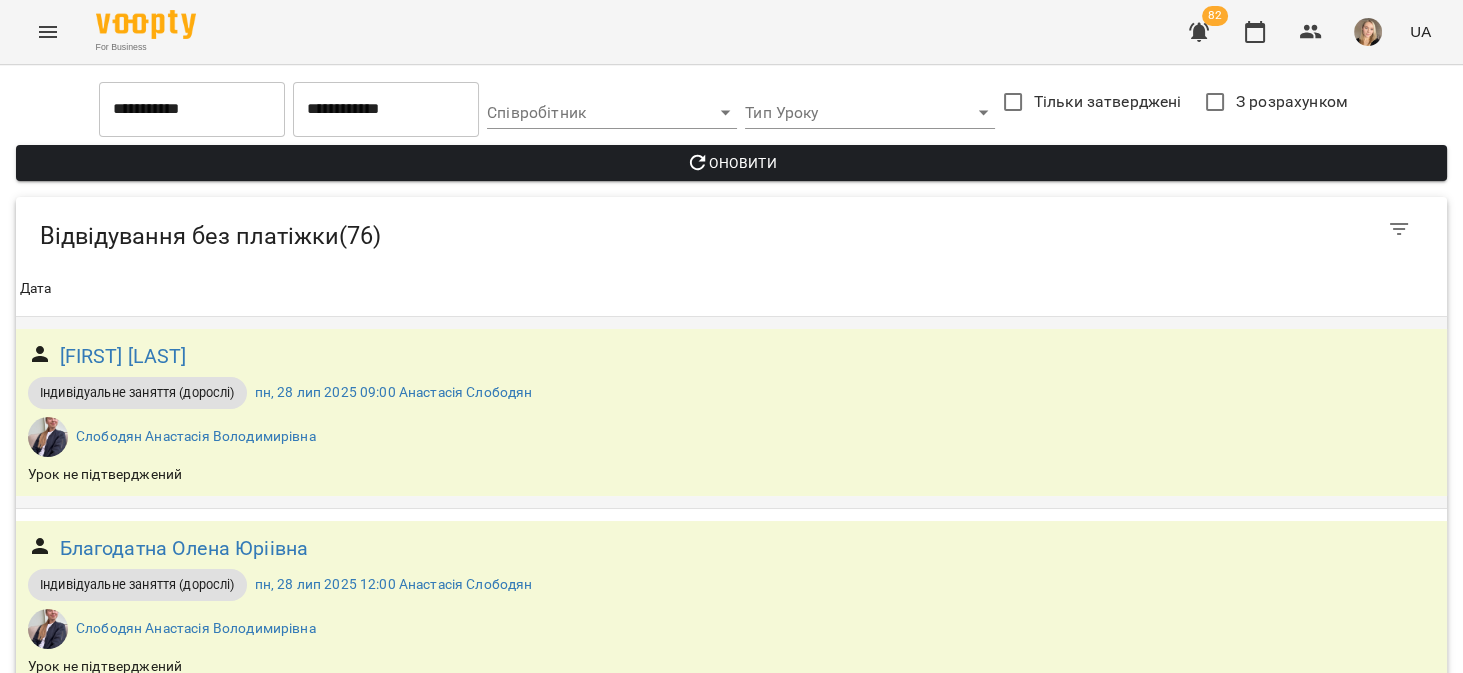 scroll, scrollTop: 825, scrollLeft: 0, axis: vertical 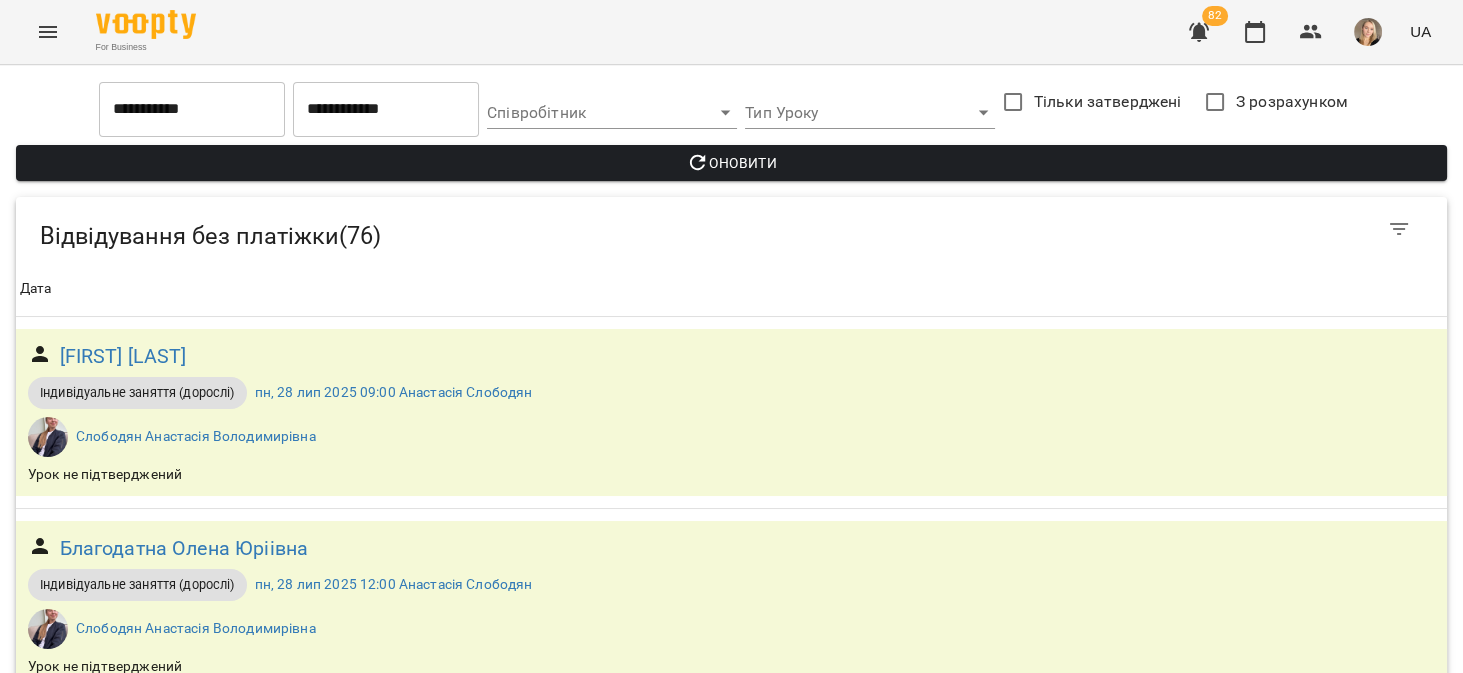 click on "пн, 28 лип 2025 20:30   Марго Ковтун" at bounding box center [447, 1160] 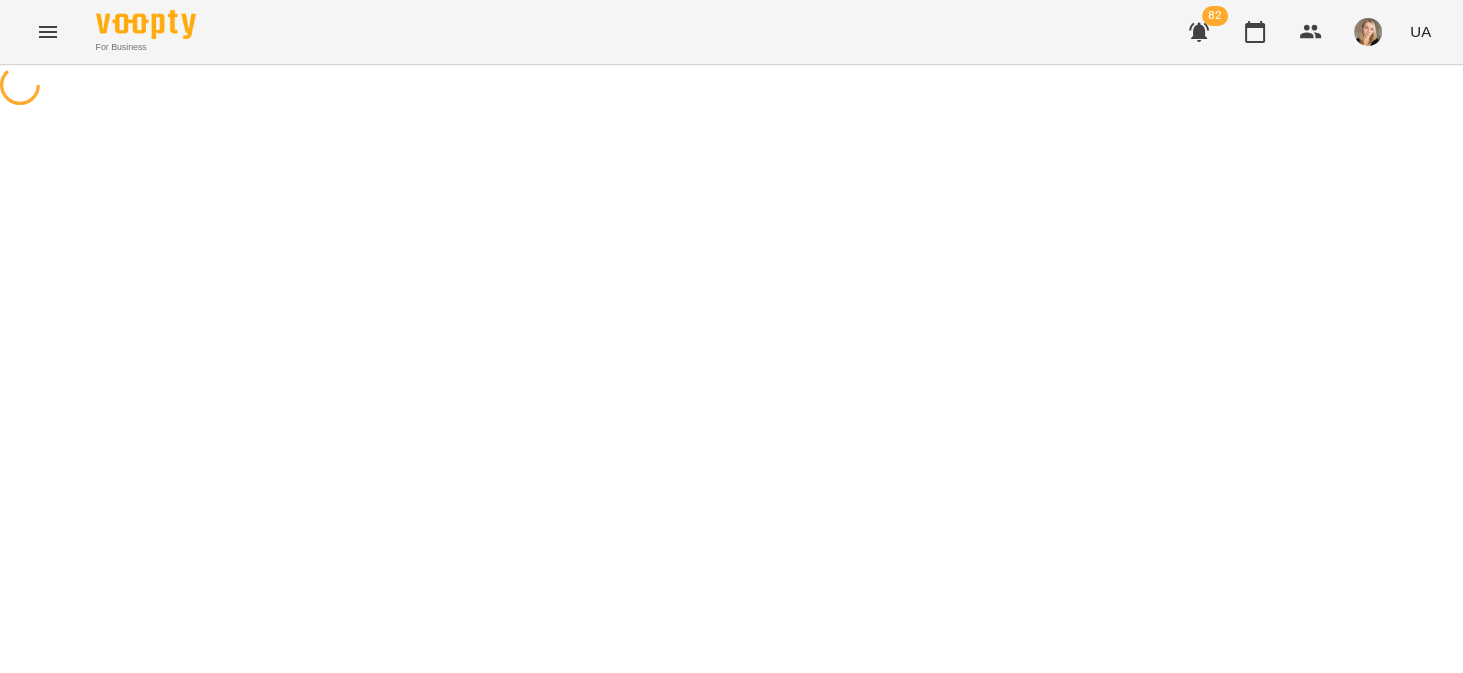 scroll, scrollTop: 0, scrollLeft: 0, axis: both 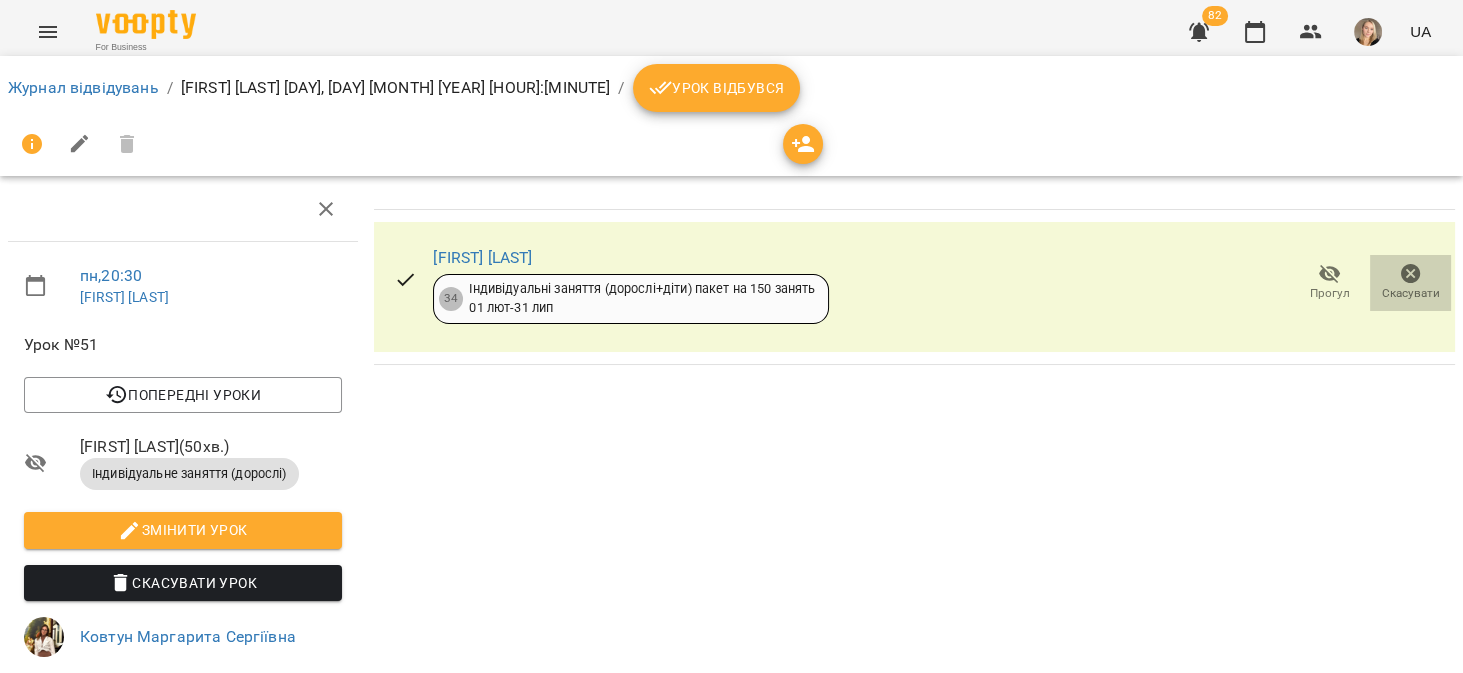 click on "Скасувати" at bounding box center (1410, 282) 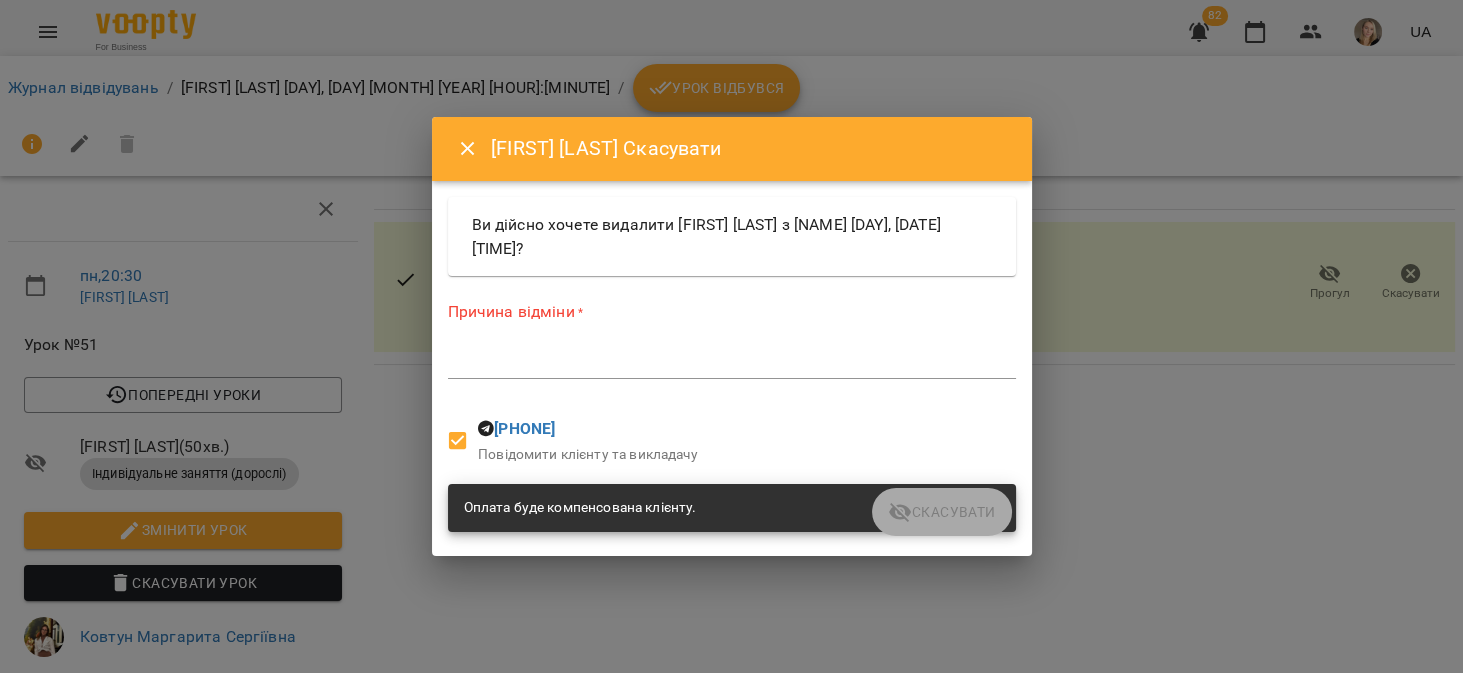 click on "*" at bounding box center [732, 363] 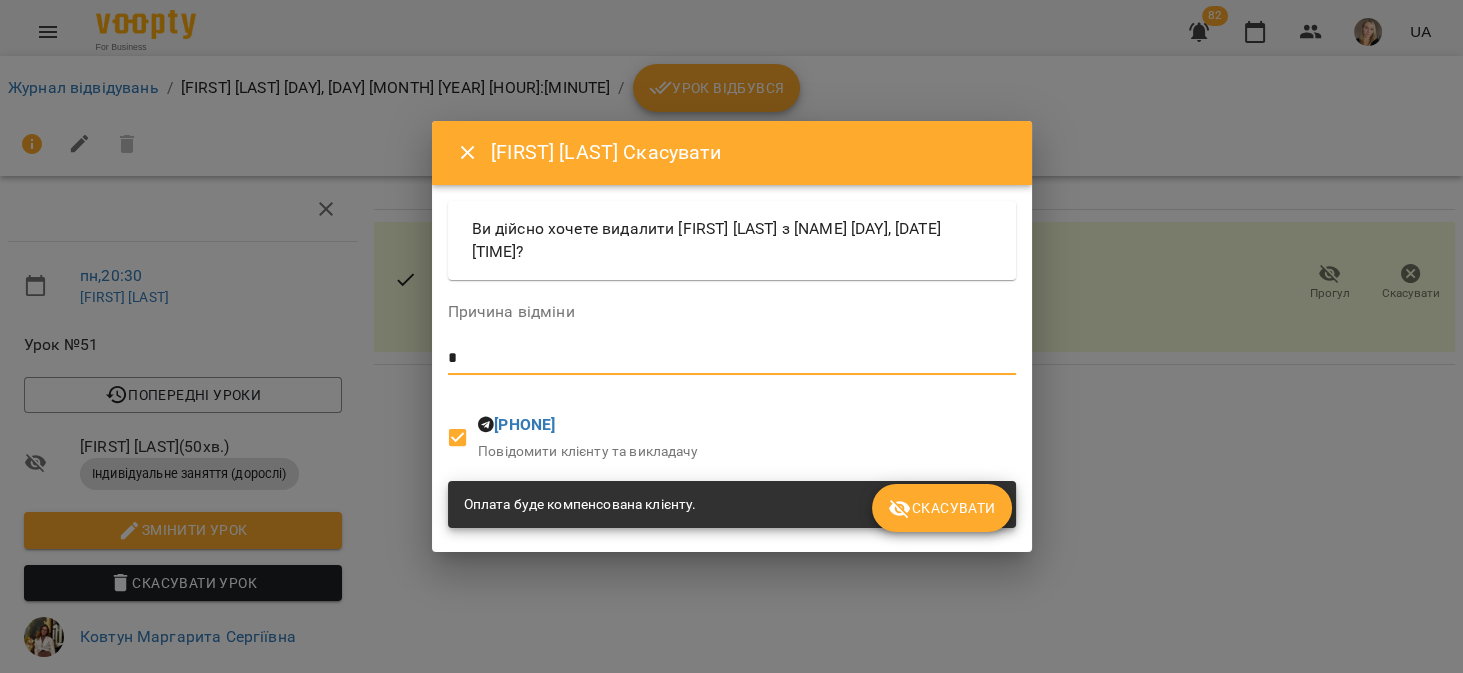 type on "*" 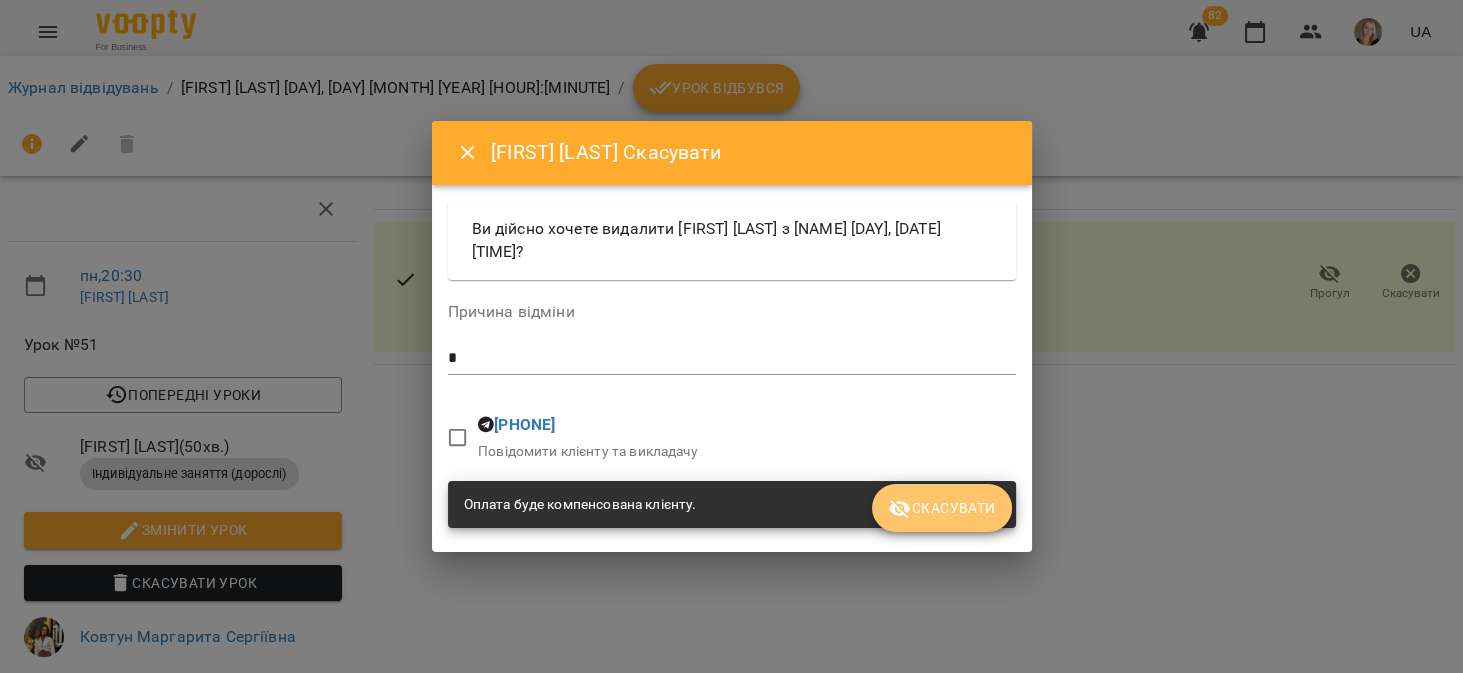 click on "Скасувати" at bounding box center (941, 508) 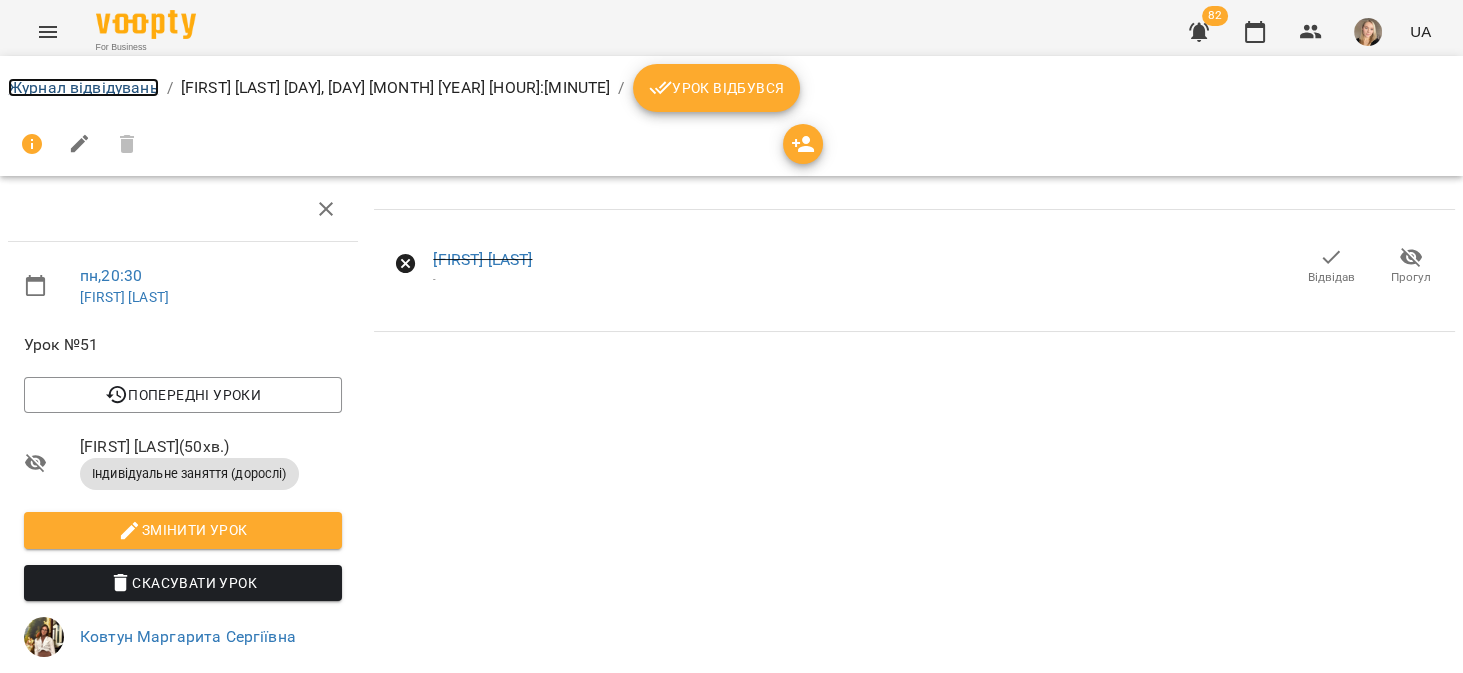 click on "Журнал відвідувань" at bounding box center [83, 87] 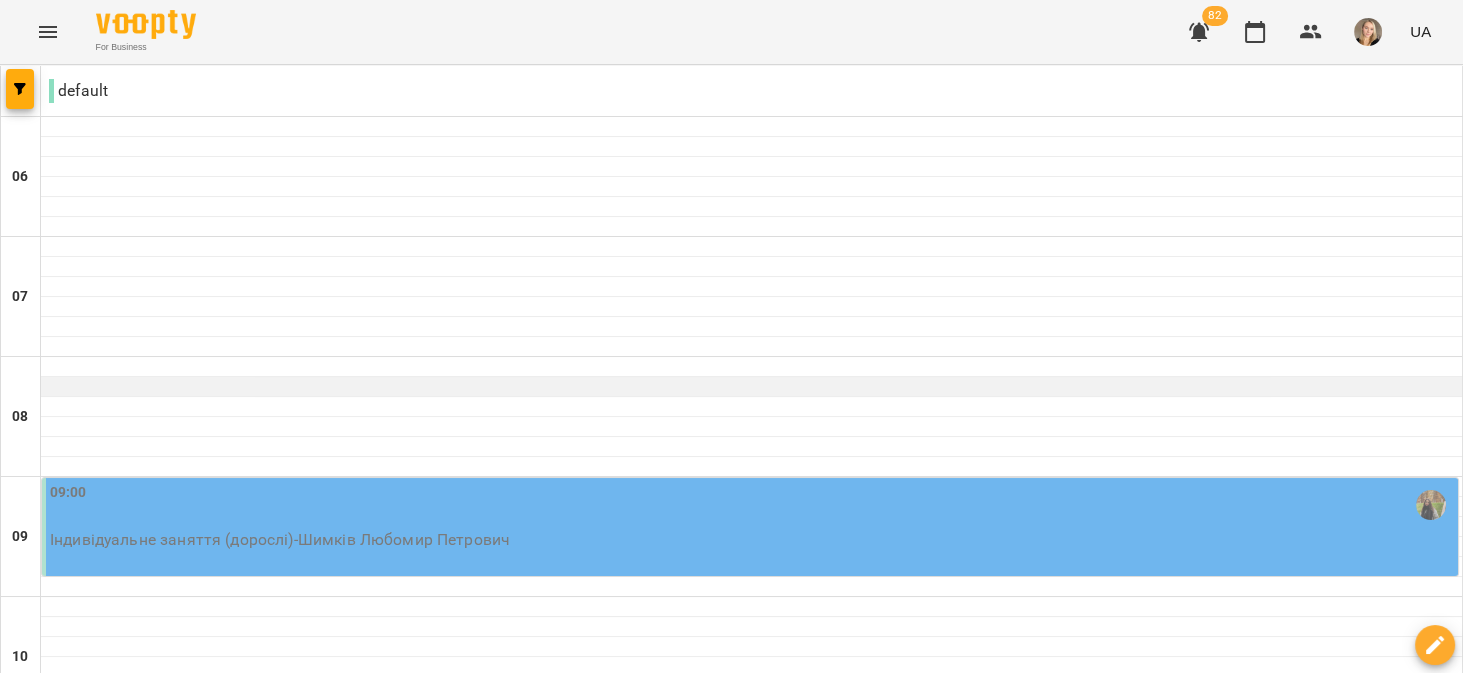 scroll, scrollTop: 380, scrollLeft: 0, axis: vertical 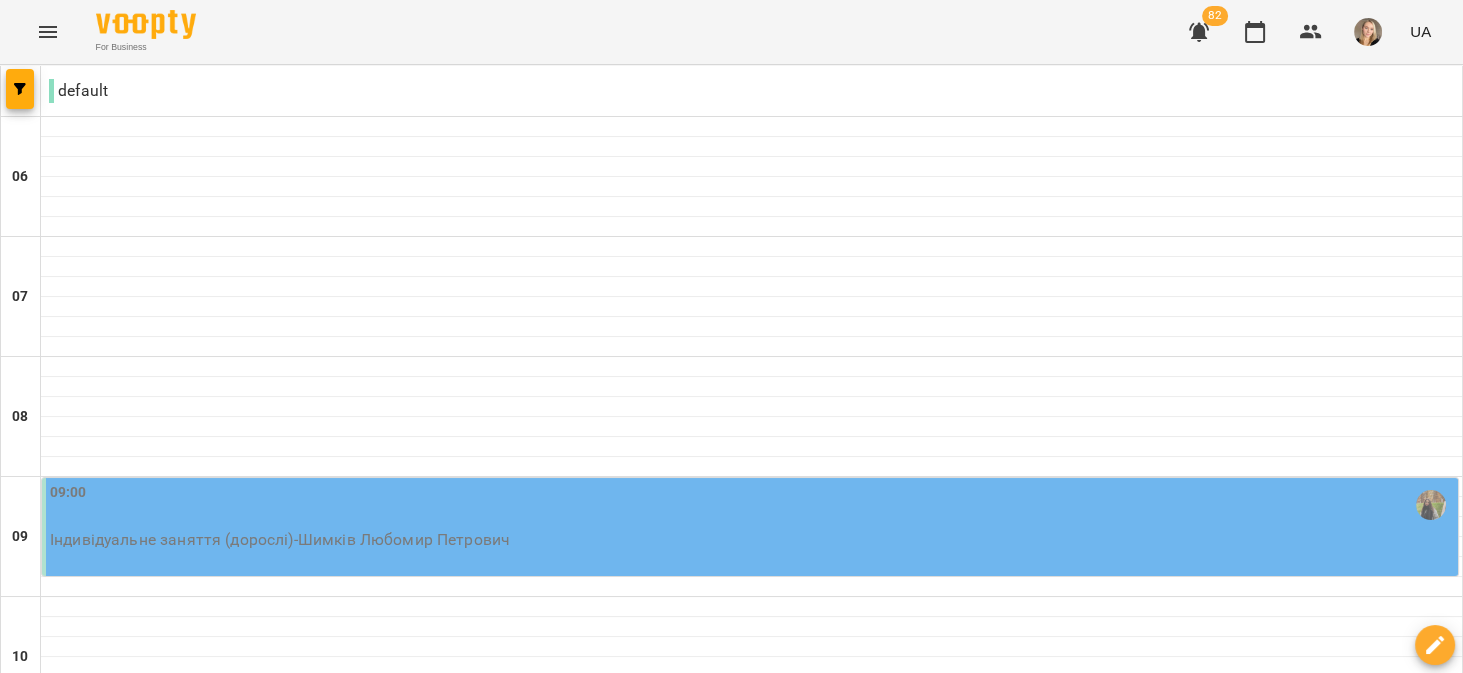 click on "82" at bounding box center (1215, 16) 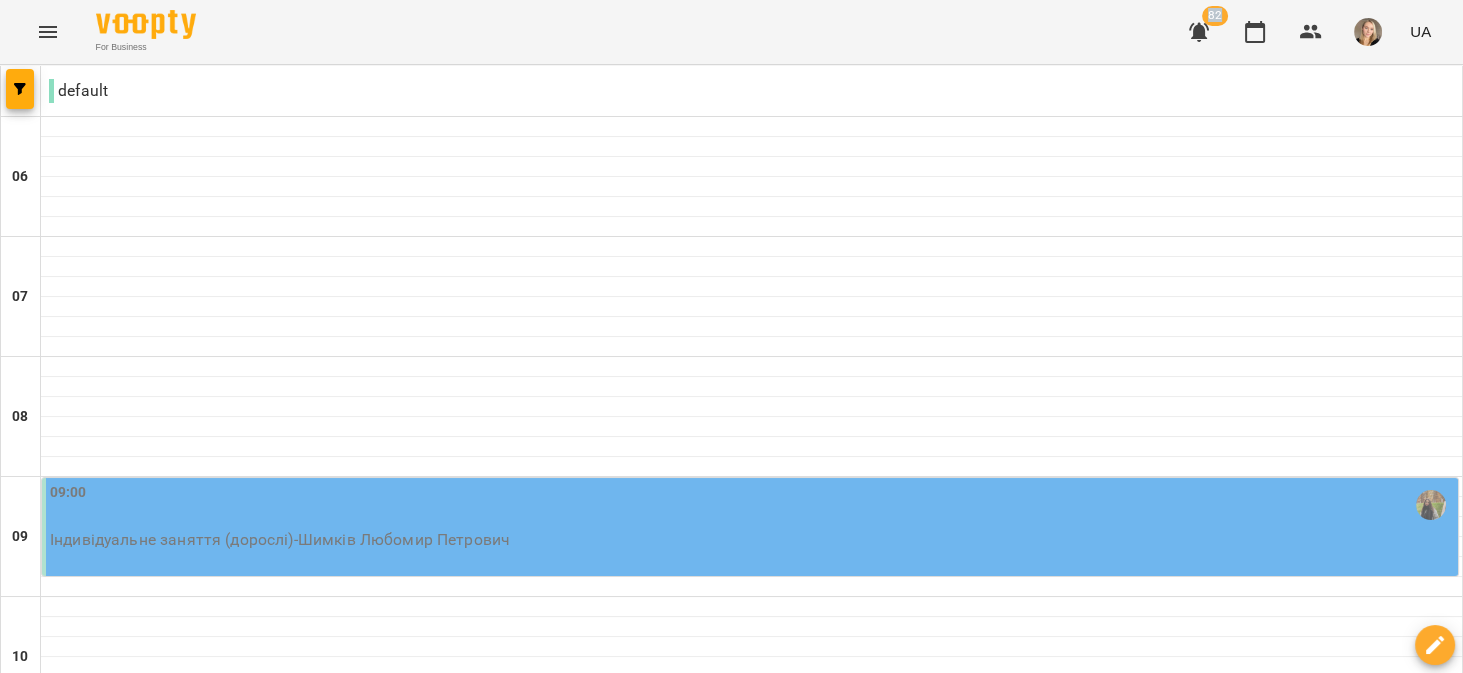 click on "82" at bounding box center (1215, 16) 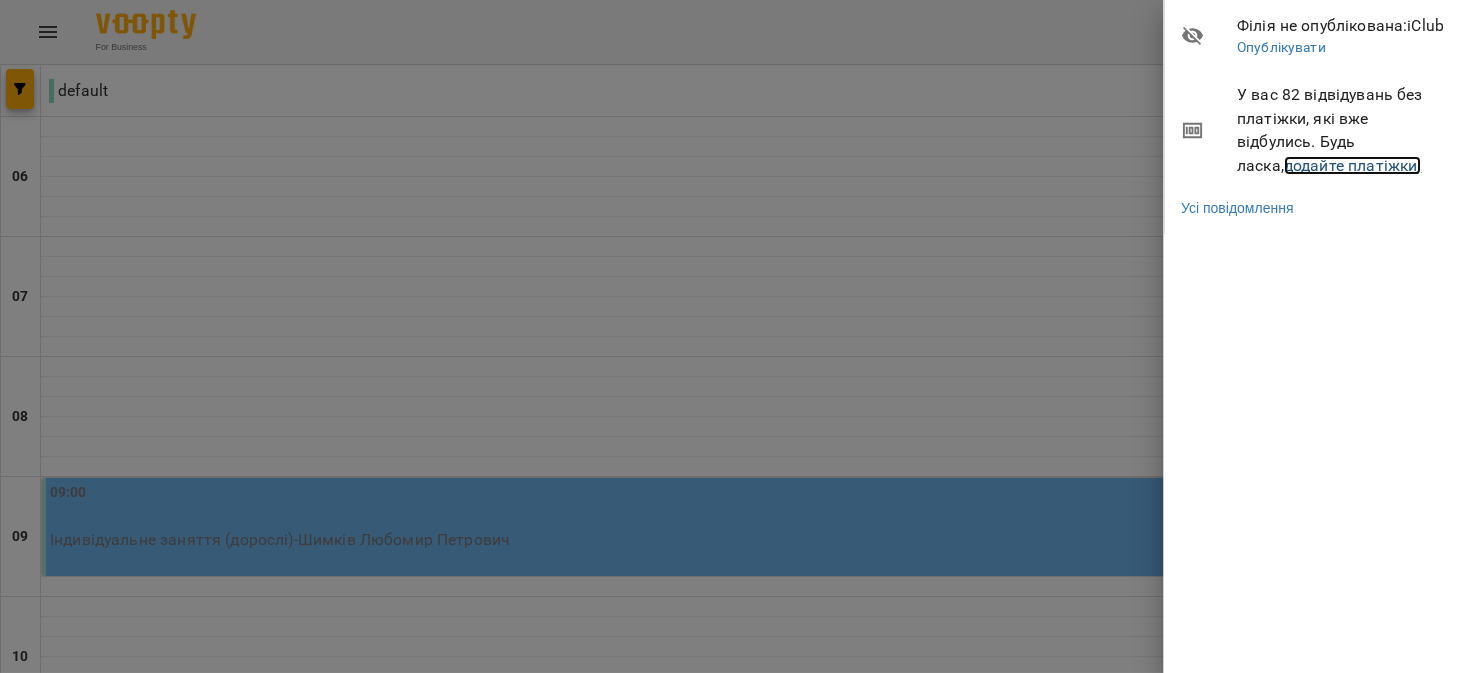 click on "додайте платіжки!" at bounding box center (1353, 165) 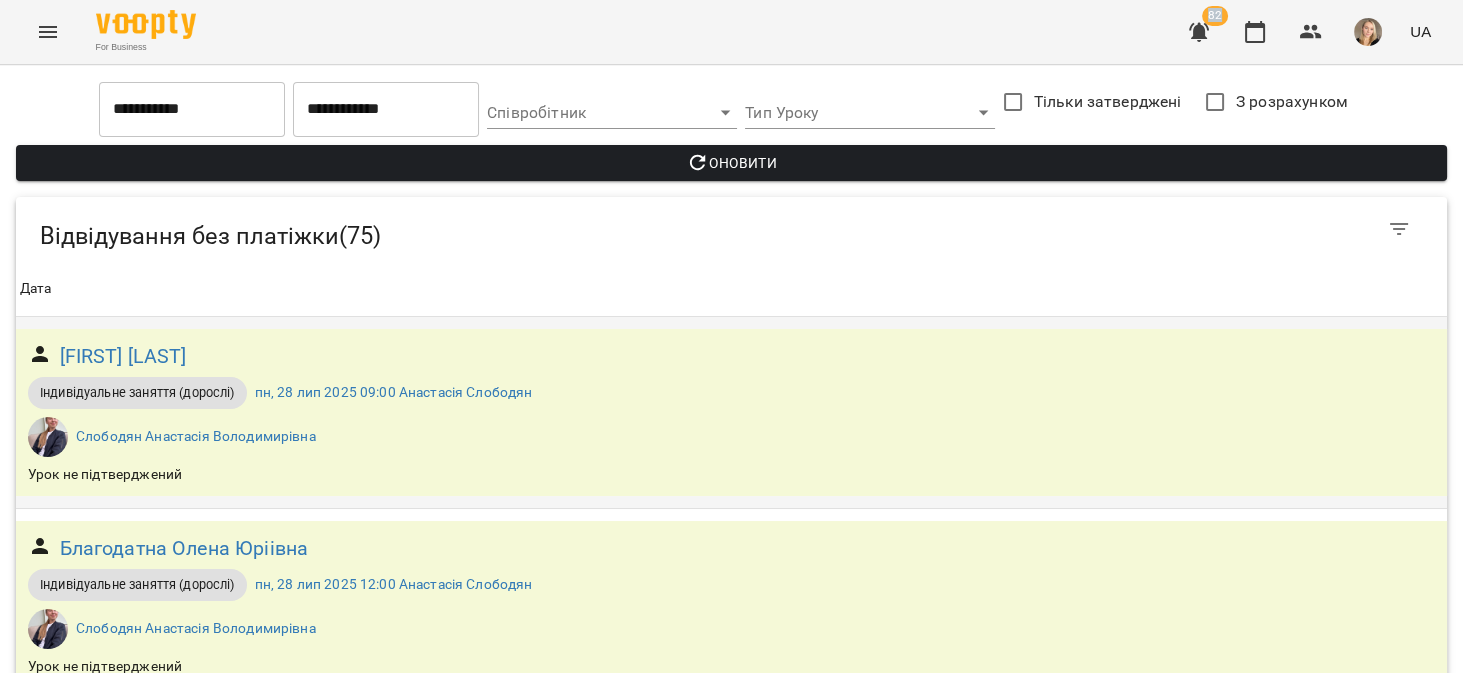 scroll, scrollTop: 952, scrollLeft: 0, axis: vertical 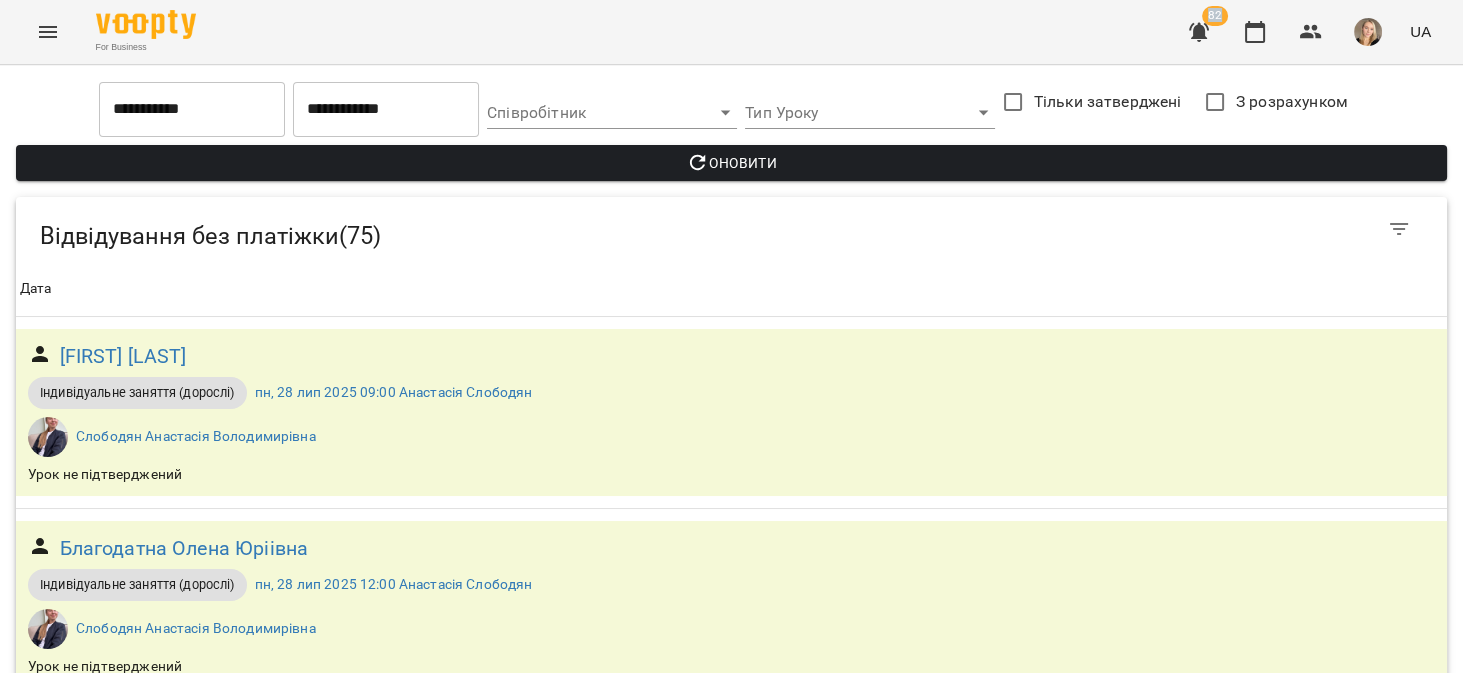 click on "пн, 28 лип 2025 21:00   Екса" at bounding box center [342, 1160] 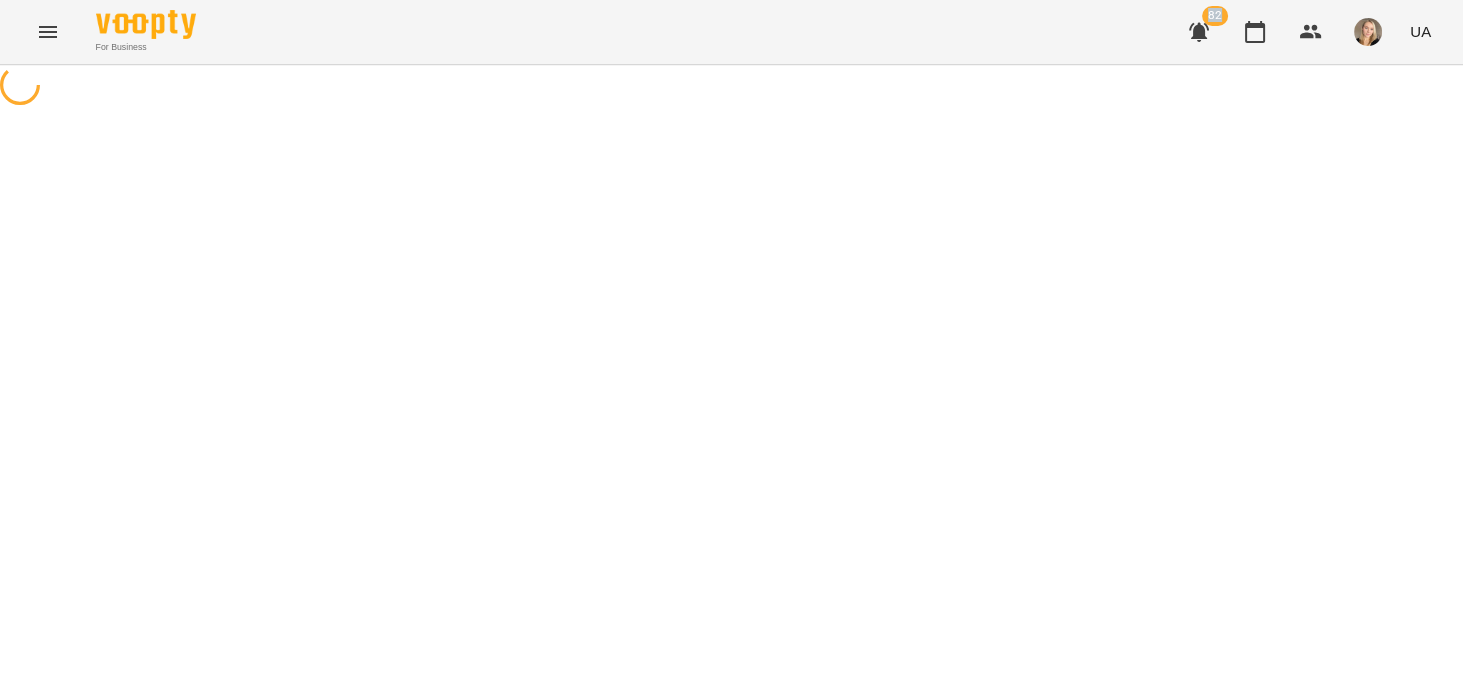 scroll, scrollTop: 0, scrollLeft: 0, axis: both 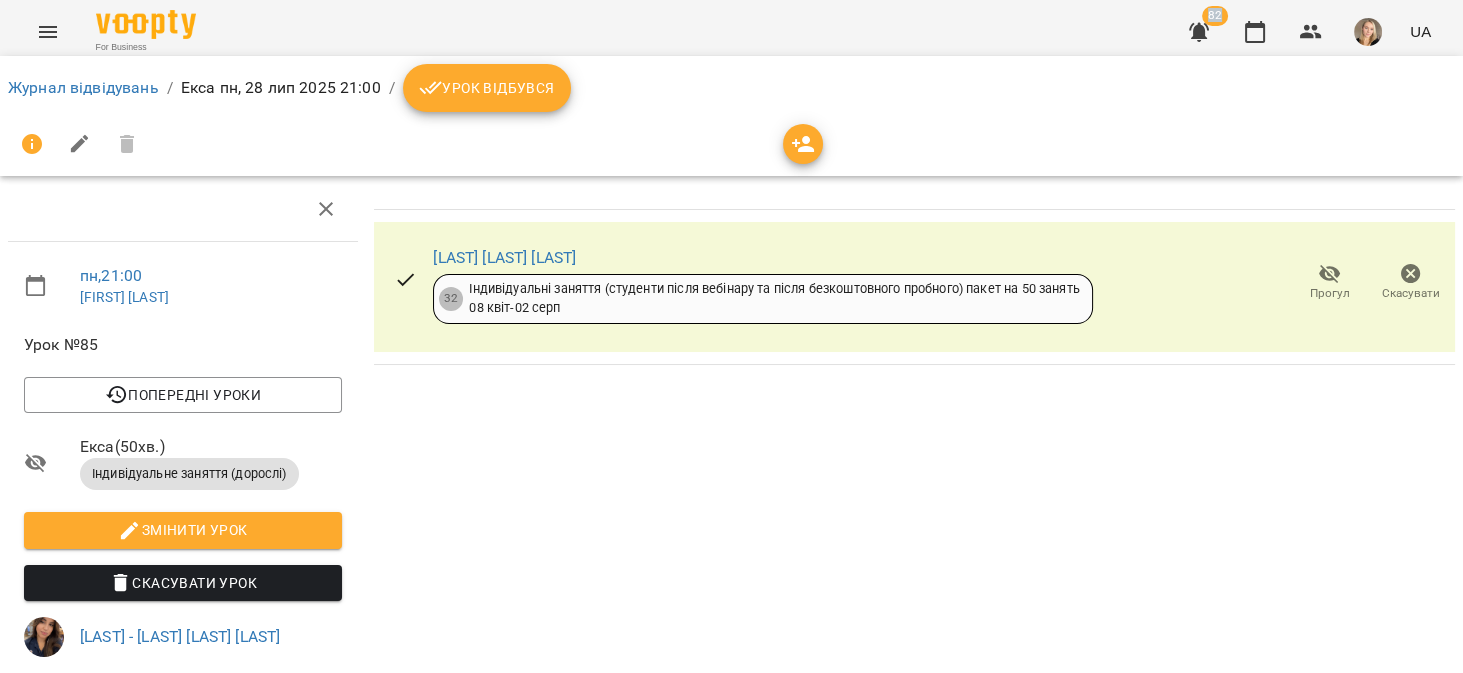click 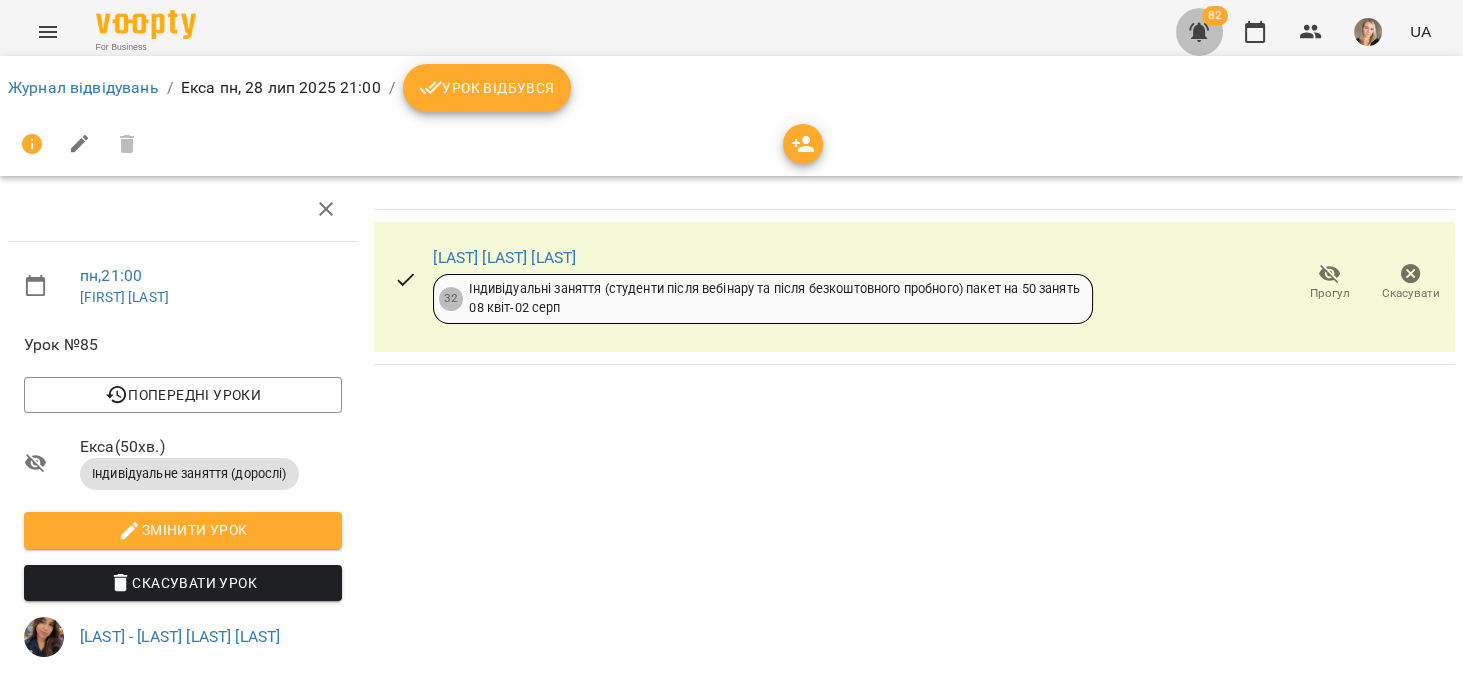 click at bounding box center (1199, 32) 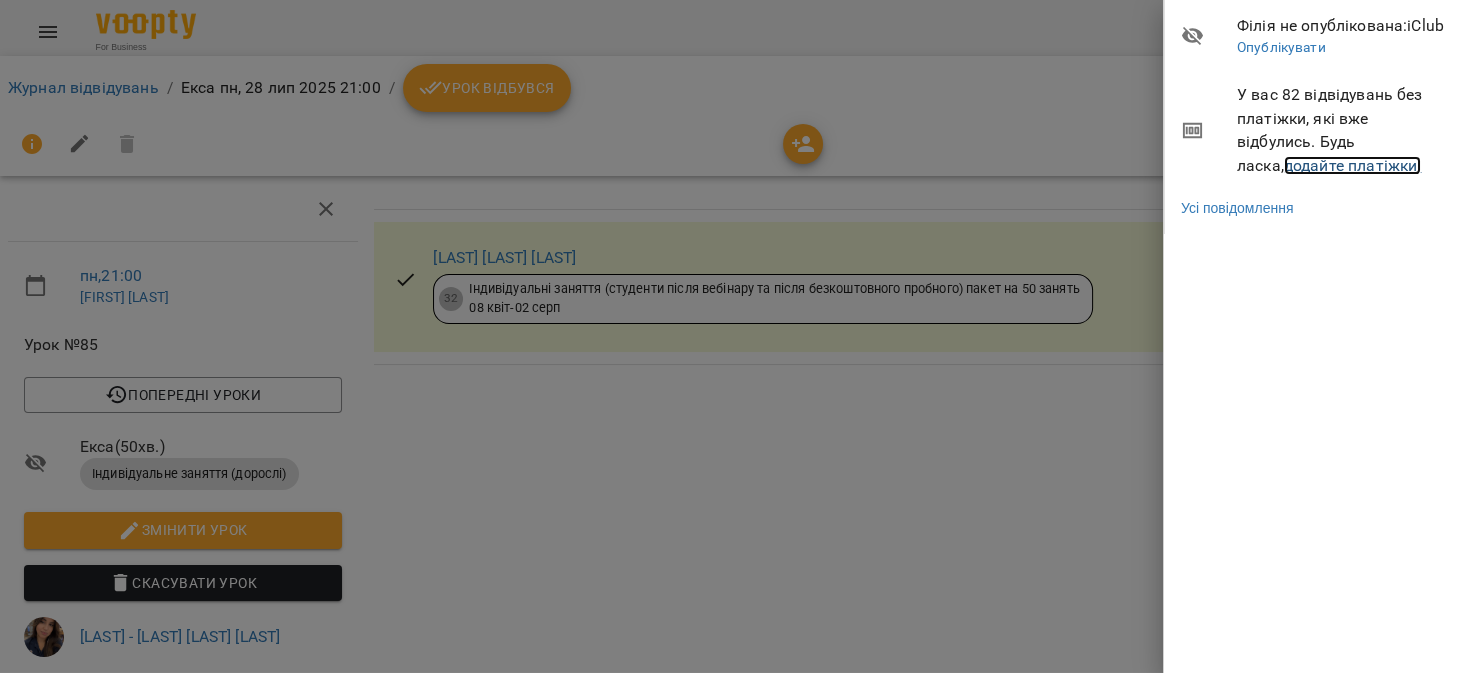 click on "додайте платіжки!" at bounding box center (1353, 165) 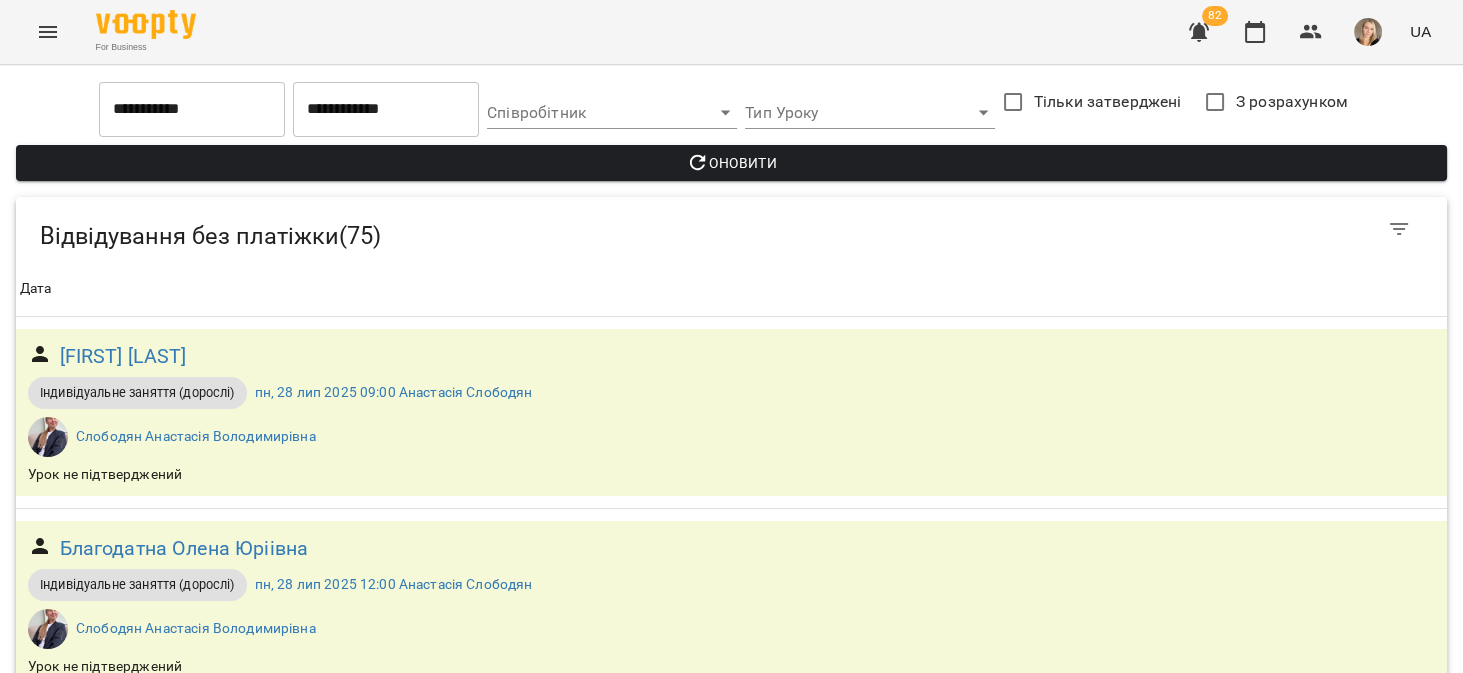 scroll, scrollTop: 1079, scrollLeft: 0, axis: vertical 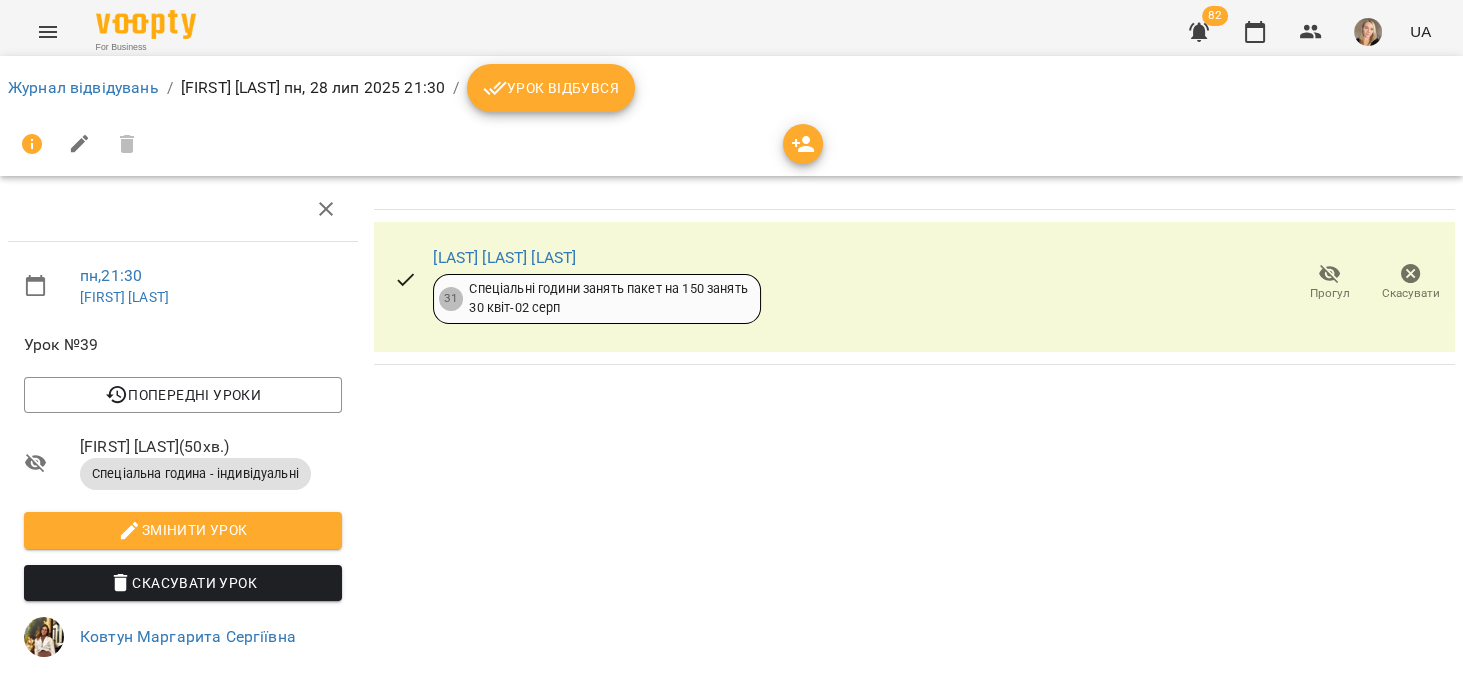 click on "Скасувати" at bounding box center (1410, 283) 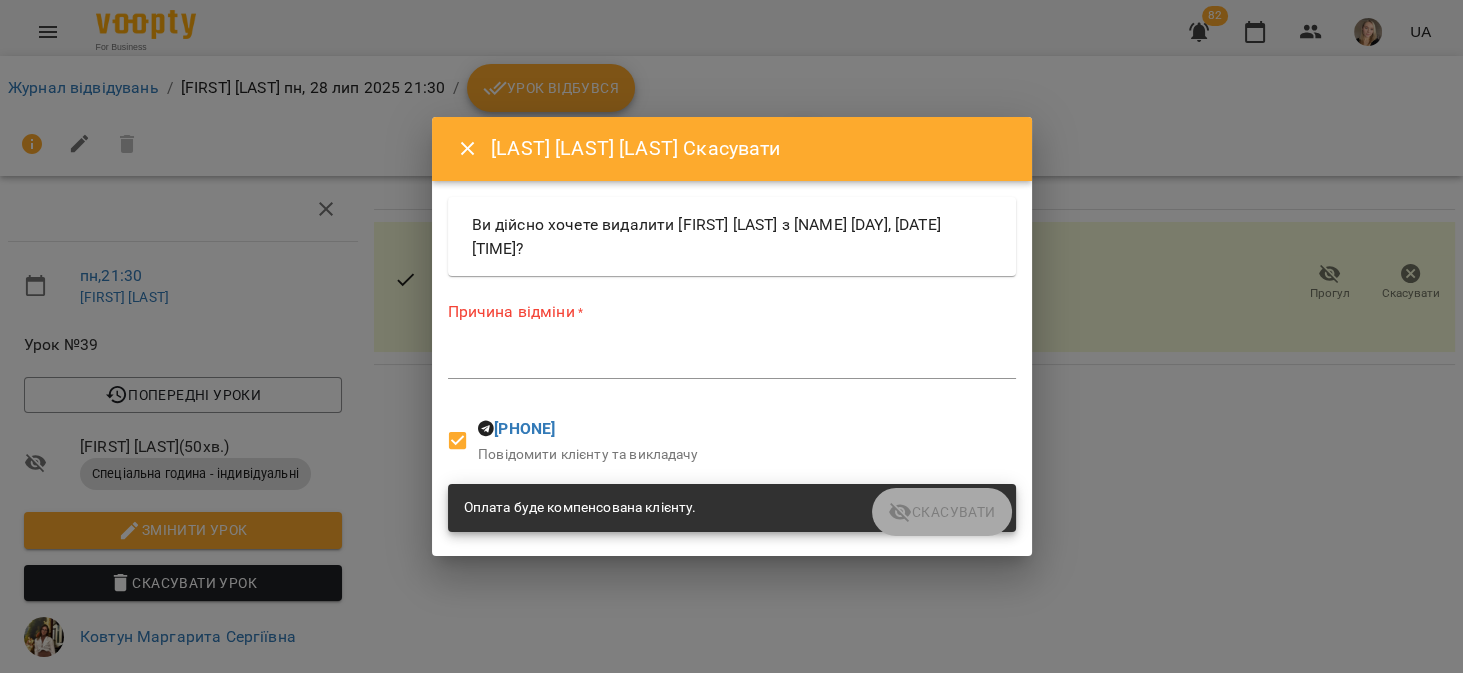 click on "*" at bounding box center [732, 363] 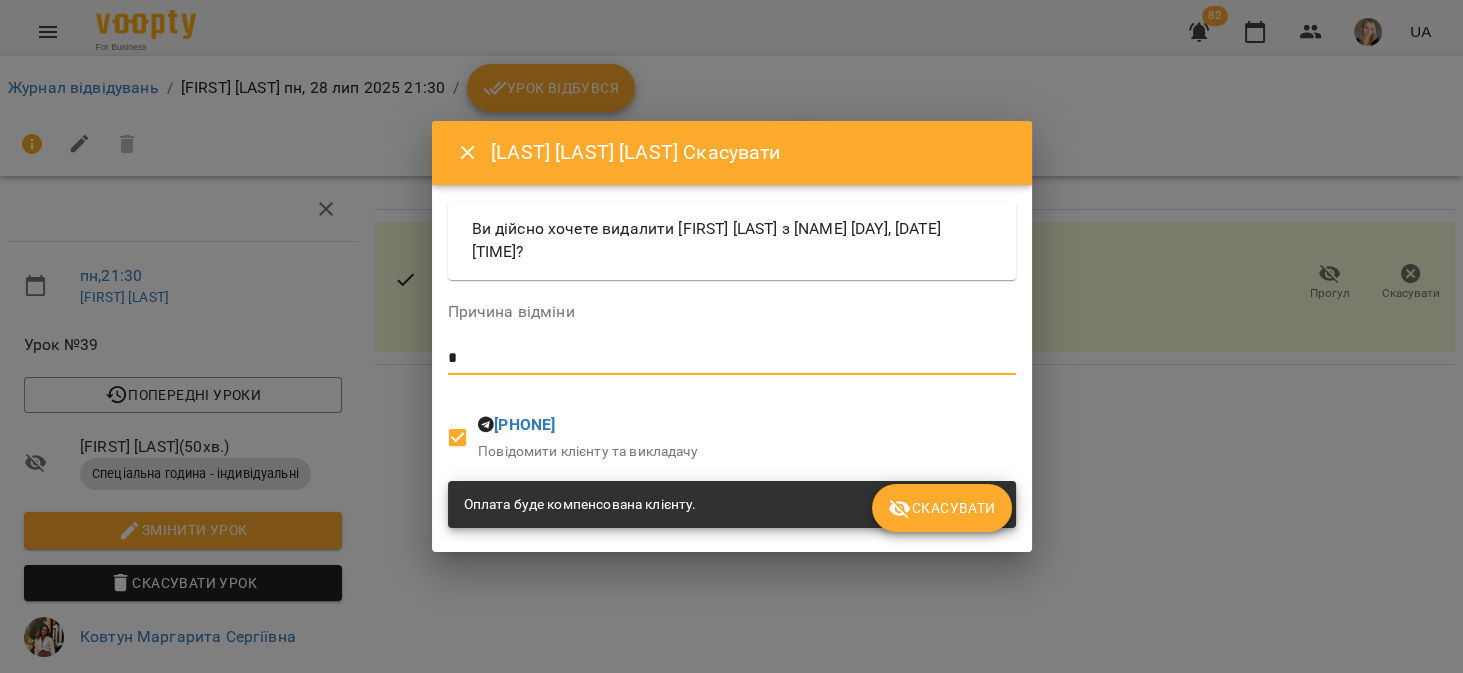 type on "*" 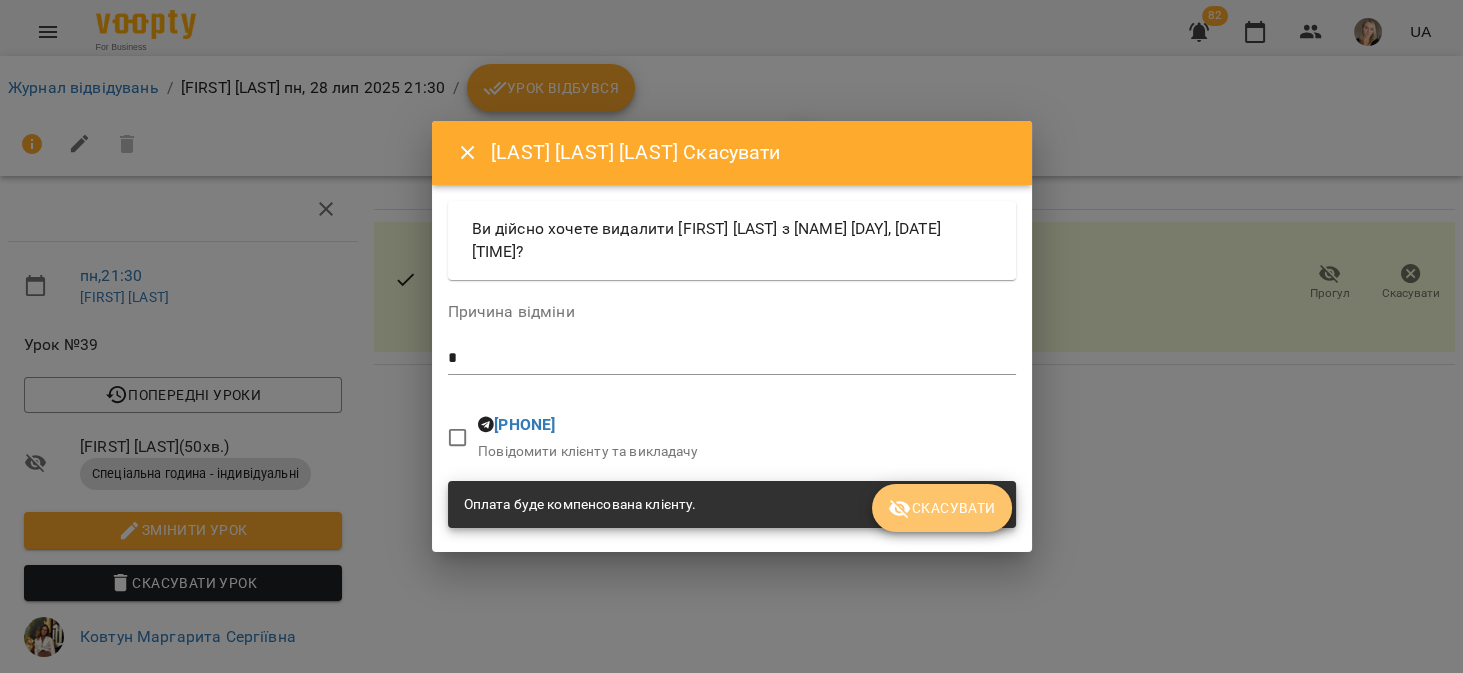 click on "Скасувати" at bounding box center [941, 508] 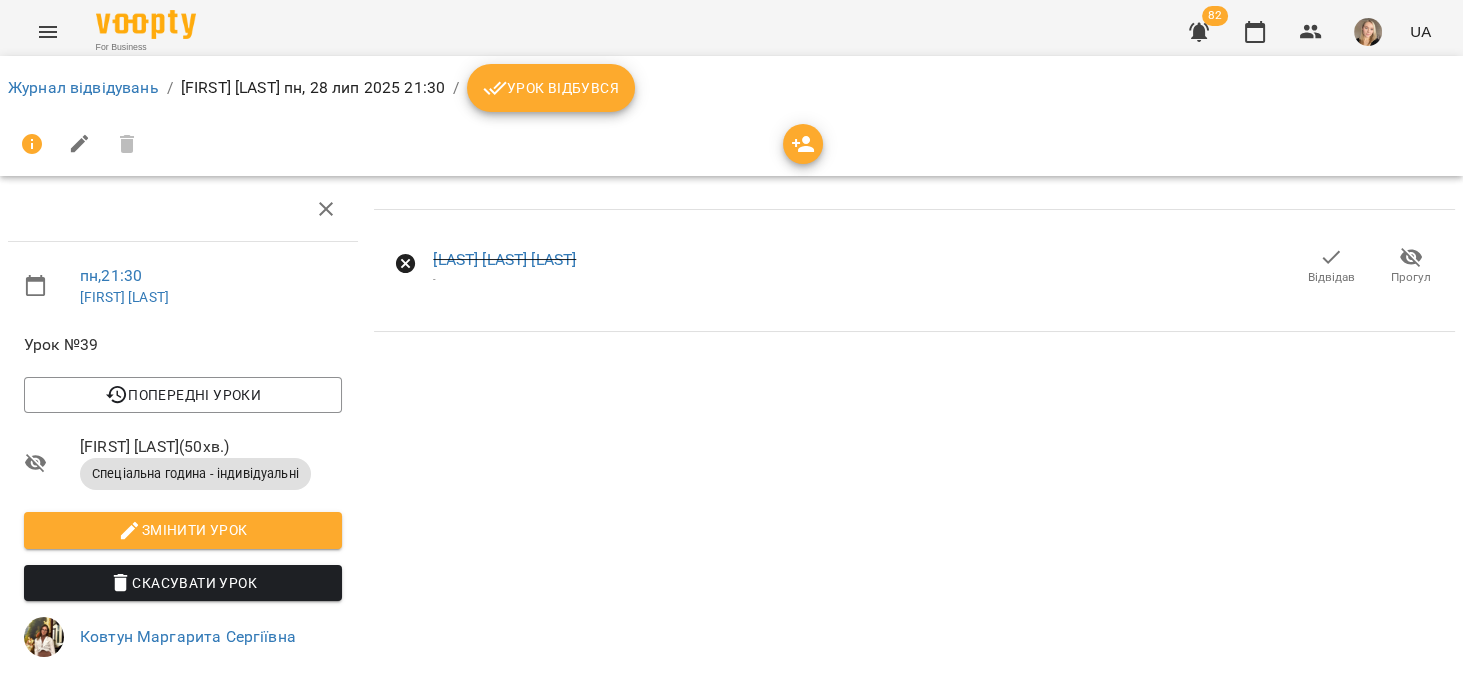 click at bounding box center [1199, 32] 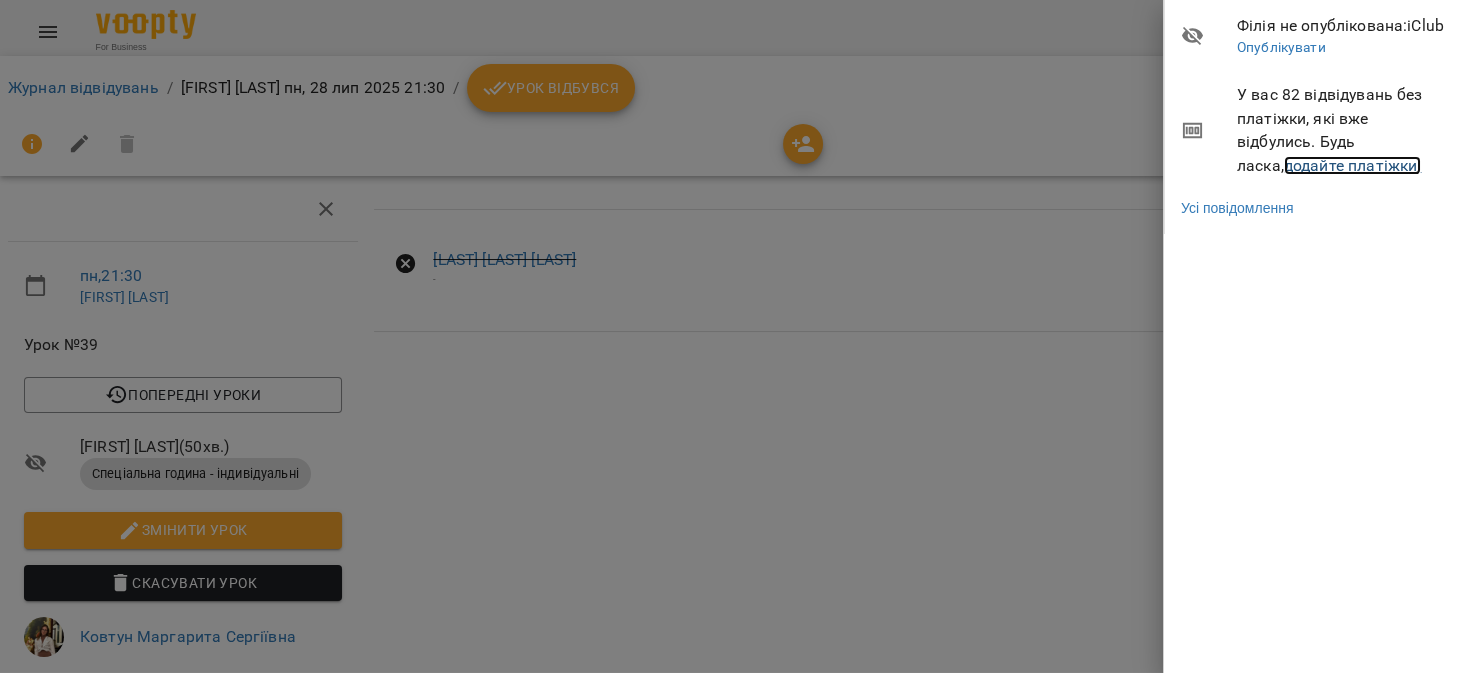 click on "додайте платіжки!" at bounding box center [1353, 165] 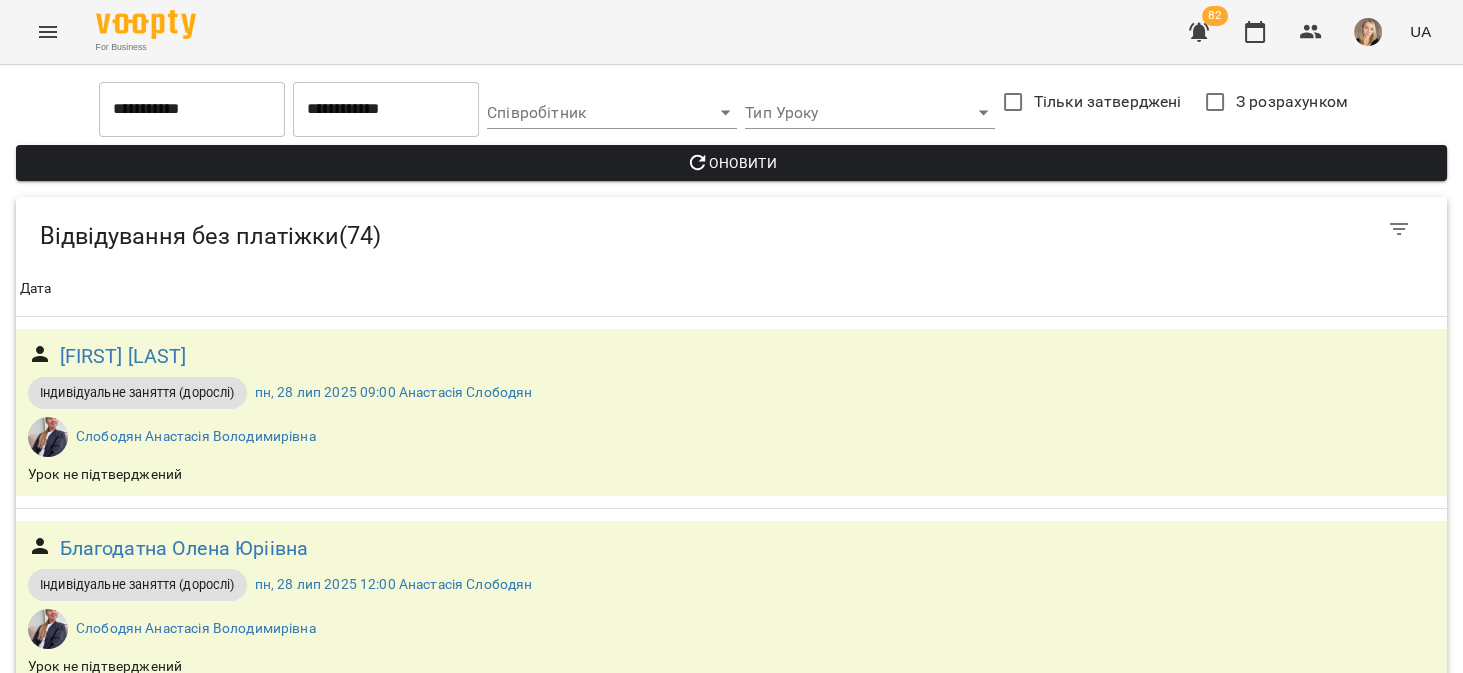 scroll, scrollTop: 1142, scrollLeft: 0, axis: vertical 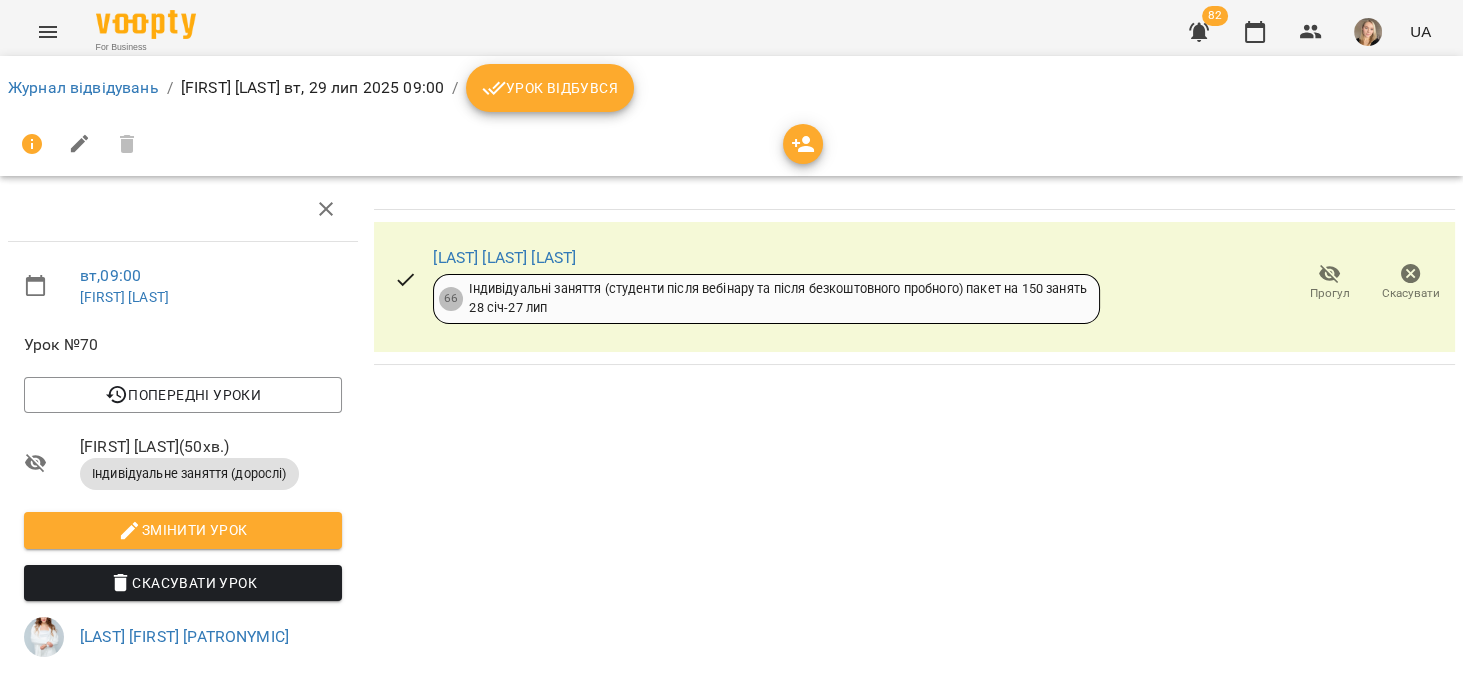 click 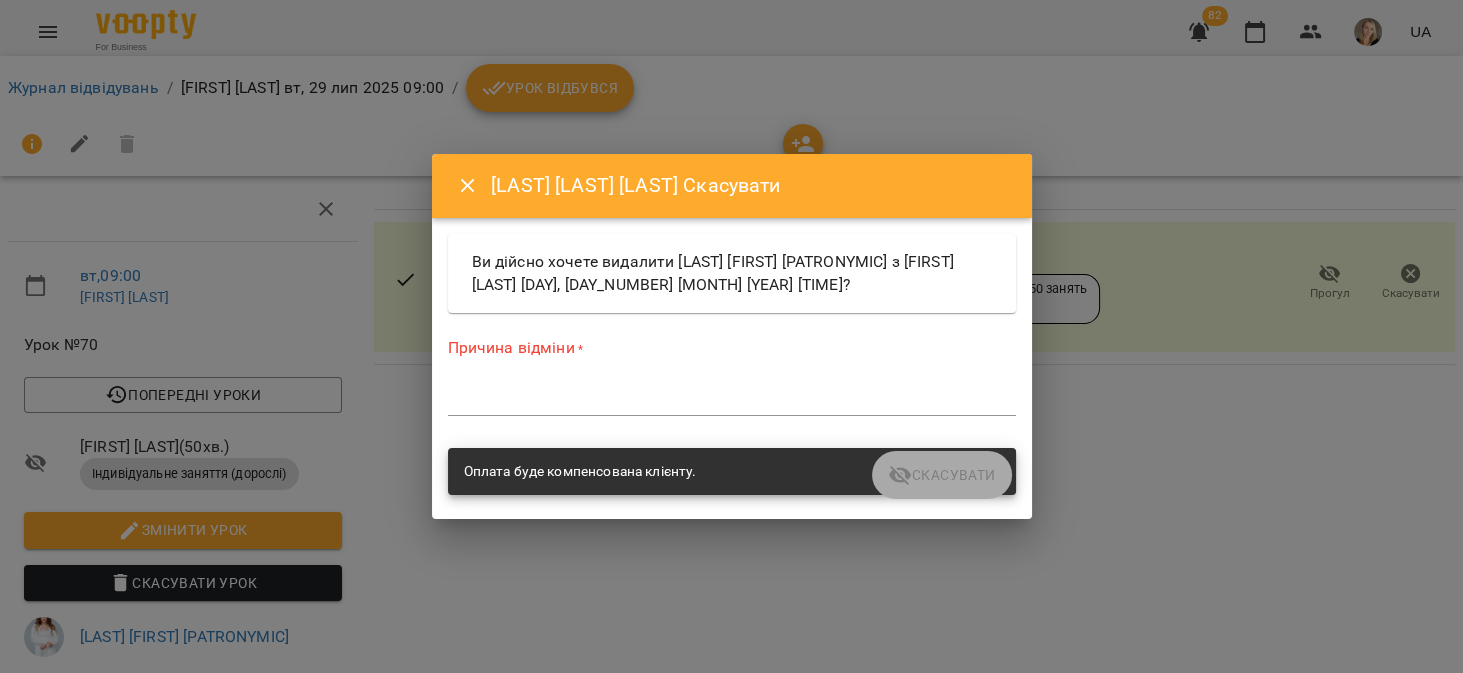 click at bounding box center (732, 399) 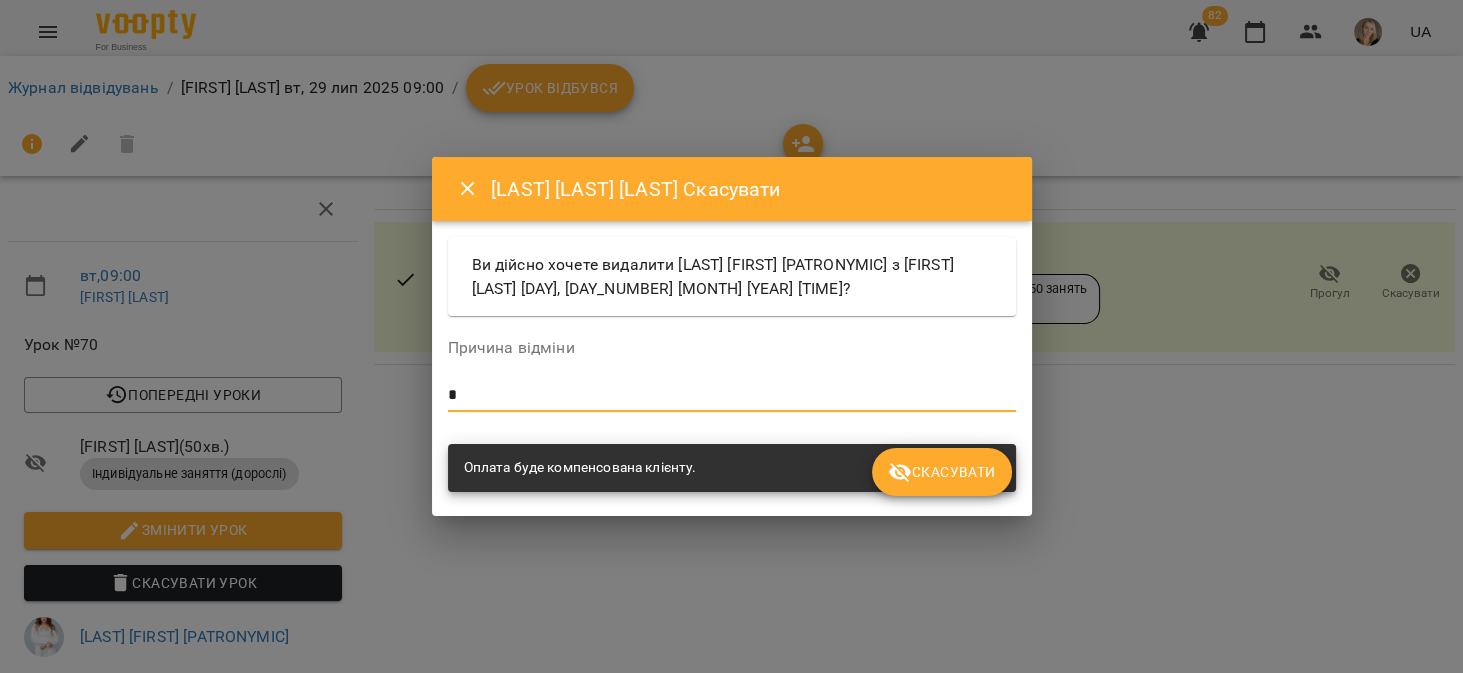 type on "*" 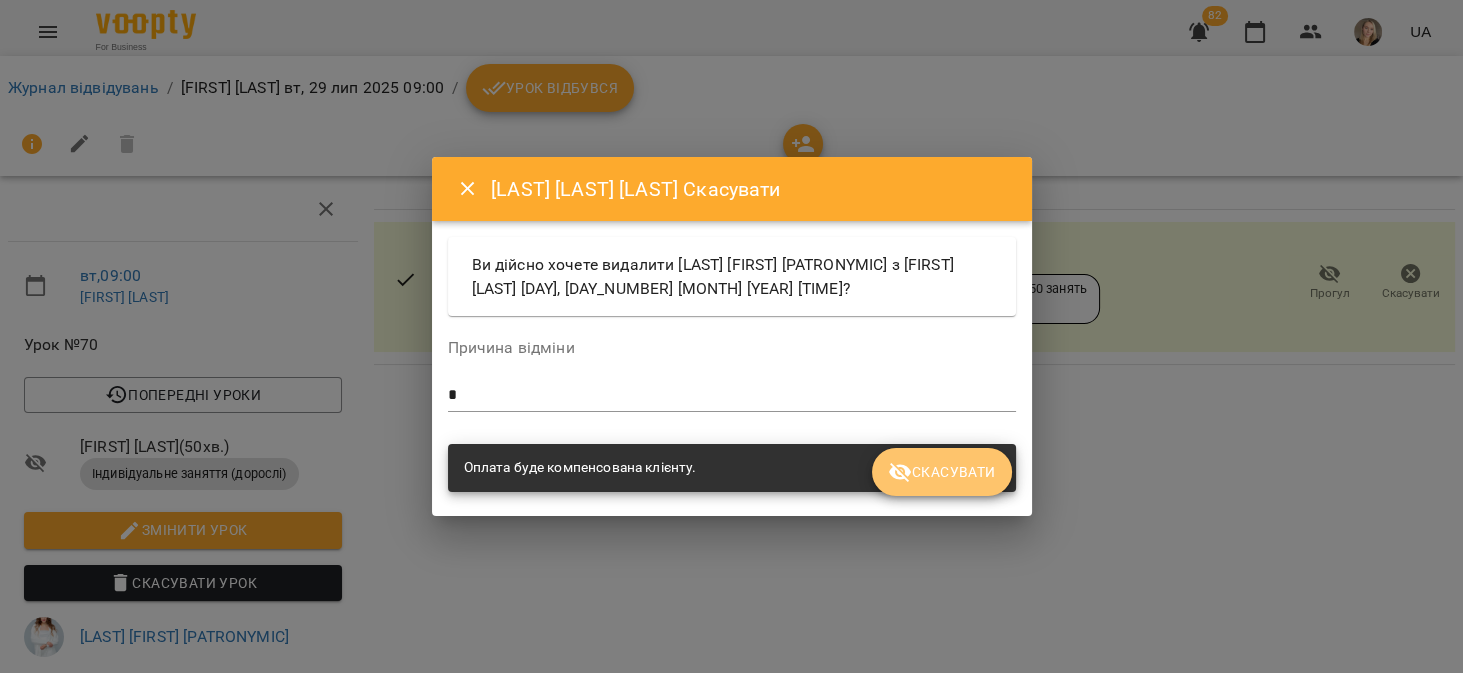 click on "Скасувати" at bounding box center (941, 472) 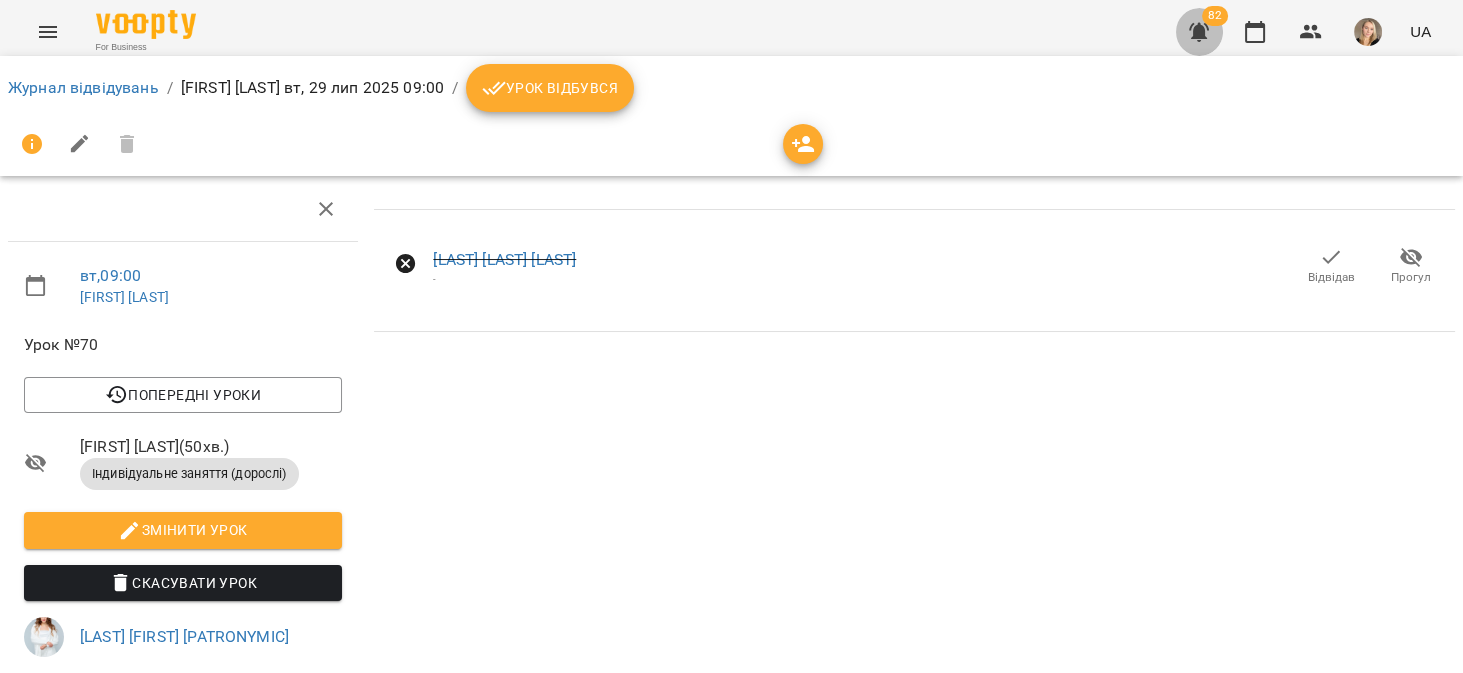 click at bounding box center (1199, 32) 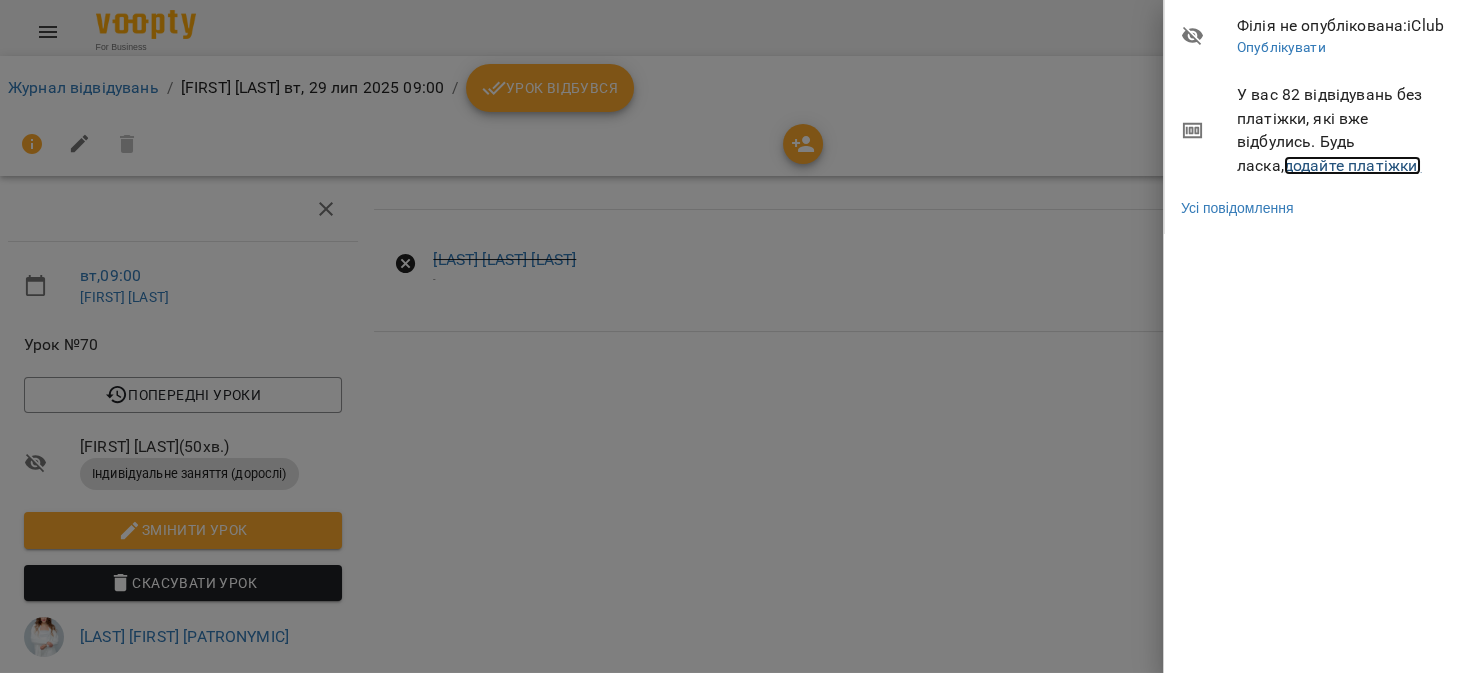 click on "додайте платіжки!" at bounding box center [1353, 165] 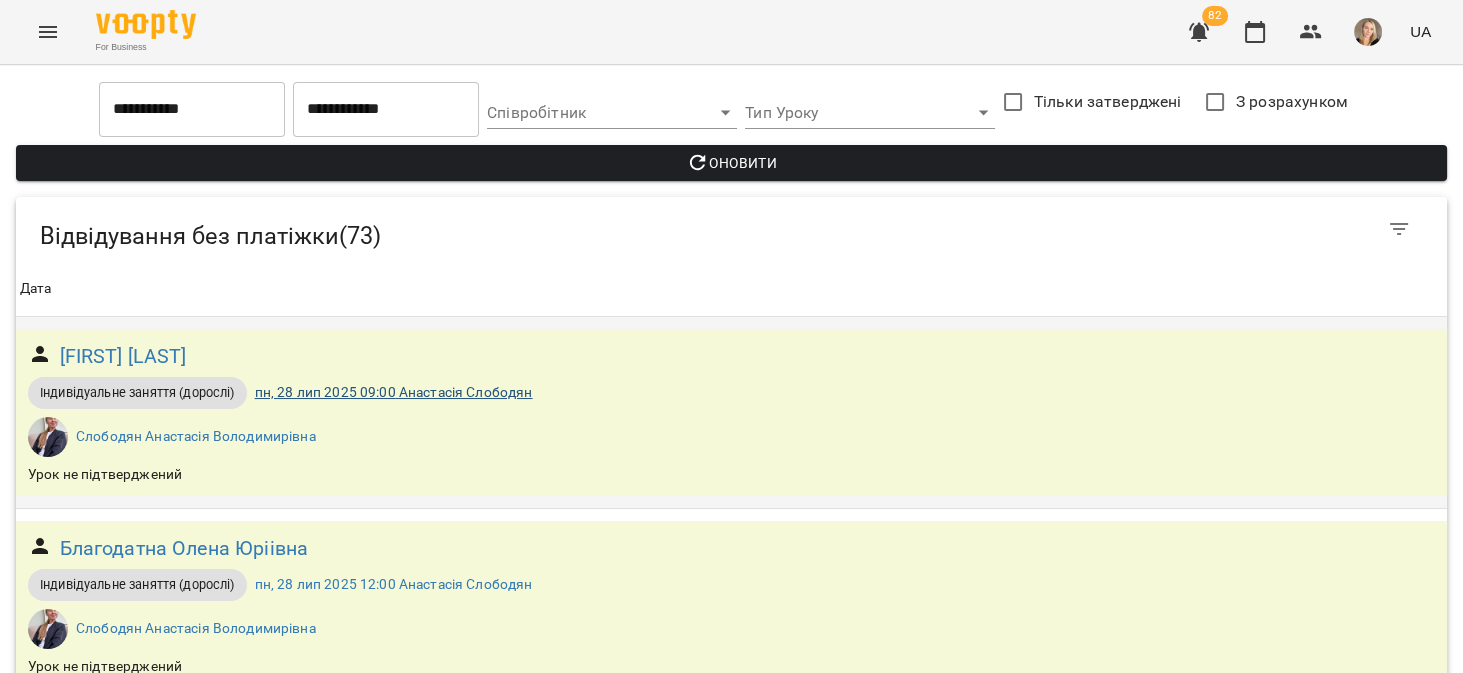 scroll, scrollTop: 1079, scrollLeft: 0, axis: vertical 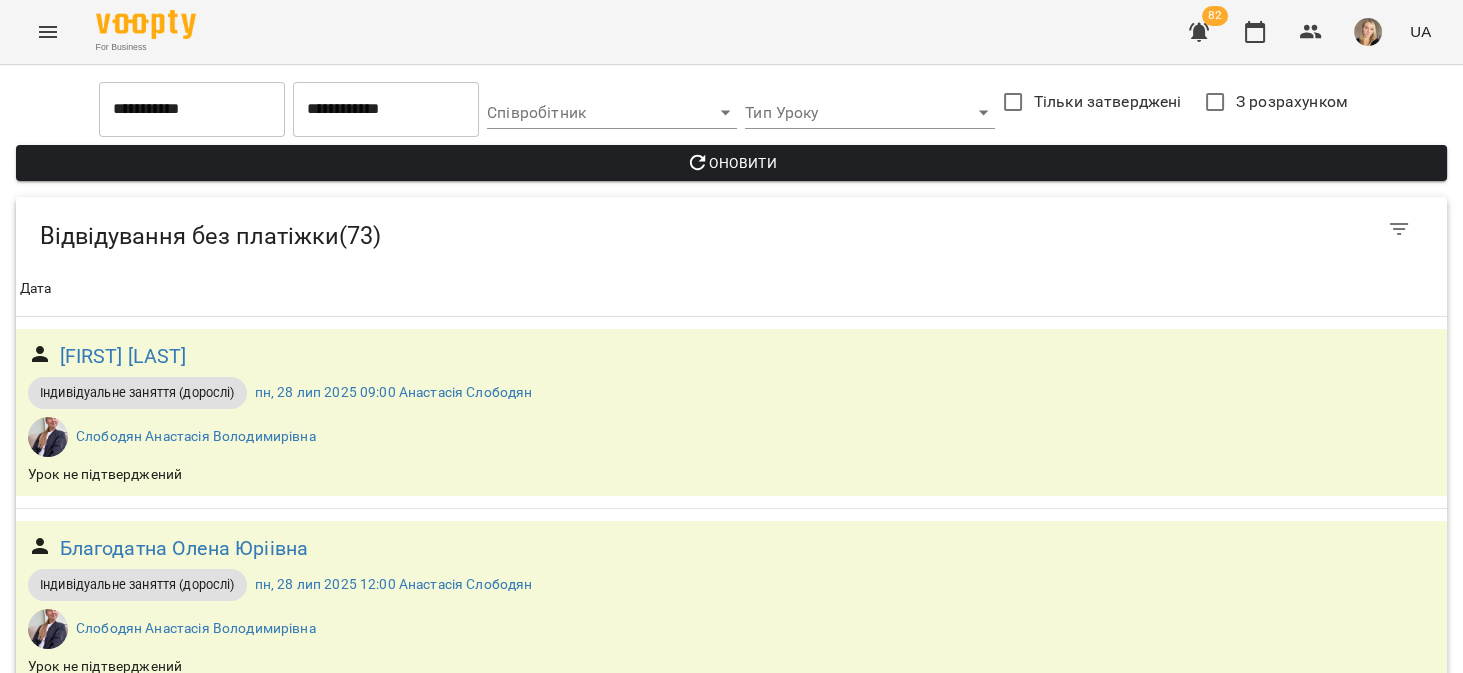 click on "вт, 29 лип 2025 10:00   Марго Ковтун" at bounding box center (348, 1352) 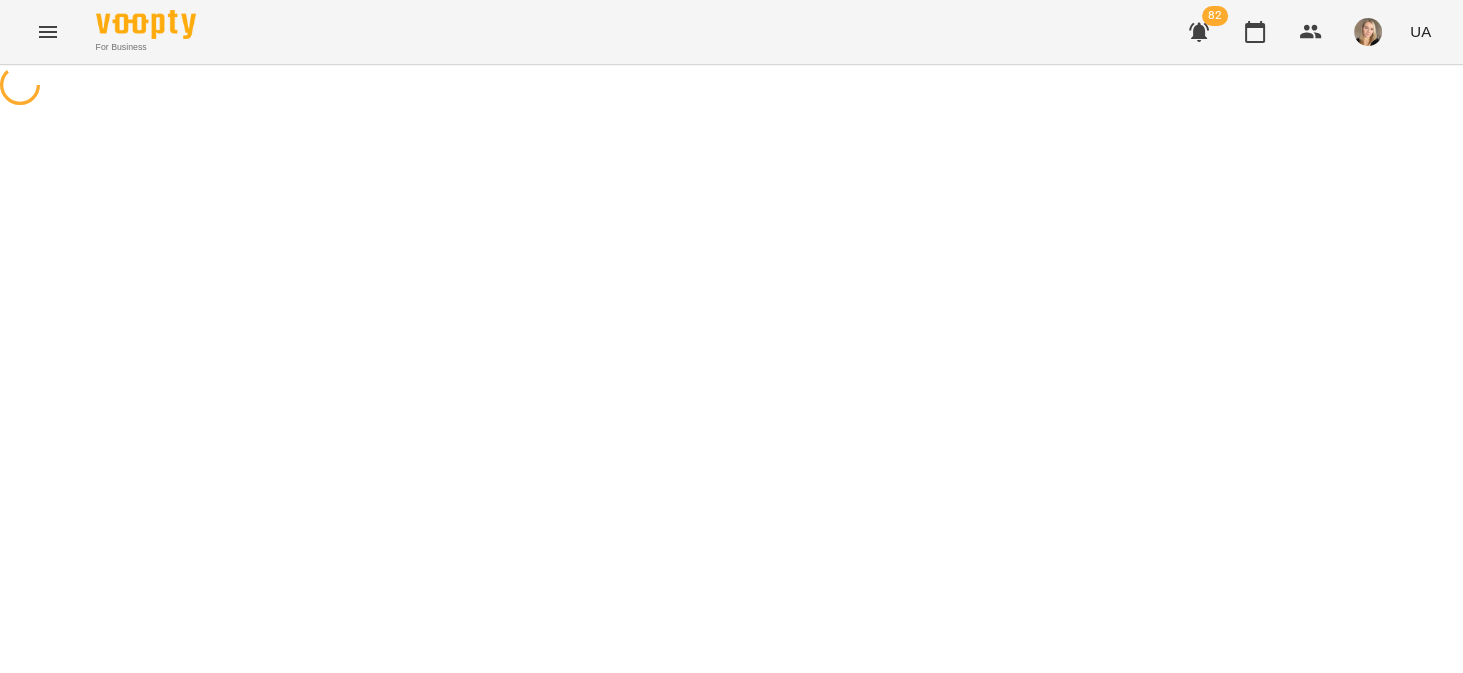 scroll, scrollTop: 0, scrollLeft: 0, axis: both 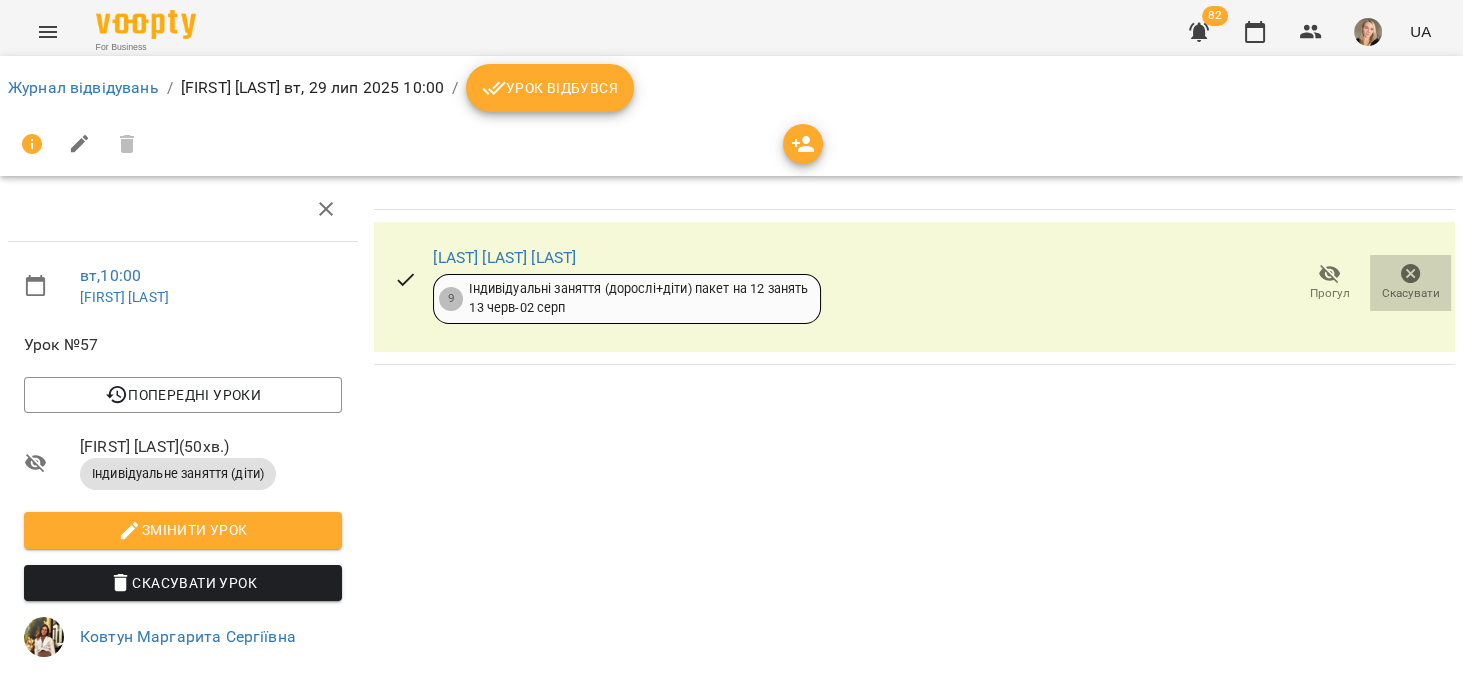 click 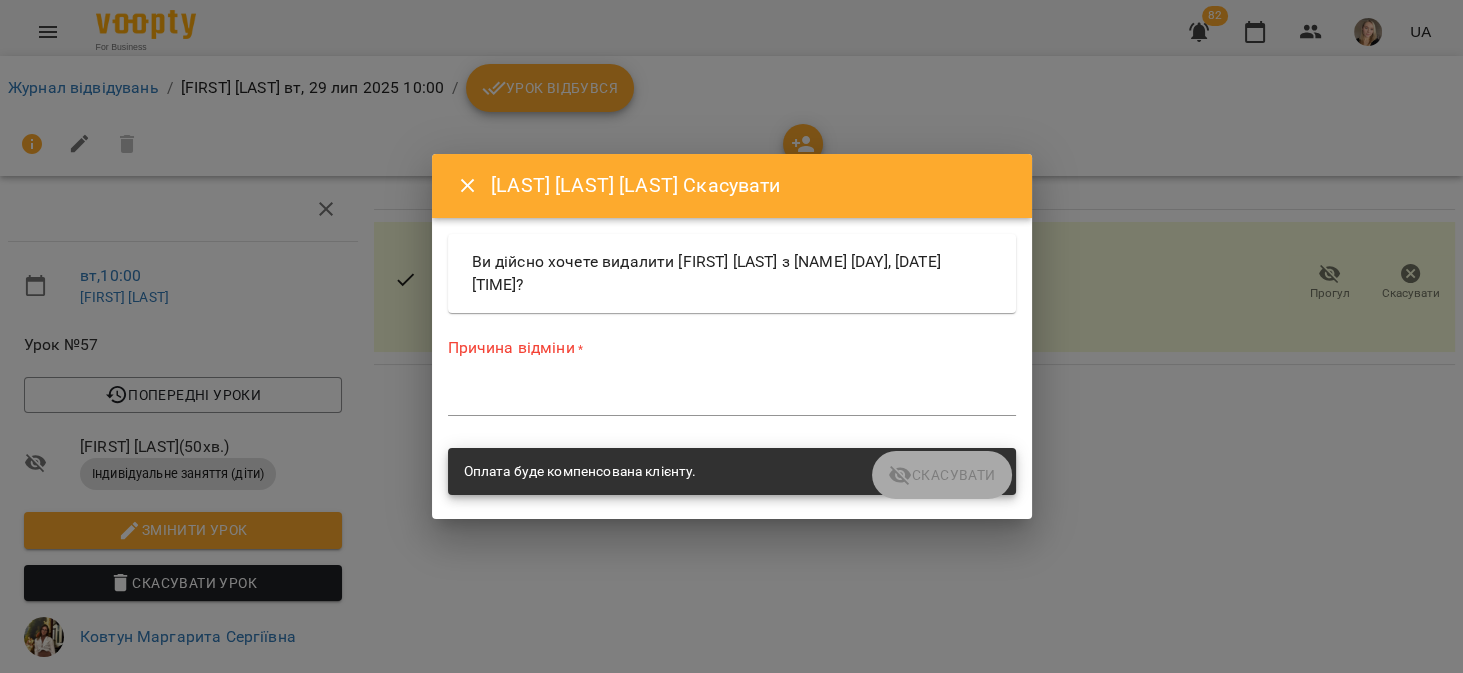 click on "Причина відміни   * *" at bounding box center (732, 380) 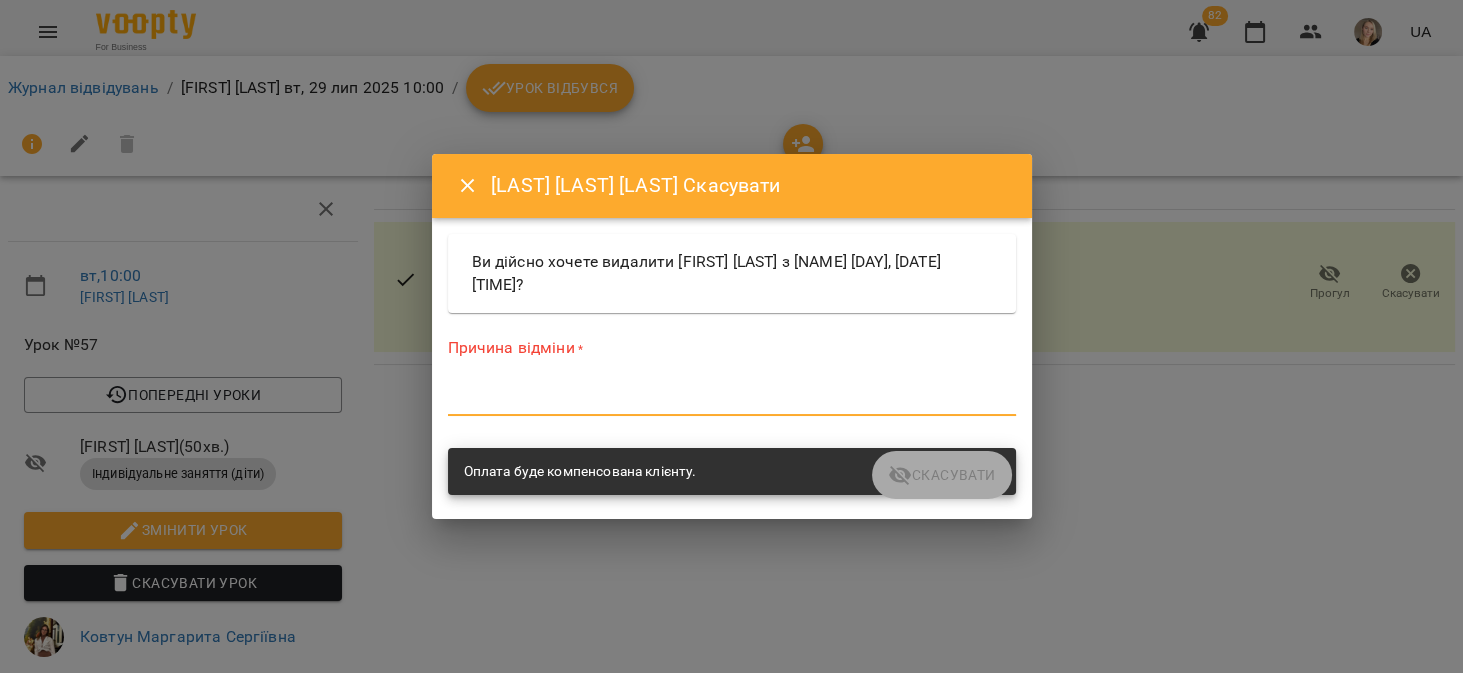click at bounding box center (732, 399) 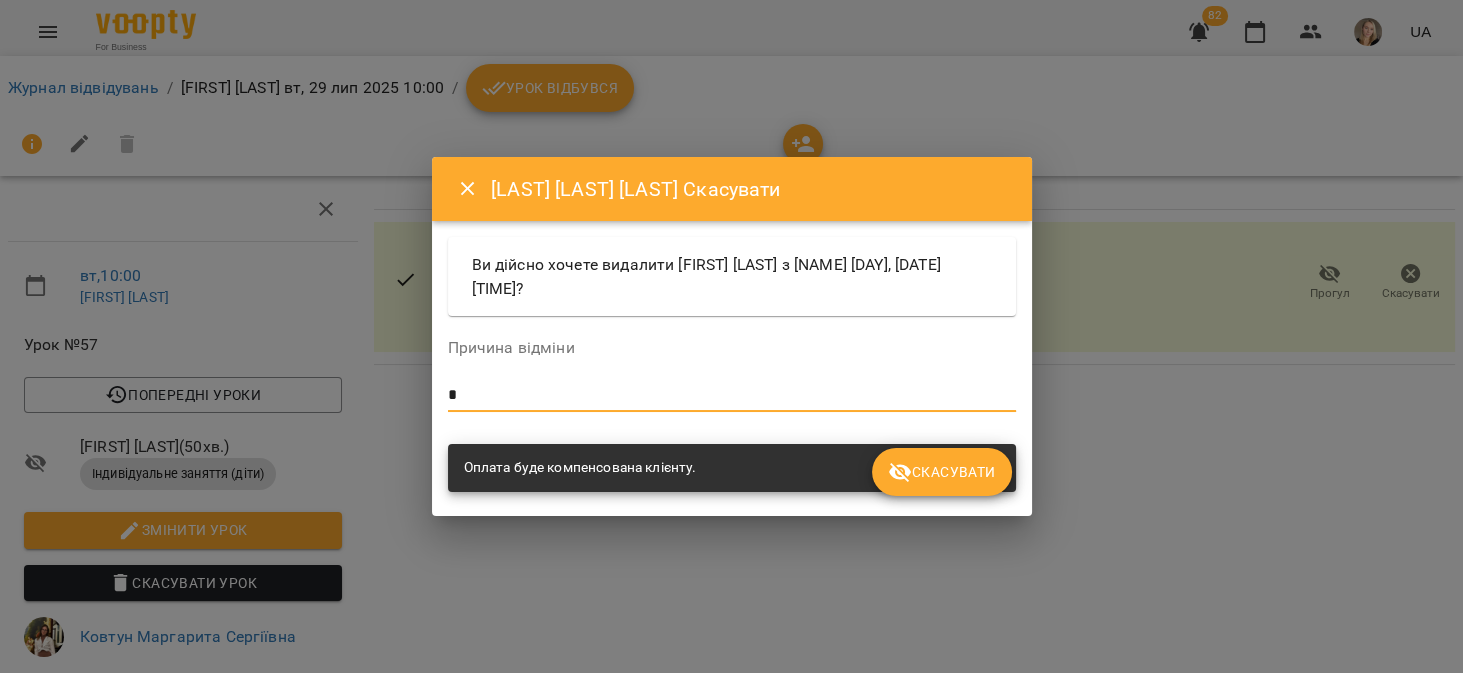 type on "*" 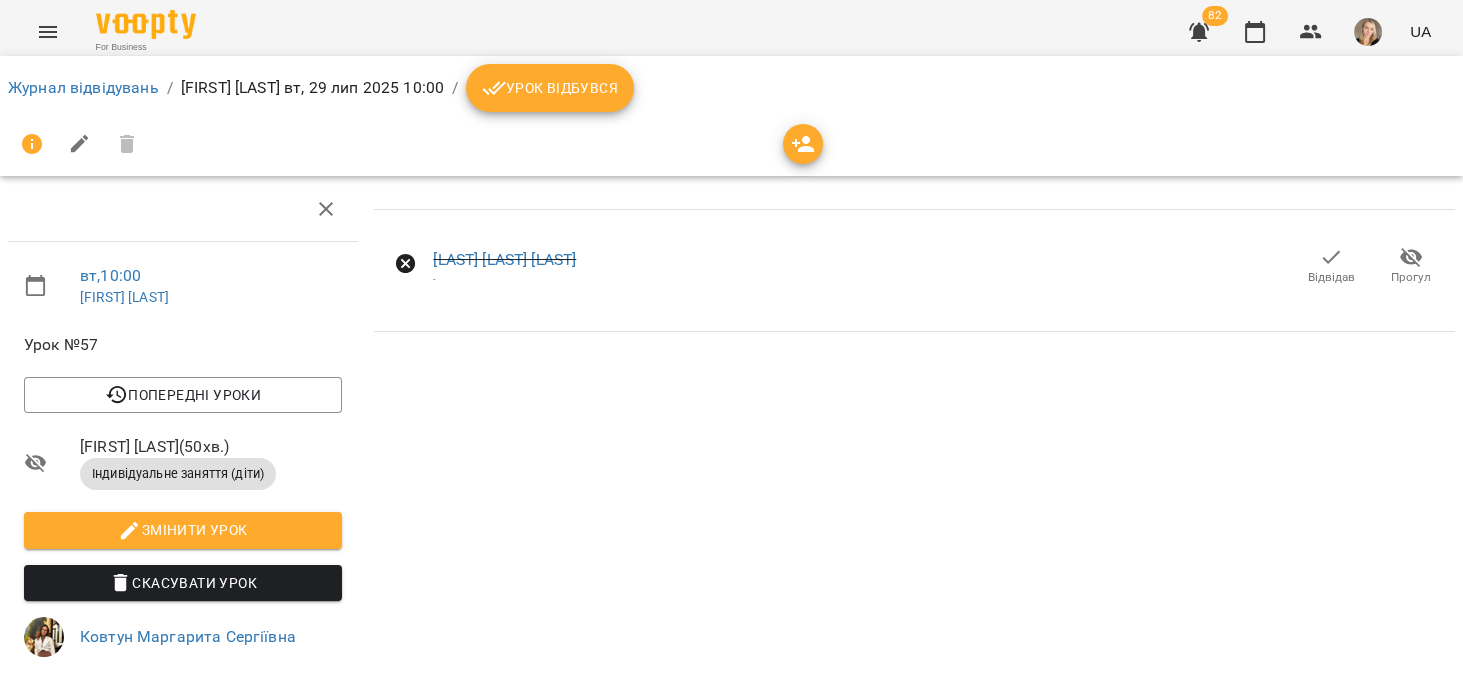 click at bounding box center [1199, 32] 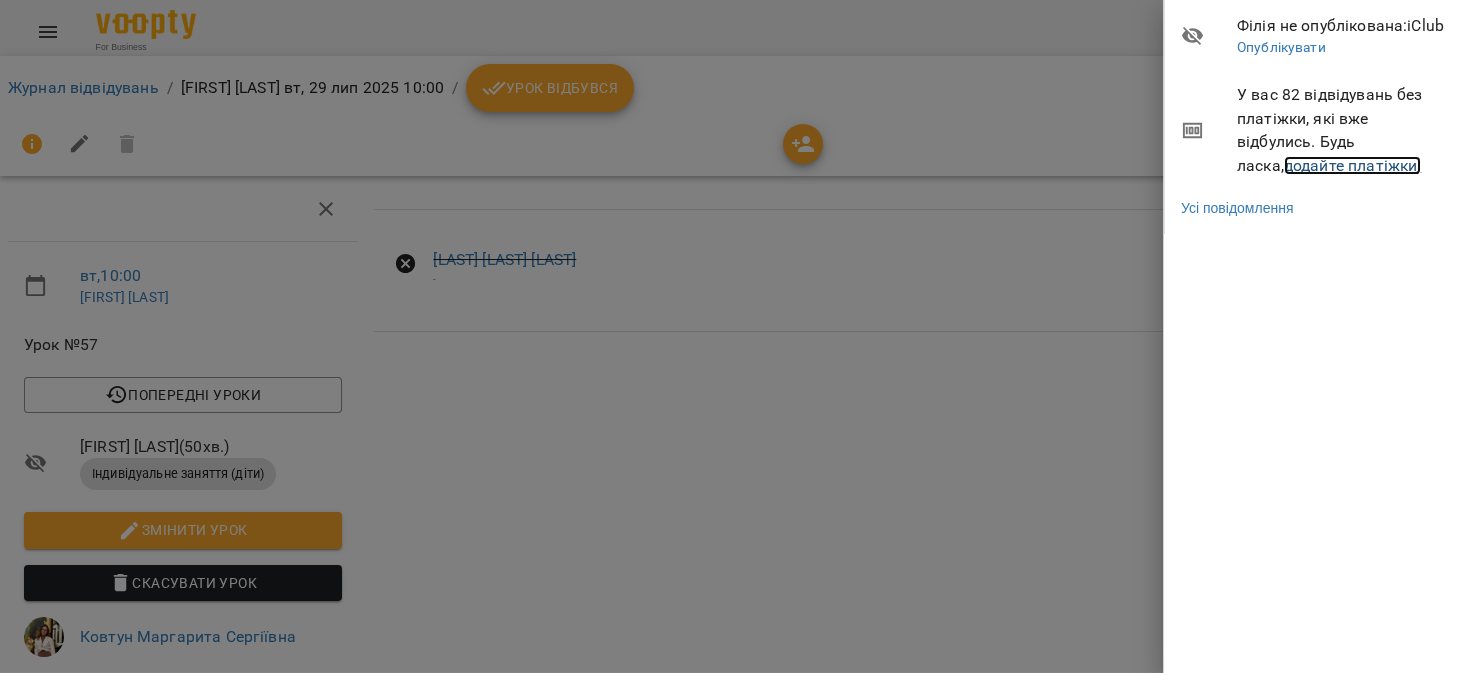 click on "додайте платіжки!" at bounding box center (1353, 165) 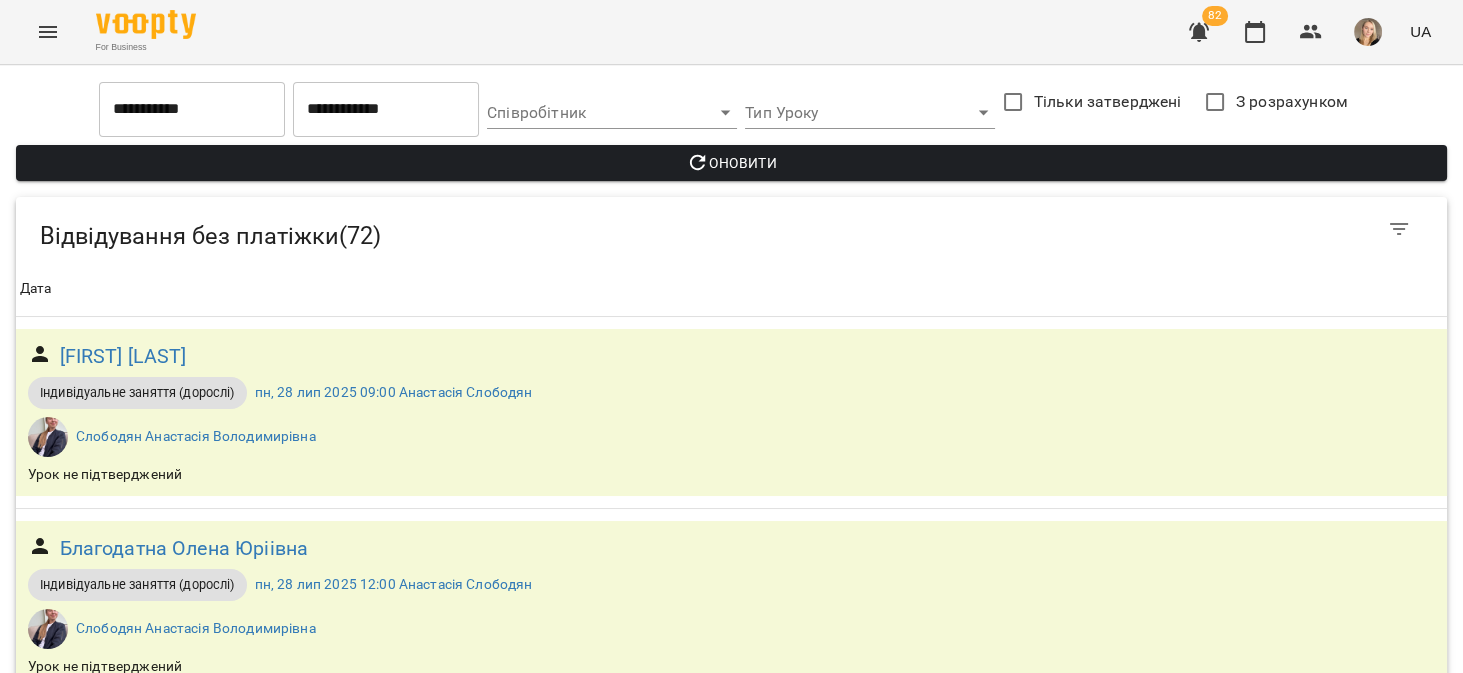 scroll, scrollTop: 1079, scrollLeft: 0, axis: vertical 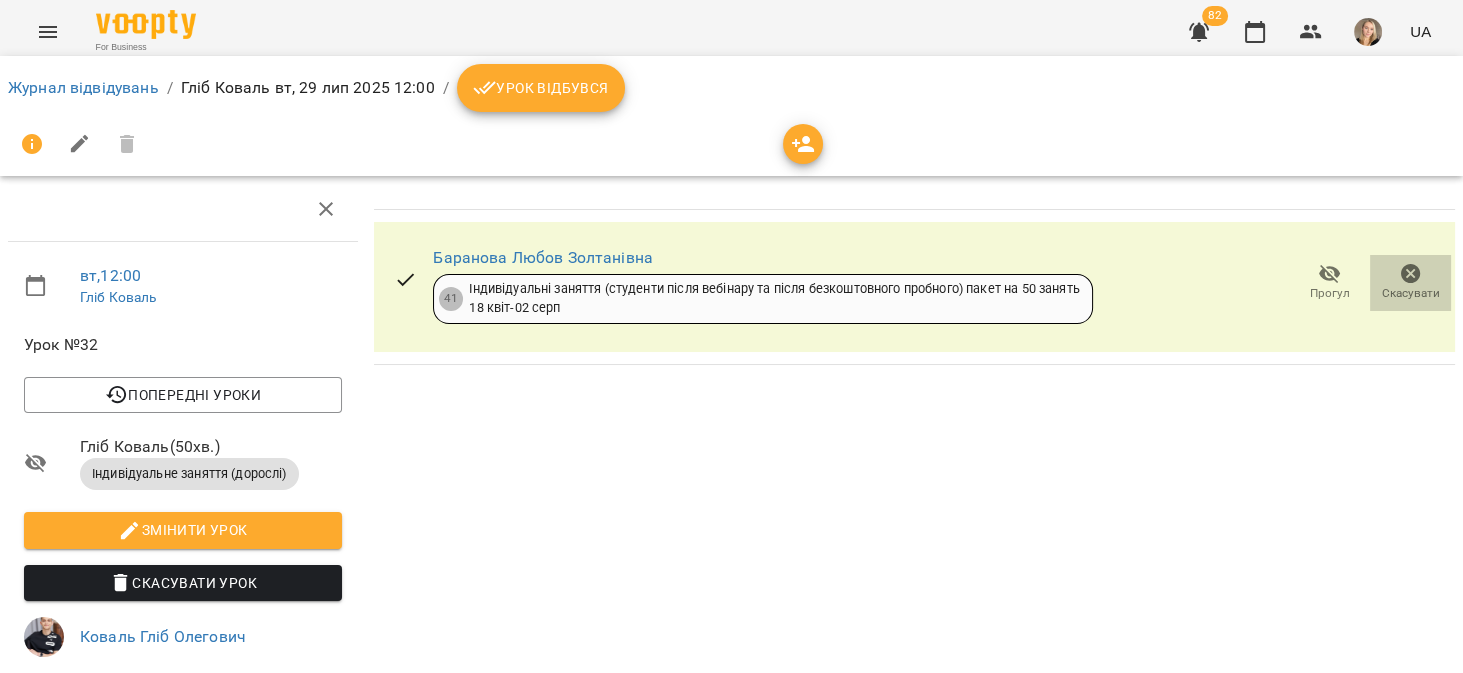 click 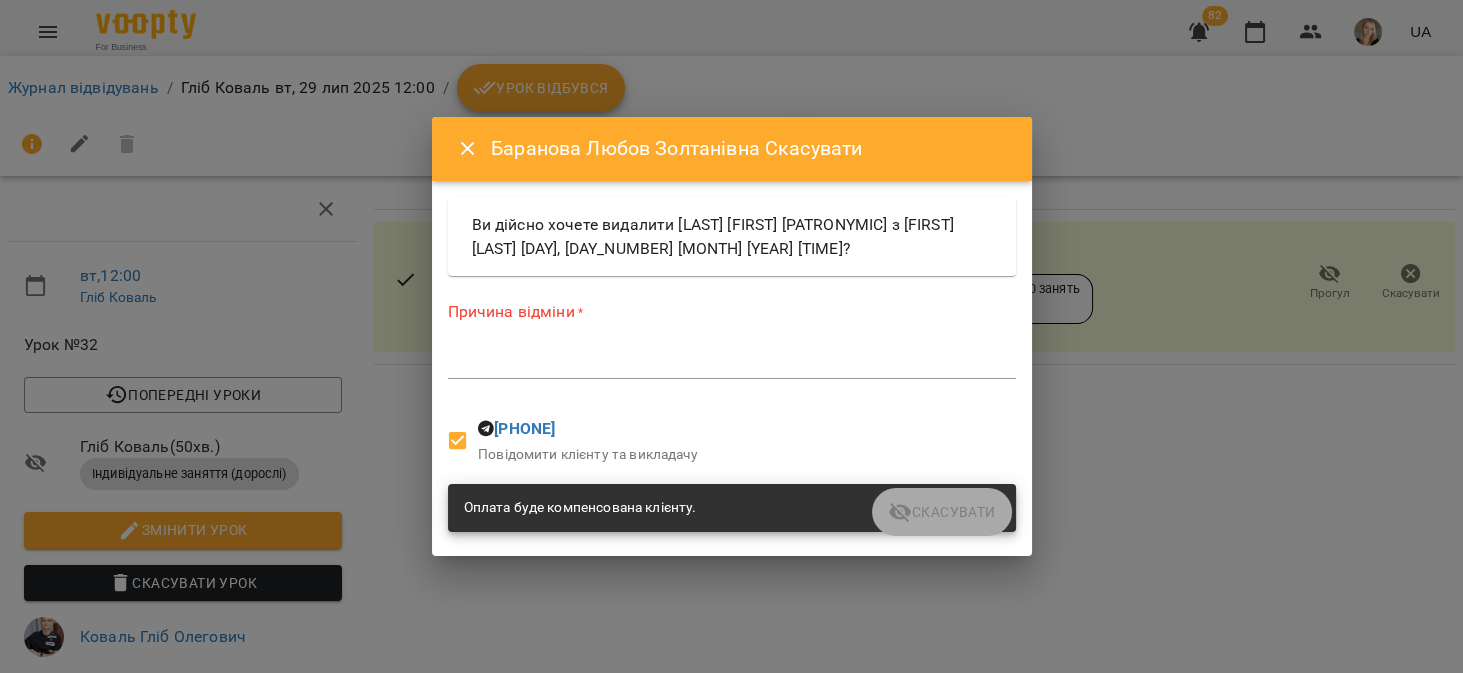 click at bounding box center (732, 362) 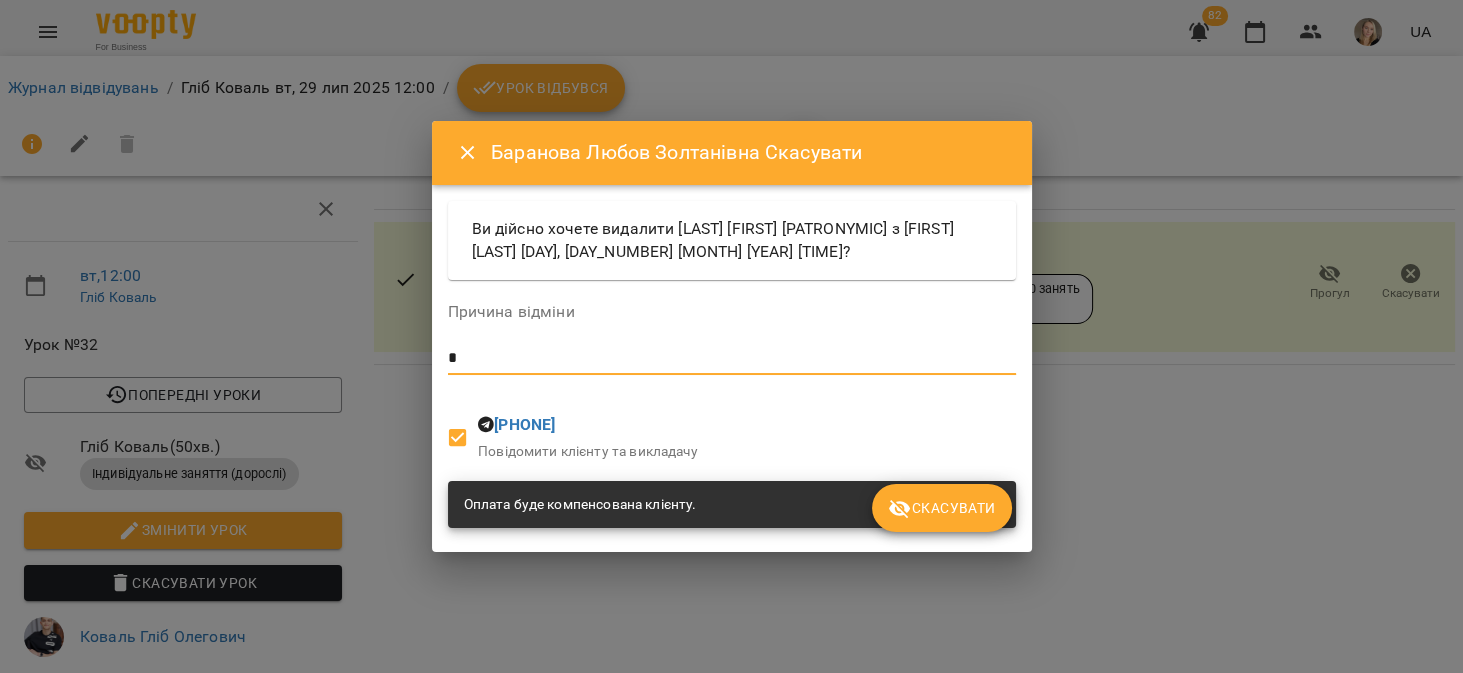 type on "*" 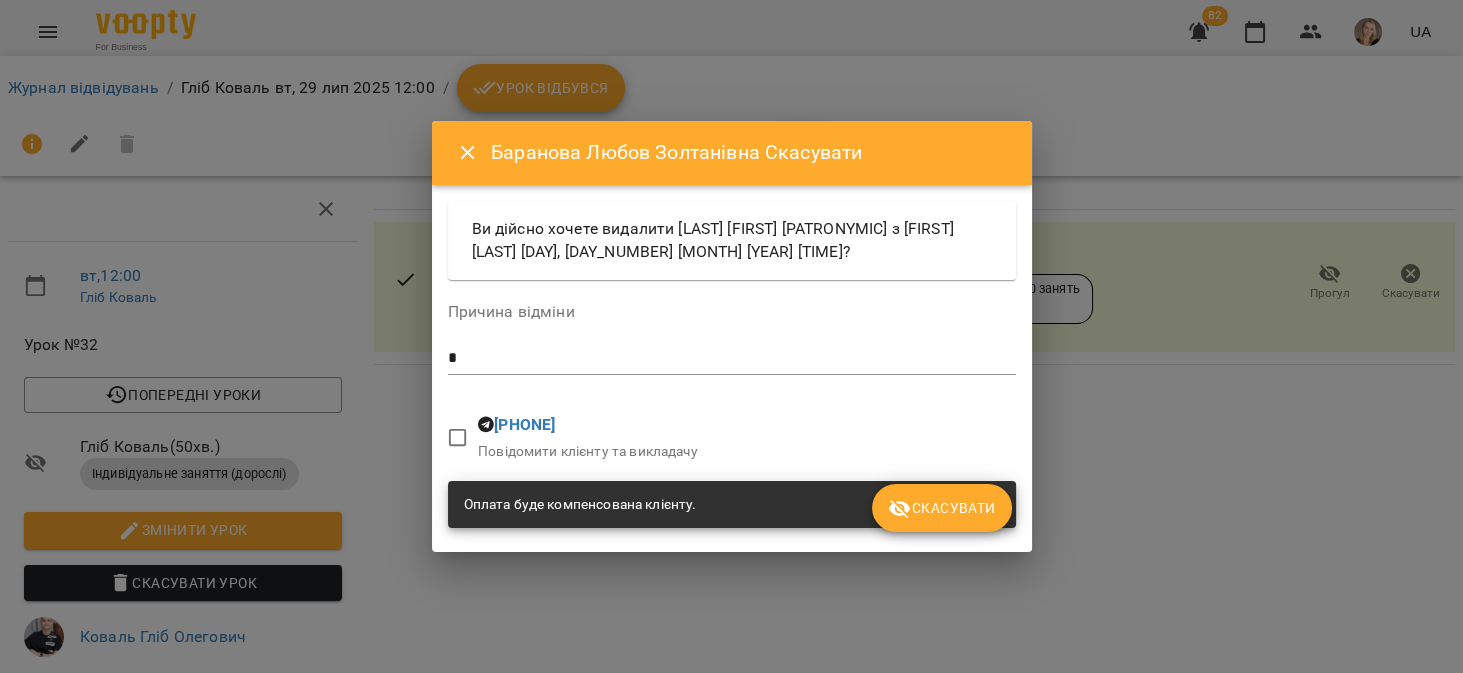 click on "Скасувати" at bounding box center [941, 508] 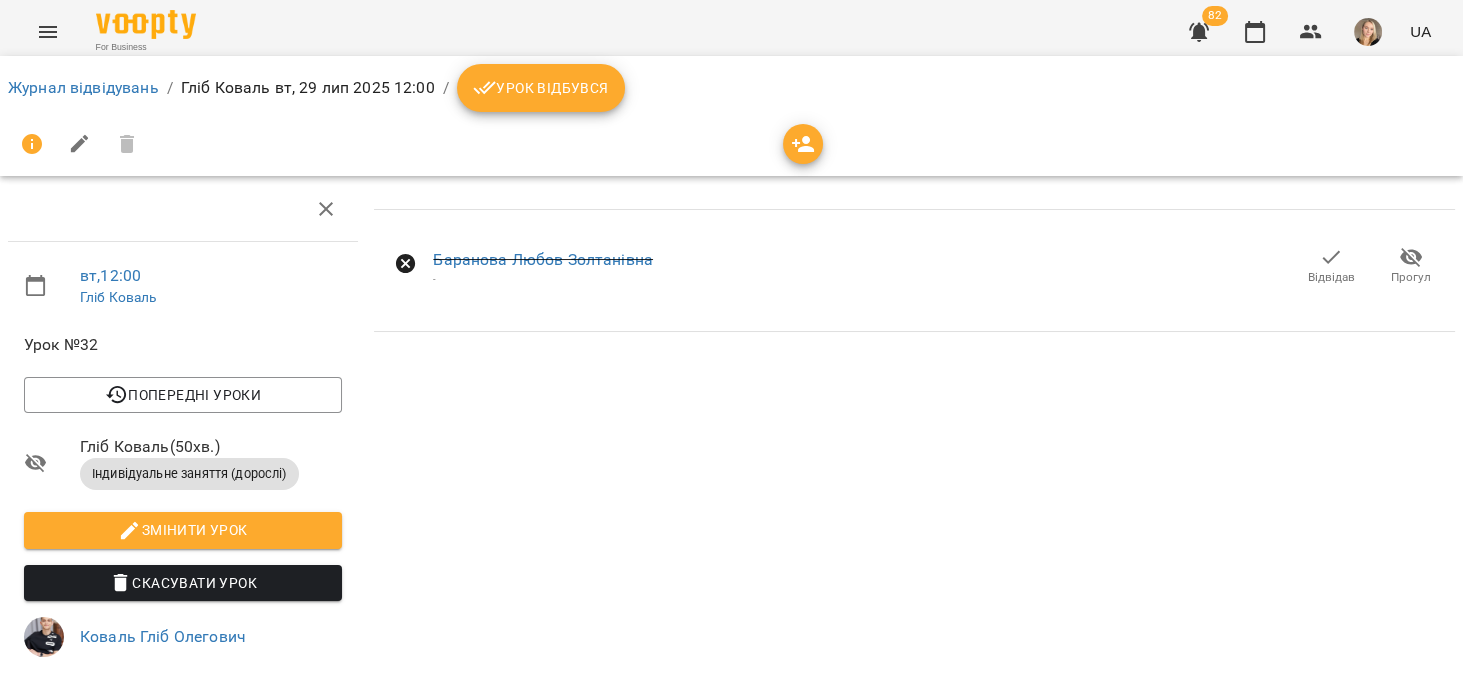 click 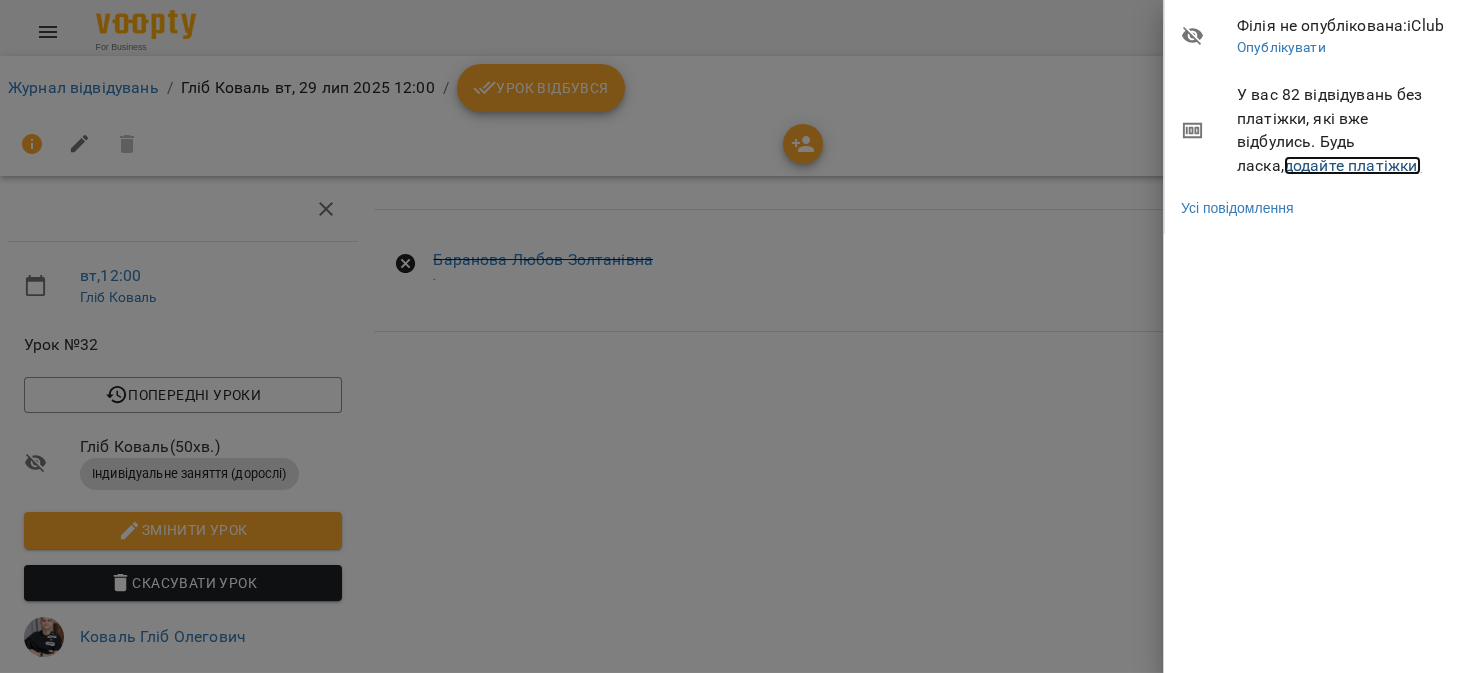 click on "додайте платіжки!" at bounding box center [1353, 165] 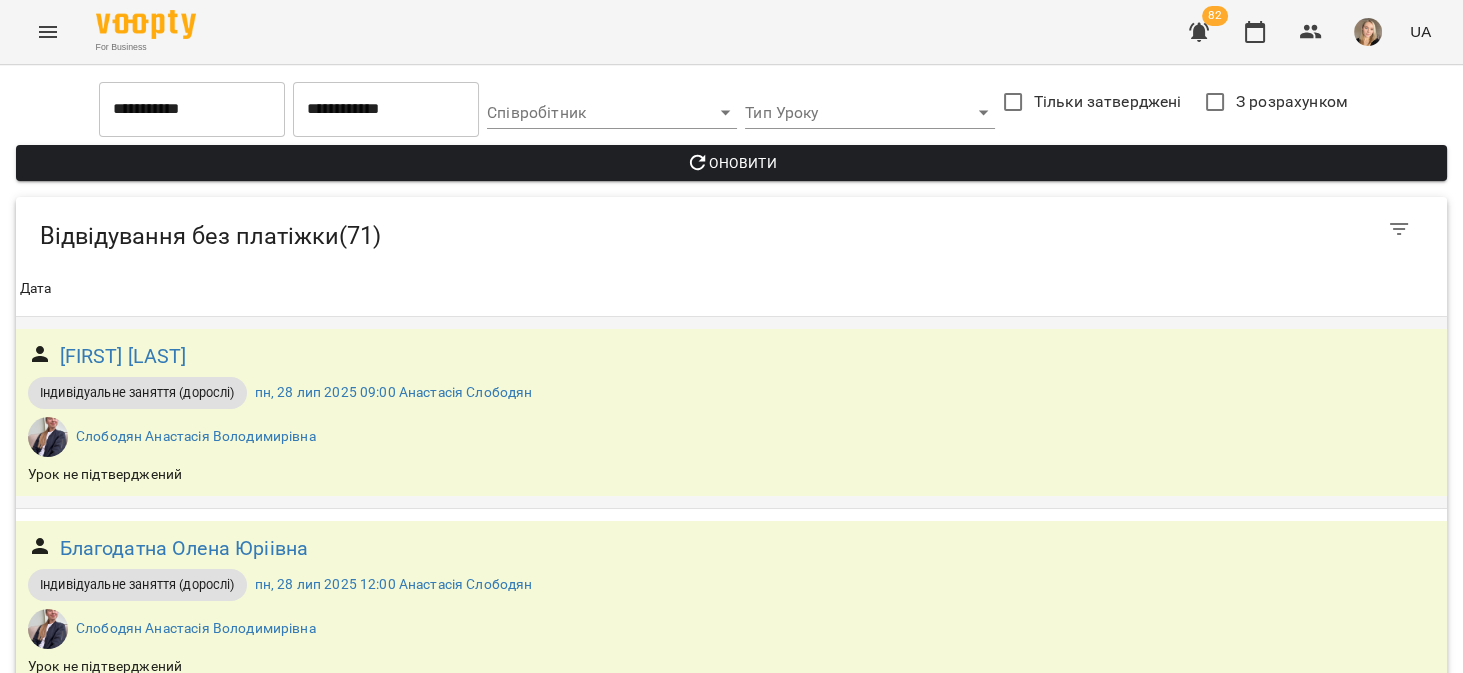 scroll, scrollTop: 1333, scrollLeft: 0, axis: vertical 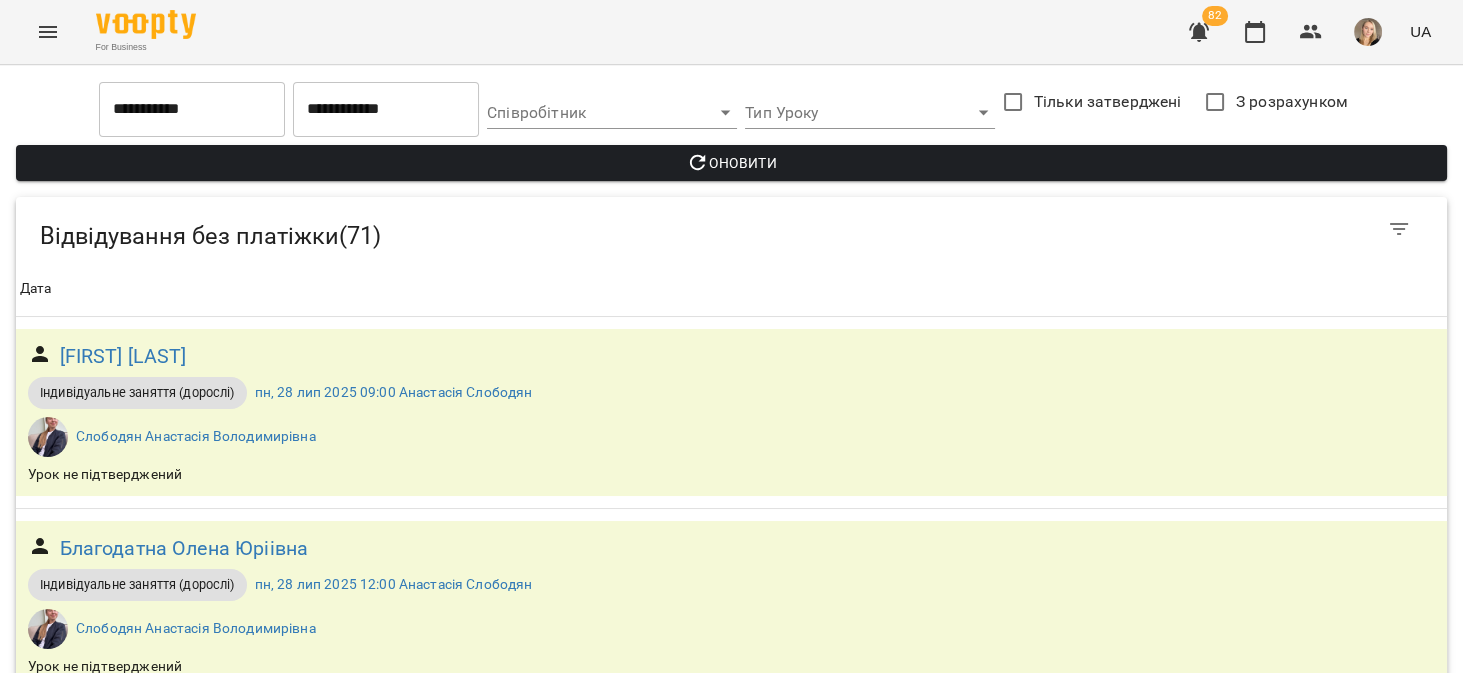 click on "вт, 29 лип 2025 14:00   Марина Хоменко" at bounding box center [371, 1544] 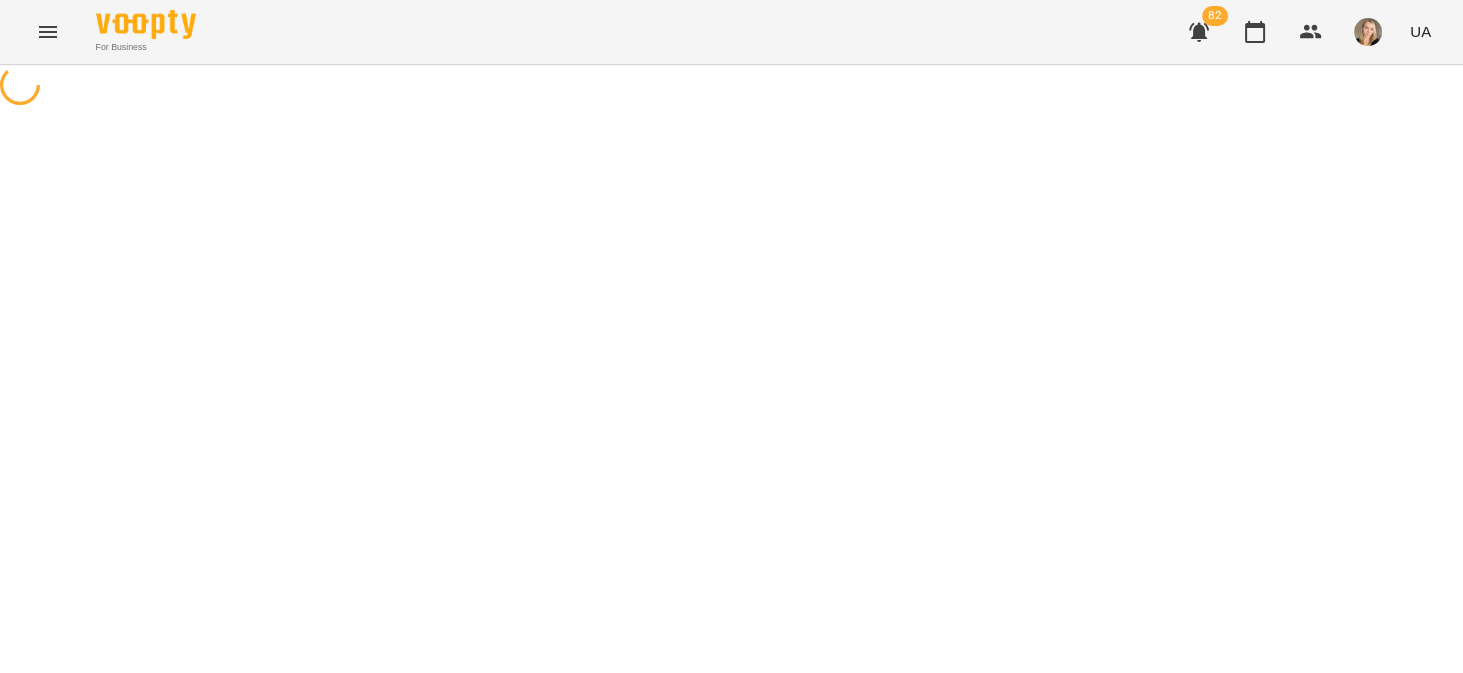 scroll, scrollTop: 0, scrollLeft: 0, axis: both 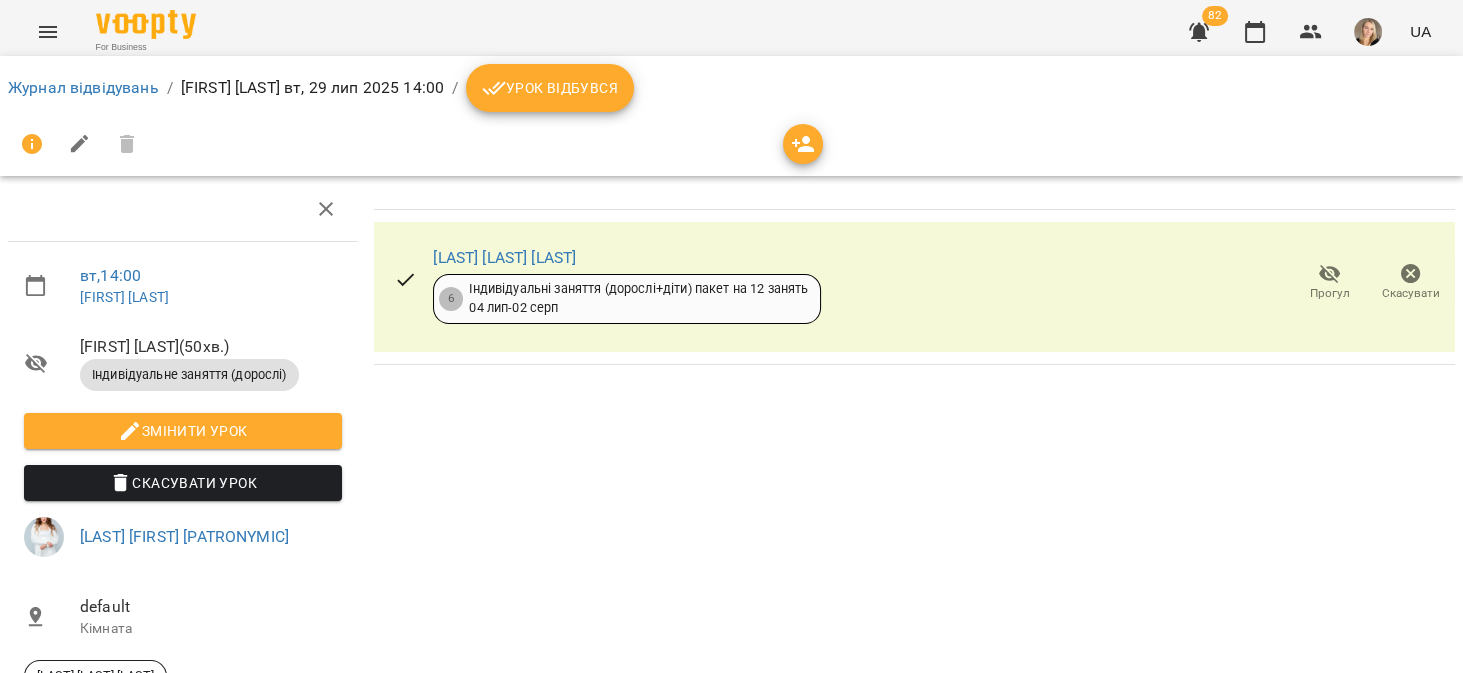 click 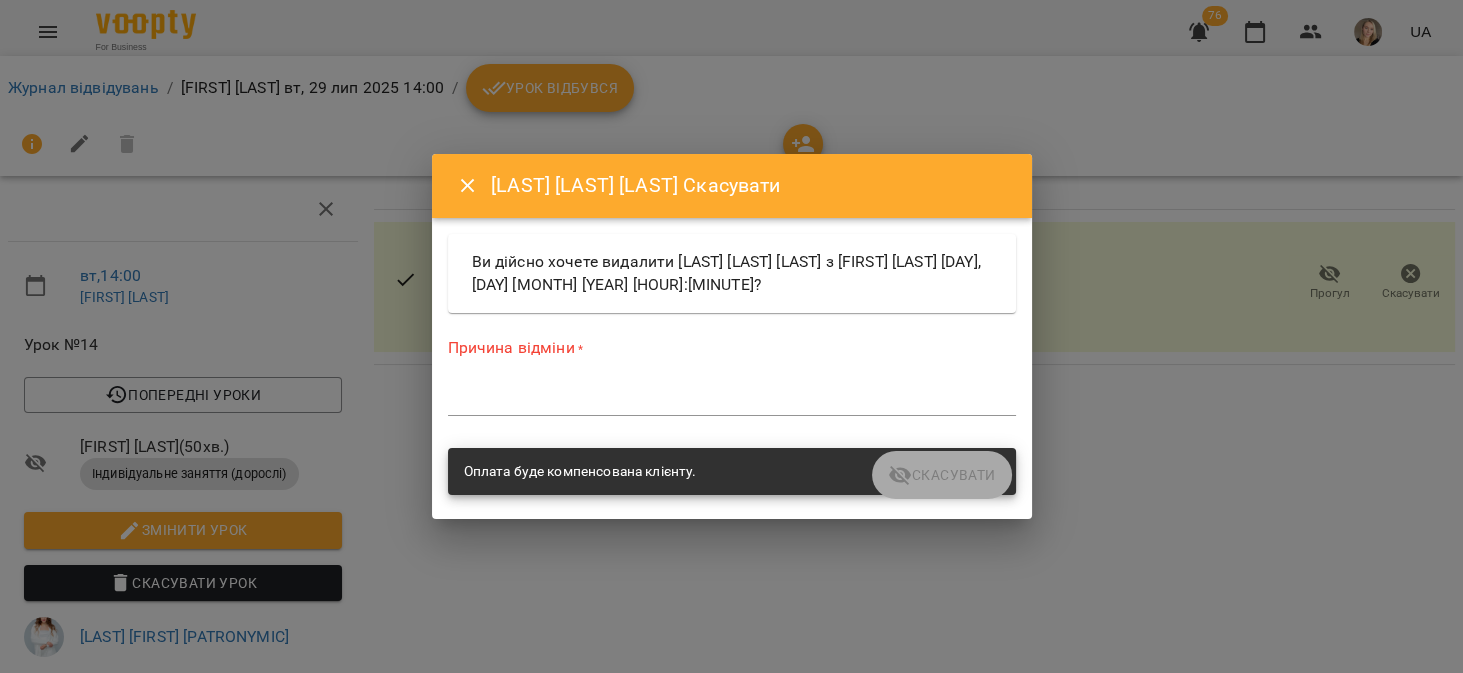 click at bounding box center [732, 399] 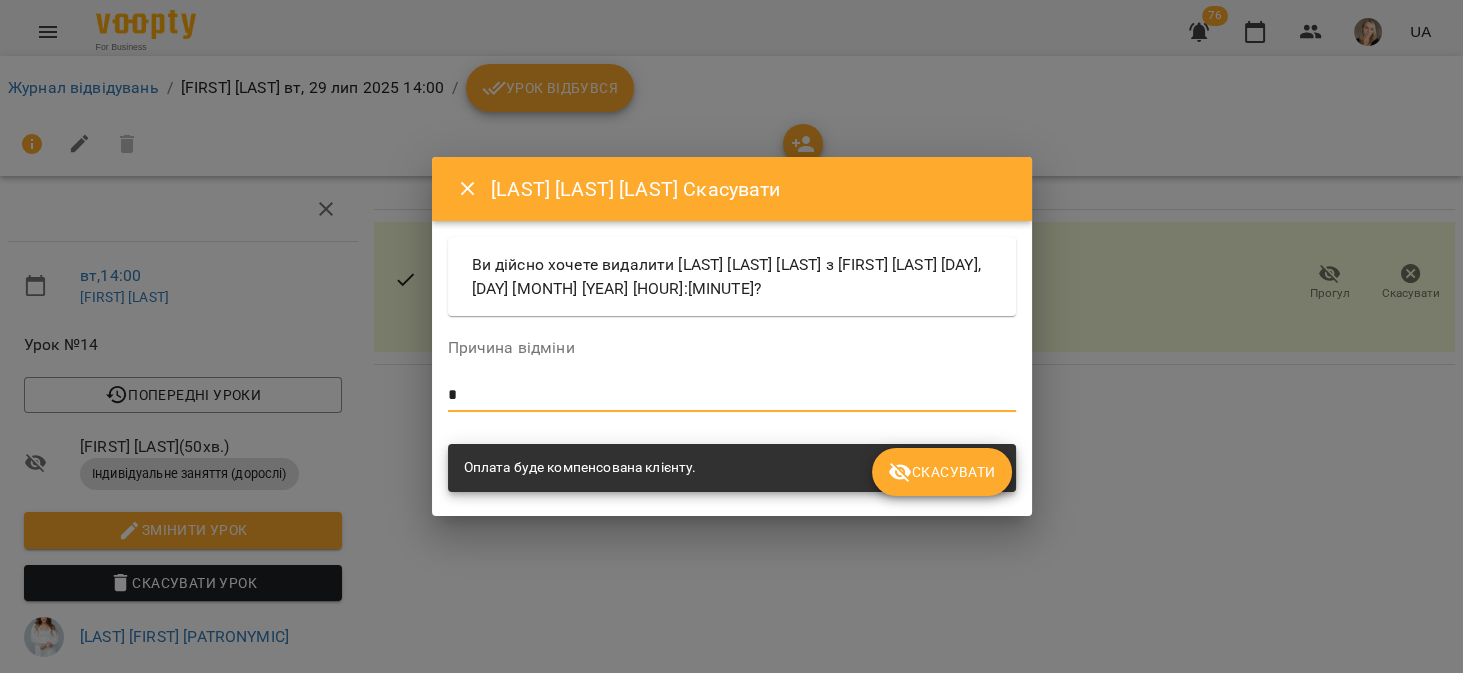 type on "*" 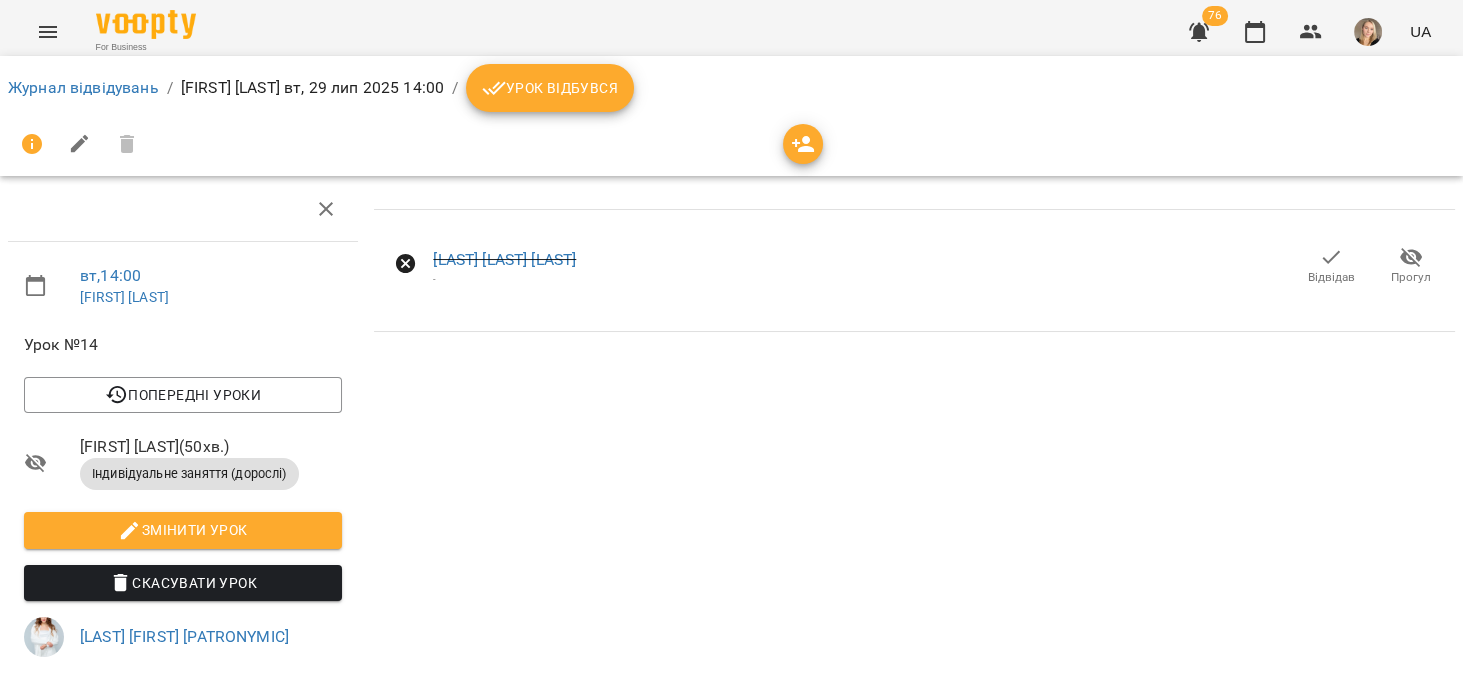 click 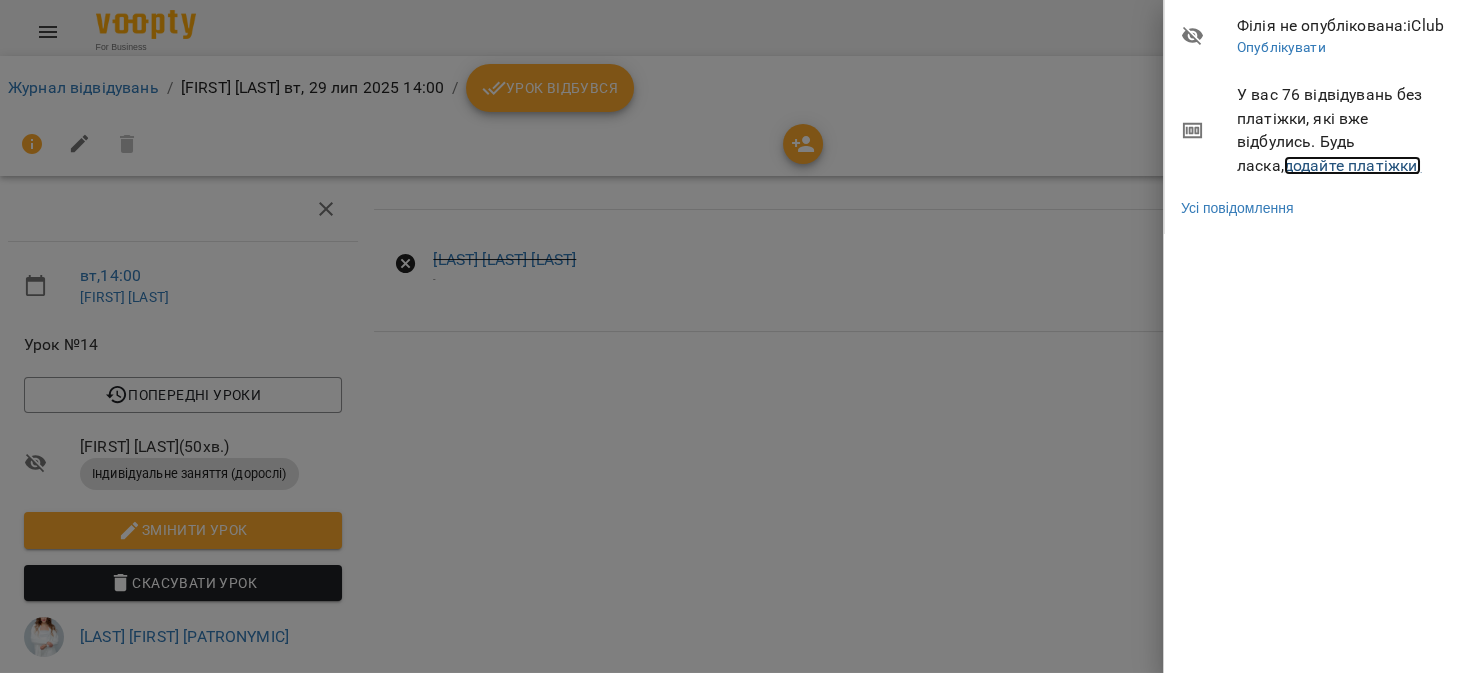click on "додайте платіжки!" at bounding box center (1353, 165) 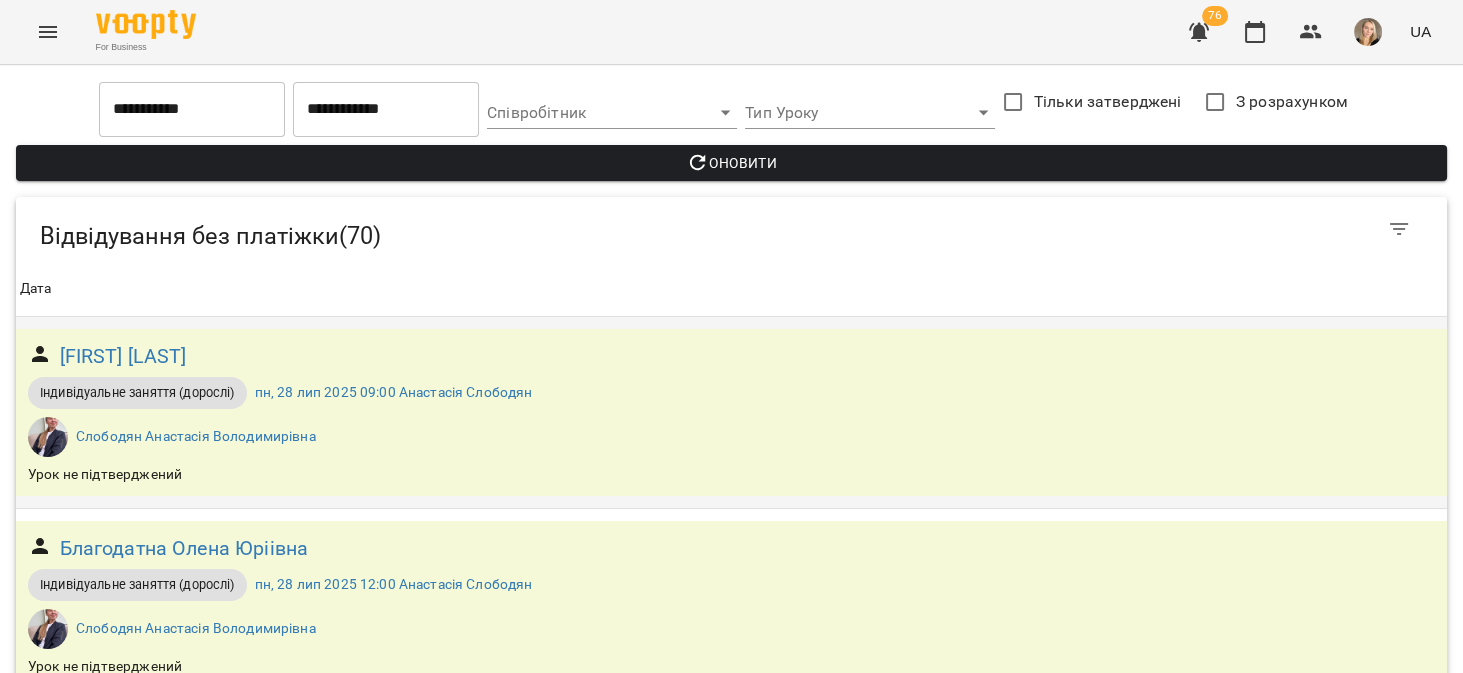 scroll, scrollTop: 1333, scrollLeft: 0, axis: vertical 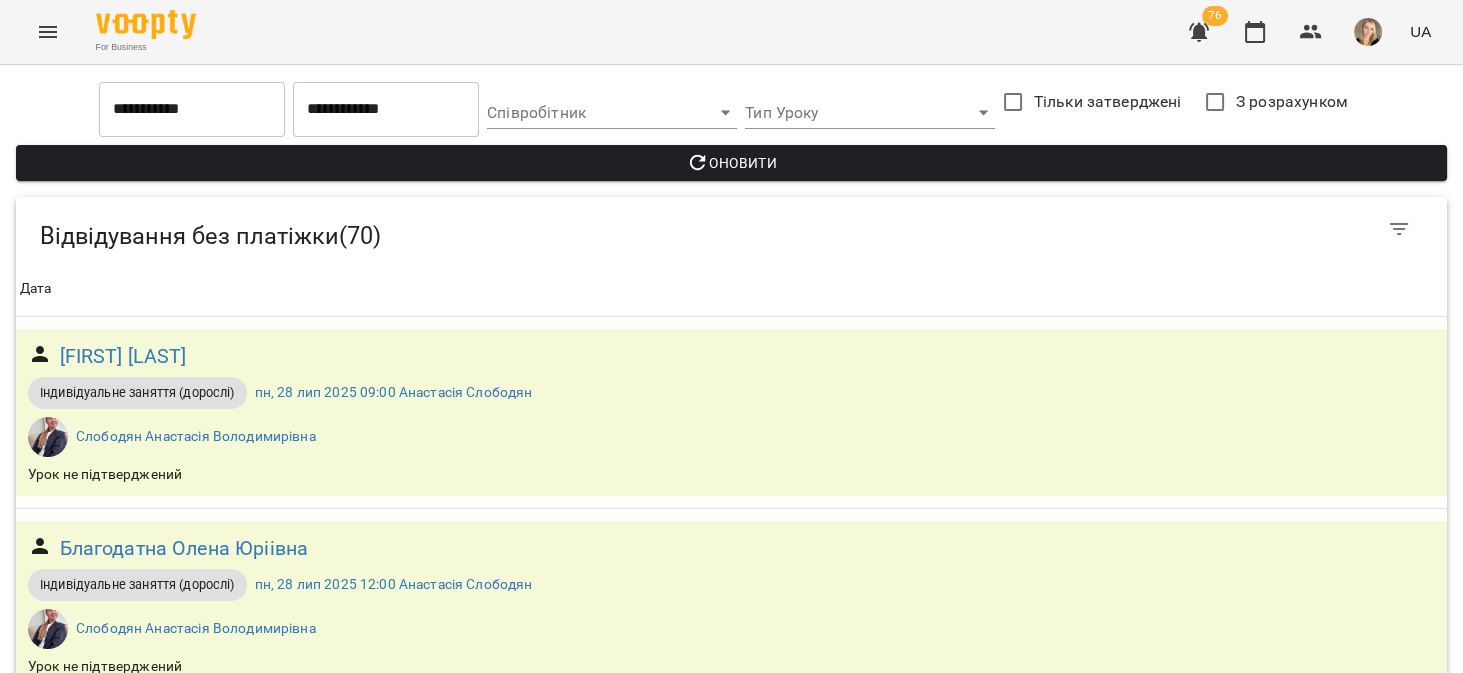 click on "вт, 29 лип 2025 15:00   4АМ14 1+1 Марина Хоменко" at bounding box center [379, 1544] 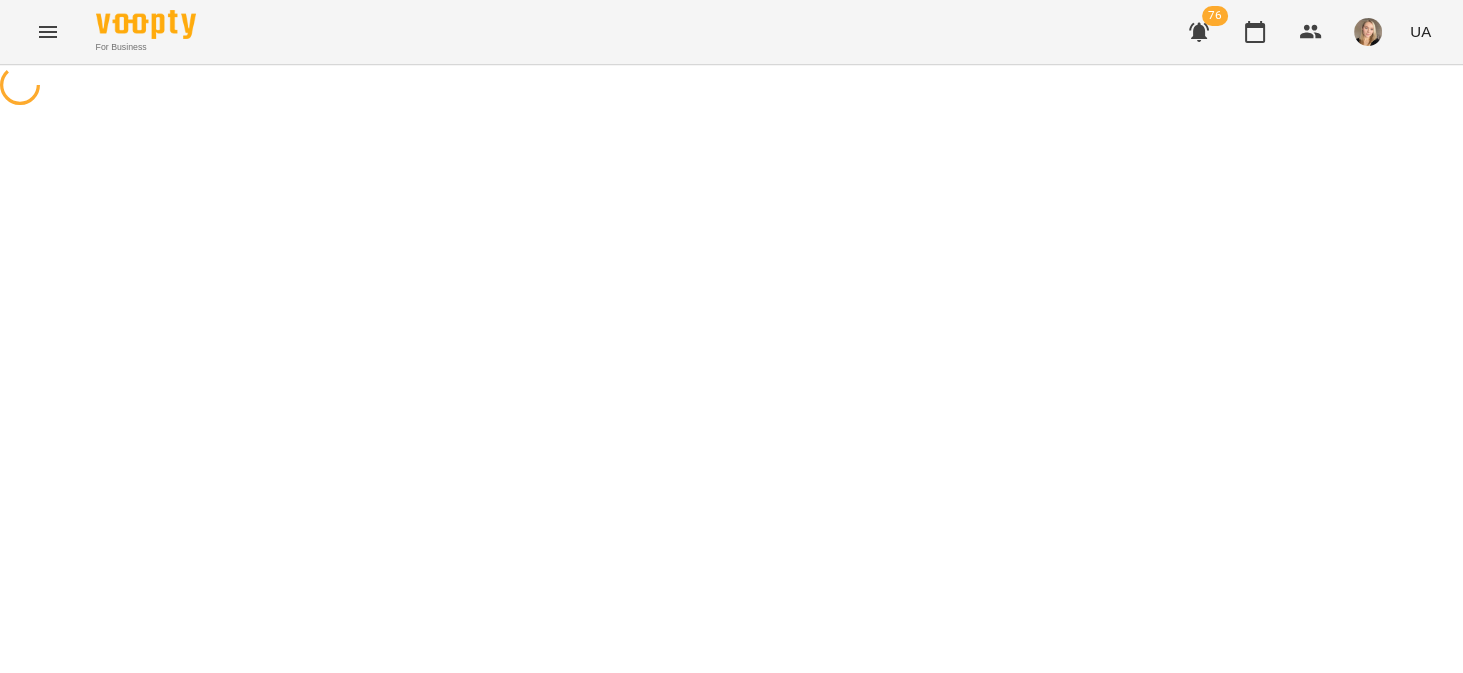 scroll, scrollTop: 0, scrollLeft: 0, axis: both 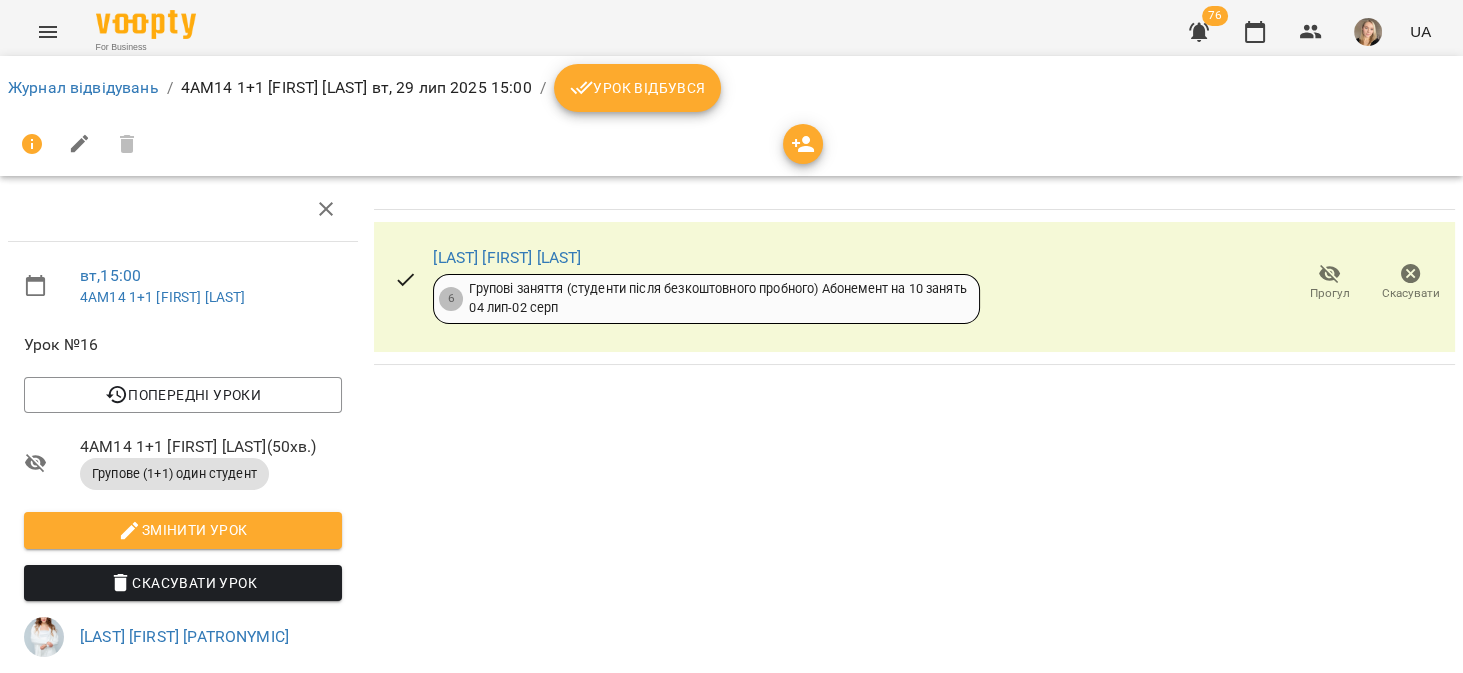 click 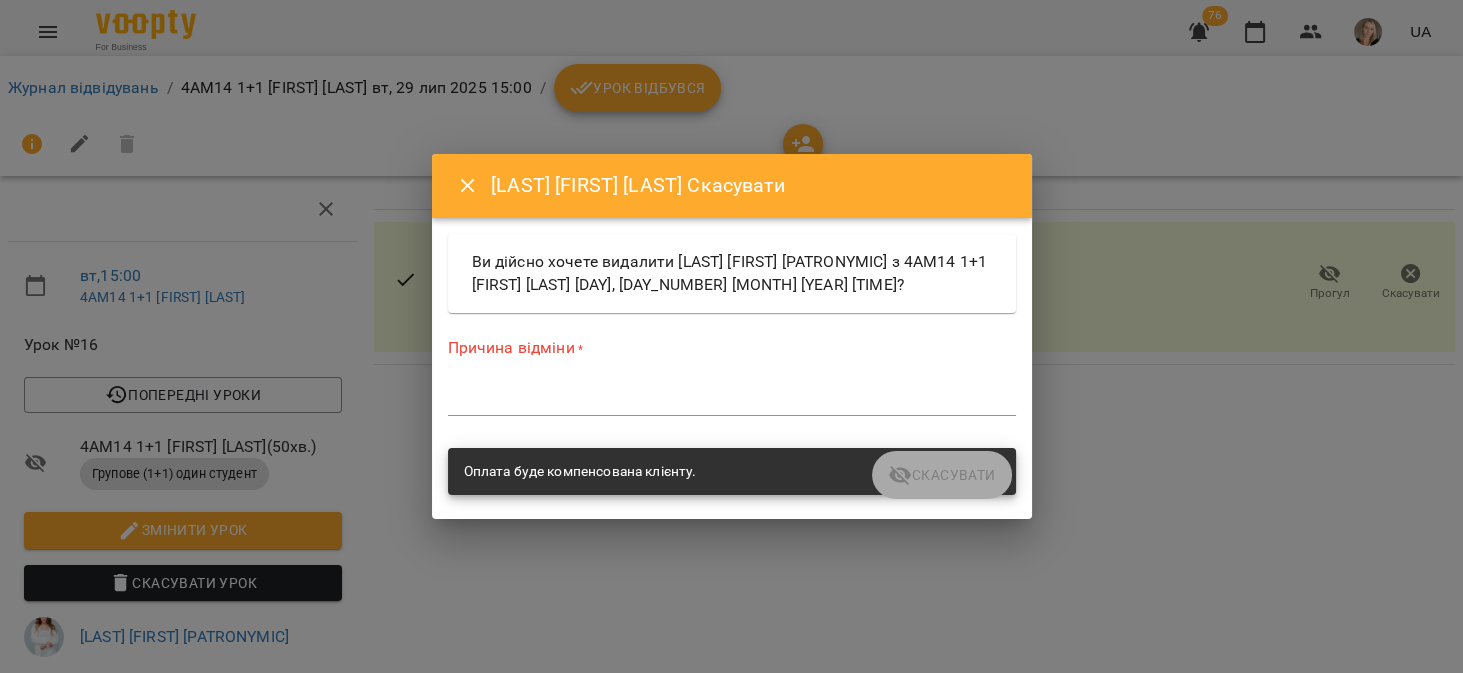 click on "*" at bounding box center [732, 400] 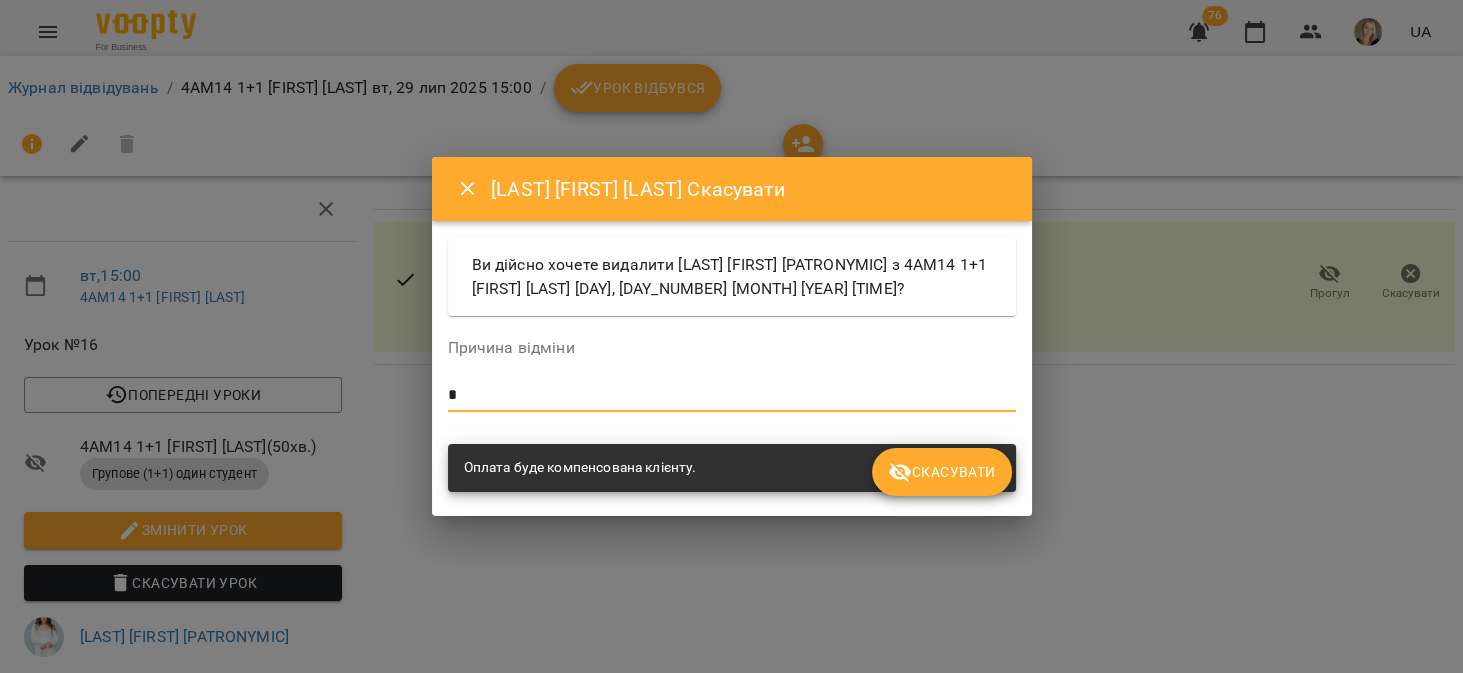 type on "*" 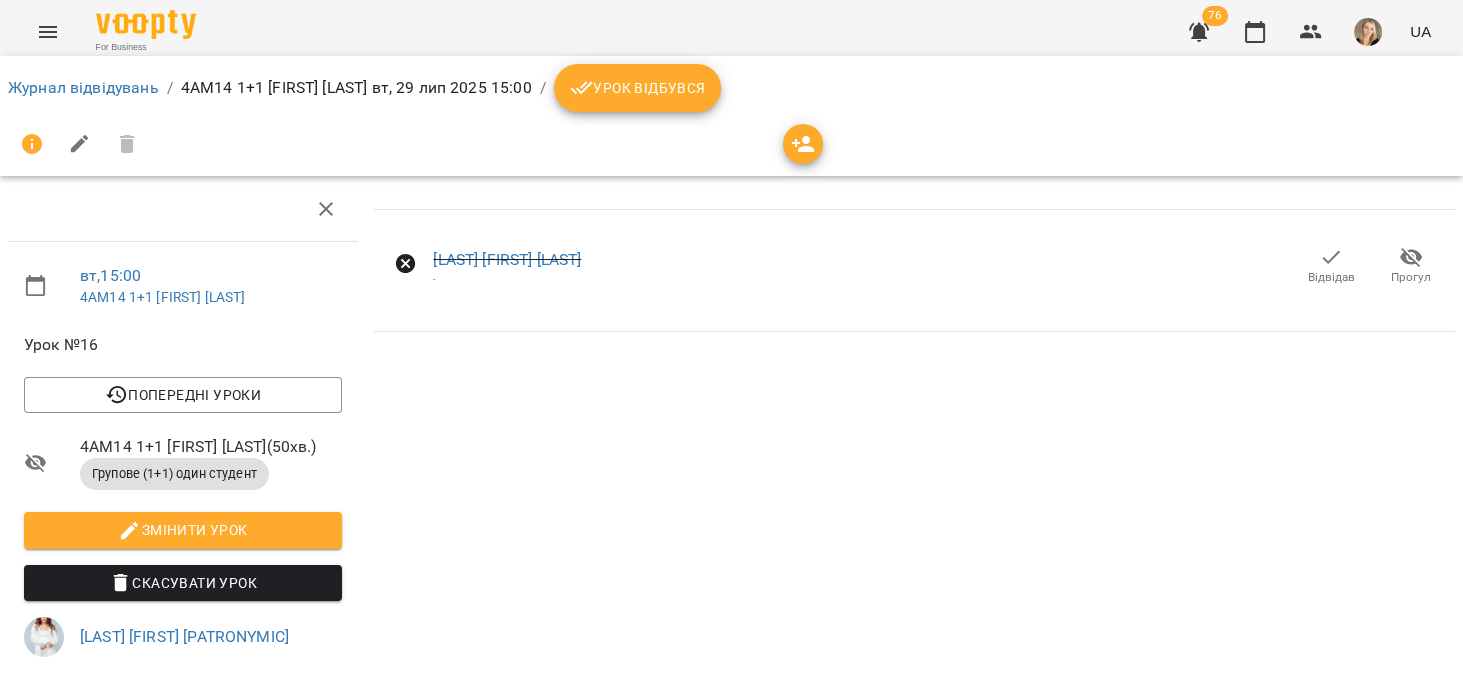 click 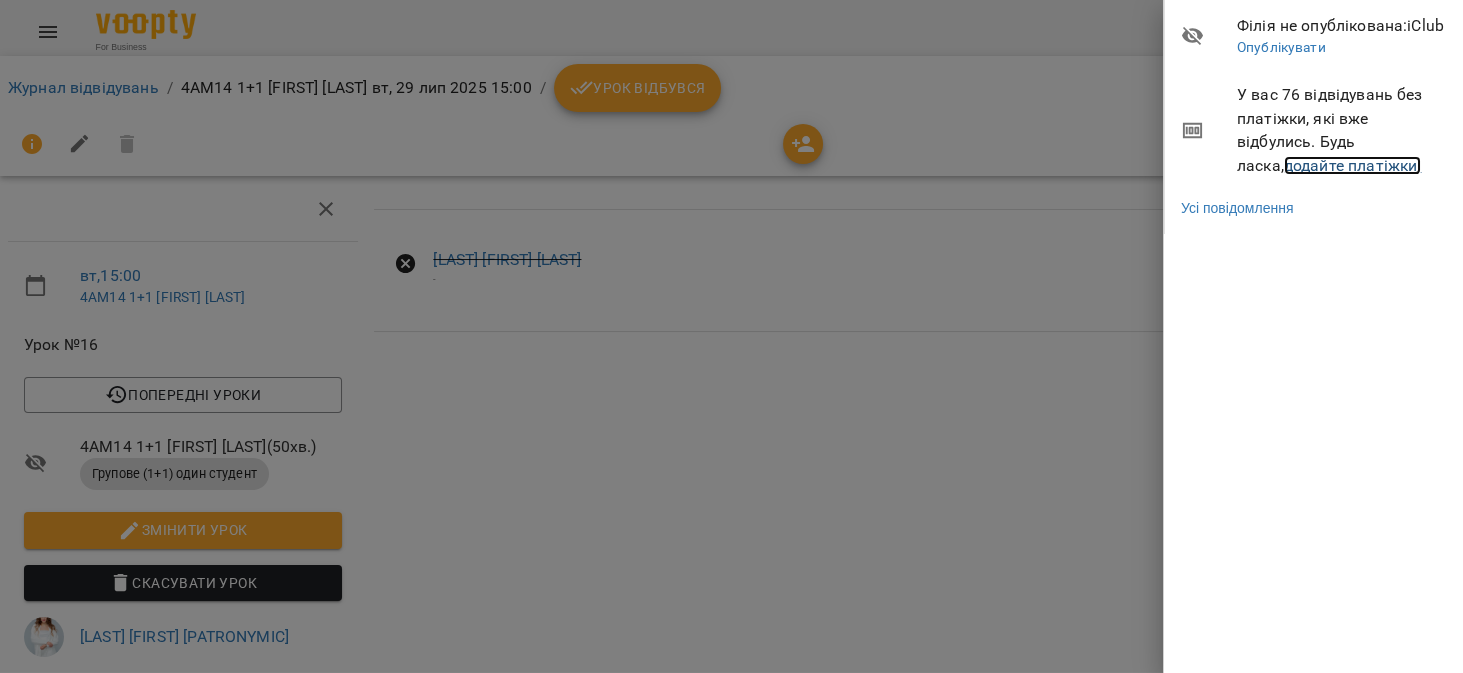 click on "додайте платіжки!" at bounding box center (1353, 165) 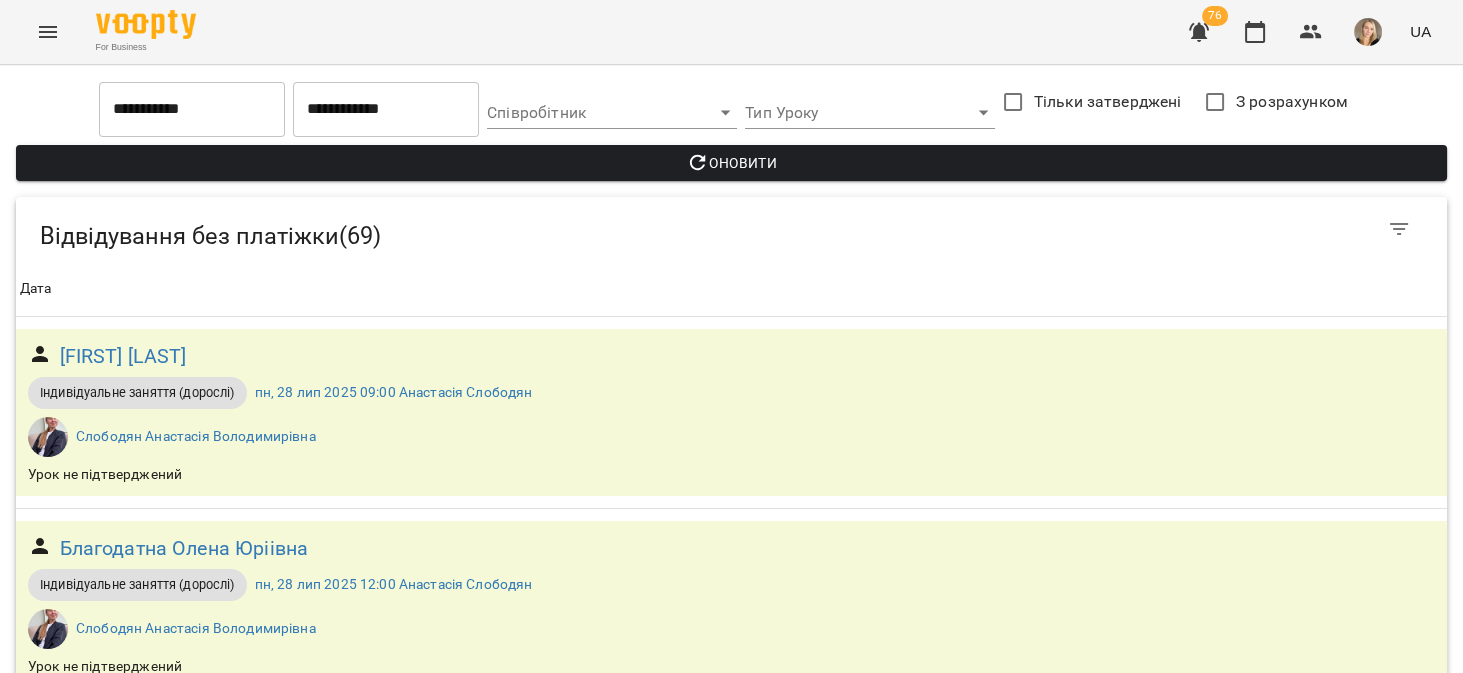 scroll, scrollTop: 1523, scrollLeft: 0, axis: vertical 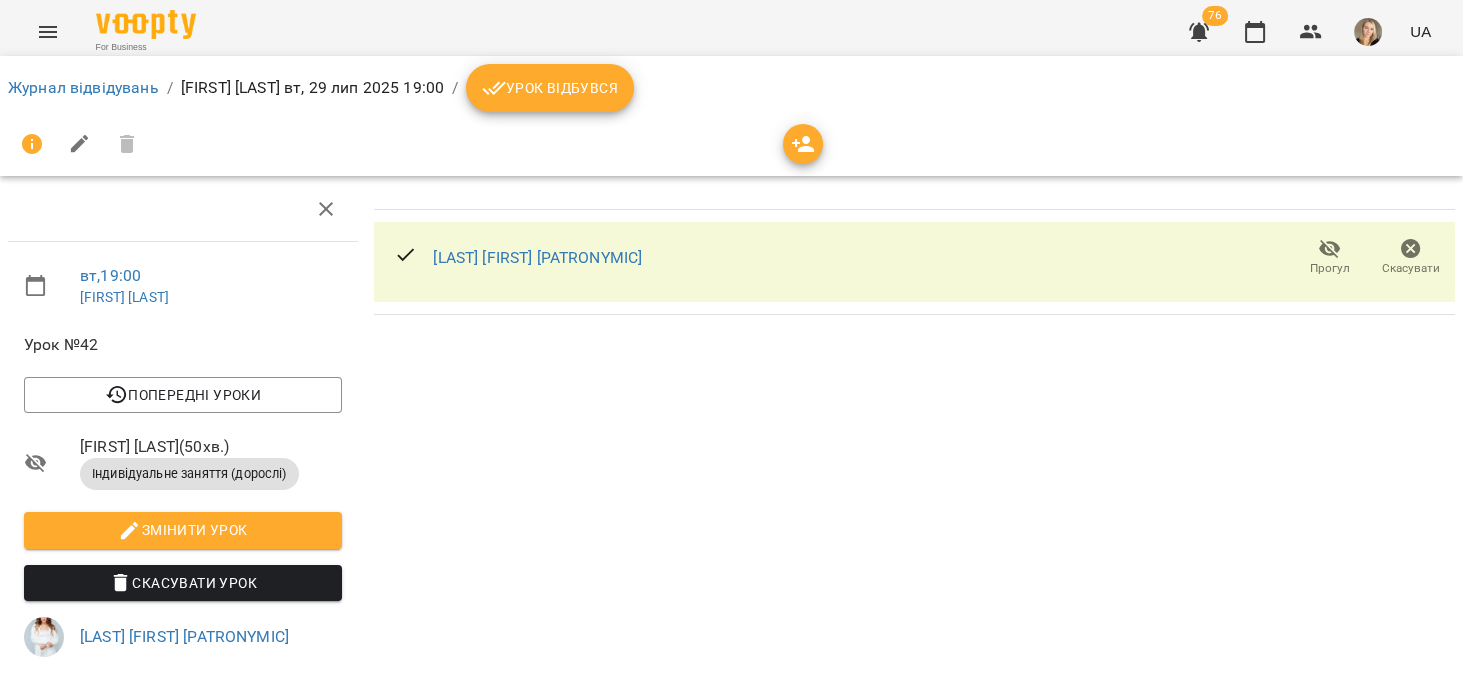 click 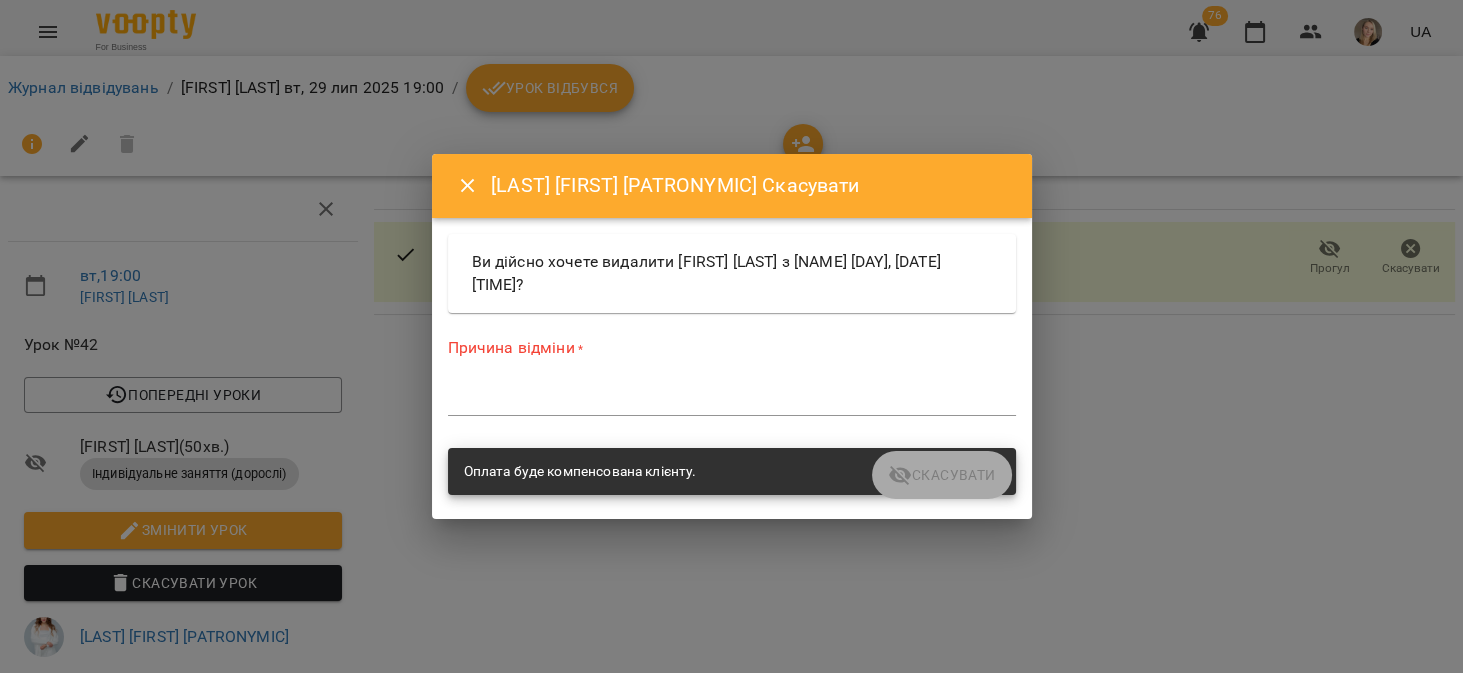 click on "Причина відміни   * *" at bounding box center (732, 380) 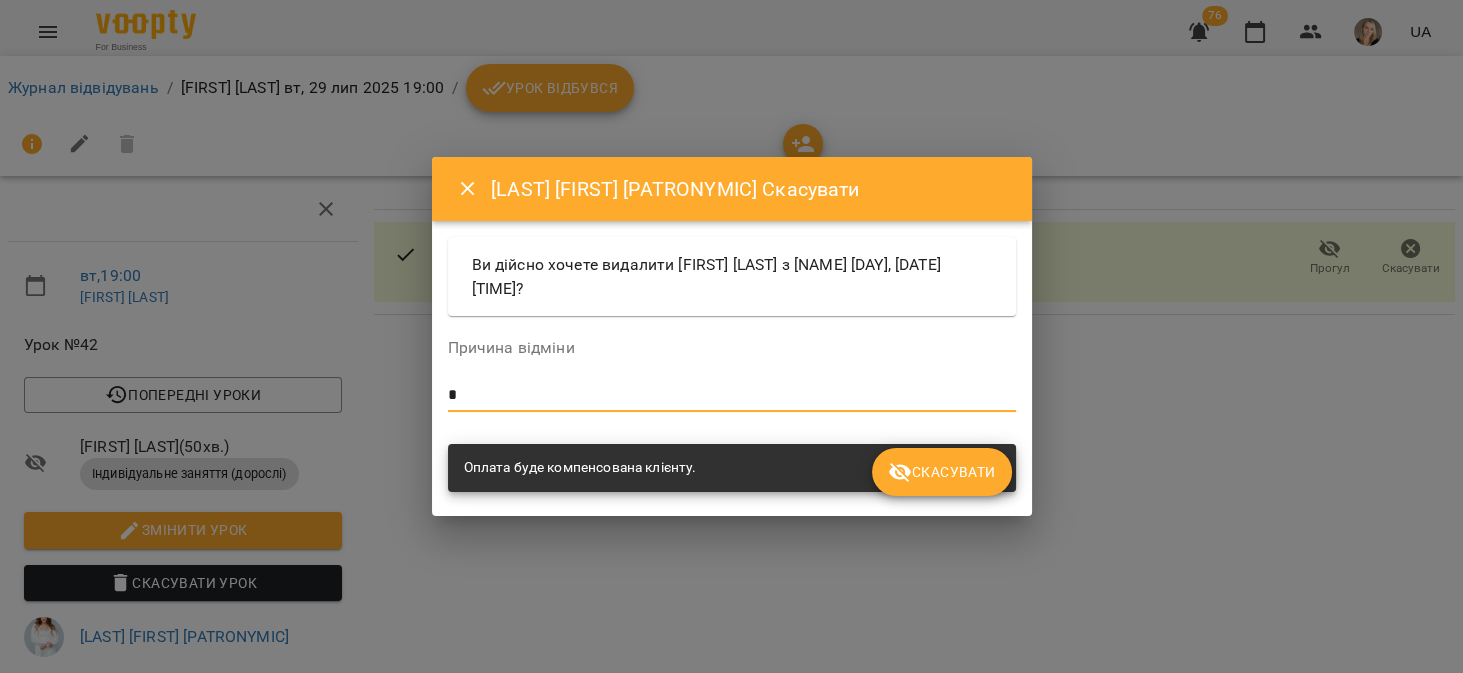 type on "*" 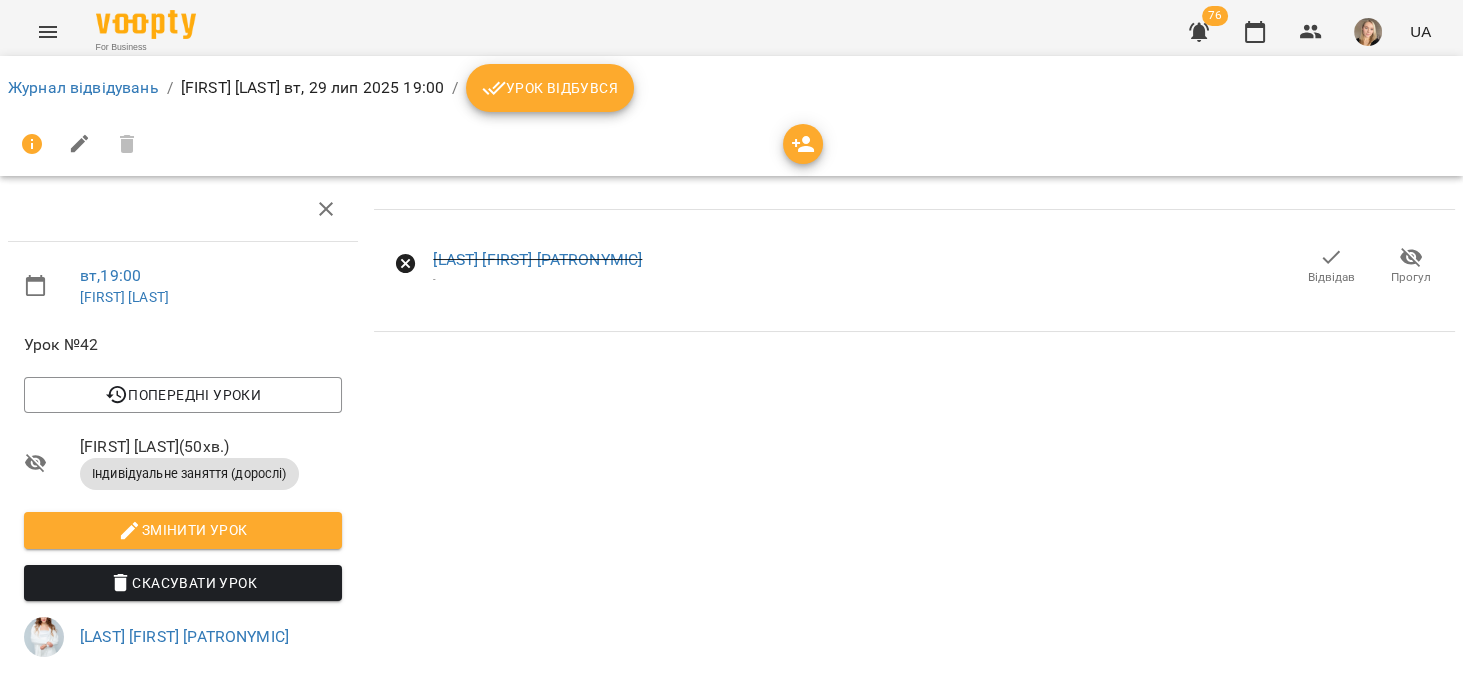 click at bounding box center [1199, 32] 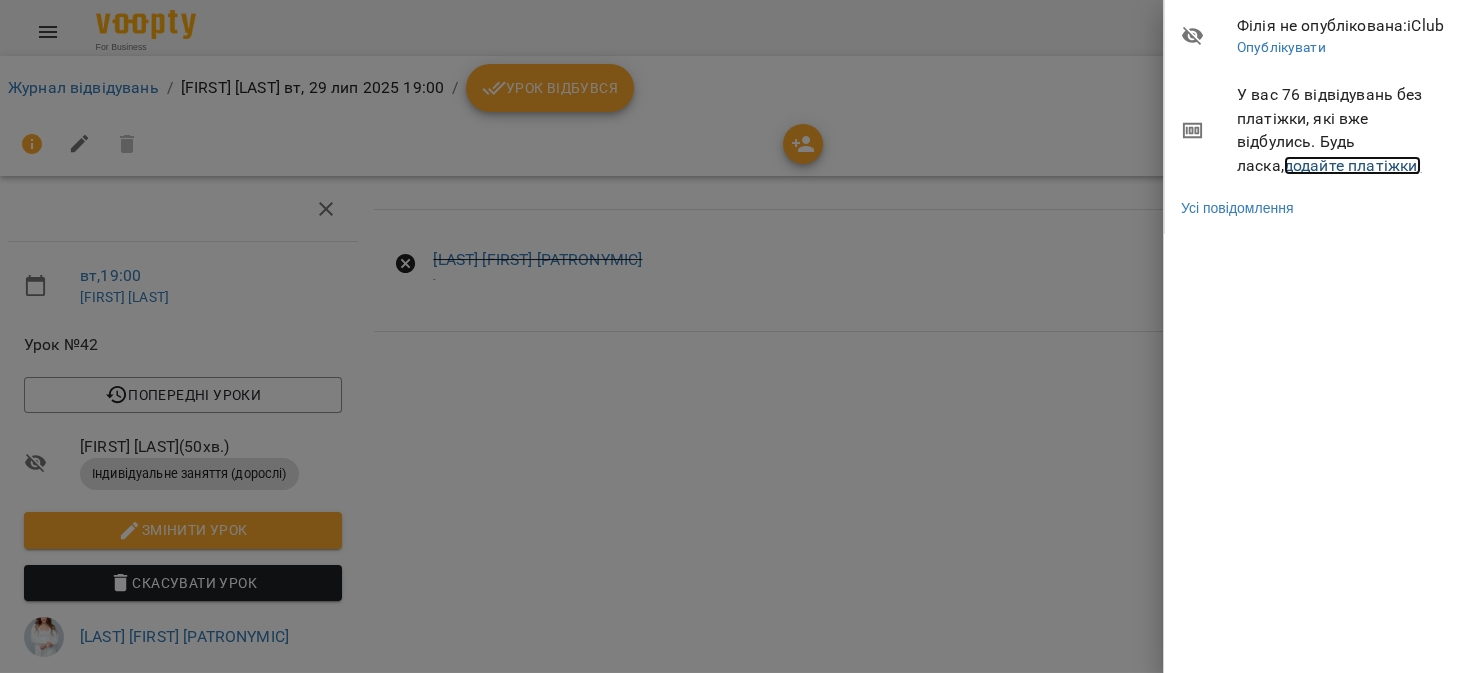 click on "додайте платіжки!" at bounding box center (1353, 165) 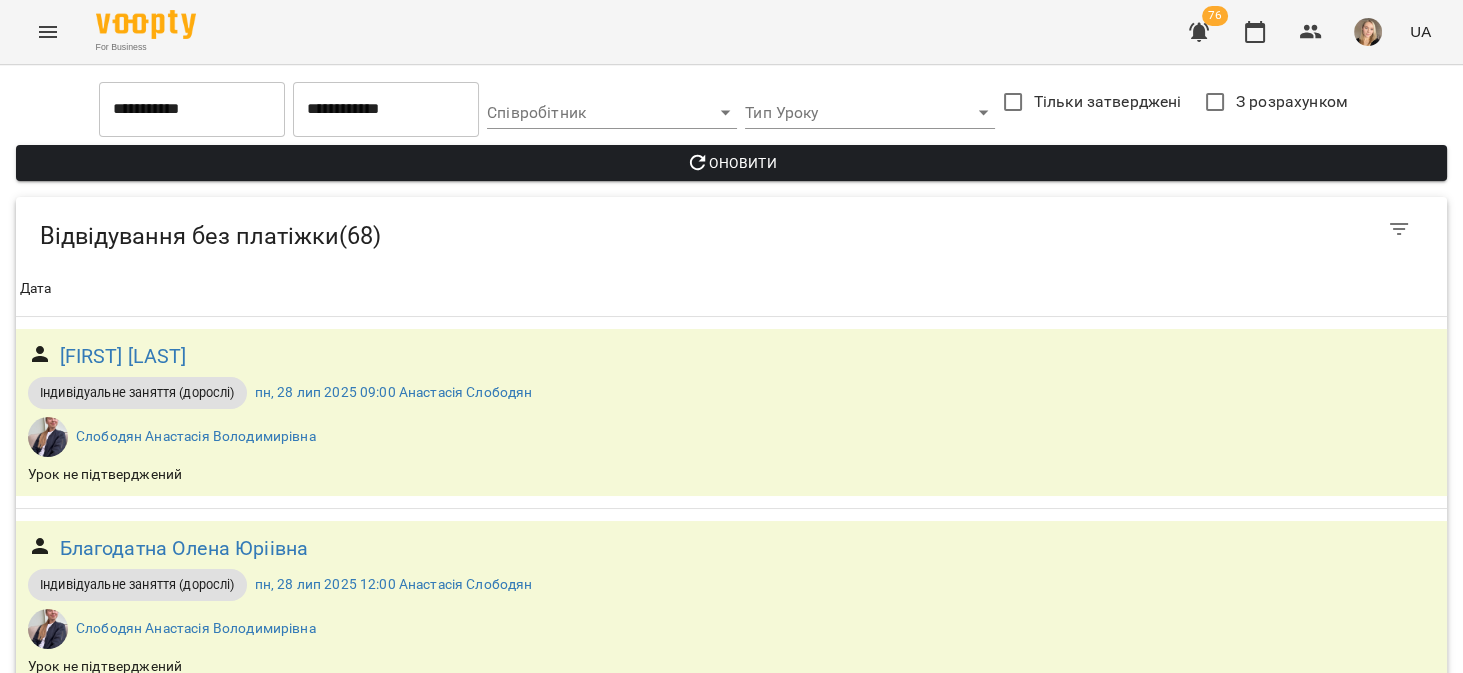 scroll, scrollTop: 1651, scrollLeft: 0, axis: vertical 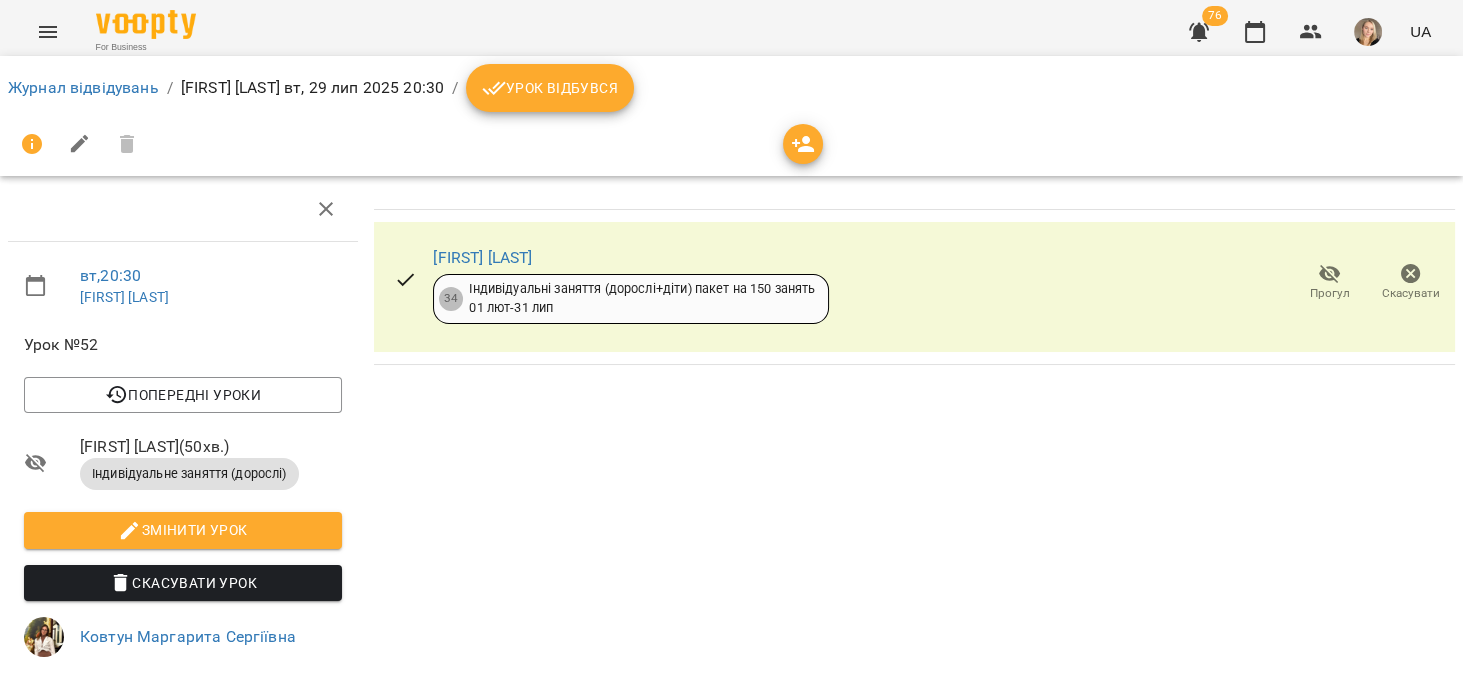 click on "Скасувати" at bounding box center (1410, 282) 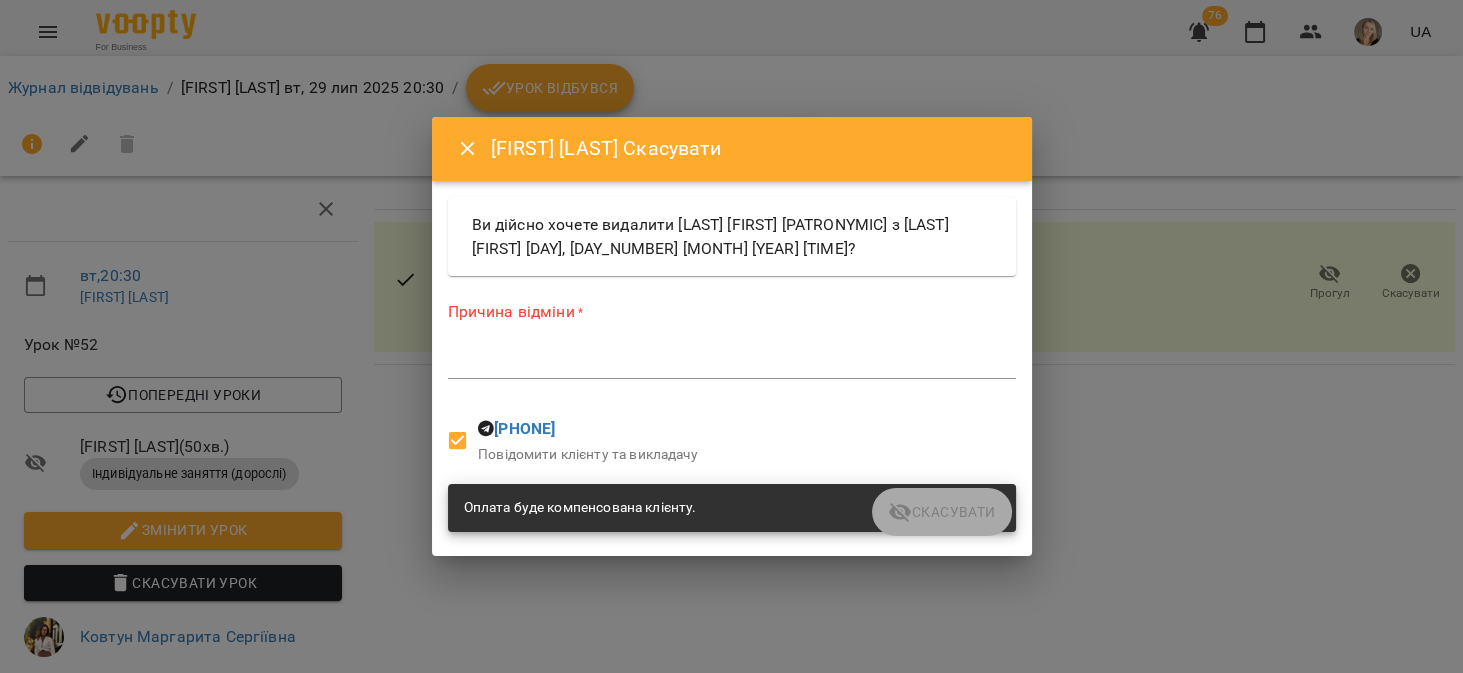 click on "*" at bounding box center (732, 363) 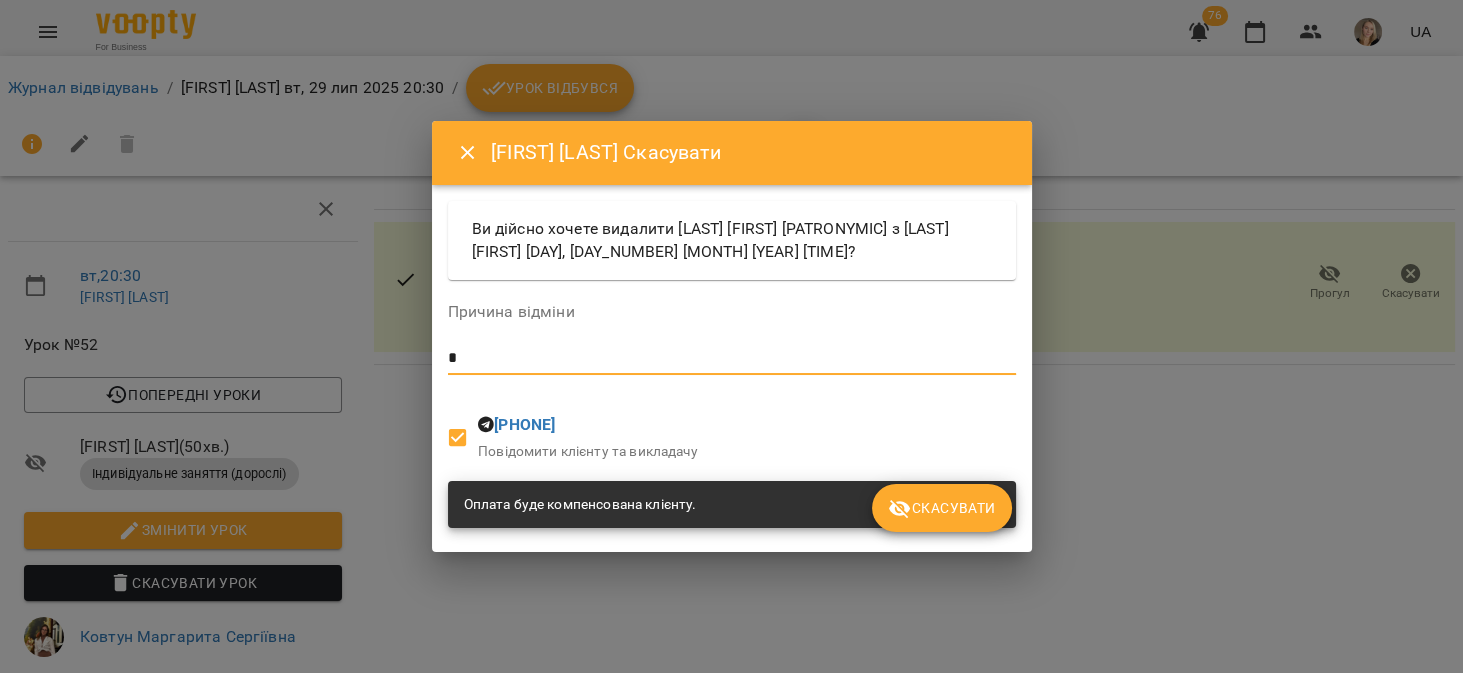 type on "*" 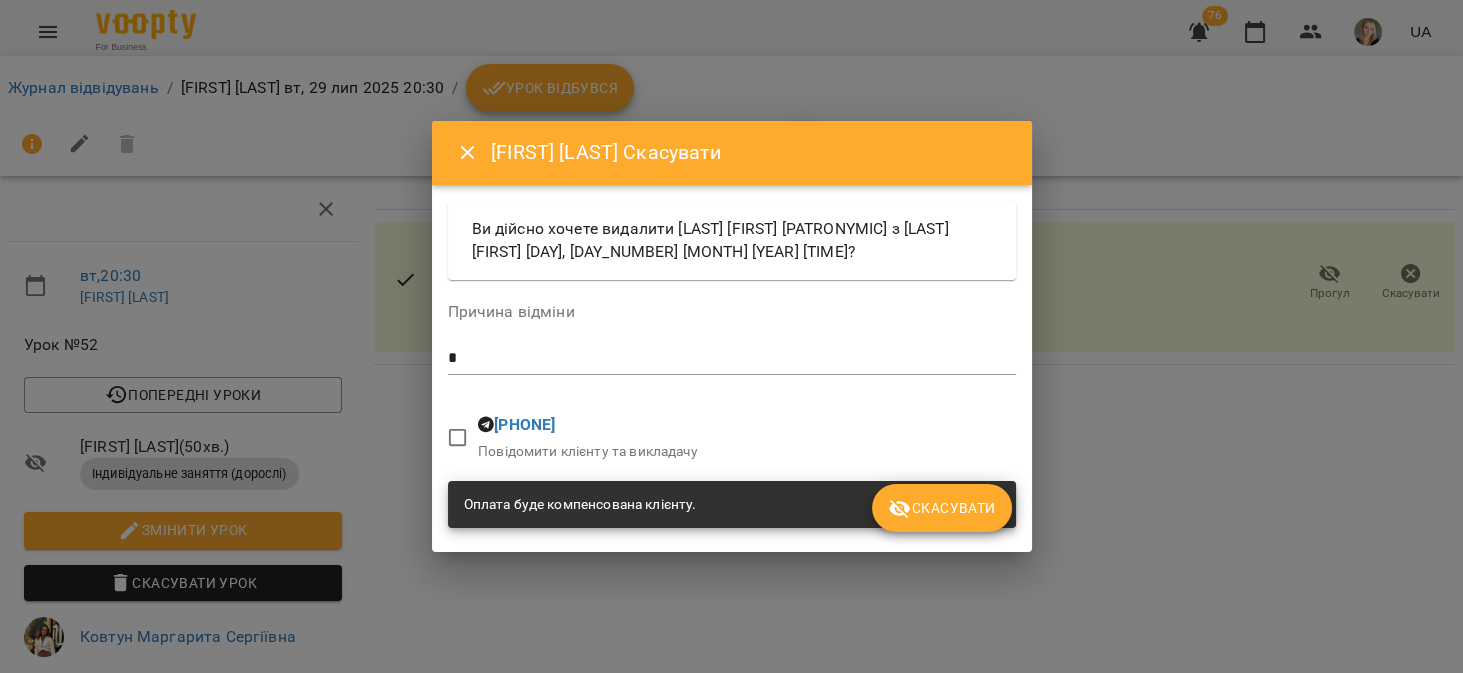 click on "Скасувати" at bounding box center [941, 508] 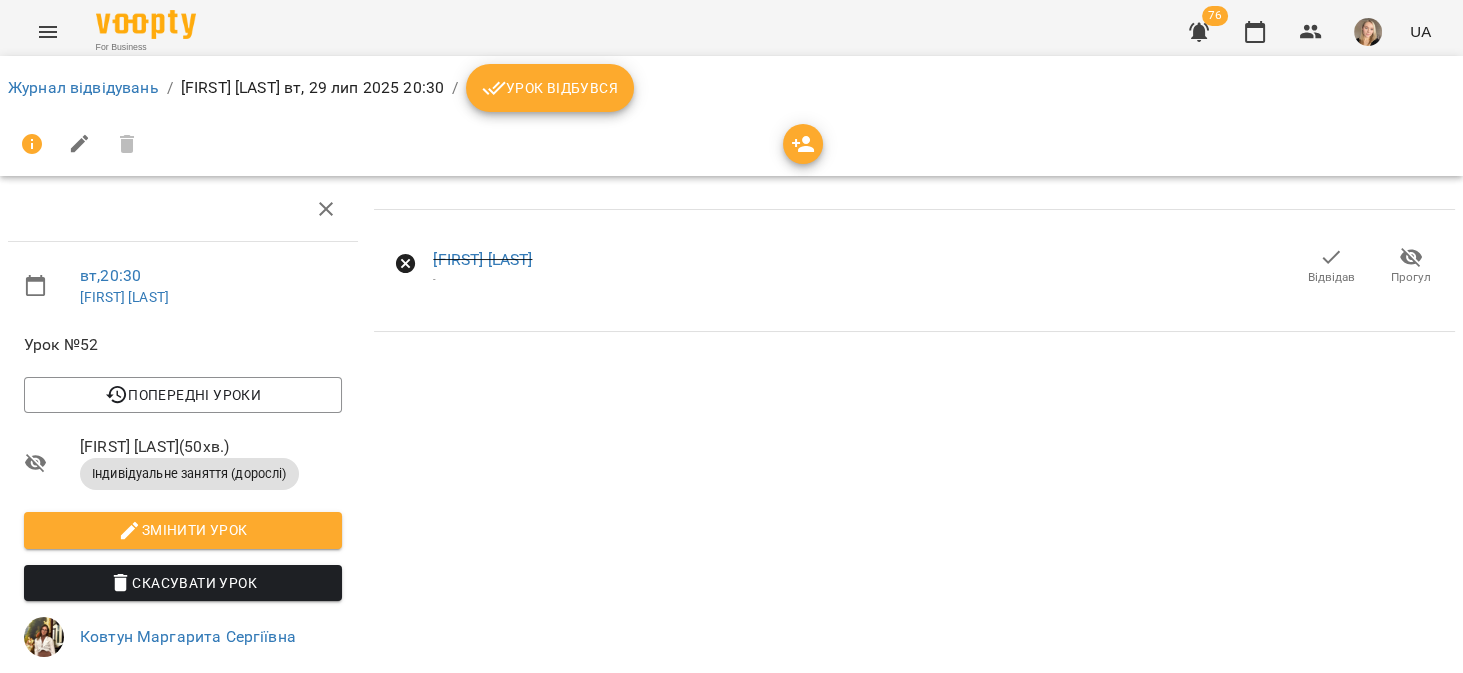 click at bounding box center [1199, 32] 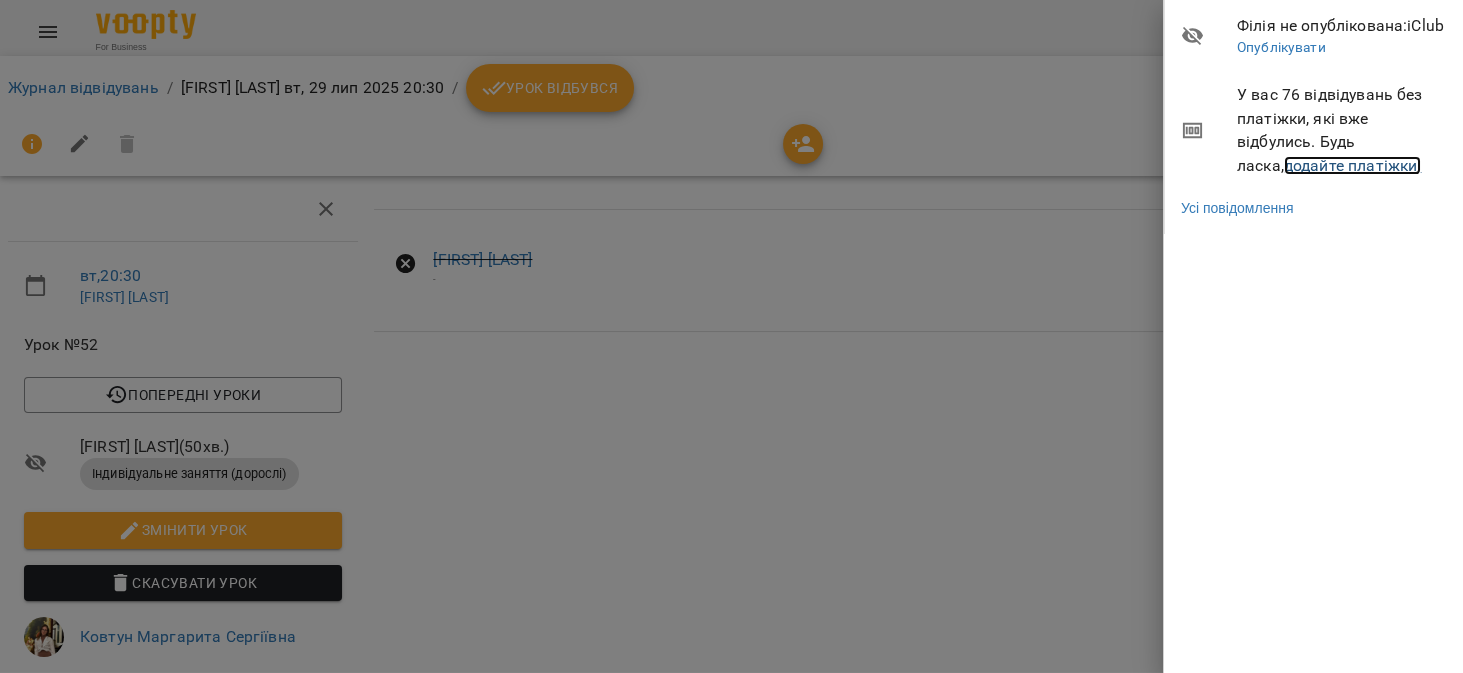 click on "додайте платіжки!" at bounding box center (1353, 165) 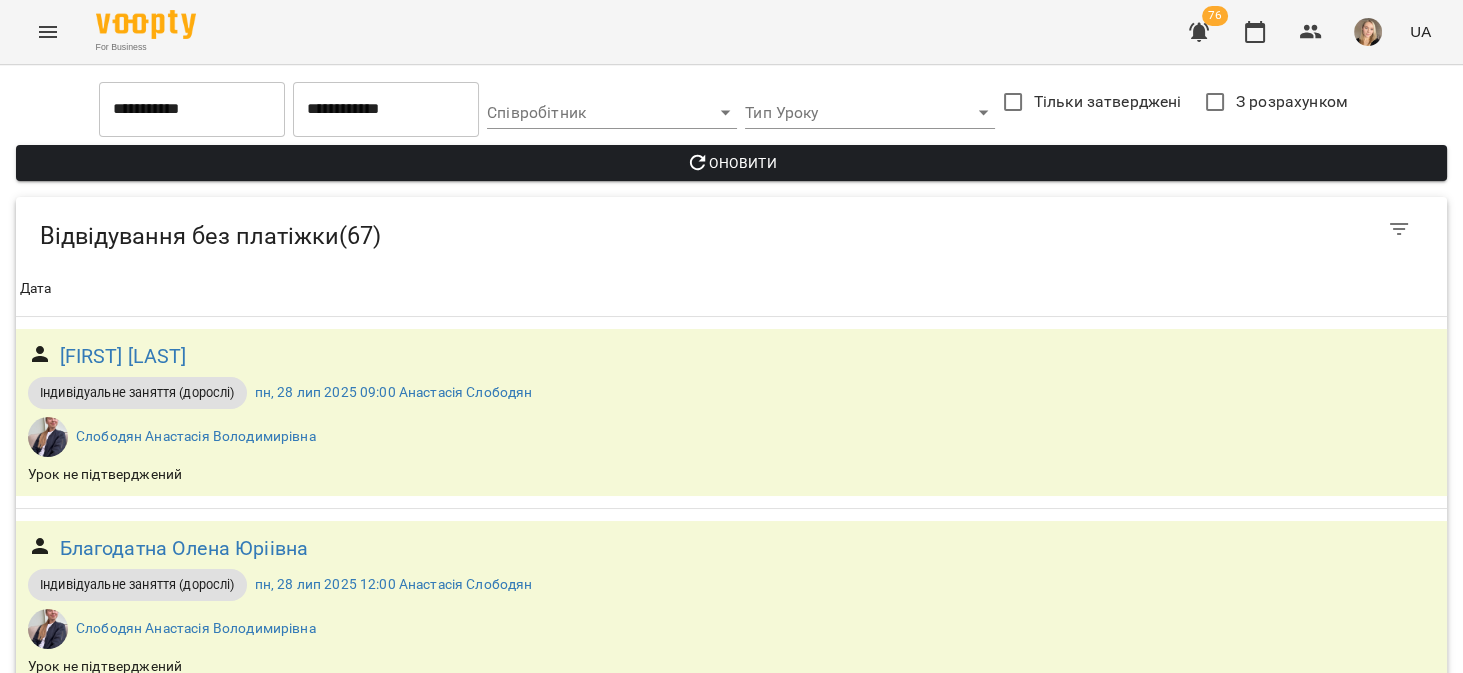 scroll, scrollTop: 2539, scrollLeft: 0, axis: vertical 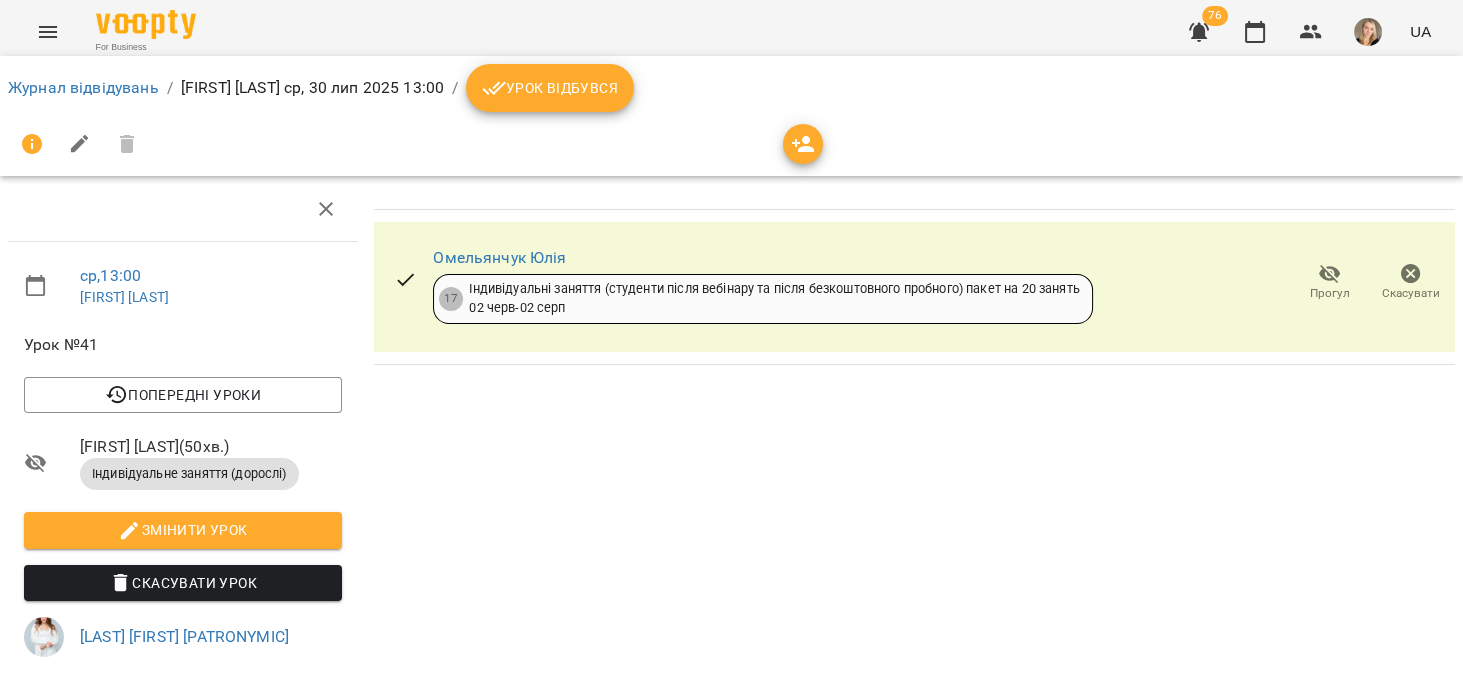 click 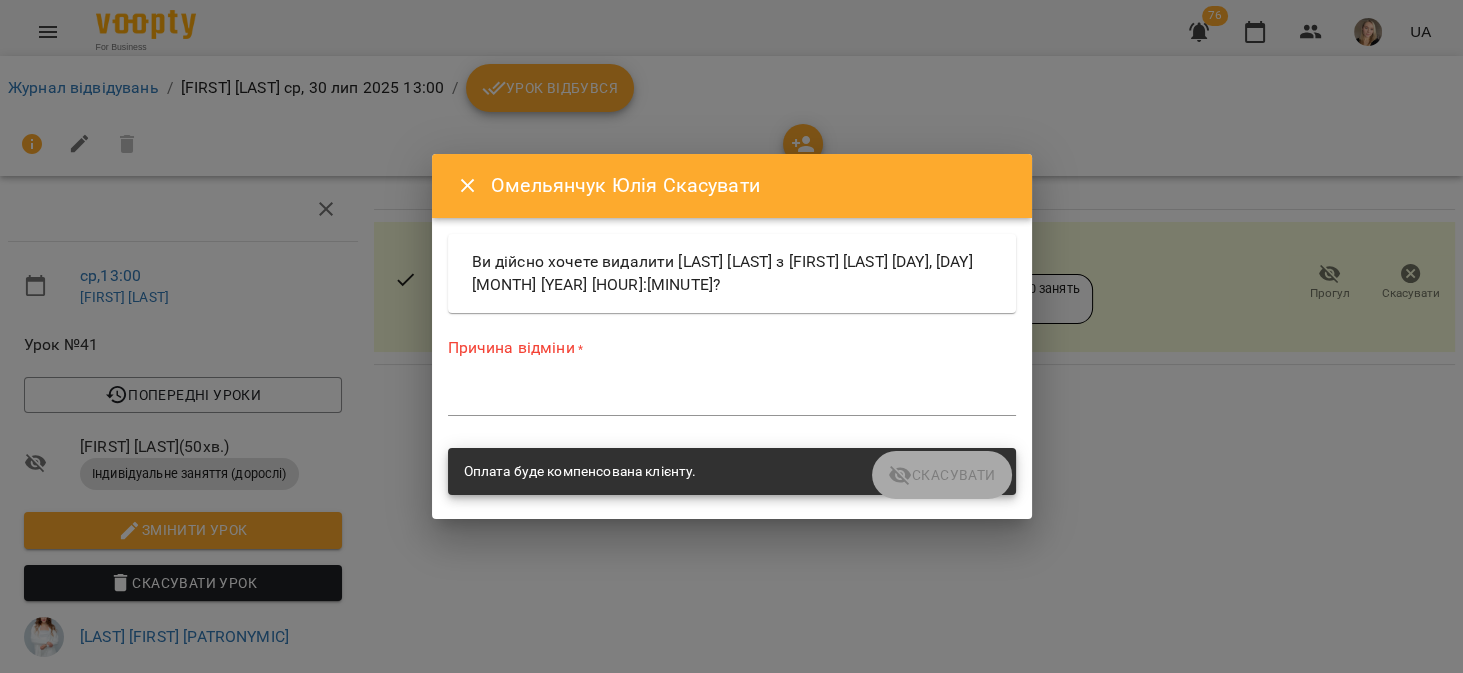click on "Причина відміни   * *" at bounding box center (732, 380) 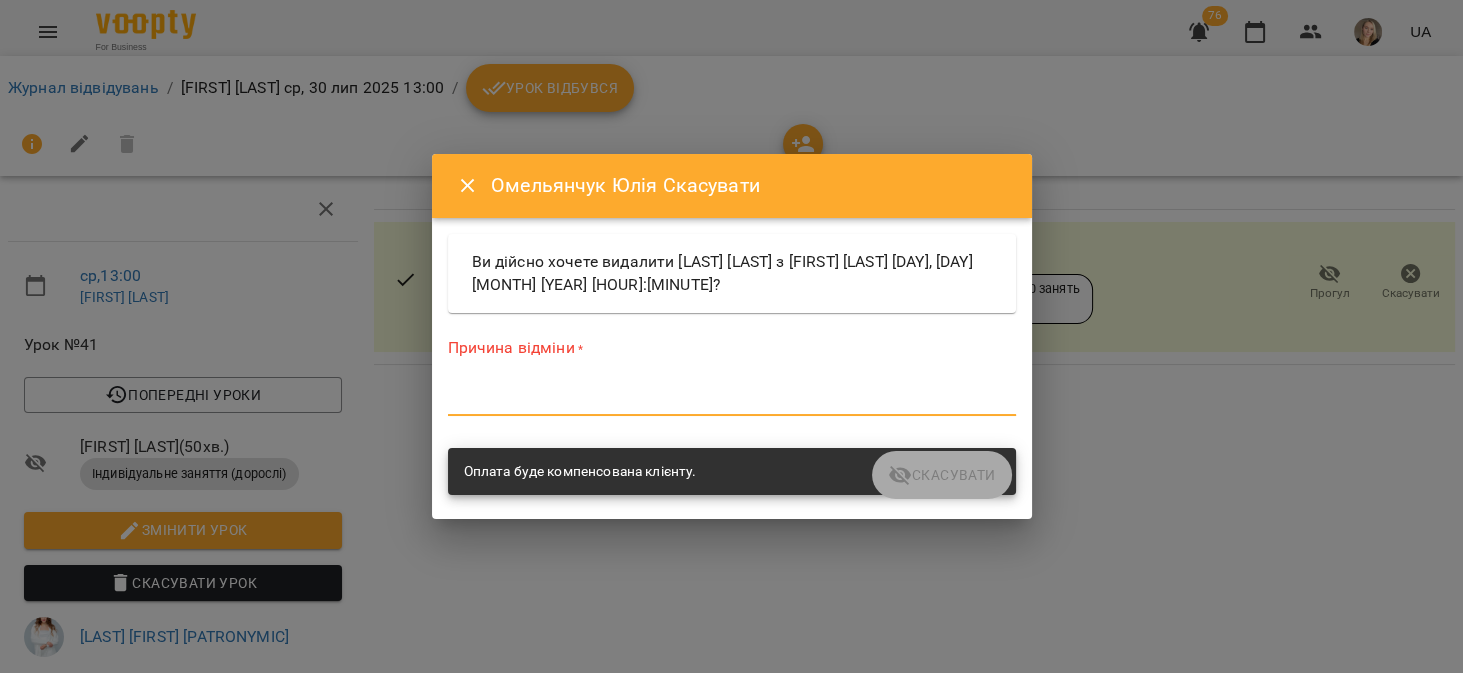 click at bounding box center [732, 399] 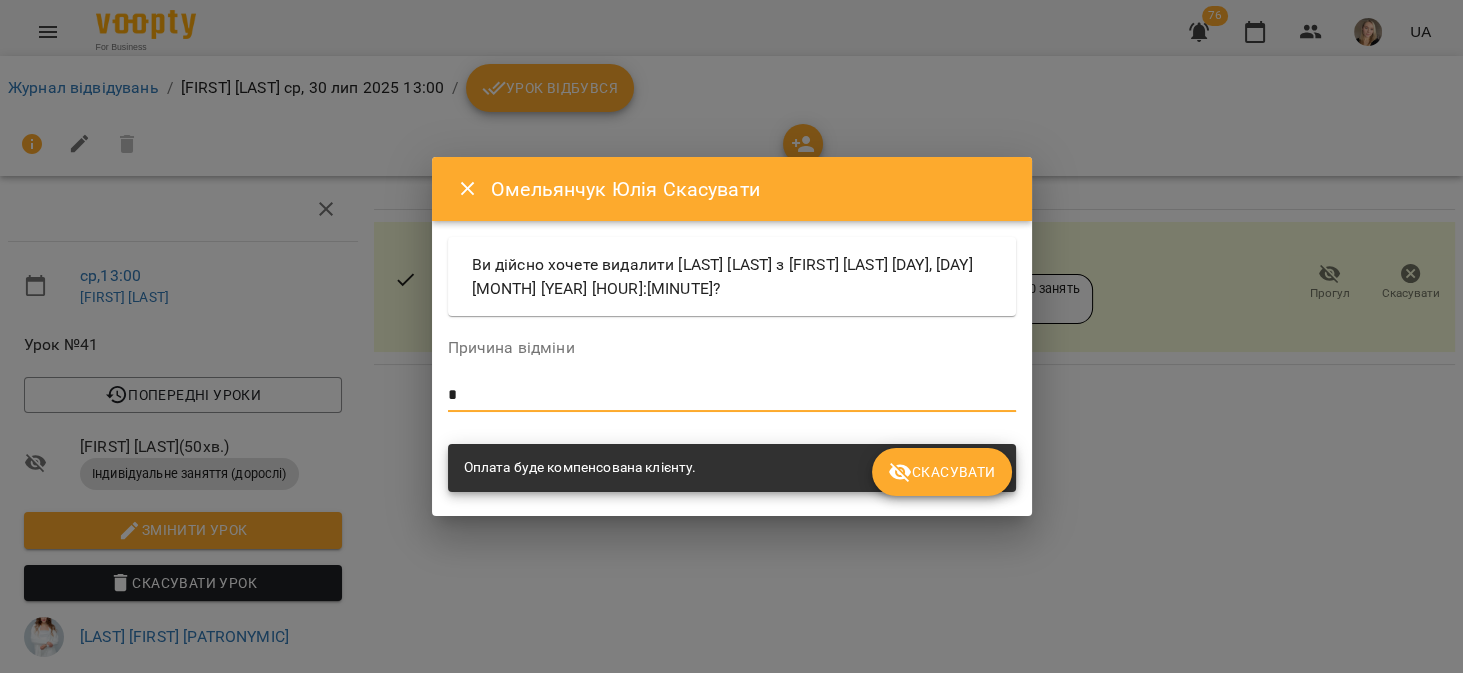 type on "*" 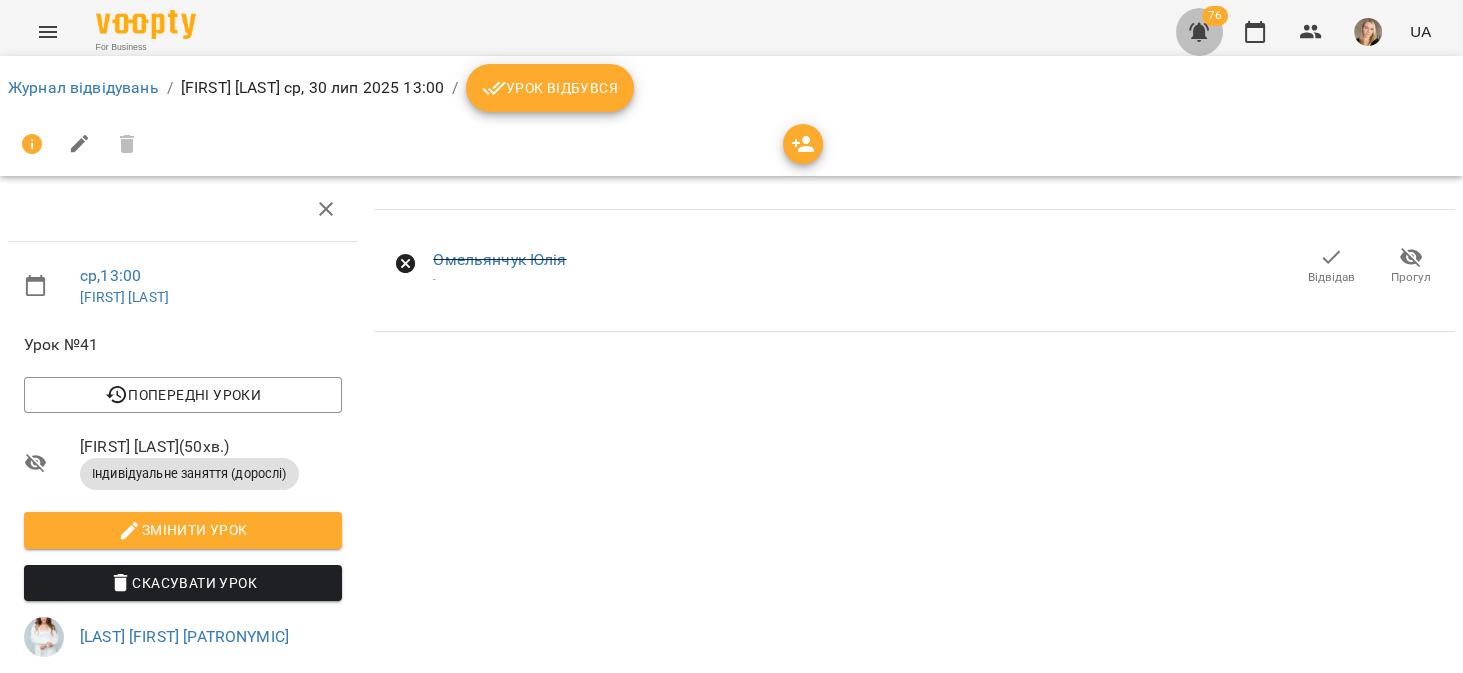 click 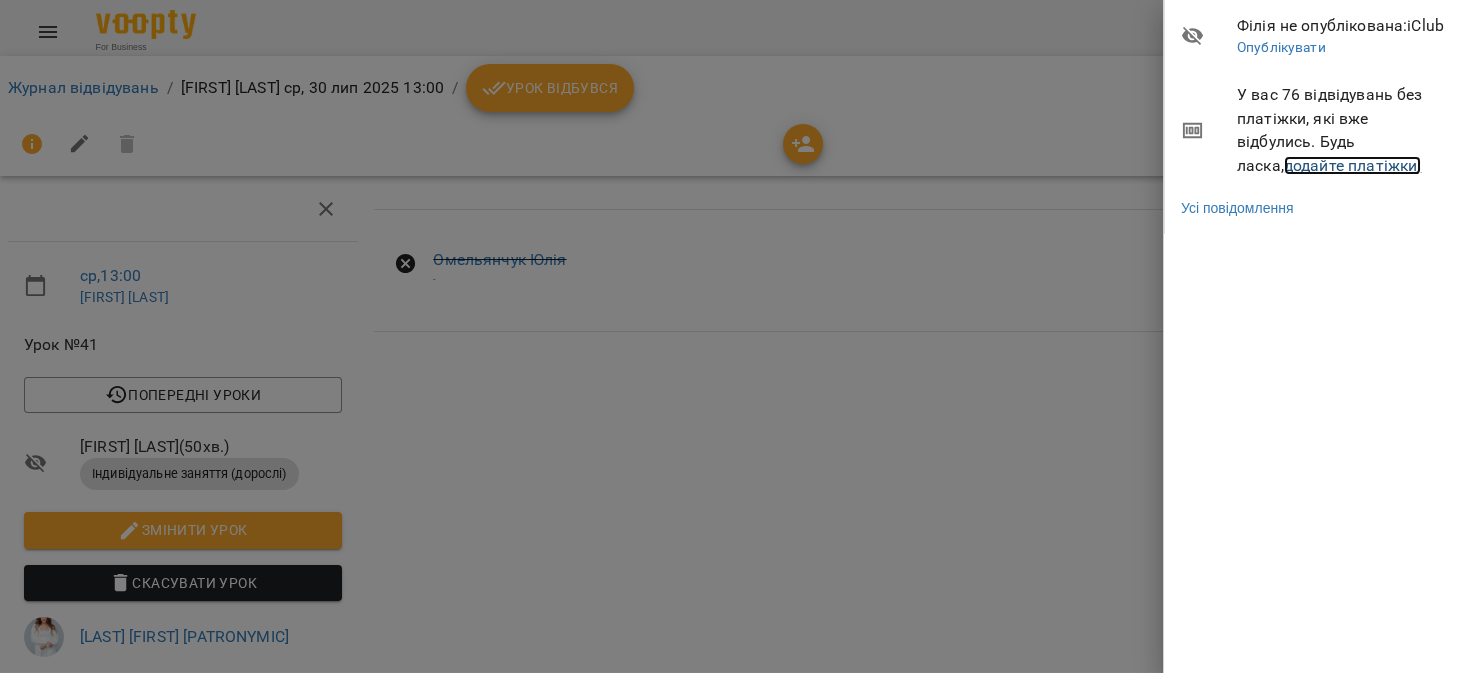 click on "додайте платіжки!" at bounding box center (1353, 165) 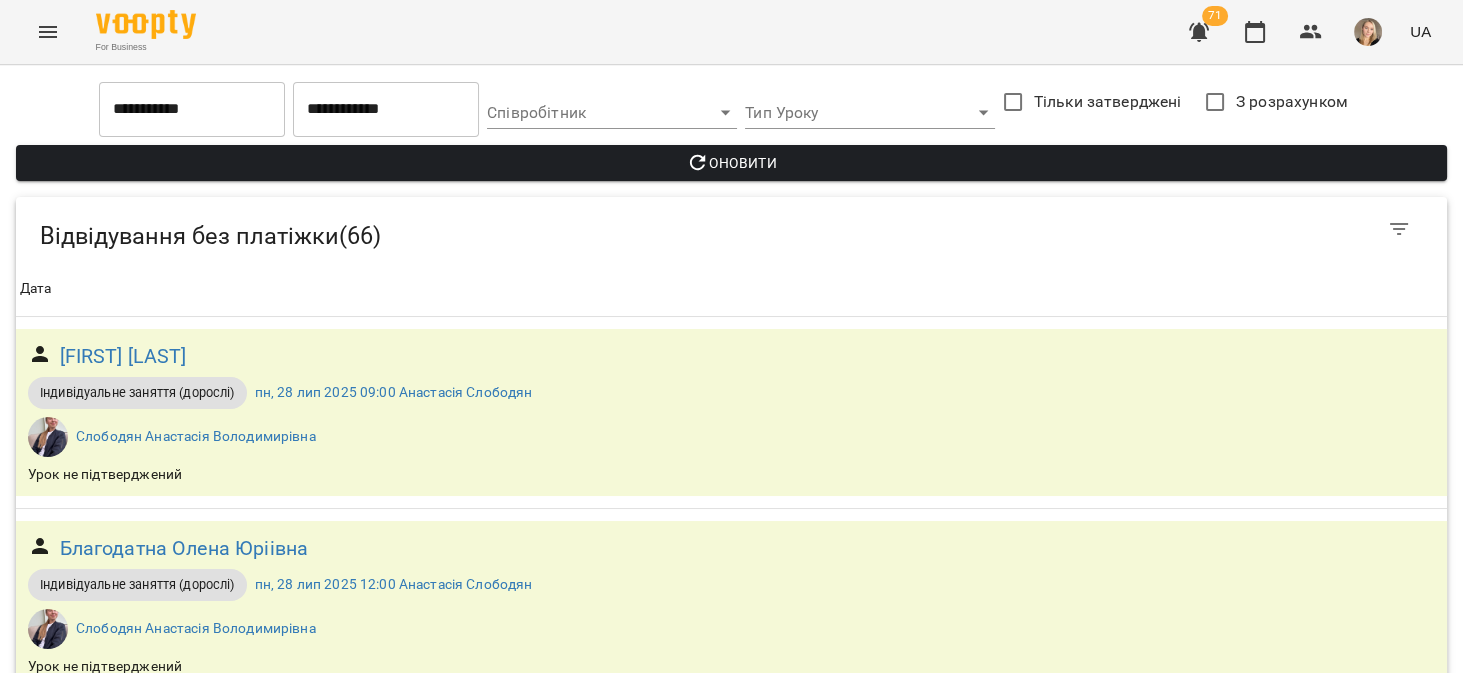 scroll, scrollTop: 2666, scrollLeft: 0, axis: vertical 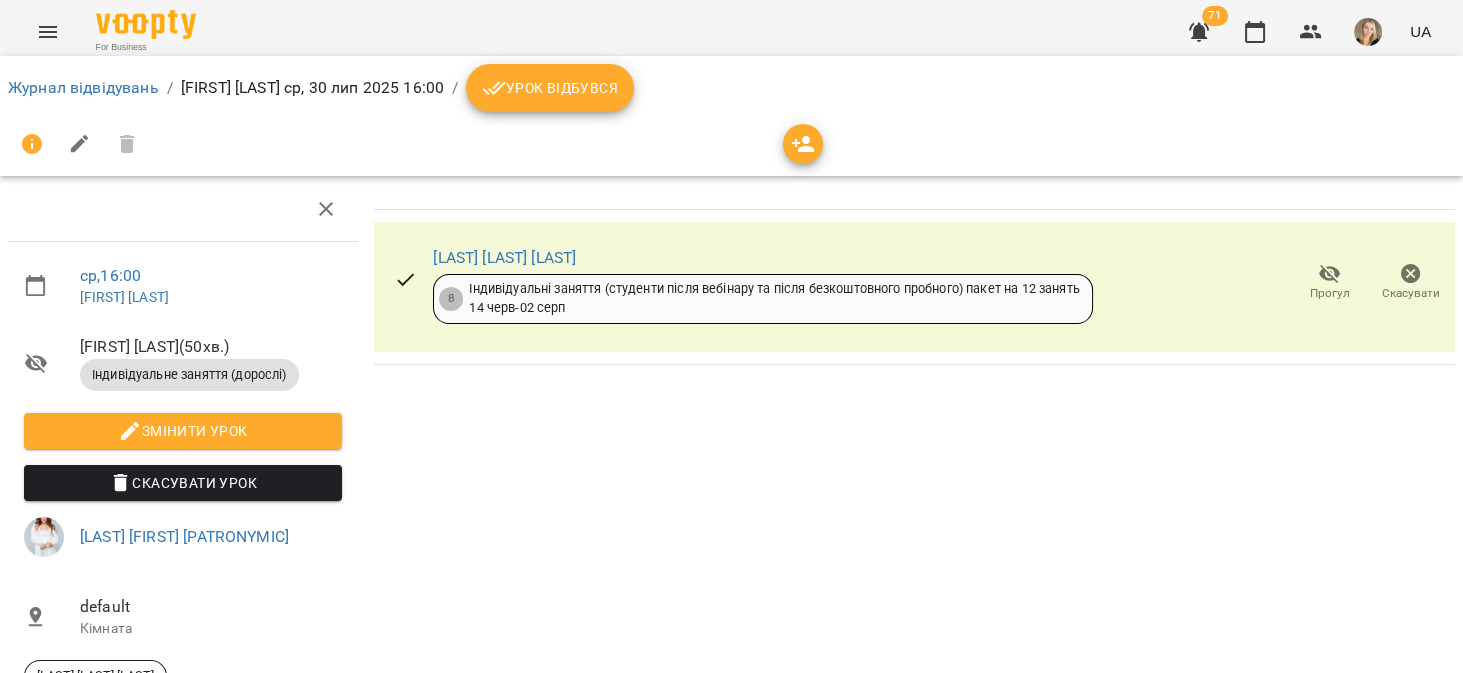 click 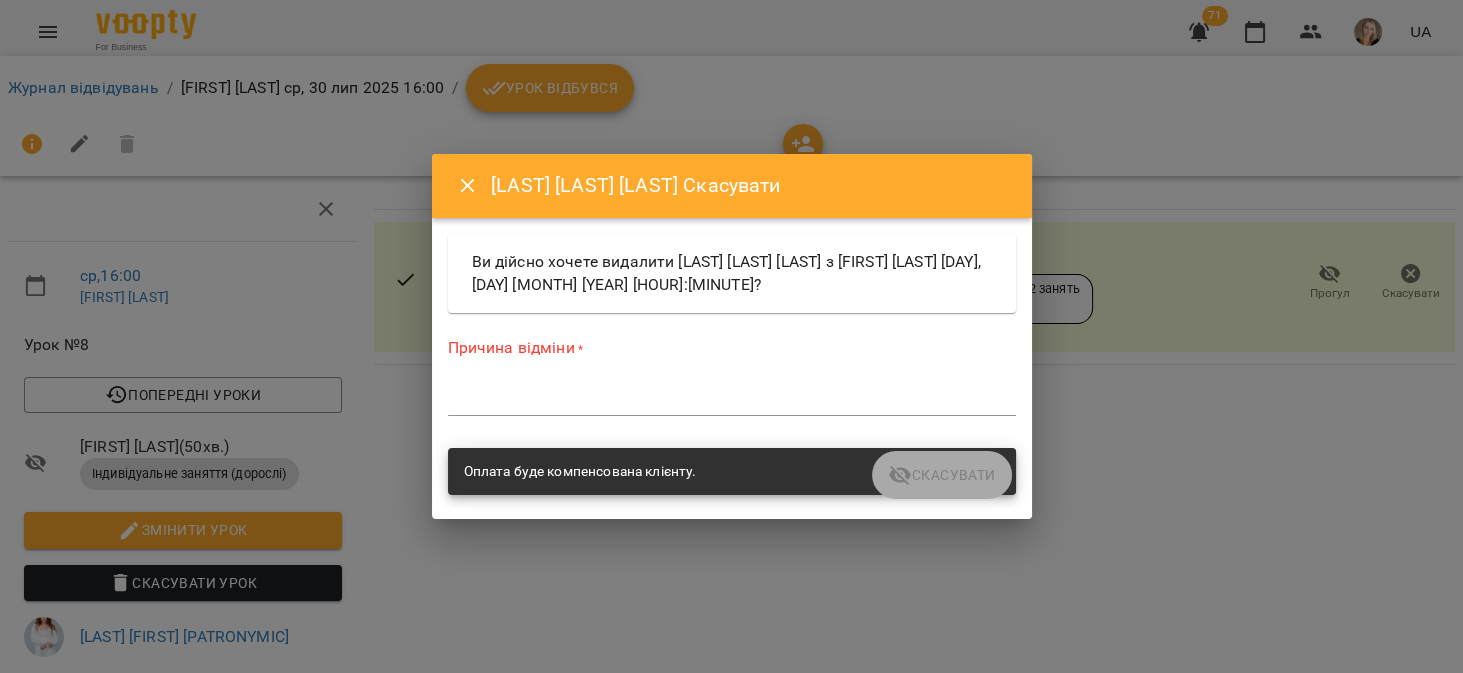 click on "*" at bounding box center (732, 400) 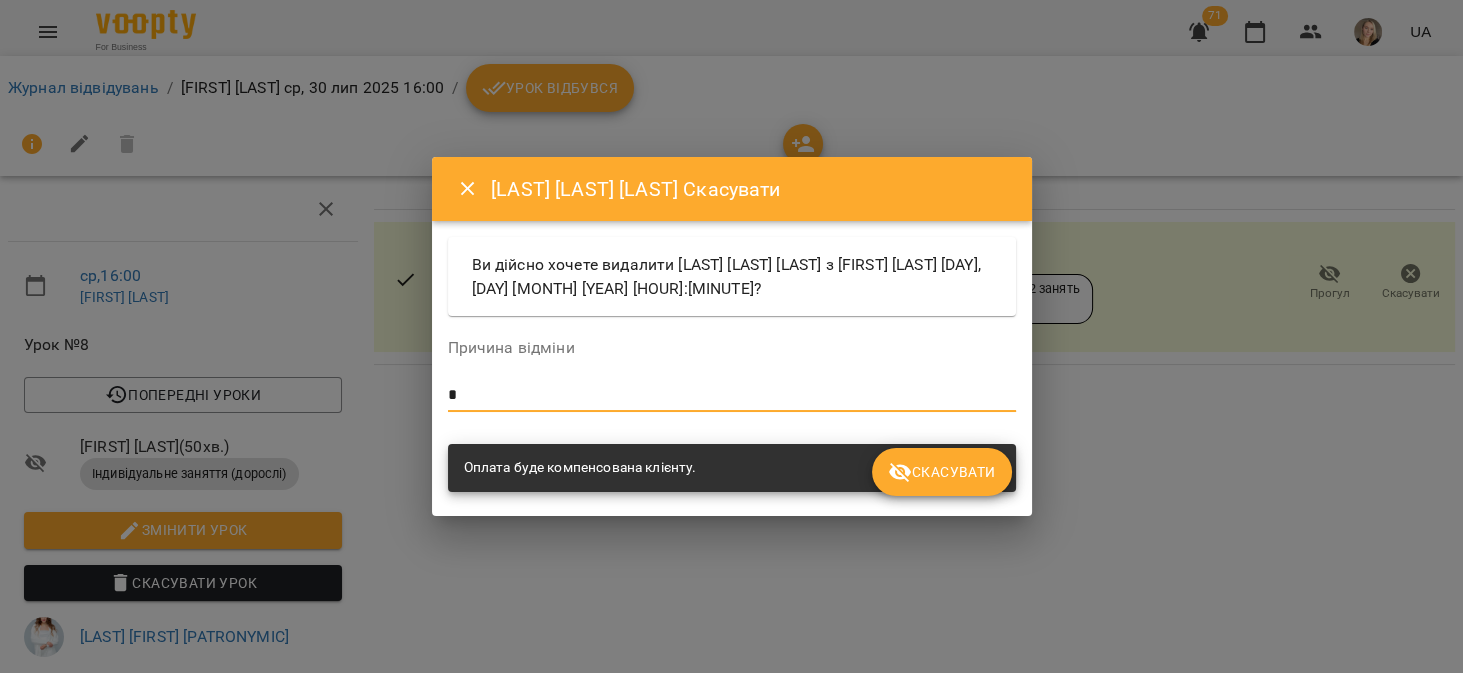 type on "*" 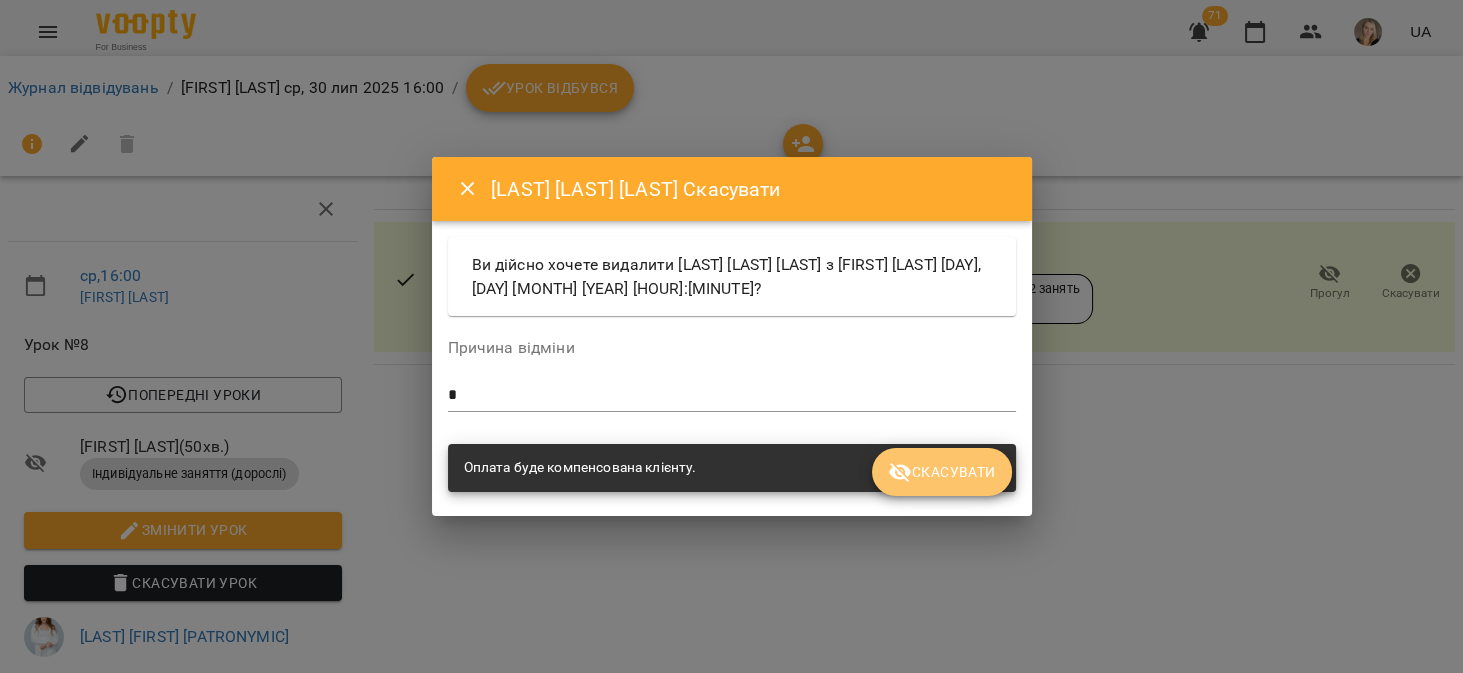 click on "Скасувати" at bounding box center (941, 472) 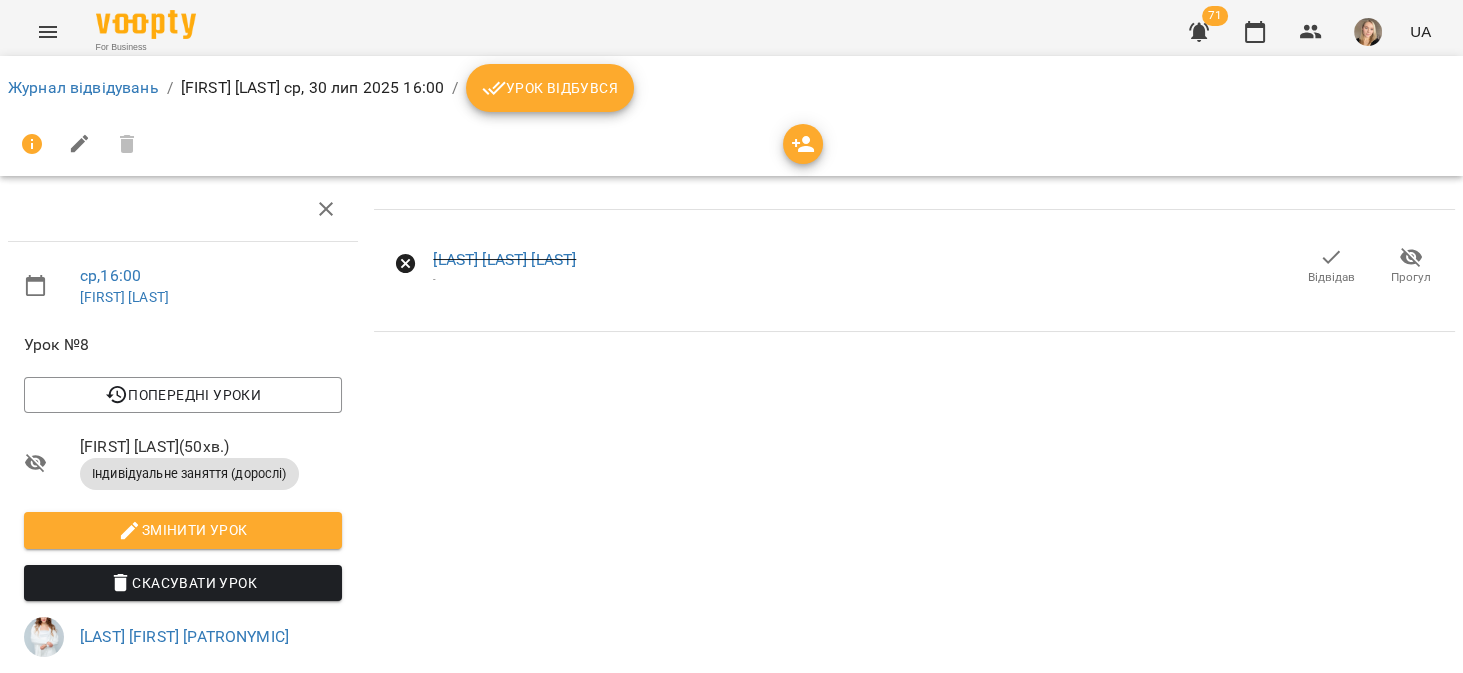 click 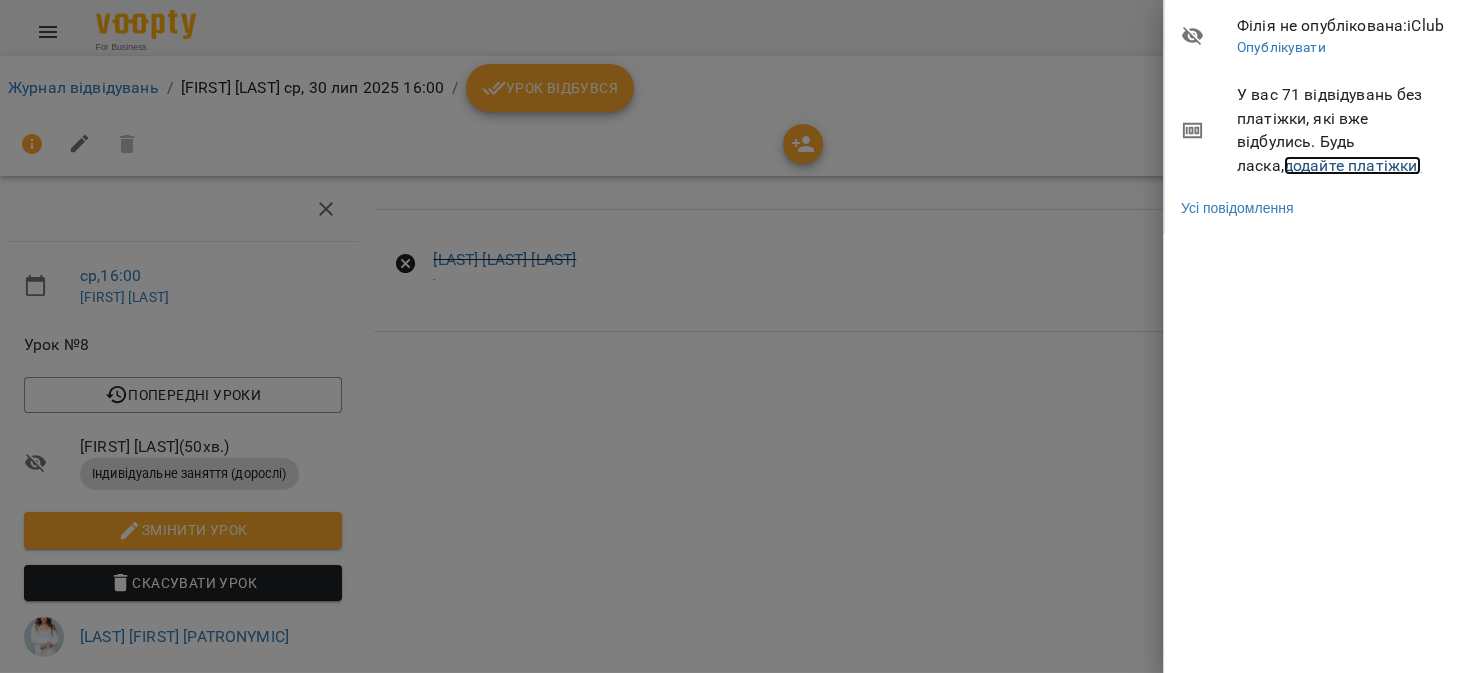 click on "додайте платіжки!" at bounding box center [1353, 165] 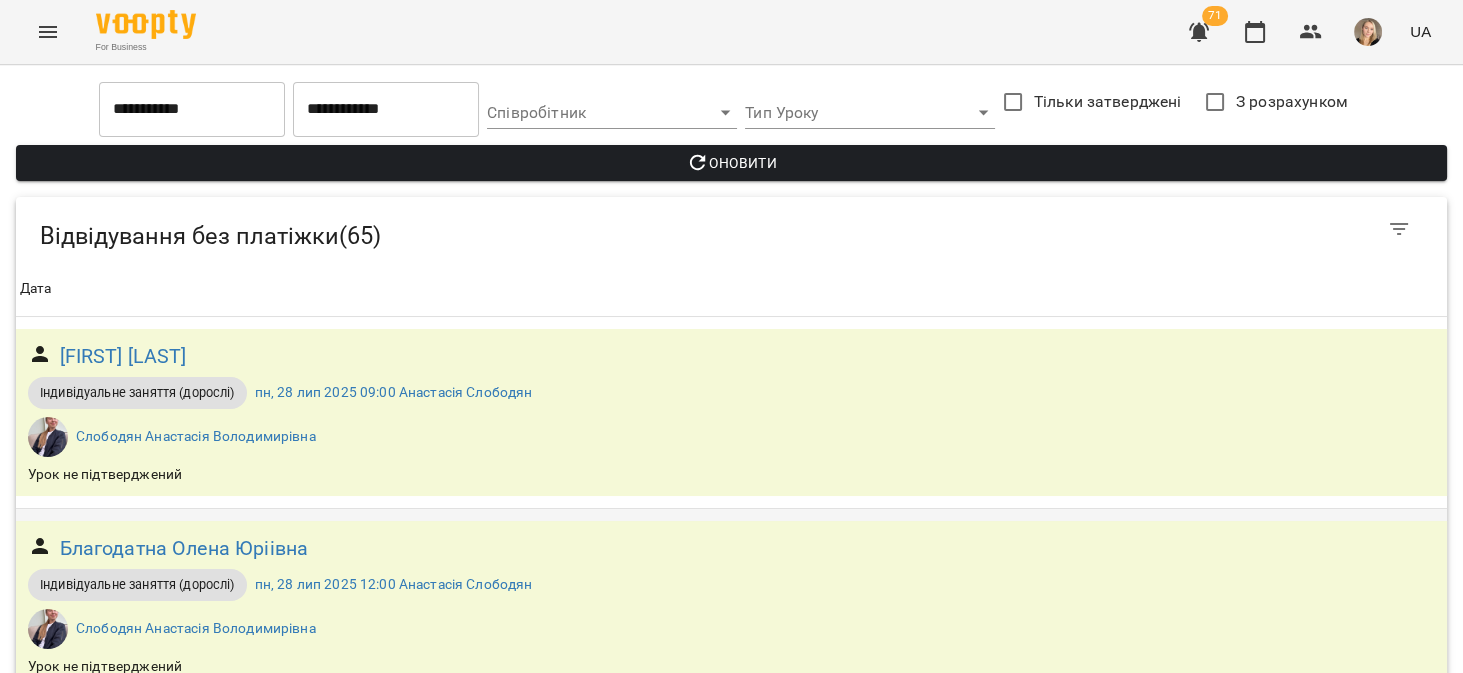 scroll, scrollTop: 2729, scrollLeft: 0, axis: vertical 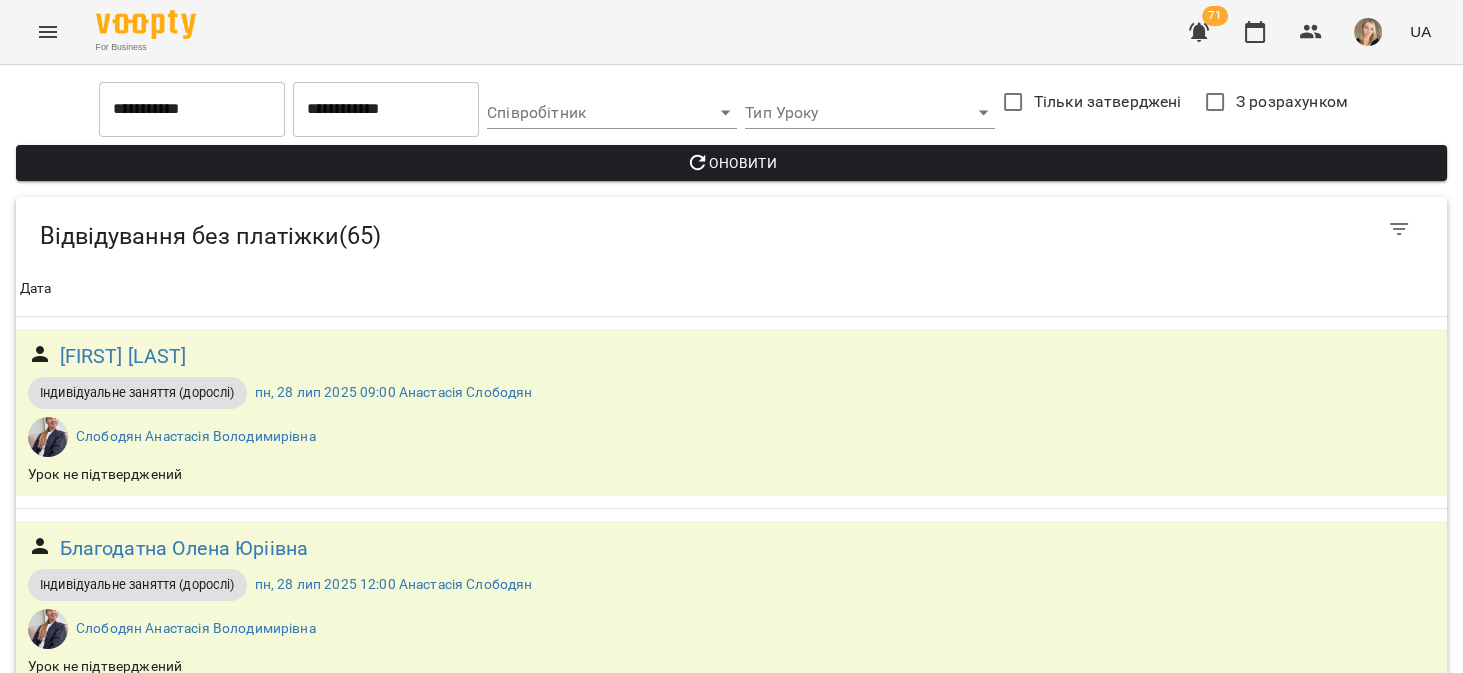 click on "ср, 30 лип 2025 18:00   Марго Ковтун" at bounding box center [371, 2923] 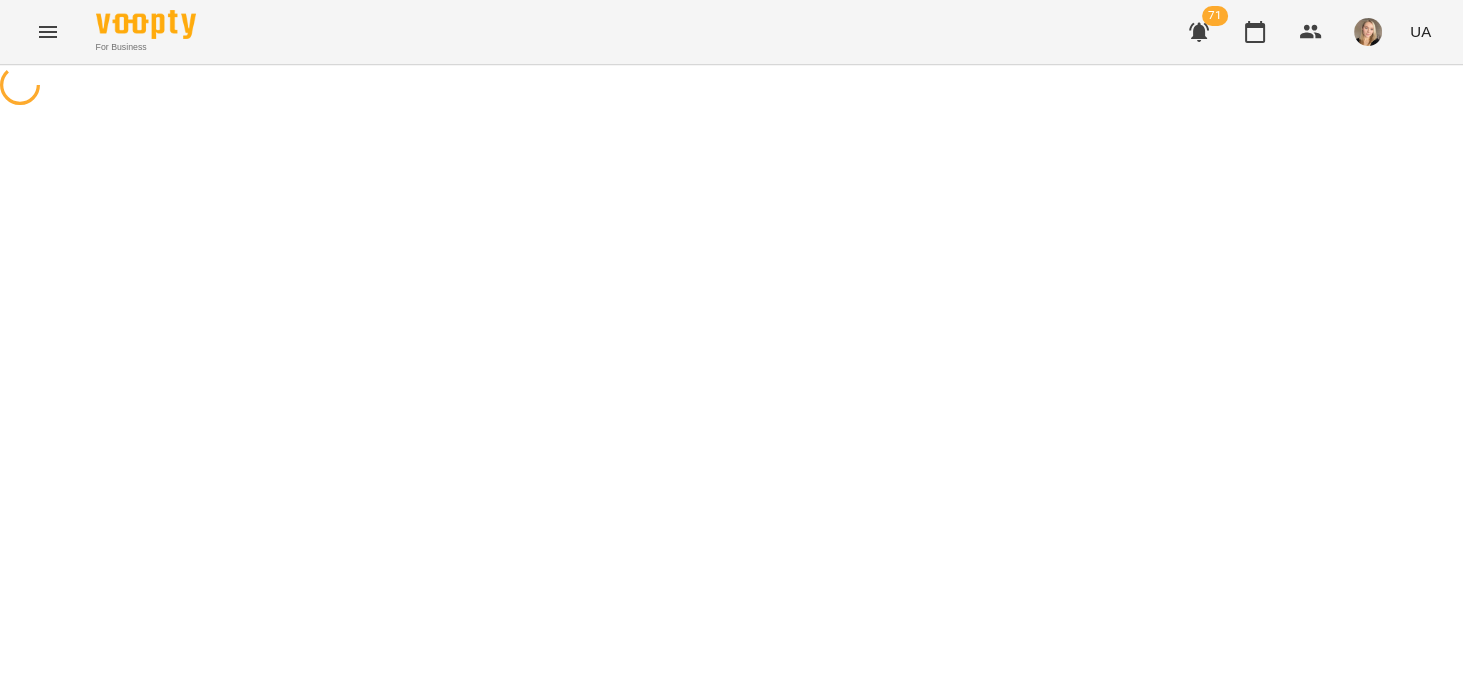 scroll, scrollTop: 0, scrollLeft: 0, axis: both 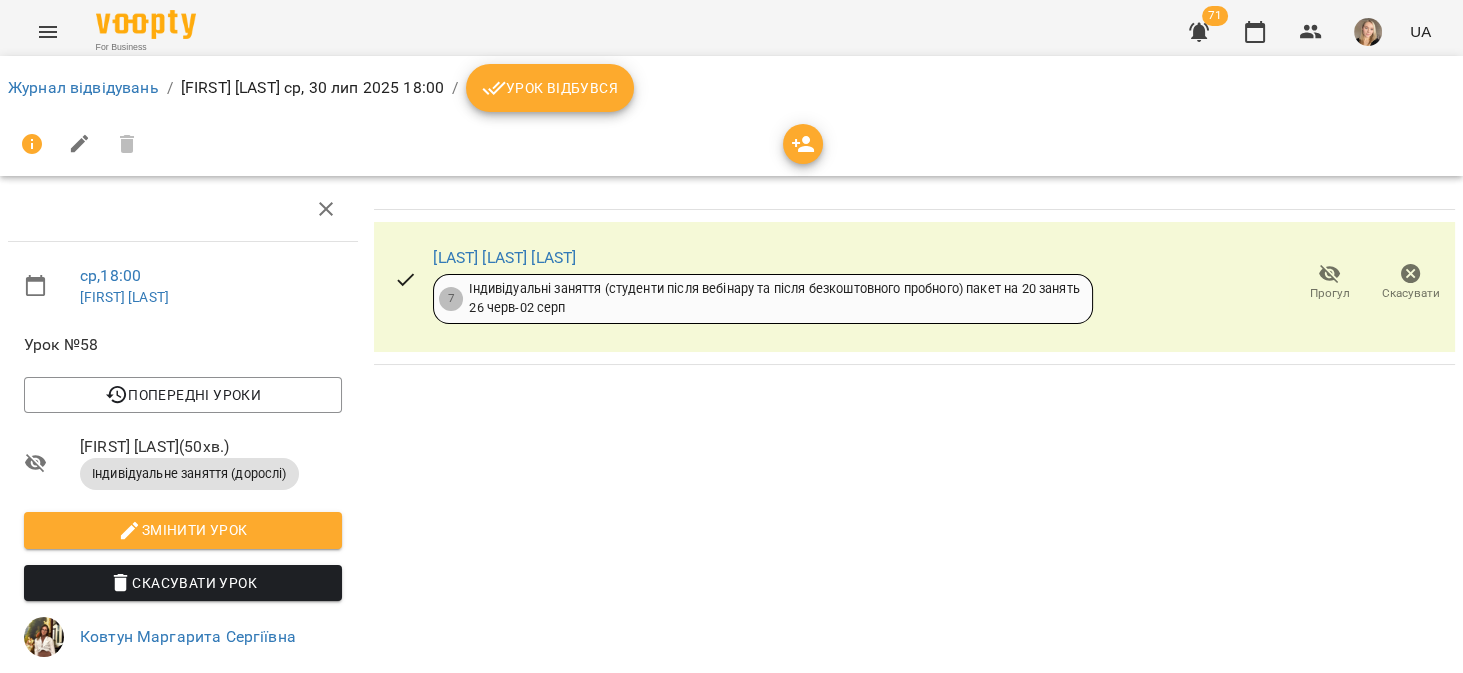 click 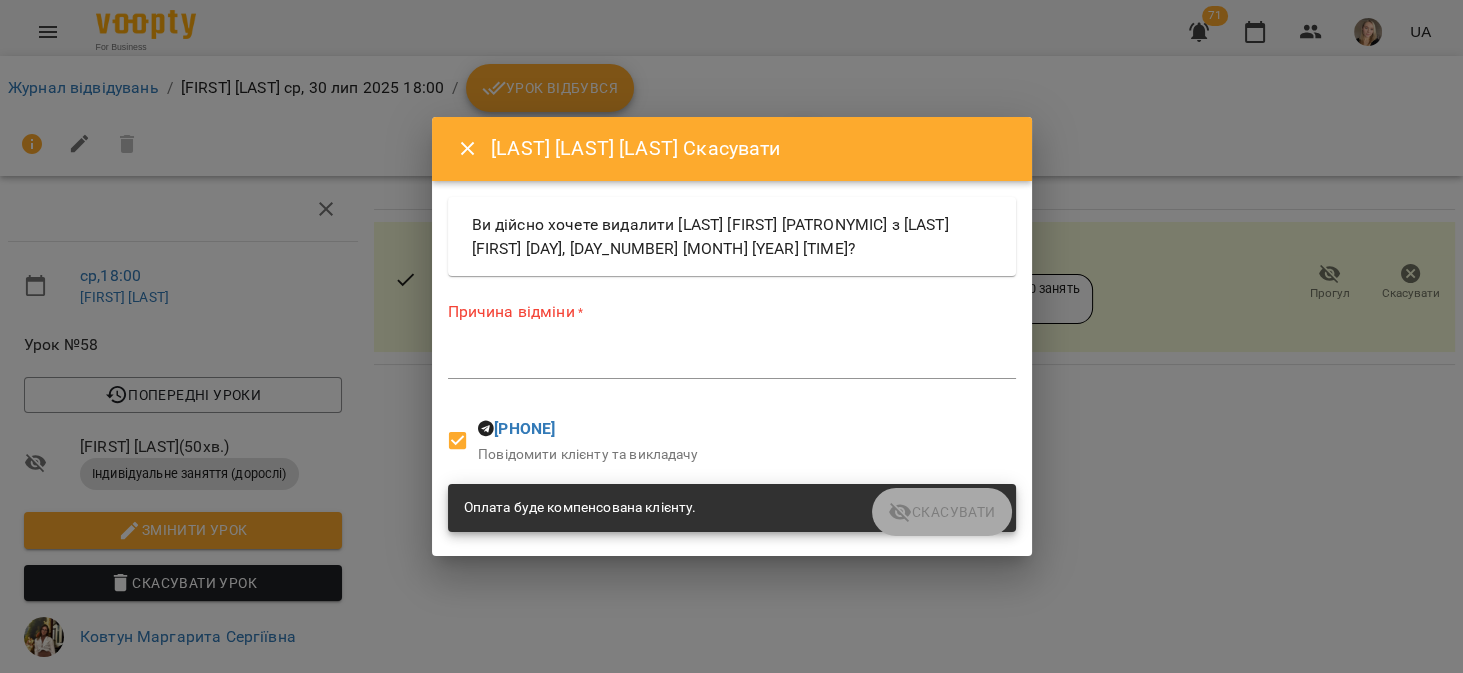click on "Причина відміни   * *" at bounding box center [732, 343] 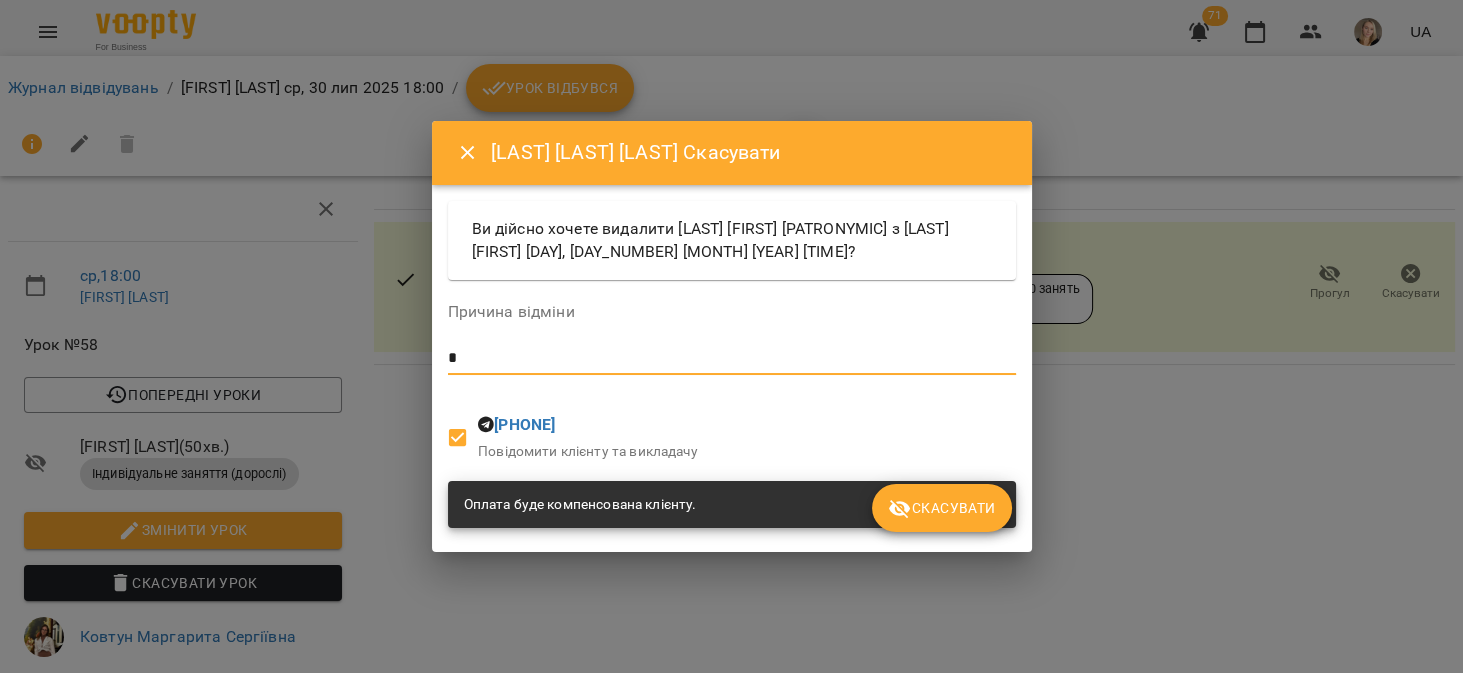 type on "*" 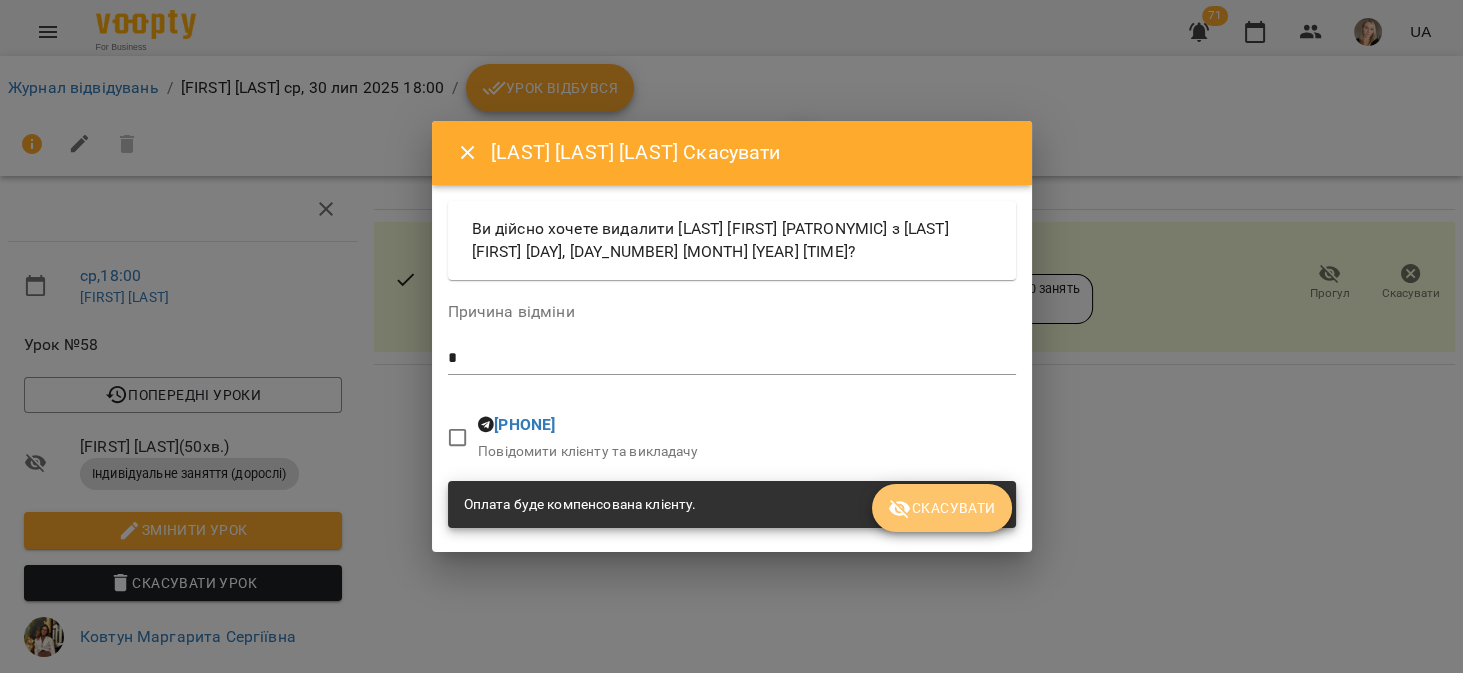 click on "Скасувати" at bounding box center (941, 508) 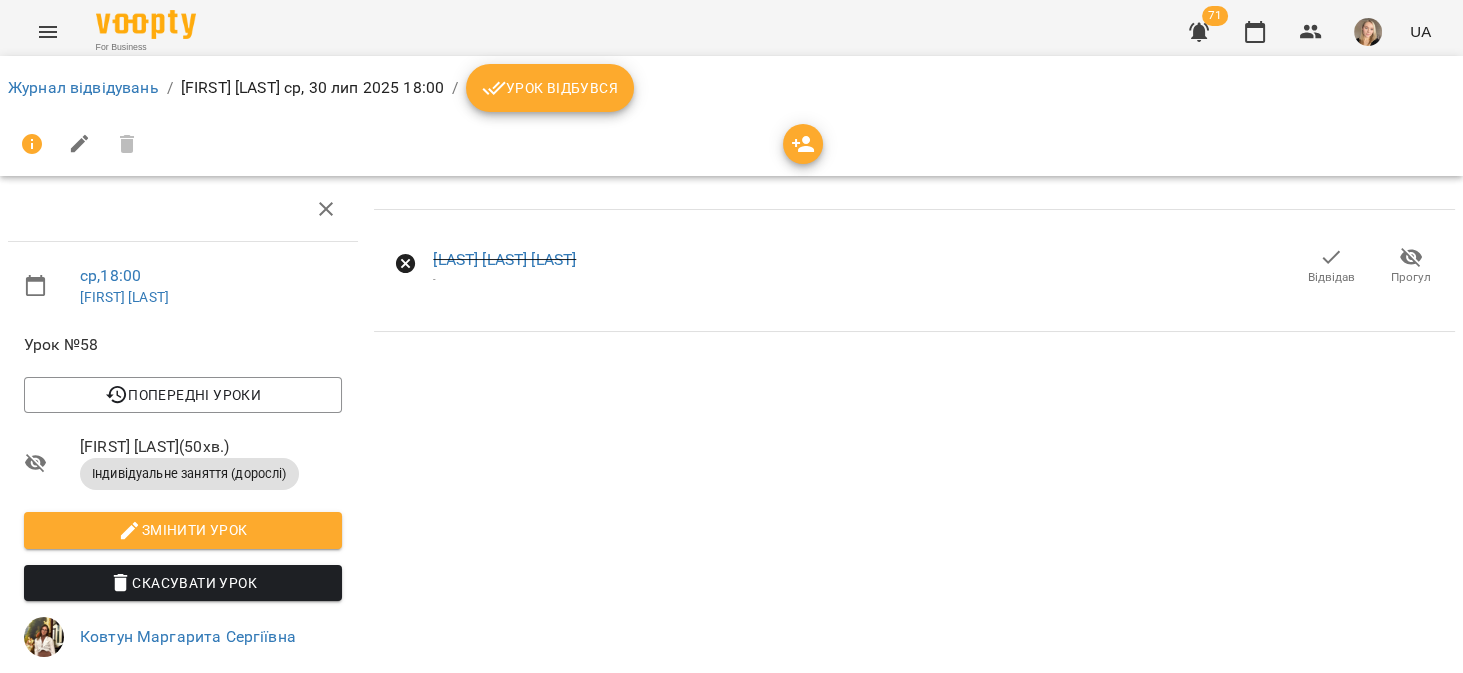 click 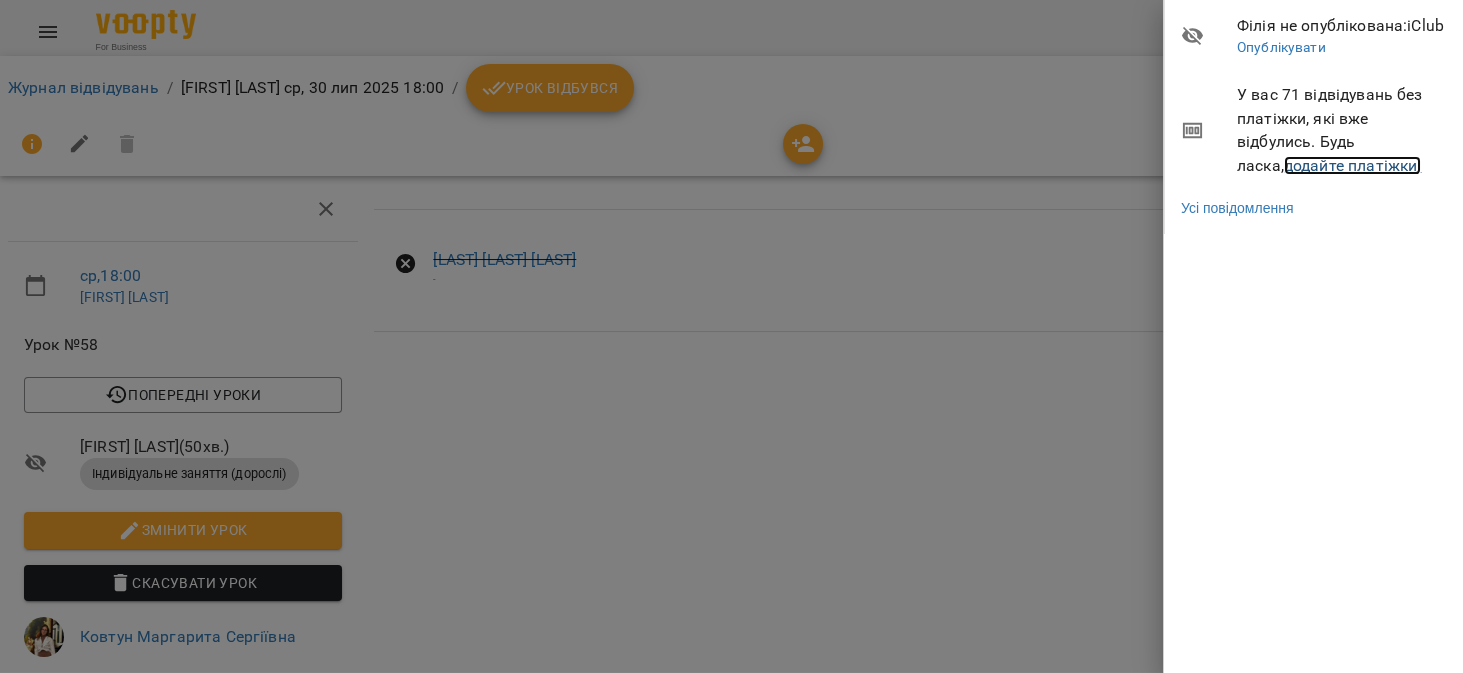 click on "додайте платіжки!" at bounding box center [1353, 165] 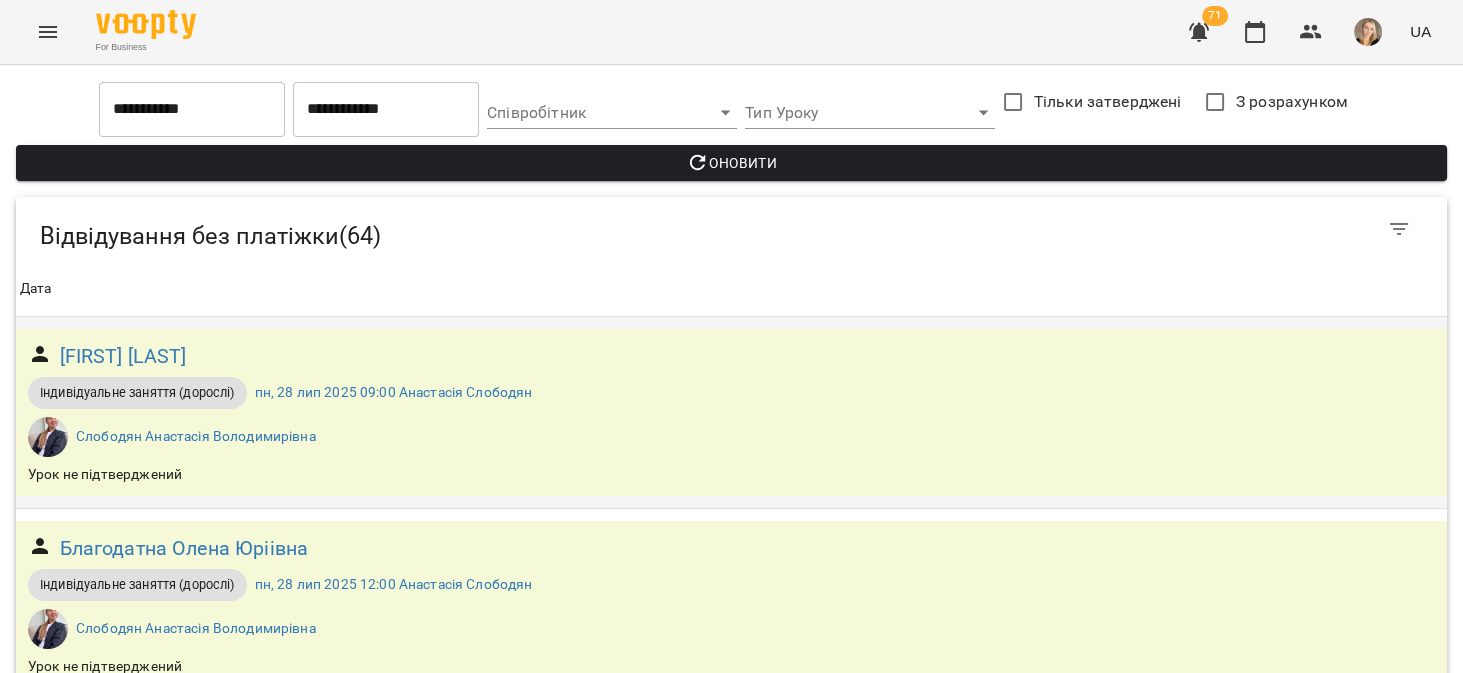 scroll, scrollTop: 2666, scrollLeft: 0, axis: vertical 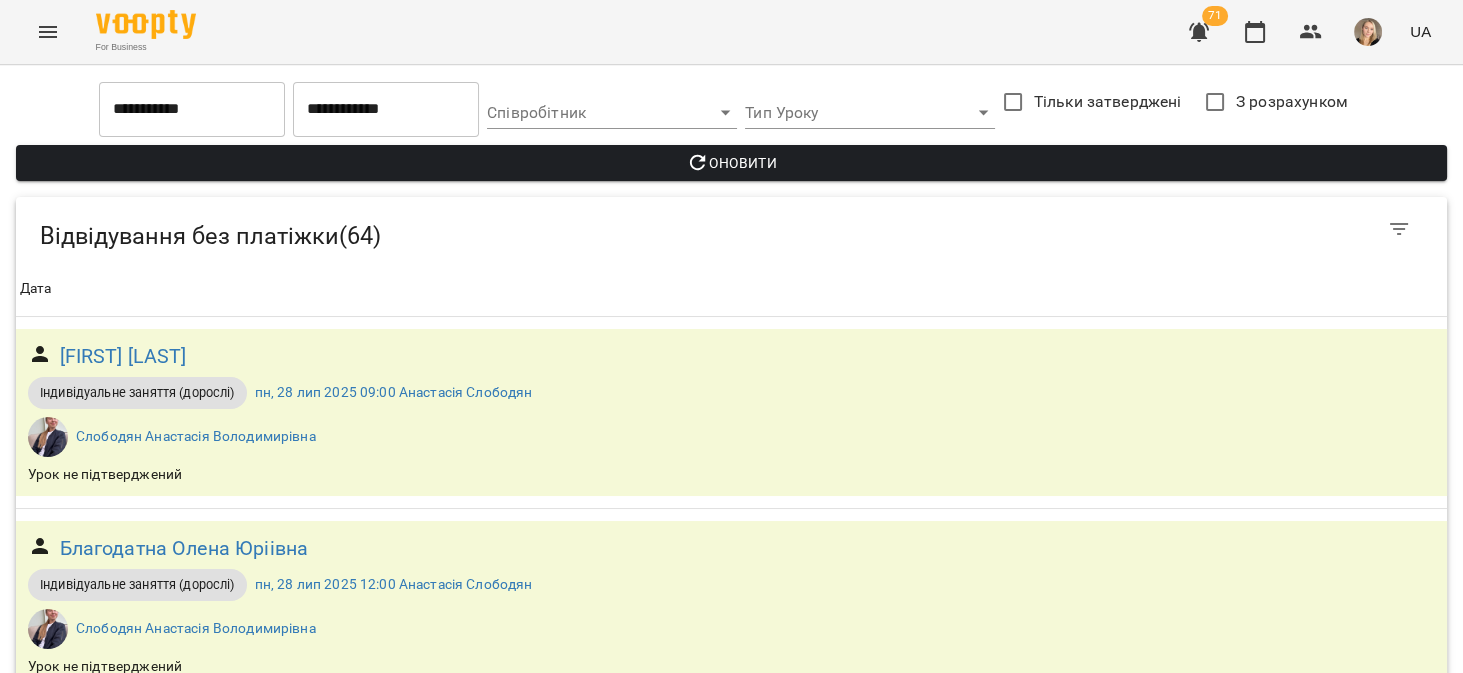 click on "Захарчук Наталія Василівна" at bounding box center [153, 2886] 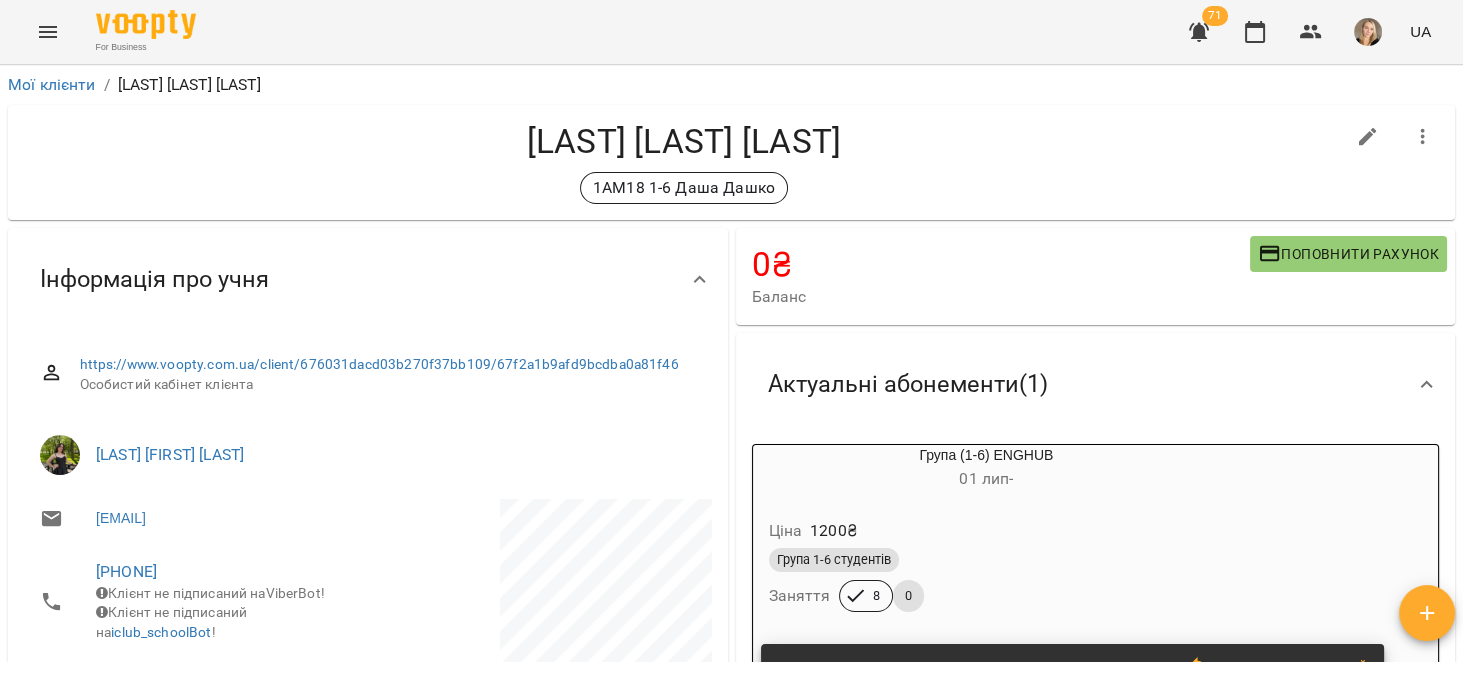 click on "Група (1-6) ENGHUB 01 лип  -   Ціна 1200 ₴ Група 1-6 студентів Заняття 8 0 Кількість відвідувань на поточному Абонементі вичерпана Продати наступний" at bounding box center [1096, 572] 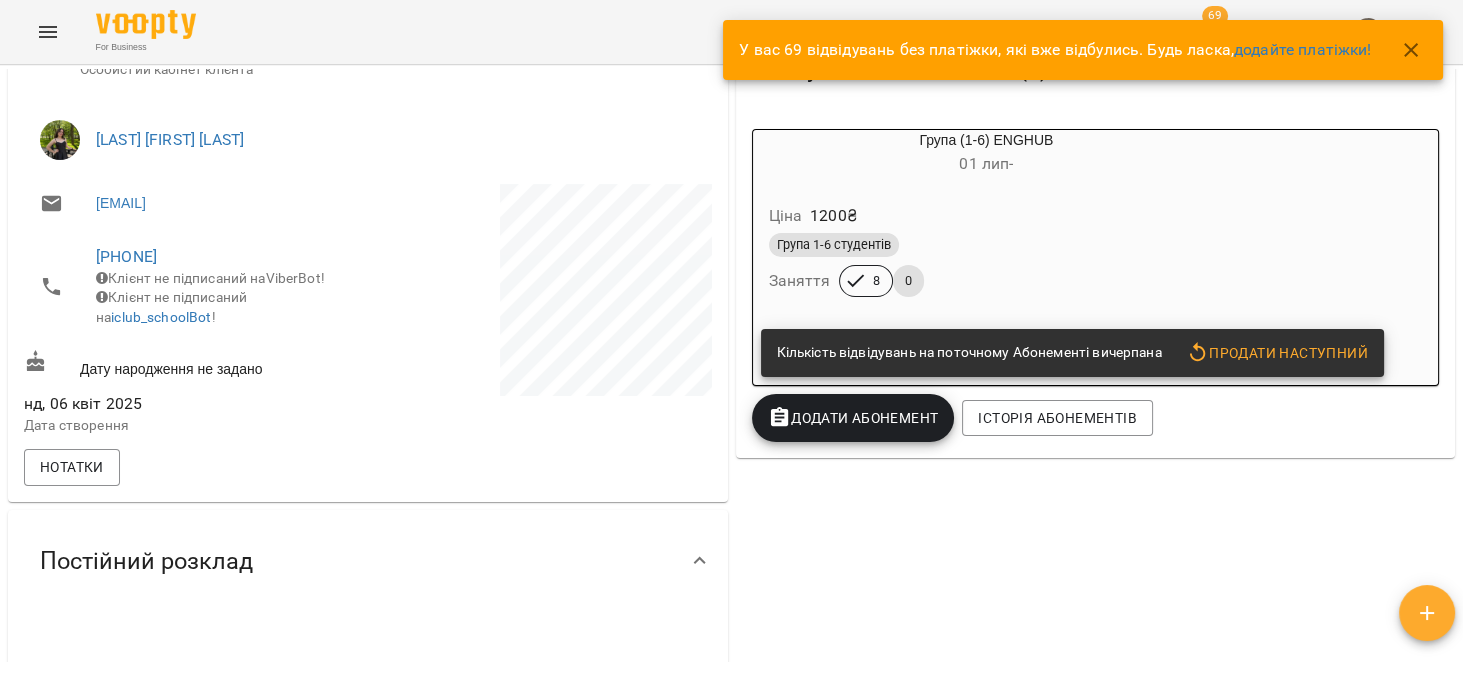 scroll, scrollTop: 317, scrollLeft: 0, axis: vertical 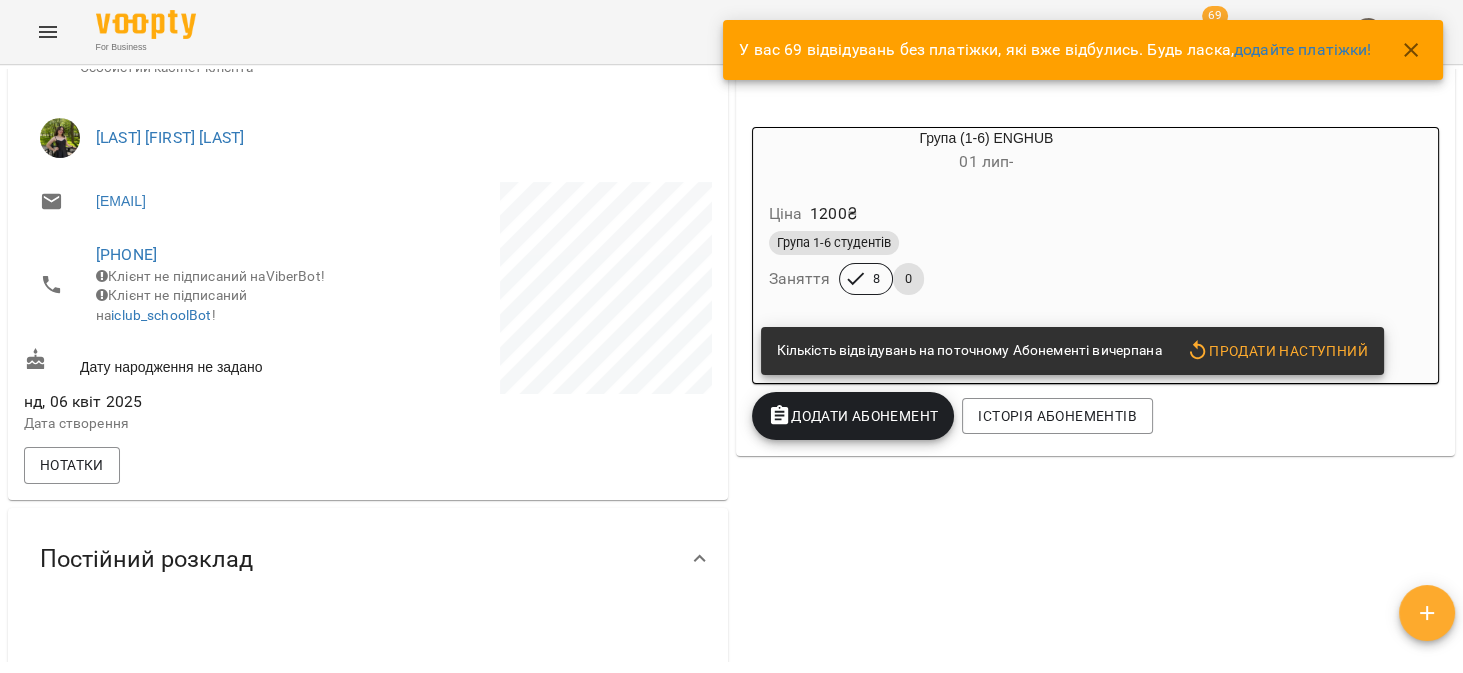 click on "Кількість відвідувань на поточному Абонементі вичерпана Продати наступний" at bounding box center [1072, 351] 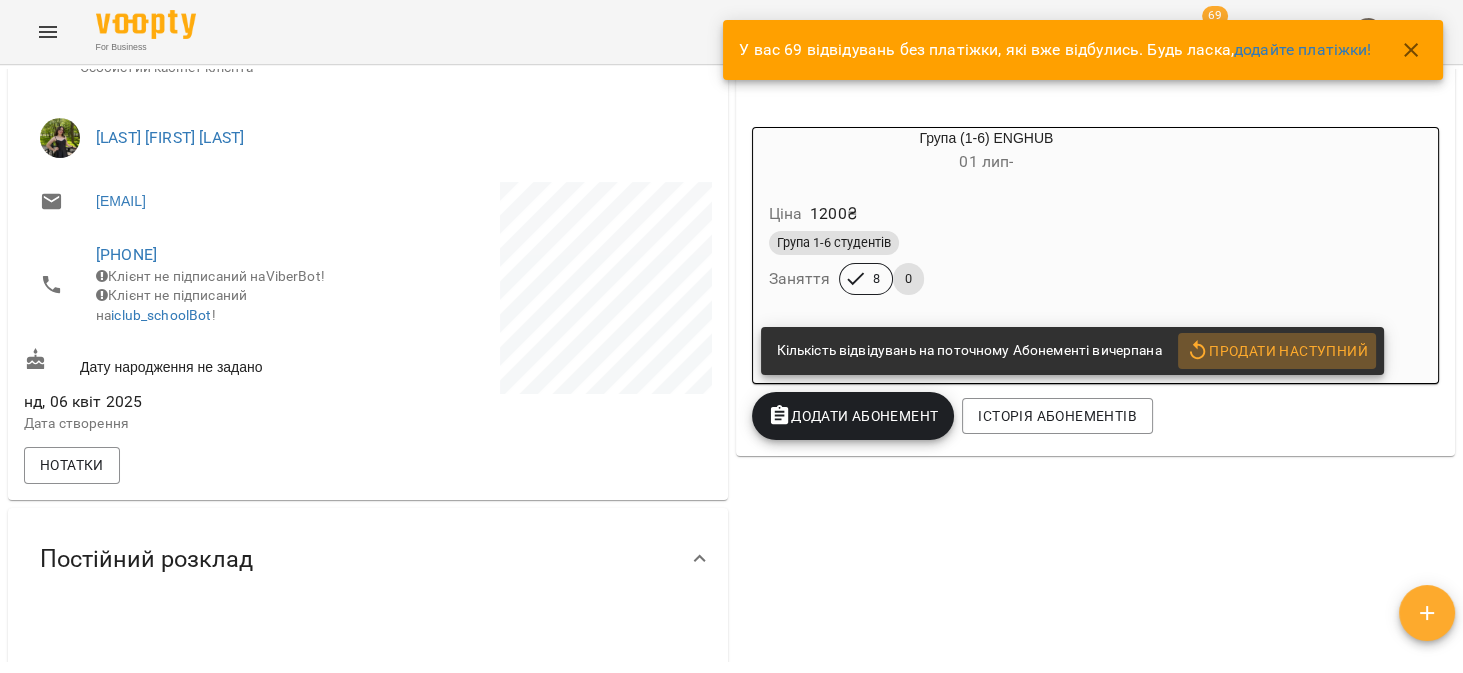 click on "Продати наступний" at bounding box center [1277, 351] 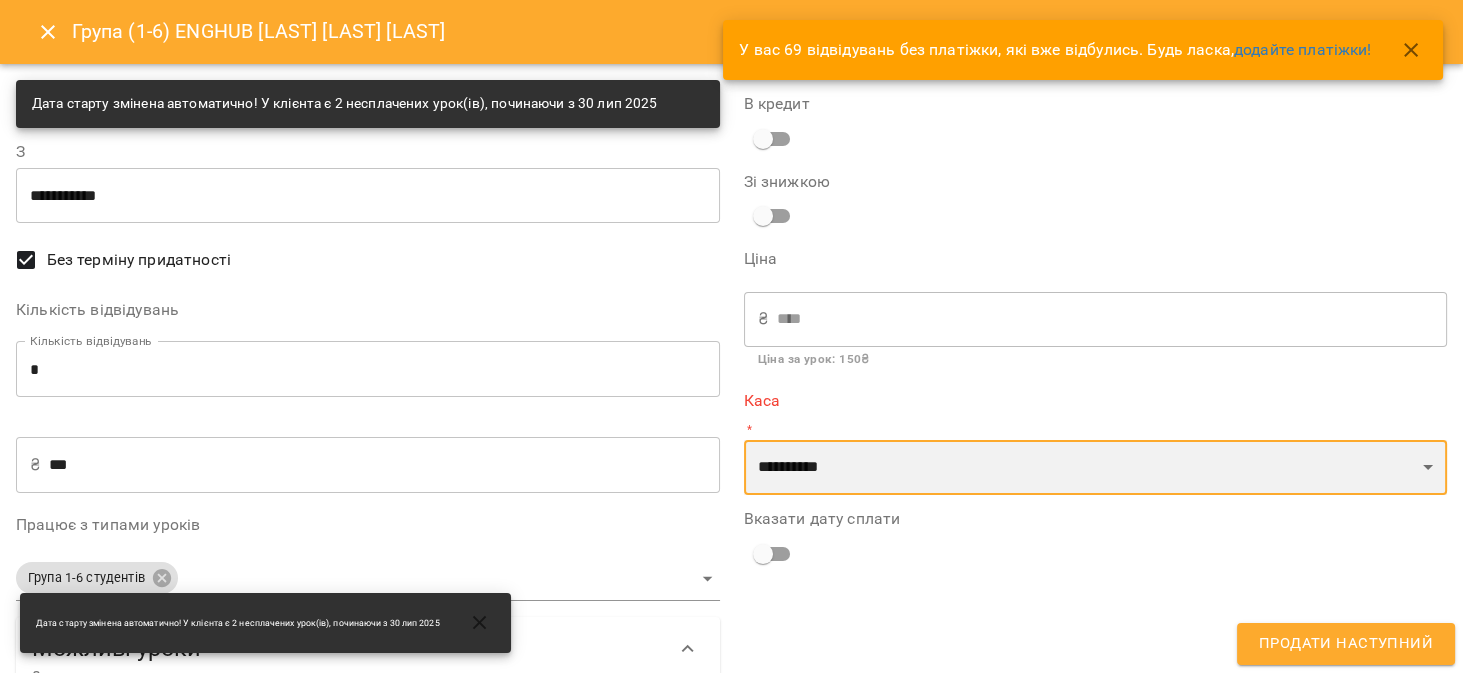 click on "**********" at bounding box center [1096, 468] 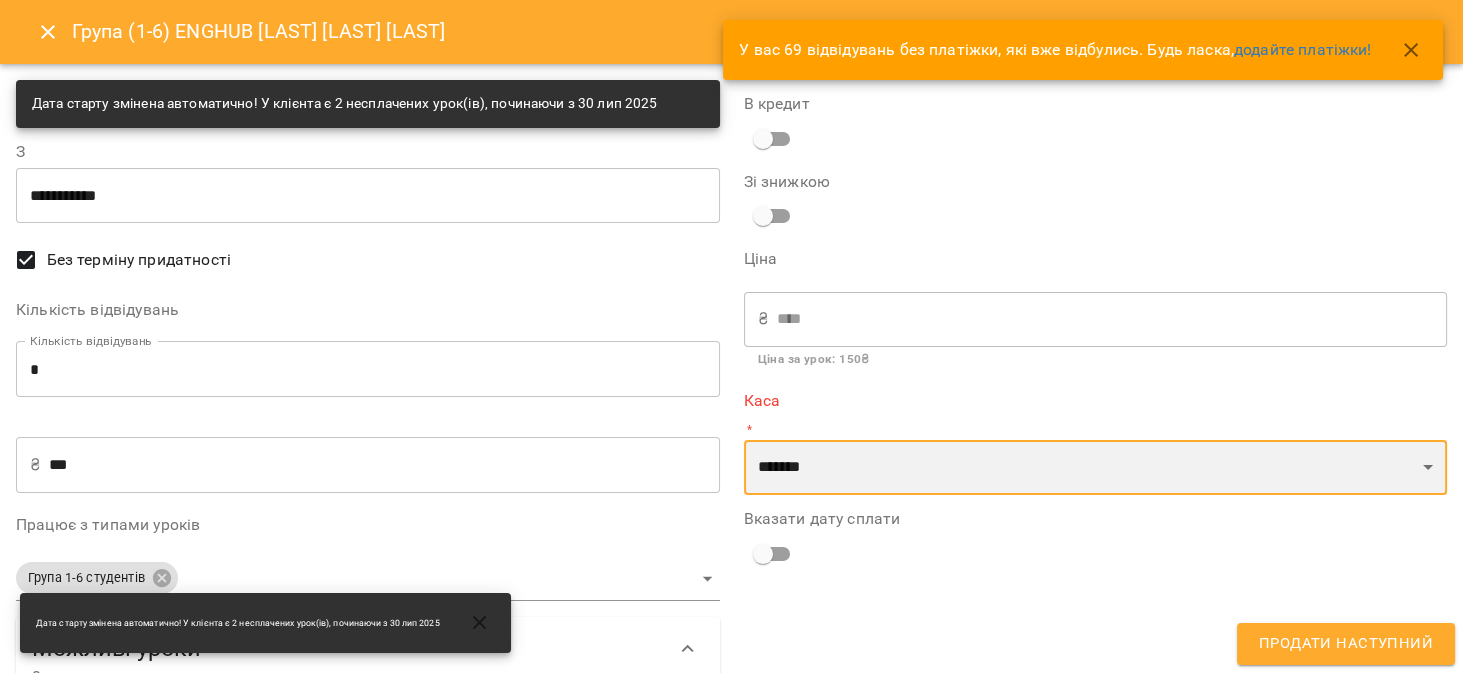 click on "**********" at bounding box center (1096, 468) 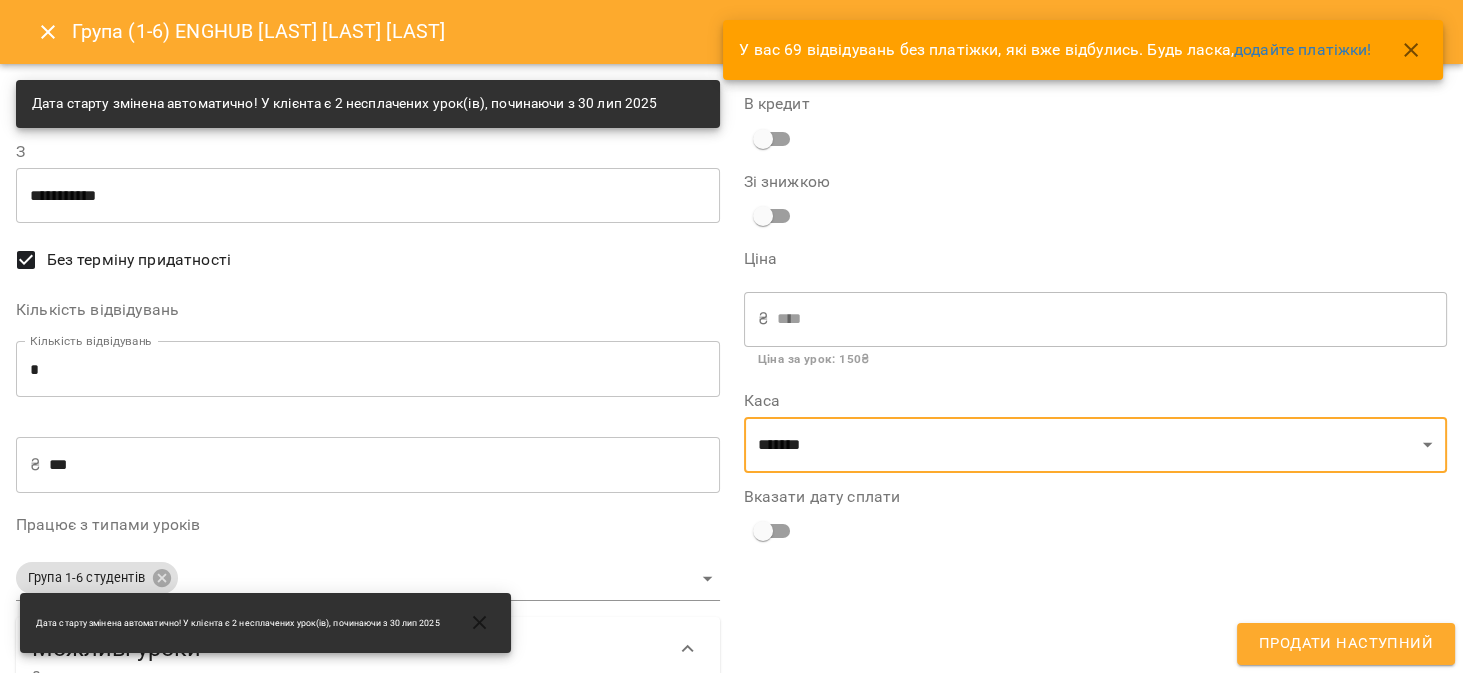 click on "Продати наступний" at bounding box center (1346, 644) 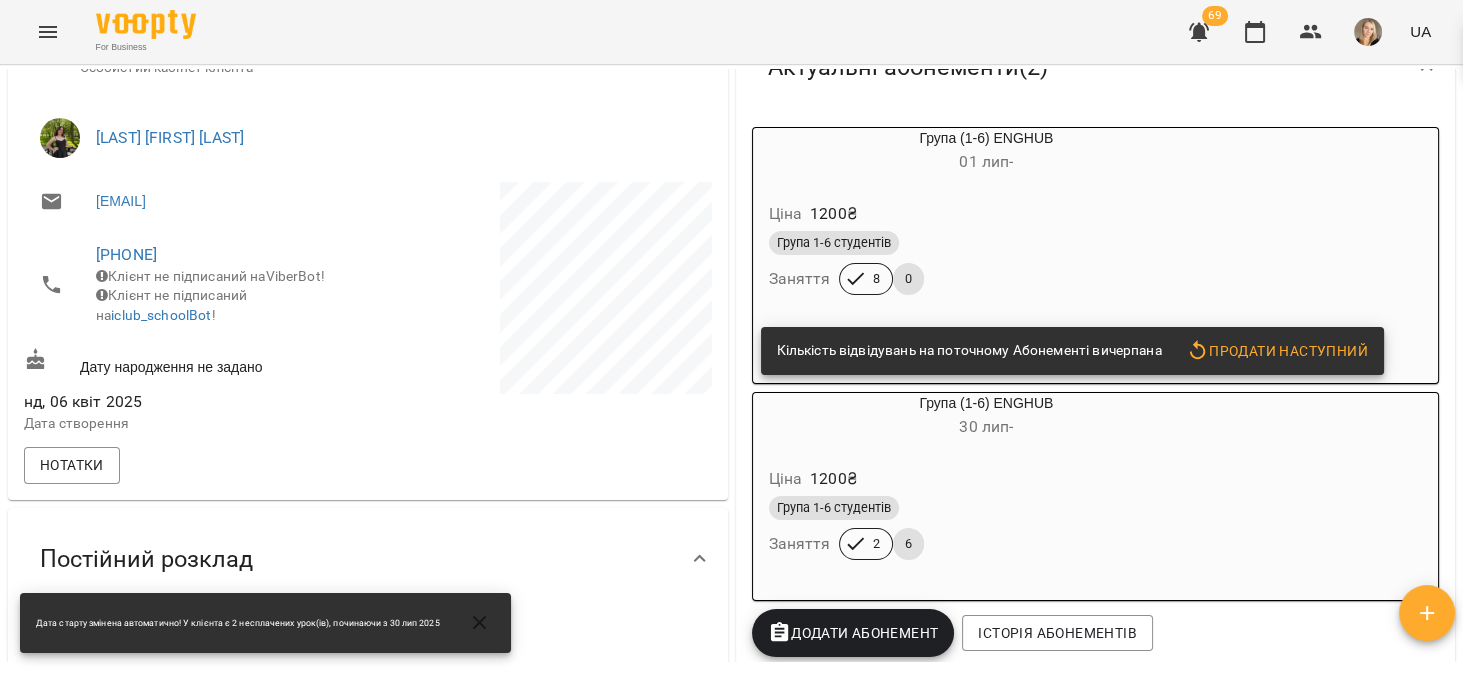 click on "01 лип  -" at bounding box center [987, 162] 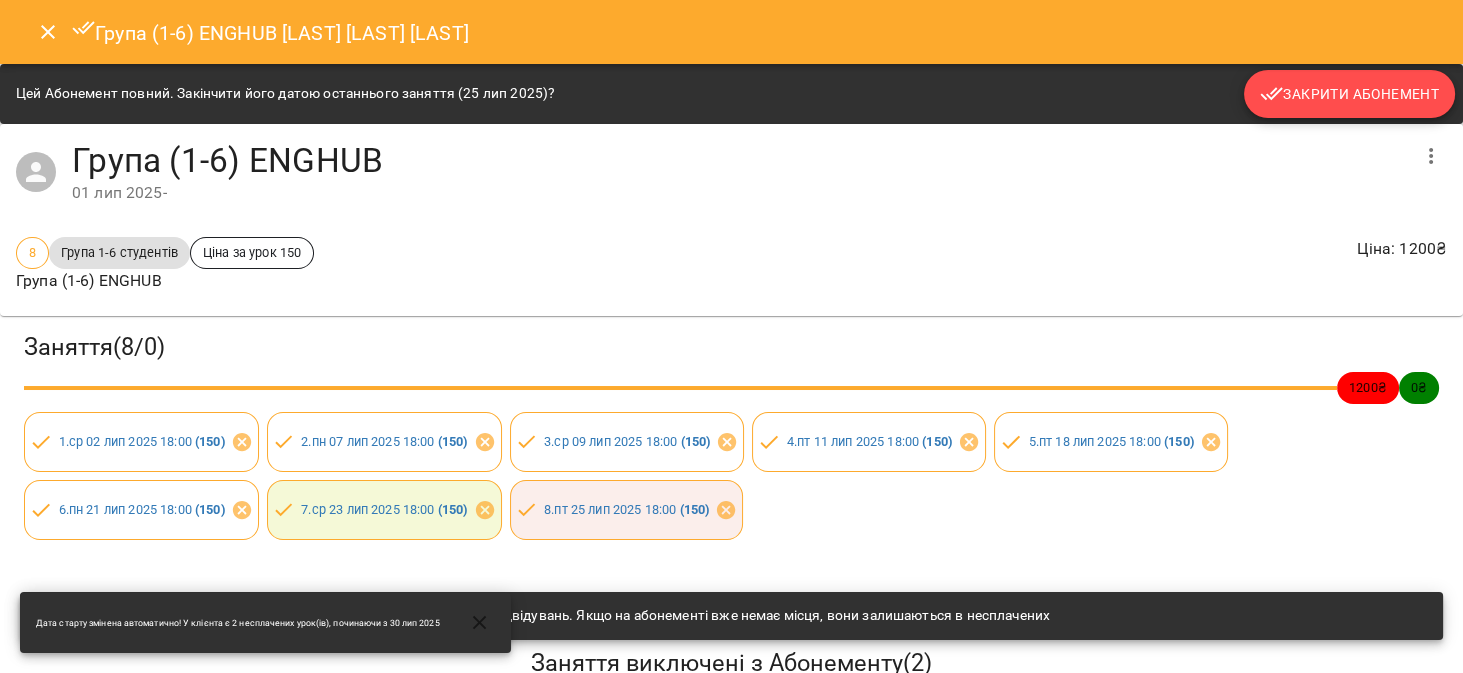 click on "Закрити Абонемент" at bounding box center [1349, 94] 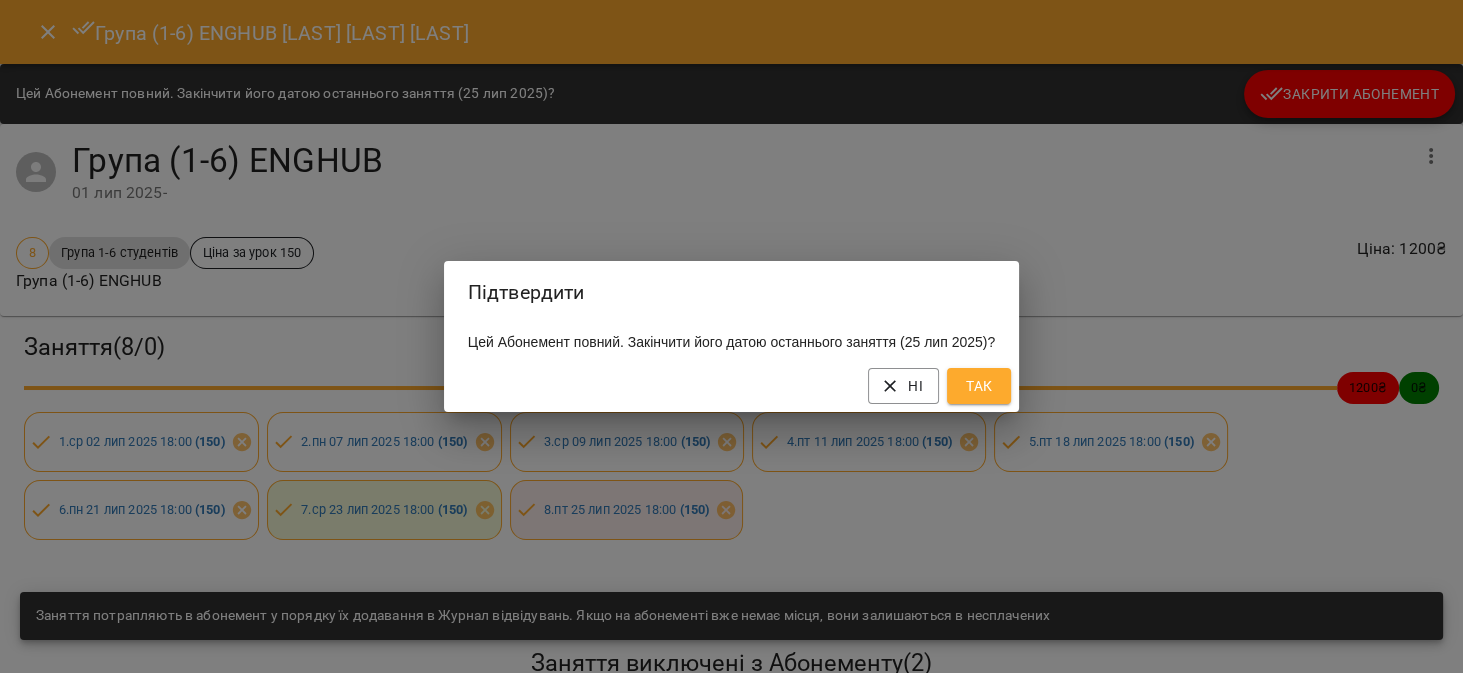 click on "Так" at bounding box center [979, 386] 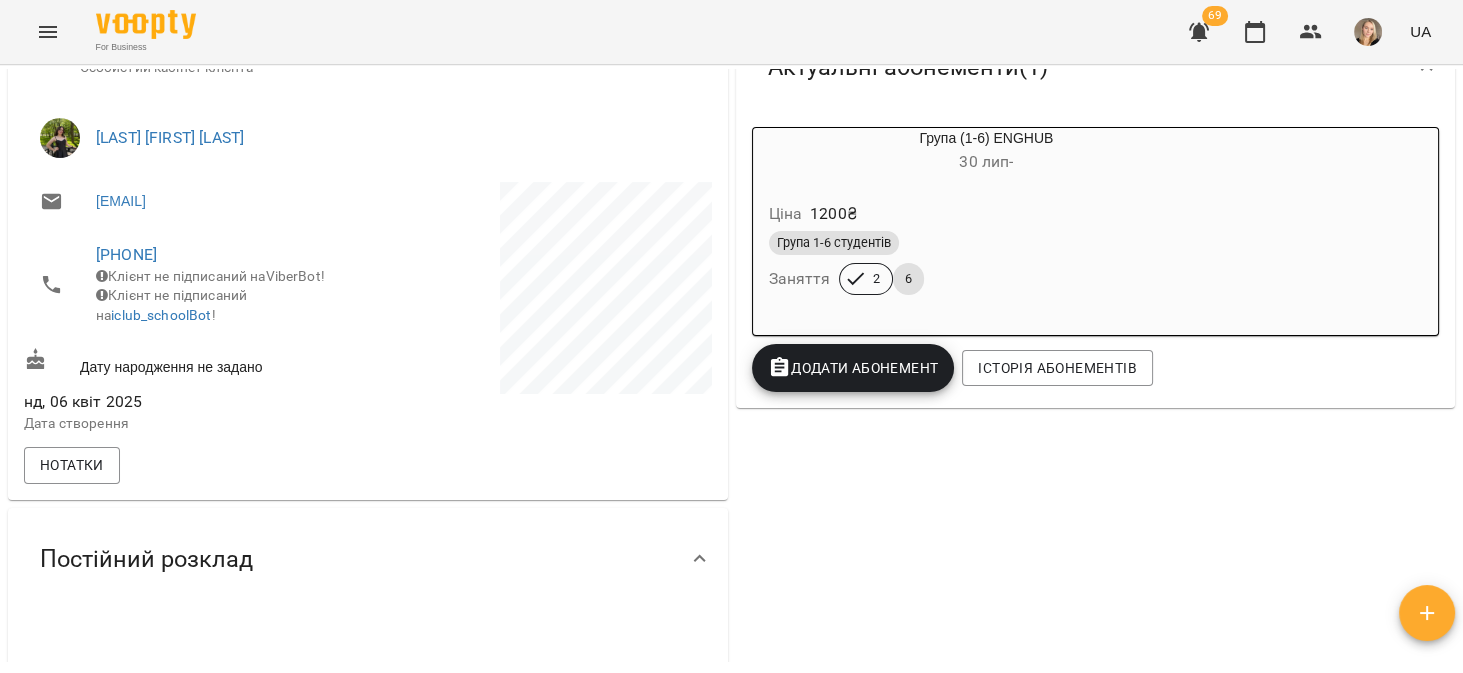 click 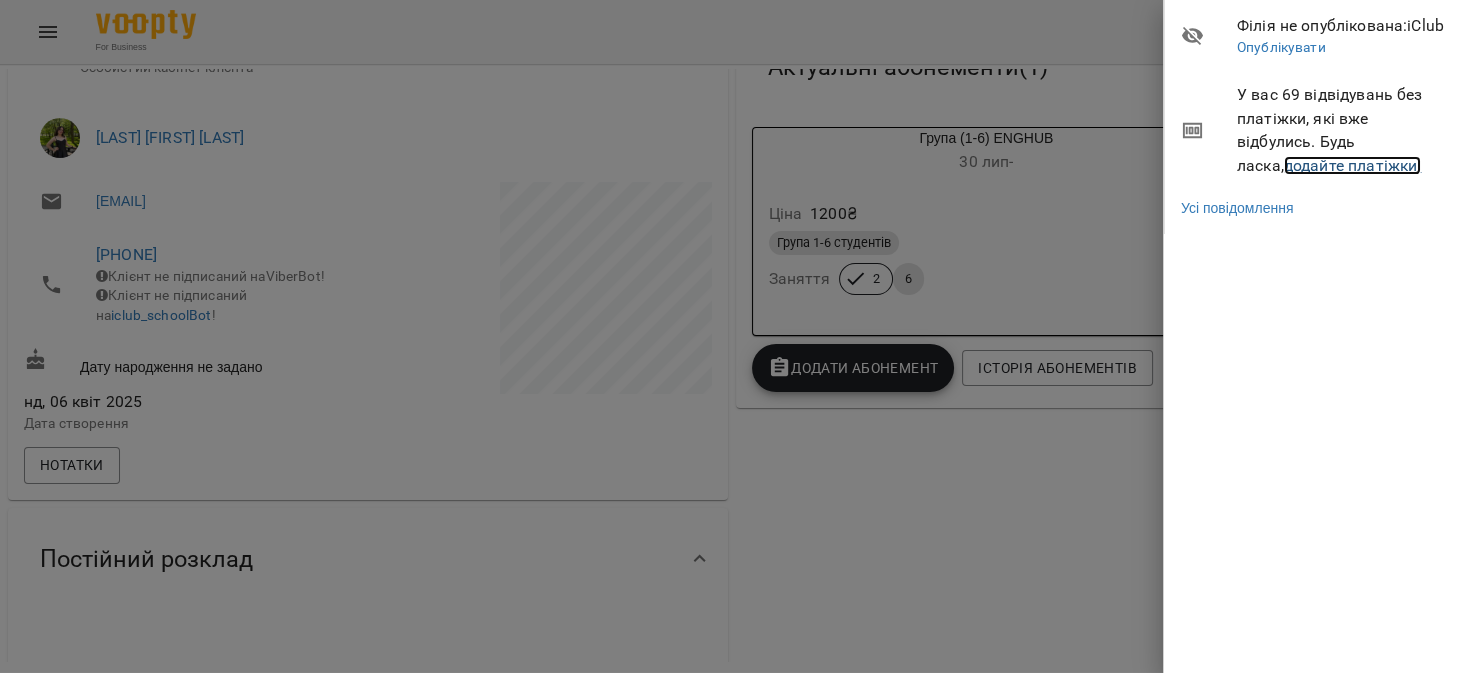 click on "додайте платіжки!" at bounding box center [1353, 165] 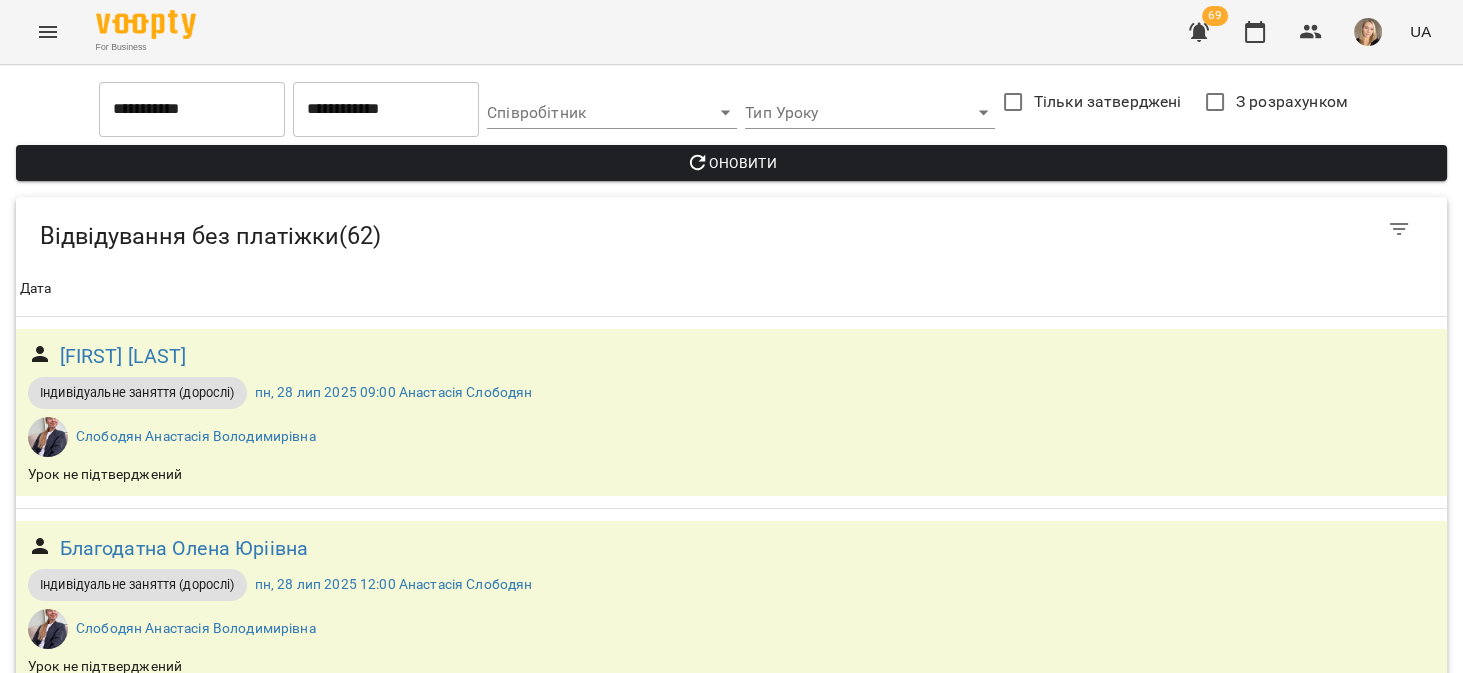 scroll, scrollTop: 2920, scrollLeft: 0, axis: vertical 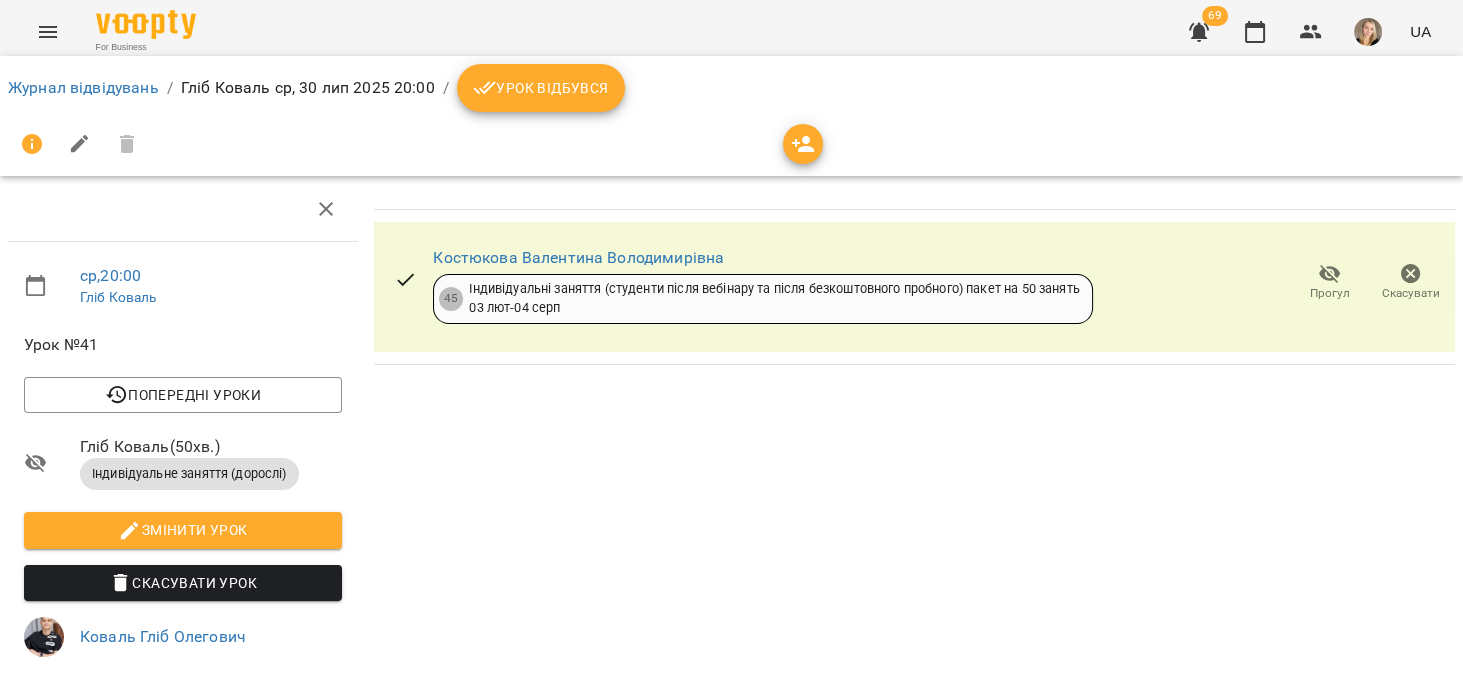 click 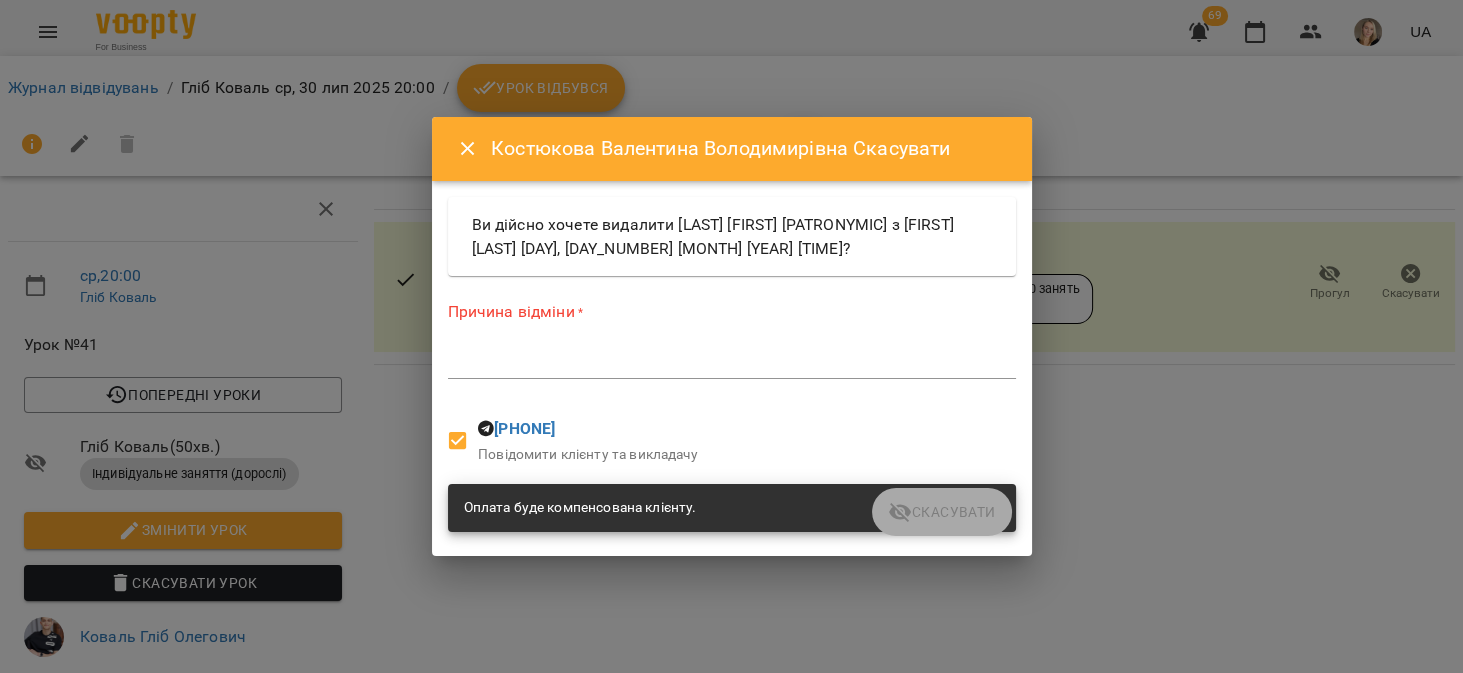 click on "*" at bounding box center [732, 363] 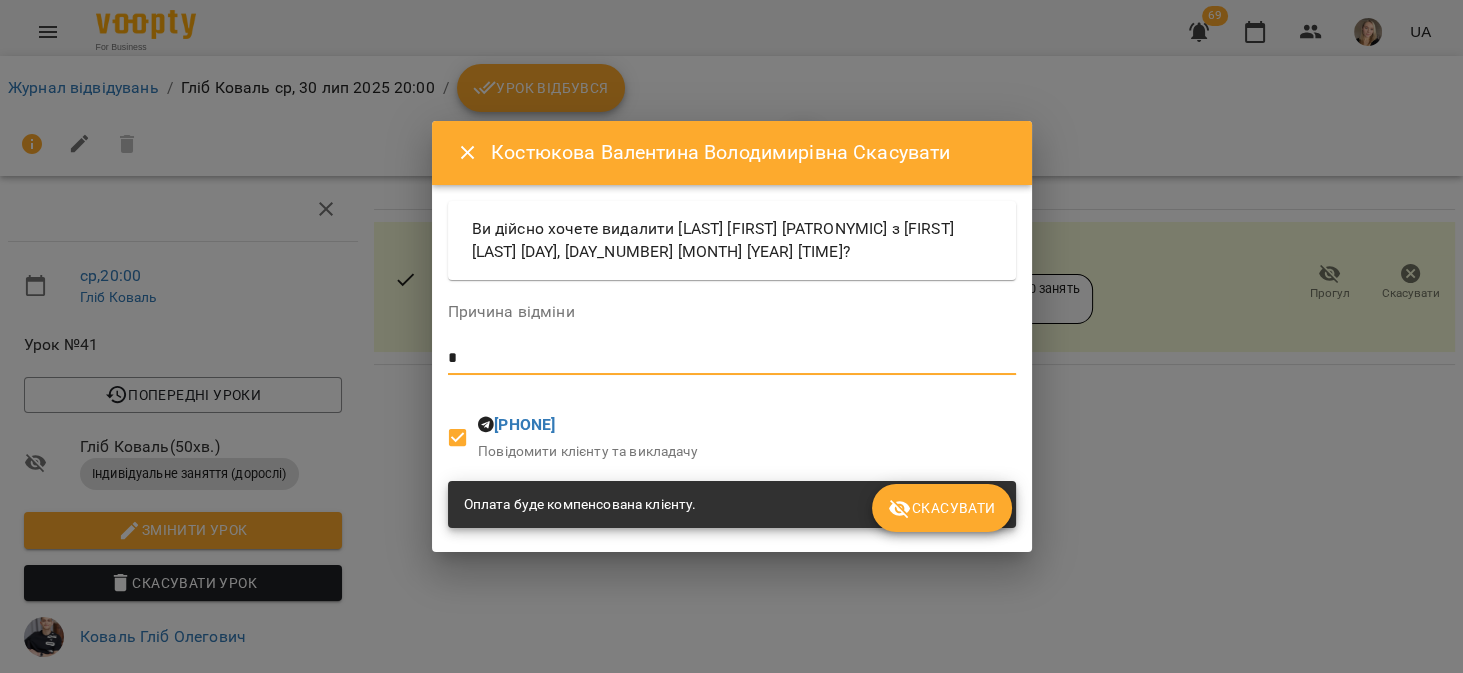 type on "*" 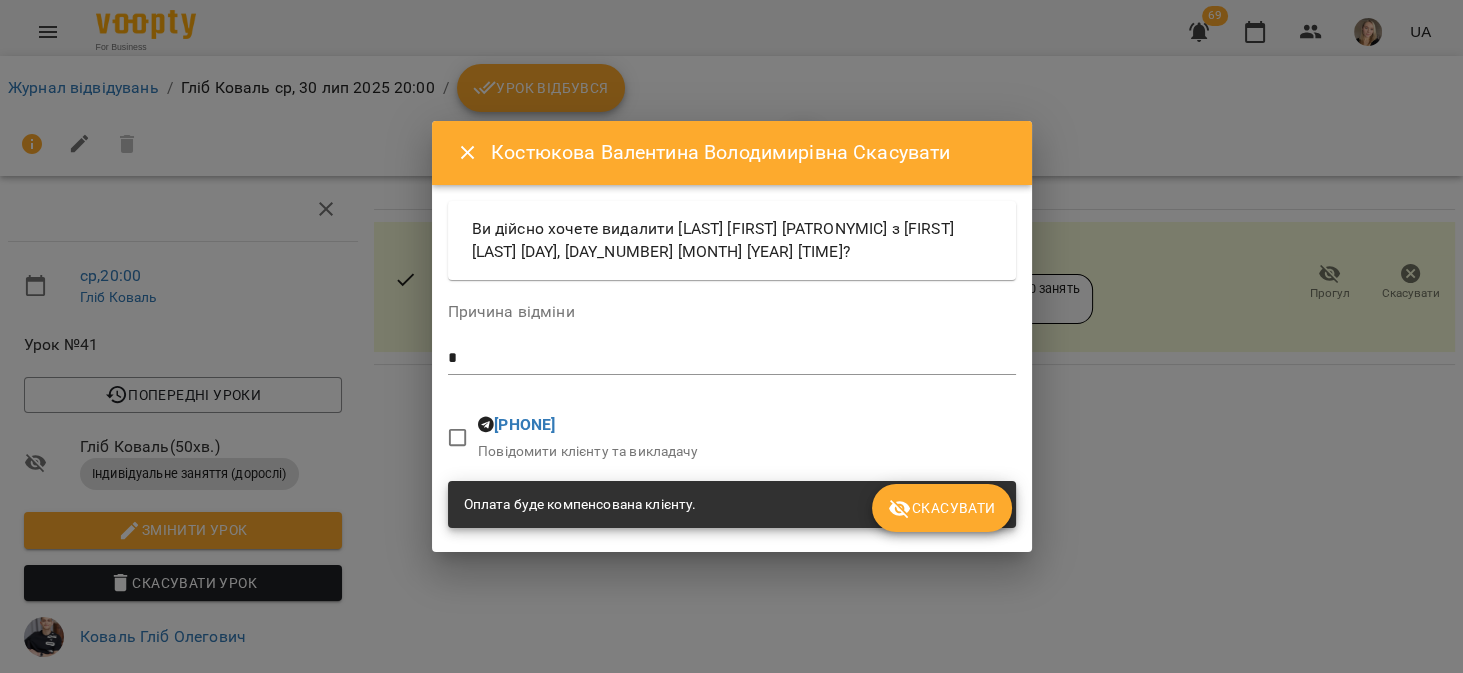 click on "Скасувати" at bounding box center [941, 508] 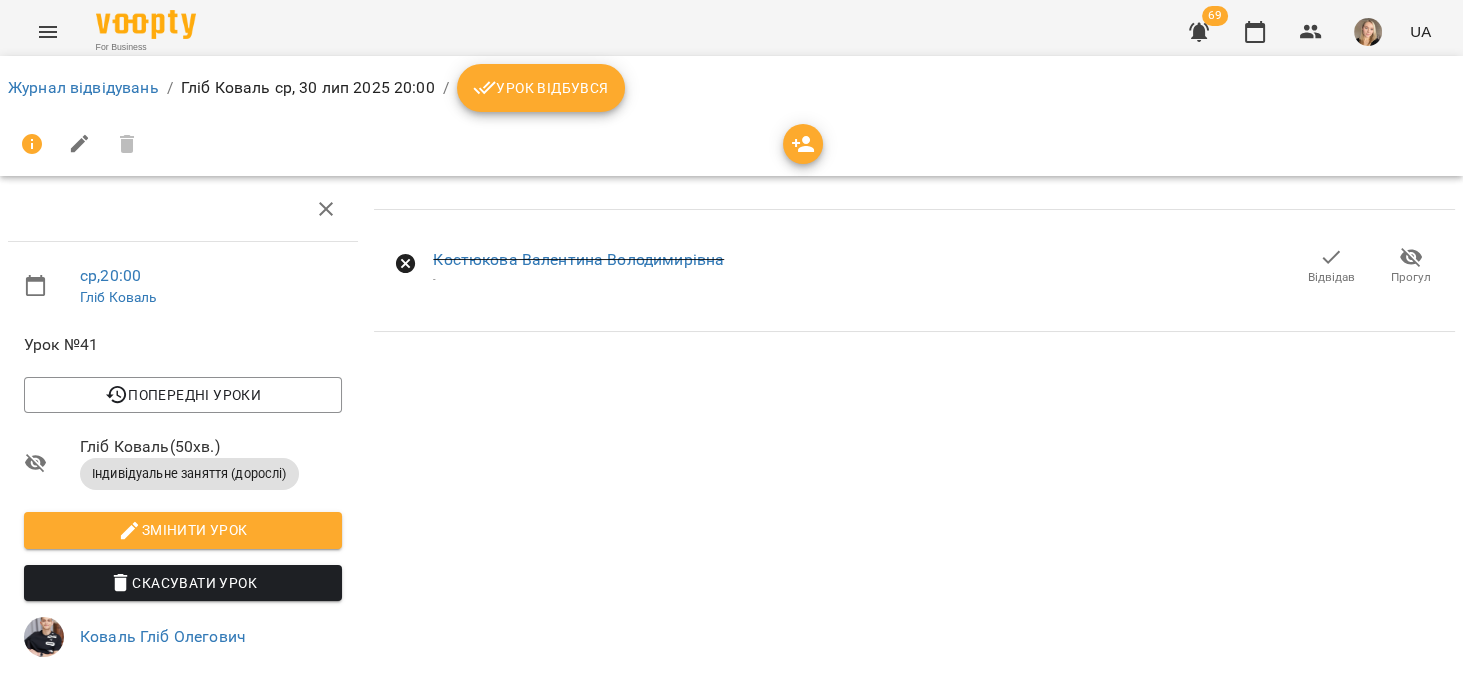 click at bounding box center (1199, 32) 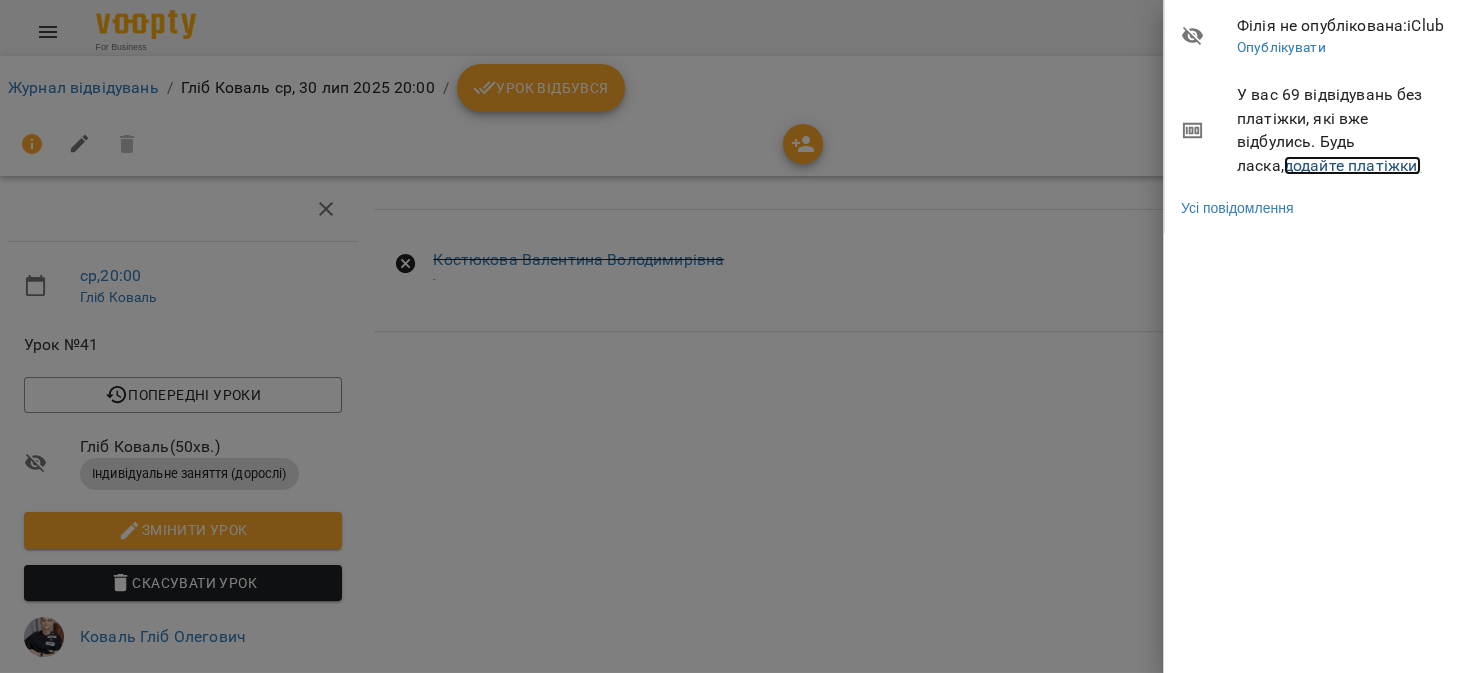 click on "додайте платіжки!" at bounding box center [1353, 165] 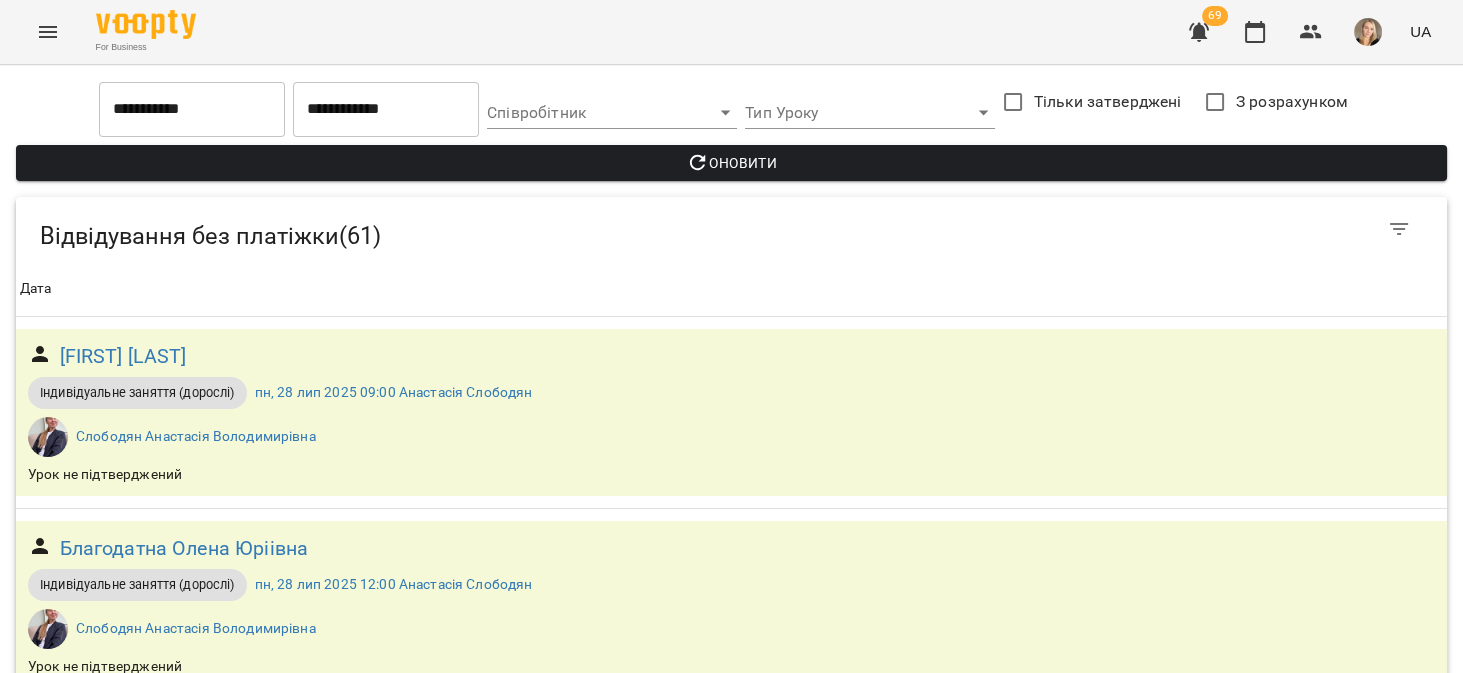 scroll, scrollTop: 825, scrollLeft: 0, axis: vertical 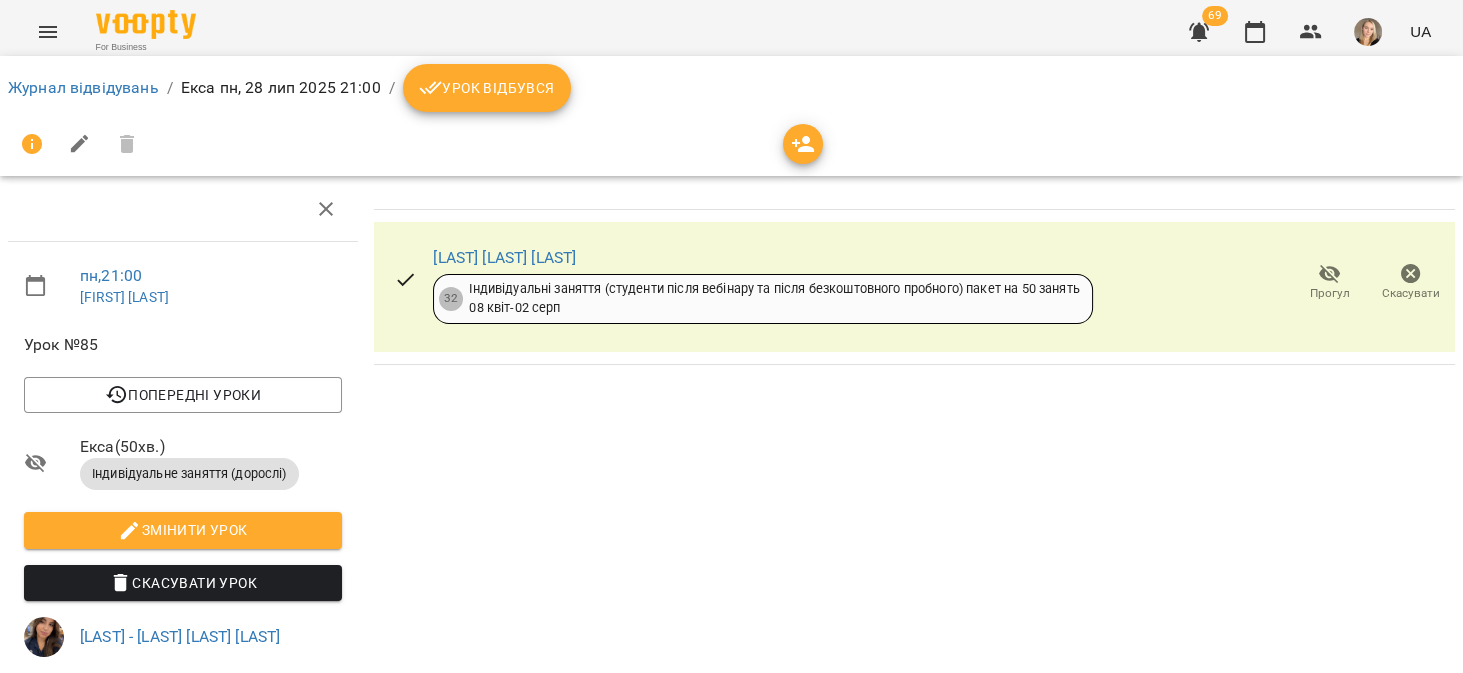 click on "Урок відбувся" at bounding box center (487, 88) 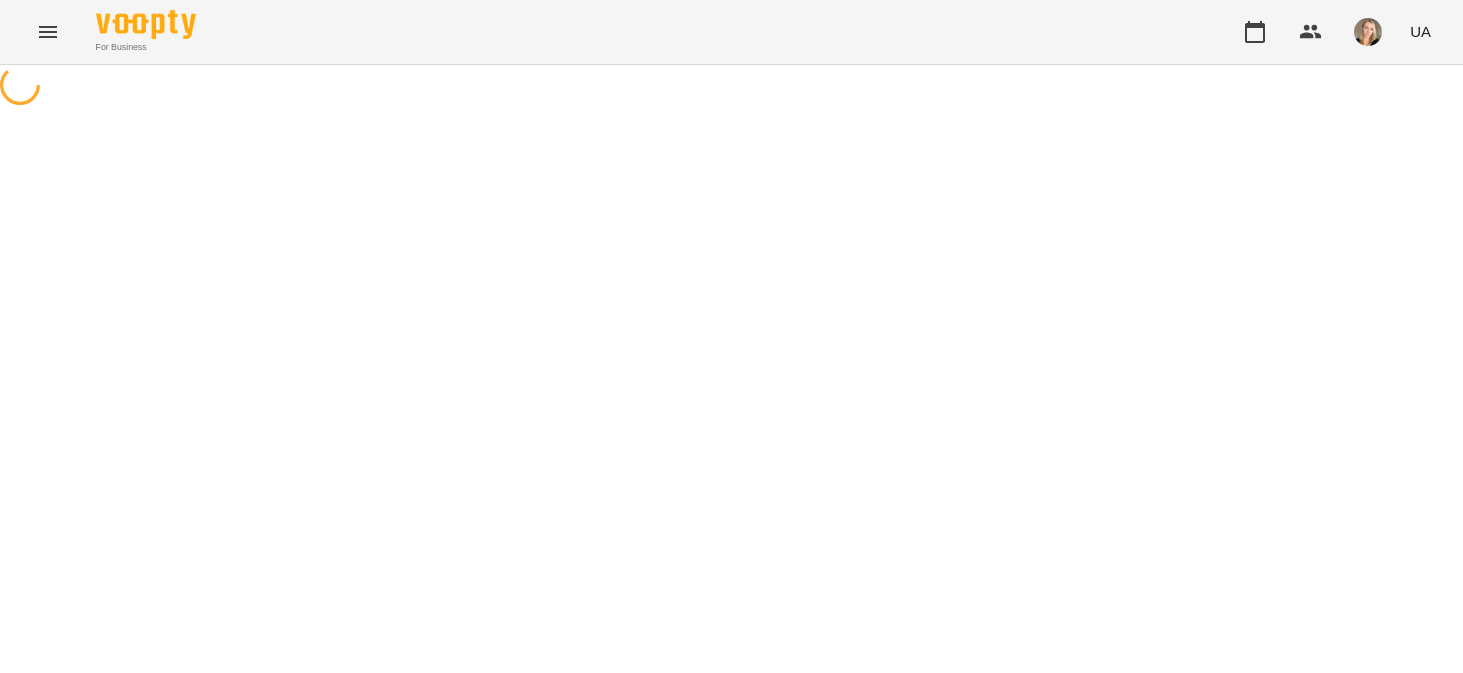 scroll, scrollTop: 0, scrollLeft: 0, axis: both 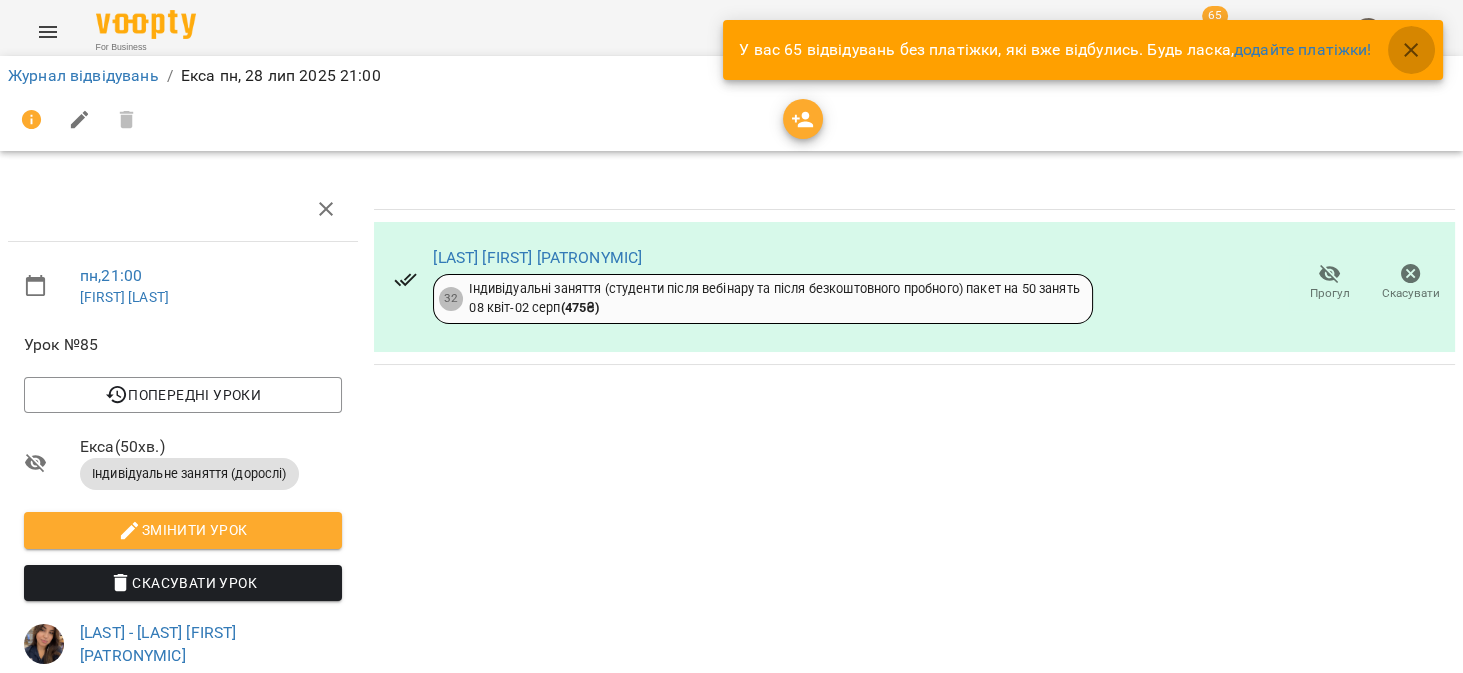 click 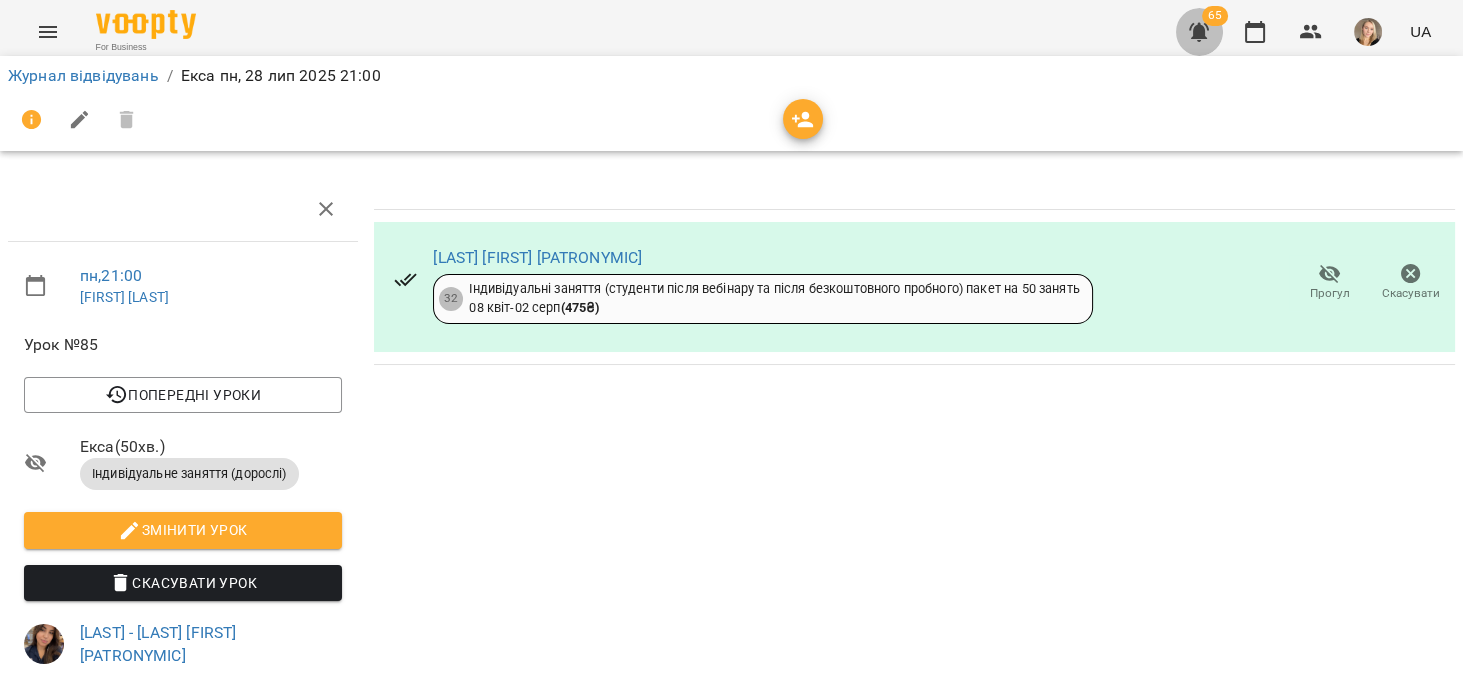 click at bounding box center [1199, 32] 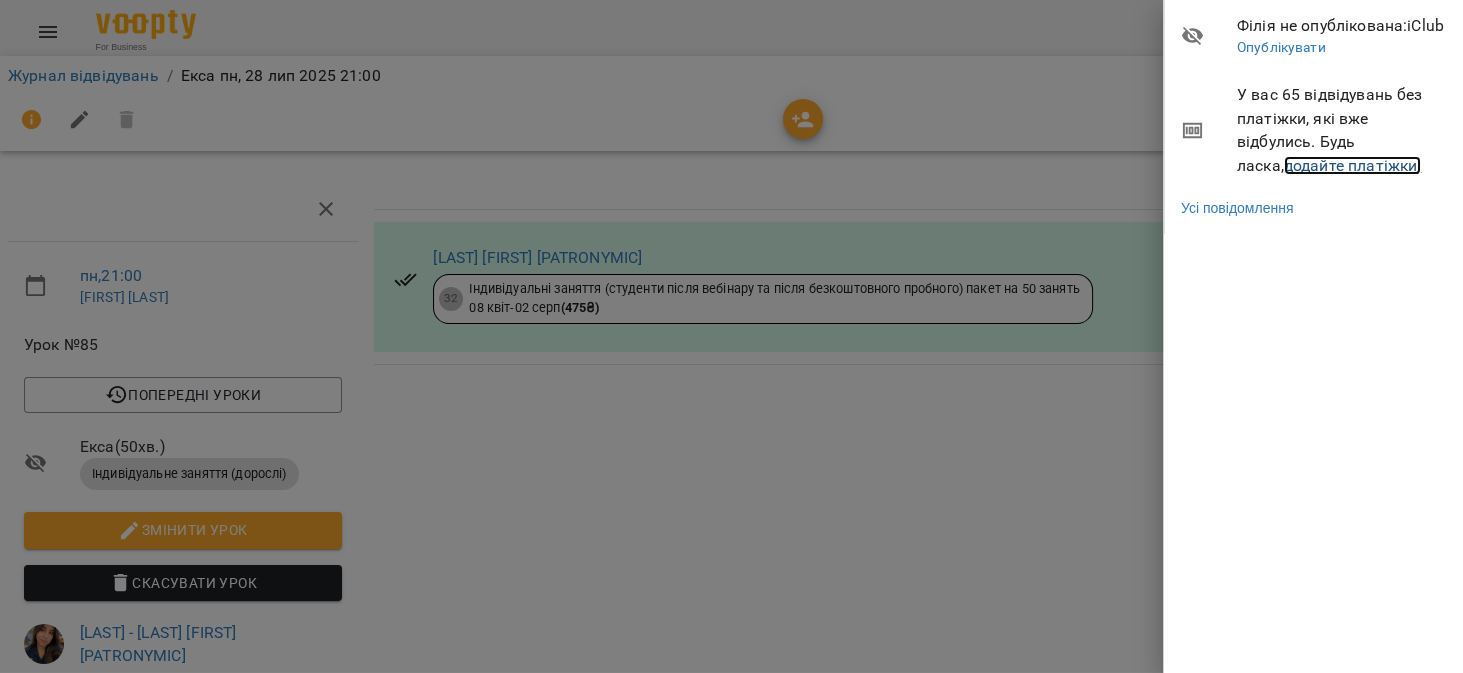 click on "додайте платіжки!" at bounding box center (1353, 165) 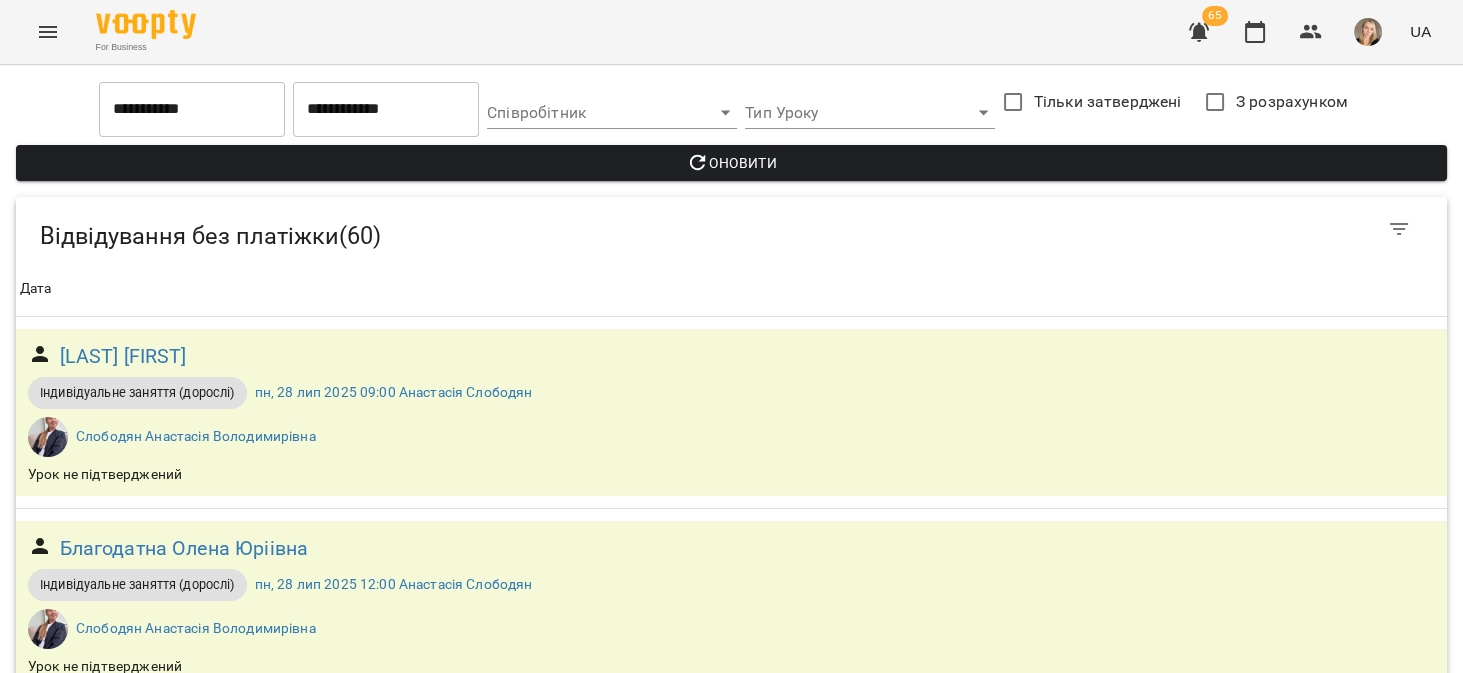 scroll, scrollTop: 2412, scrollLeft: 0, axis: vertical 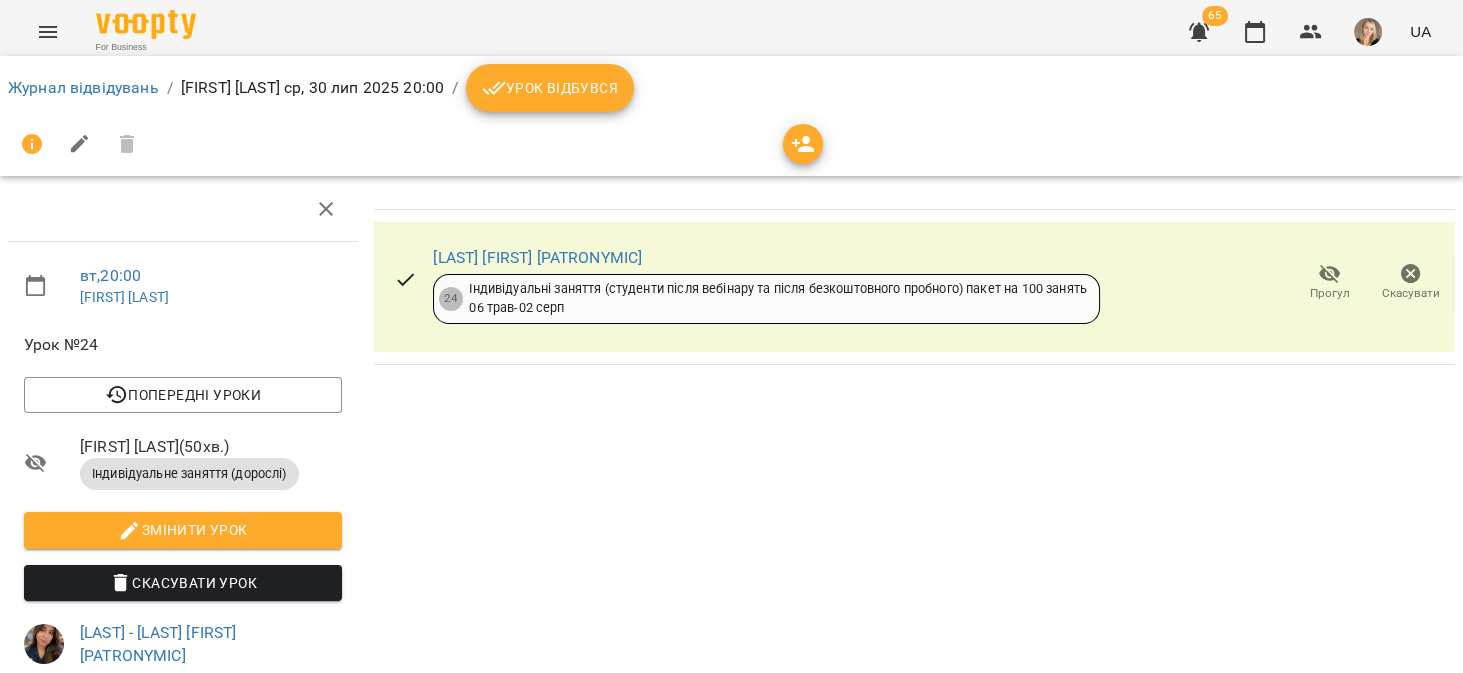 click on "Урок відбувся" at bounding box center (550, 88) 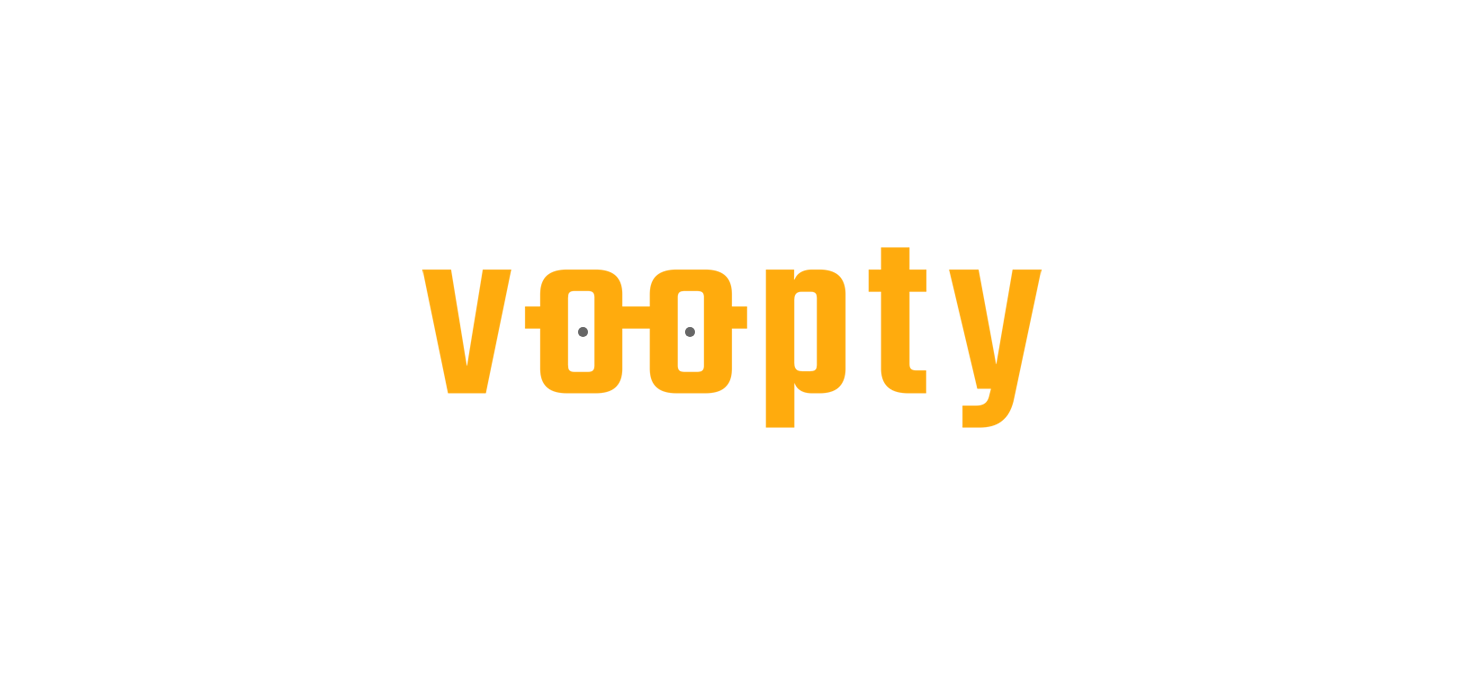 scroll, scrollTop: 0, scrollLeft: 0, axis: both 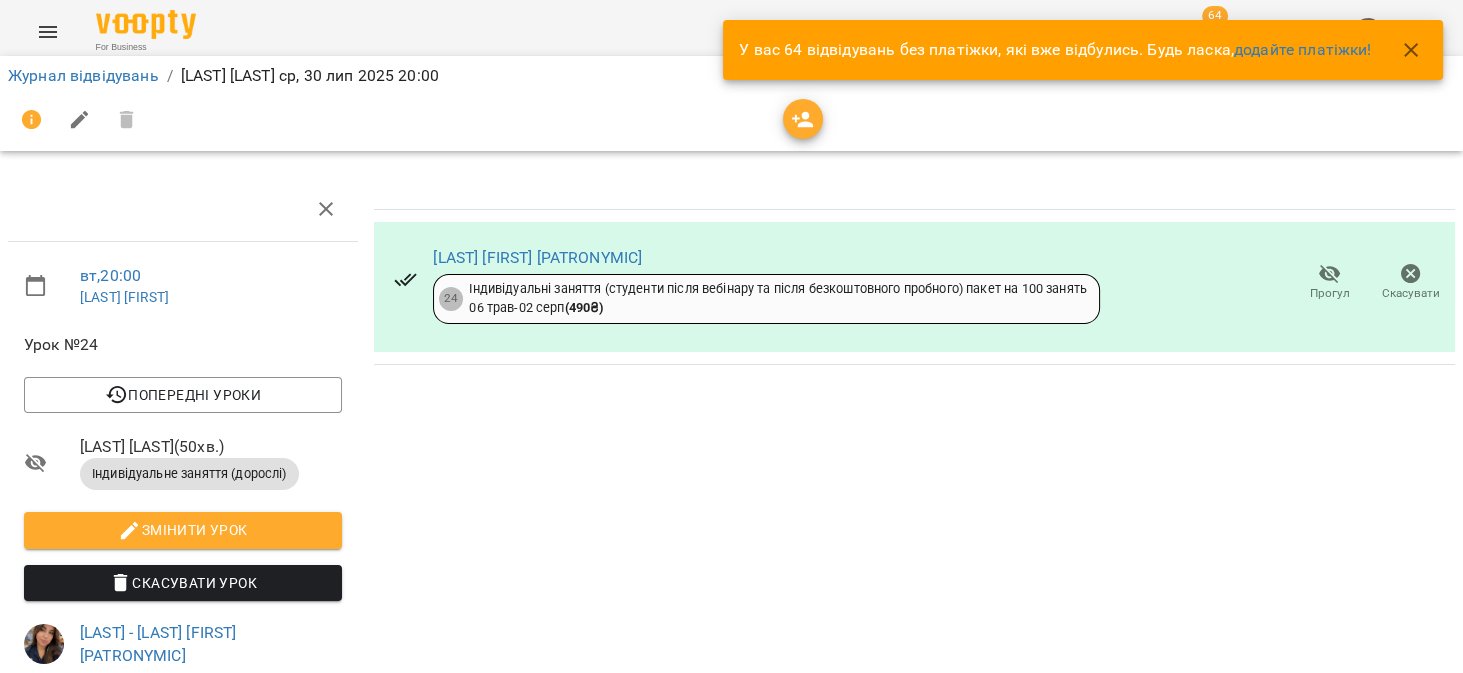 click 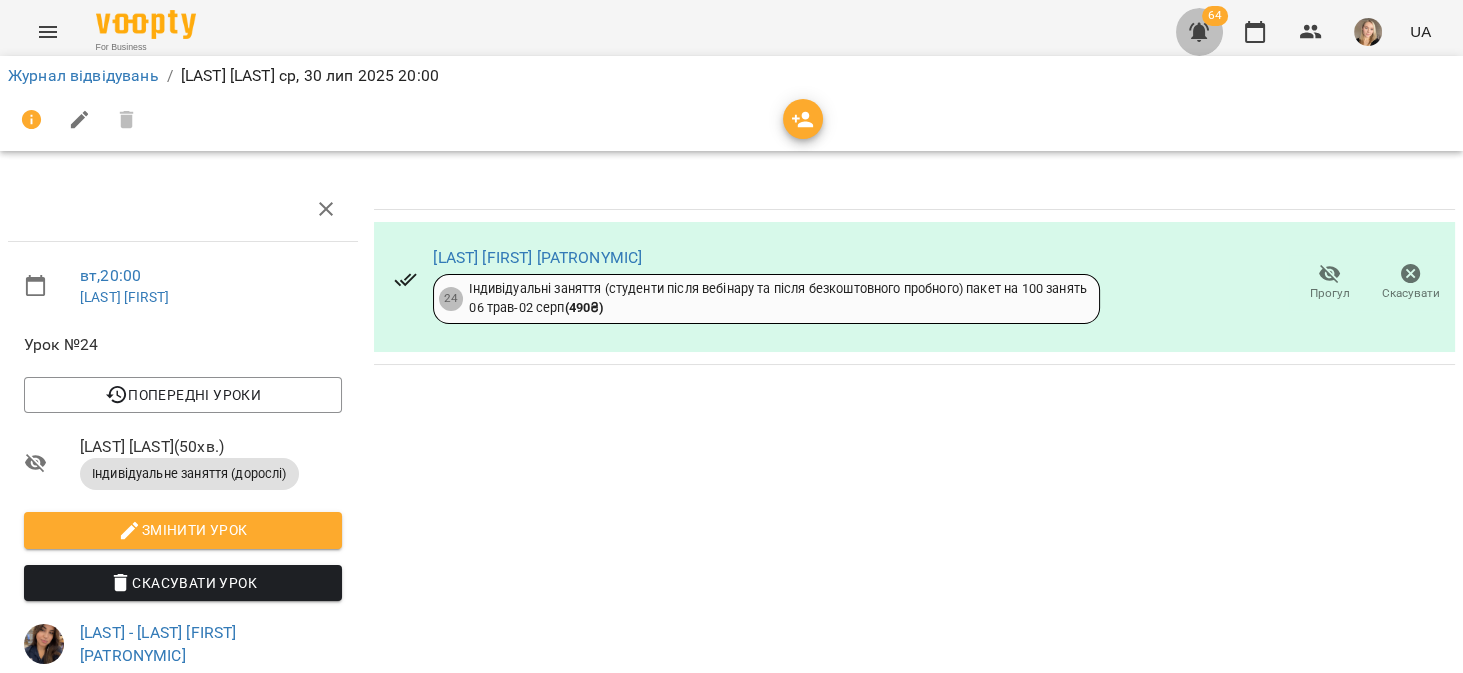 click 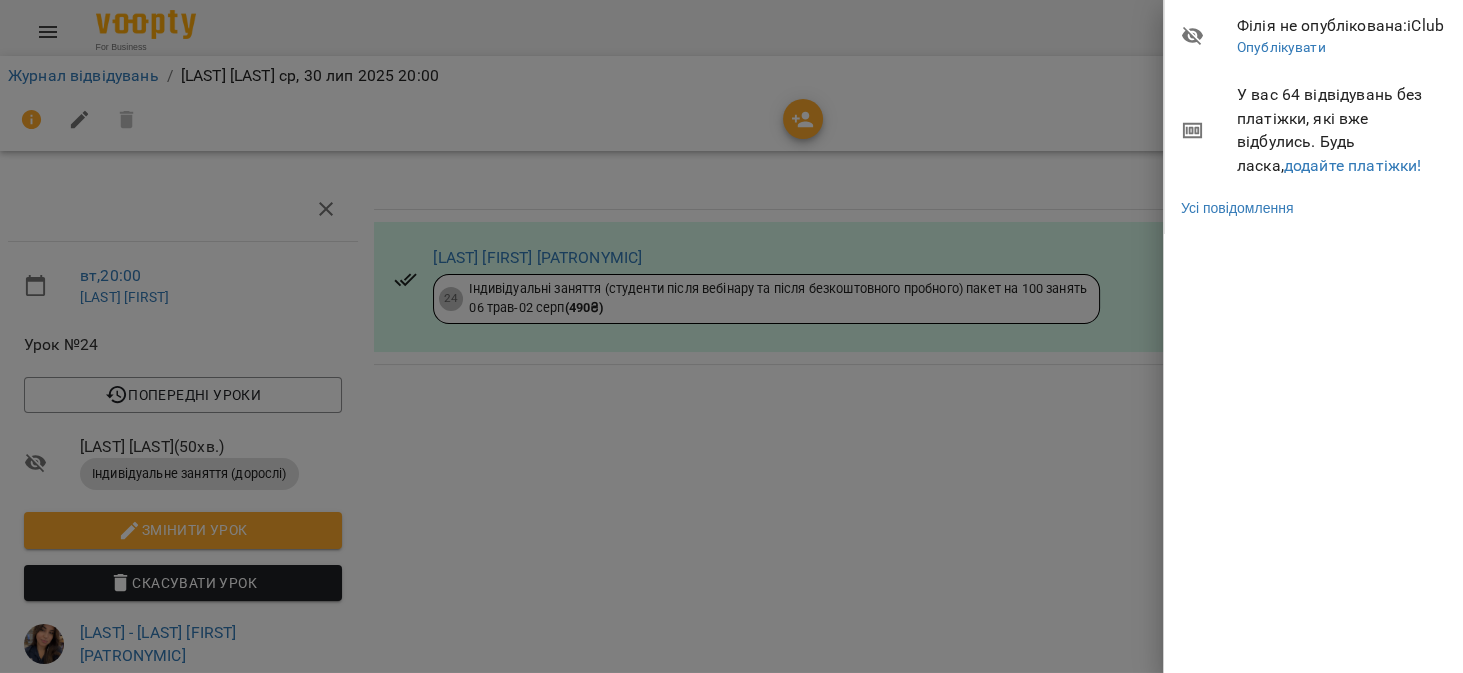 click on "У вас 64 відвідувань без платіжки, які вже відбулись. Будь ласка,  додайте платіжки!" at bounding box center [1342, 130] 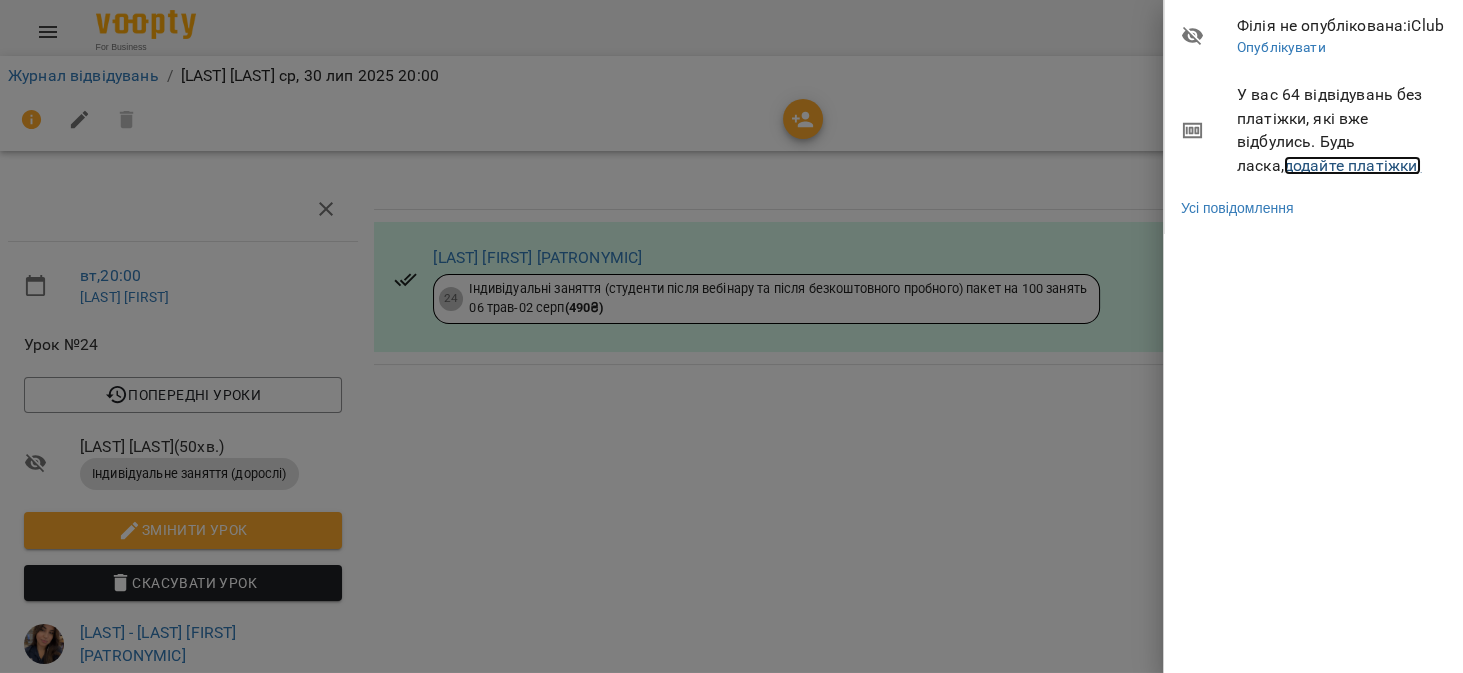 click on "додайте платіжки!" at bounding box center [1353, 165] 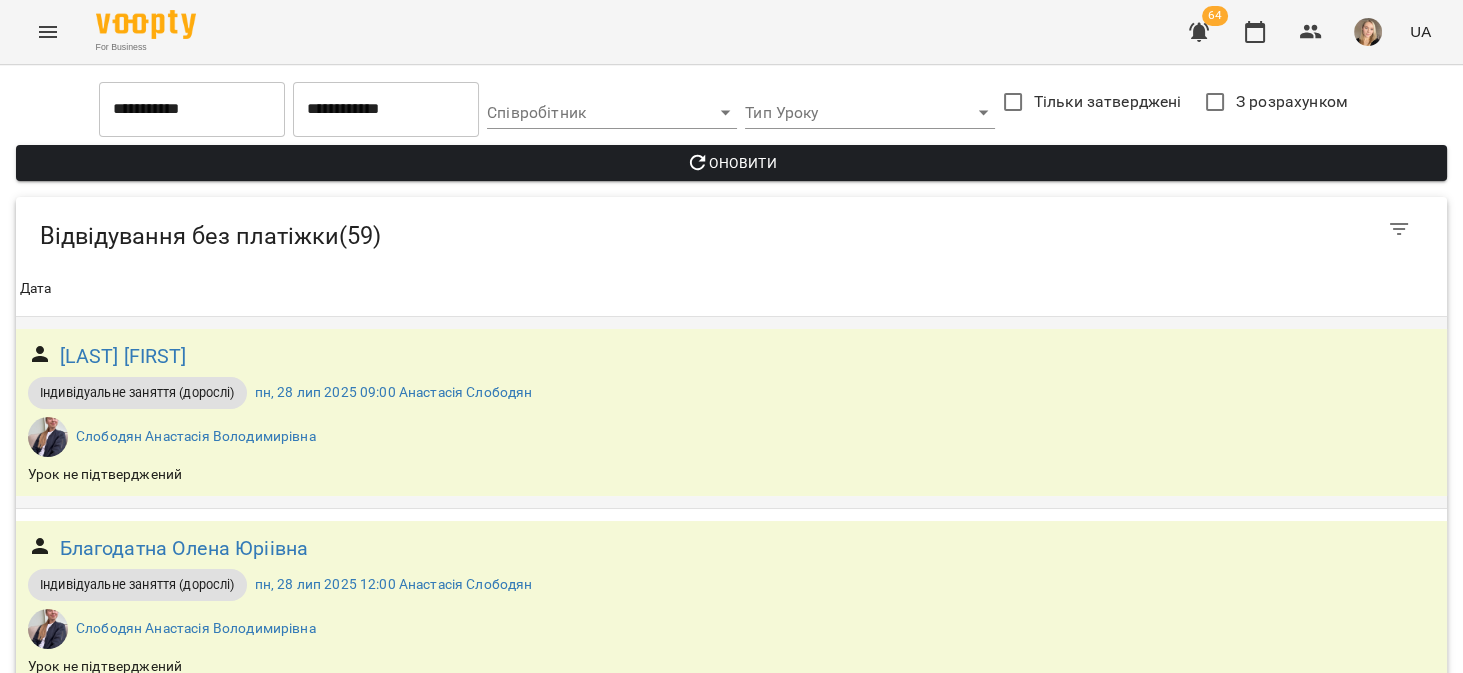 scroll, scrollTop: 2476, scrollLeft: 0, axis: vertical 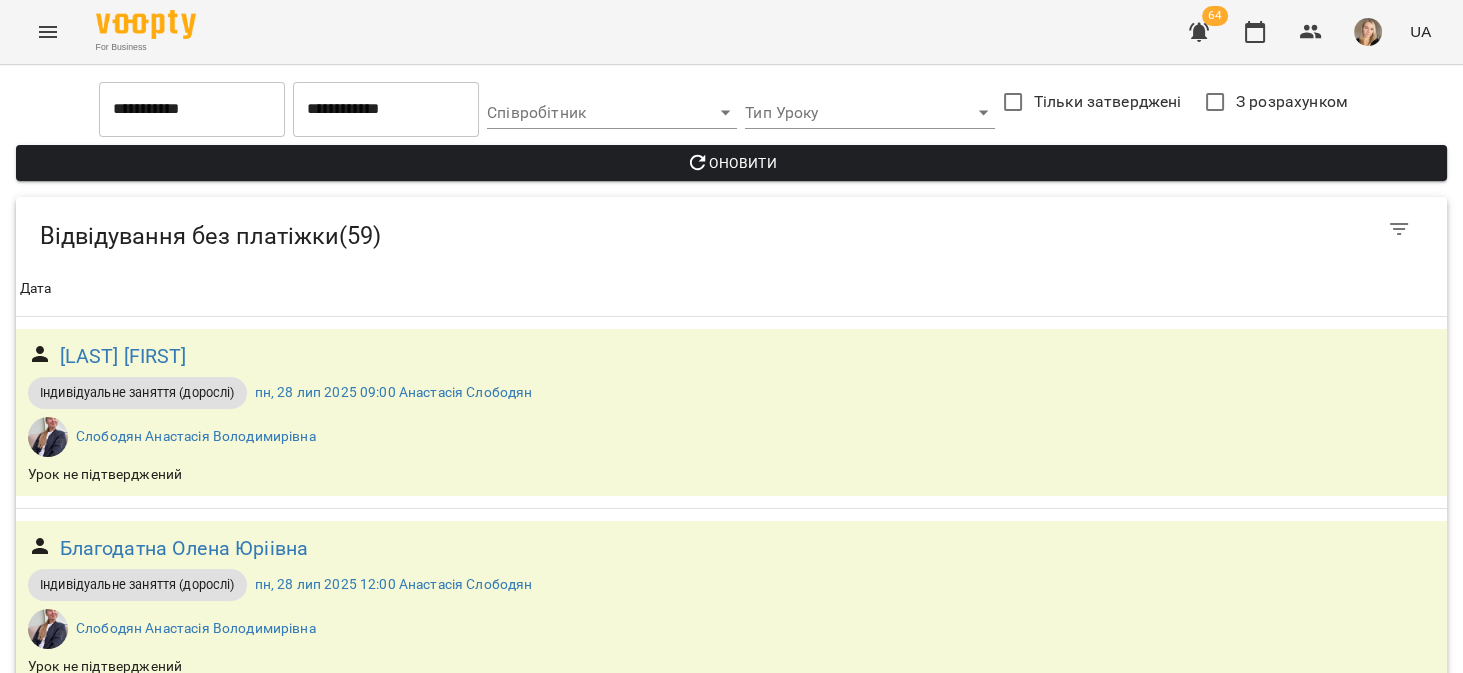 click on "ср, 30 лип 2025 20:00 [FIRST] [LAST]" at bounding box center (371, 2730) 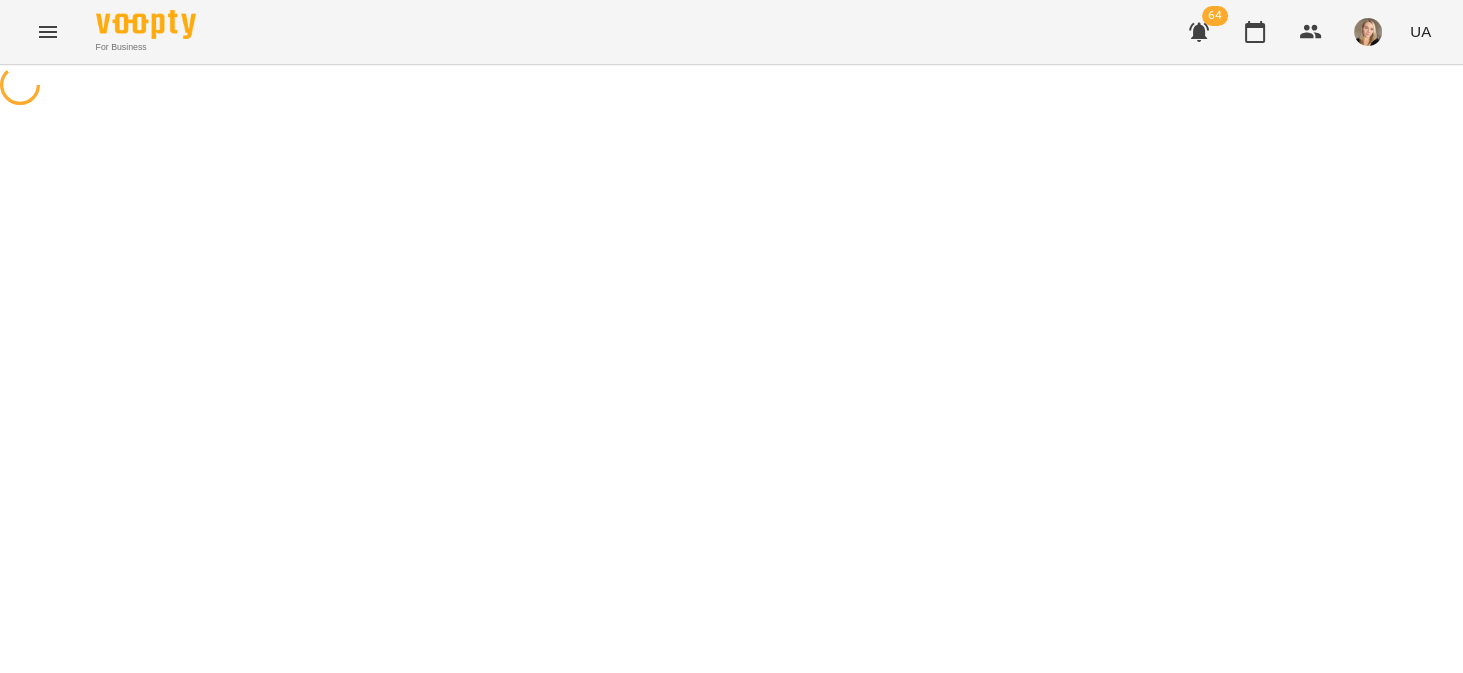 scroll, scrollTop: 0, scrollLeft: 0, axis: both 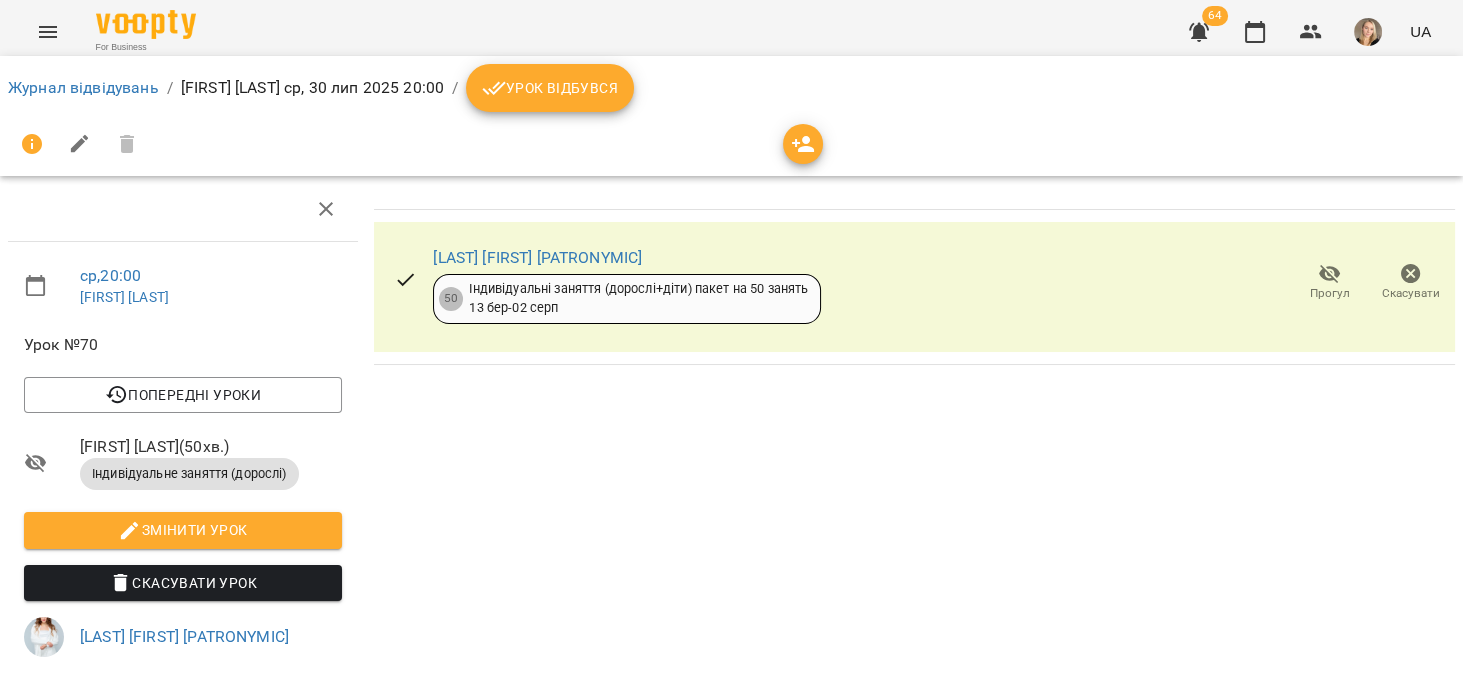 click on "Скасувати" at bounding box center [1410, 282] 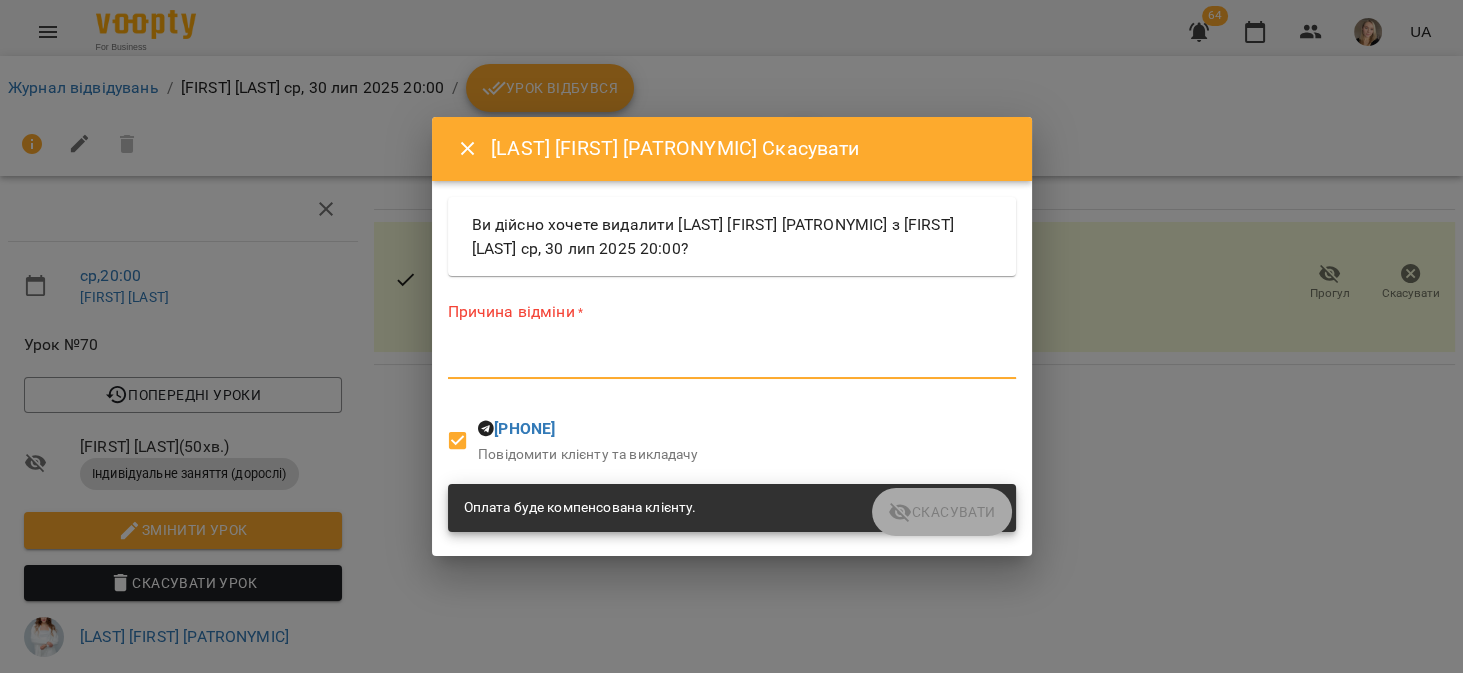 click at bounding box center (732, 362) 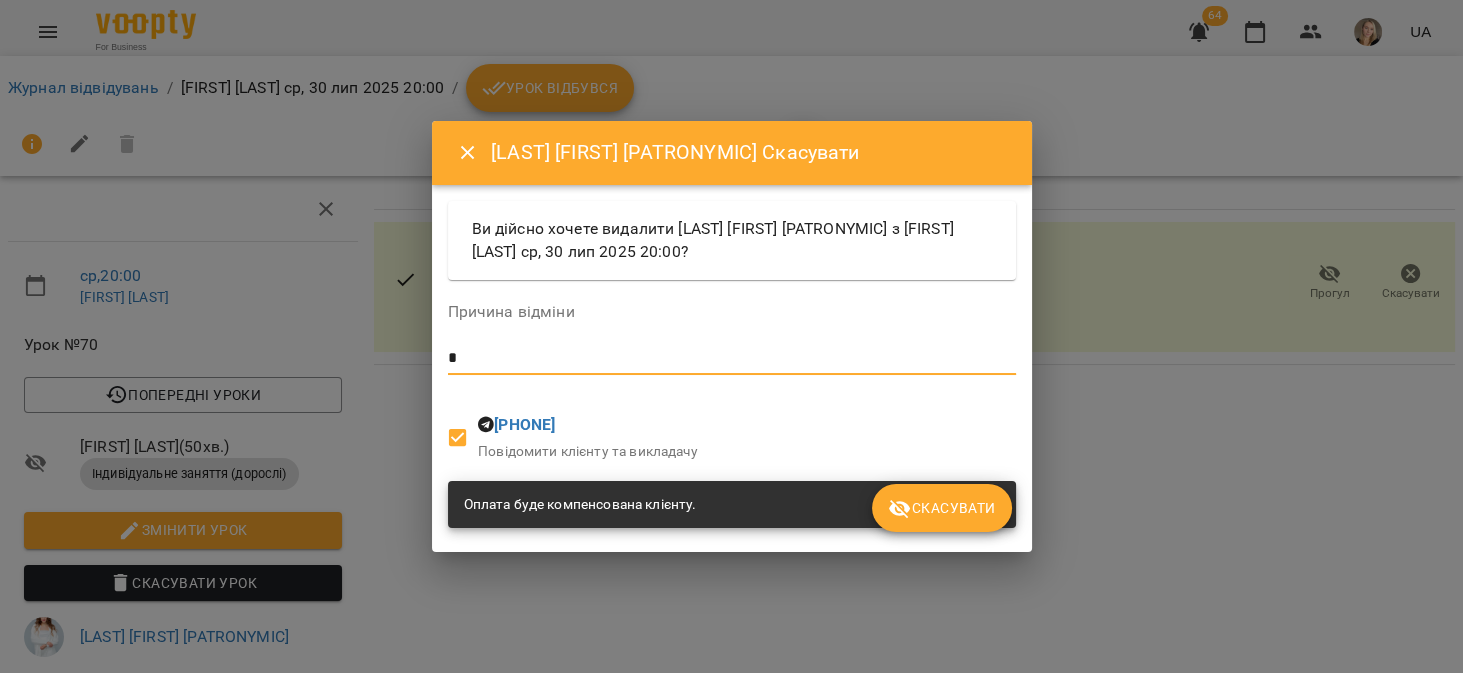 type on "*" 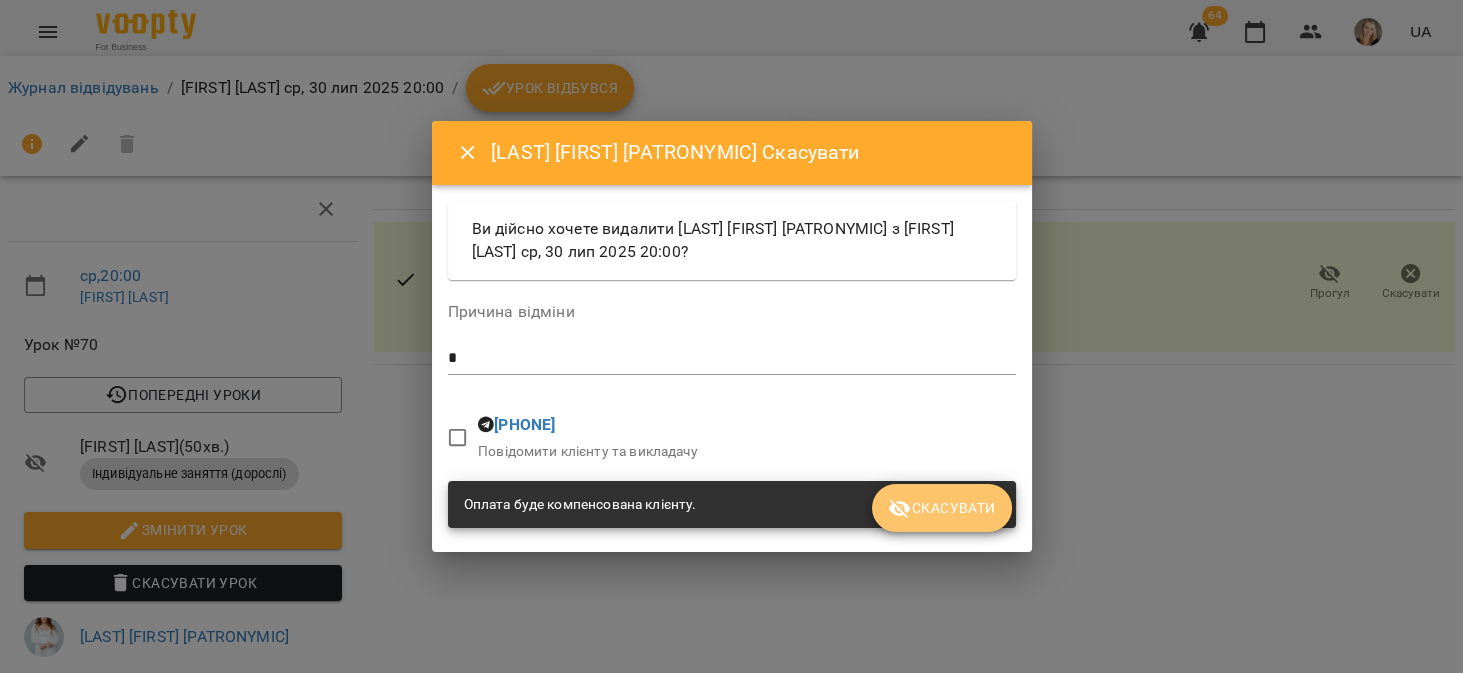 click on "Скасувати" at bounding box center (941, 508) 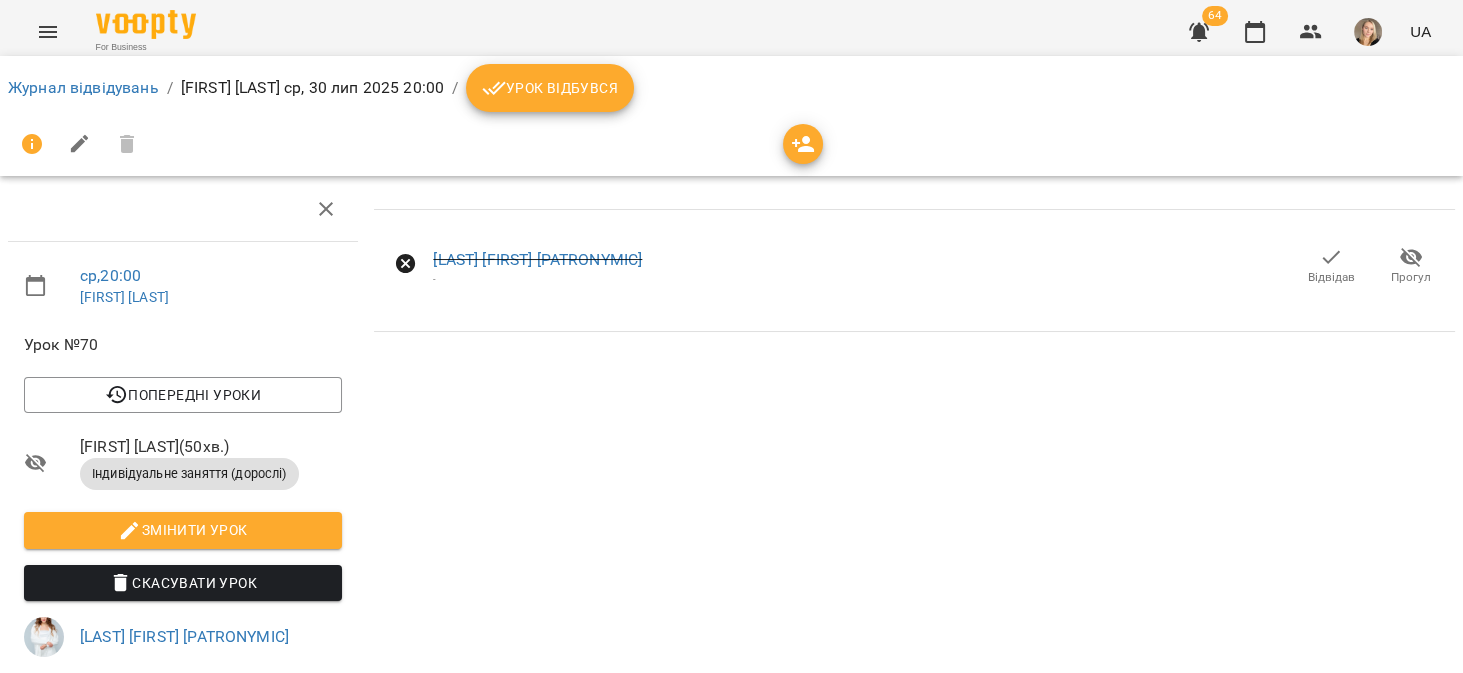 click 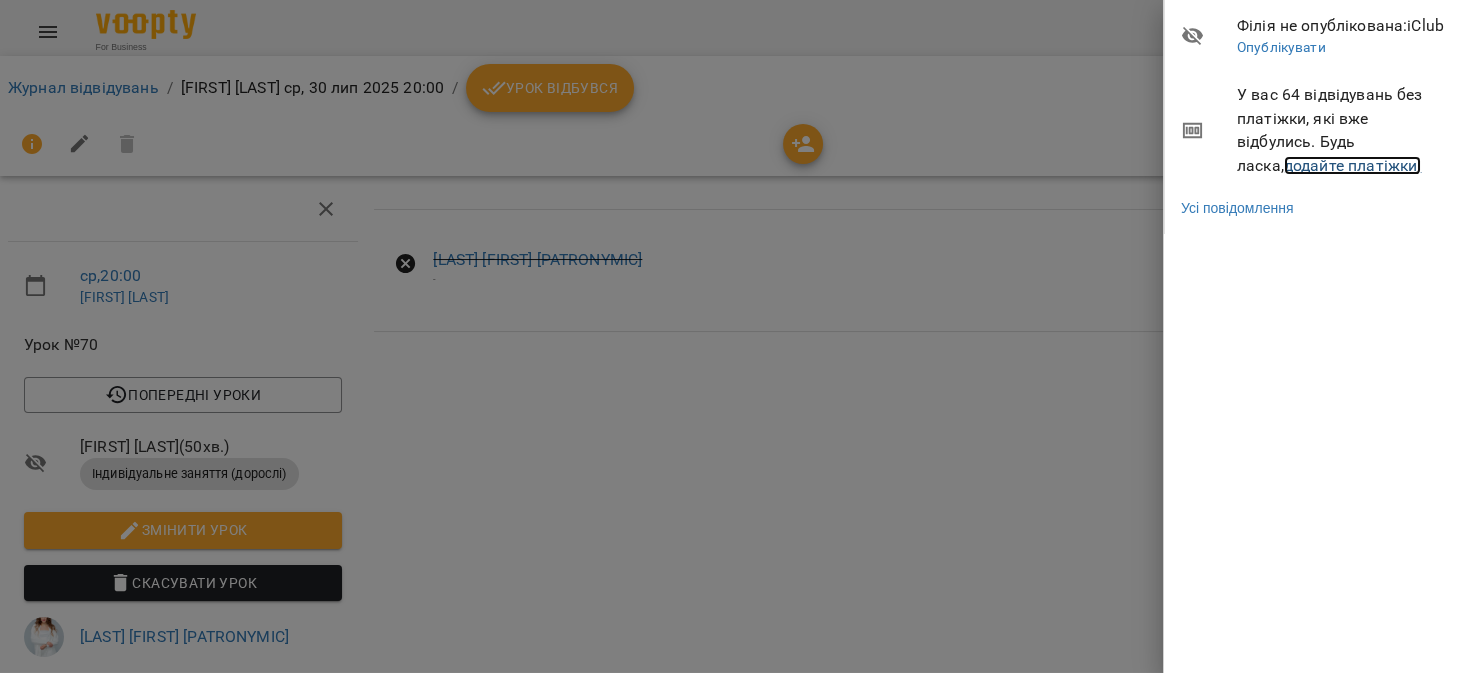click on "додайте платіжки!" at bounding box center [1353, 165] 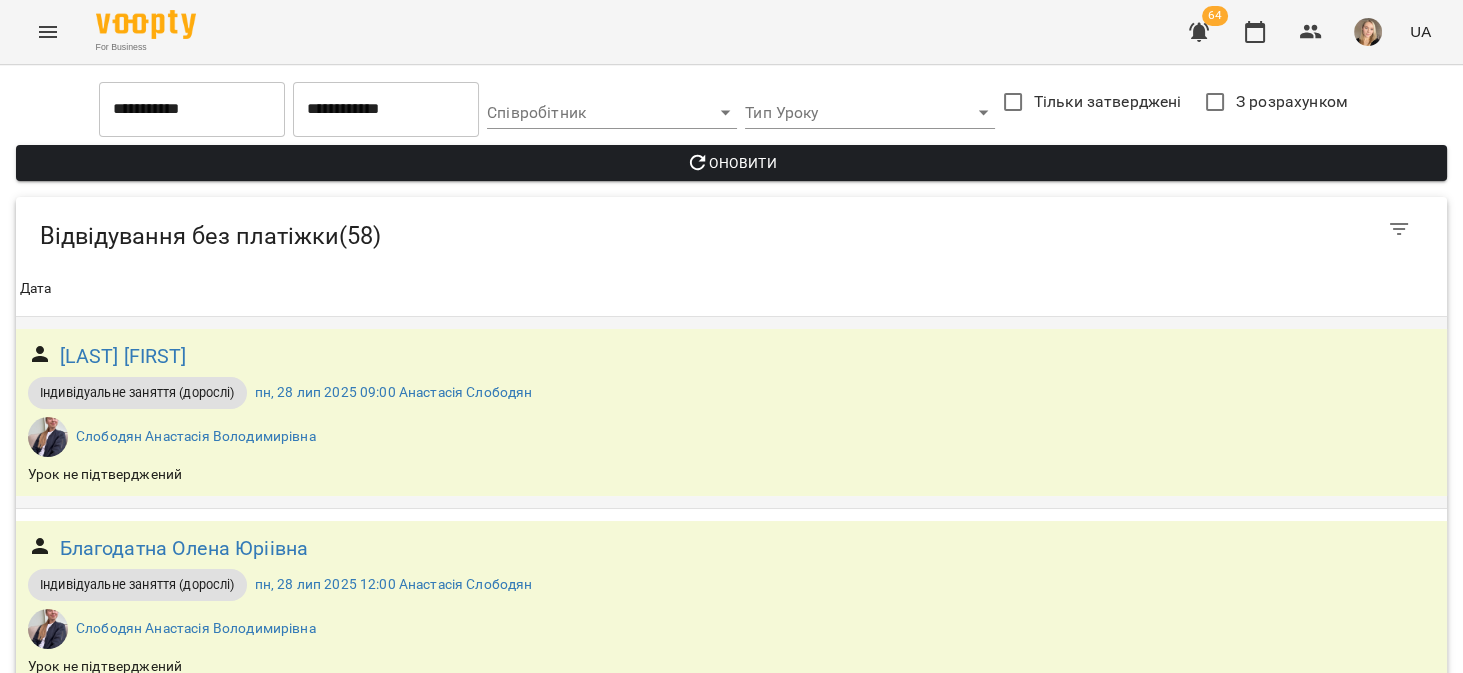 scroll, scrollTop: 2476, scrollLeft: 0, axis: vertical 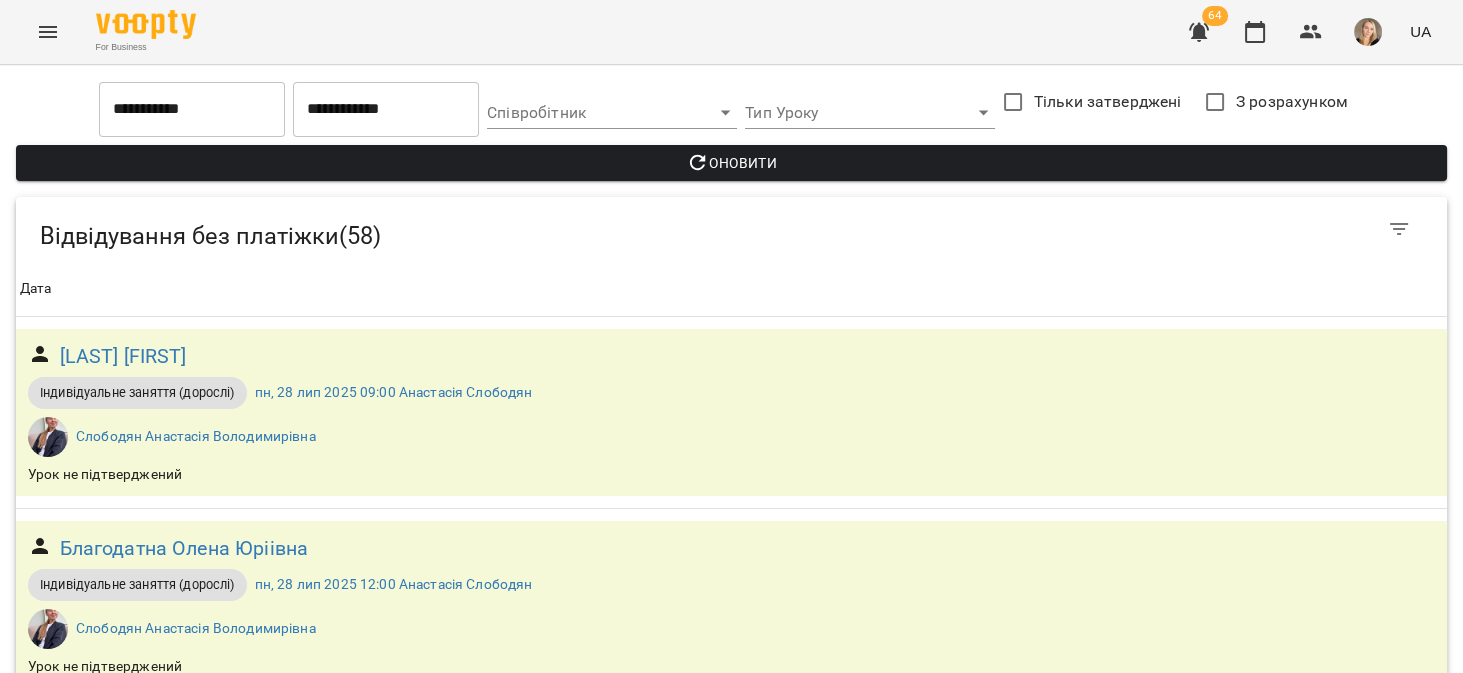 click on "ср, 30 лип 2025 21:00   Екса" at bounding box center [341, 2922] 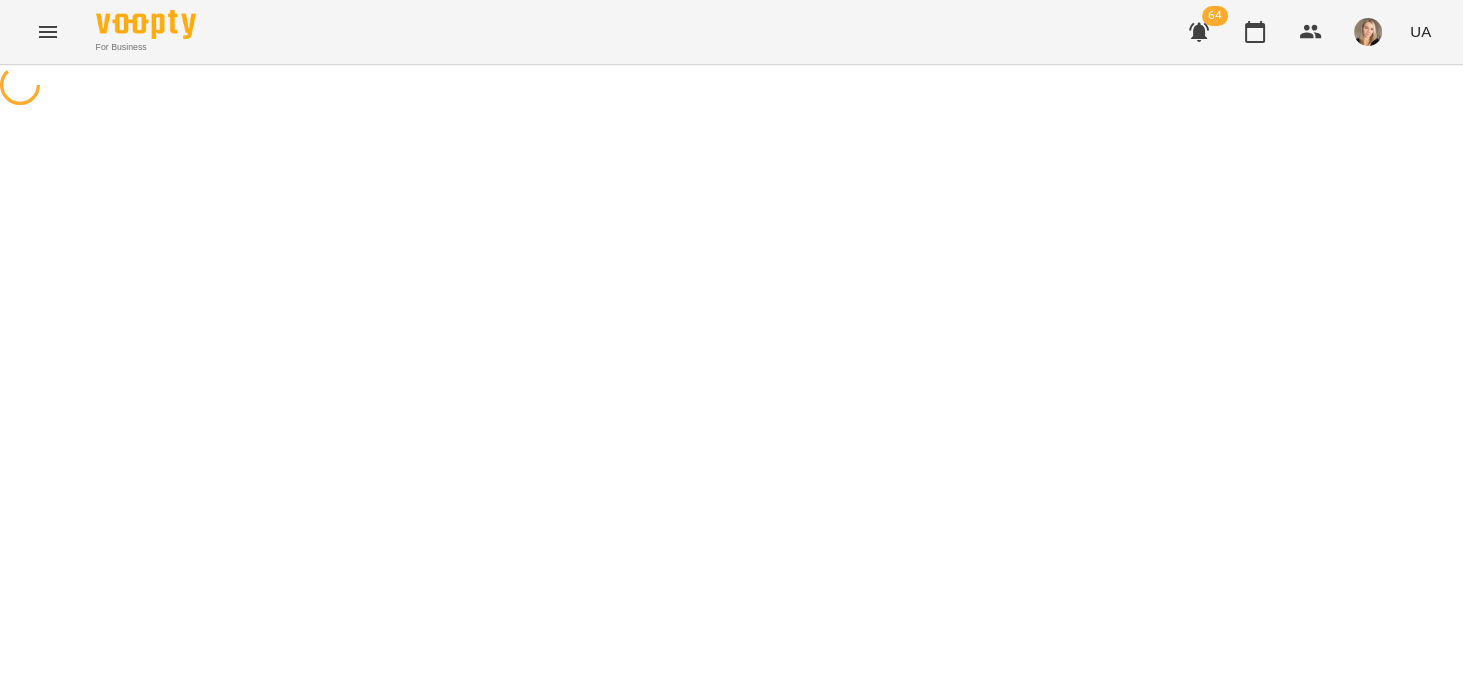 scroll, scrollTop: 0, scrollLeft: 0, axis: both 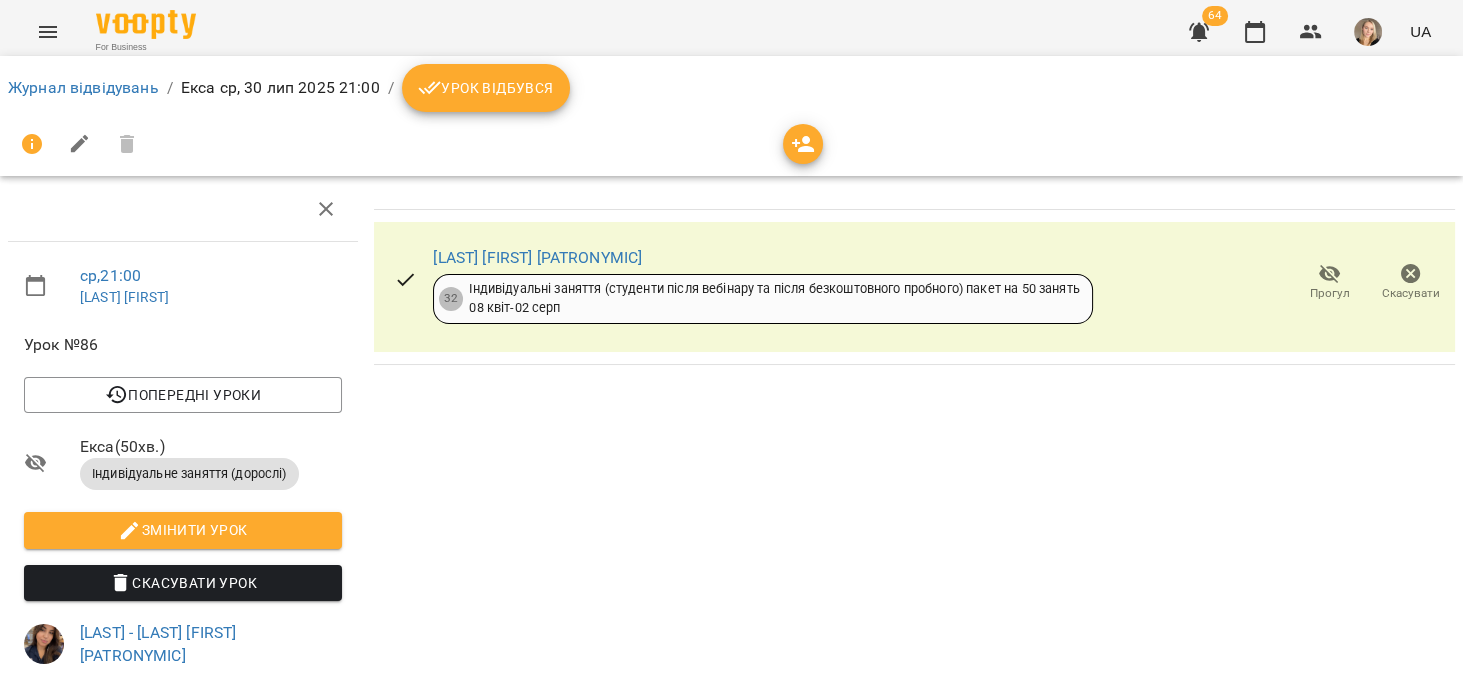 click on "Урок відбувся" at bounding box center (486, 88) 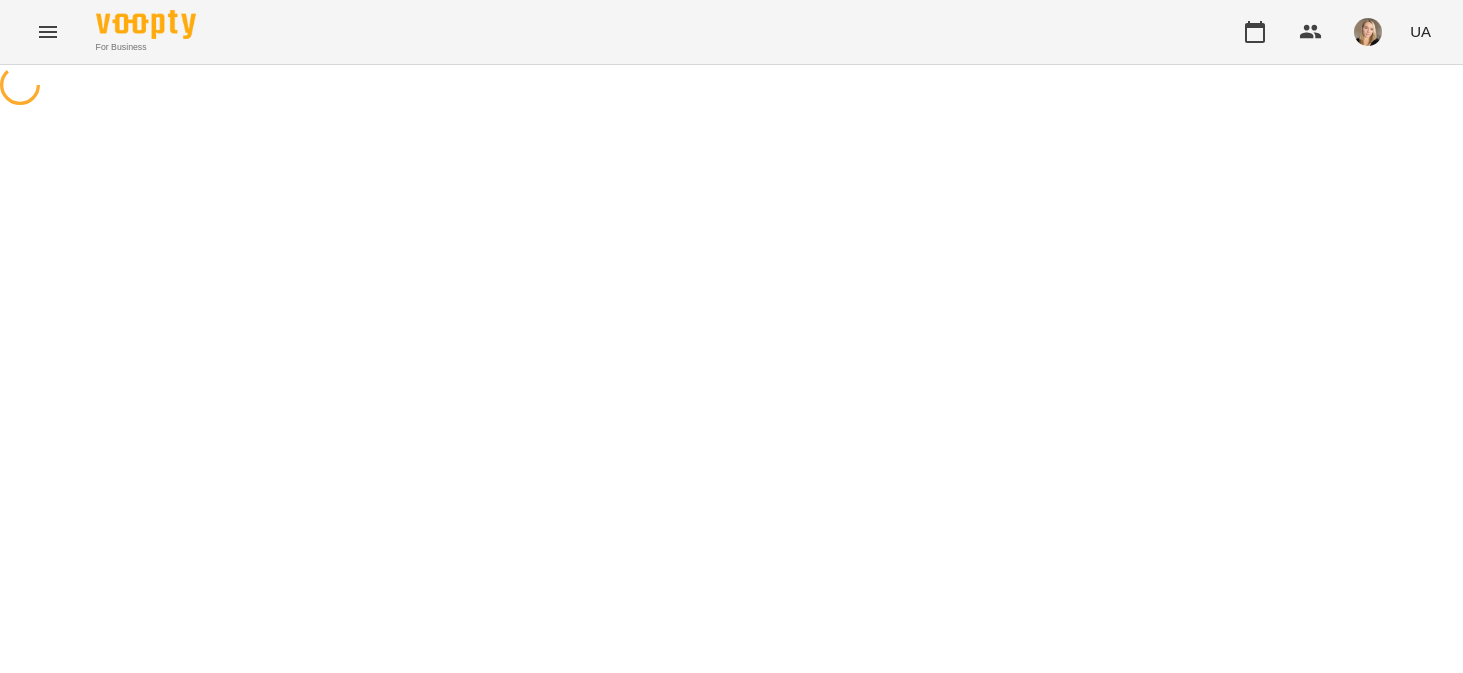scroll, scrollTop: 0, scrollLeft: 0, axis: both 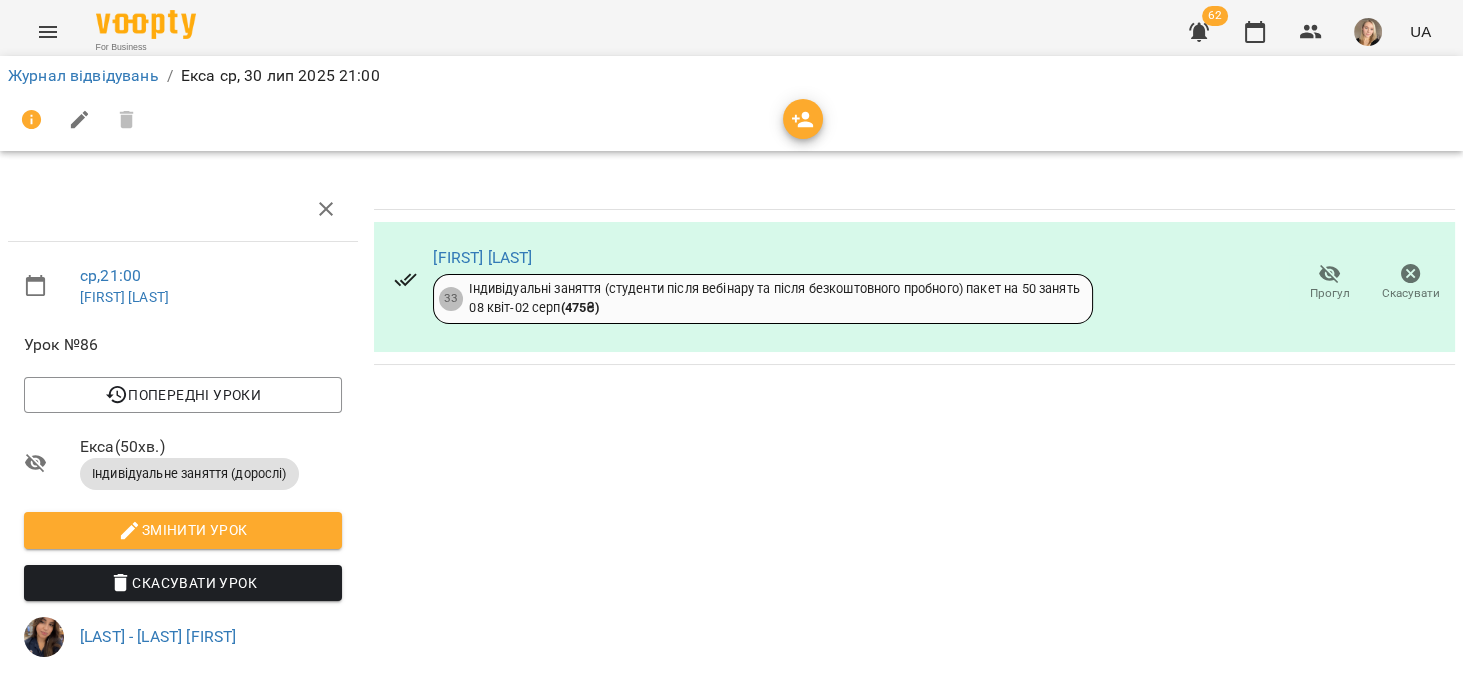 click at bounding box center (1199, 32) 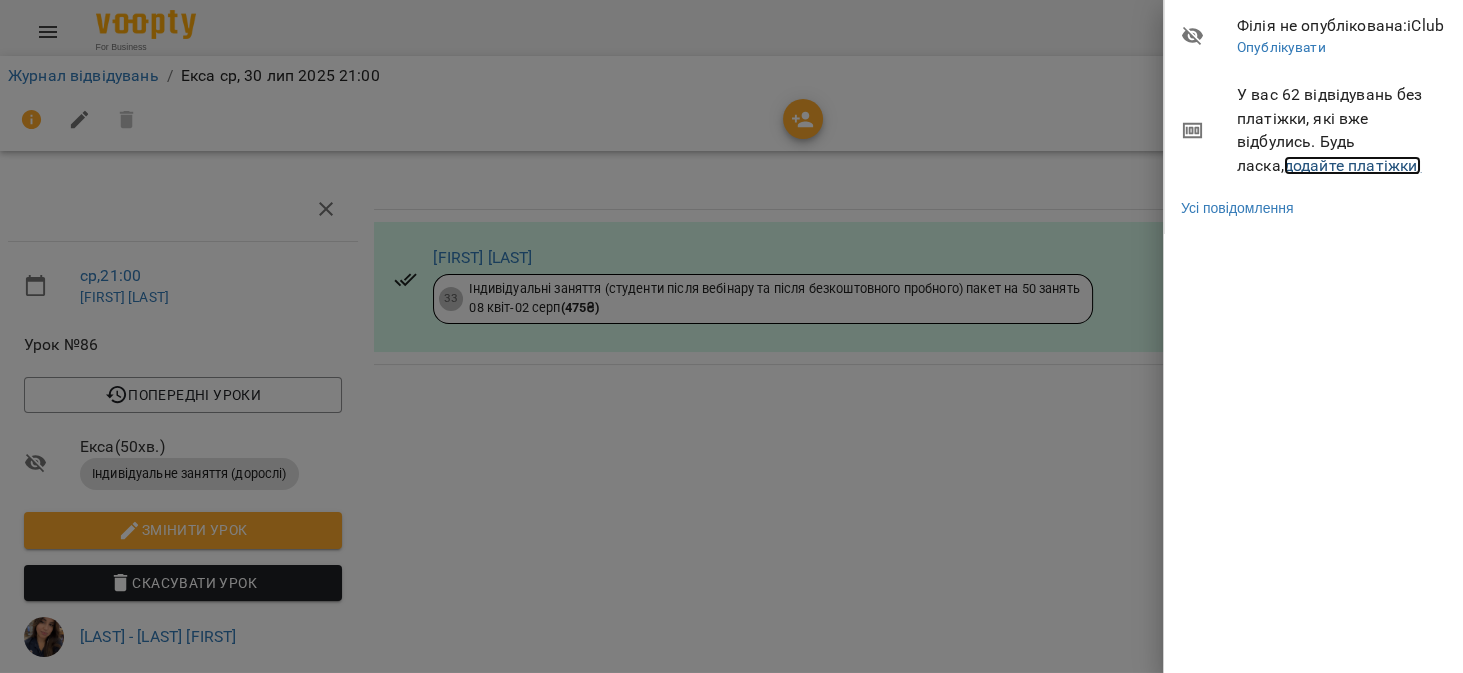 click on "додайте платіжки!" at bounding box center [1353, 165] 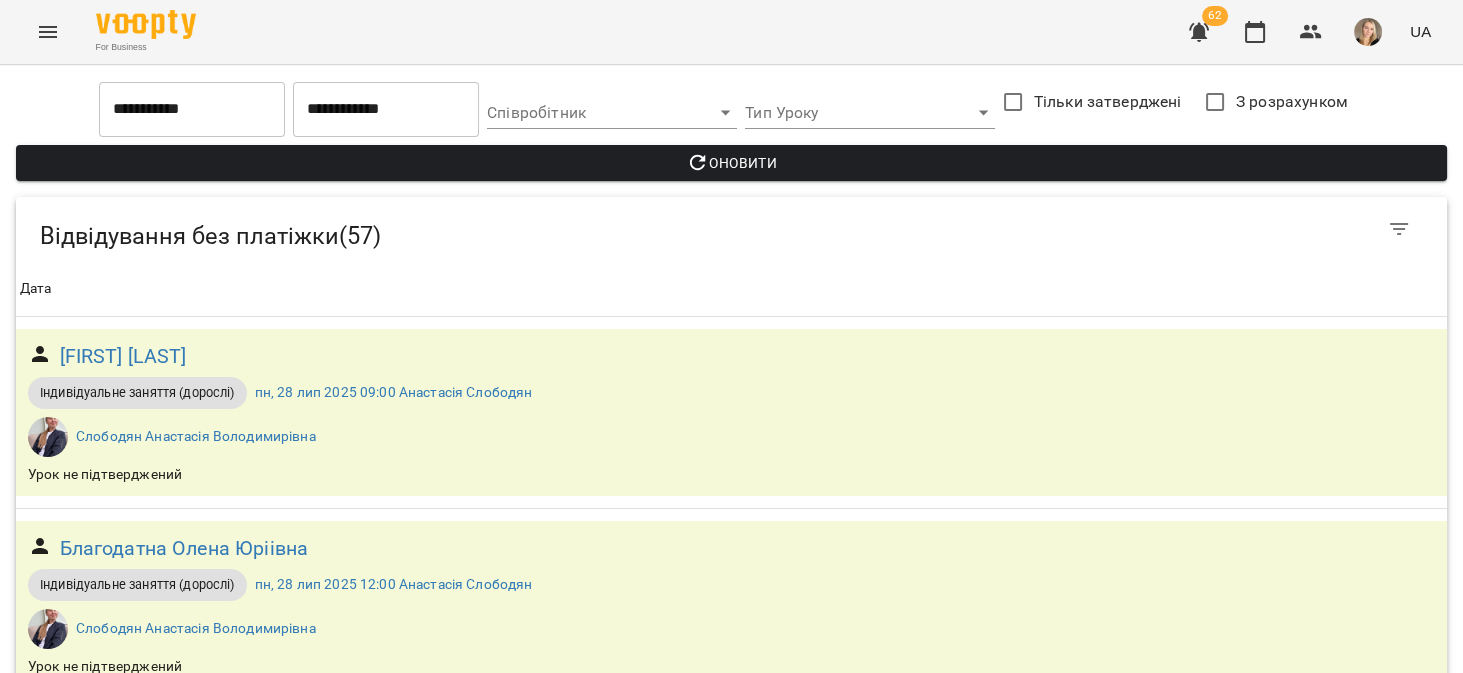 scroll, scrollTop: 2412, scrollLeft: 0, axis: vertical 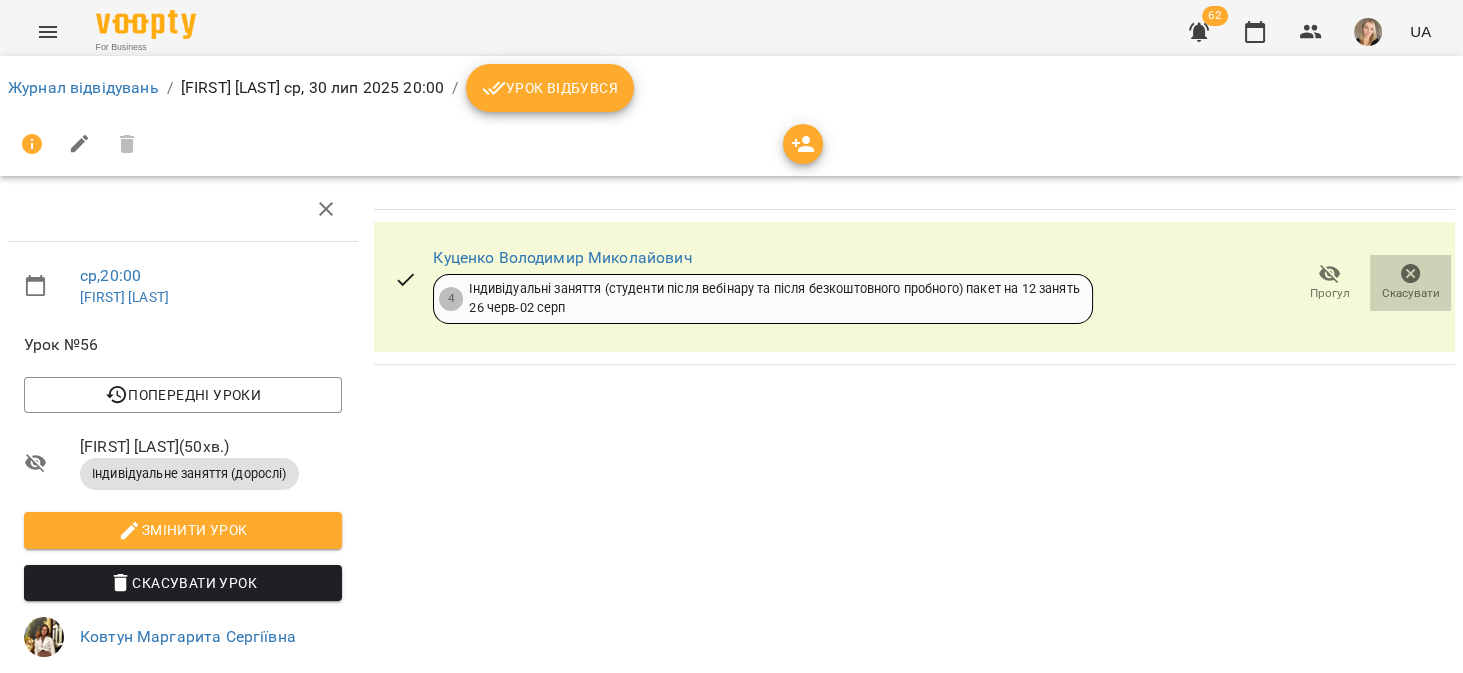 click 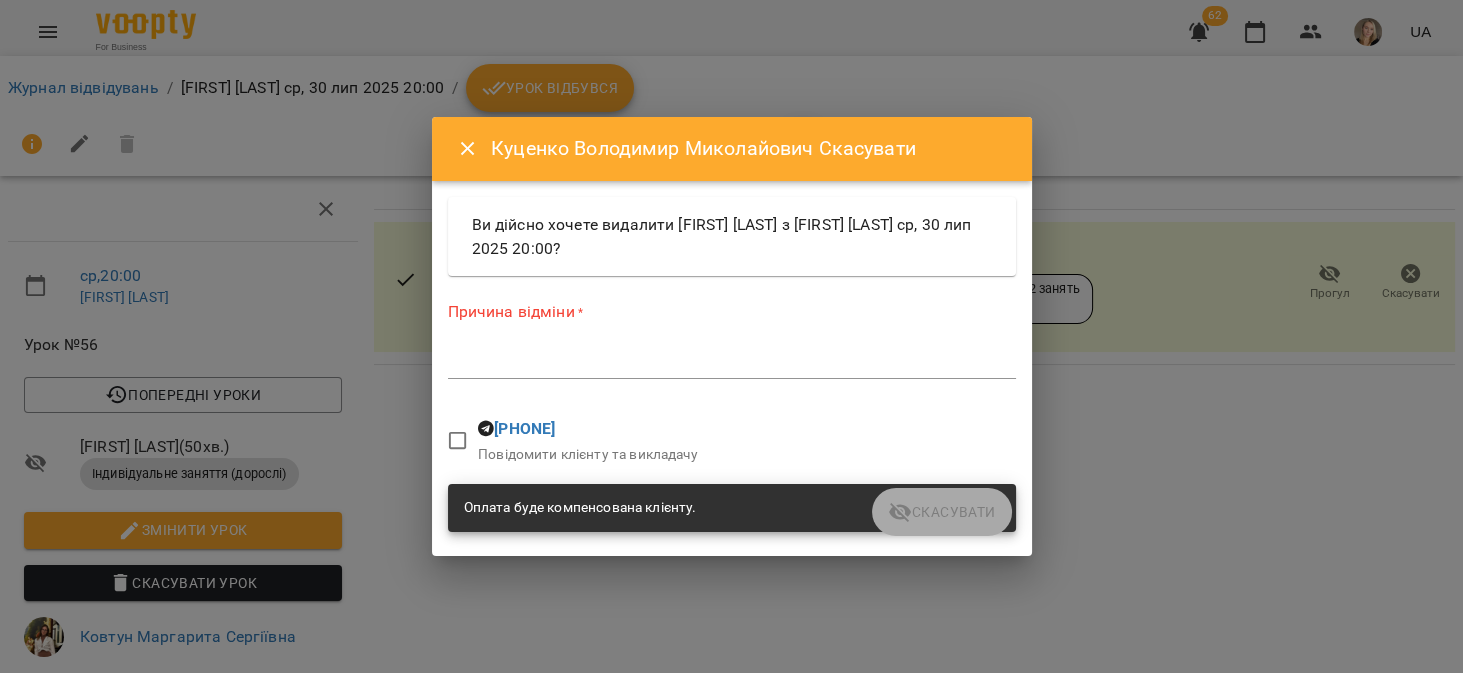 click on "Причина відміни   * *" at bounding box center [732, 343] 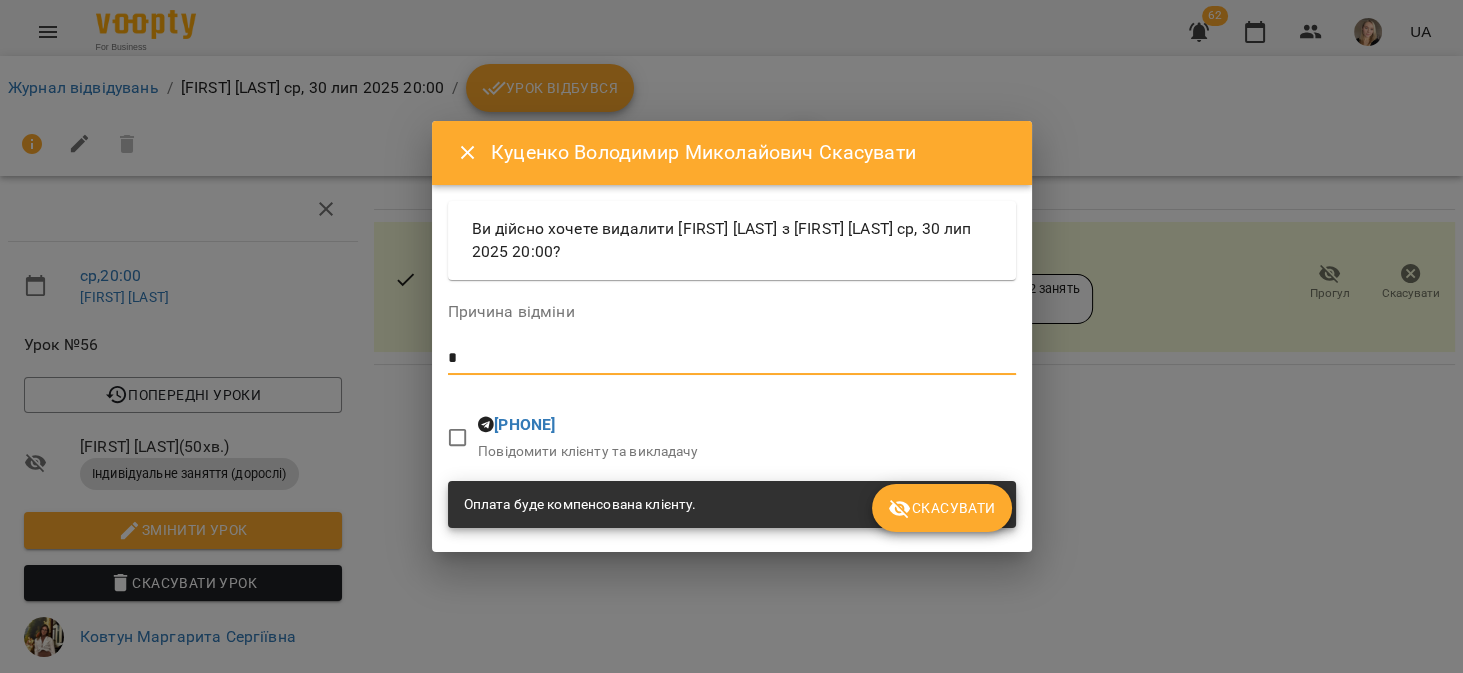 type on "*" 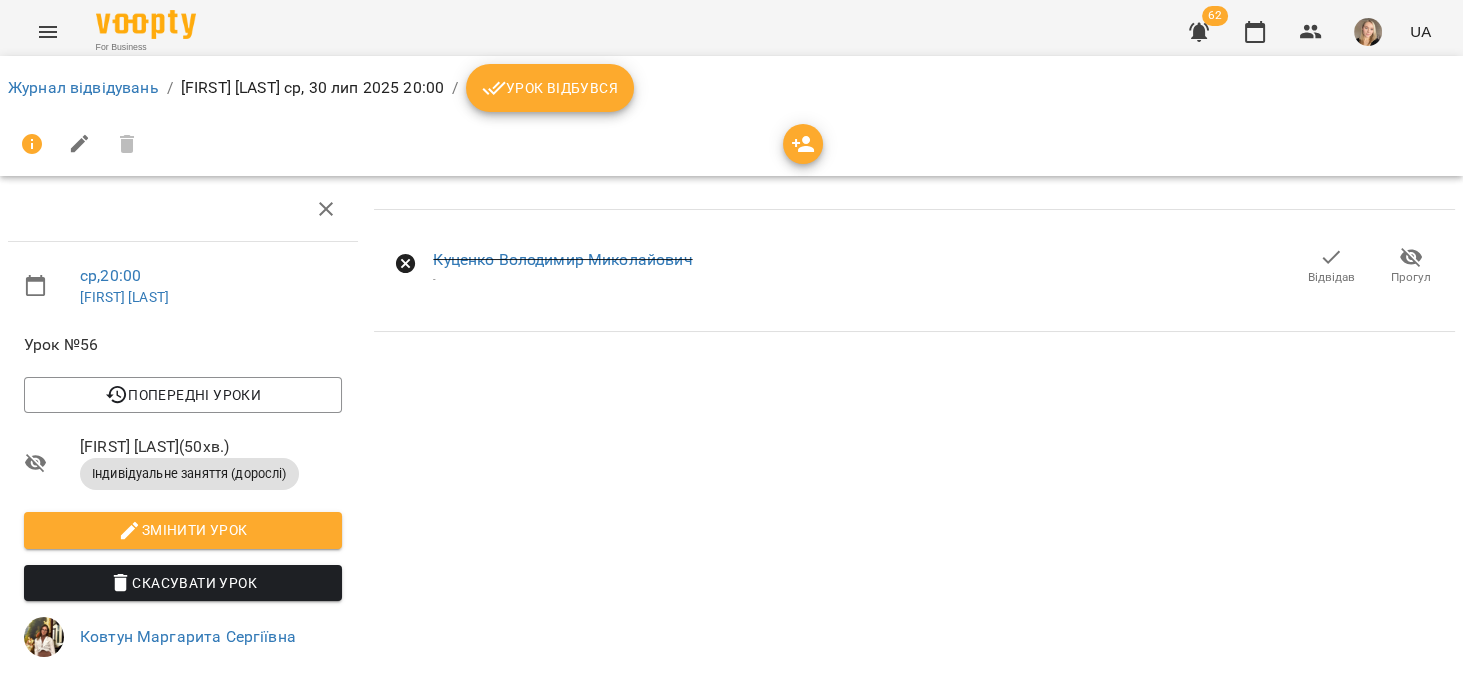 click on "62" at bounding box center [1215, 16] 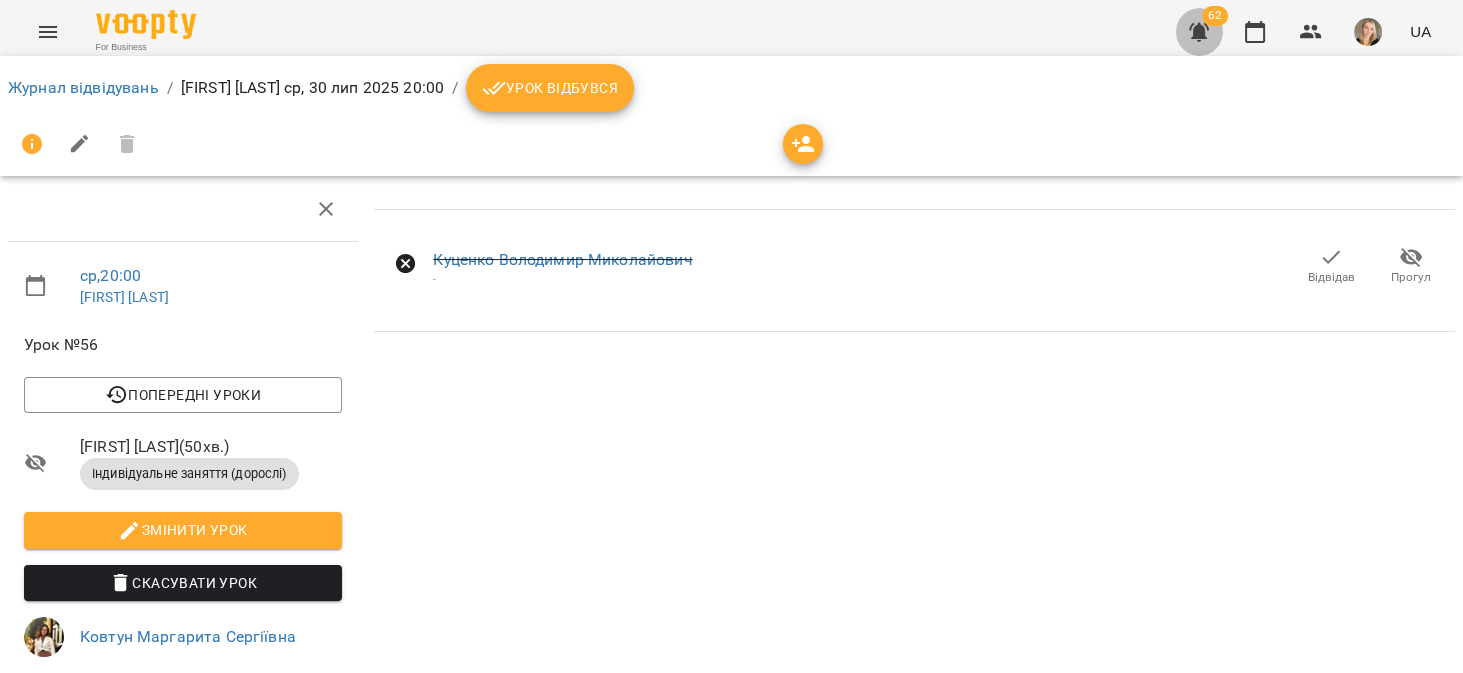 click 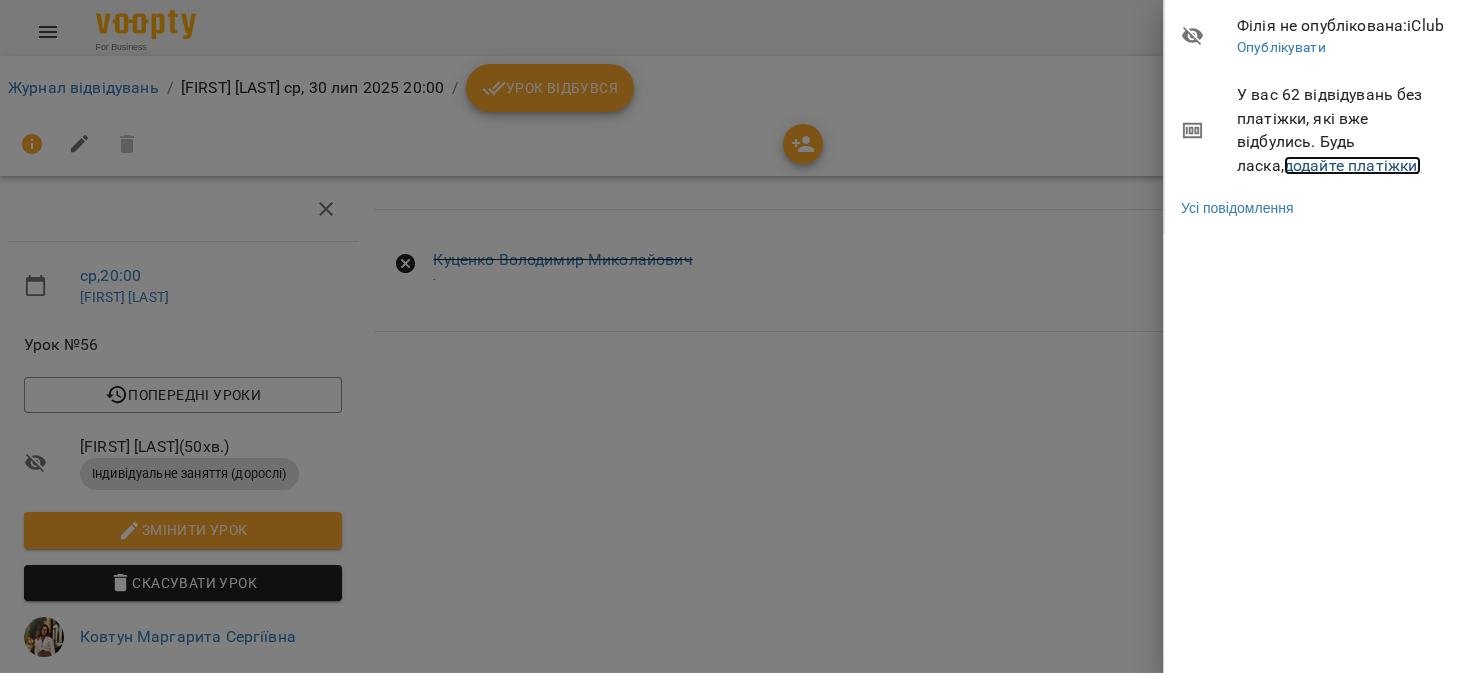 click on "додайте платіжки!" at bounding box center (1353, 165) 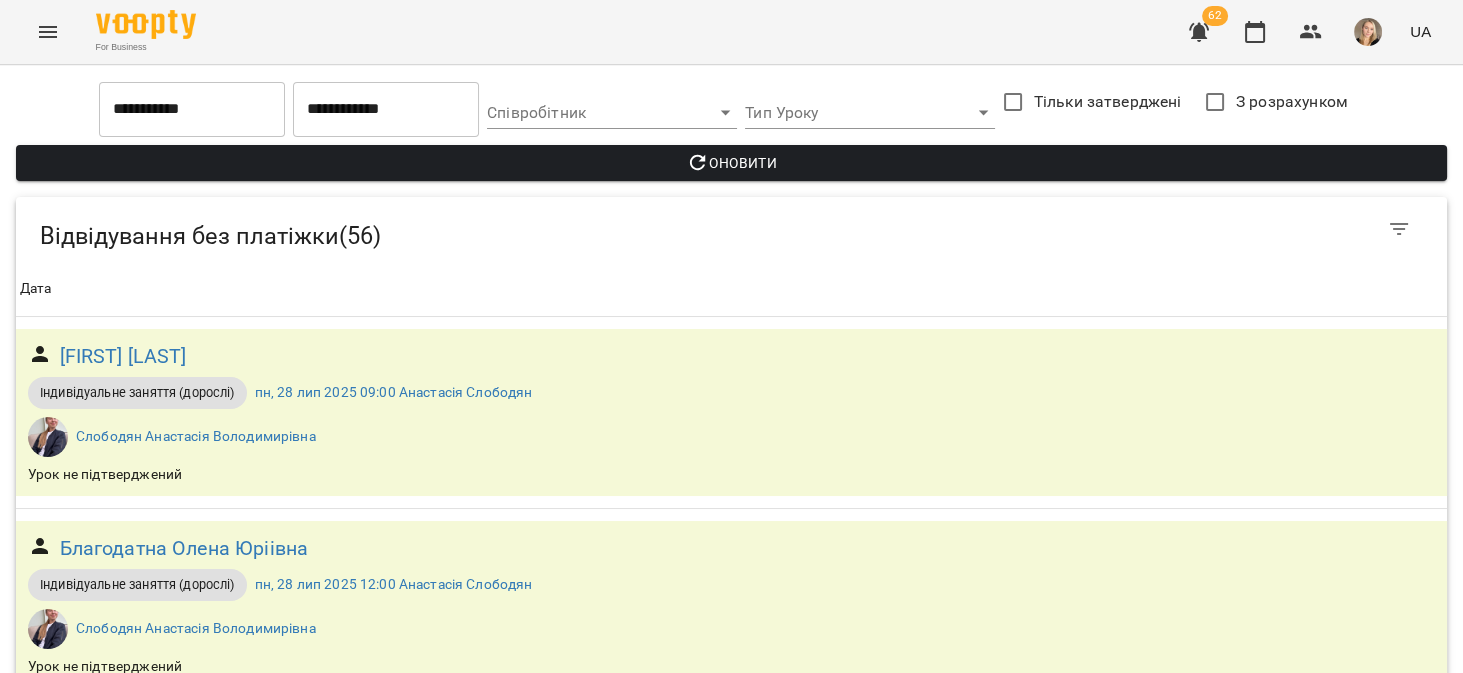 scroll, scrollTop: 2539, scrollLeft: 0, axis: vertical 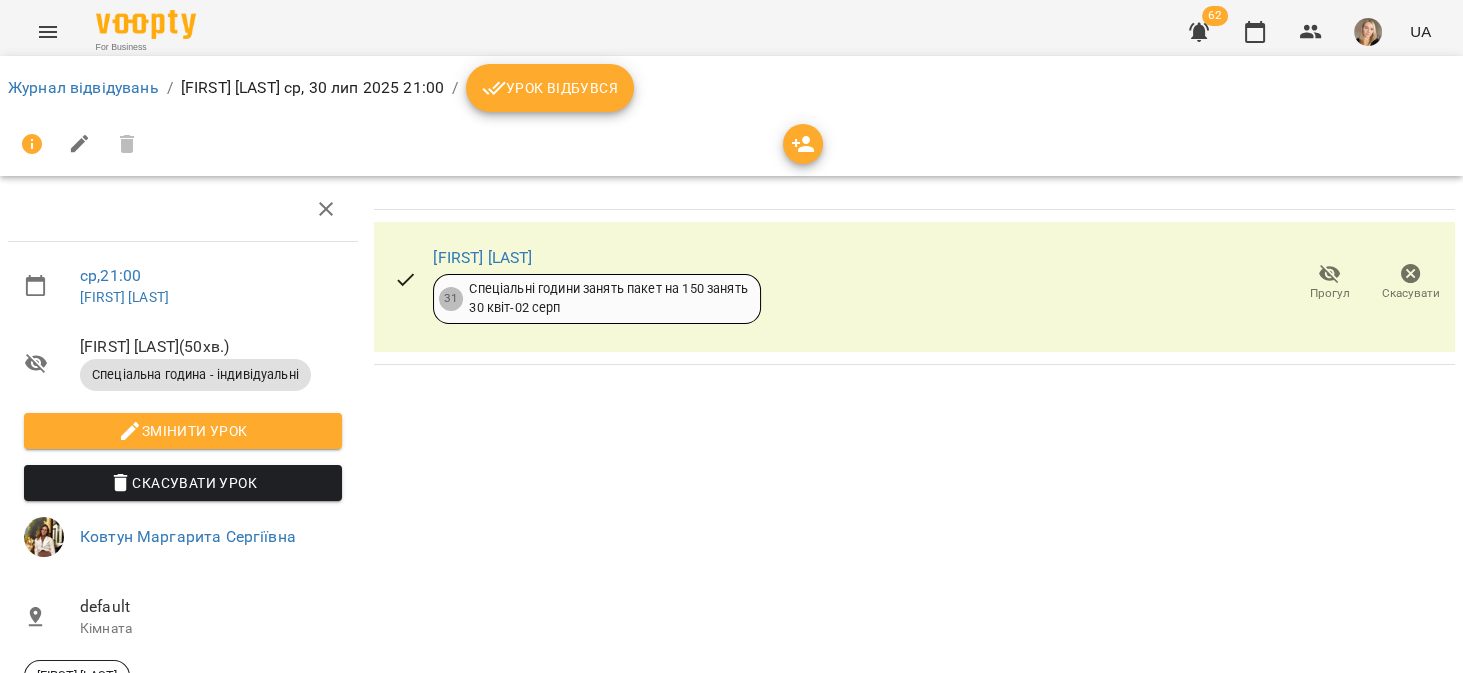 click 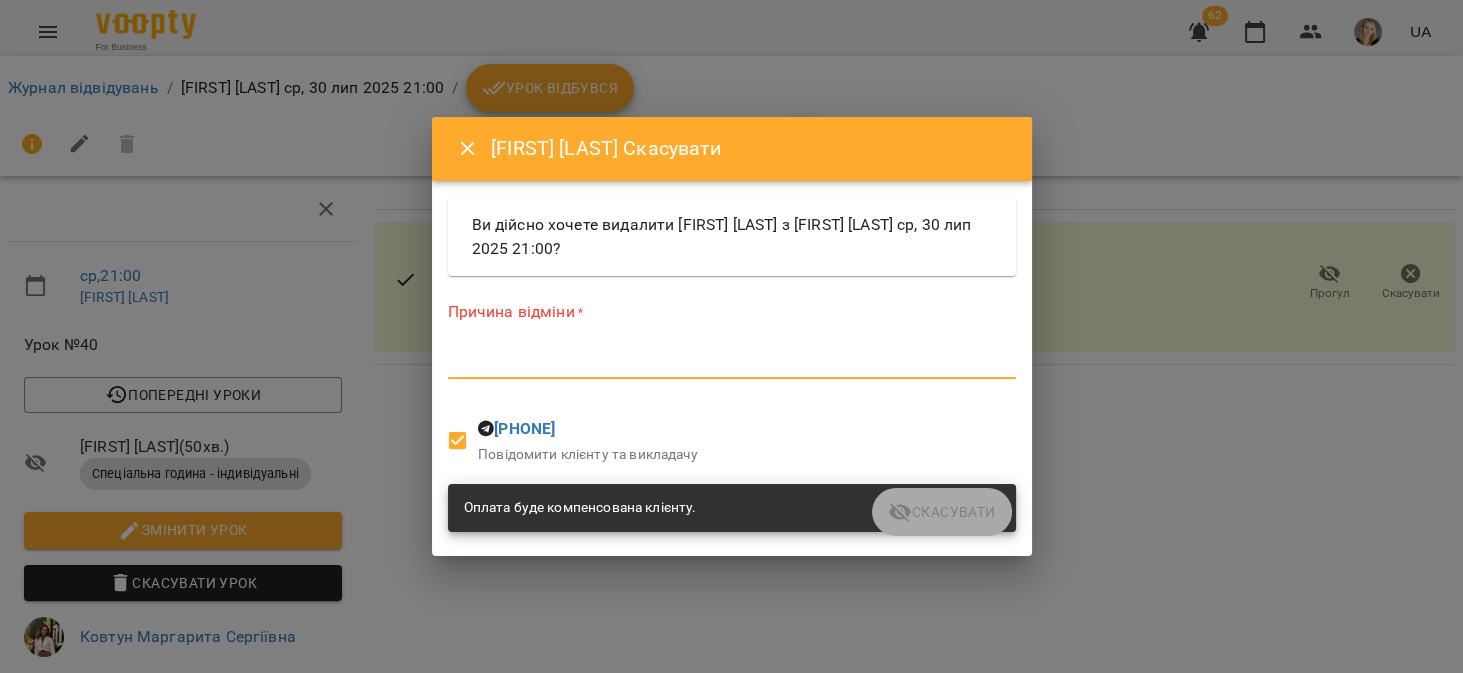 click at bounding box center [732, 362] 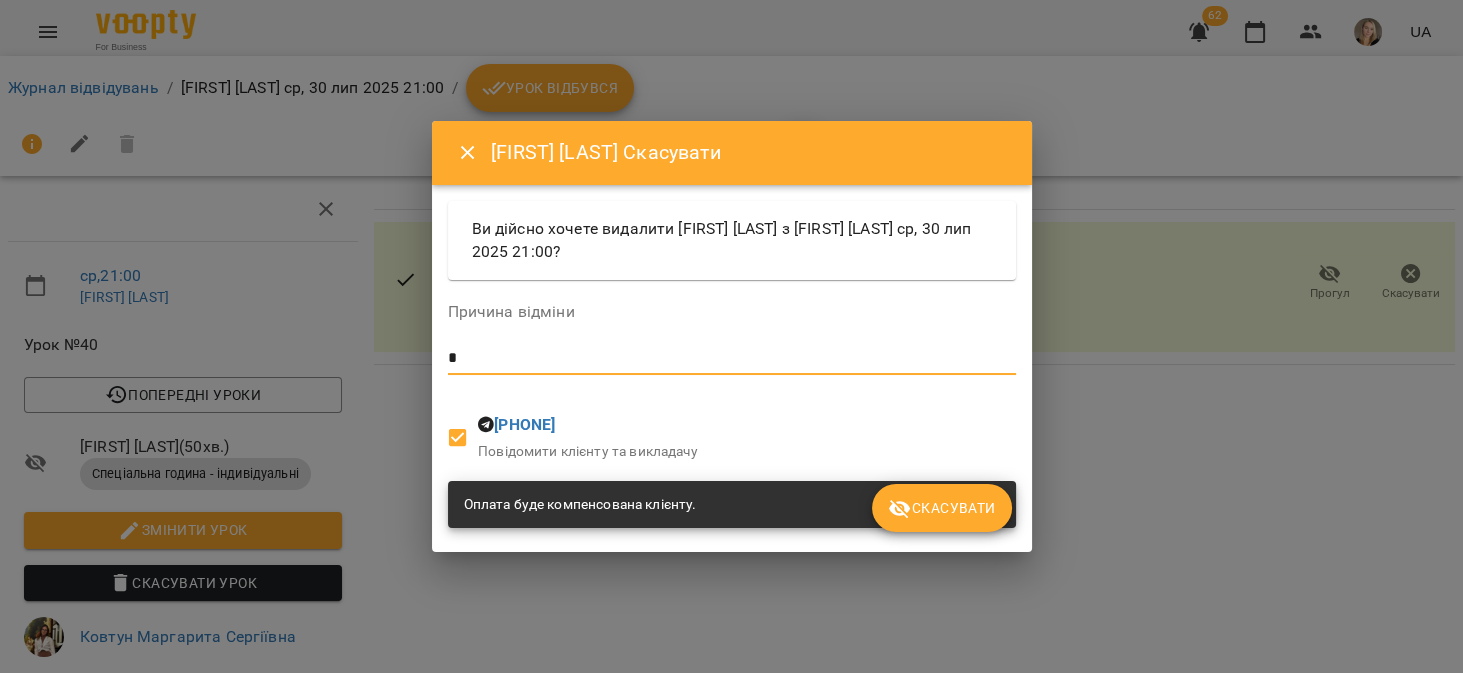 type on "*" 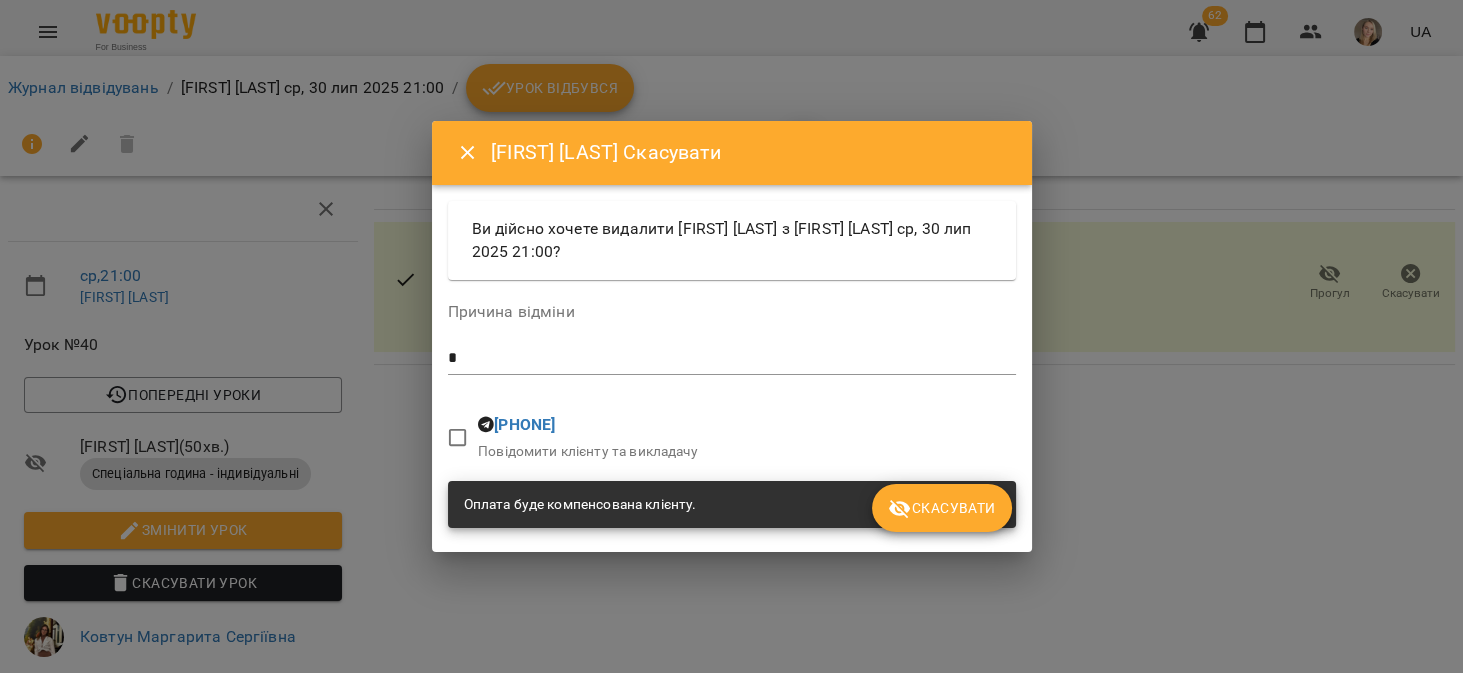 click on "Пушкарук Мирослав Васильович   Скасувати   Ви дійсно хочете видалити Пушкарук Мирослав Васильович з Марго Ковтун ср, 30 лип 2025 21:00? Причина відміни * * +447459076256 Повідомити клієнту та викладачу Оплата буде компенсована клієнту. Скасувати" at bounding box center (732, 337) 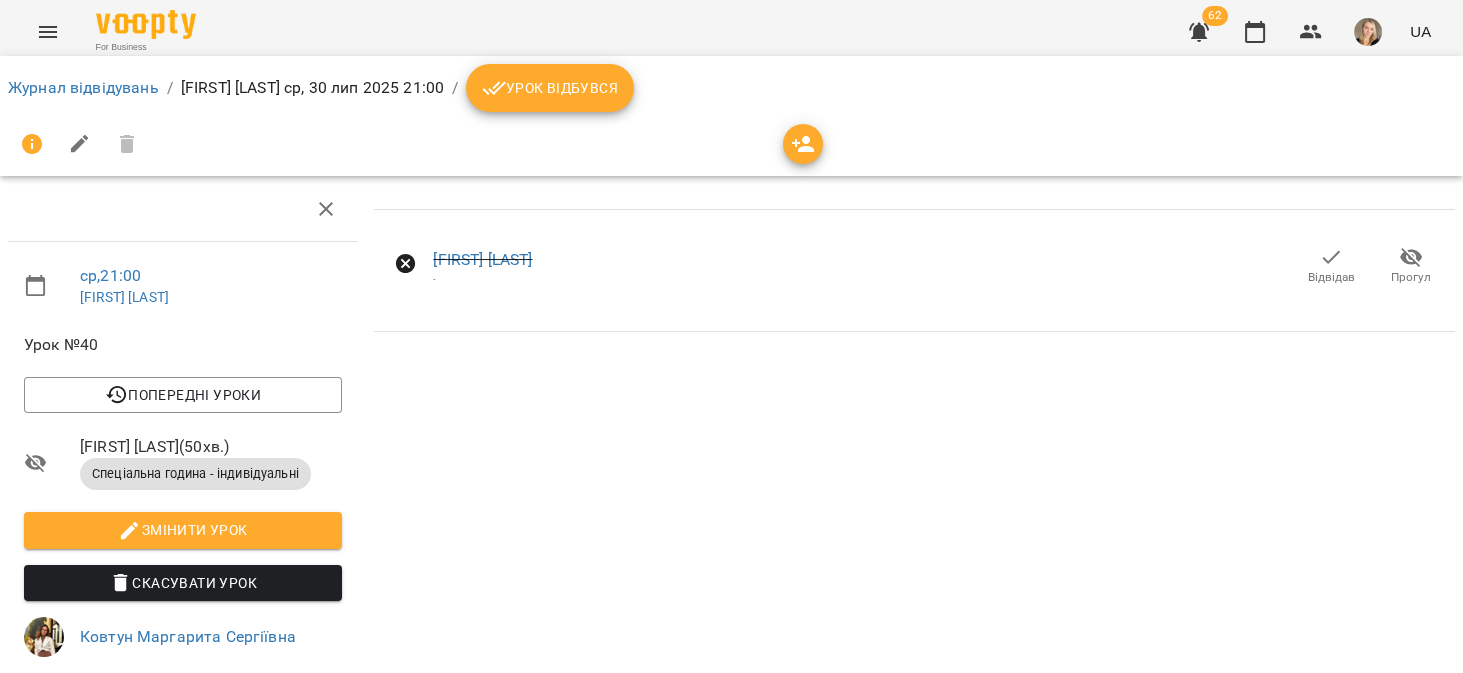 click at bounding box center [1199, 32] 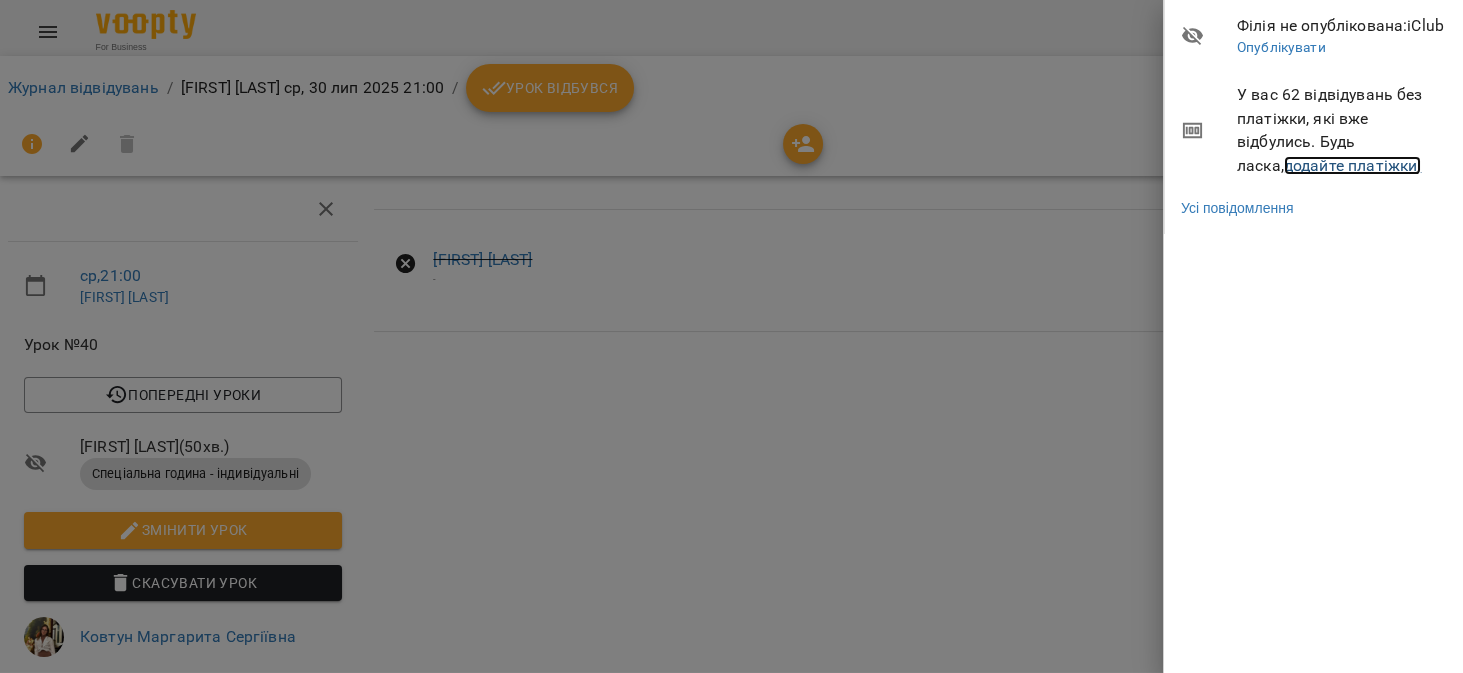 click on "додайте платіжки!" at bounding box center (1353, 165) 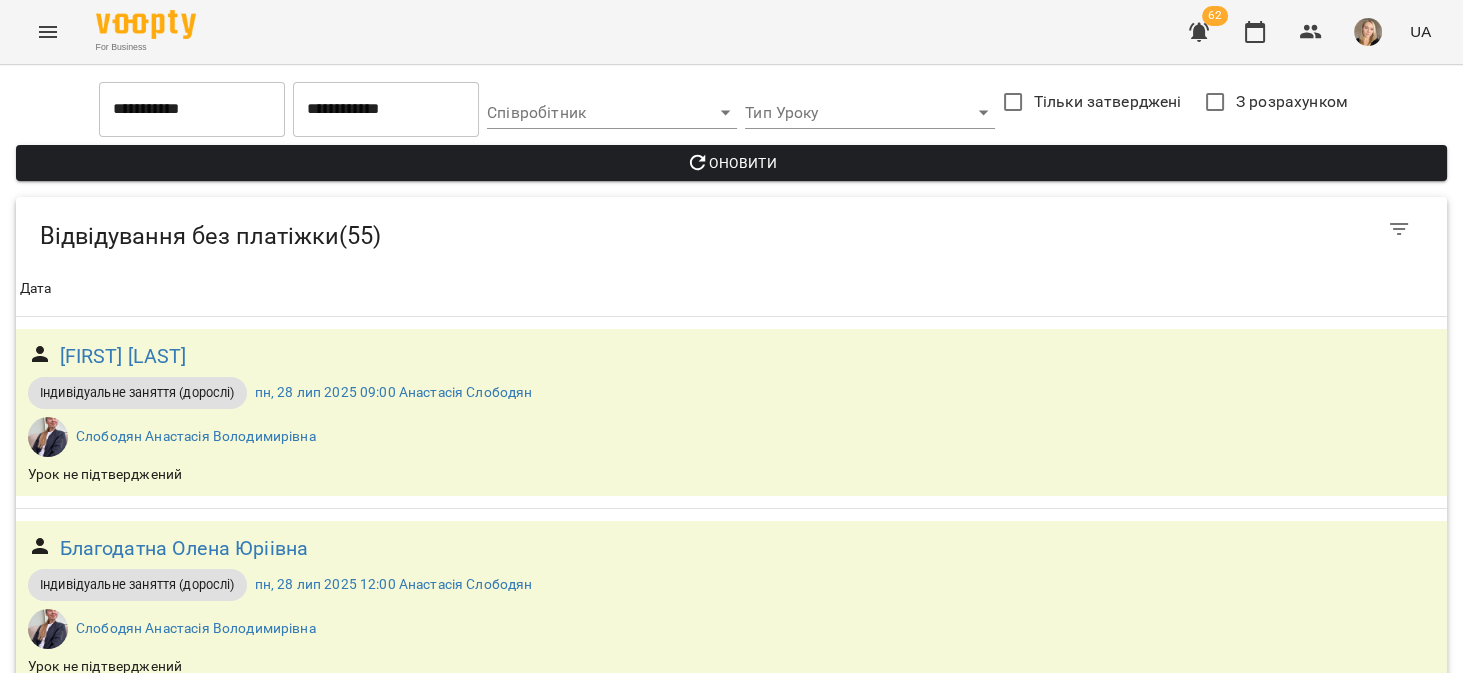 scroll, scrollTop: 2539, scrollLeft: 0, axis: vertical 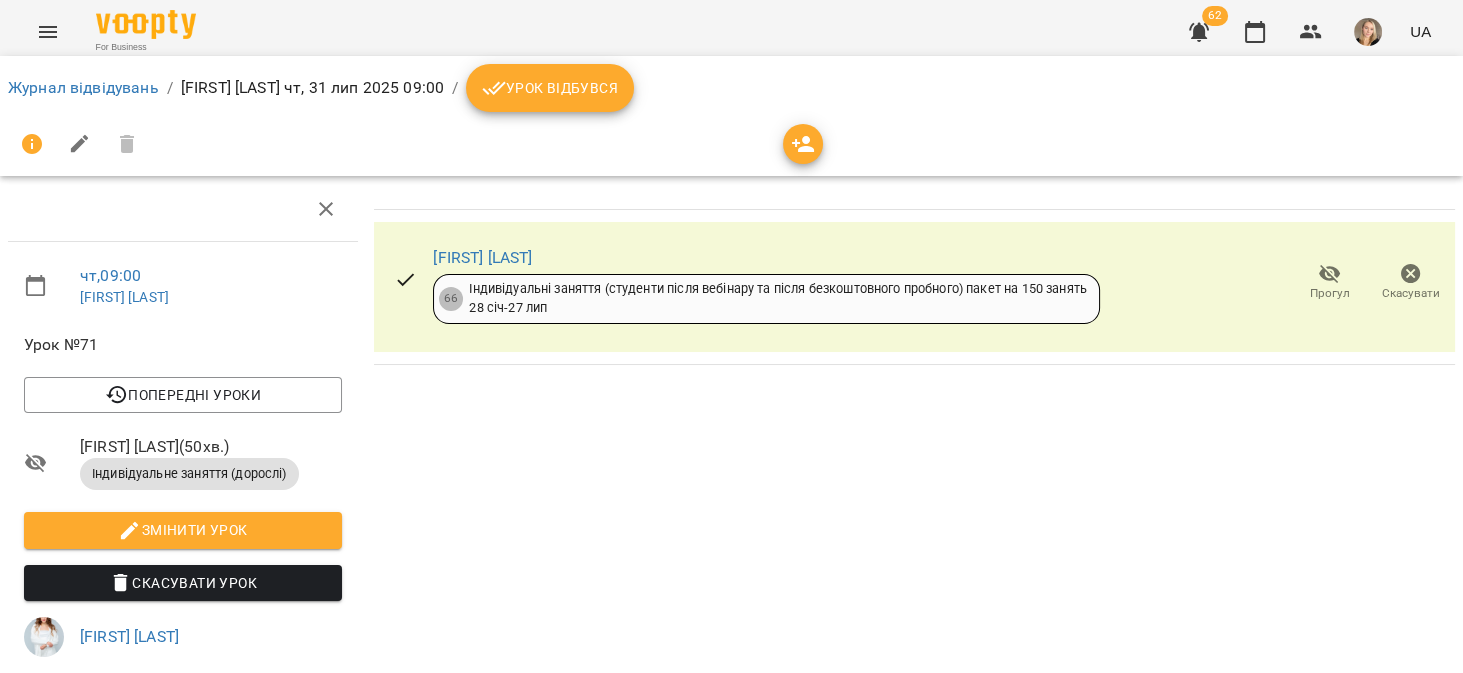 click on "Скасувати" at bounding box center [1411, 293] 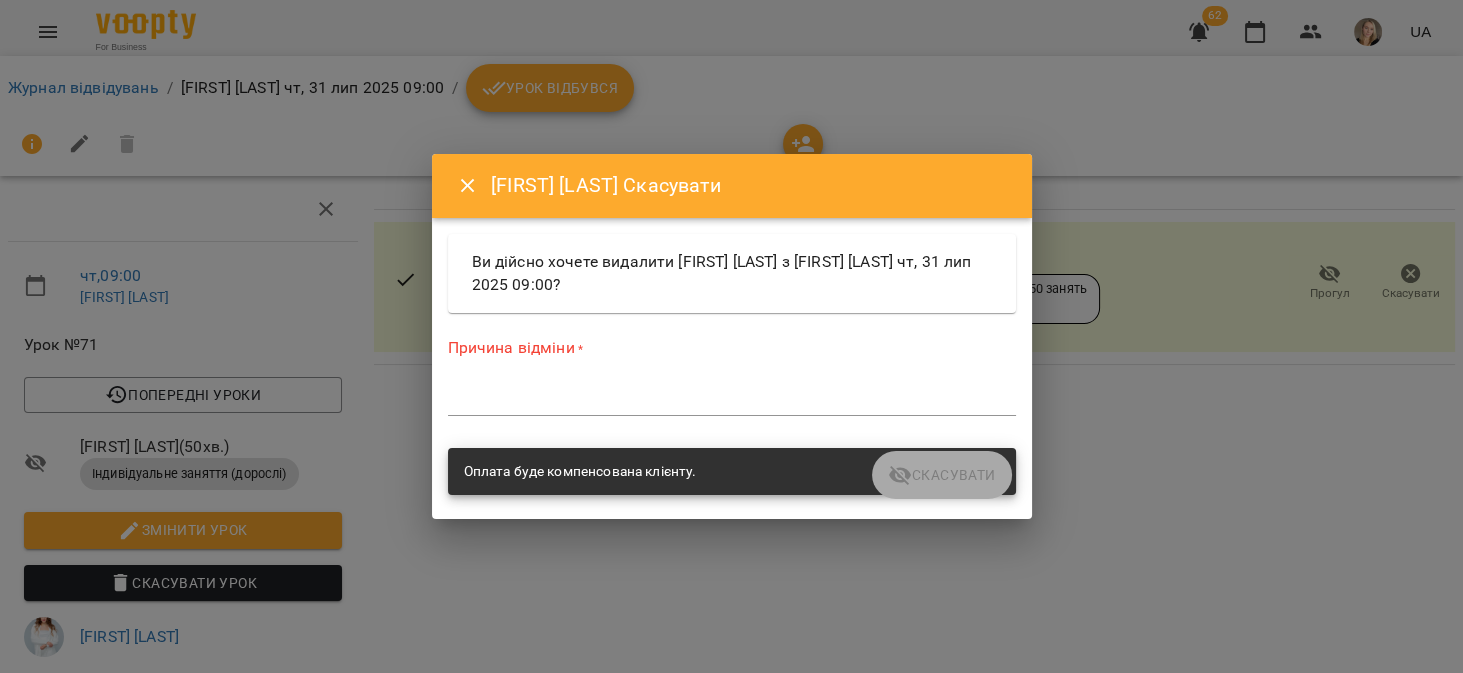 click on "*" at bounding box center [732, 400] 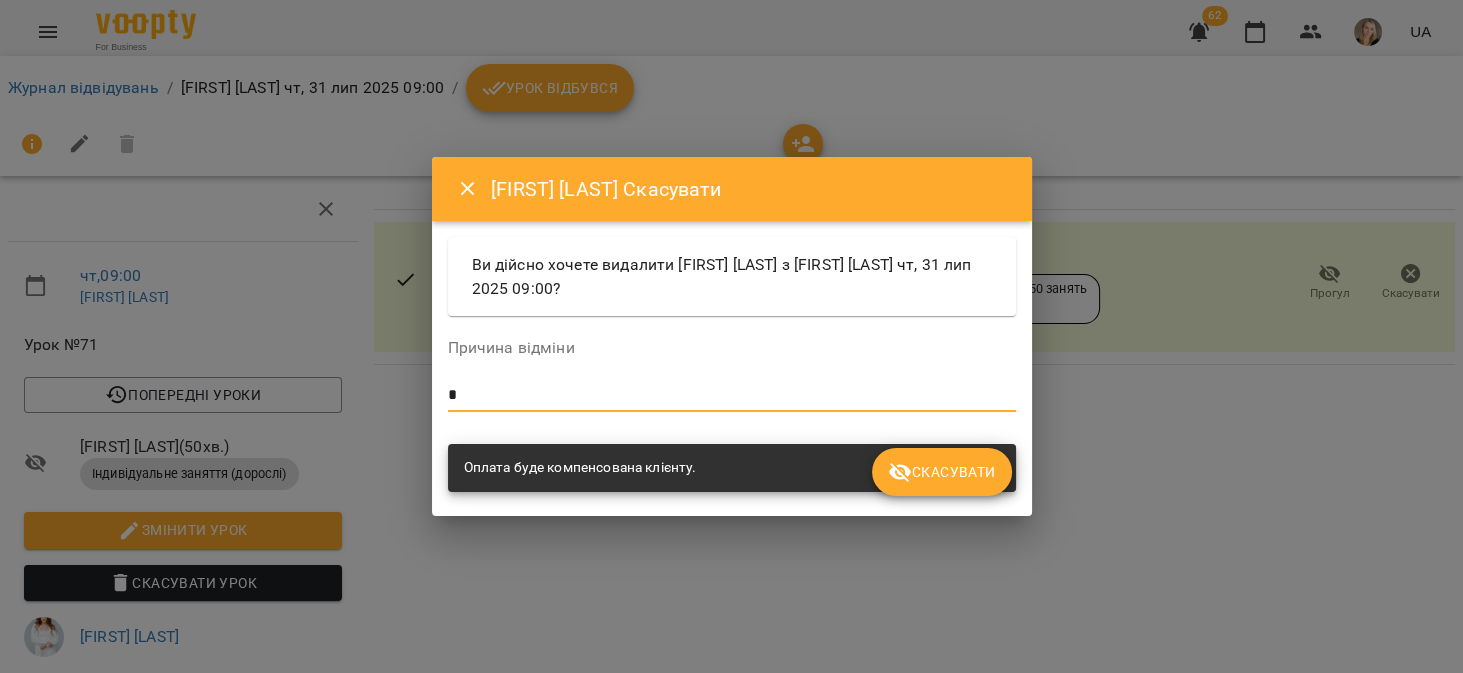 type on "*" 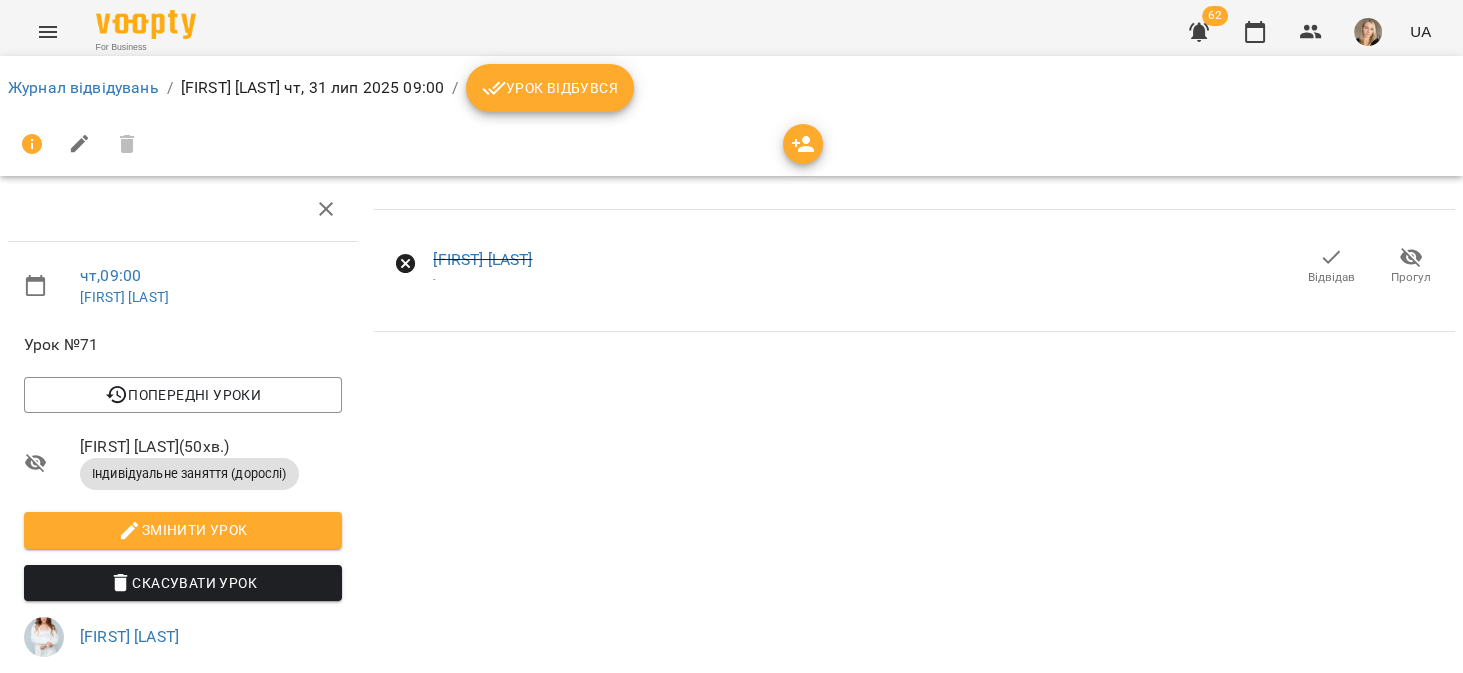 click 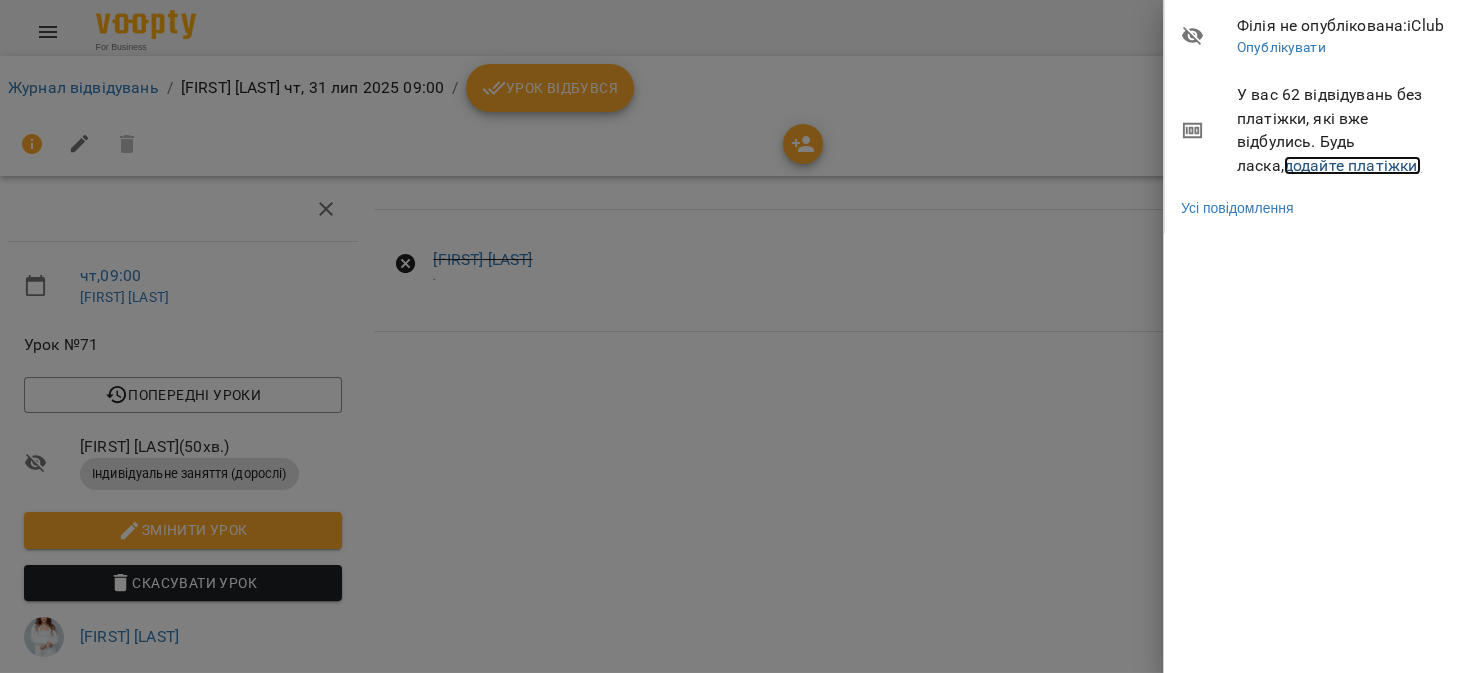 click on "додайте платіжки!" at bounding box center [1353, 165] 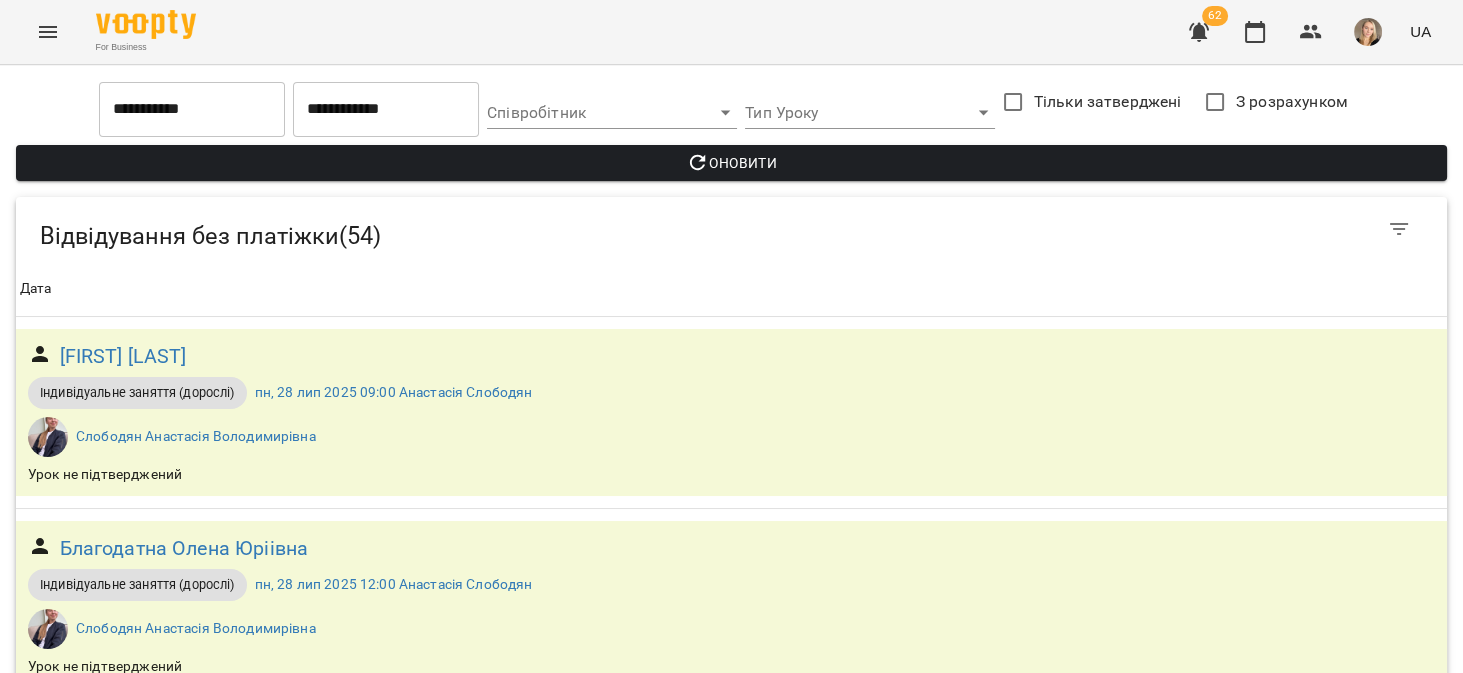 scroll, scrollTop: 2539, scrollLeft: 0, axis: vertical 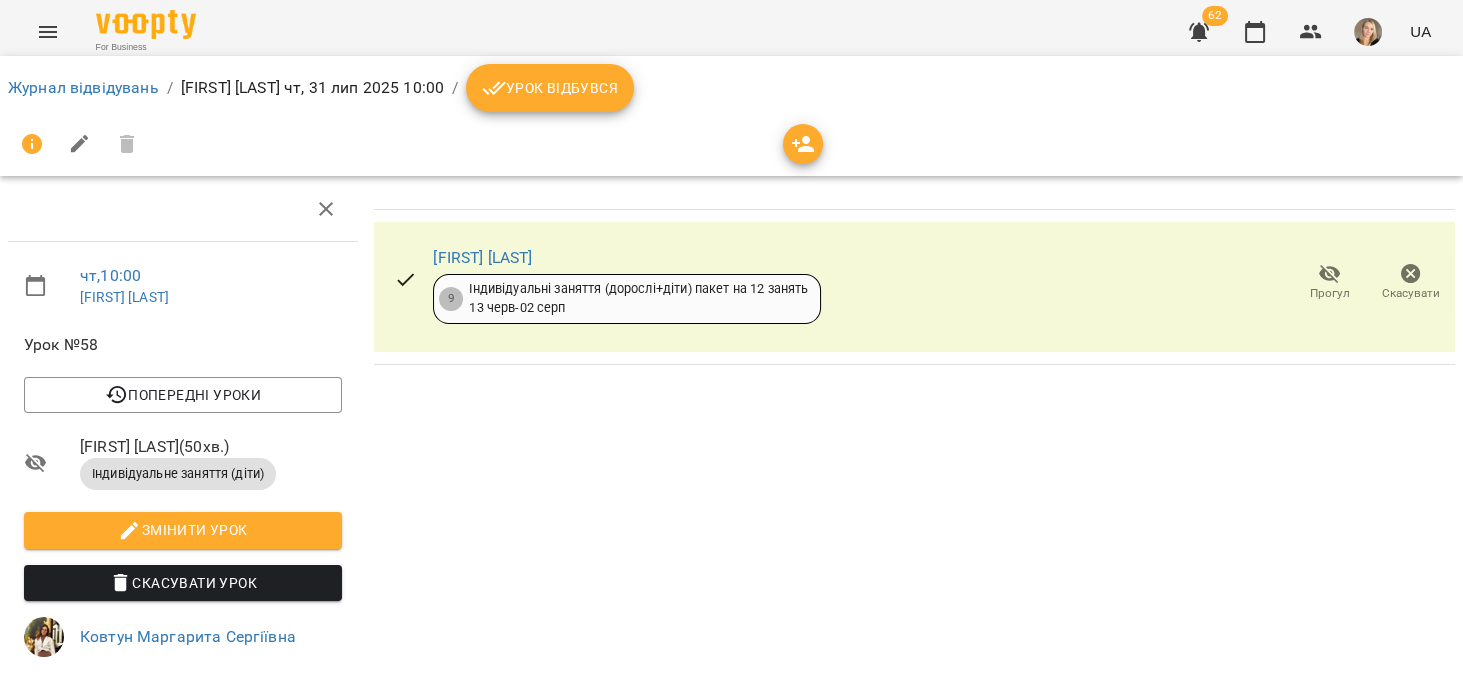 click 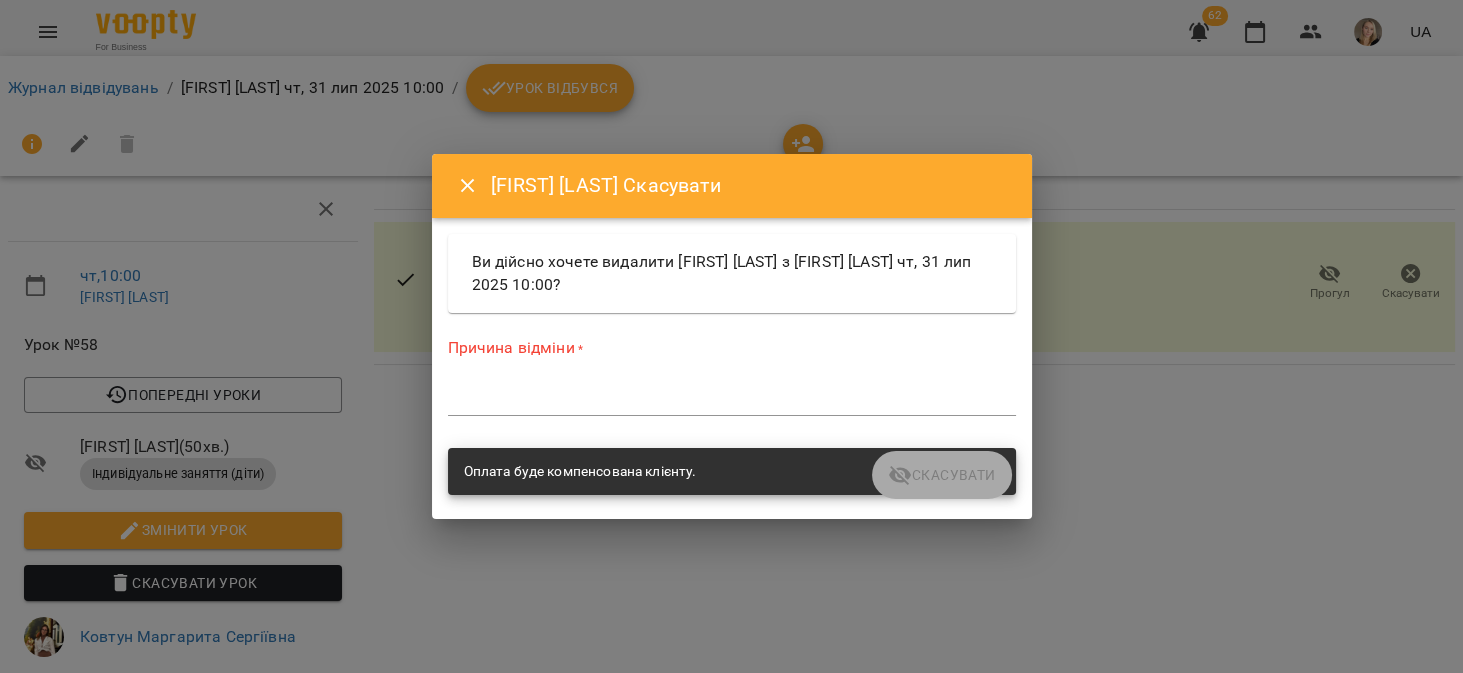 click at bounding box center [732, 399] 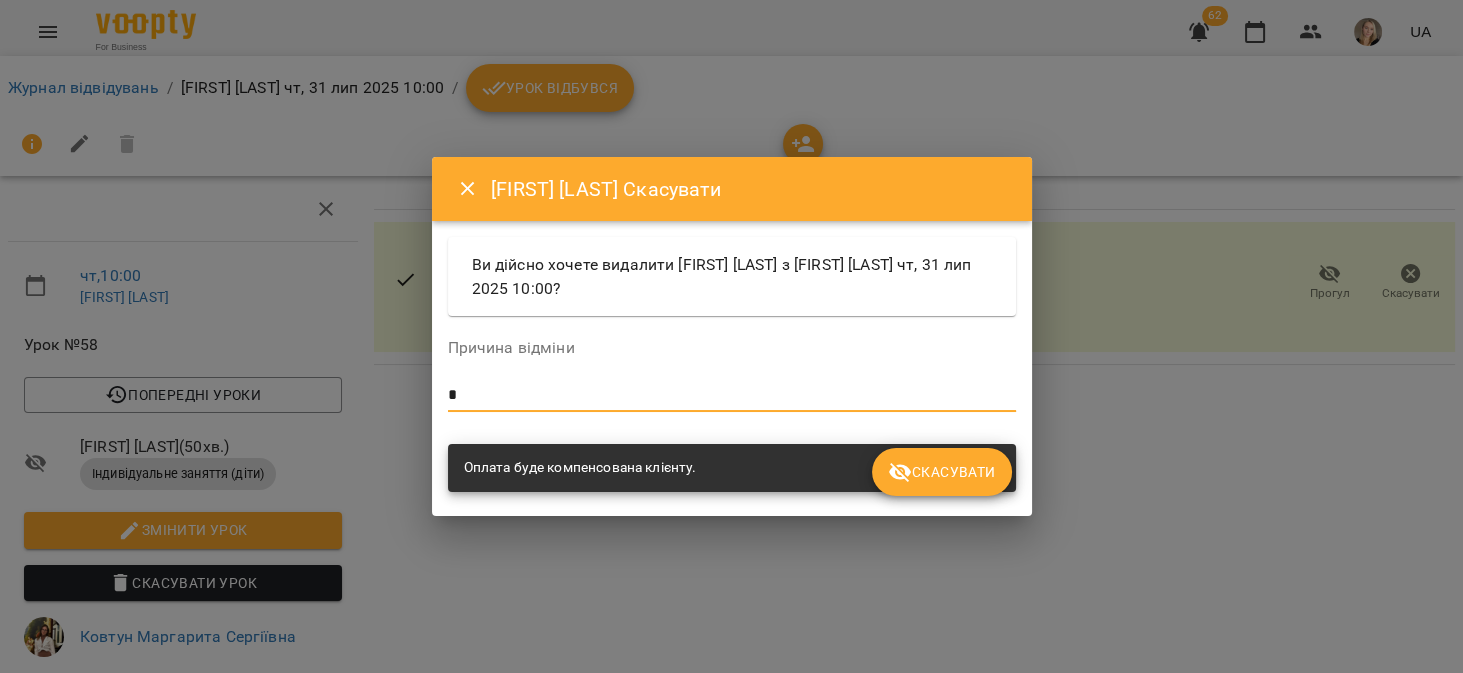 type on "*" 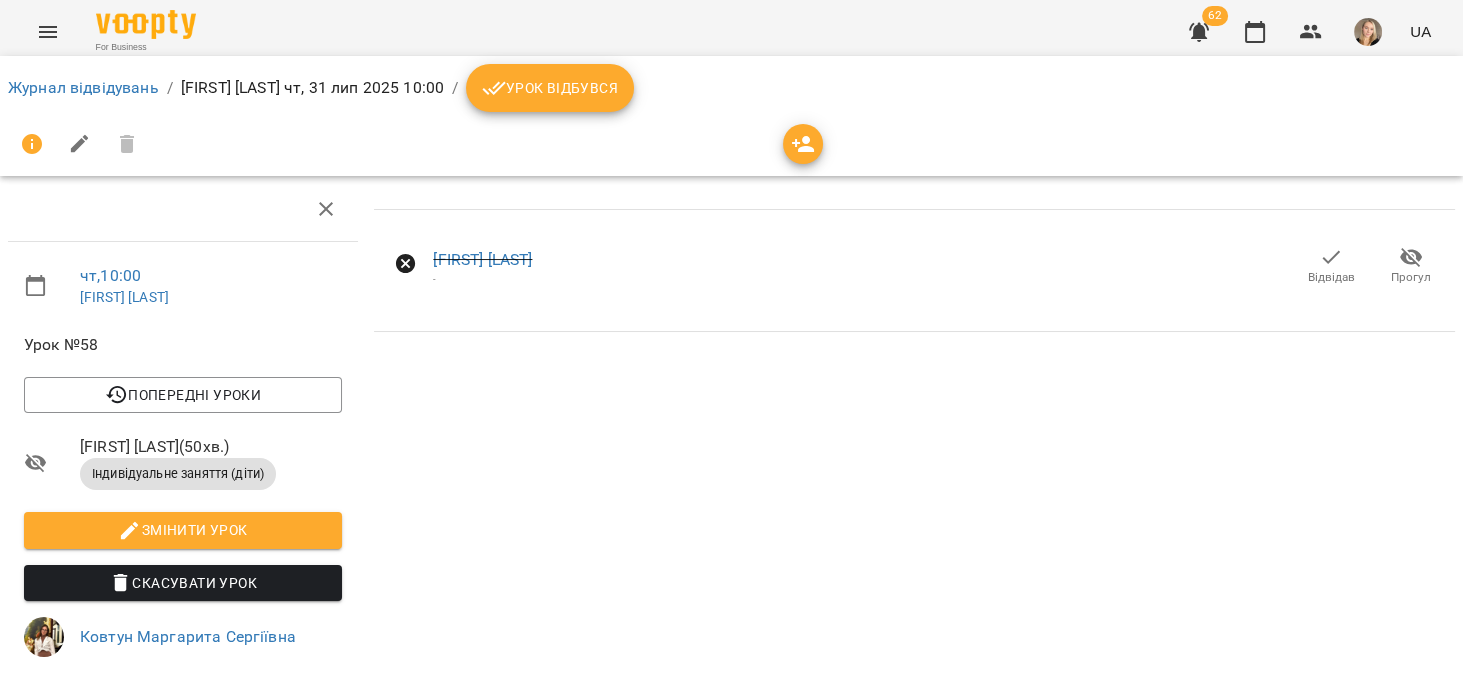 click at bounding box center (1199, 32) 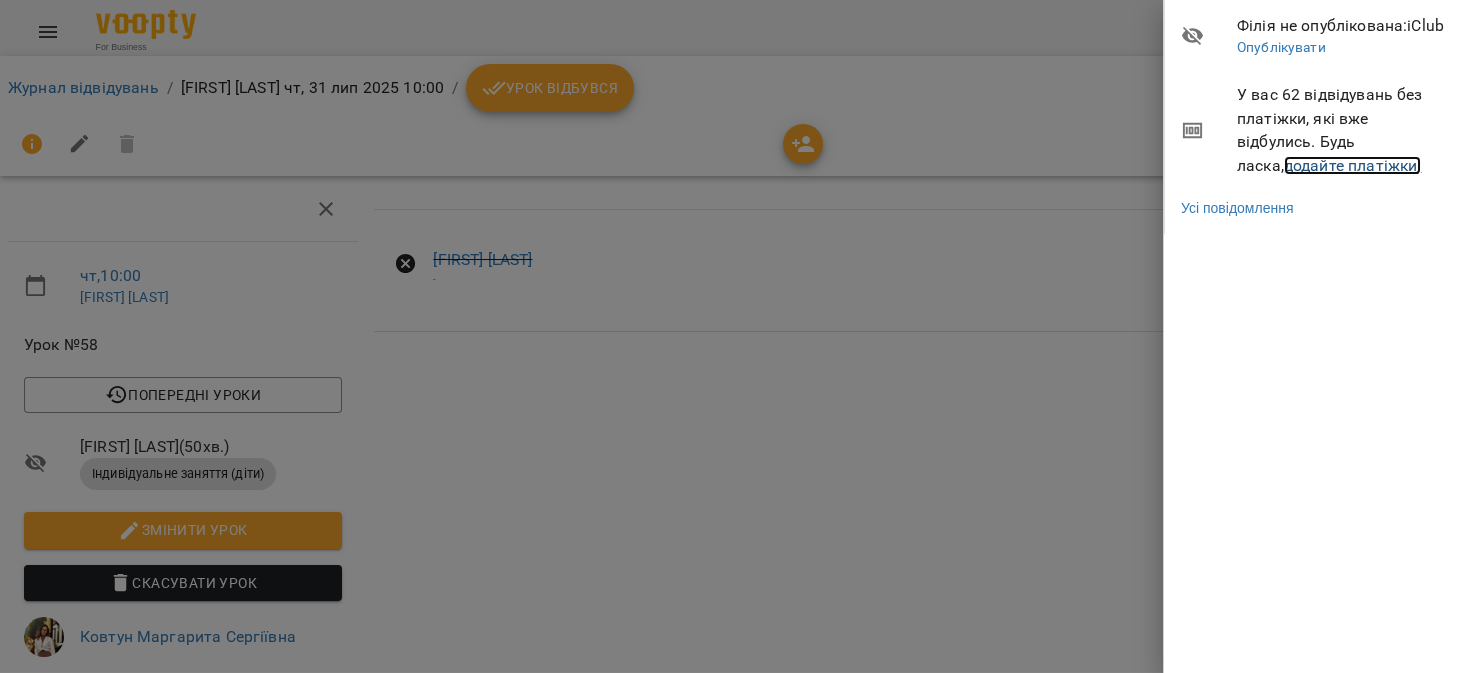 click on "додайте платіжки!" at bounding box center (1353, 165) 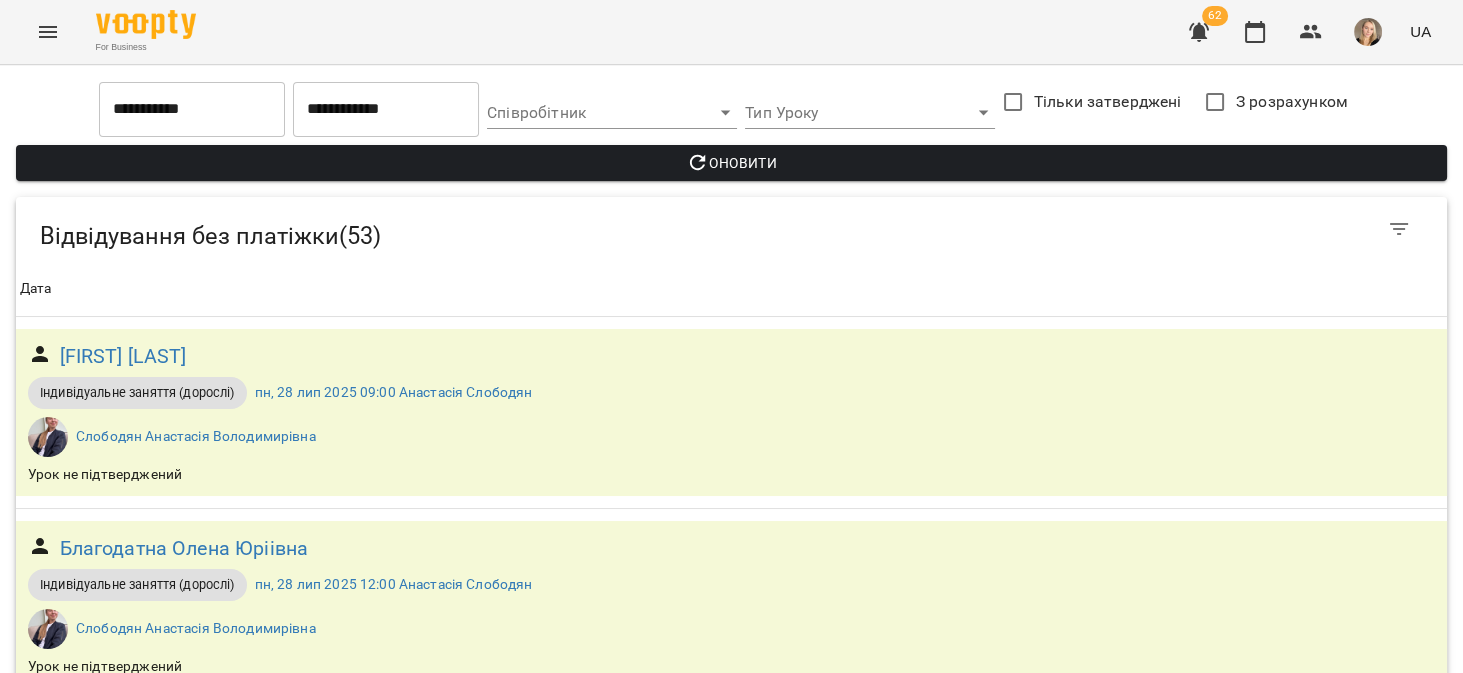 scroll, scrollTop: 2476, scrollLeft: 0, axis: vertical 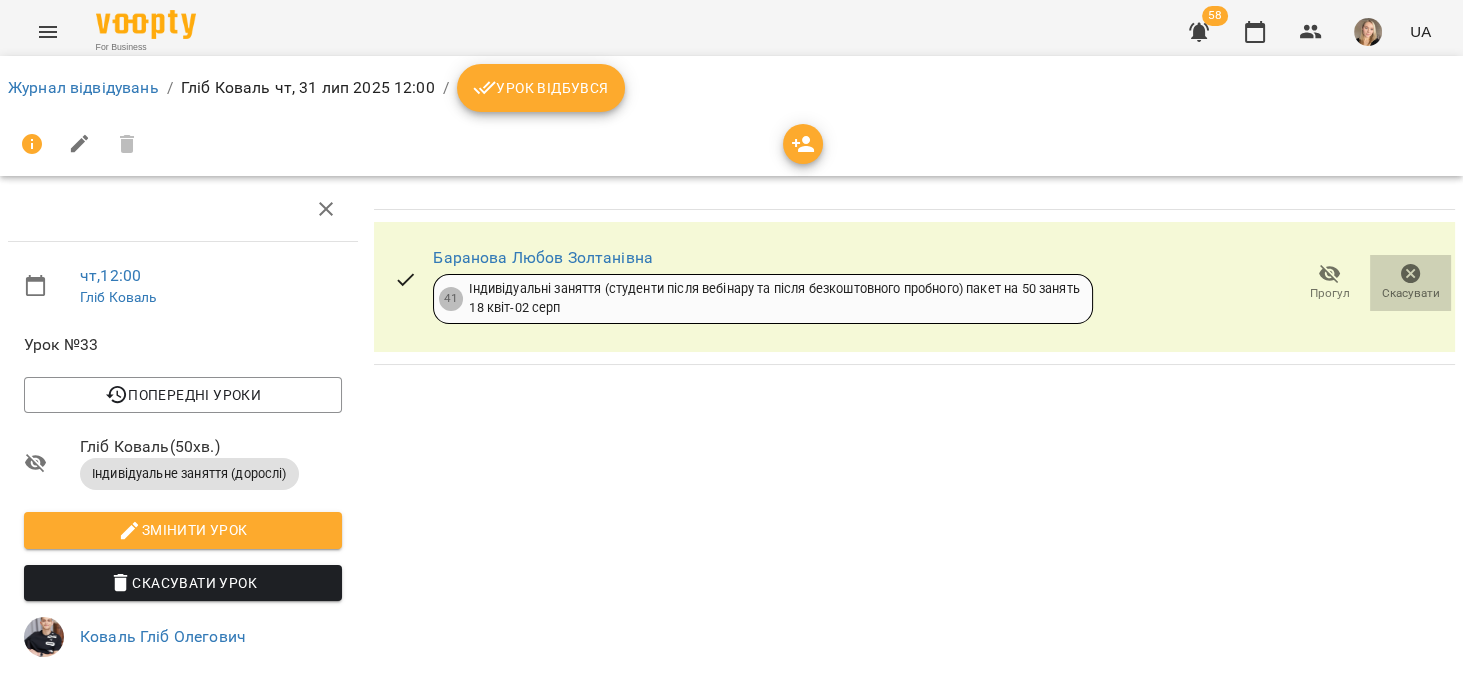 click 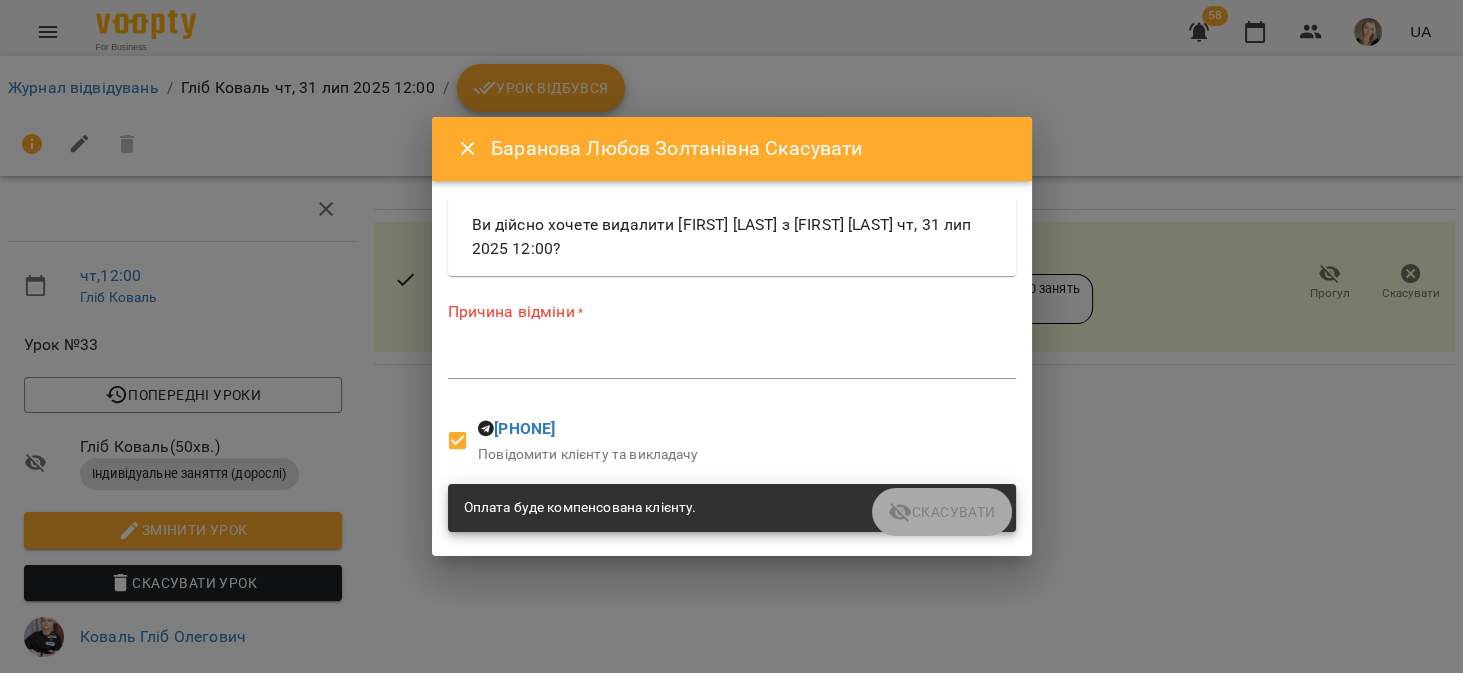 click on "*" at bounding box center (732, 363) 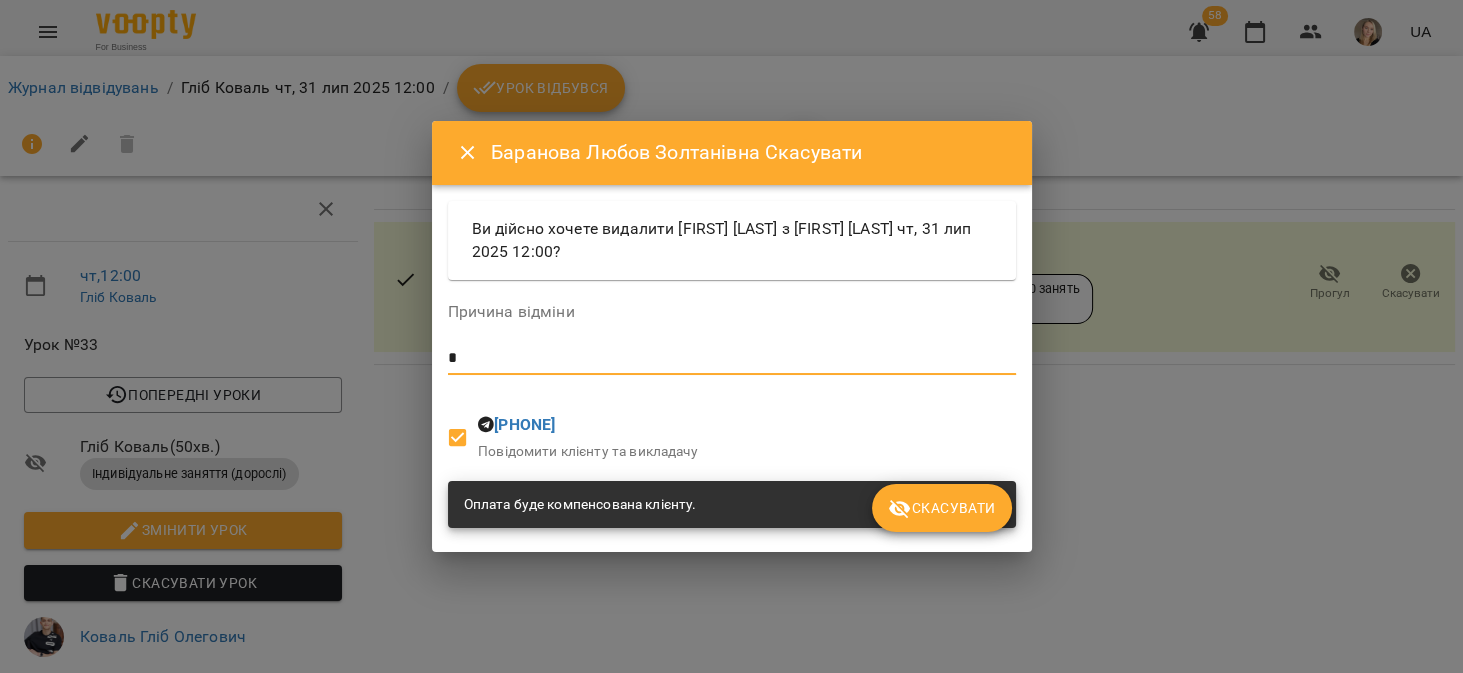 type on "*" 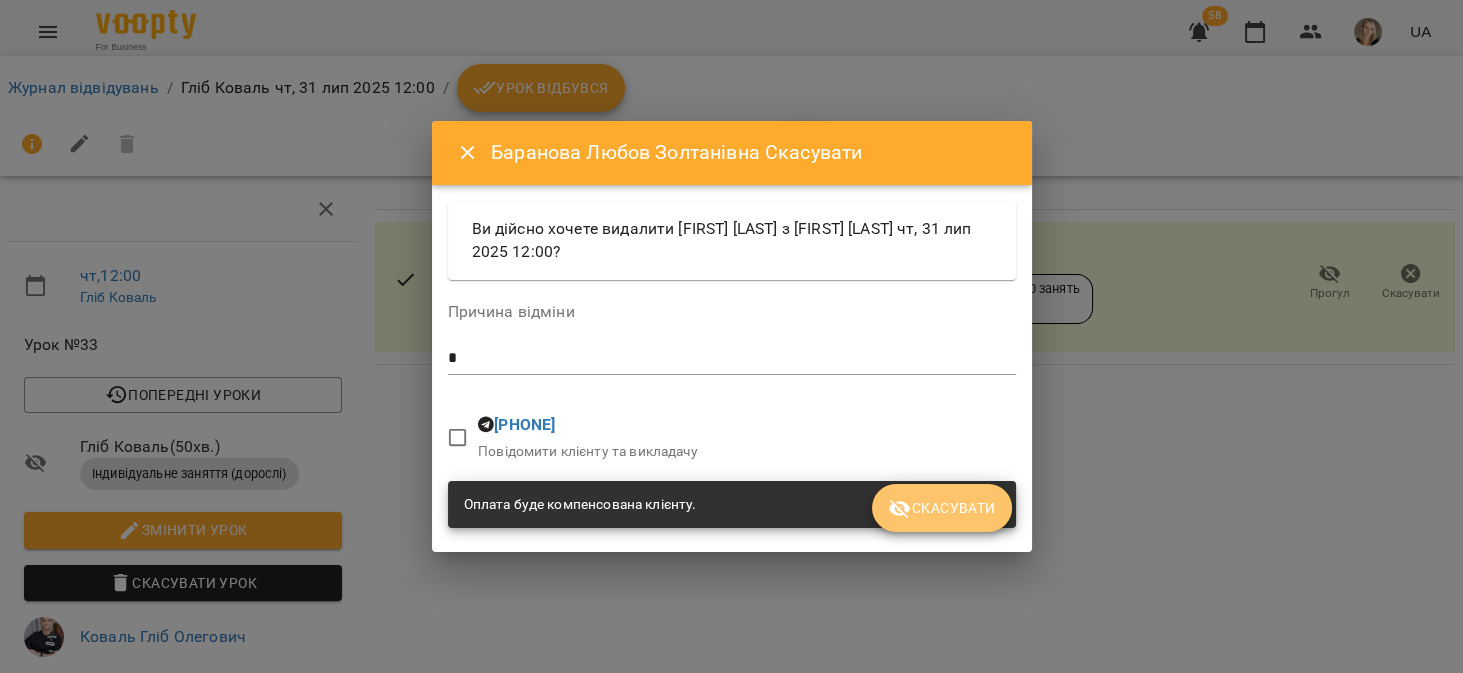 click on "Скасувати" at bounding box center (941, 508) 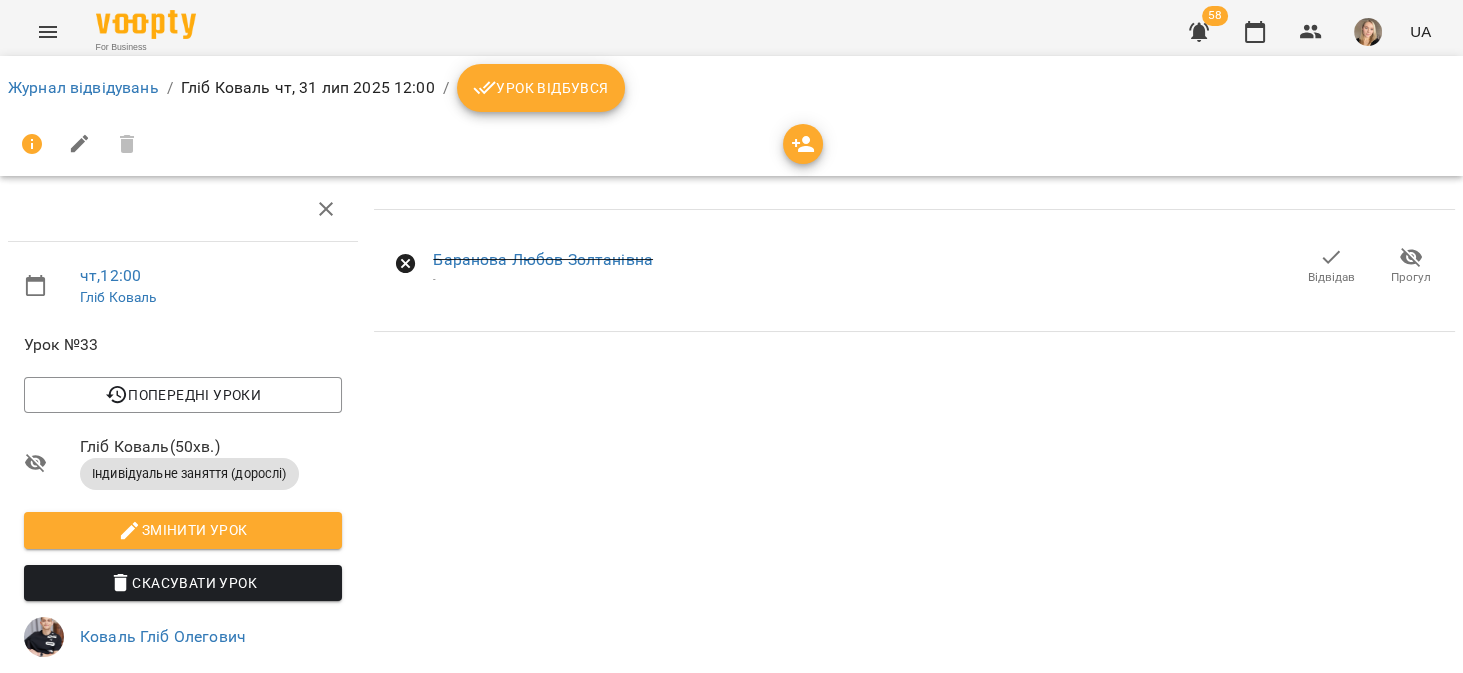 click 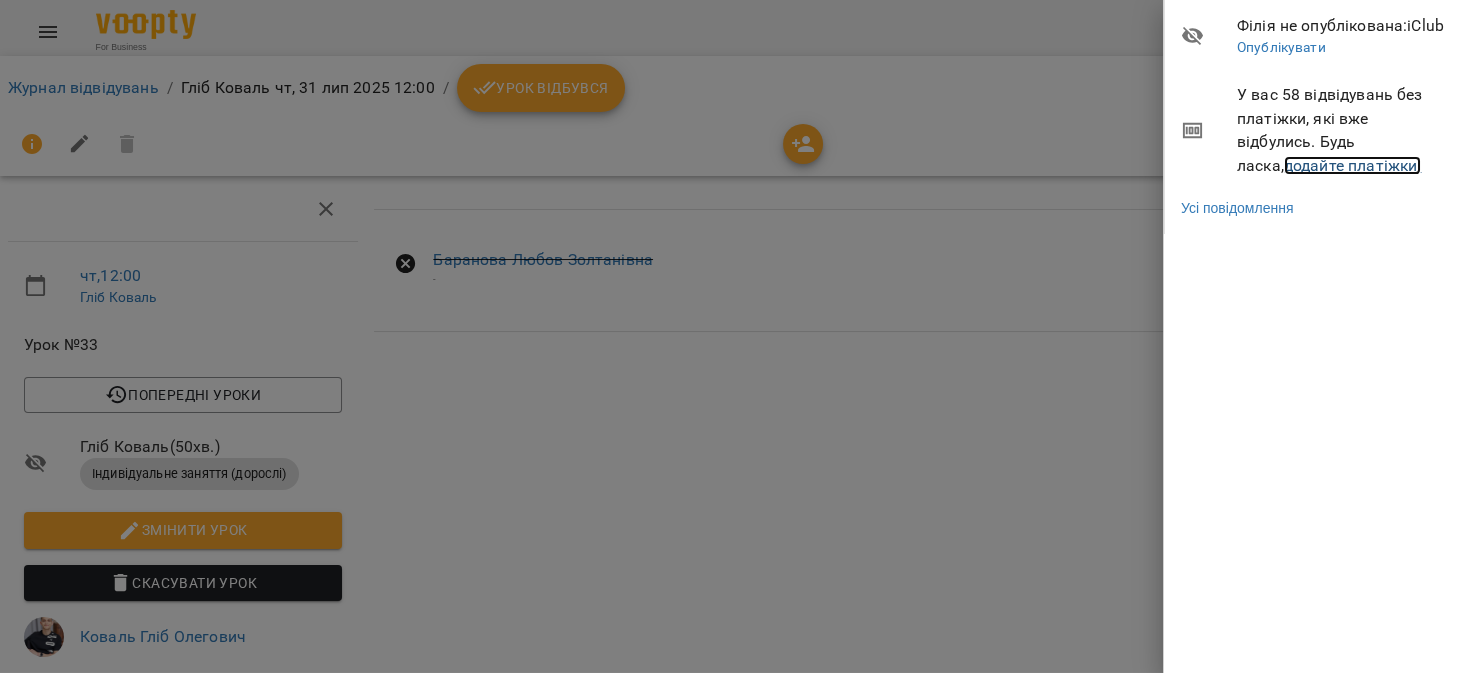 click on "додайте платіжки!" at bounding box center (1353, 165) 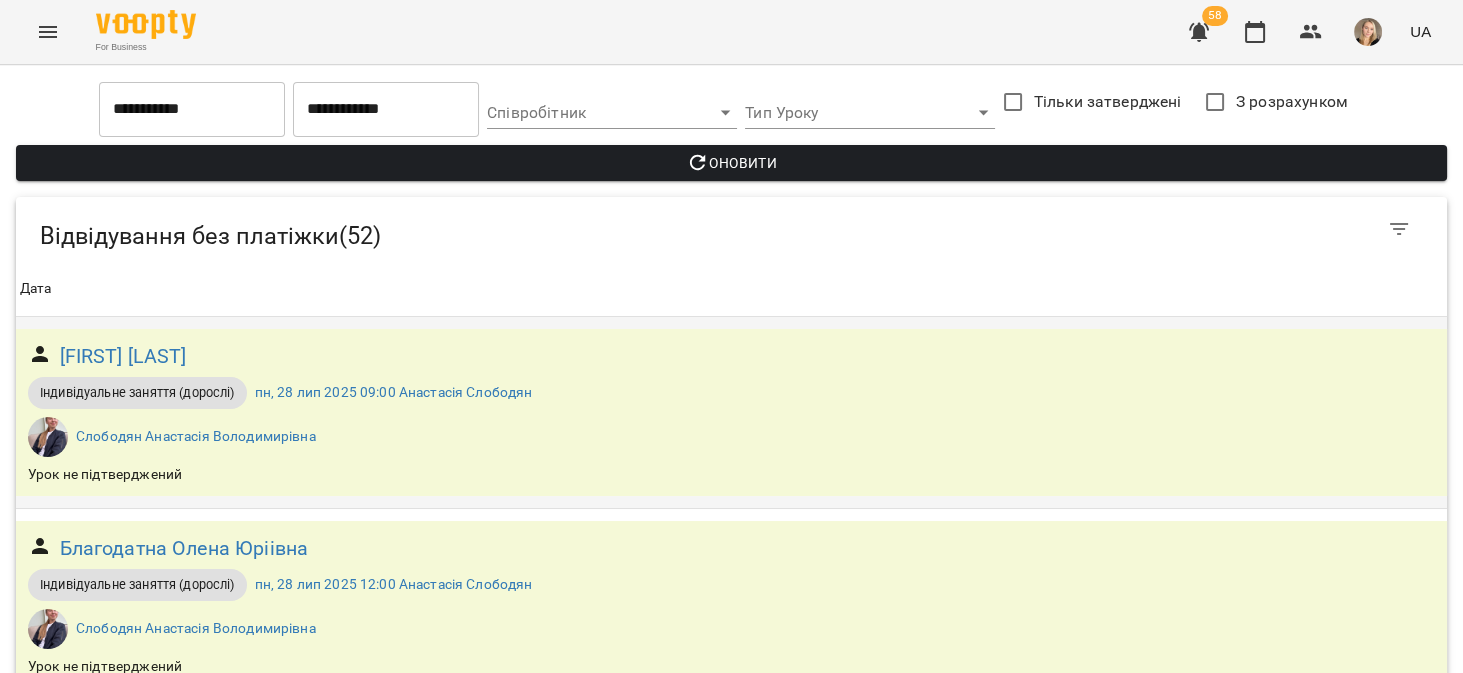 scroll, scrollTop: 2729, scrollLeft: 0, axis: vertical 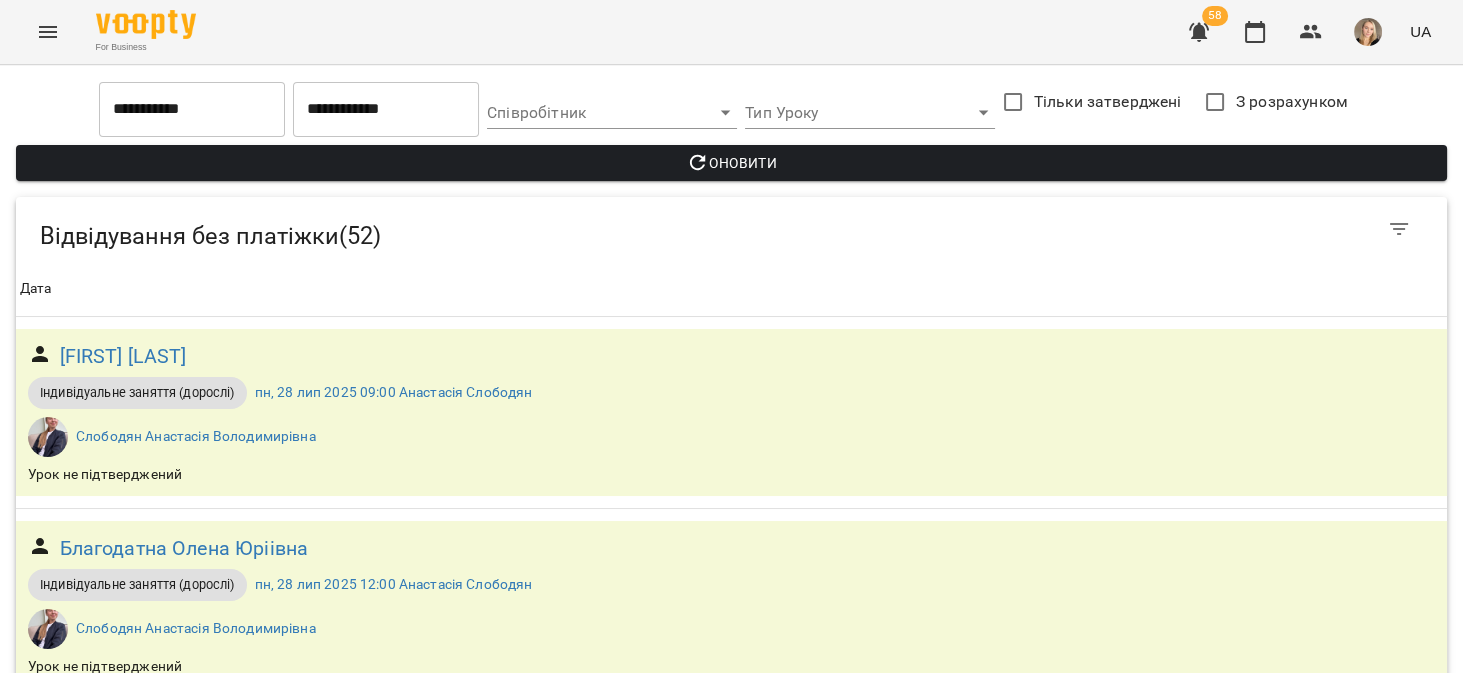 click on "чт, 31 лип 2025 14:00   Марина Хоменко" at bounding box center [370, 3114] 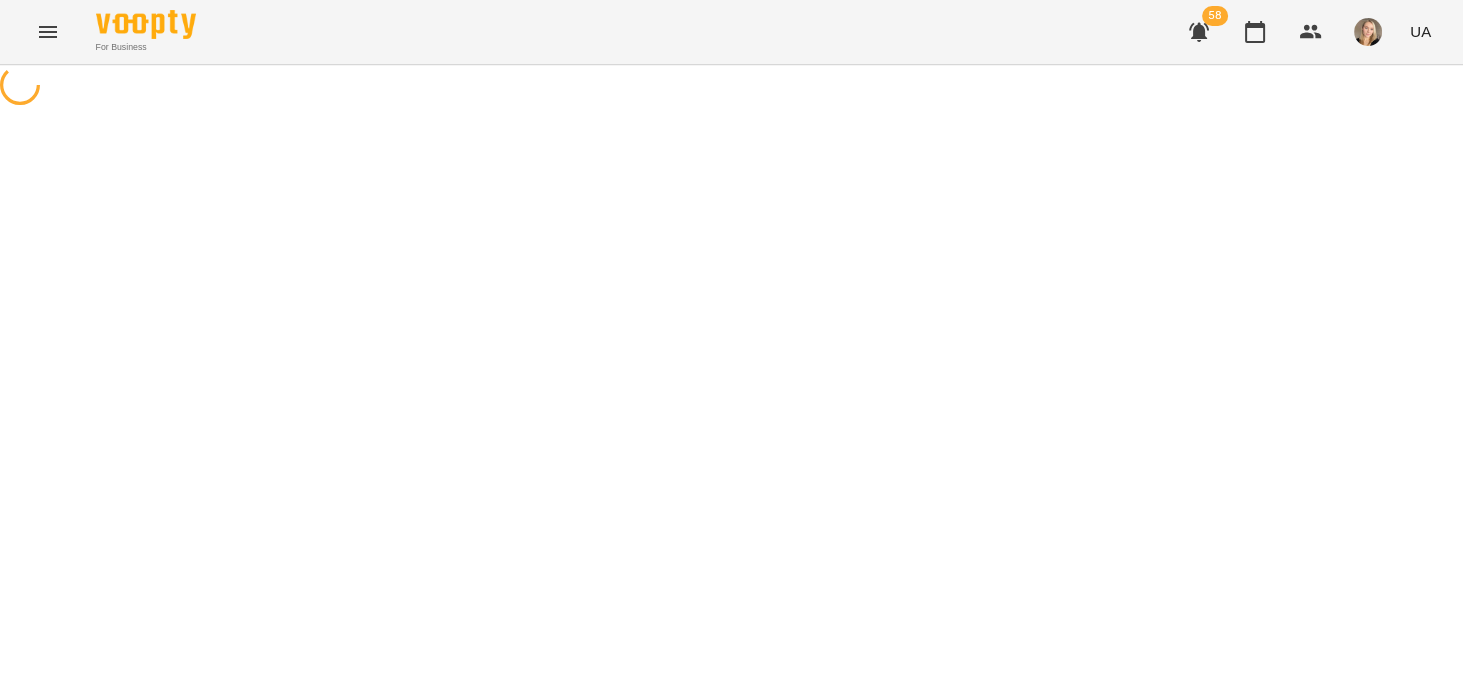 scroll, scrollTop: 0, scrollLeft: 0, axis: both 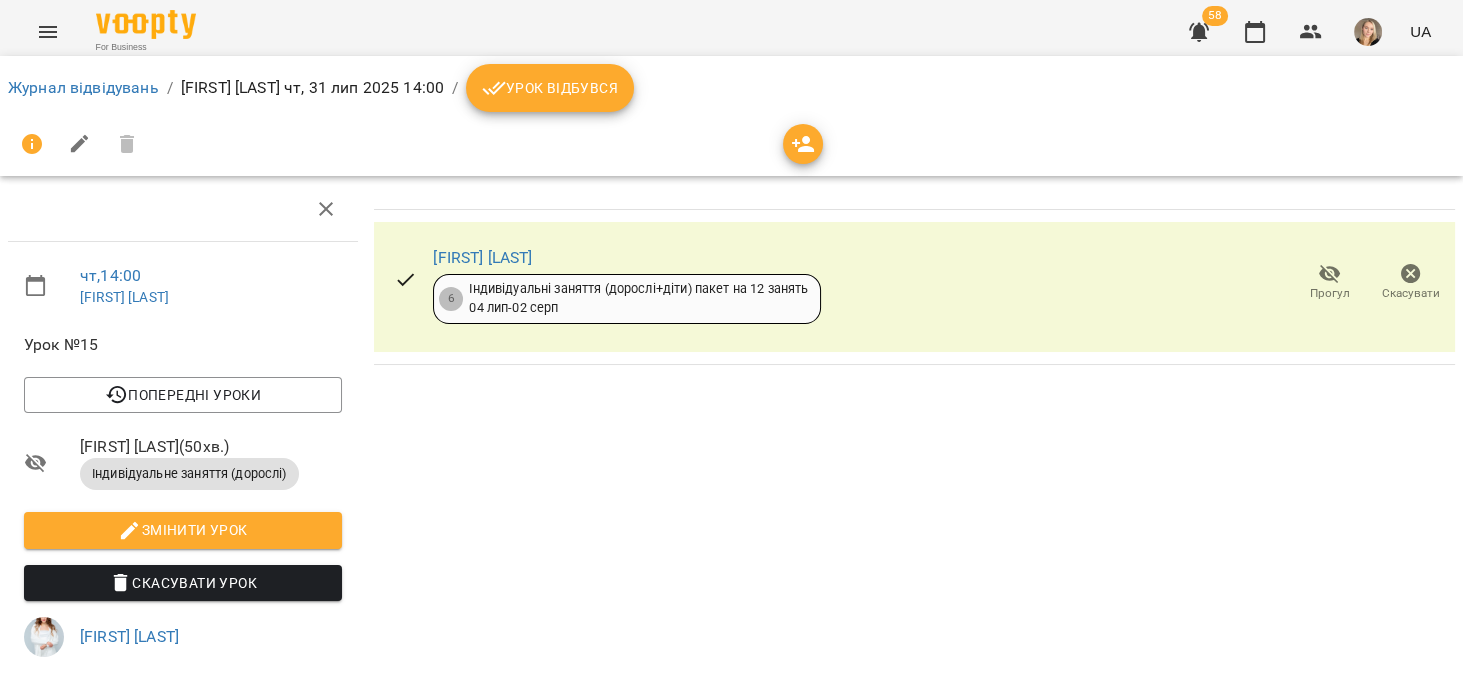click on "Скасувати" at bounding box center (1410, 282) 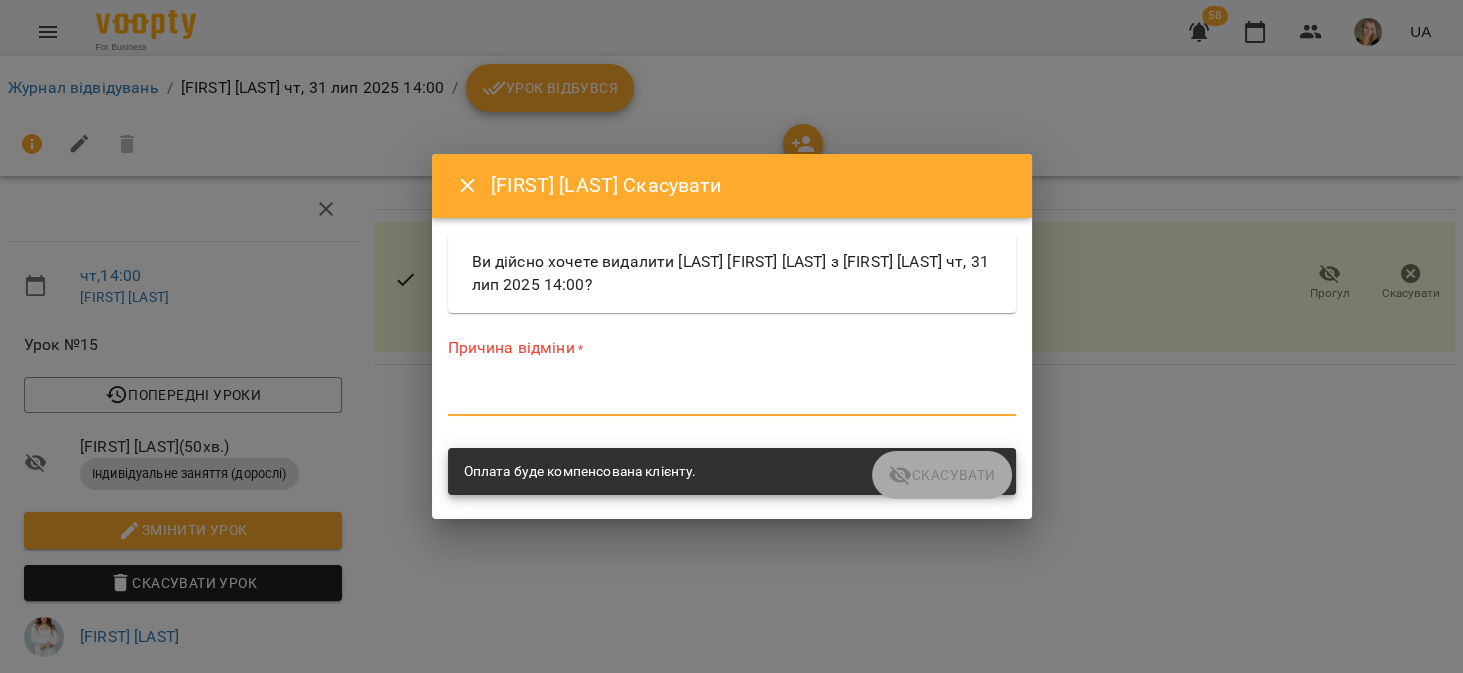 click at bounding box center (732, 399) 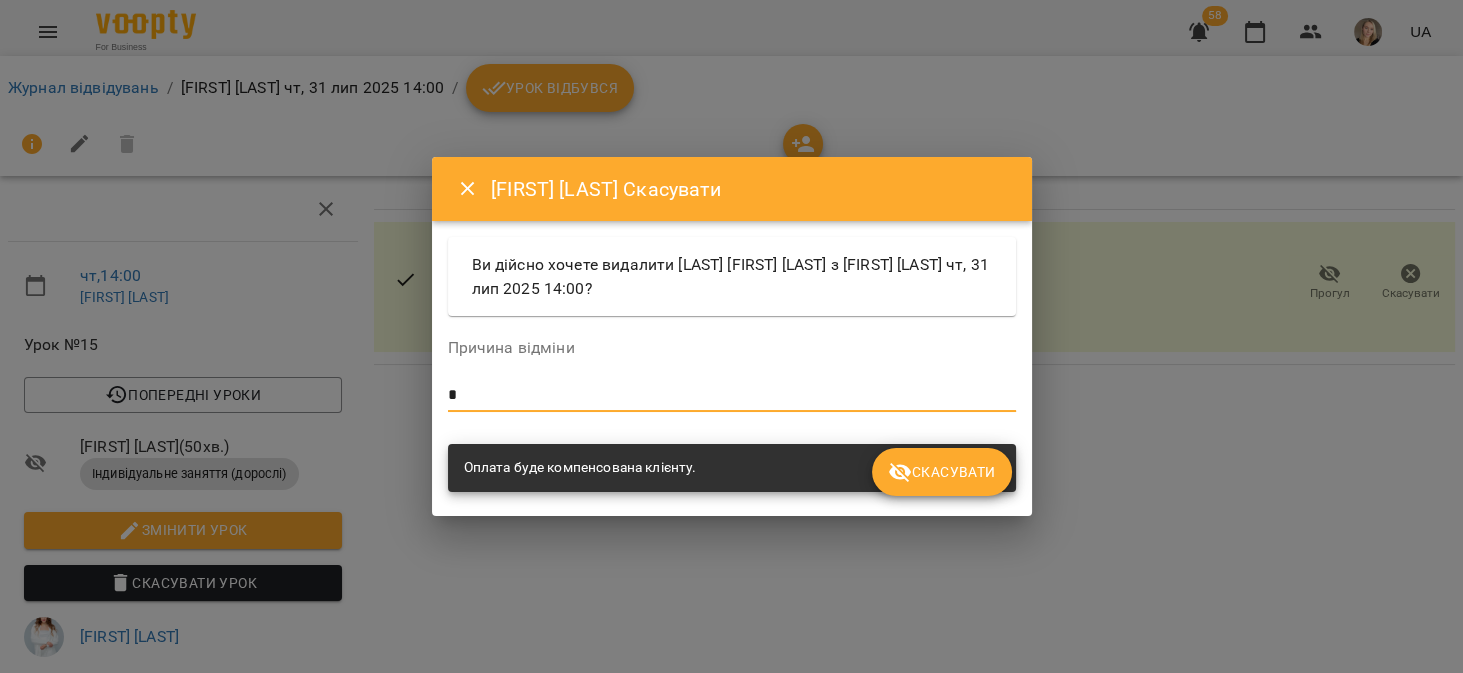 type on "*" 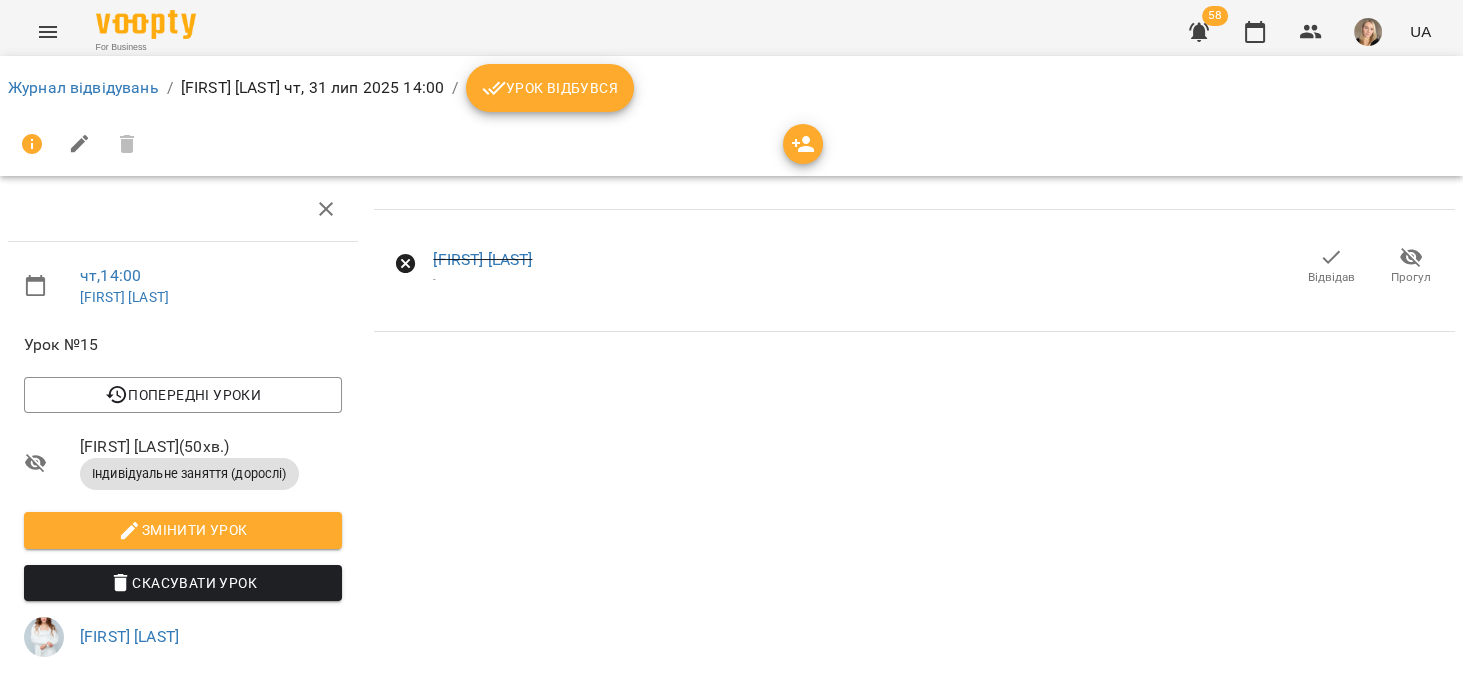 click 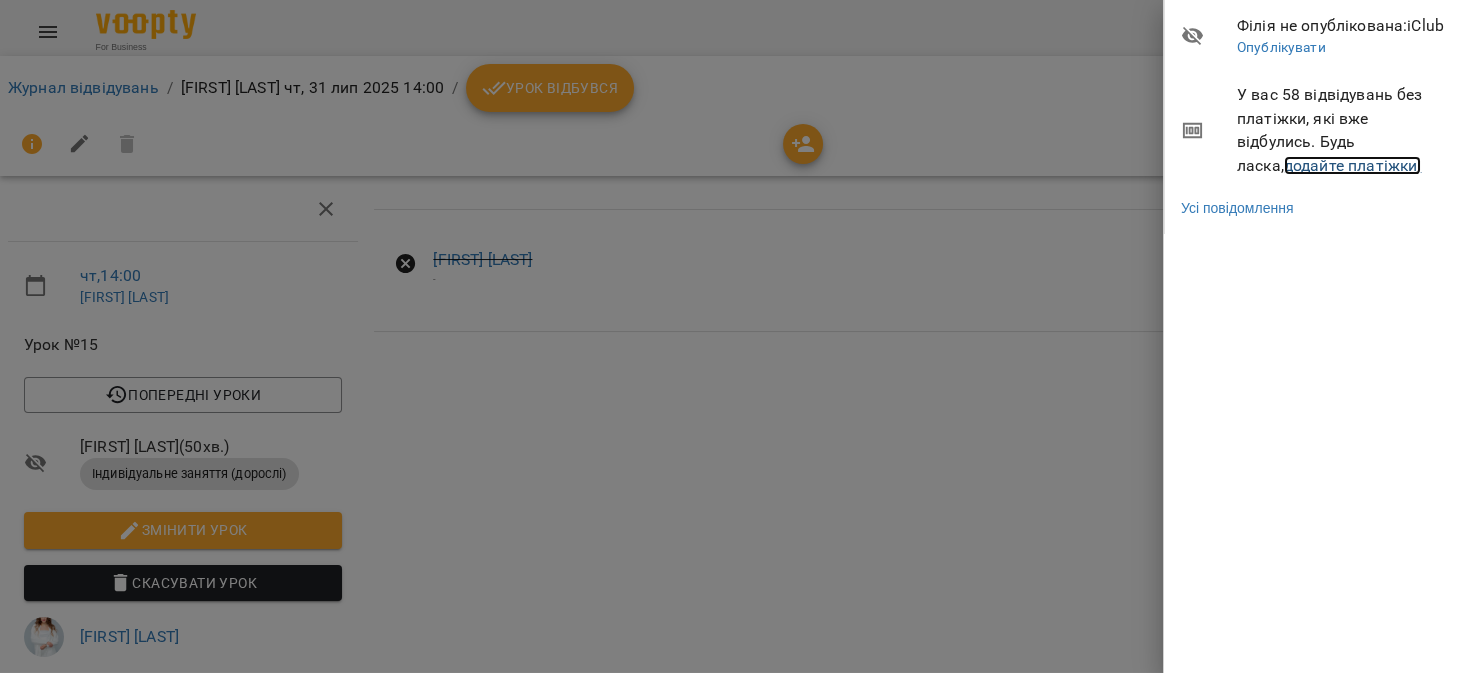 click on "додайте платіжки!" at bounding box center (1353, 165) 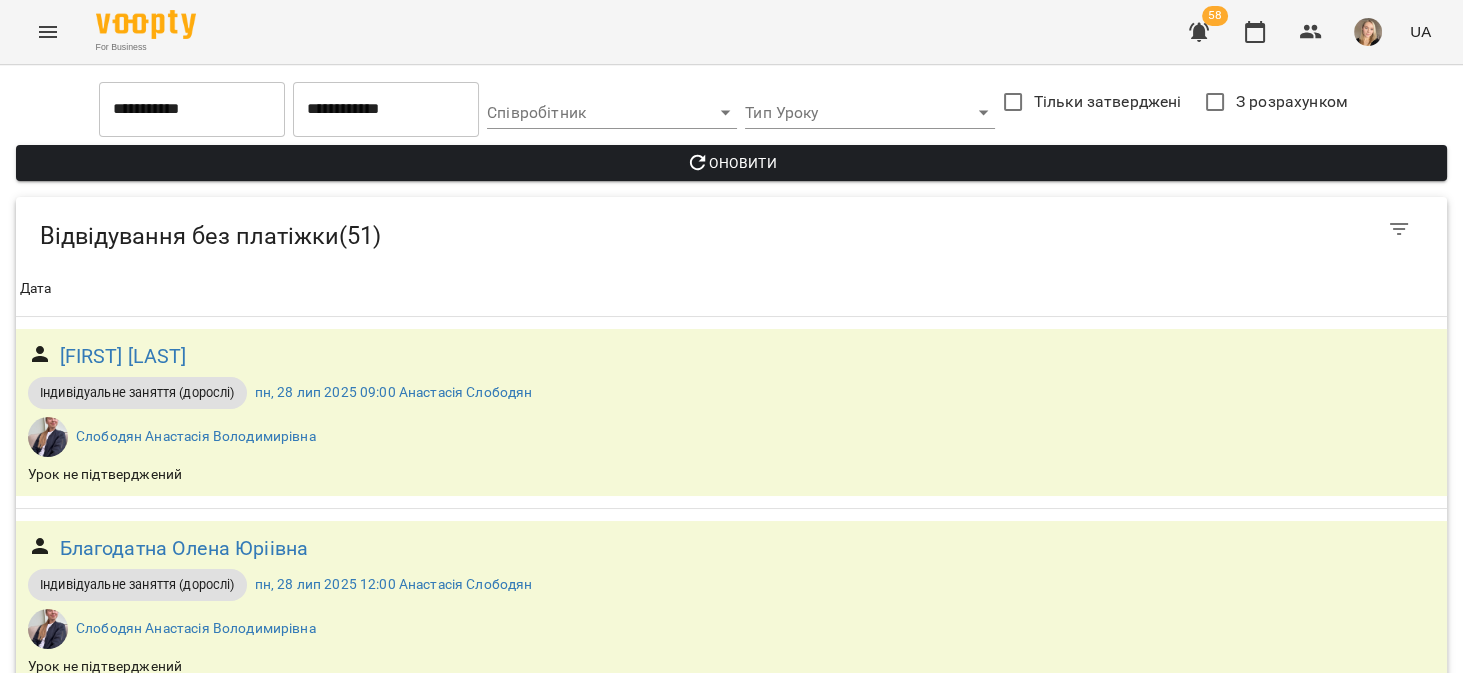 scroll, scrollTop: 2857, scrollLeft: 0, axis: vertical 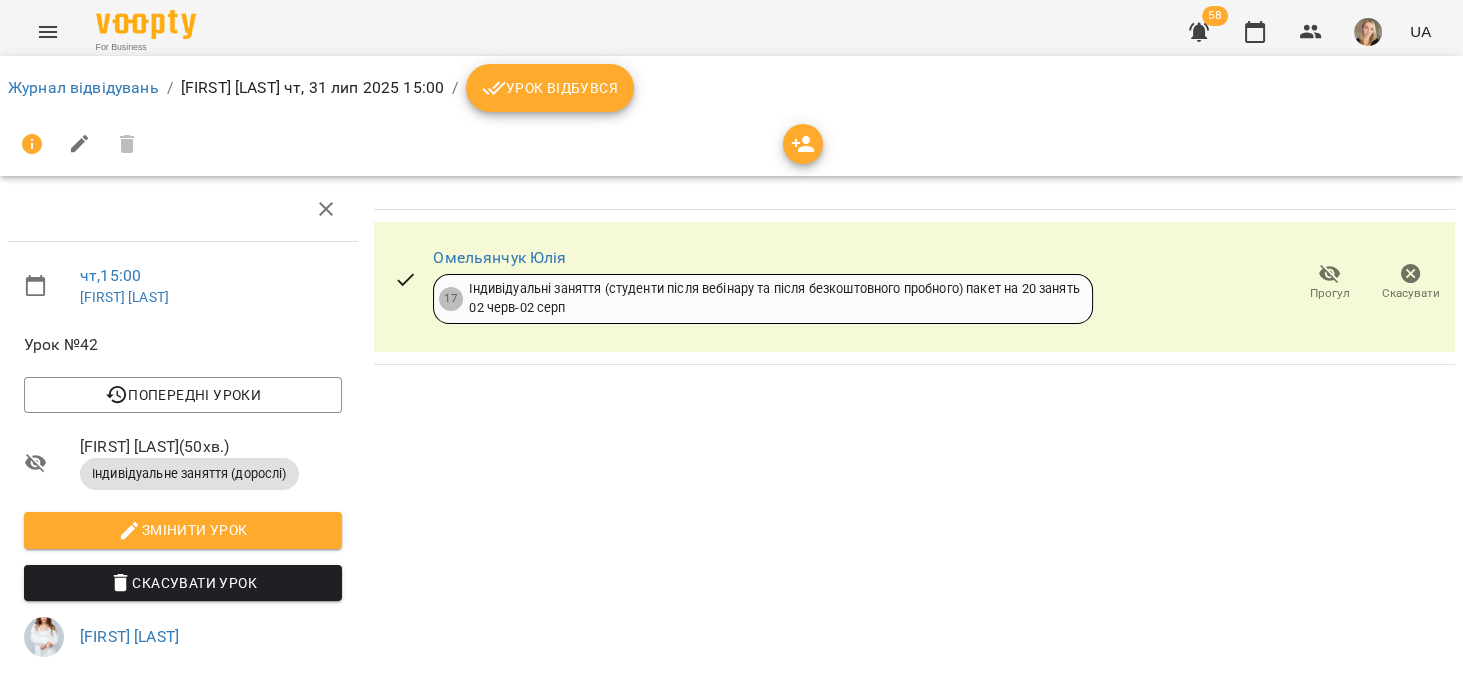 click 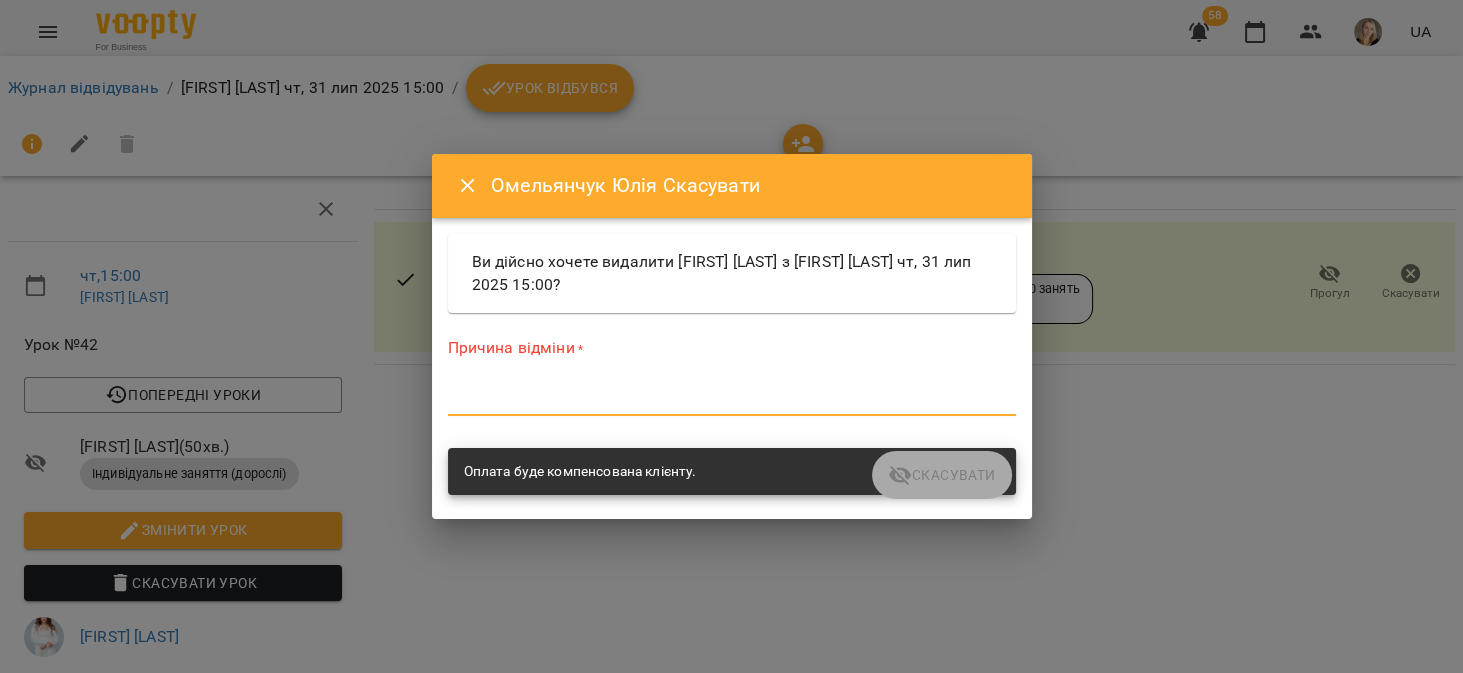 click at bounding box center [732, 399] 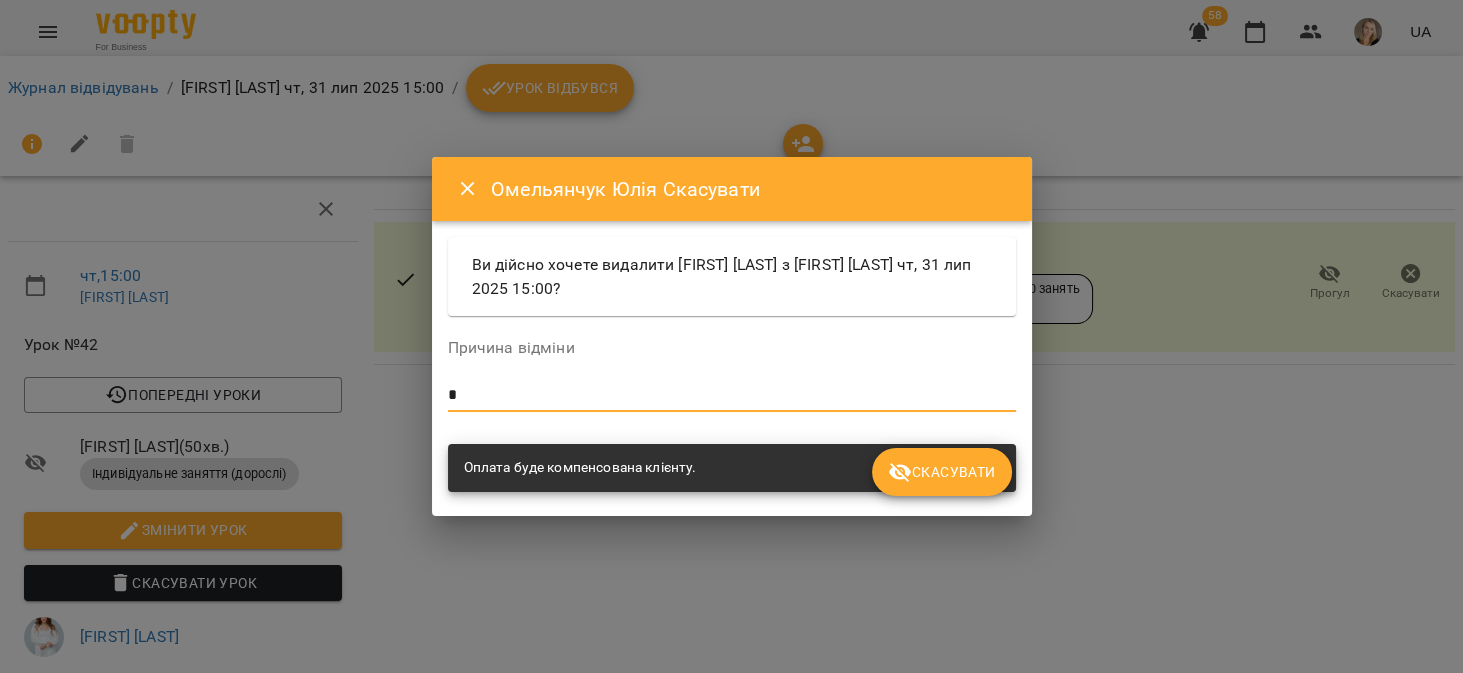 type on "*" 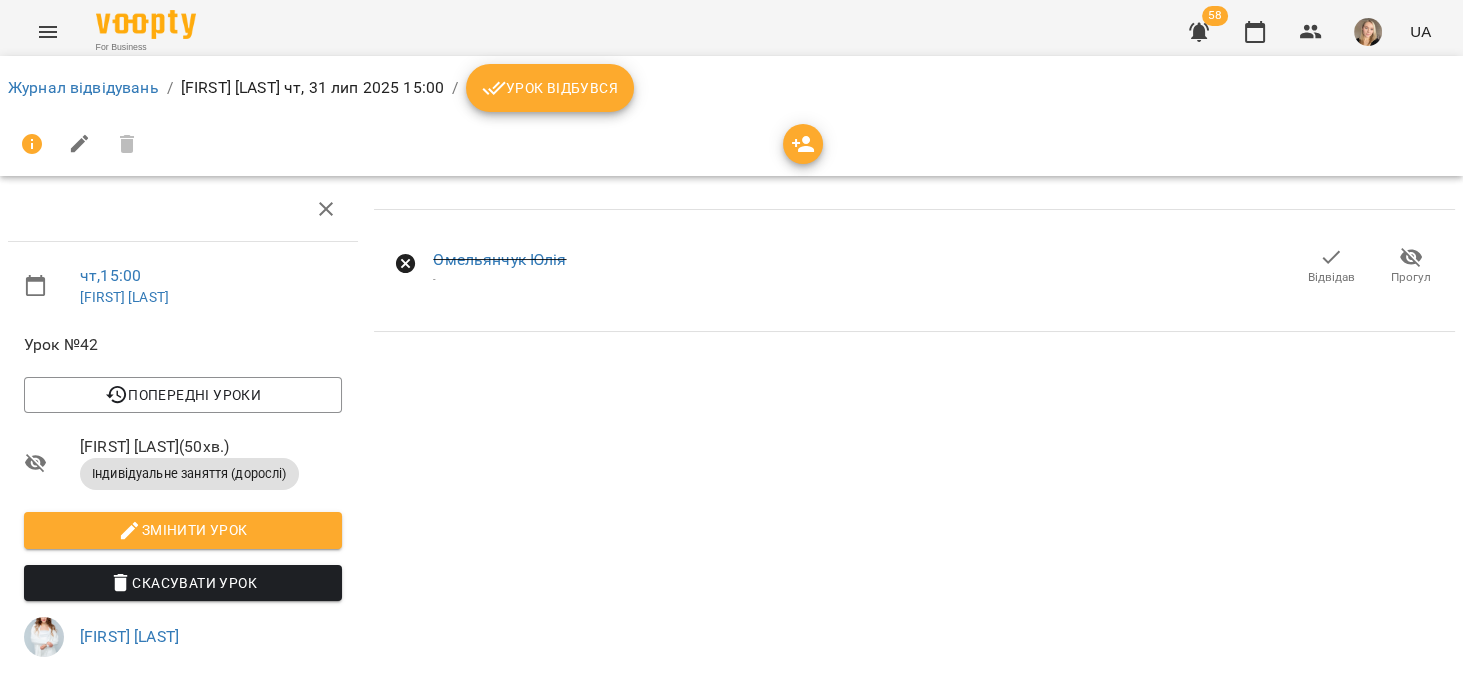 click 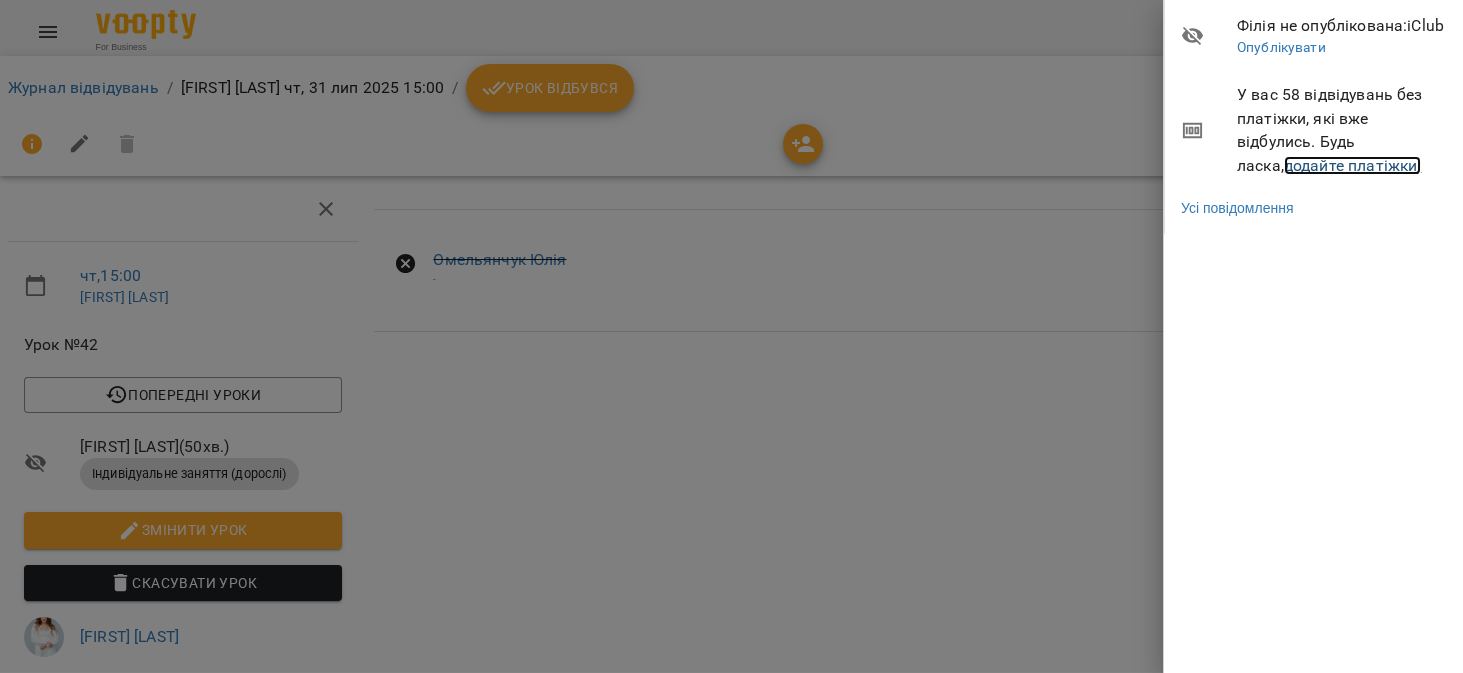 click on "додайте платіжки!" at bounding box center [1353, 165] 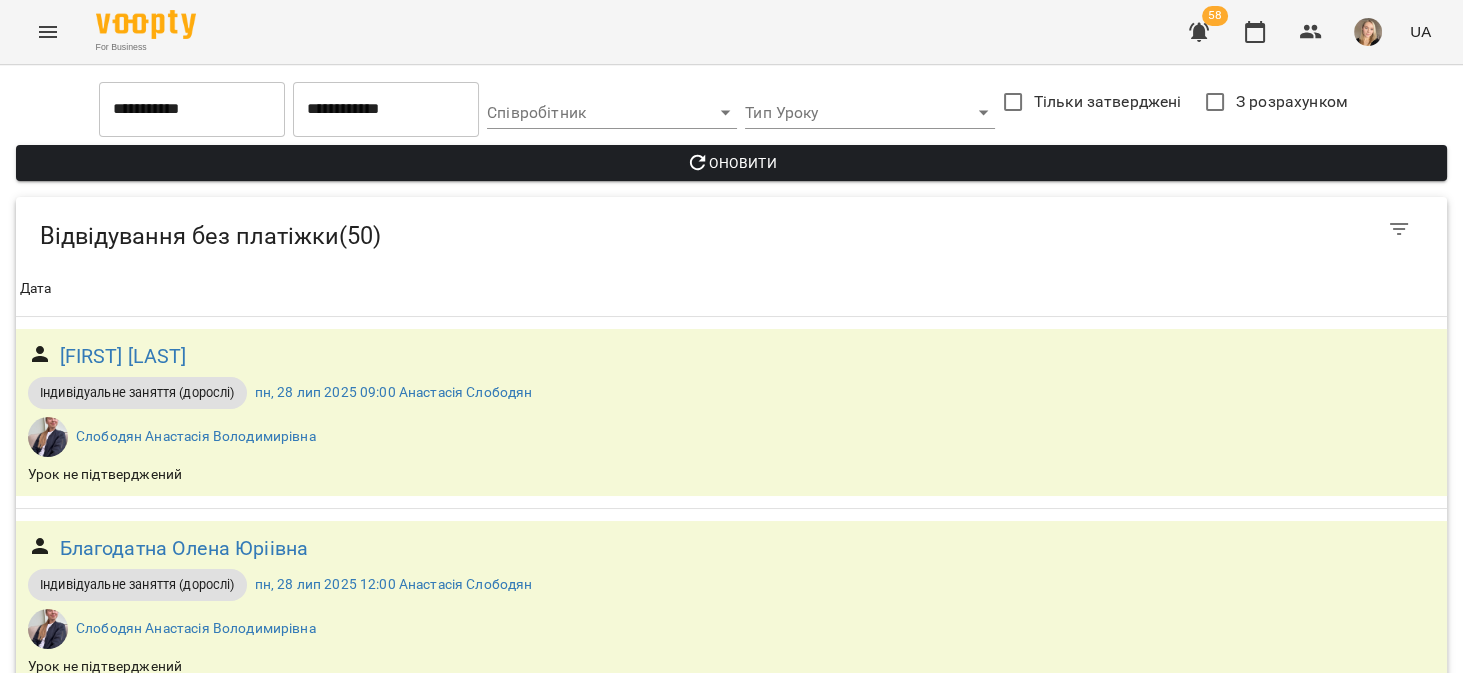 scroll, scrollTop: 2857, scrollLeft: 0, axis: vertical 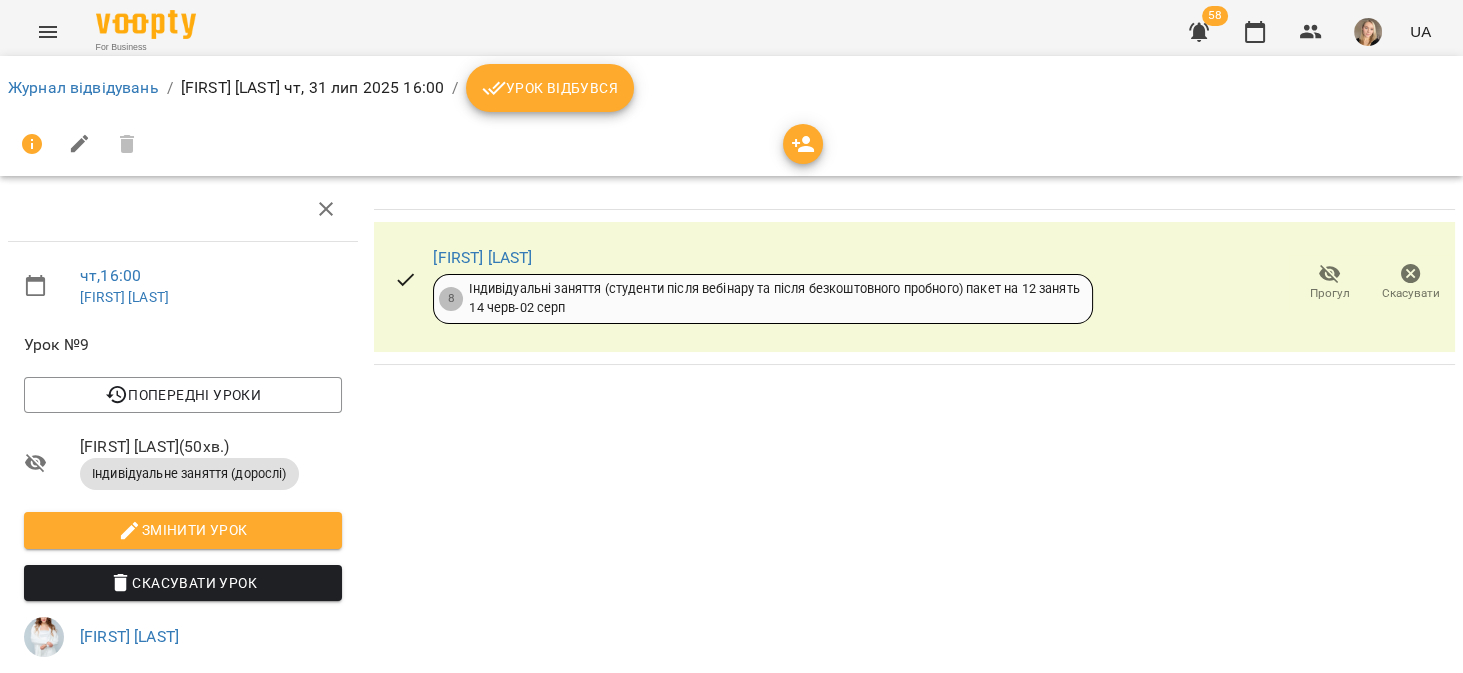 click 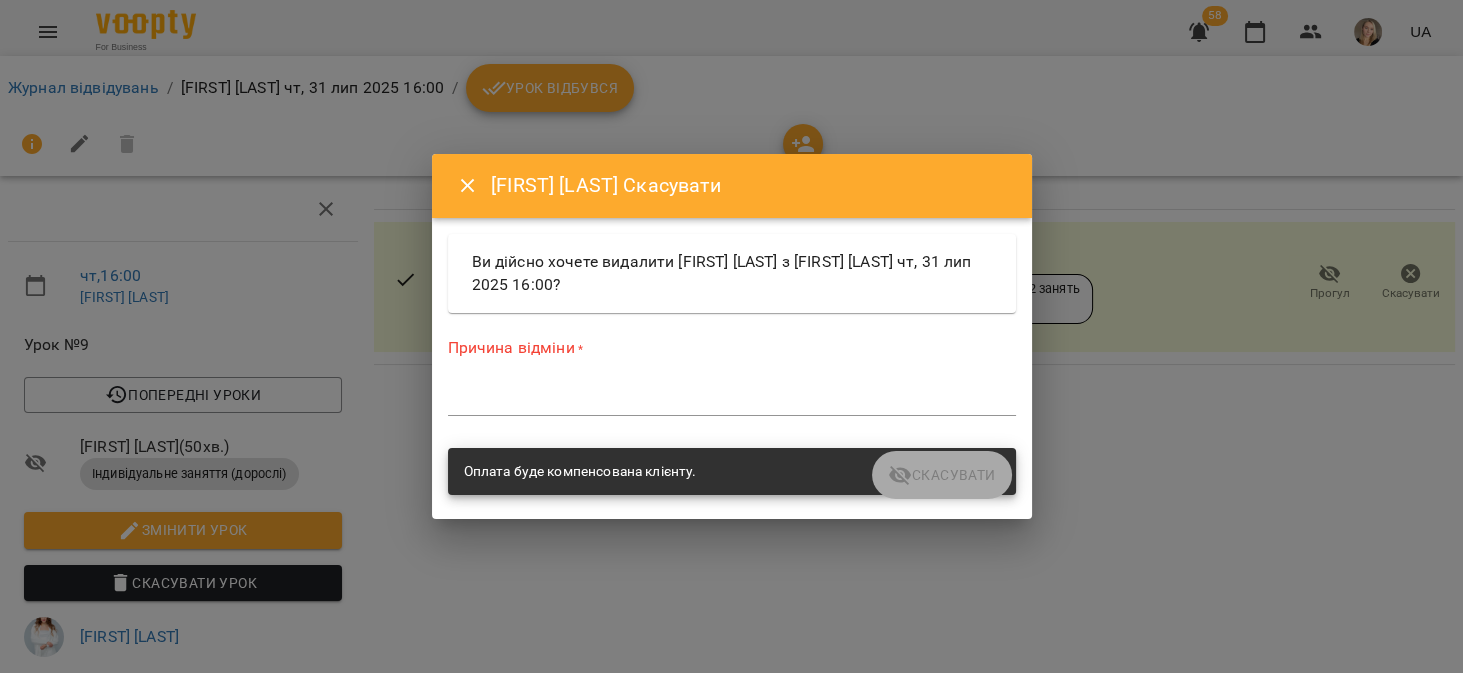 click on "*" at bounding box center (732, 400) 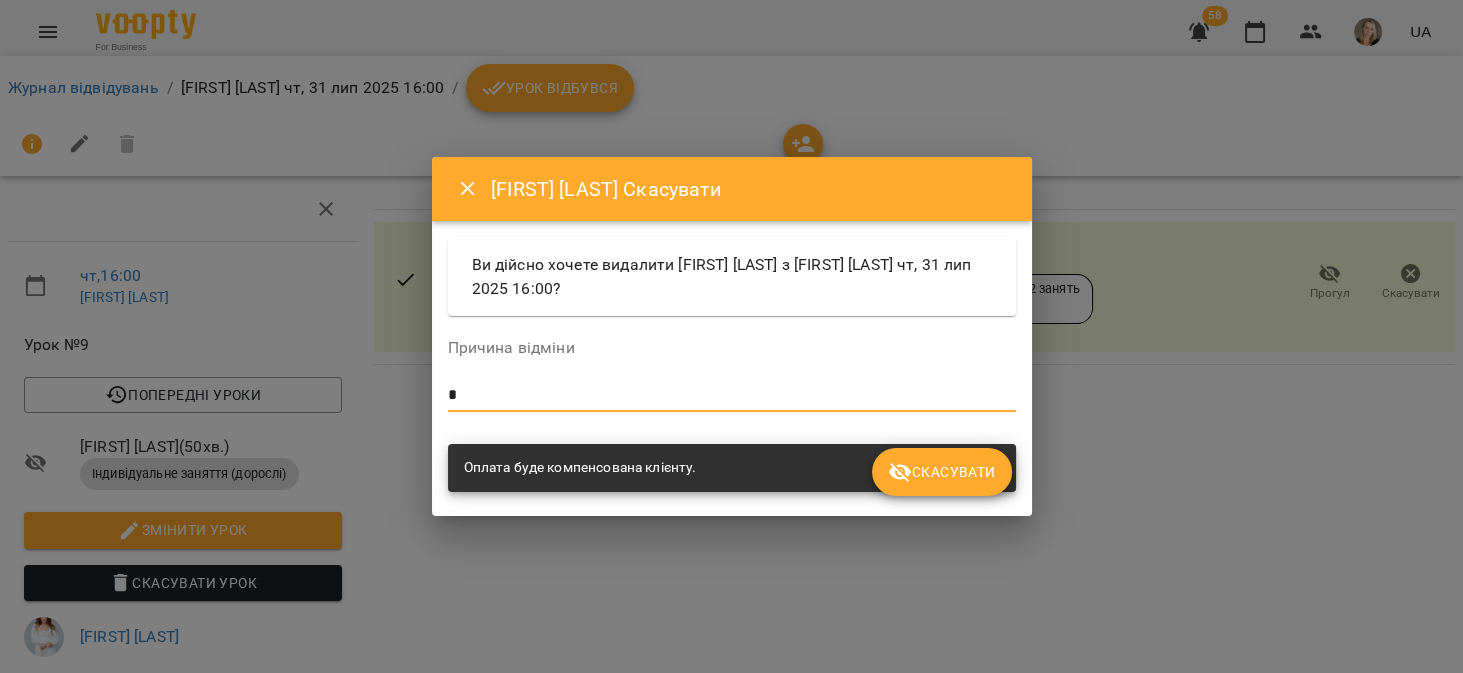 type on "*" 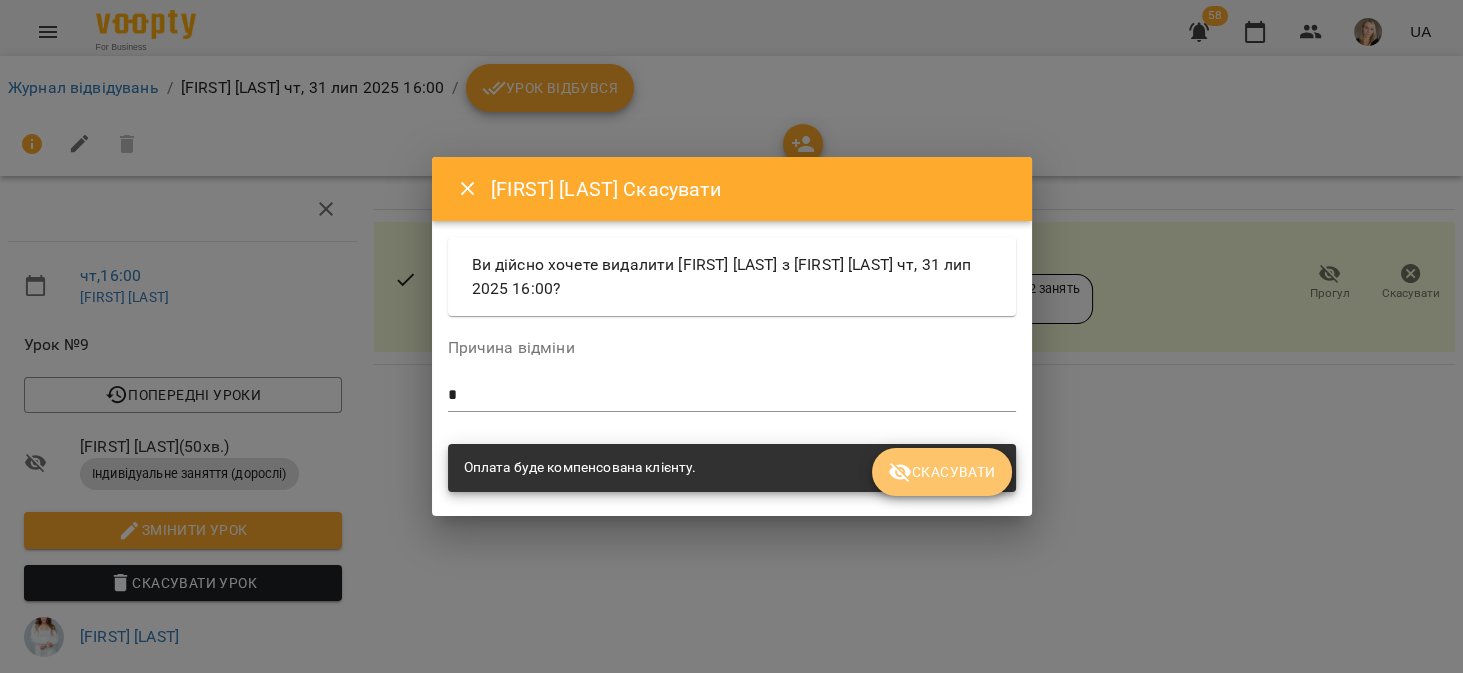 click on "Скасувати" at bounding box center (941, 472) 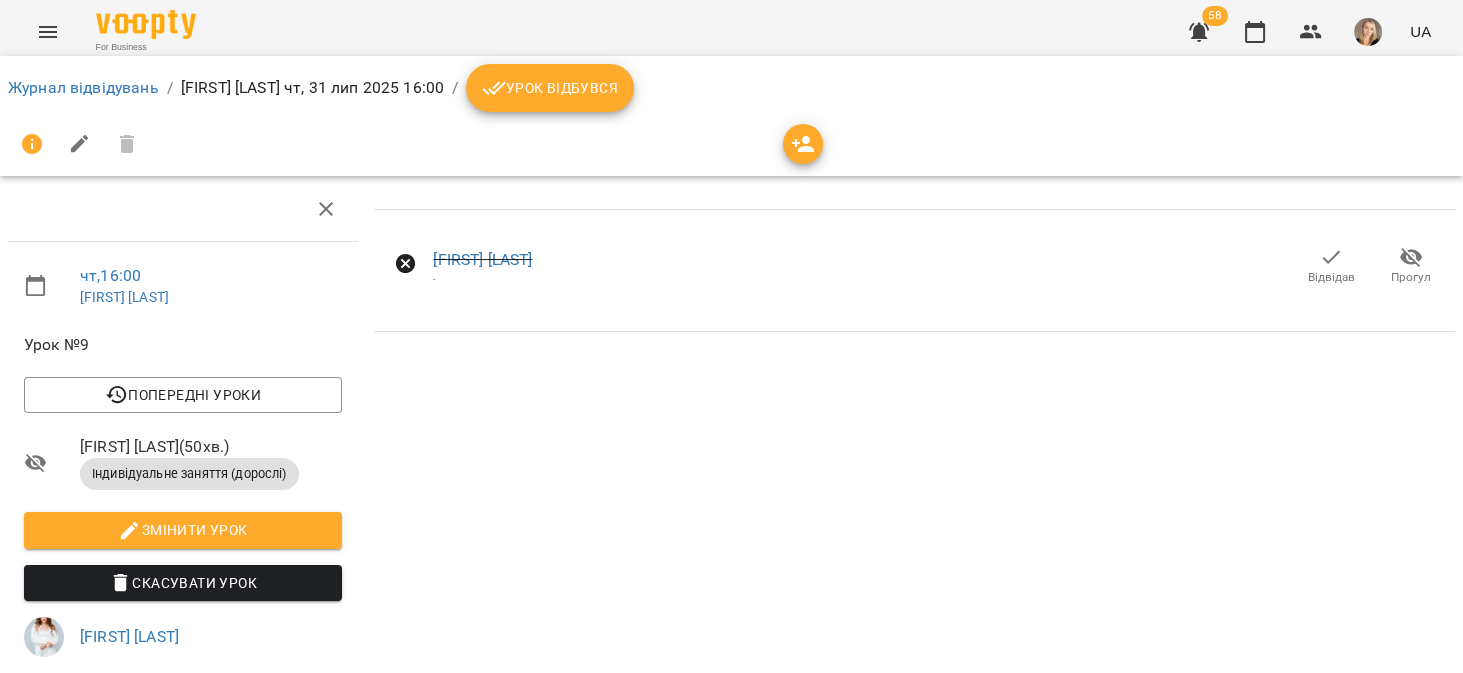click at bounding box center [1199, 32] 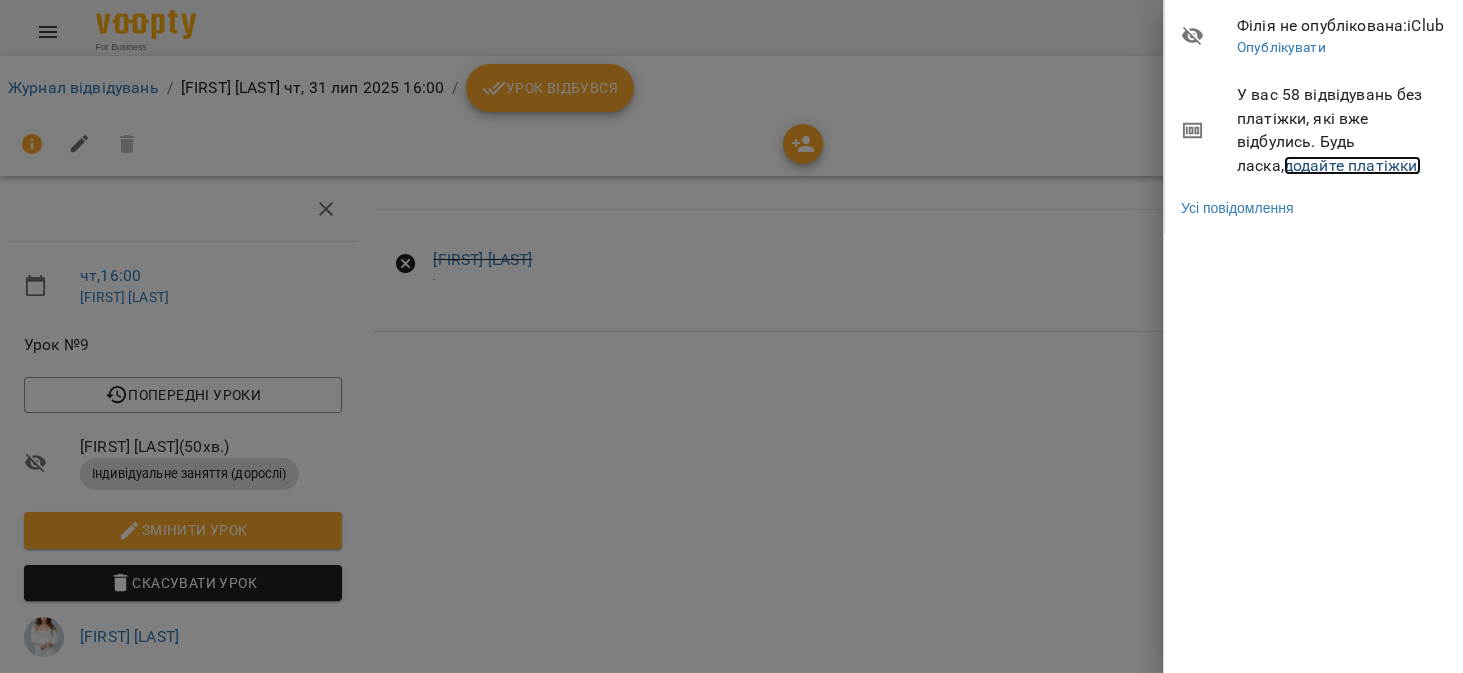 click on "додайте платіжки!" at bounding box center [1353, 165] 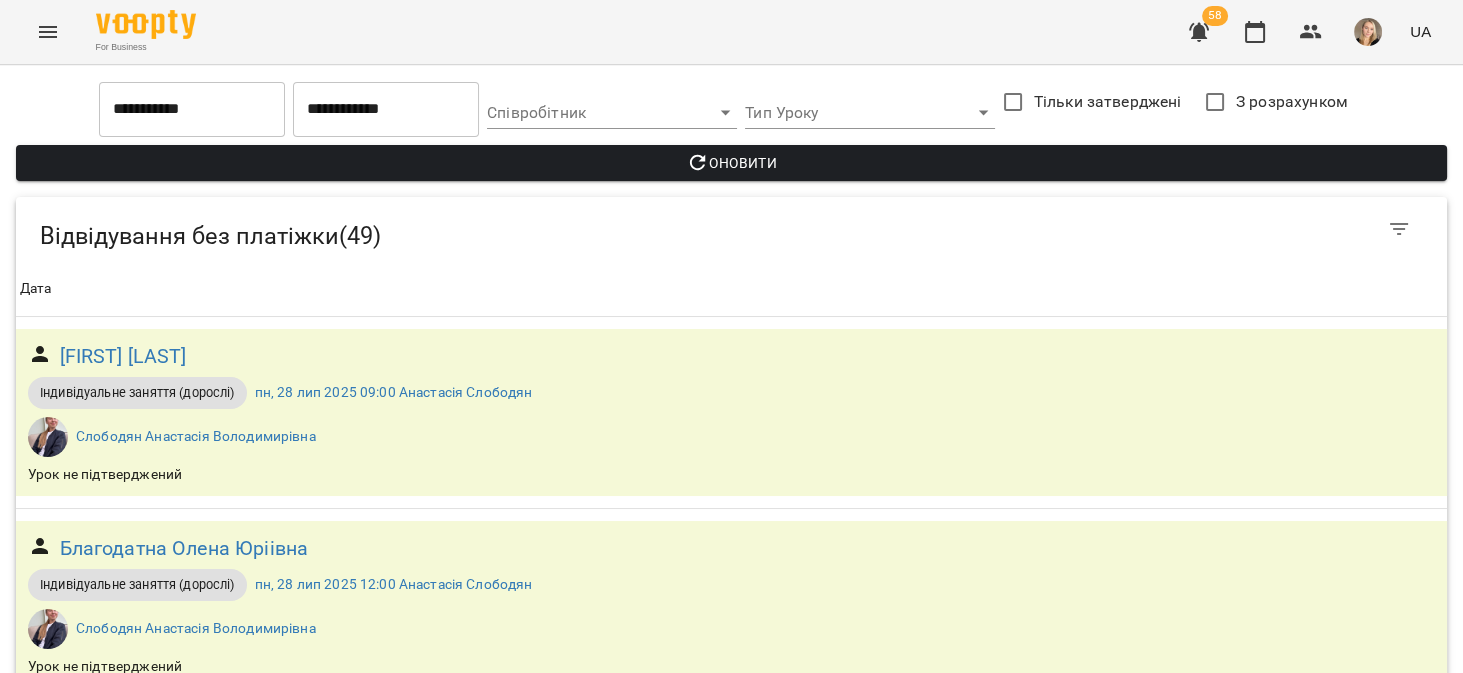 scroll, scrollTop: 2729, scrollLeft: 0, axis: vertical 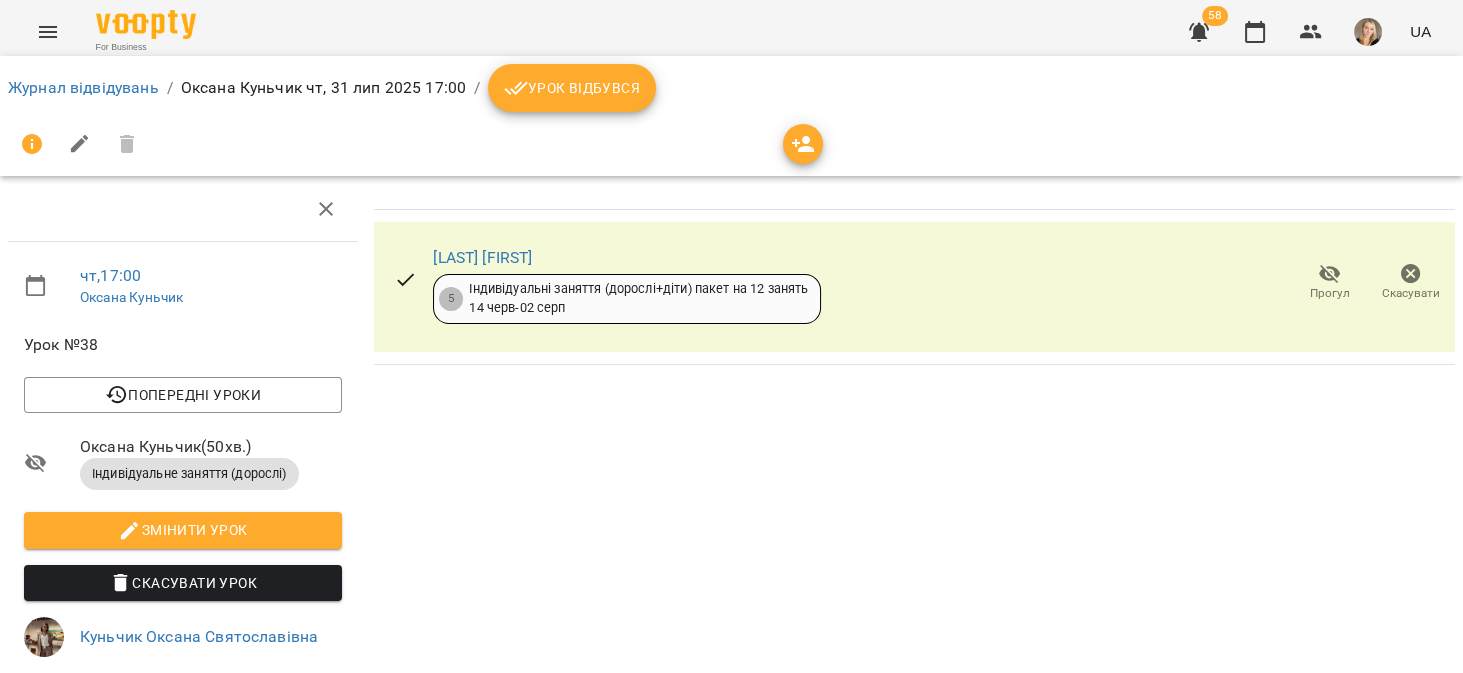 click 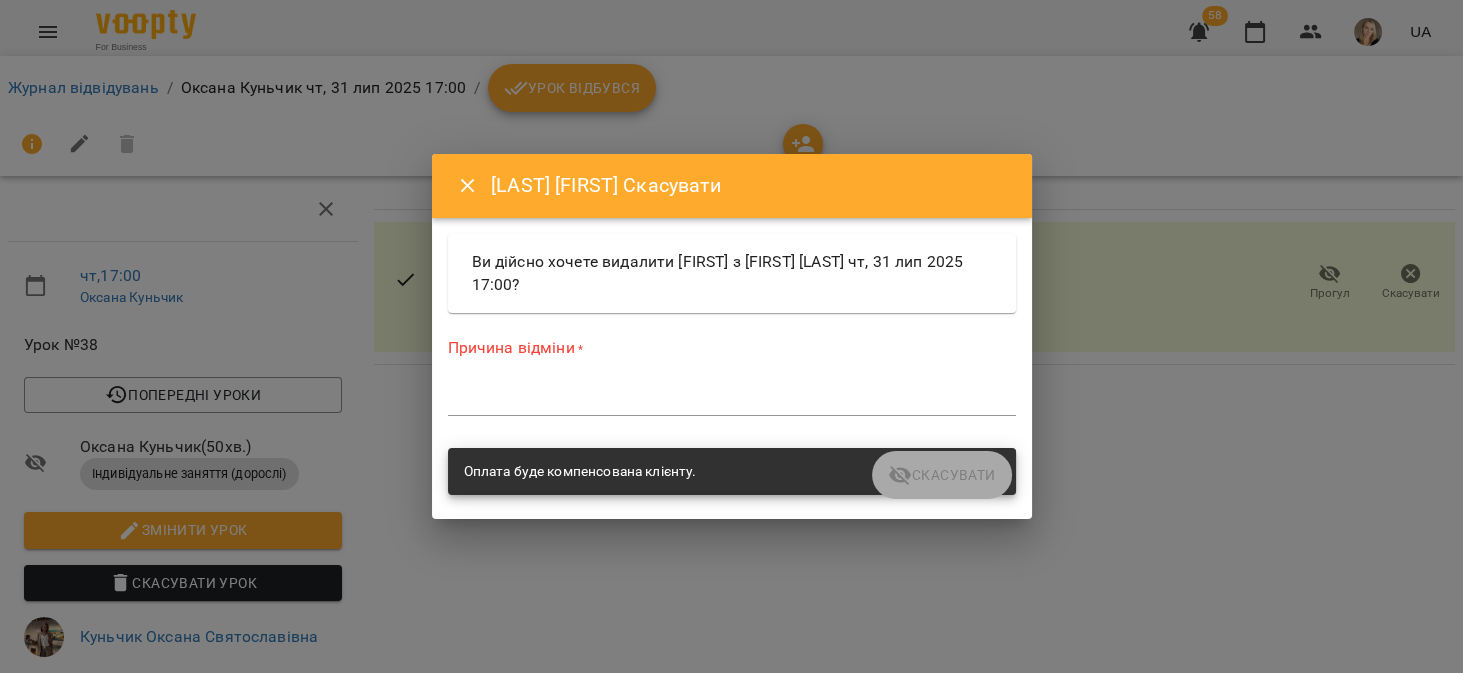 click at bounding box center (732, 399) 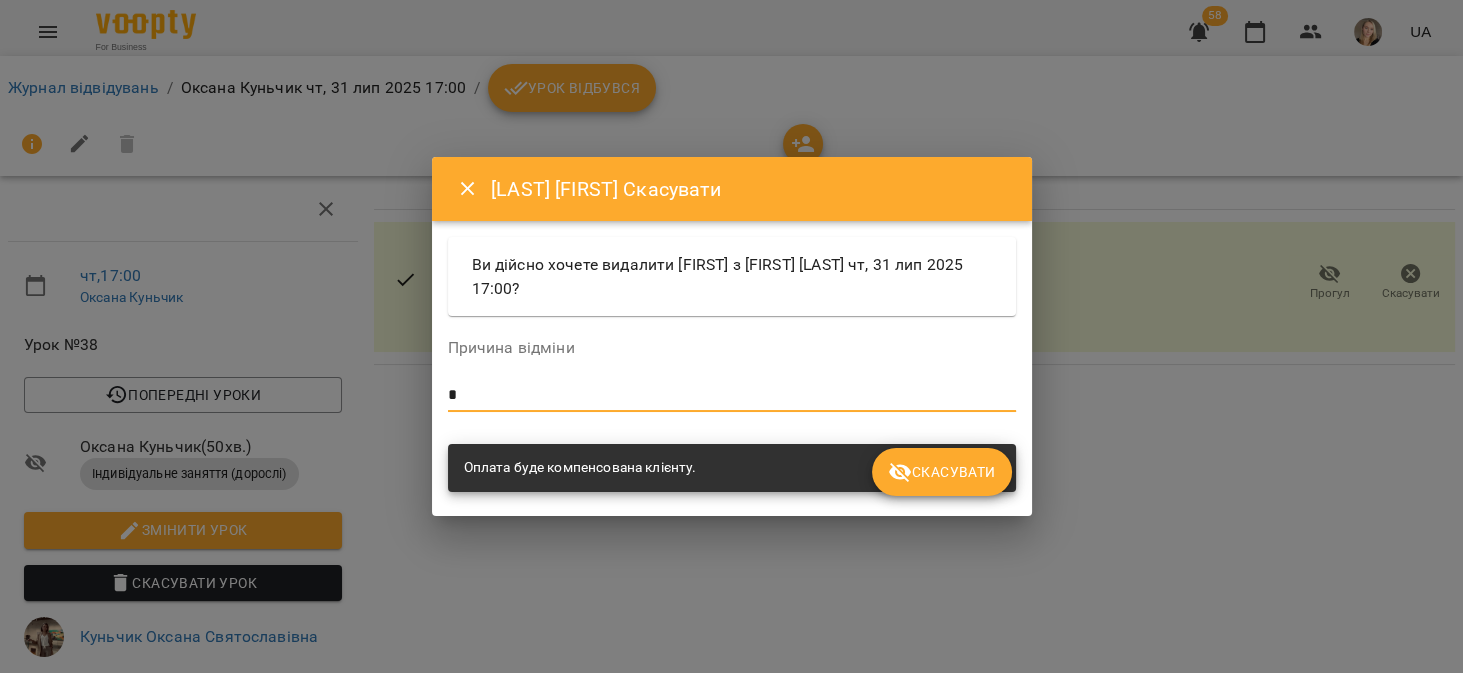 type on "*" 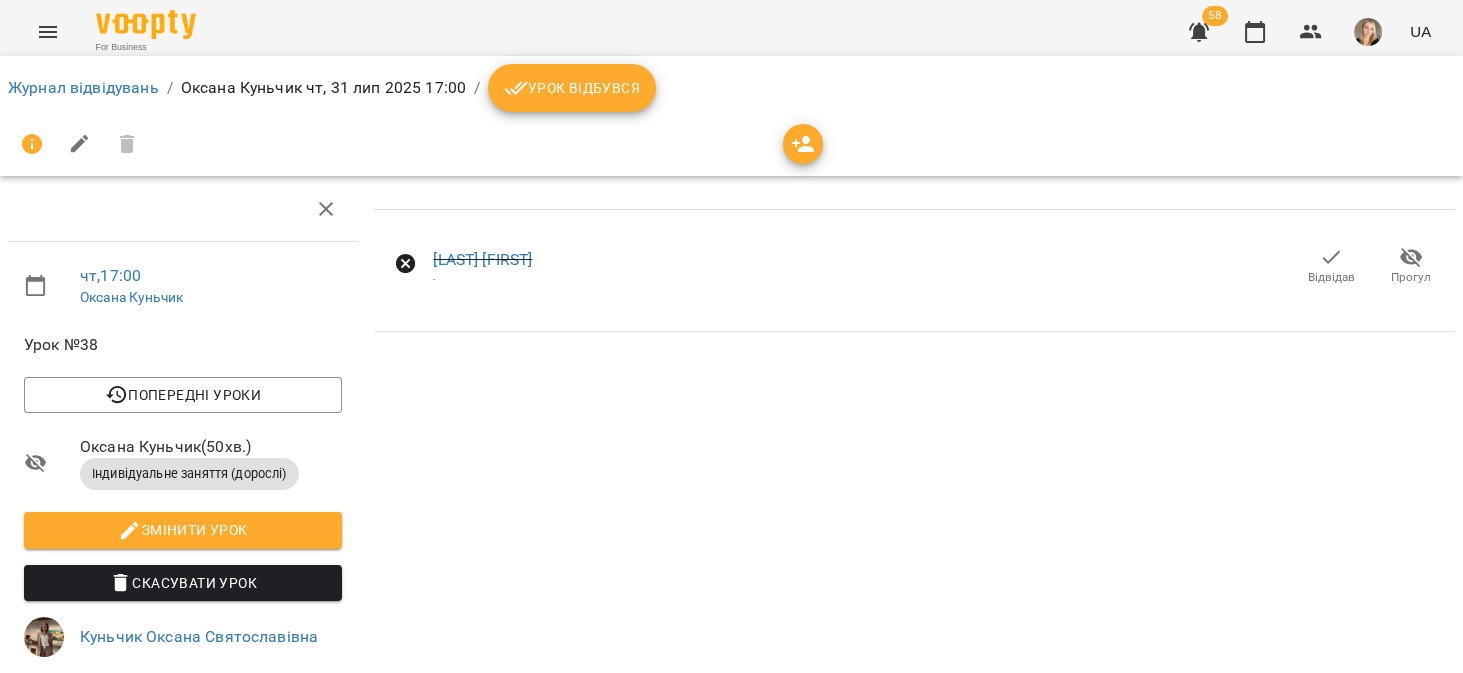 click 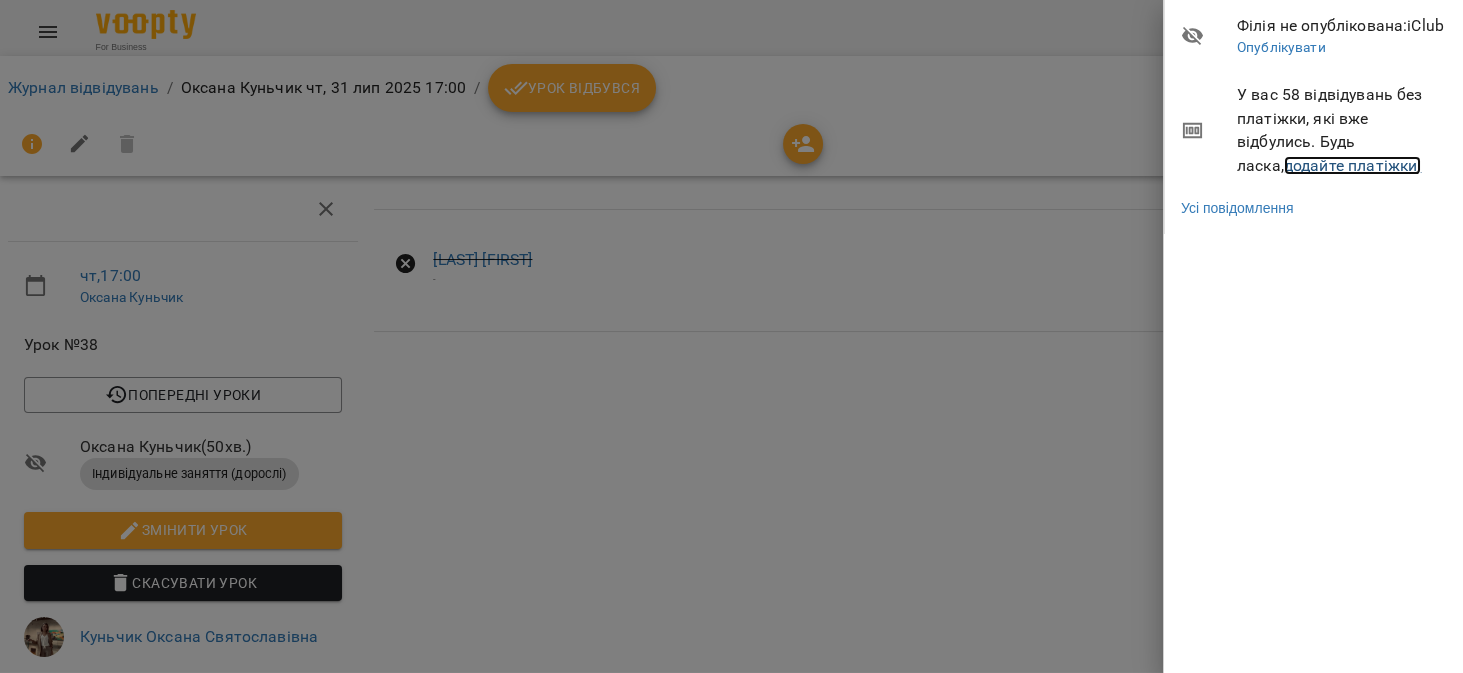 click on "додайте платіжки!" at bounding box center [1353, 165] 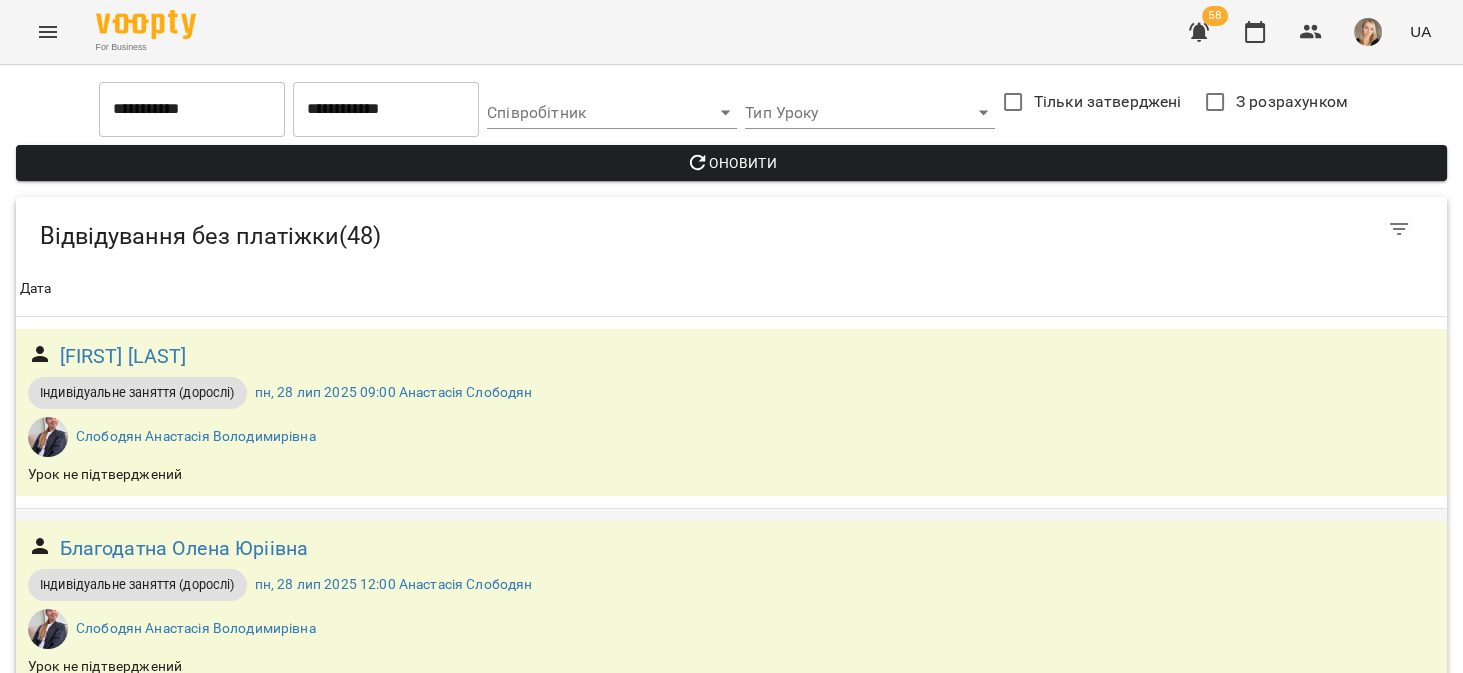 scroll, scrollTop: 2857, scrollLeft: 0, axis: vertical 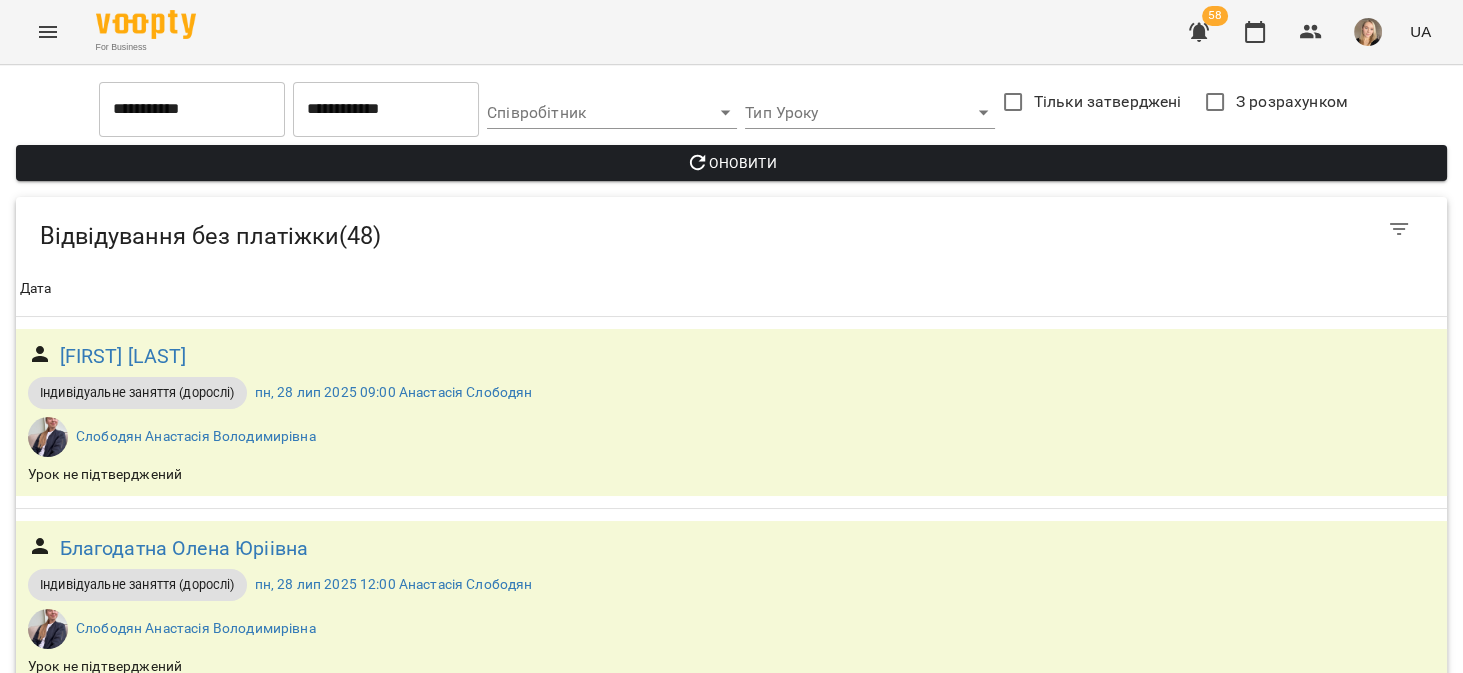 click on "чт, 31 лип 2025 20:00   Марина Хоменко" at bounding box center (370, 4074) 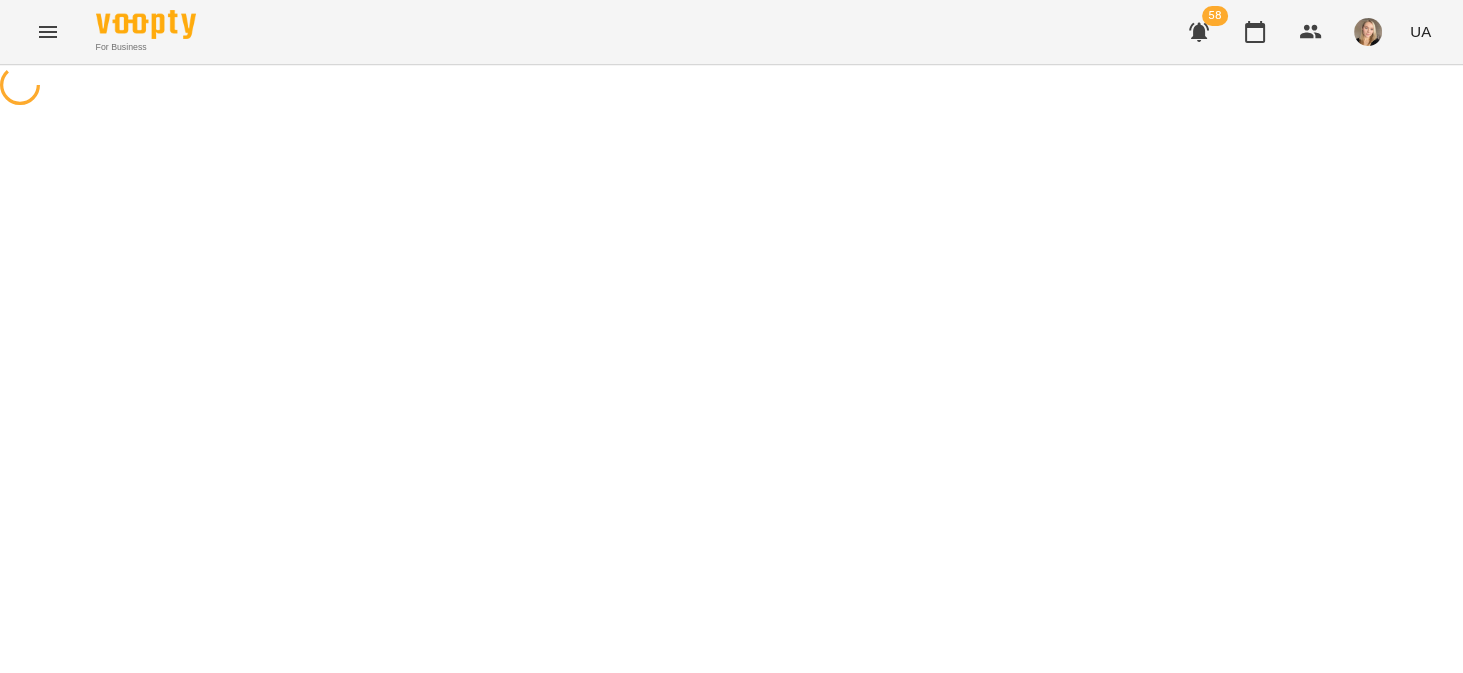 scroll, scrollTop: 0, scrollLeft: 0, axis: both 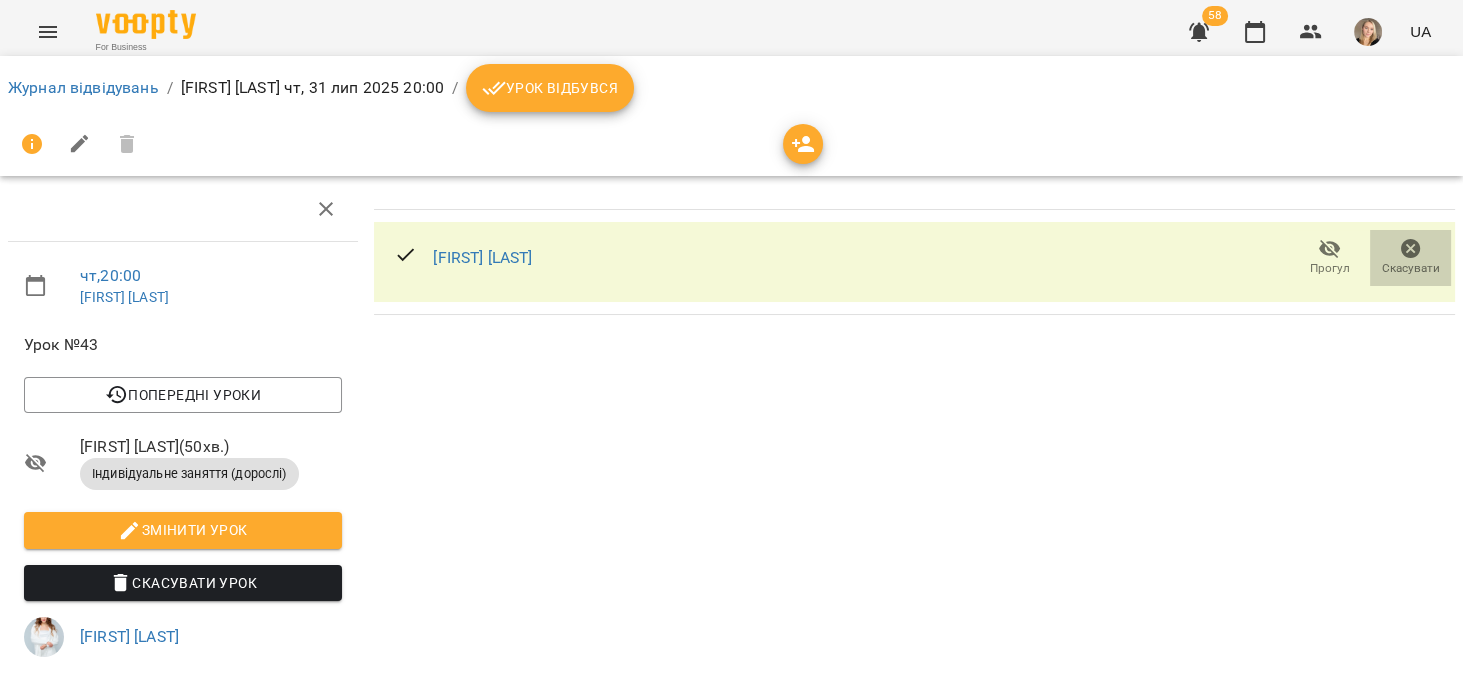 click on "Скасувати" at bounding box center (1410, 257) 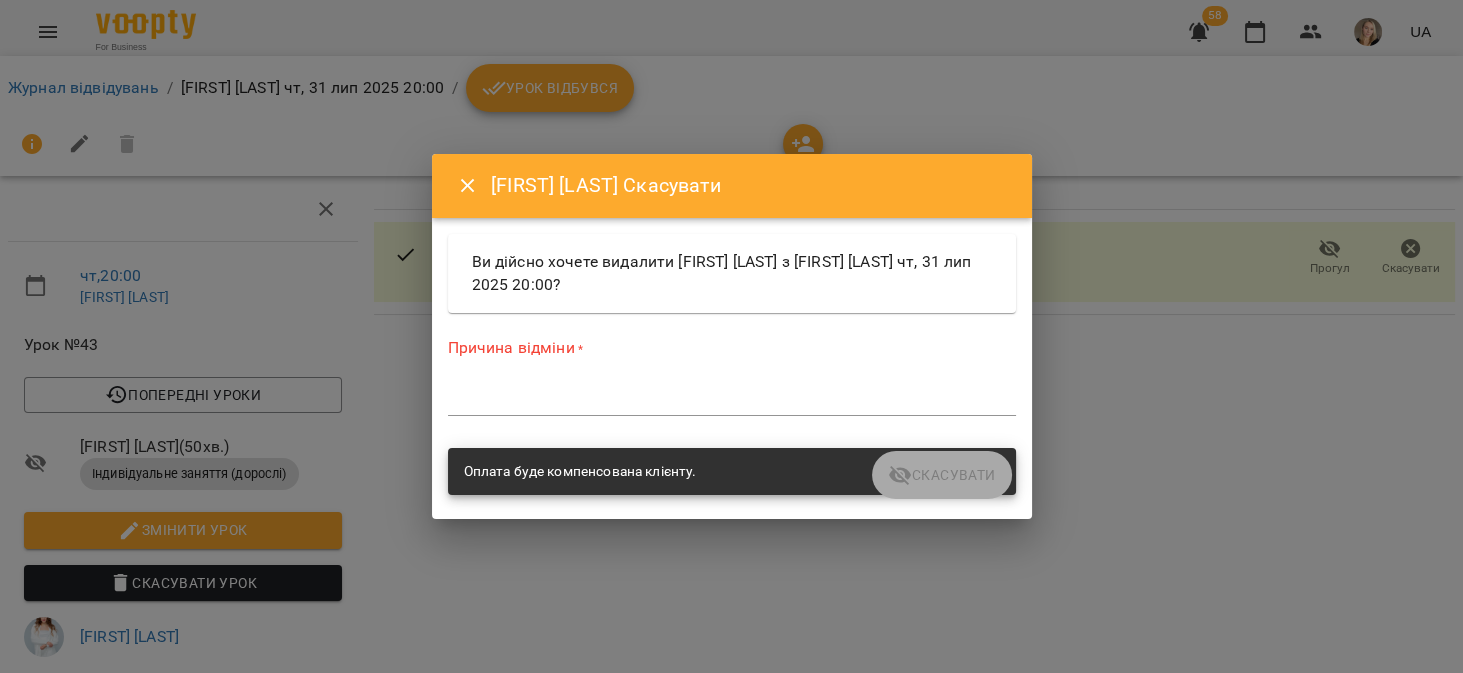 click at bounding box center [732, 399] 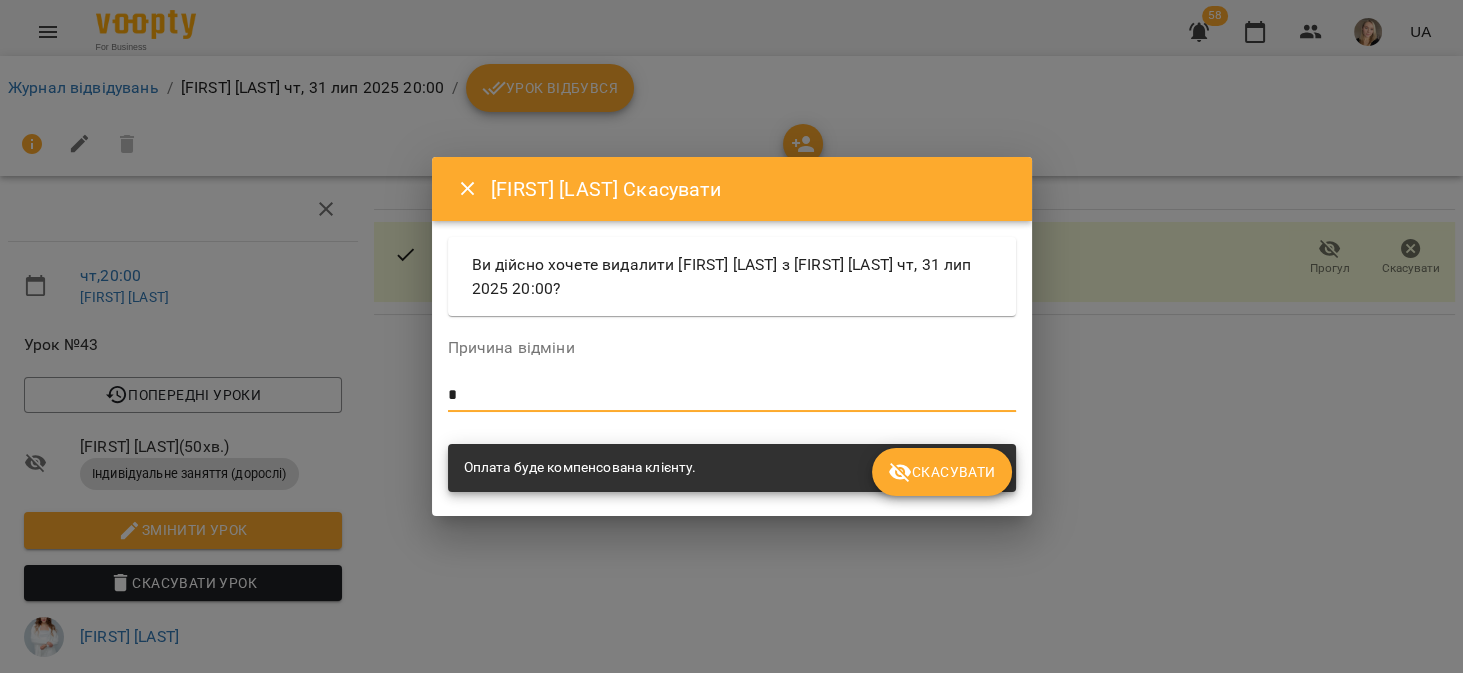 type on "*" 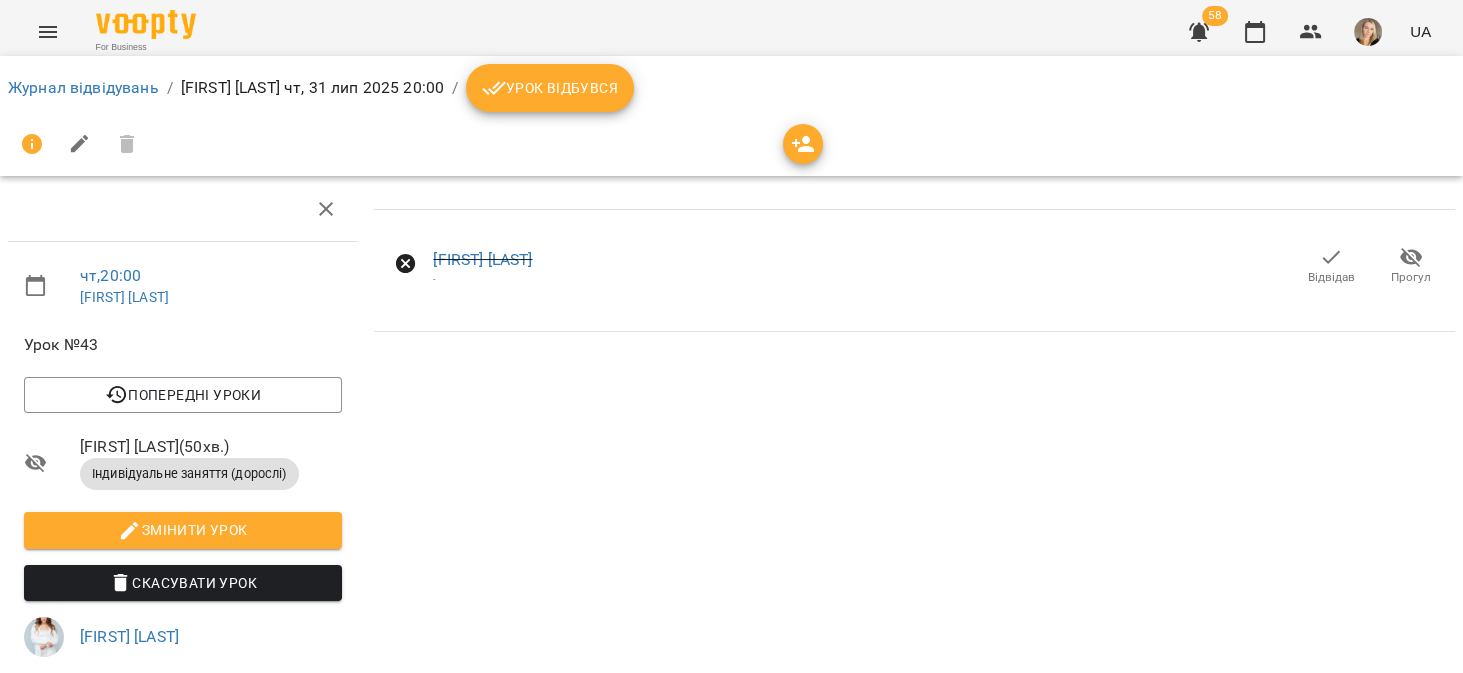 click 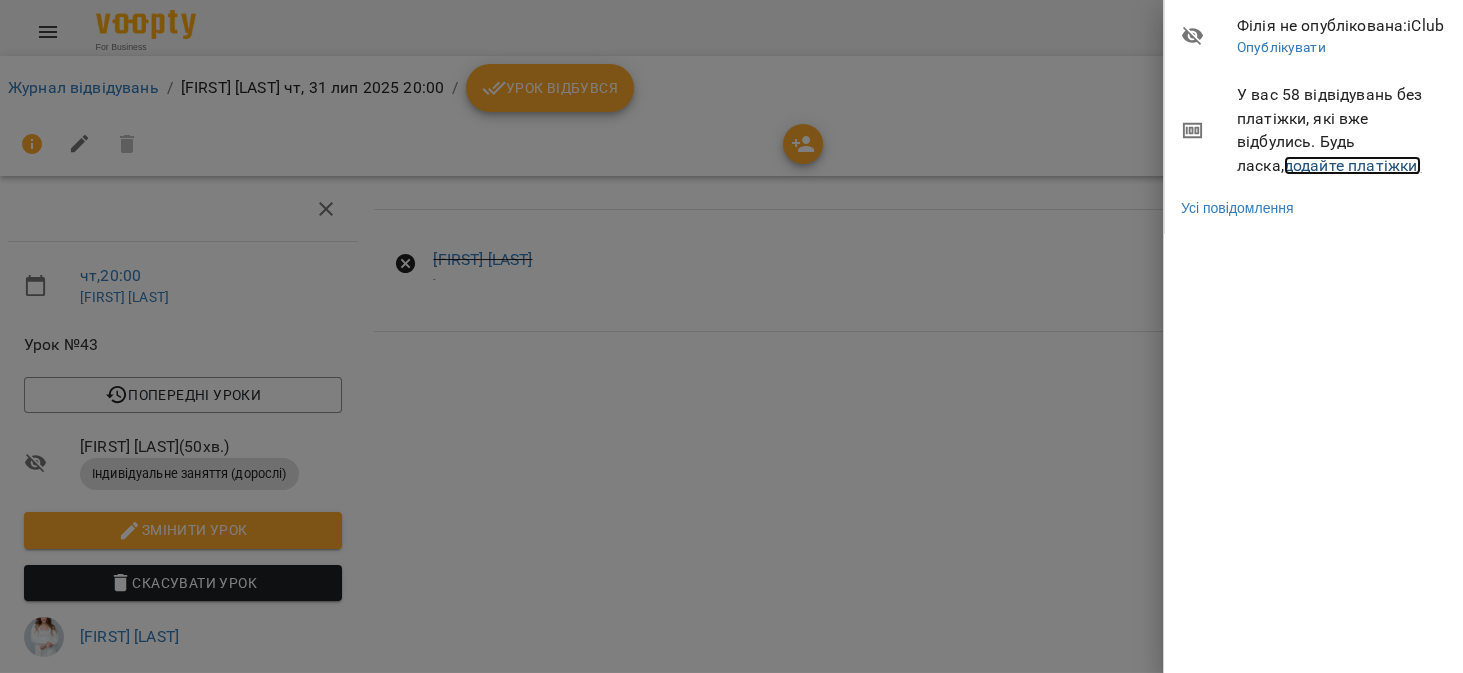 click on "додайте платіжки!" at bounding box center [1353, 165] 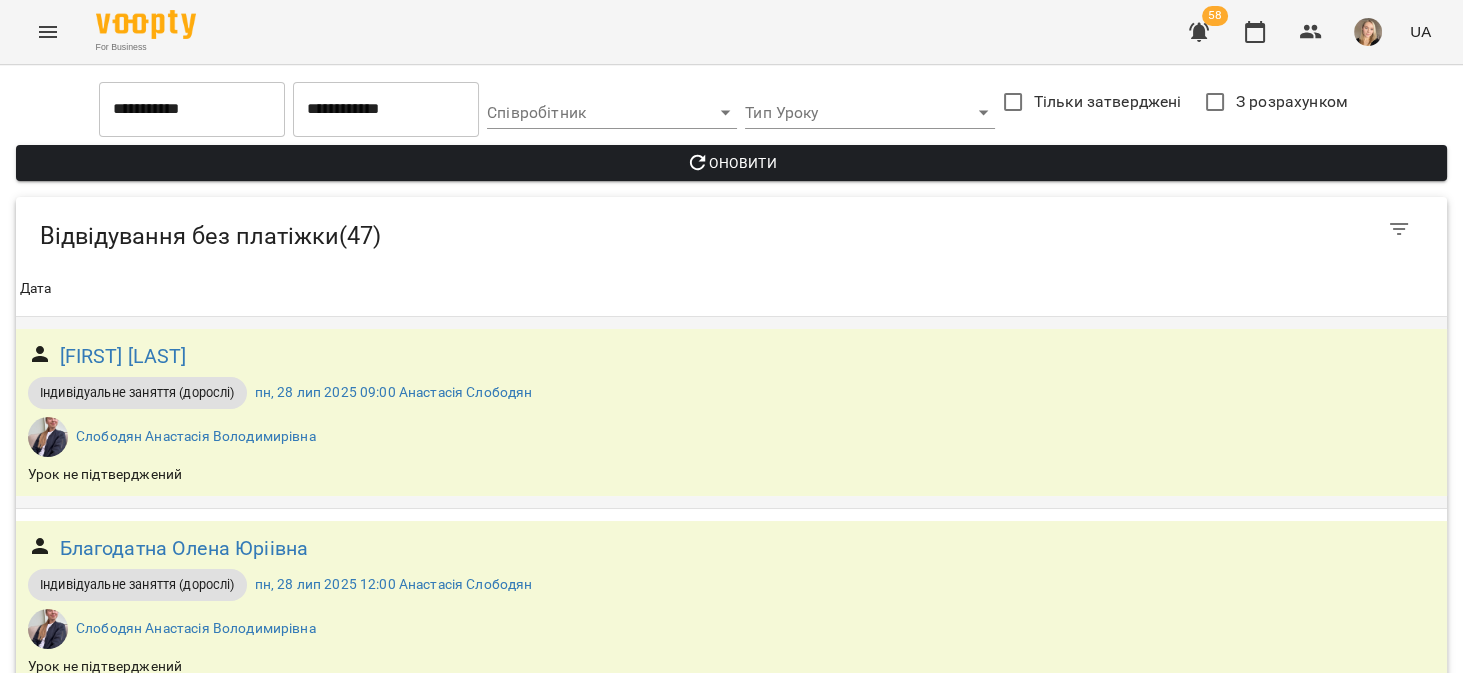 scroll, scrollTop: 3809, scrollLeft: 0, axis: vertical 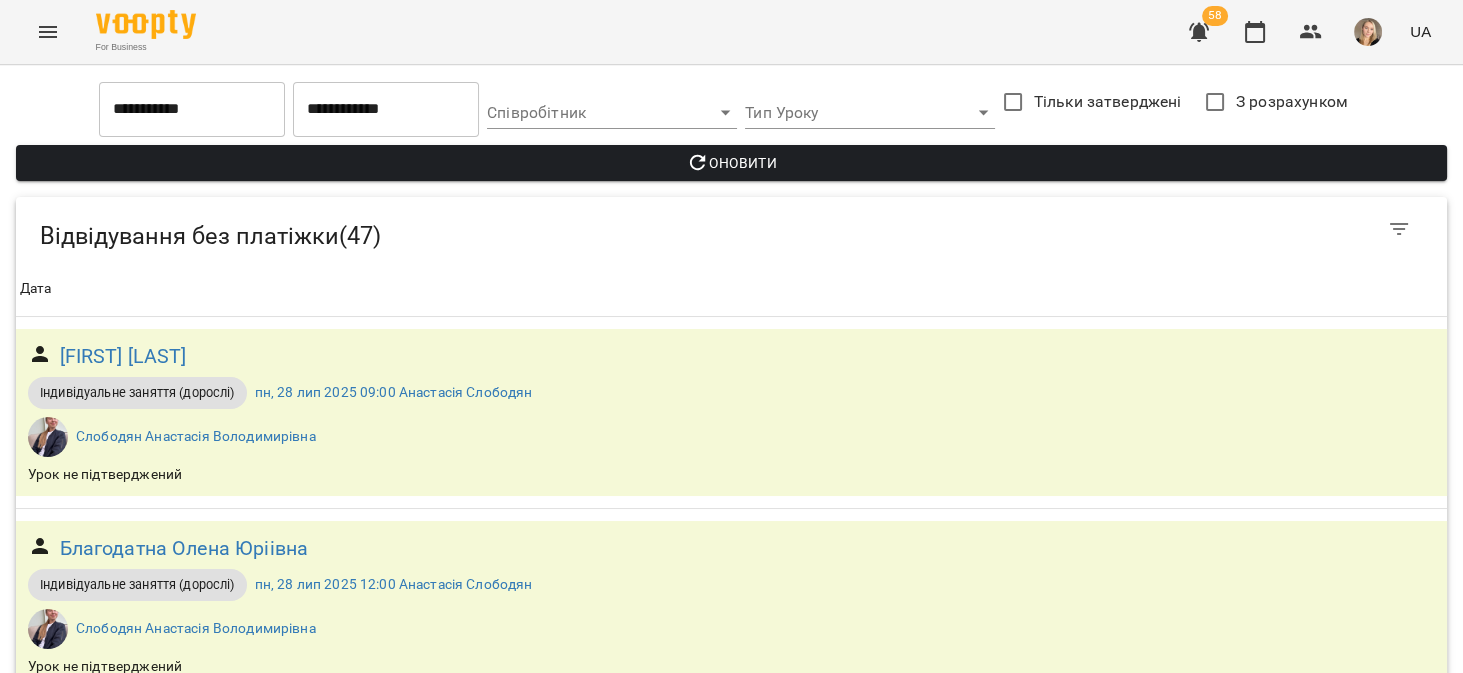 click on "пт, 01 серп 2025 08:00   Ольга Басараба" at bounding box center (380, 4074) 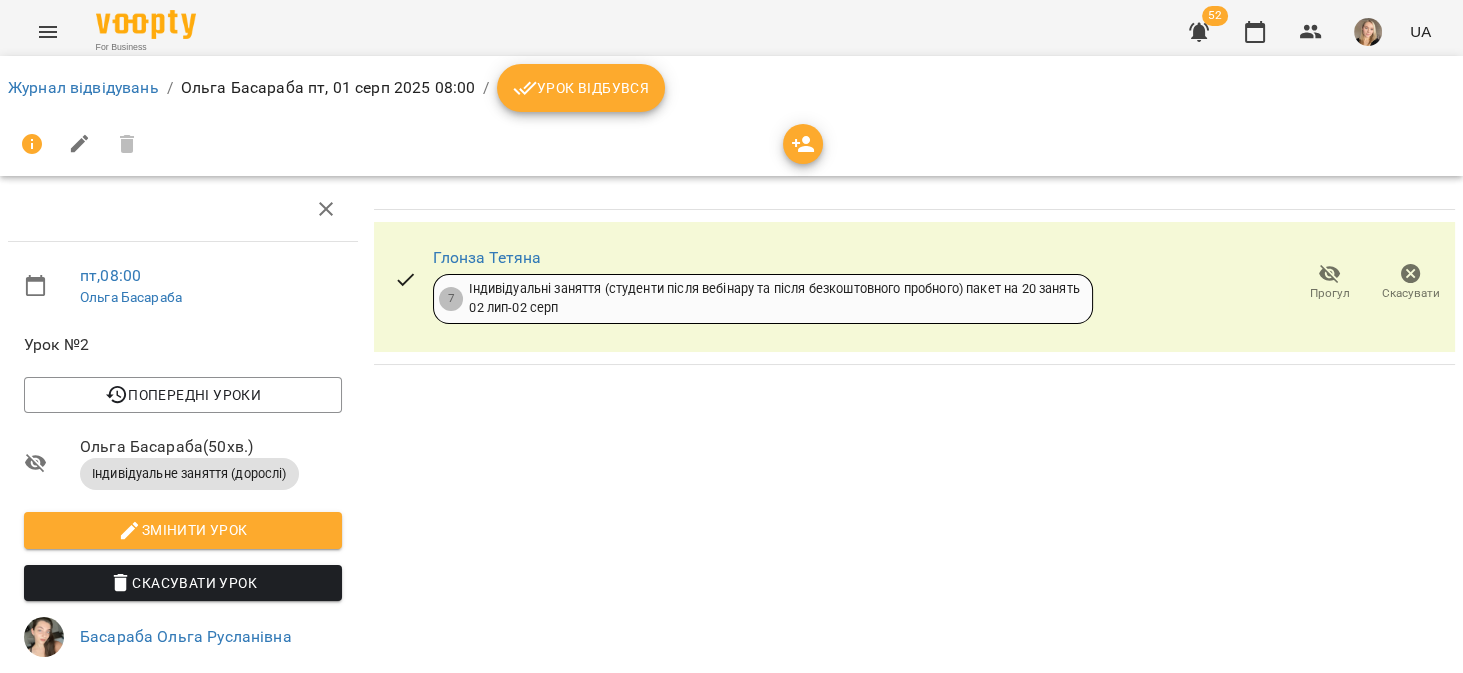 click 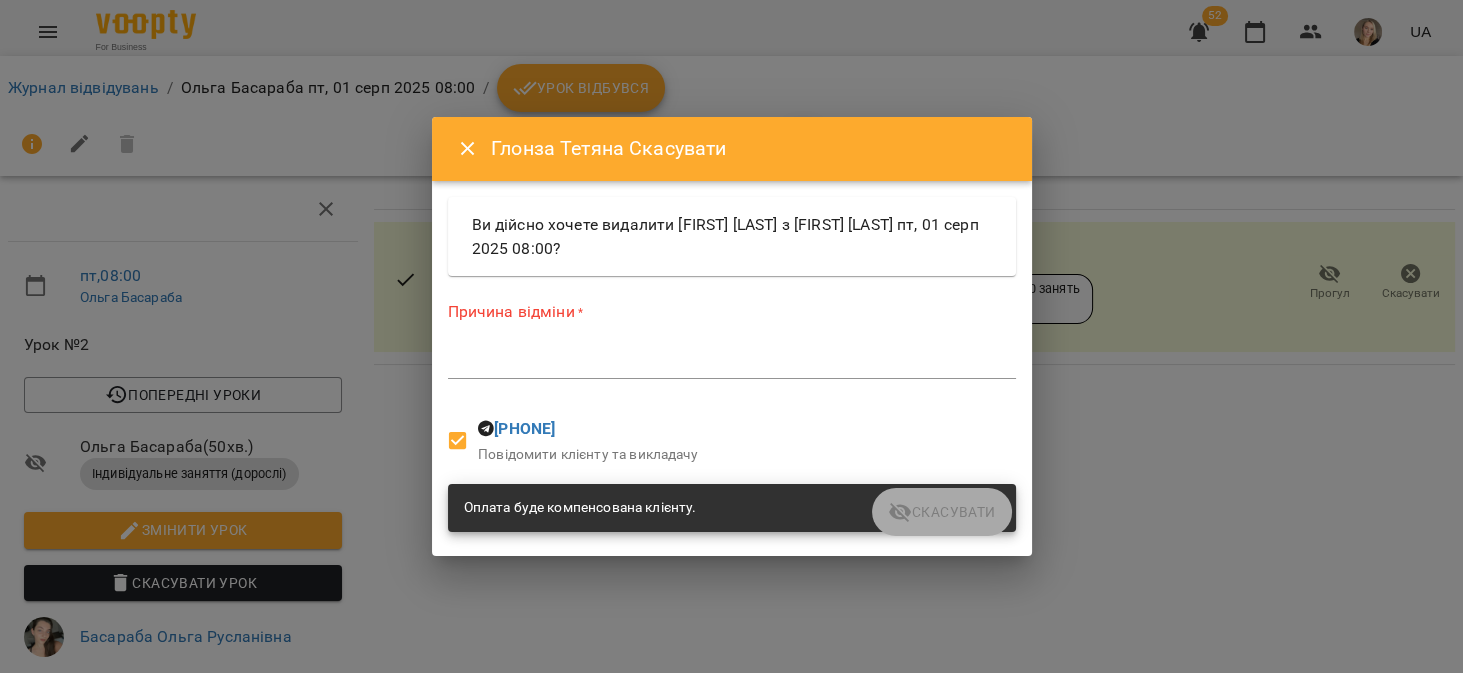 click on "*" at bounding box center (732, 363) 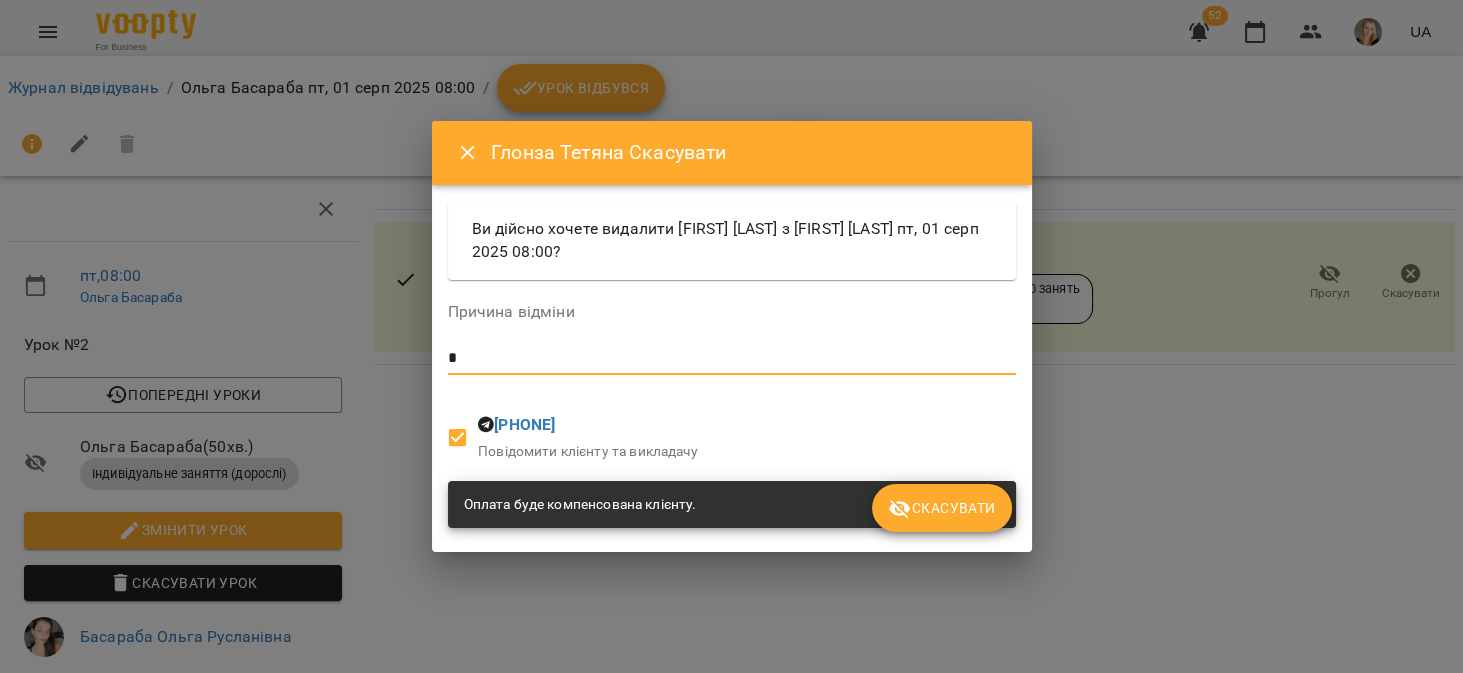 type on "*" 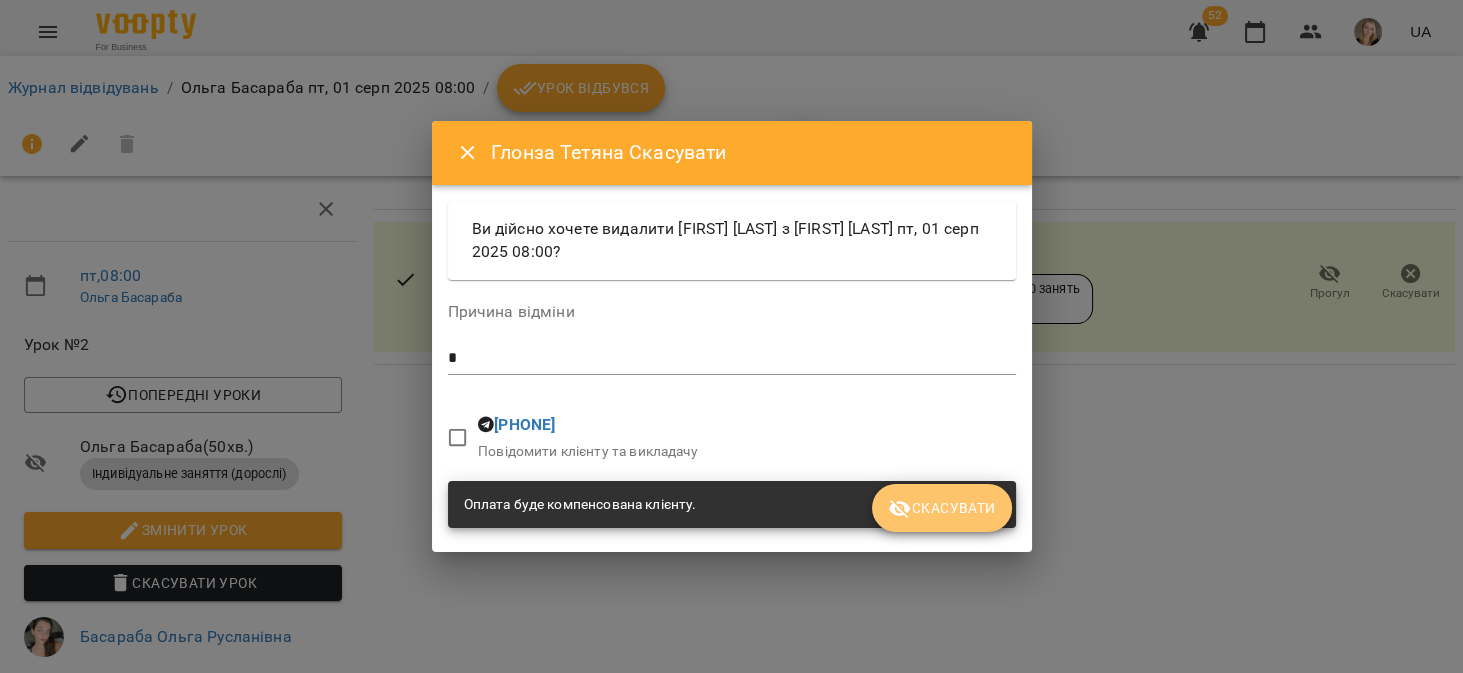 click on "Скасувати" at bounding box center (941, 508) 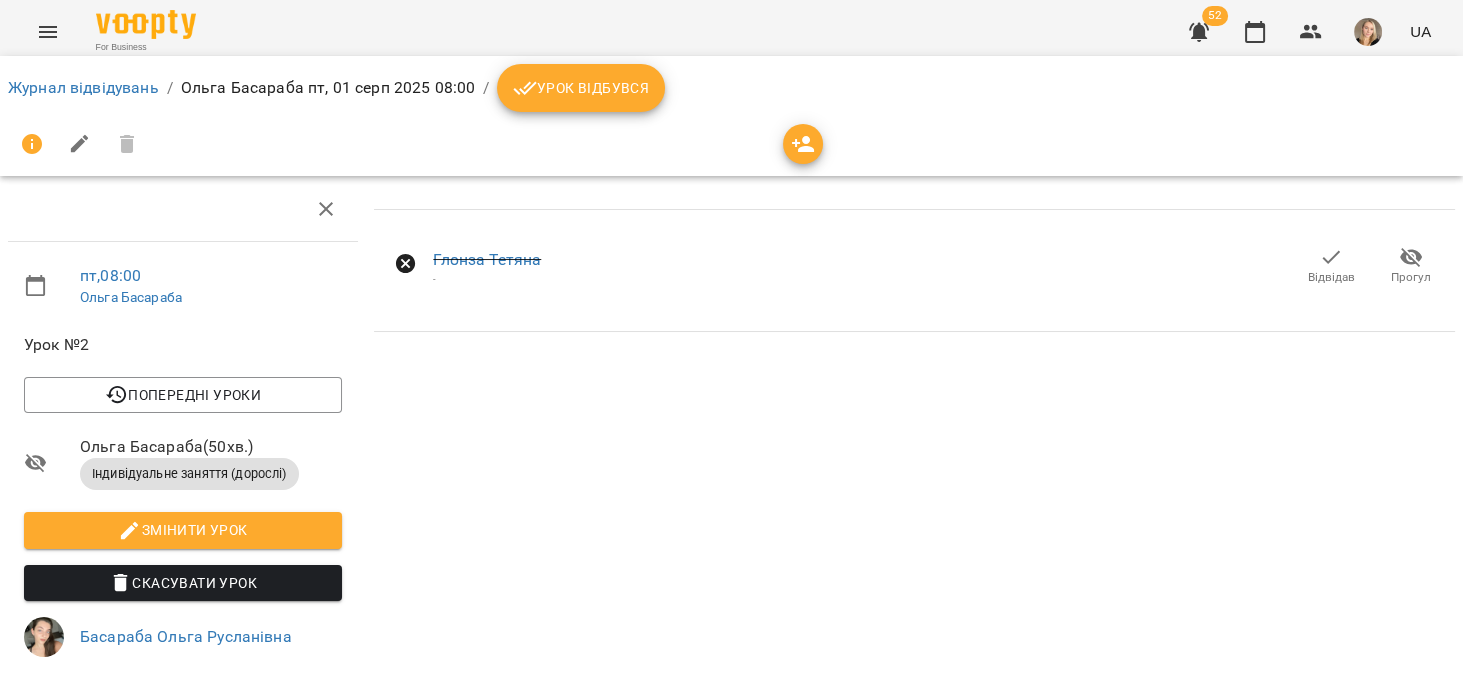 click on "52" at bounding box center (1215, 16) 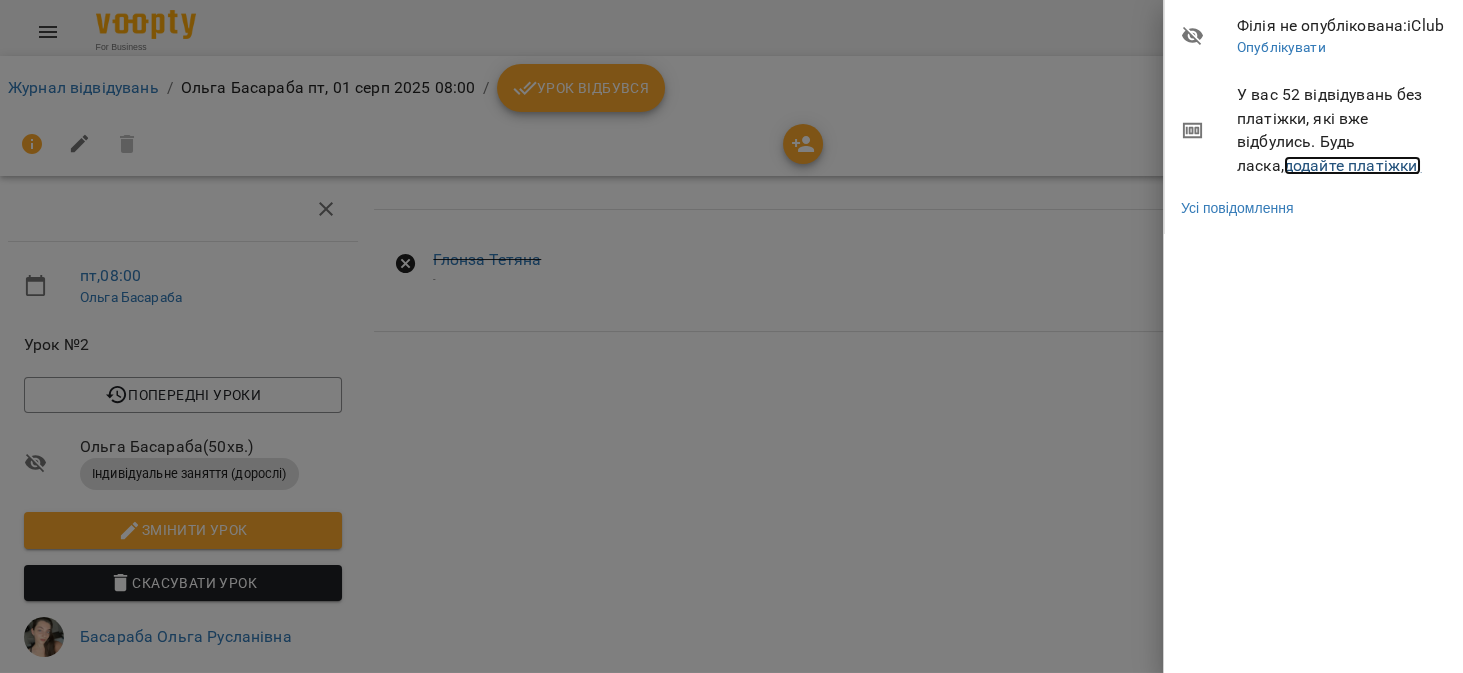 click on "додайте платіжки!" at bounding box center [1353, 165] 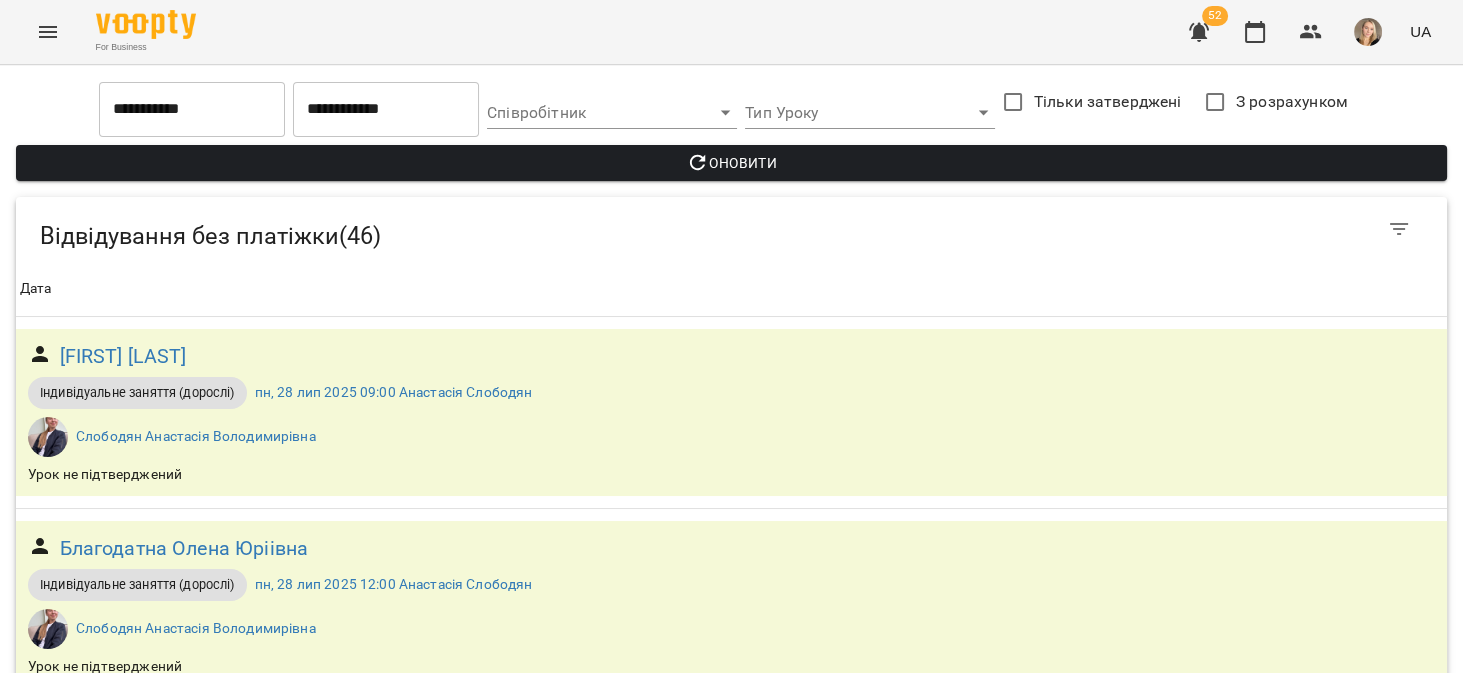 scroll, scrollTop: 4000, scrollLeft: 0, axis: vertical 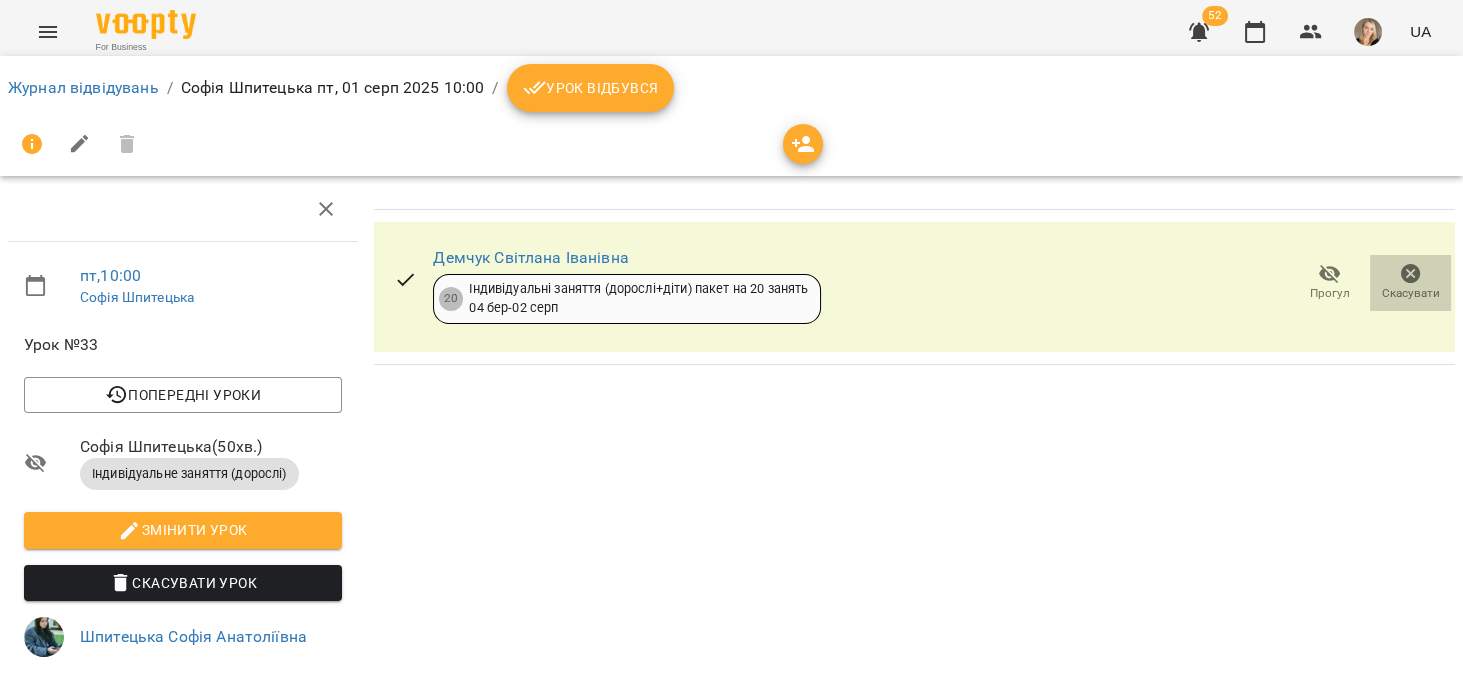 click 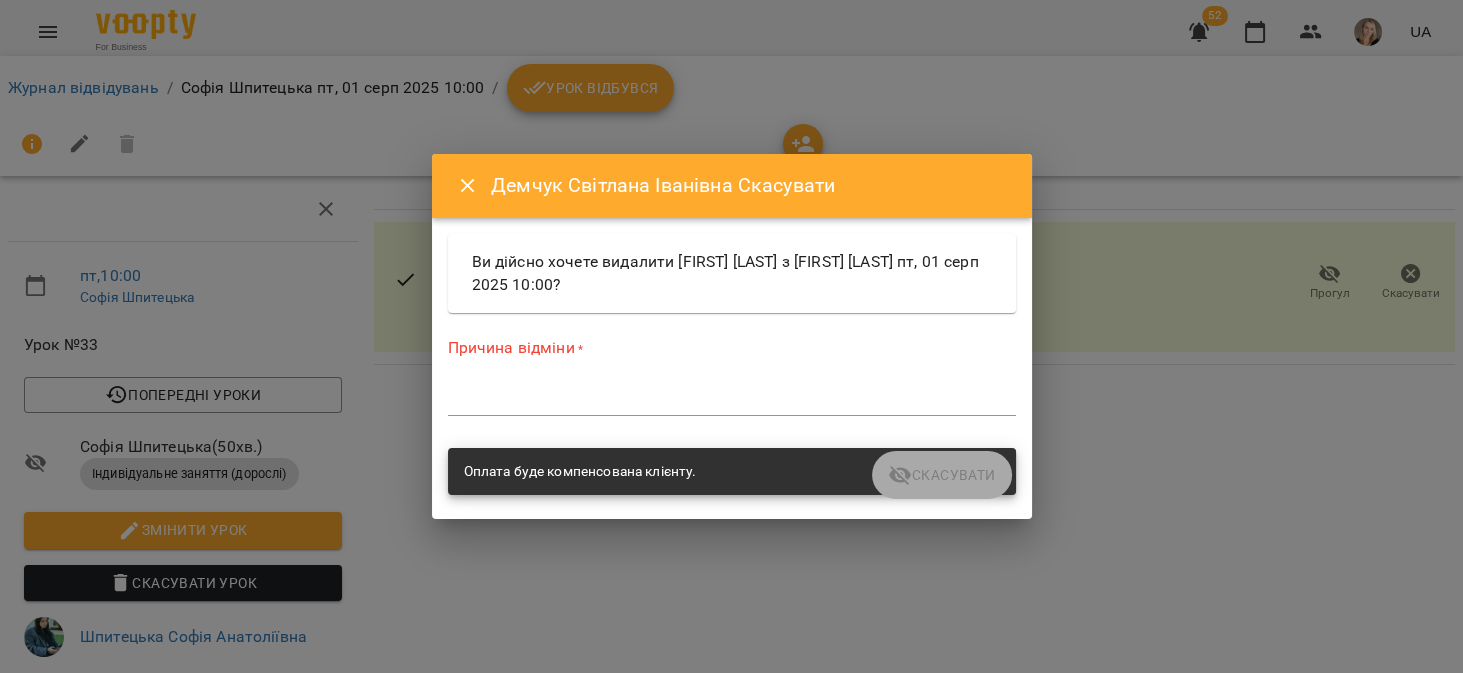 click at bounding box center [732, 399] 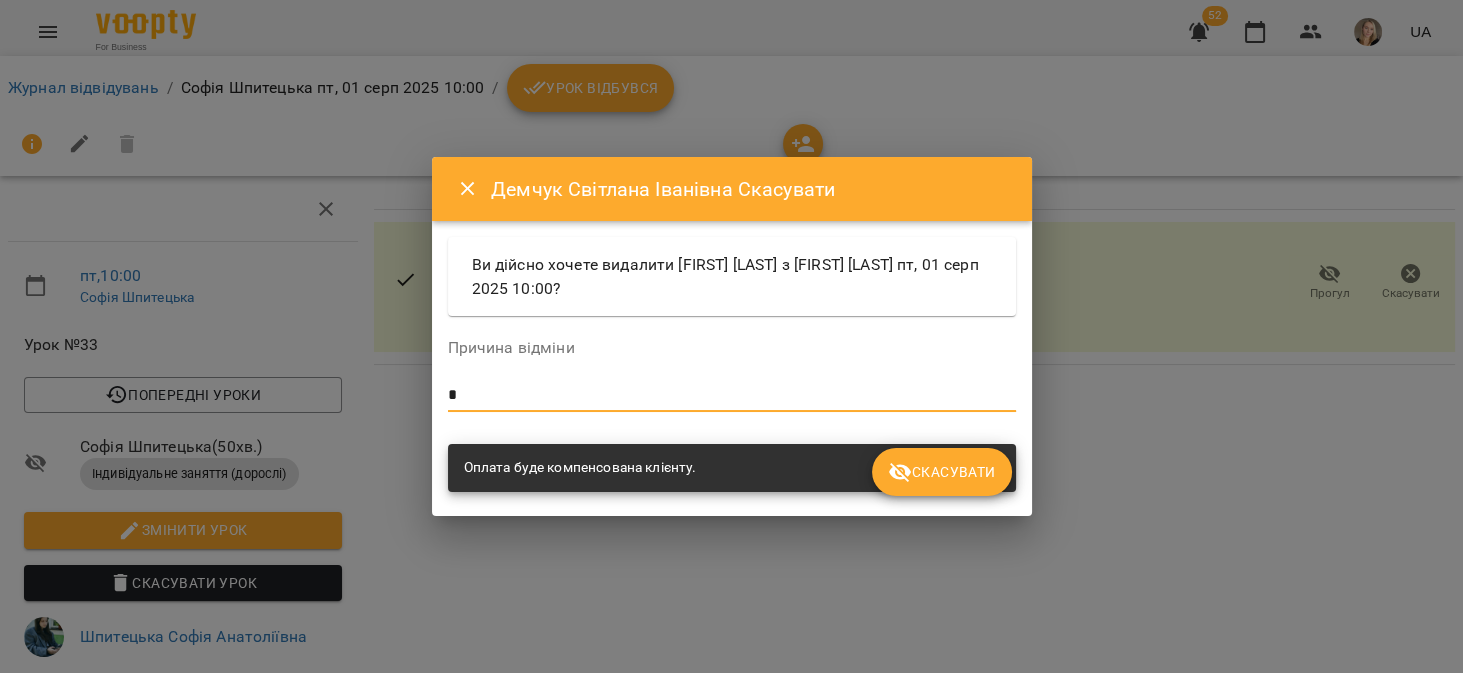 type on "*" 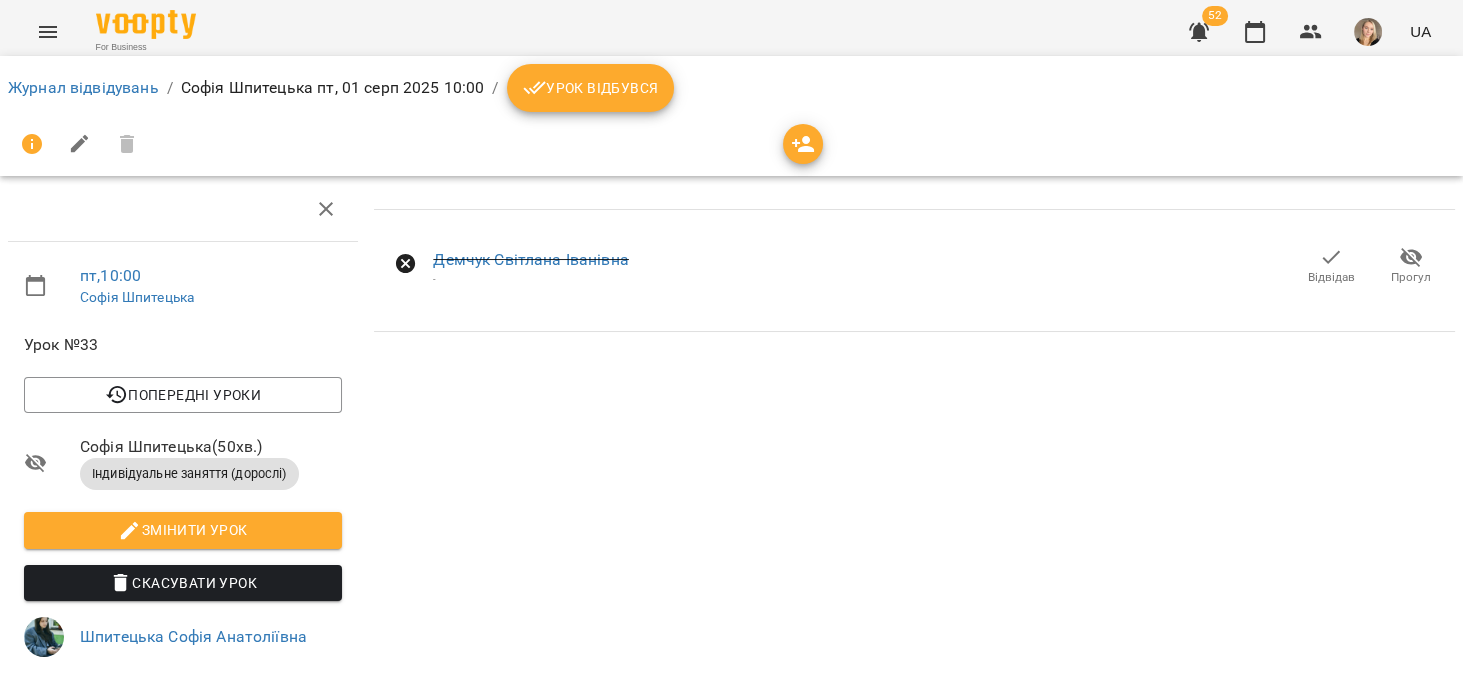 click at bounding box center [1199, 32] 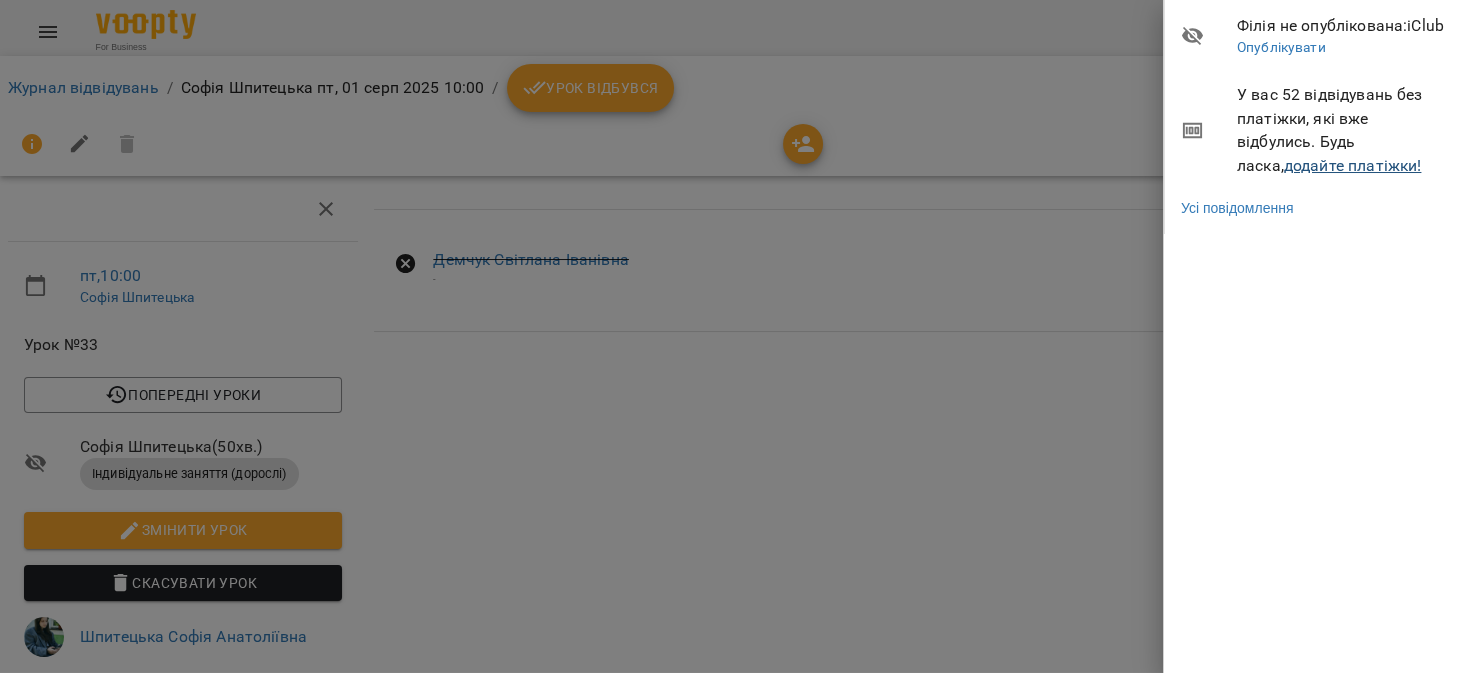 drag, startPoint x: 1297, startPoint y: 149, endPoint x: 1308, endPoint y: 172, distance: 25.495098 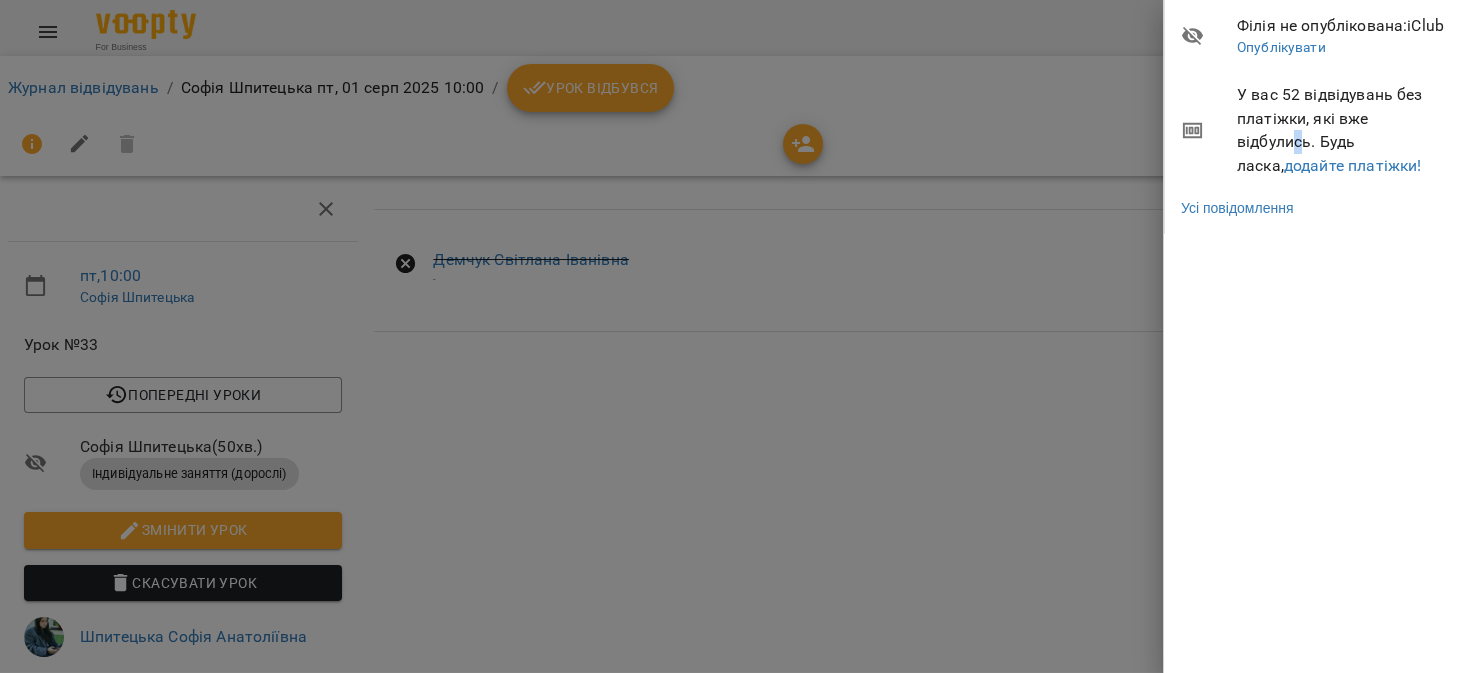 click on "У вас 52 відвідувань без платіжки, які вже відбулись. Будь ласка,  додайте платіжки!" at bounding box center [1342, 130] 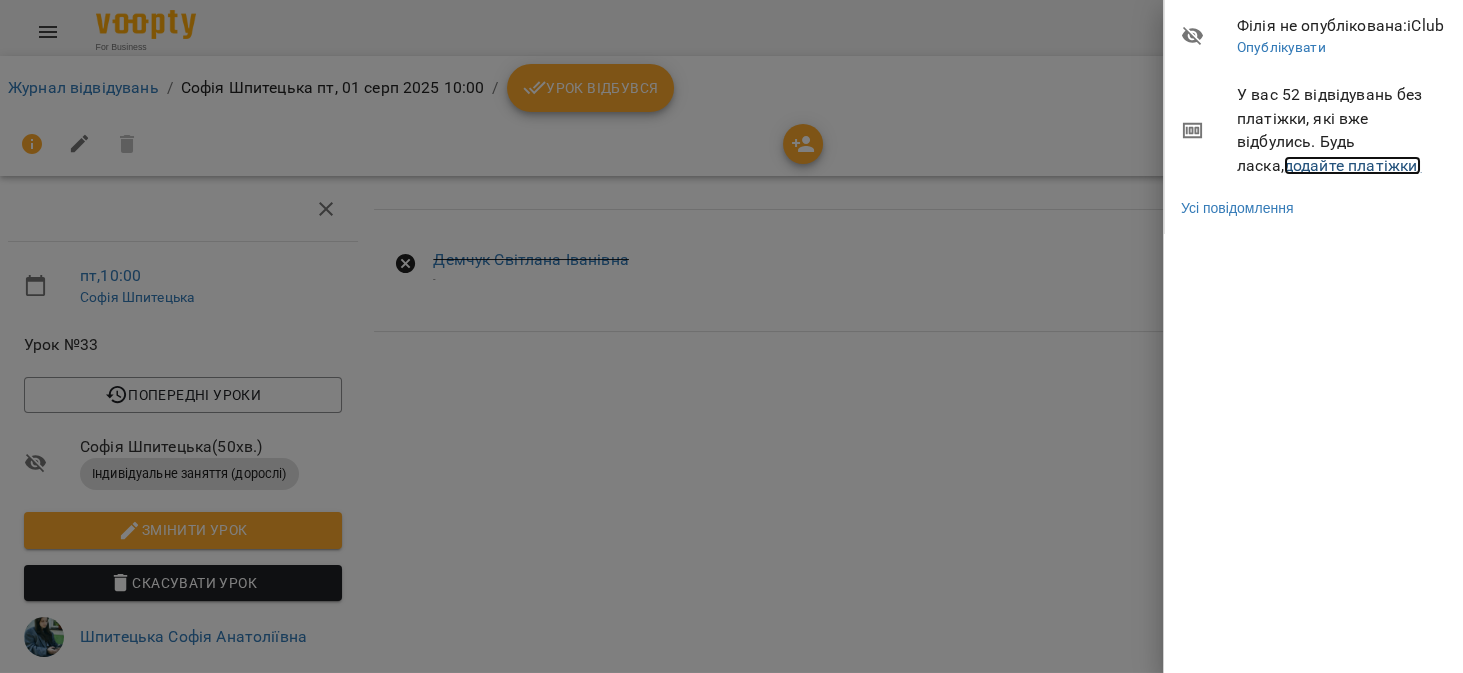 click on "додайте платіжки!" at bounding box center [1353, 165] 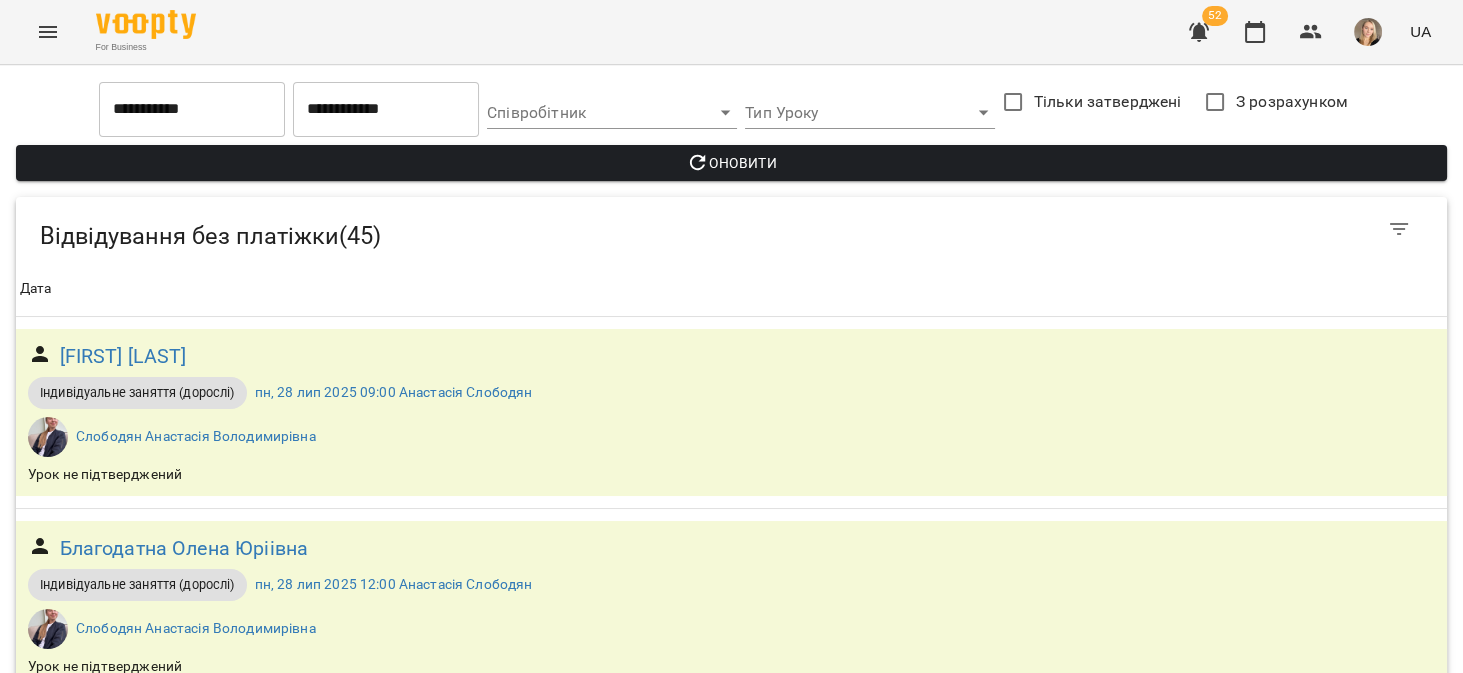 scroll, scrollTop: 4444, scrollLeft: 0, axis: vertical 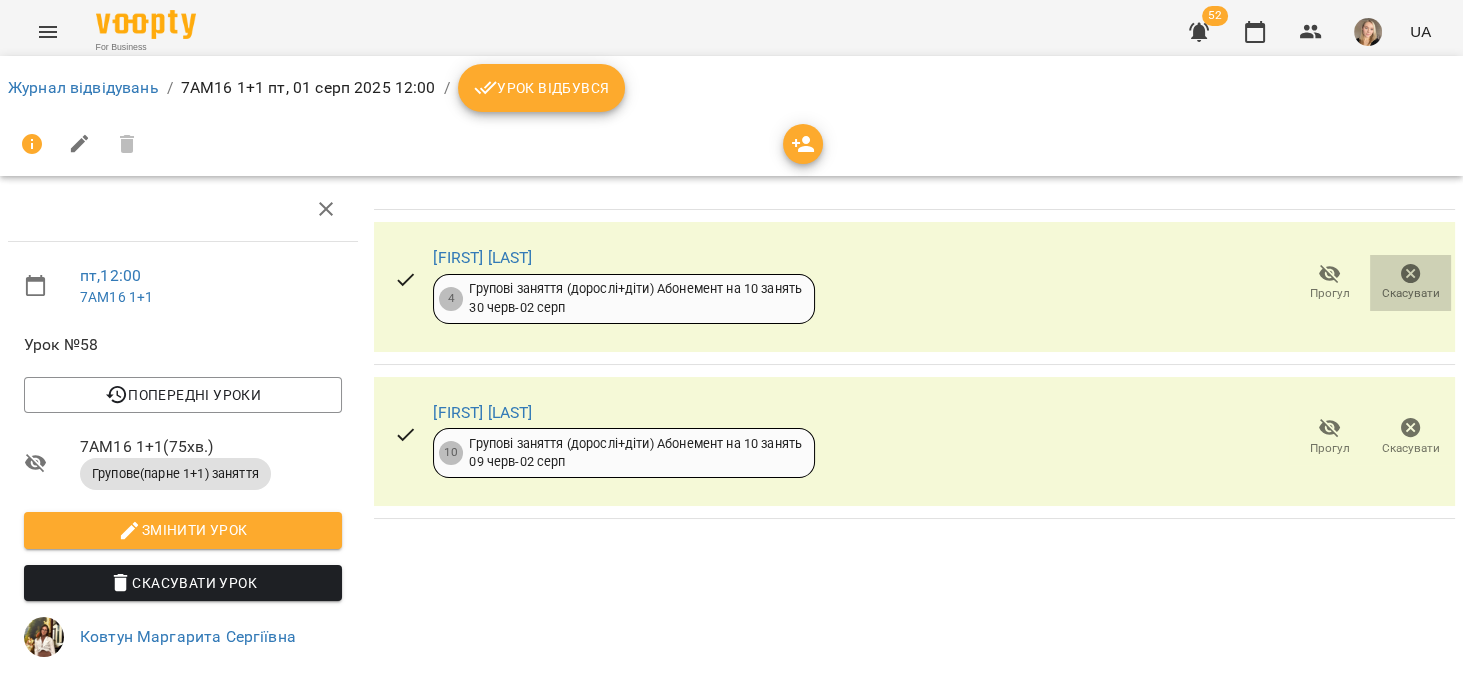click 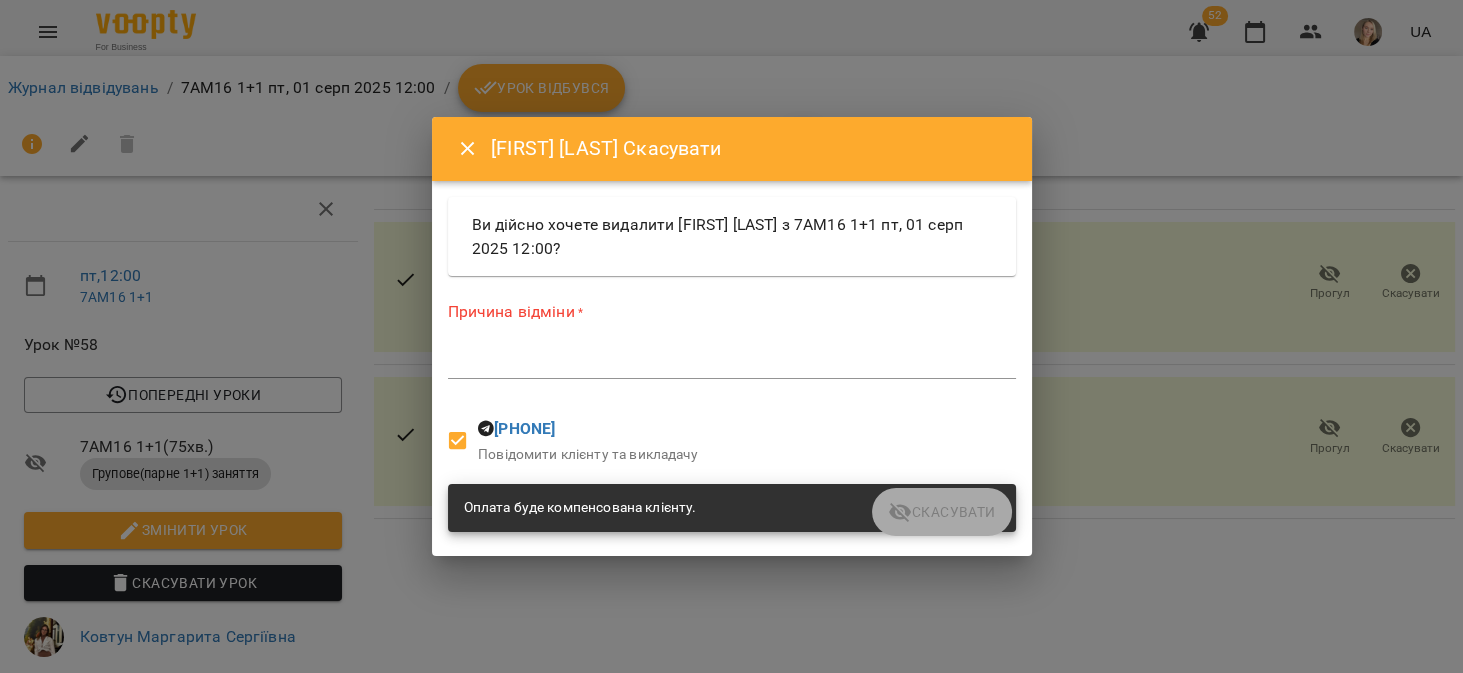 click on "*" at bounding box center [732, 363] 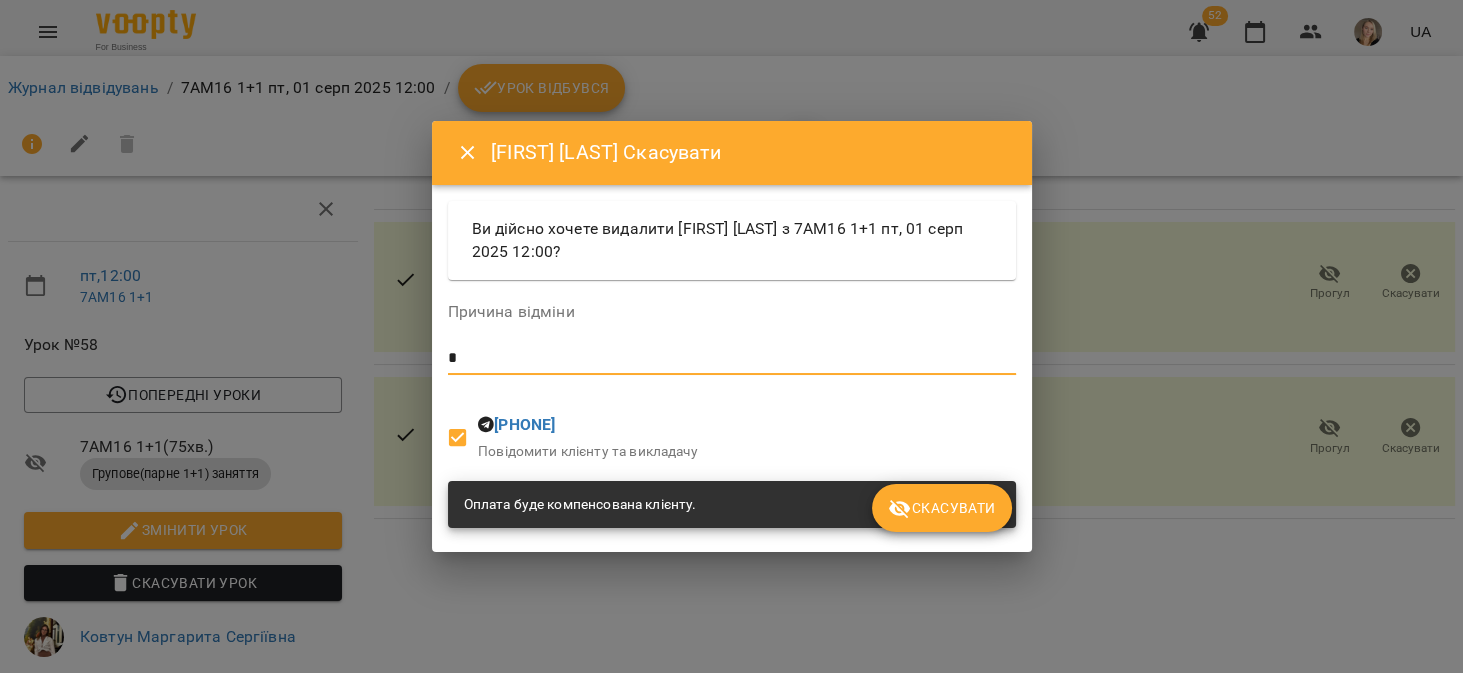 type on "*" 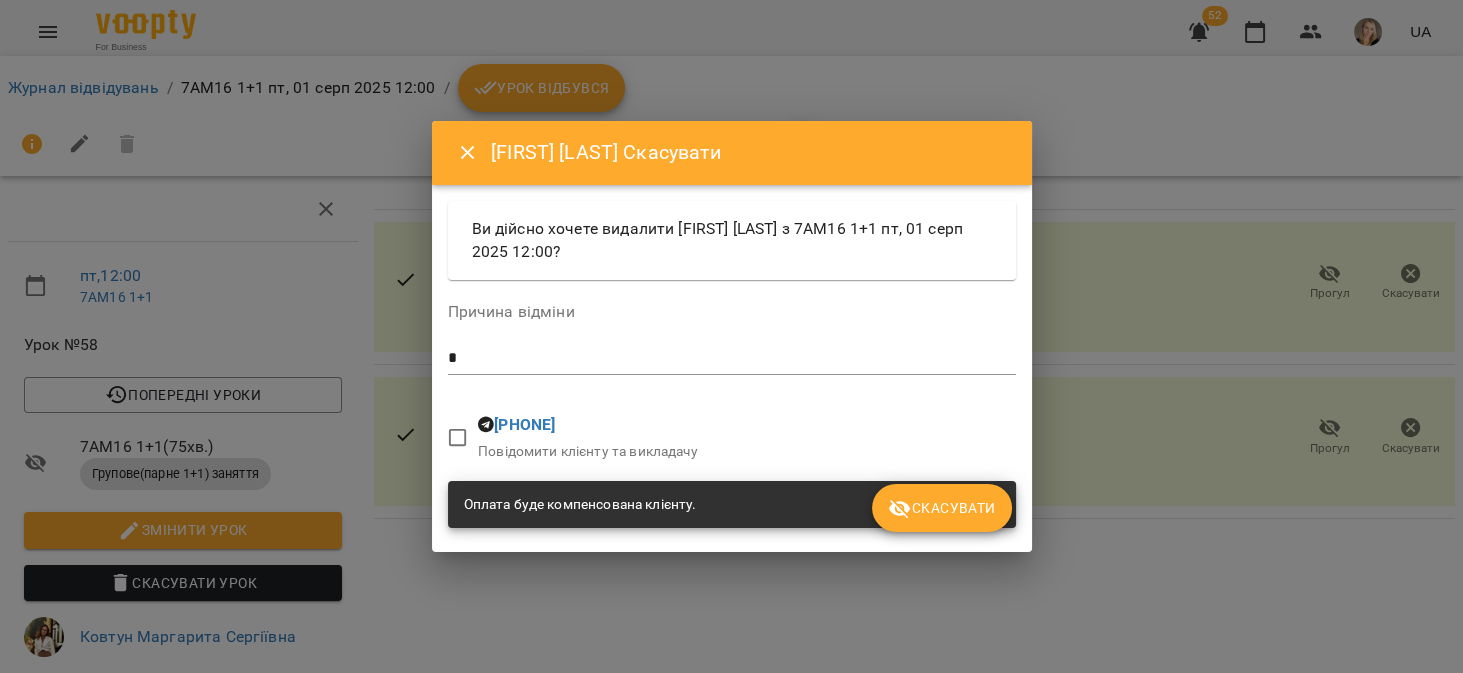 click on "Скасувати" at bounding box center (941, 508) 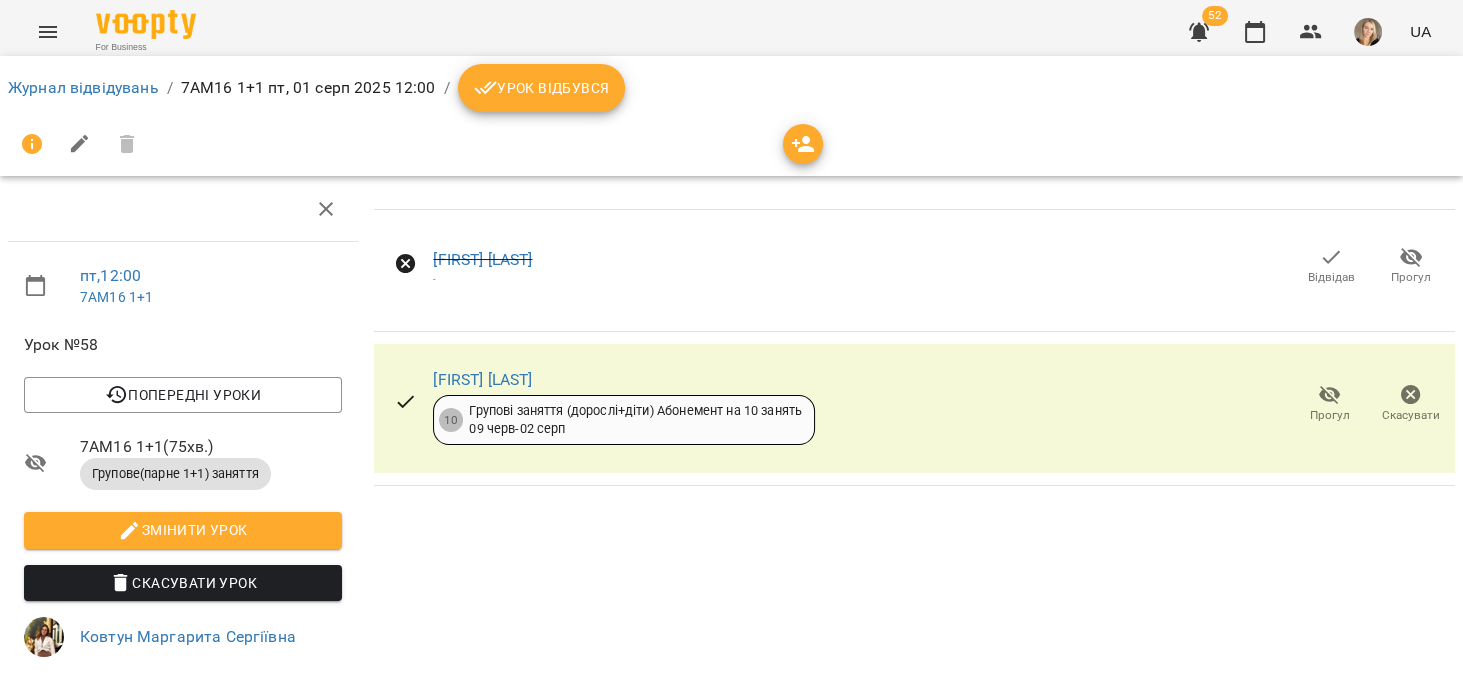 click 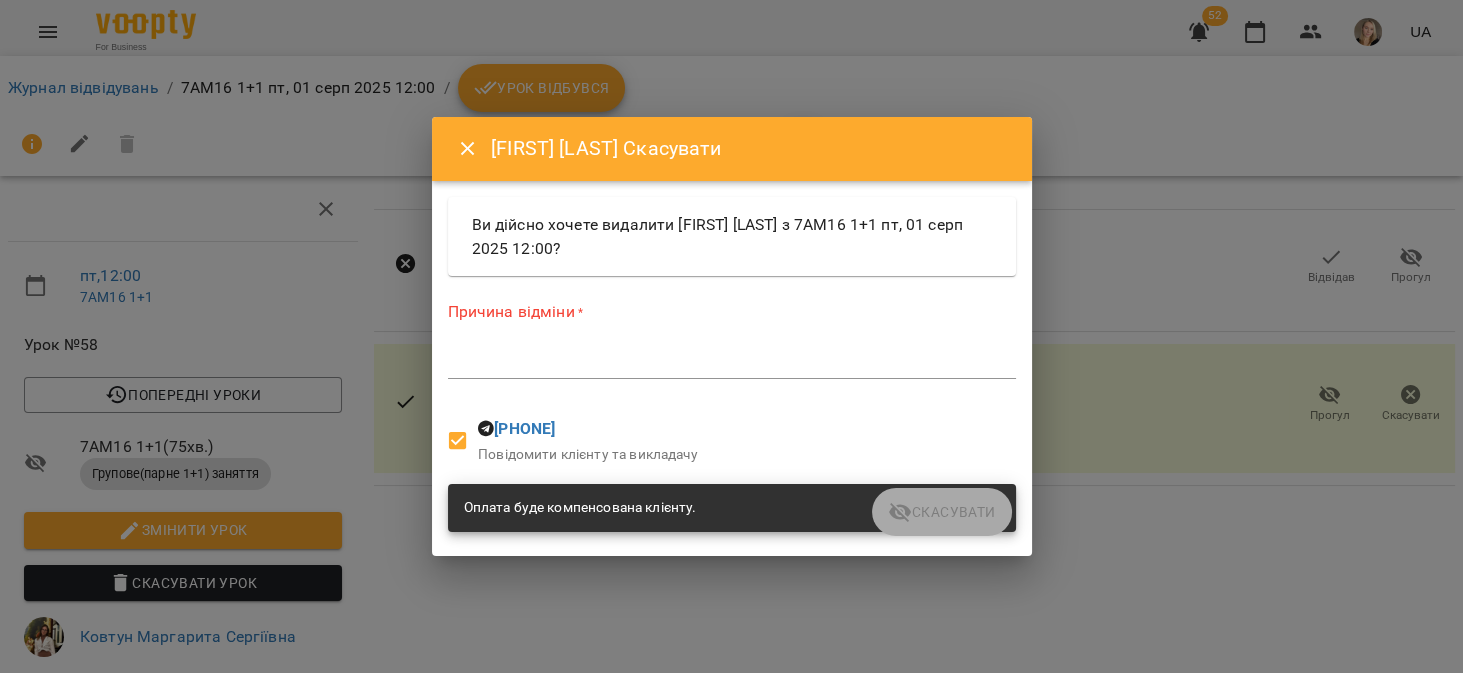 click on "*" at bounding box center [732, 363] 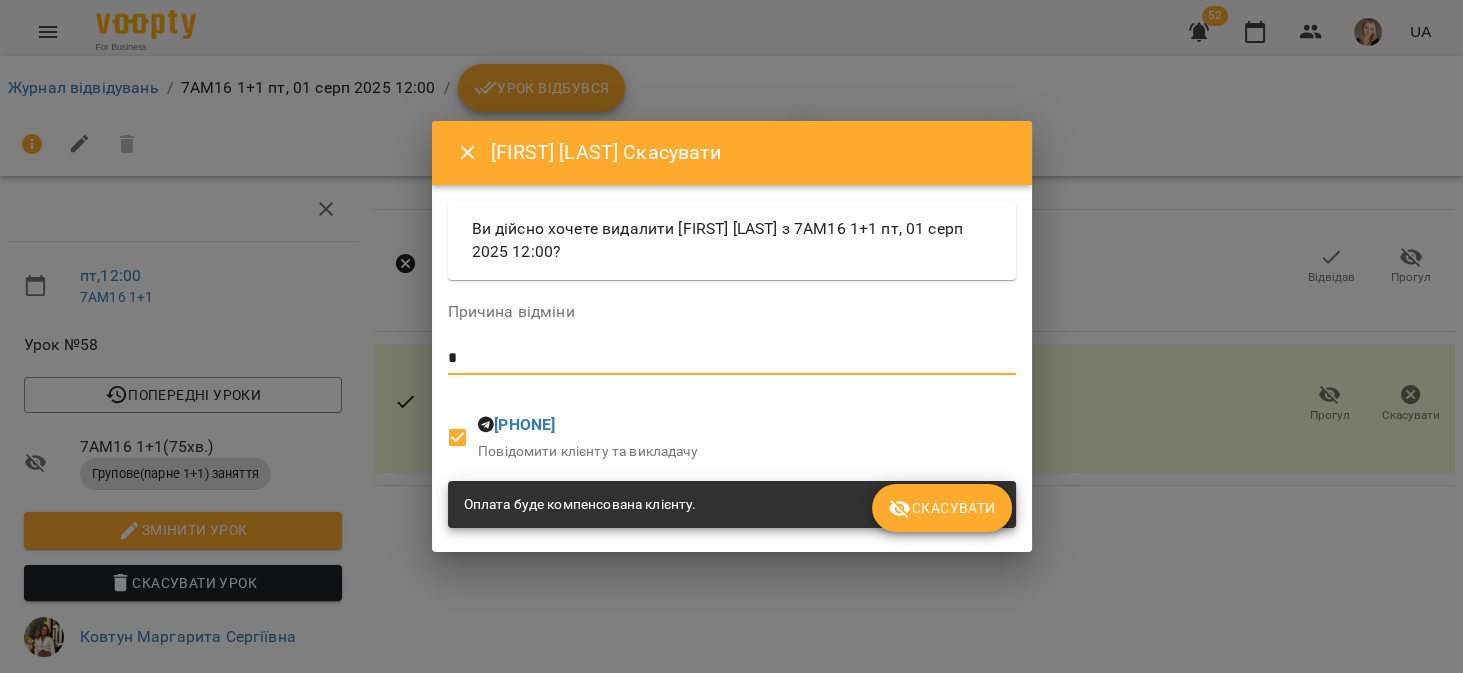 type on "*" 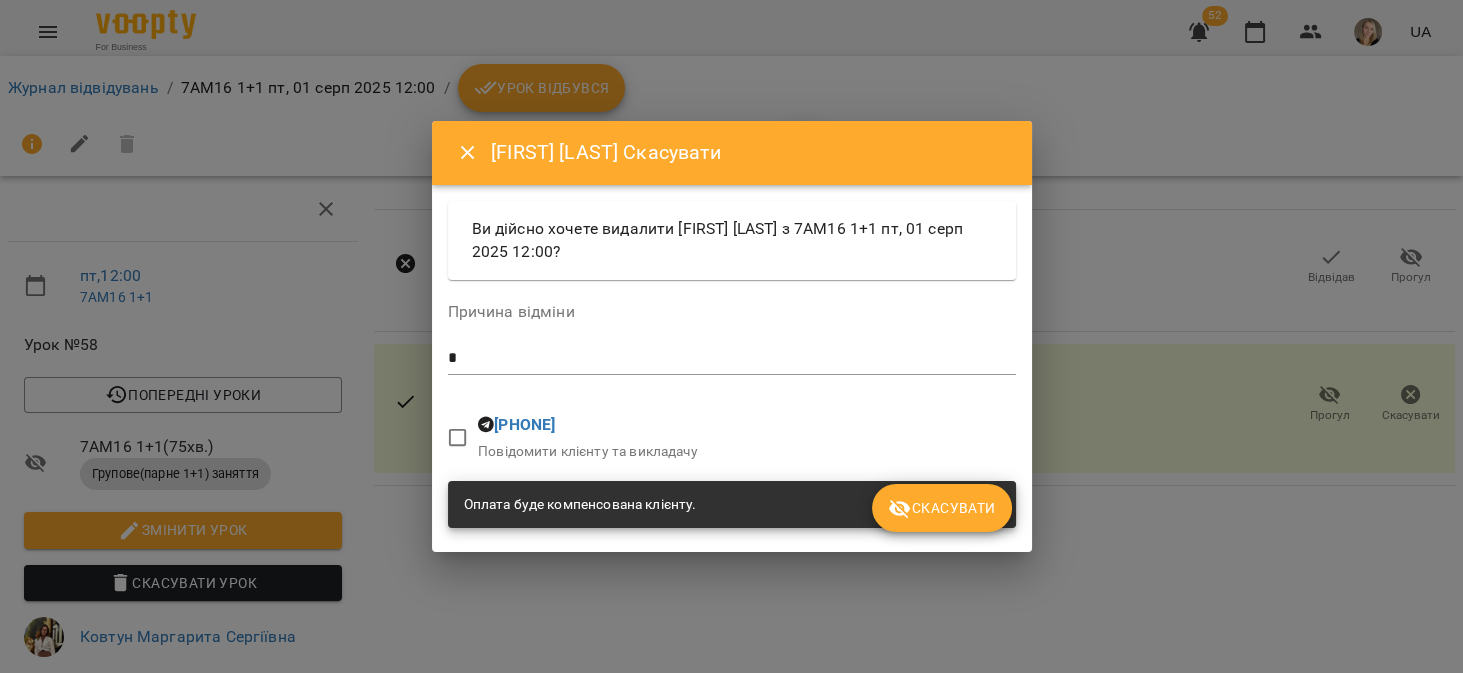 click on "Скасувати" at bounding box center (941, 508) 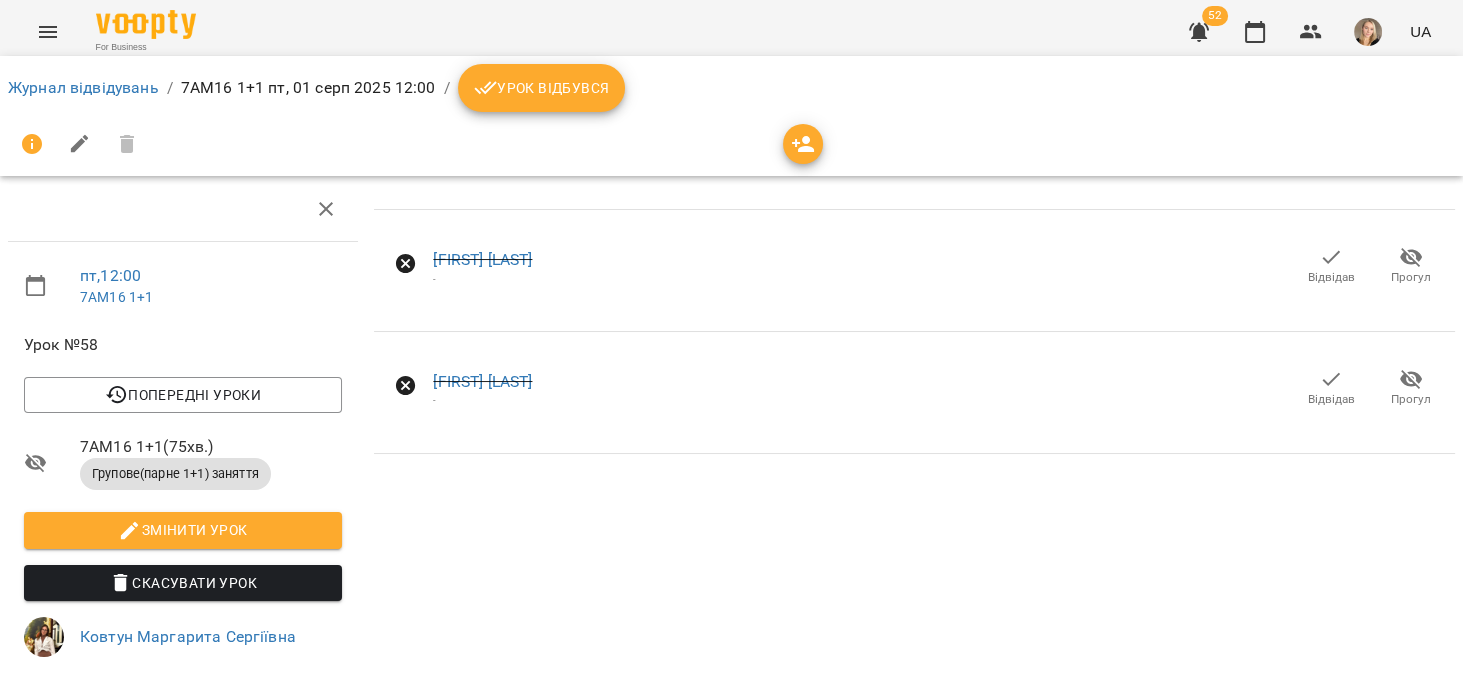 click 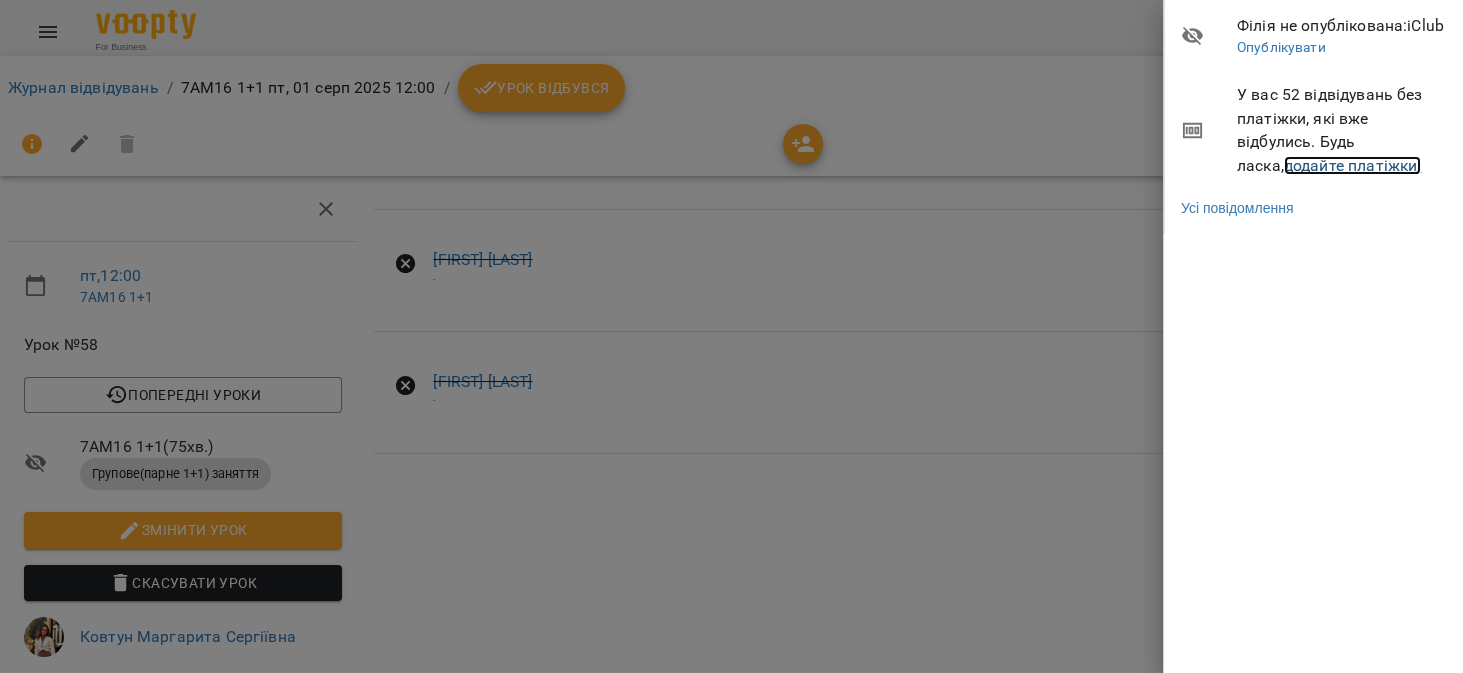 click on "додайте платіжки!" at bounding box center (1353, 165) 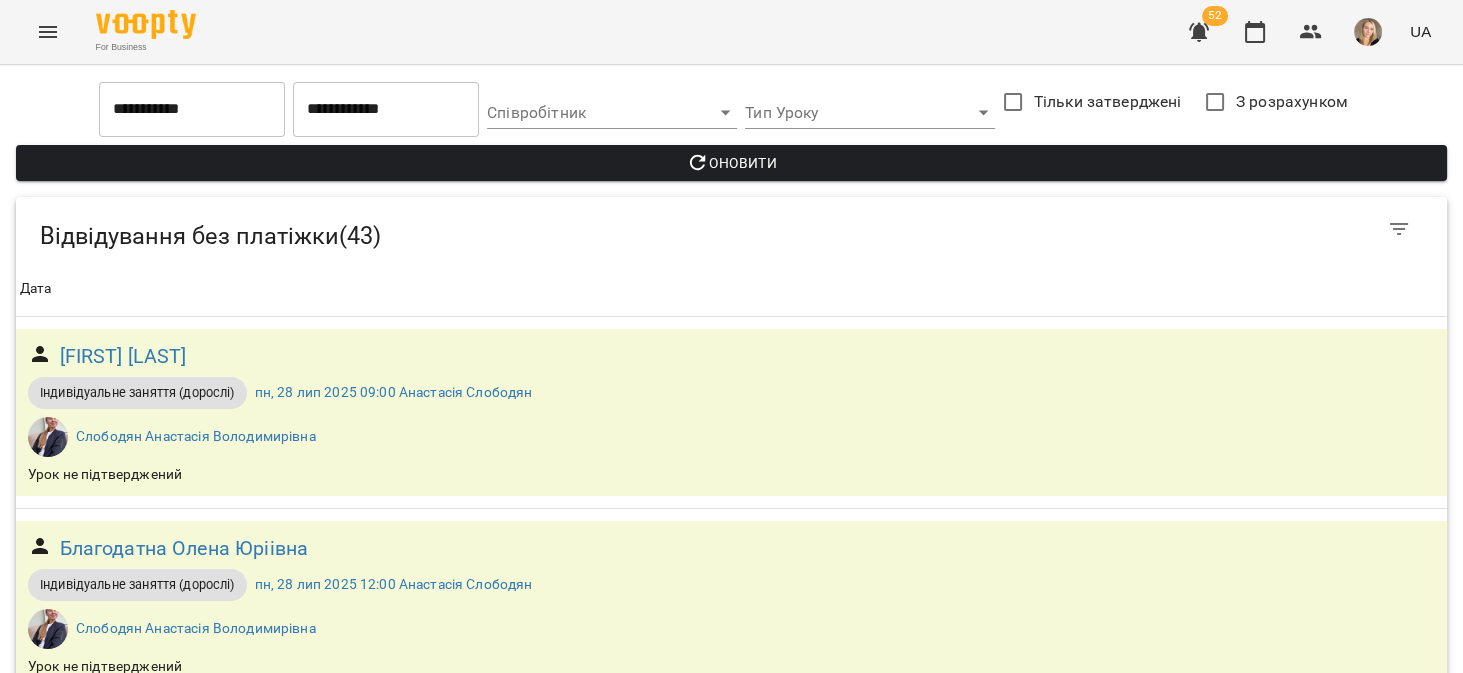 scroll, scrollTop: 7449, scrollLeft: 0, axis: vertical 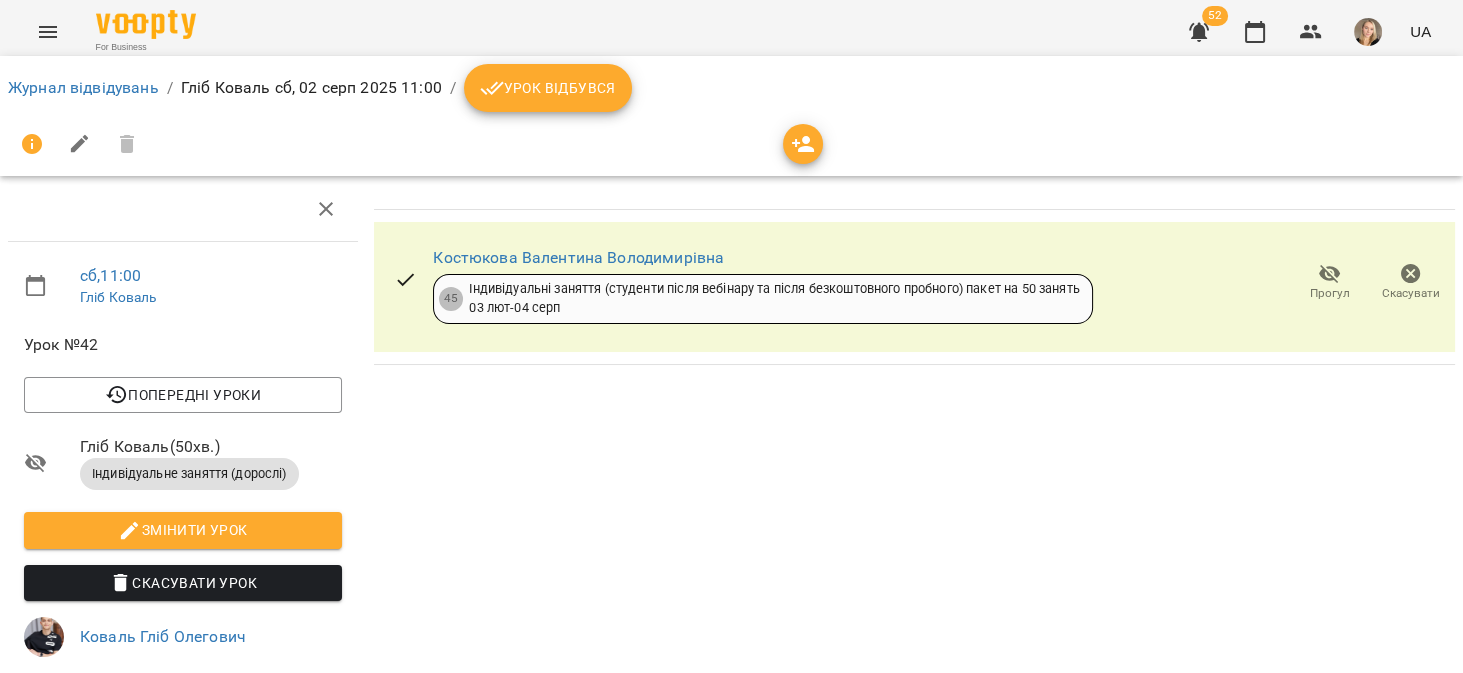 click 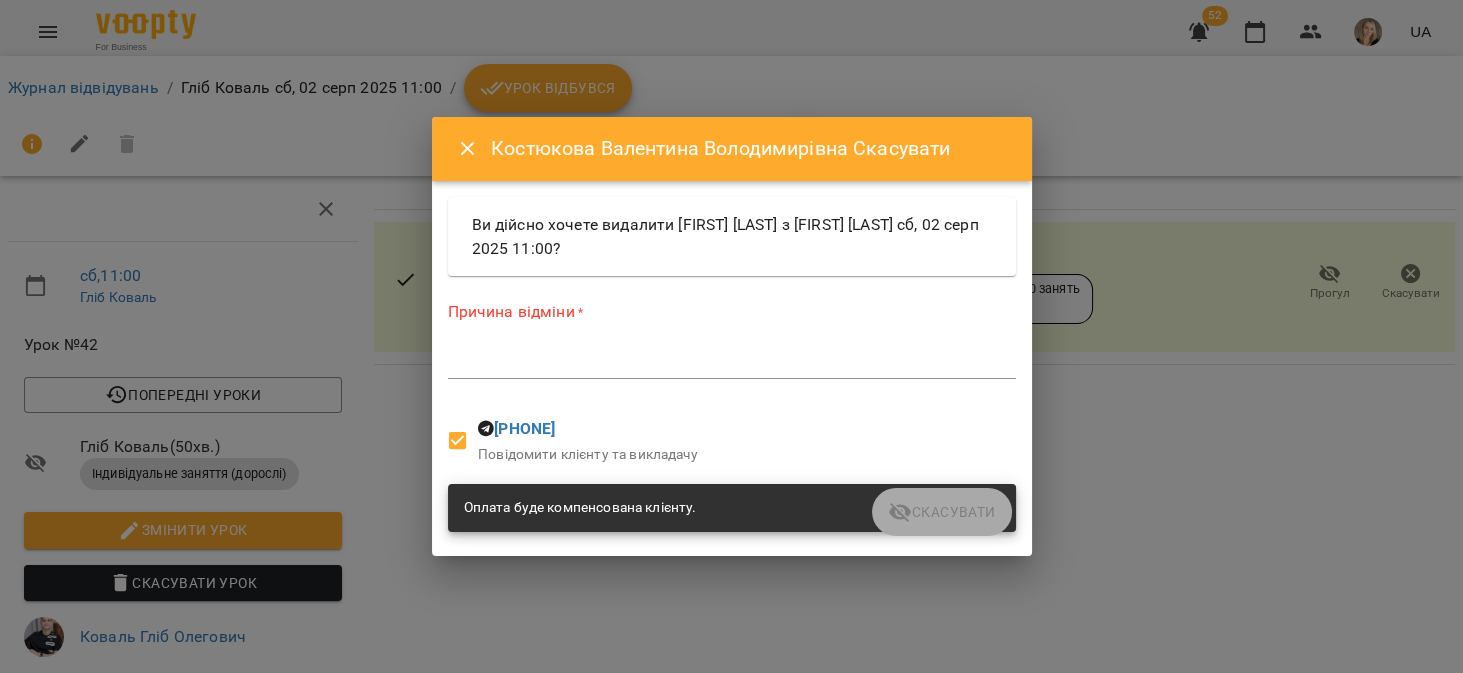 click at bounding box center (732, 362) 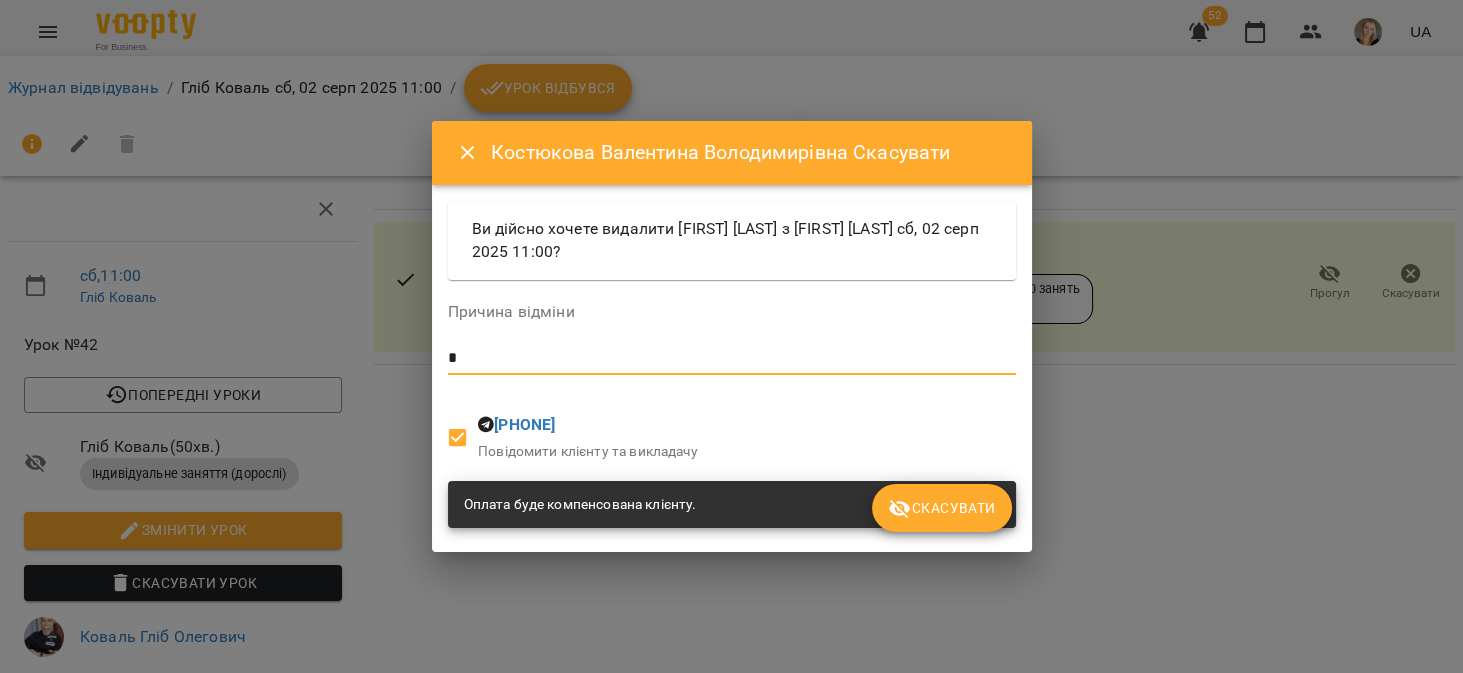 type on "*" 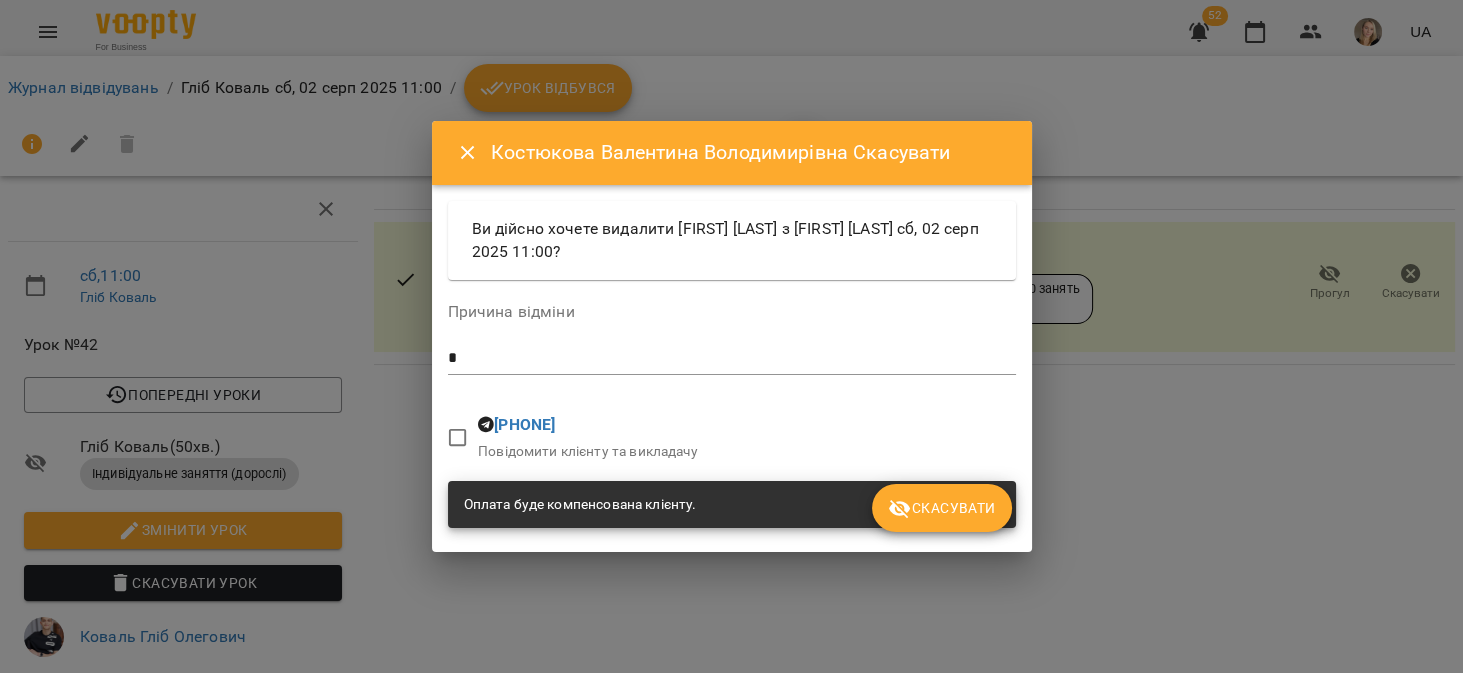 click on "Скасувати" at bounding box center (941, 508) 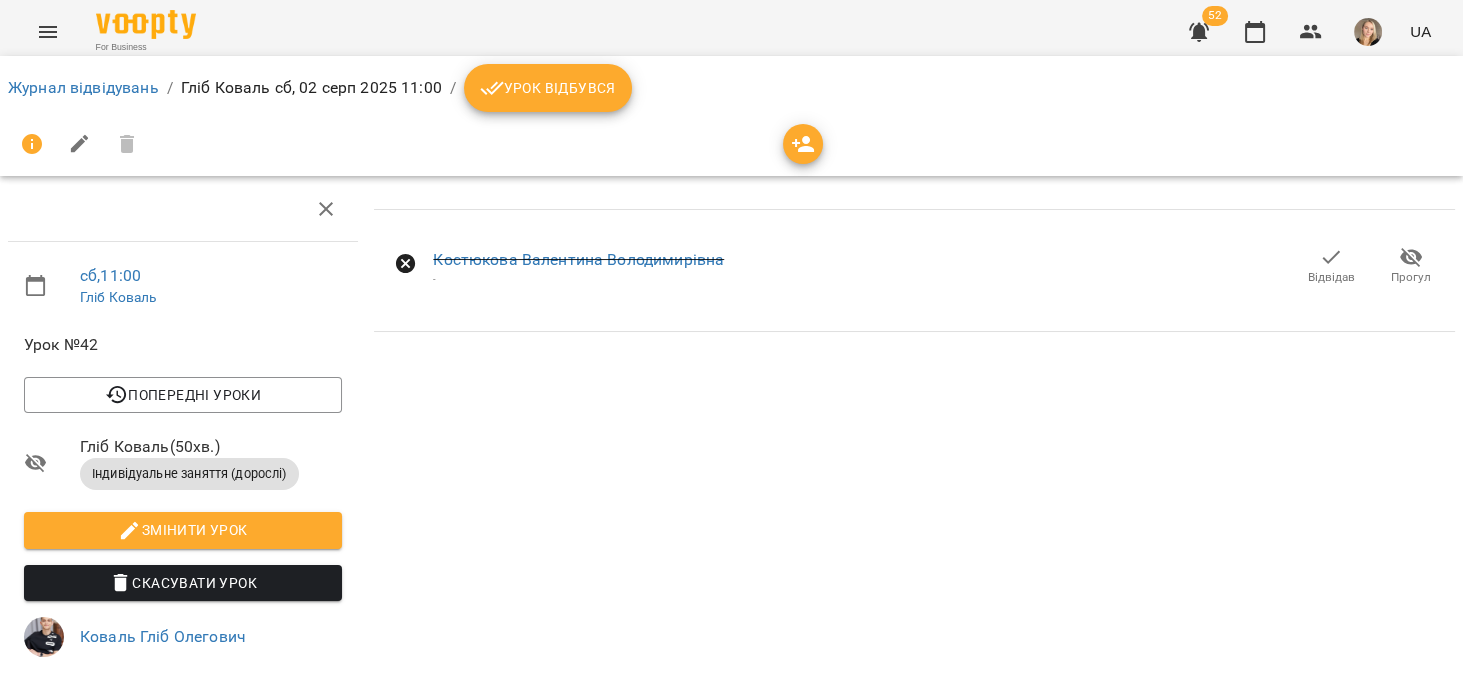 click 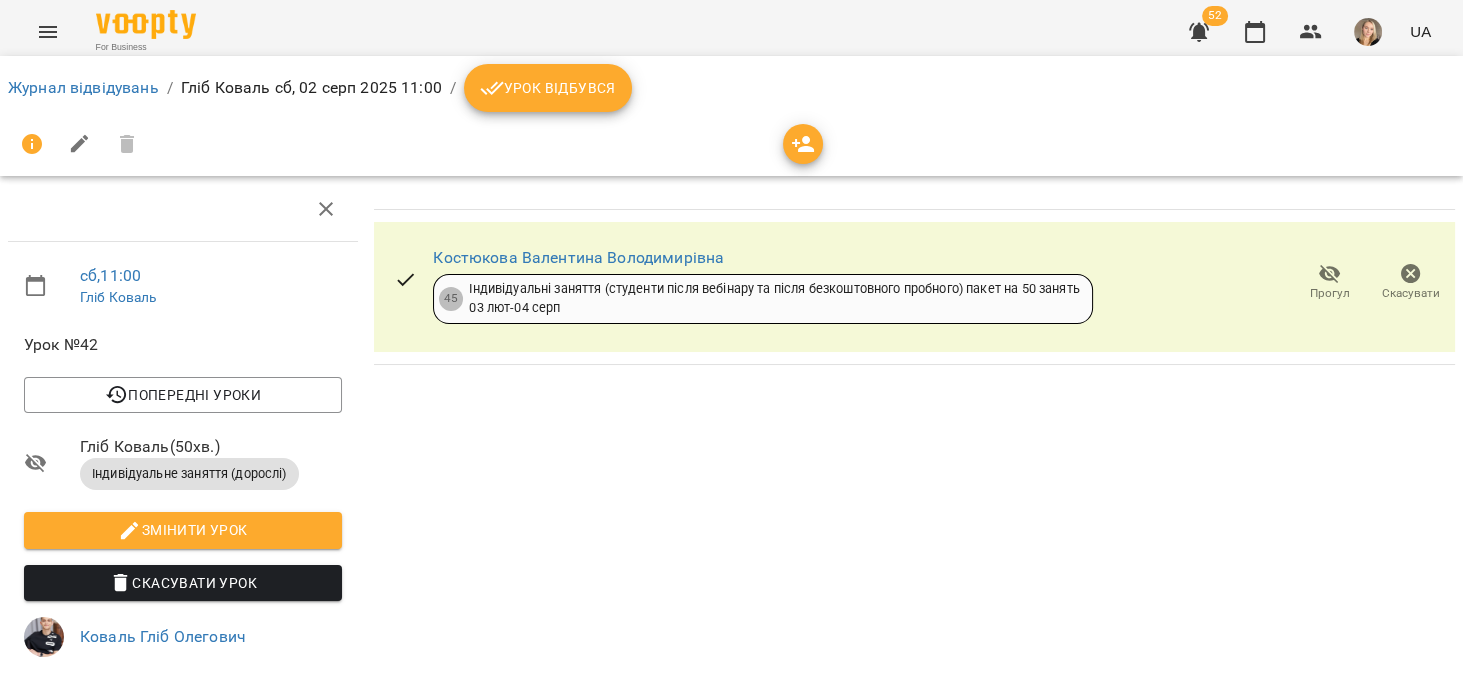 click 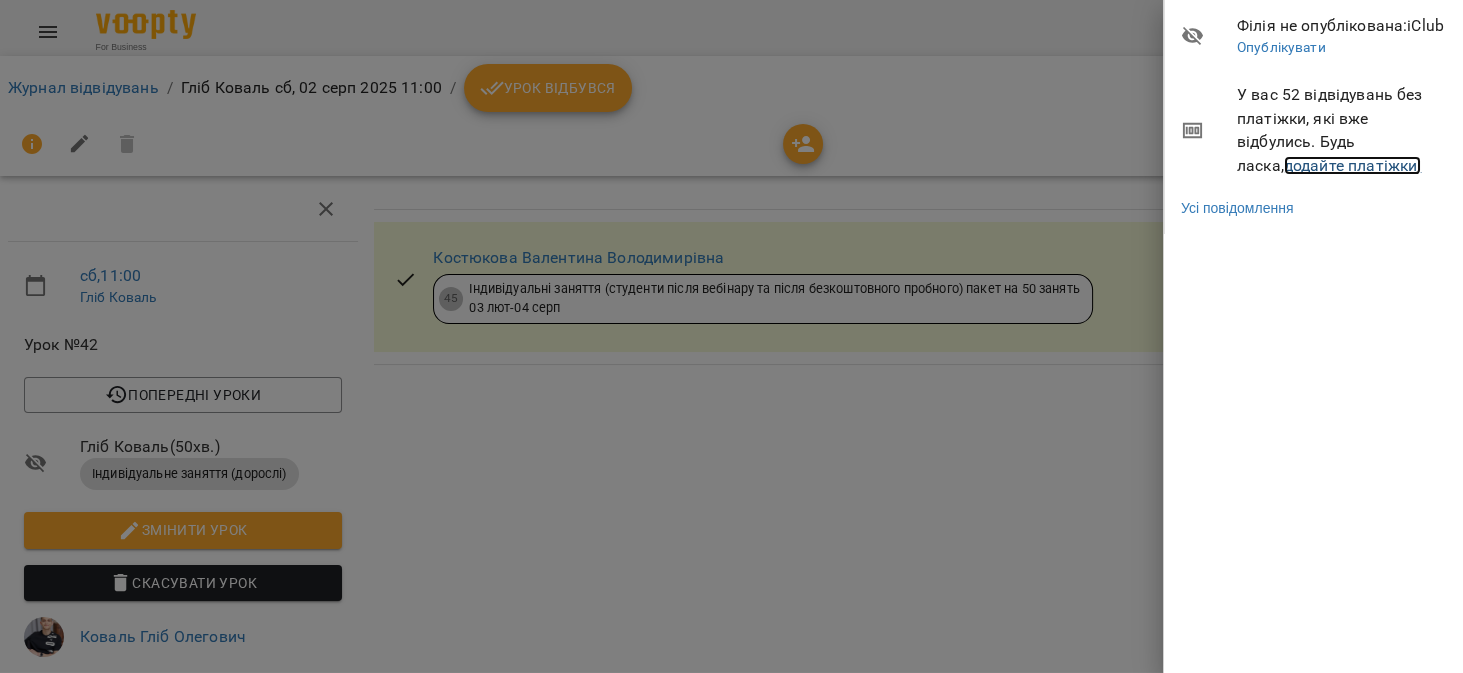 click on "додайте платіжки!" at bounding box center (1353, 165) 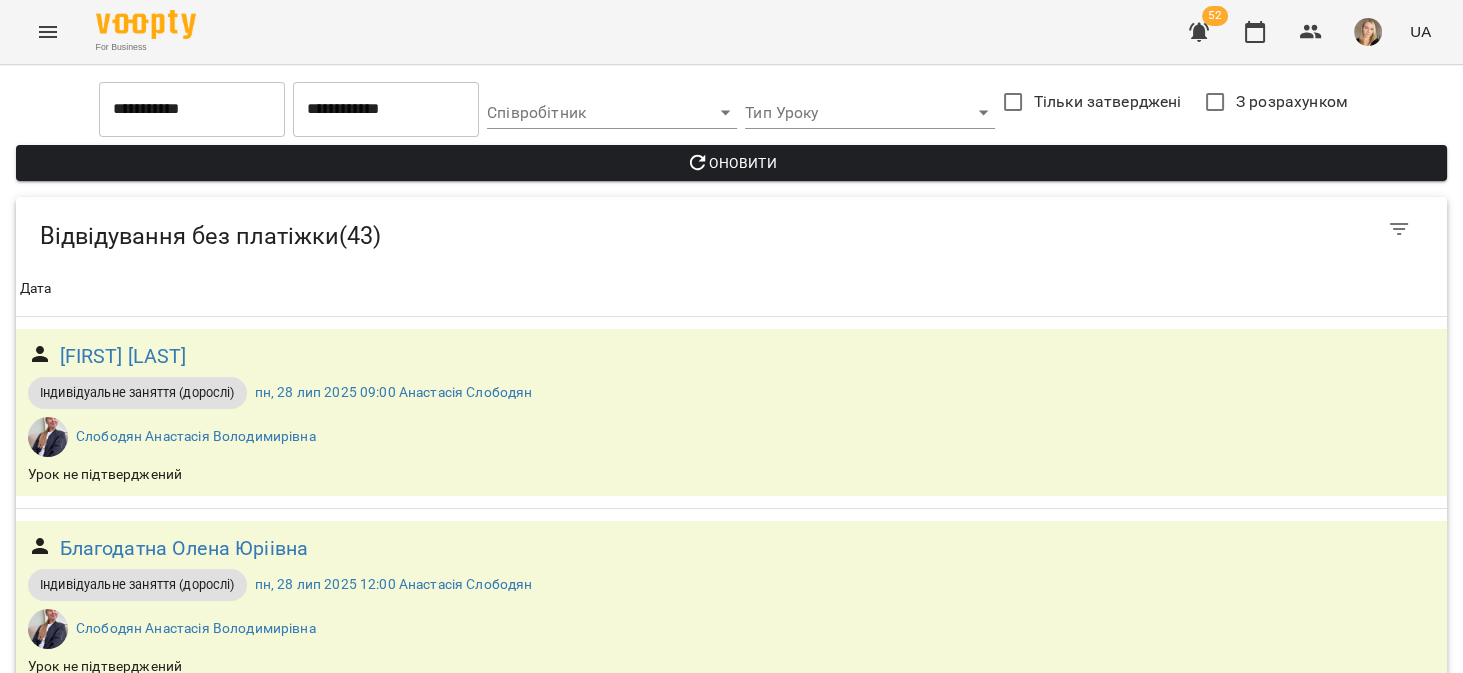 scroll, scrollTop: 7322, scrollLeft: 0, axis: vertical 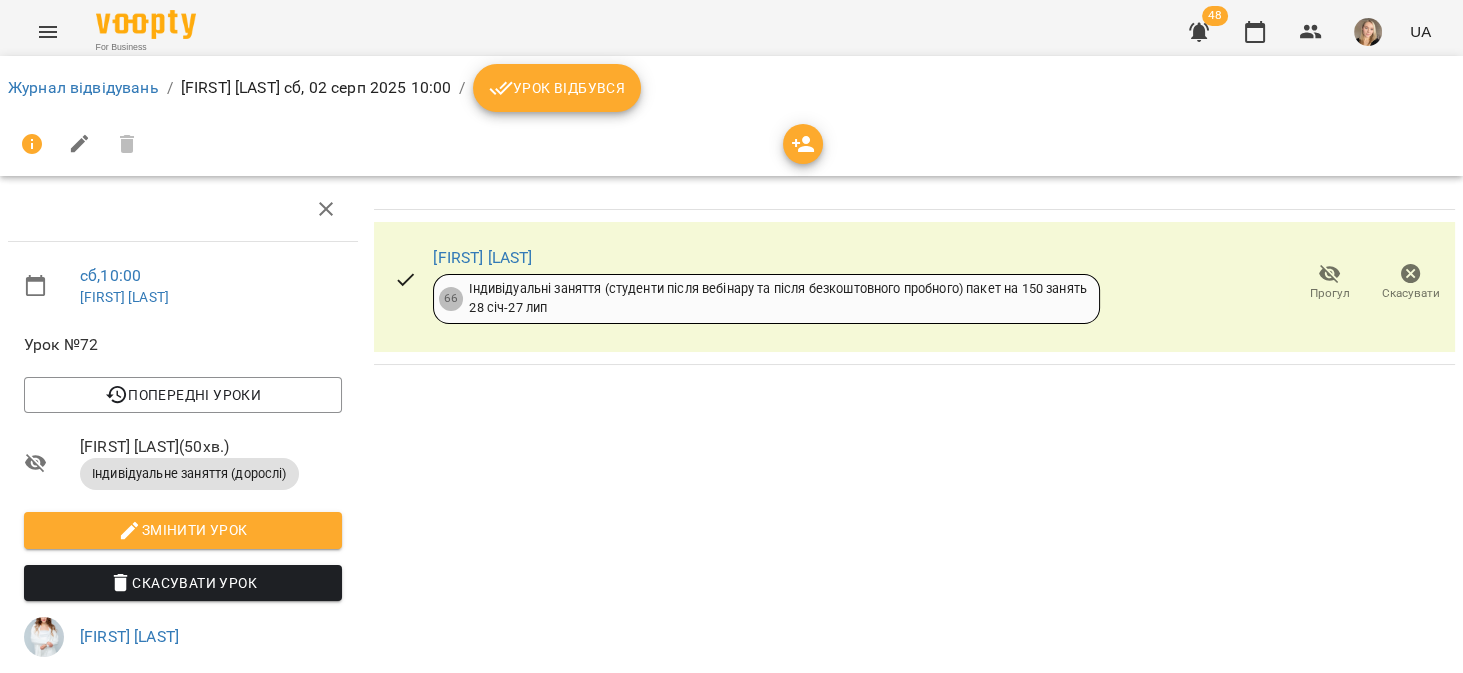 click 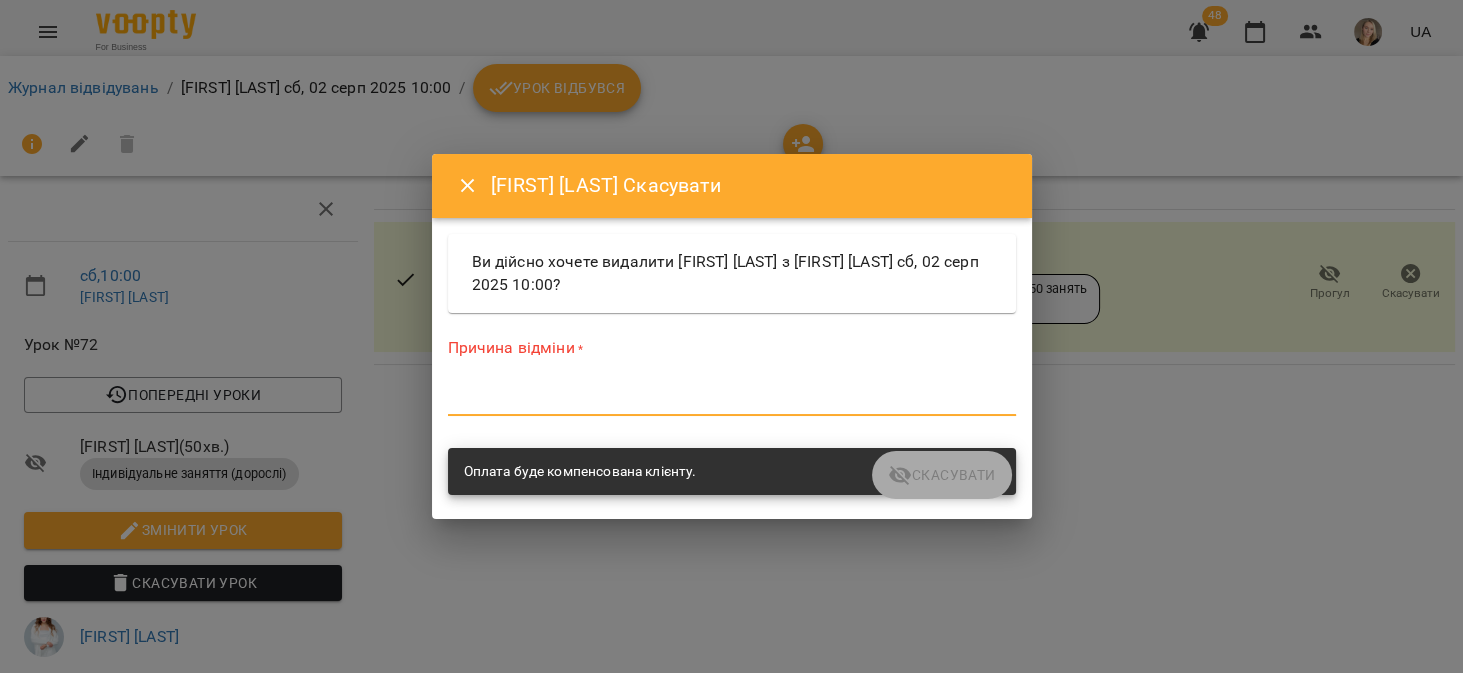 click at bounding box center [732, 399] 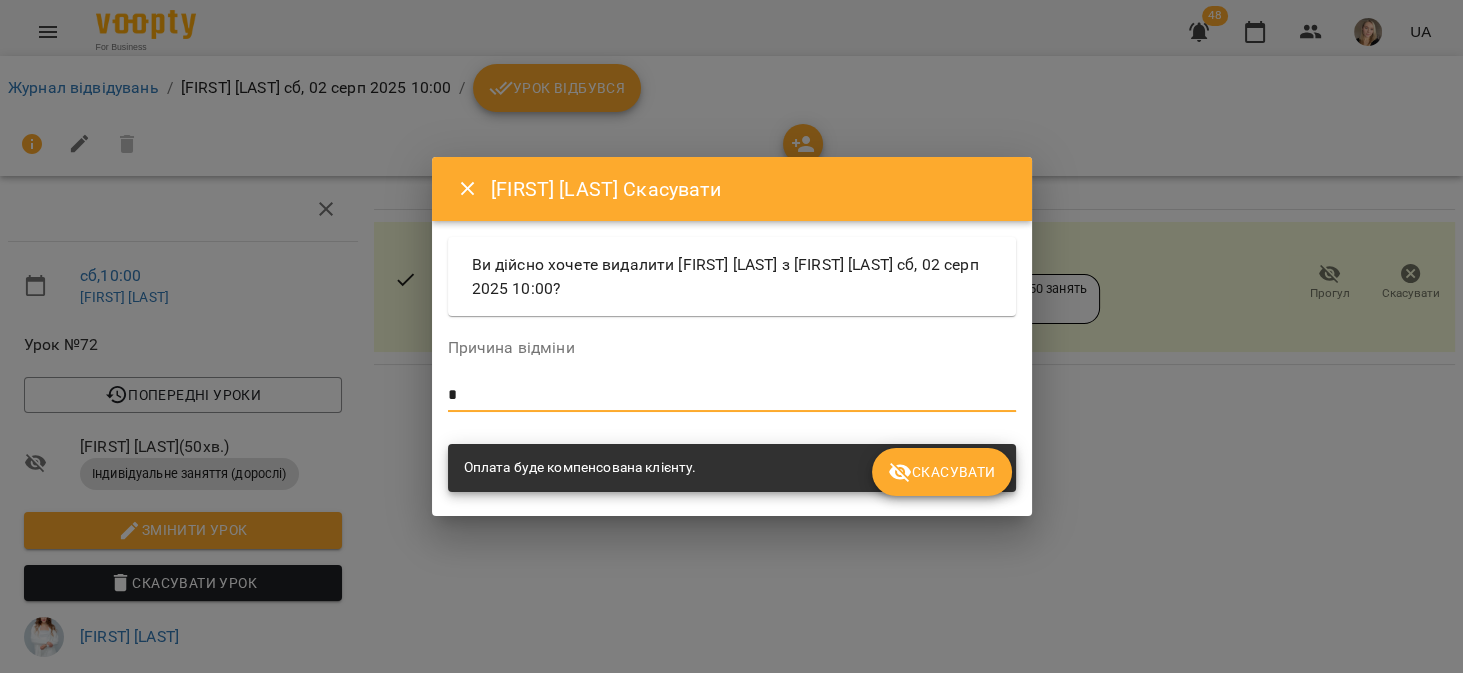 type on "*" 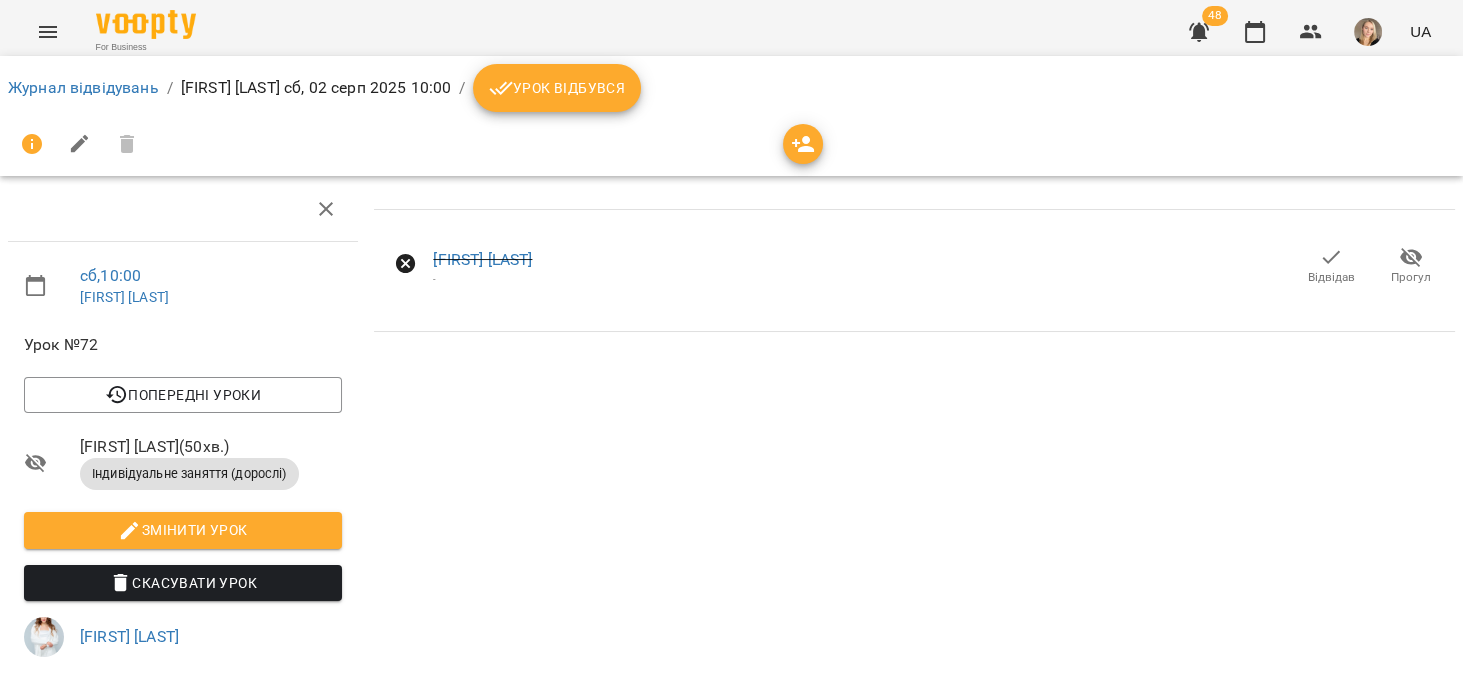 click on "Журнал відвідувань / Марина Хоменко   сб, 02 серп 2025 10:00 / Урок відбувся" at bounding box center (731, 116) 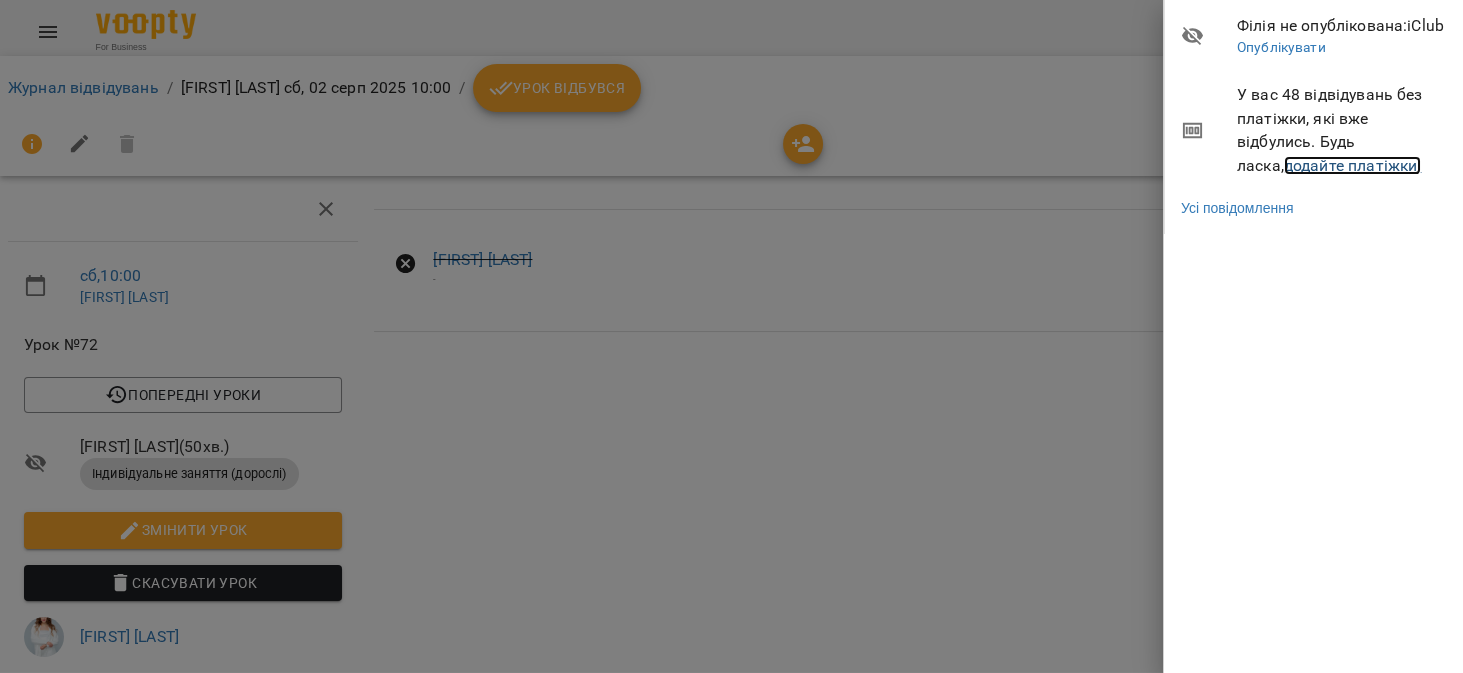 click on "додайте платіжки!" at bounding box center [1353, 165] 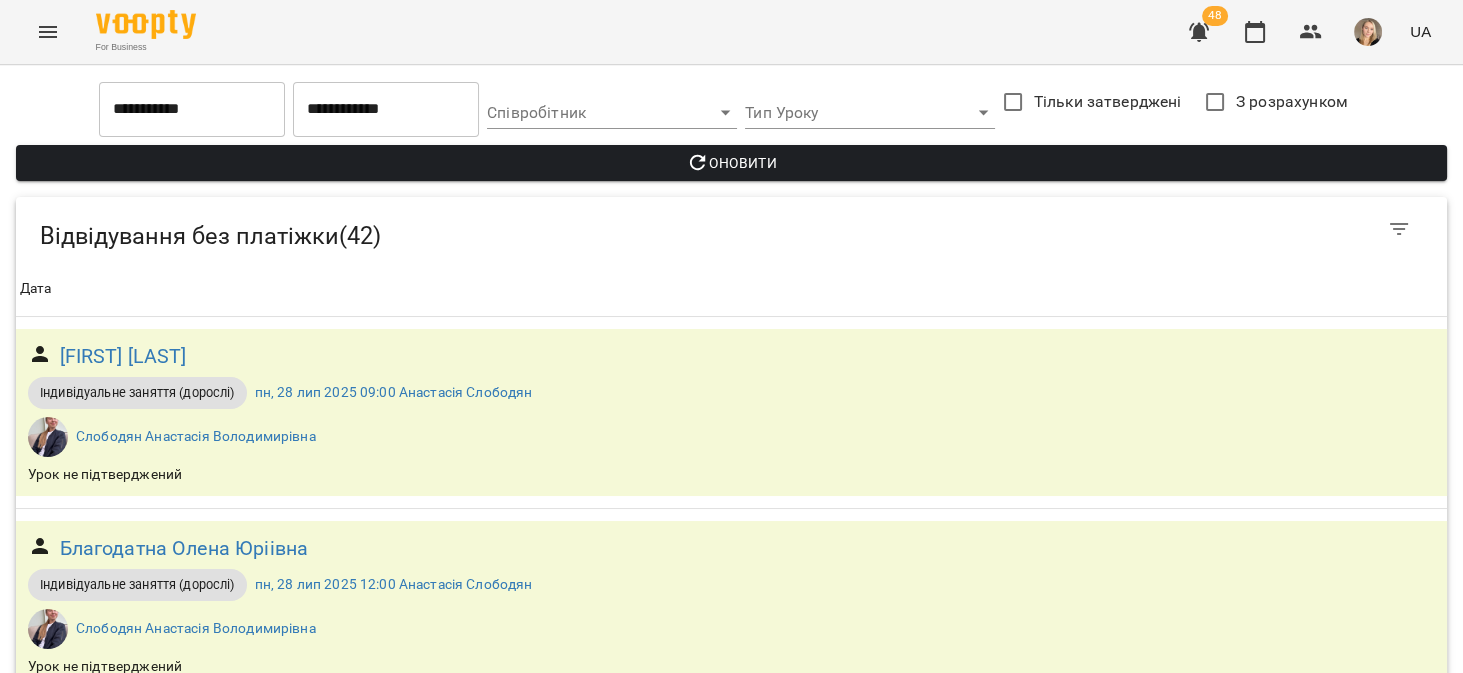 scroll, scrollTop: 7131, scrollLeft: 0, axis: vertical 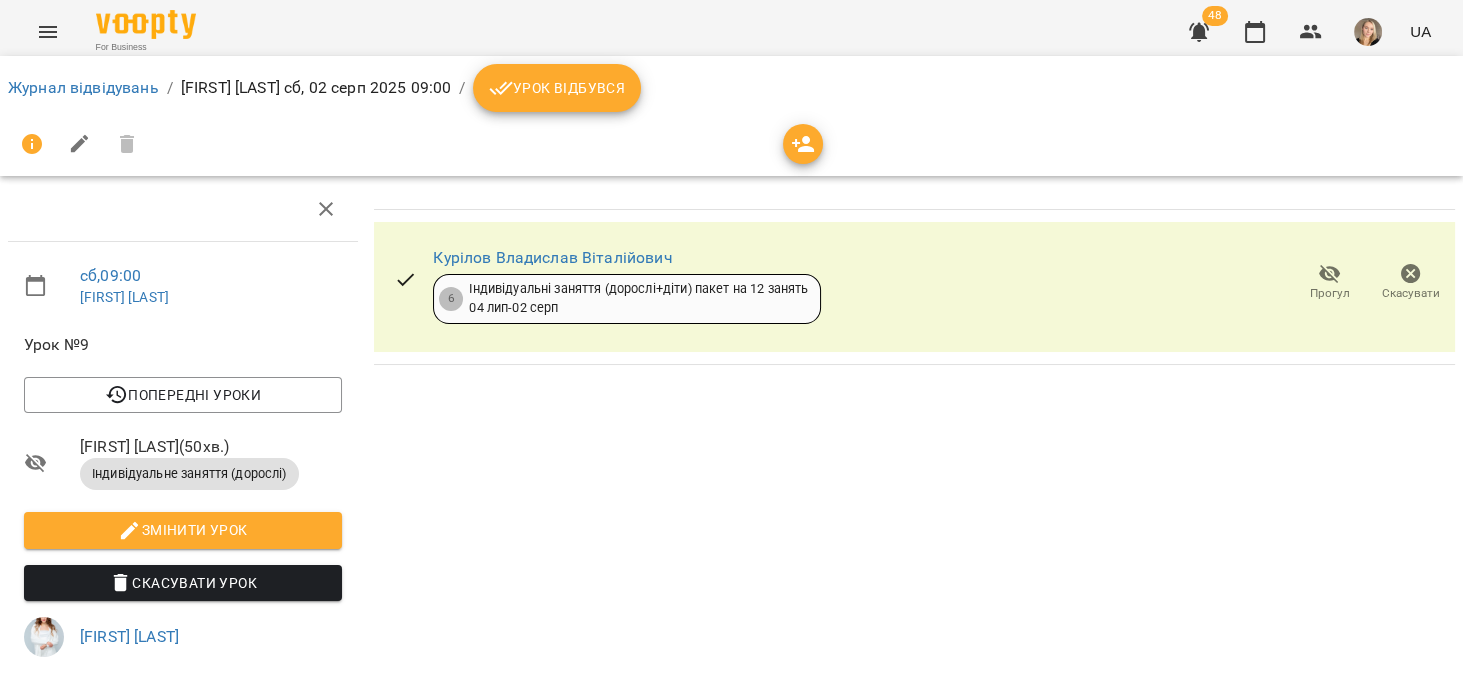 click on "Скасувати" at bounding box center [1411, 293] 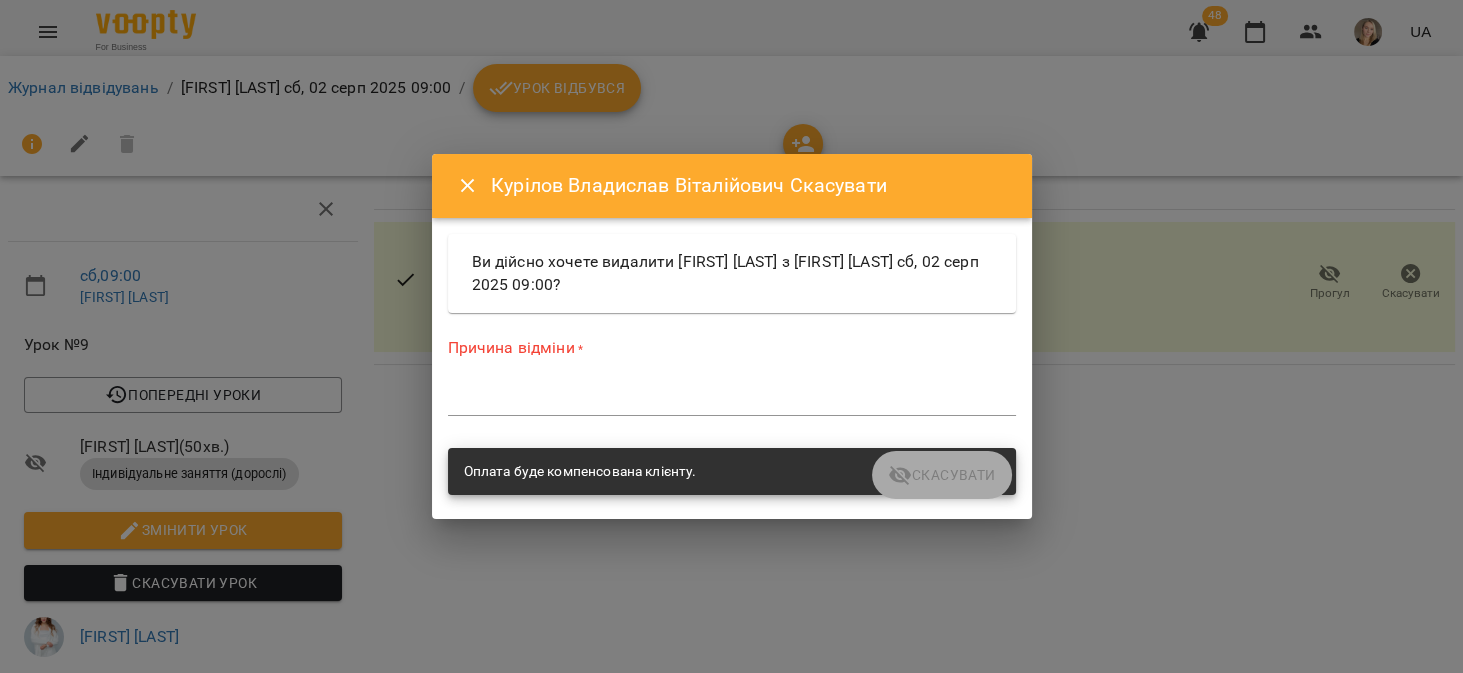 click on "*" at bounding box center [732, 400] 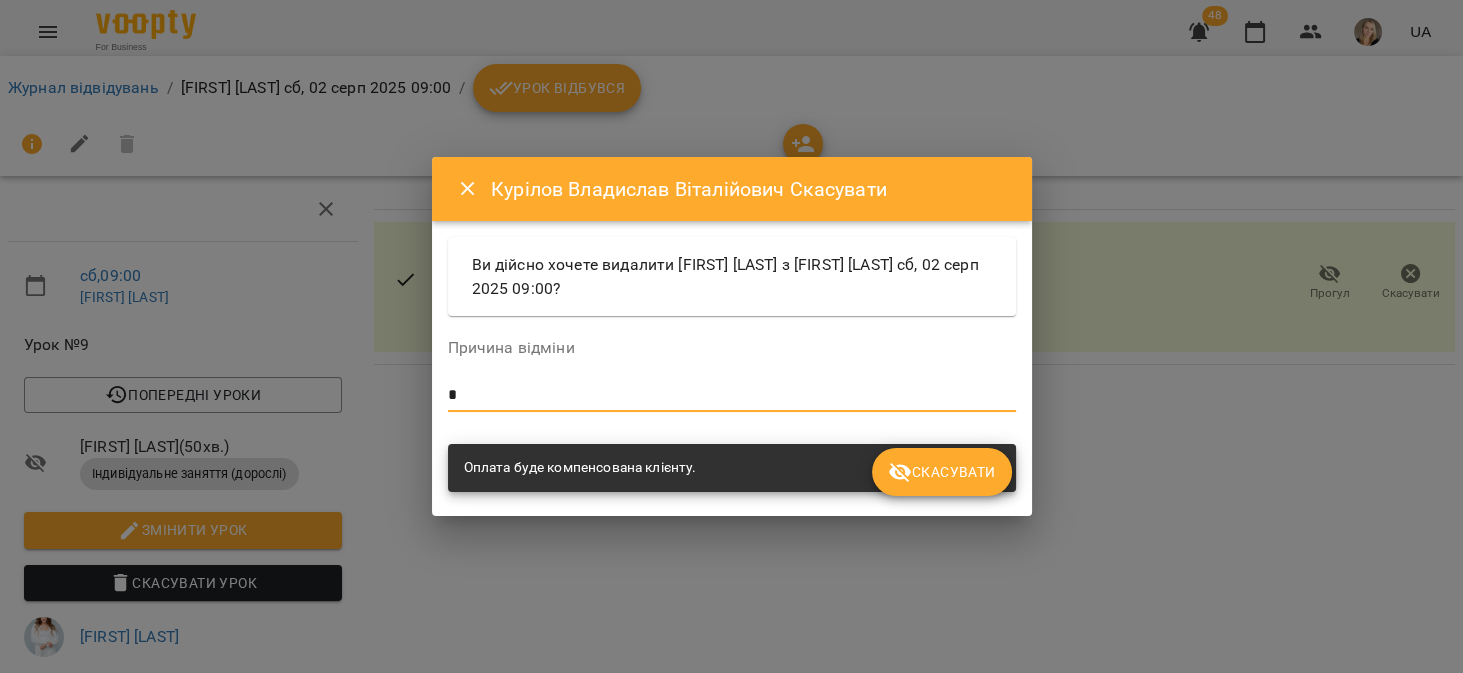 type on "*" 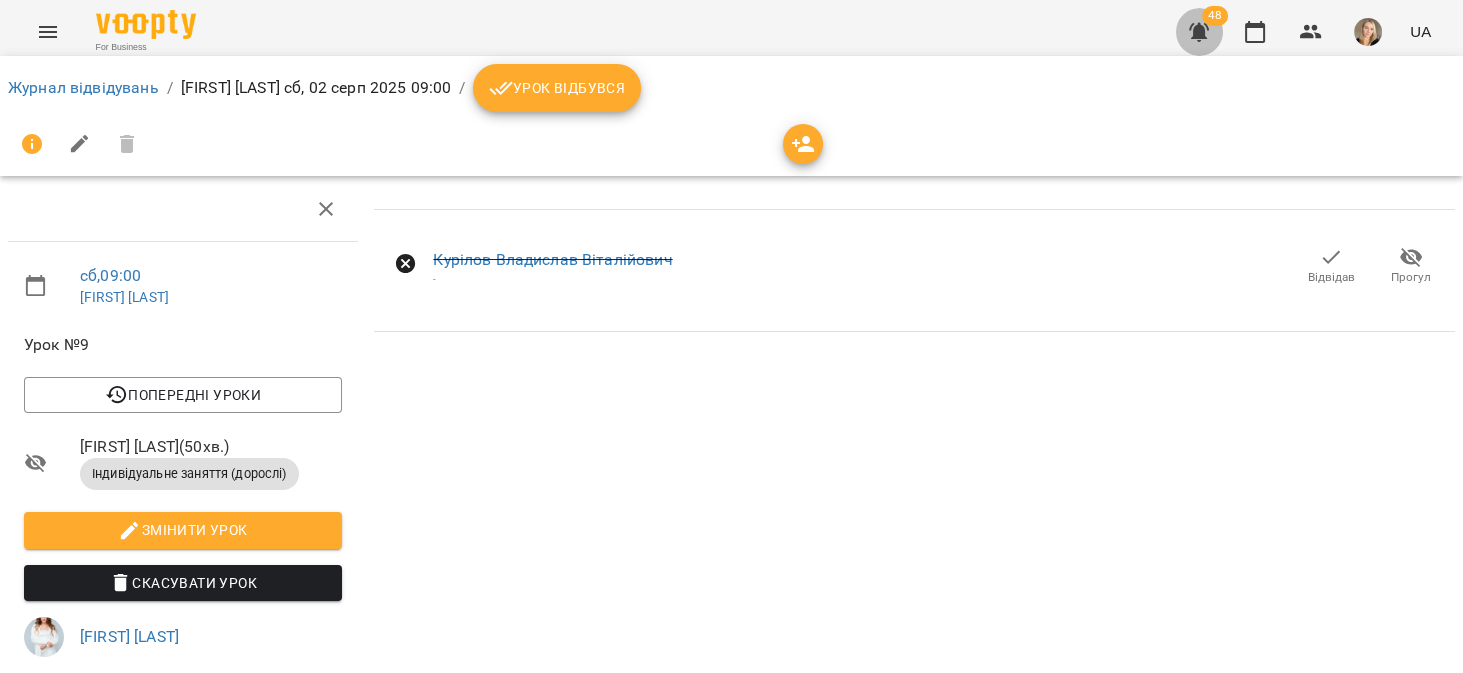 click at bounding box center [1199, 32] 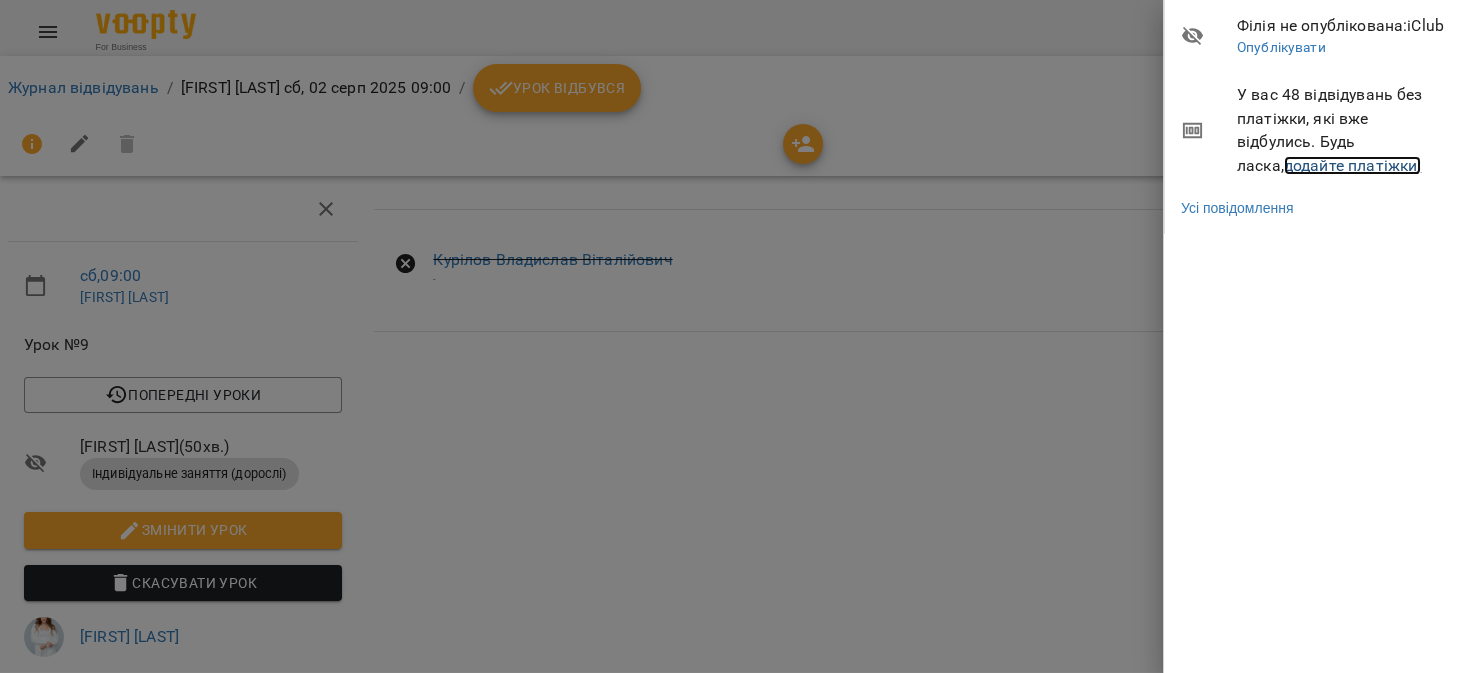 click on "додайте платіжки!" at bounding box center [1353, 165] 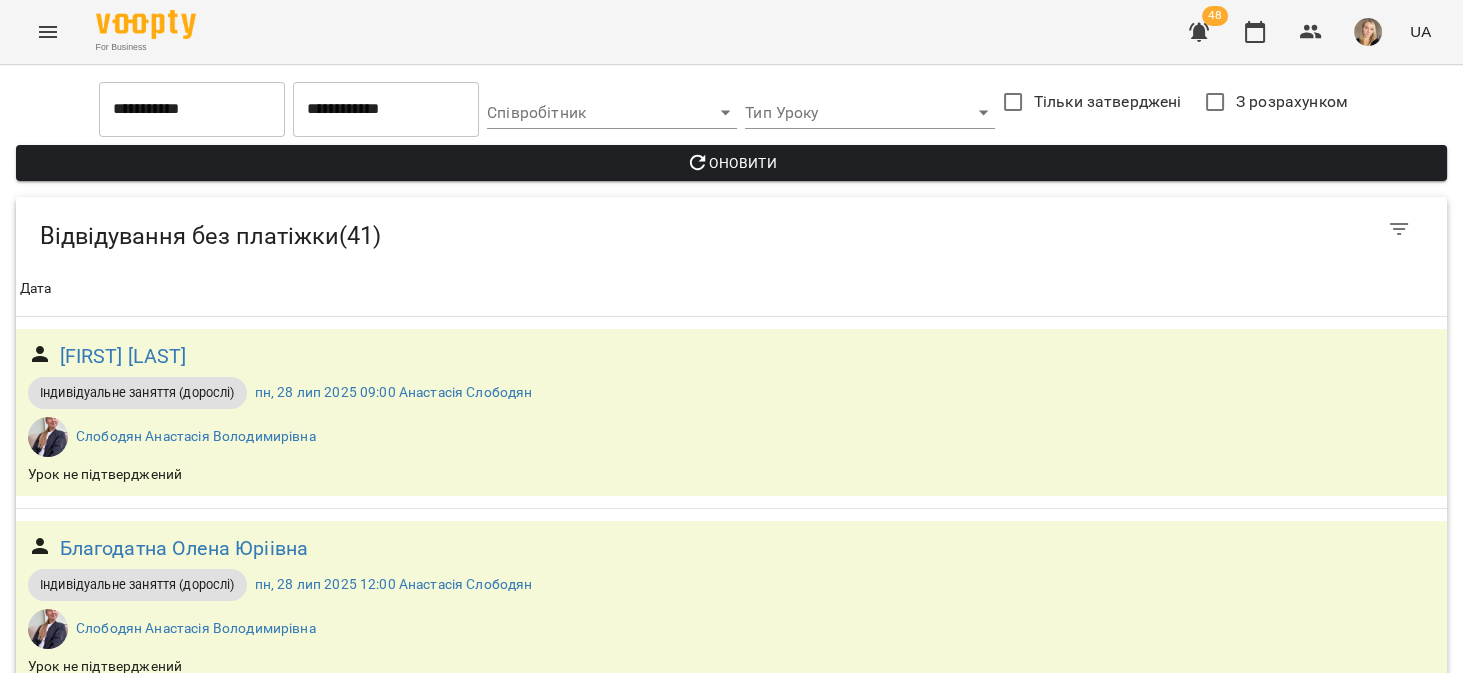 scroll, scrollTop: 6684, scrollLeft: 0, axis: vertical 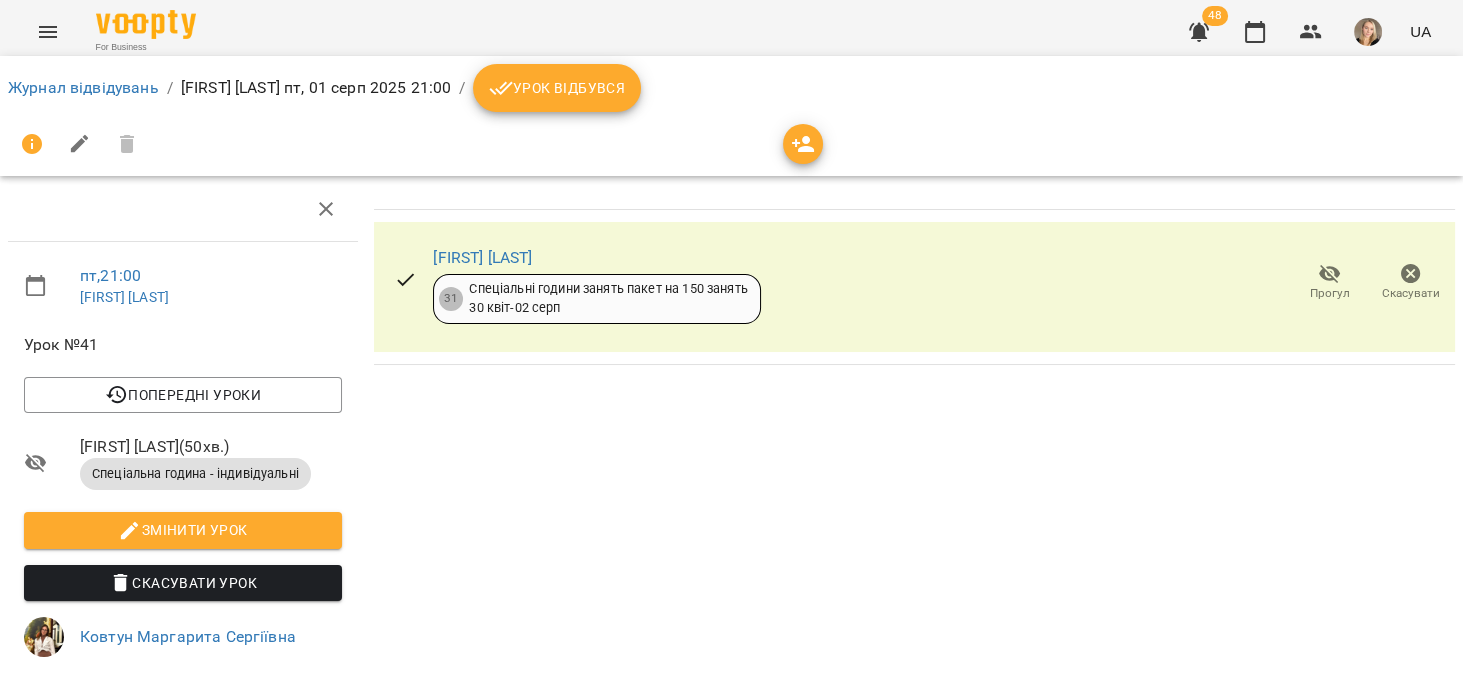 click 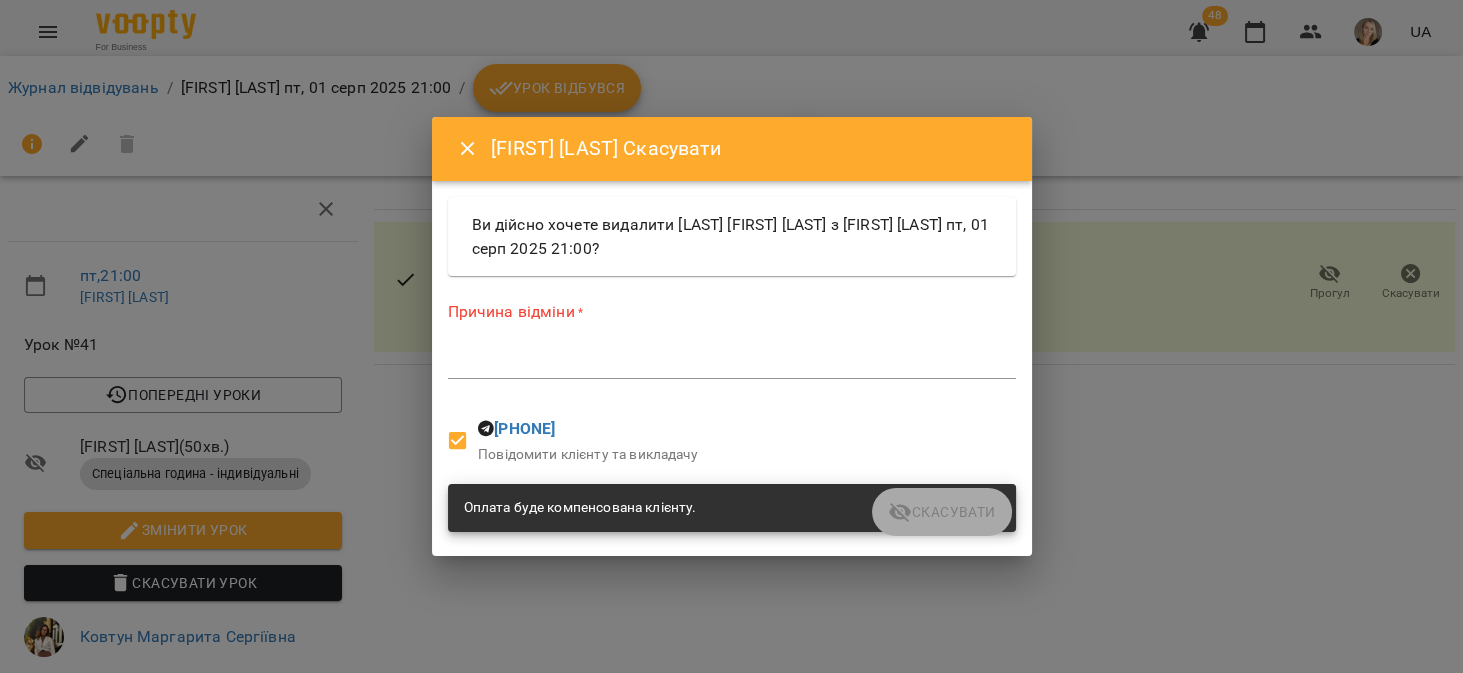 click at bounding box center [732, 362] 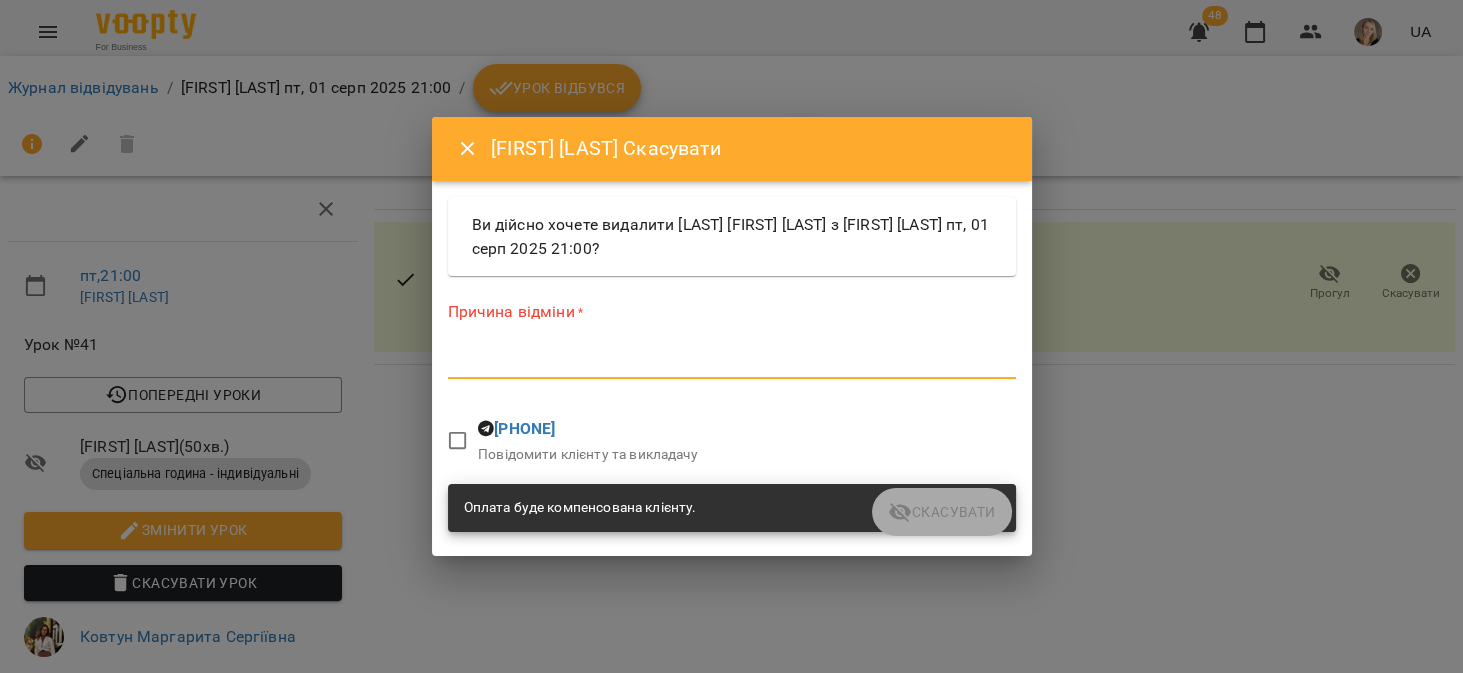 click at bounding box center (732, 362) 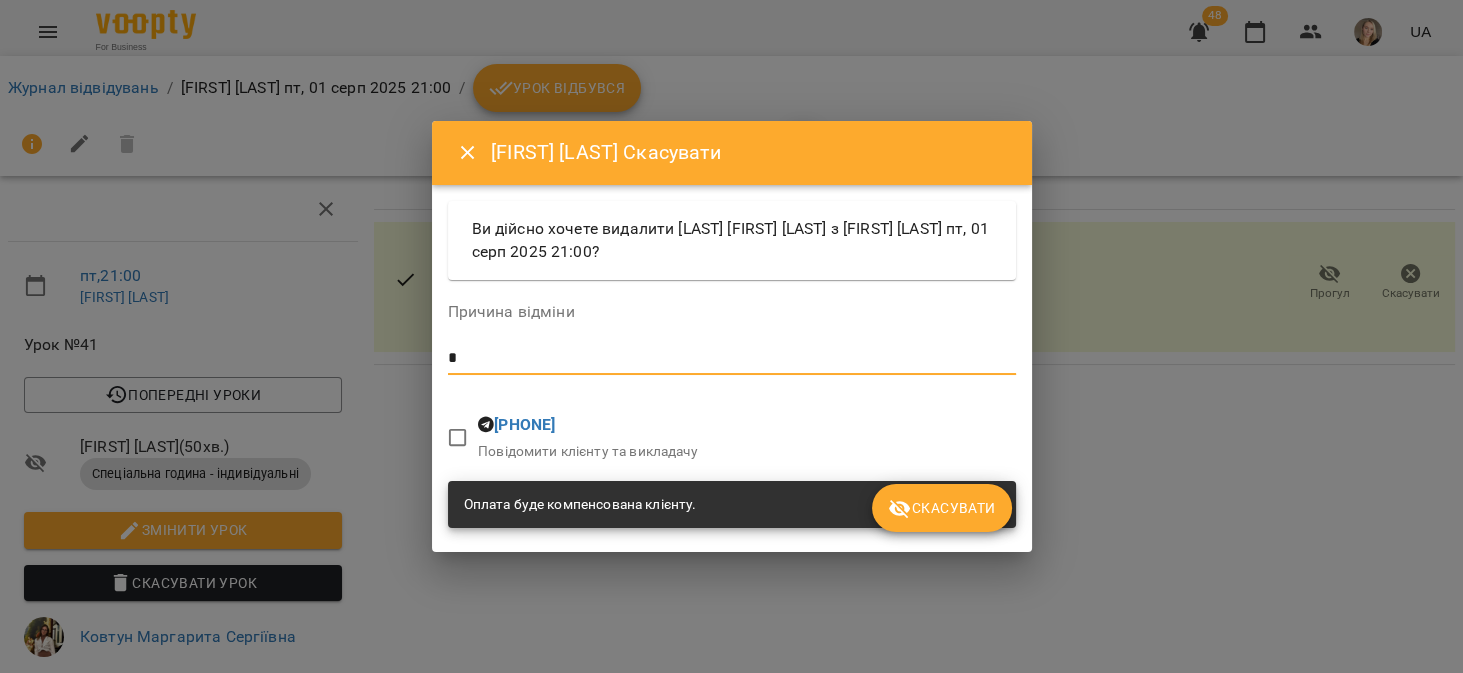 type on "*" 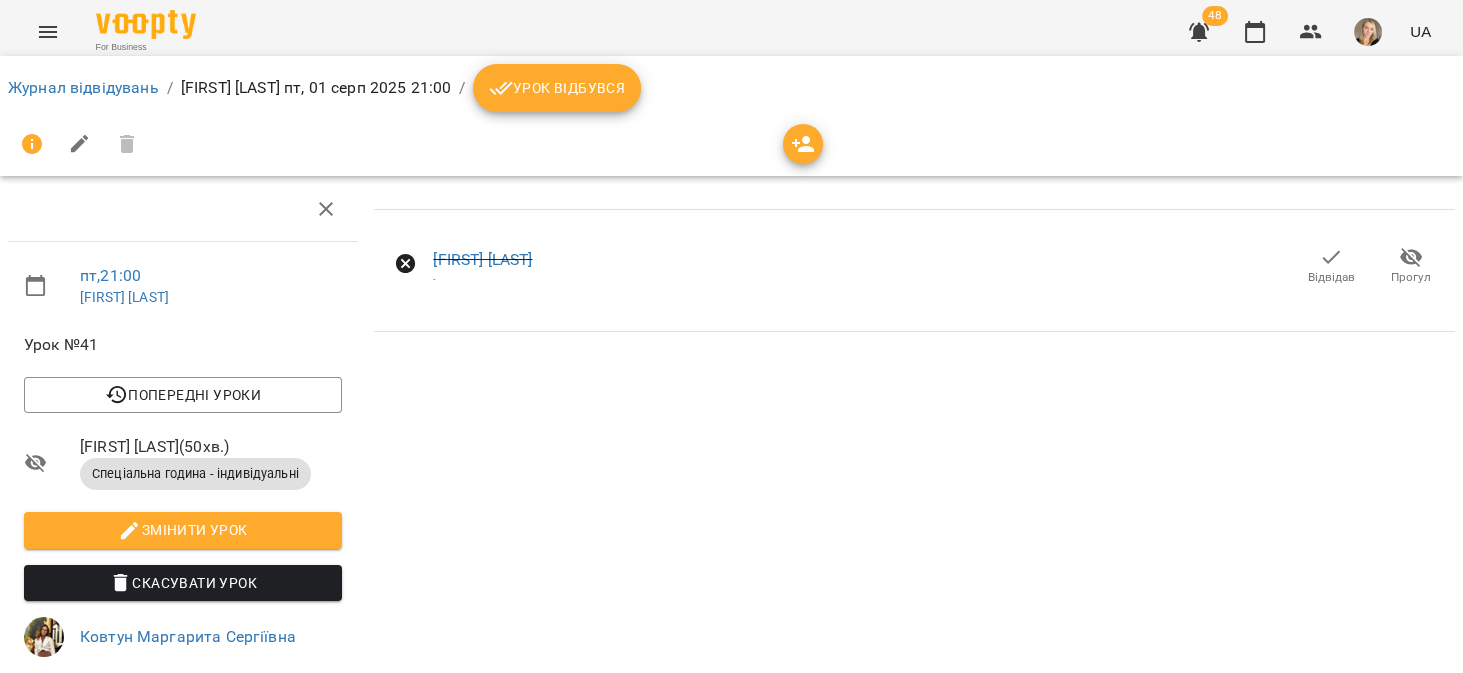 click on "48" at bounding box center [1215, 16] 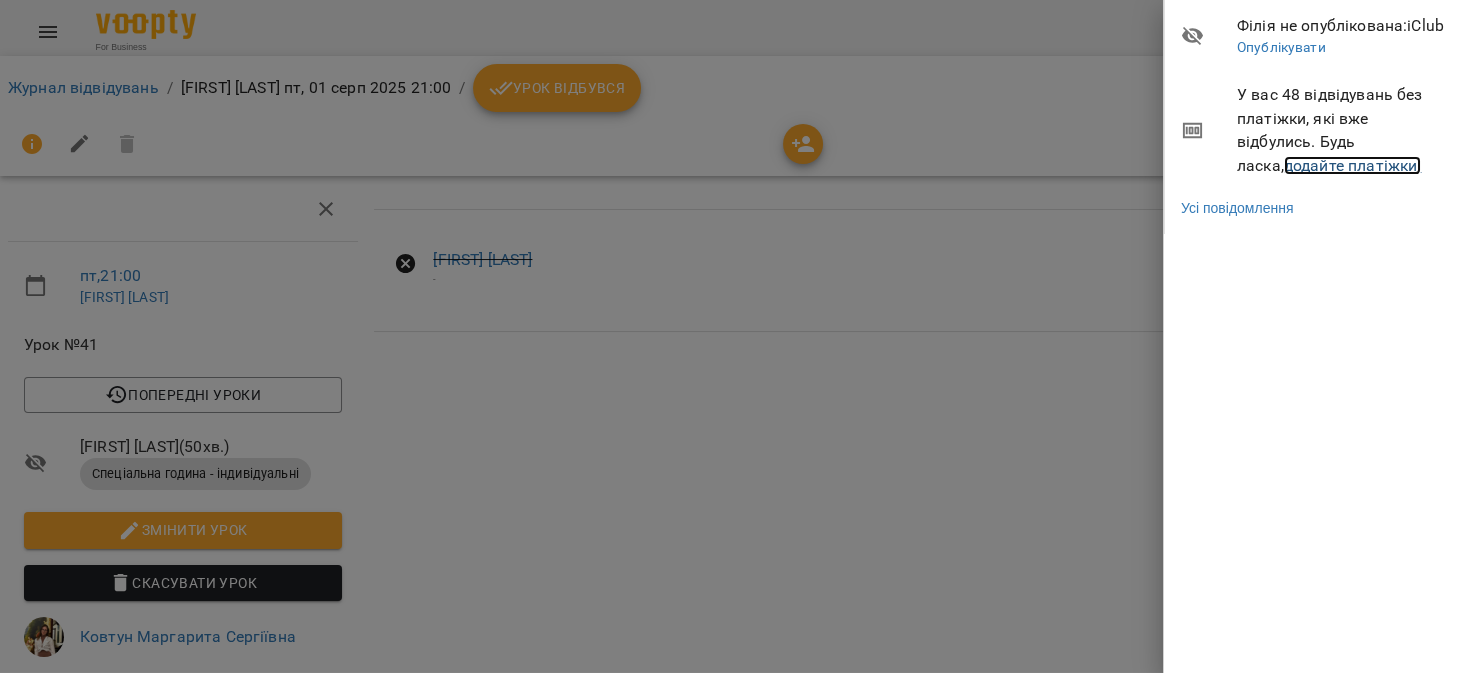 click on "додайте платіжки!" at bounding box center [1353, 165] 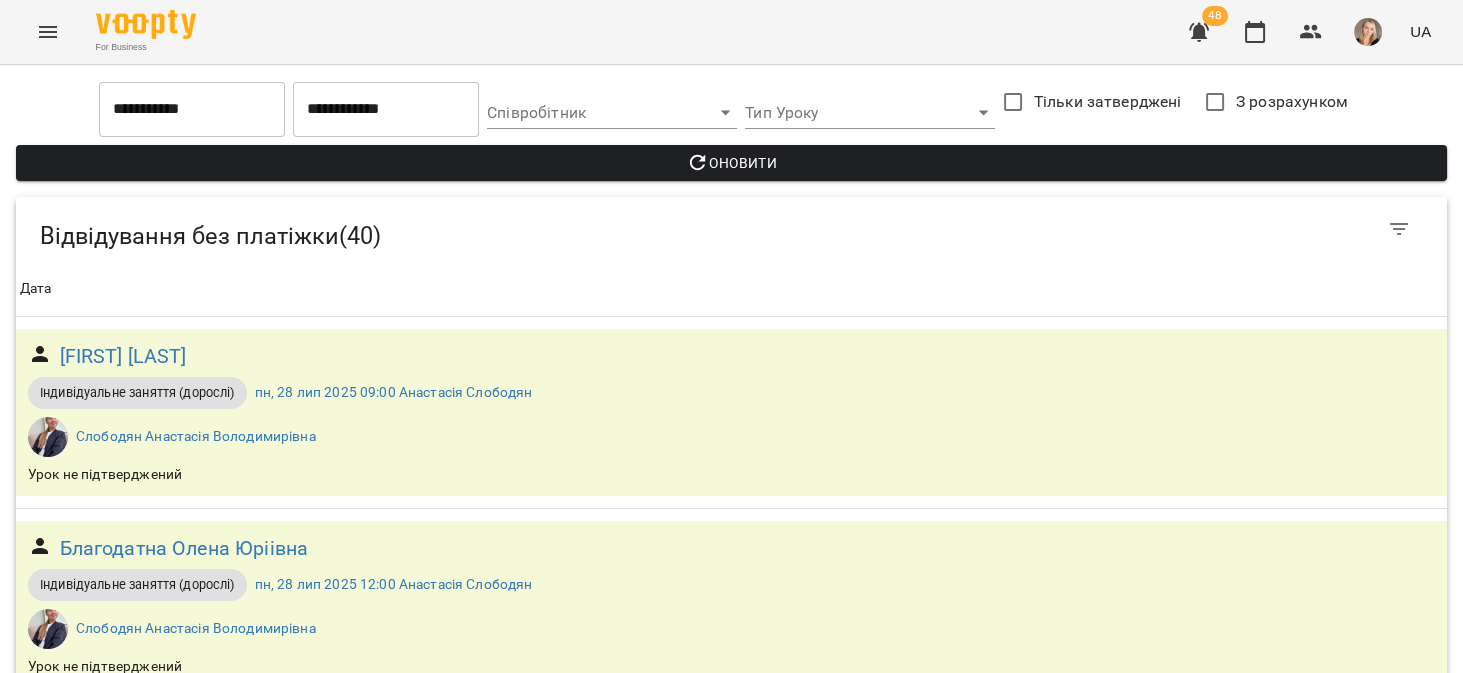 scroll, scrollTop: 6155, scrollLeft: 0, axis: vertical 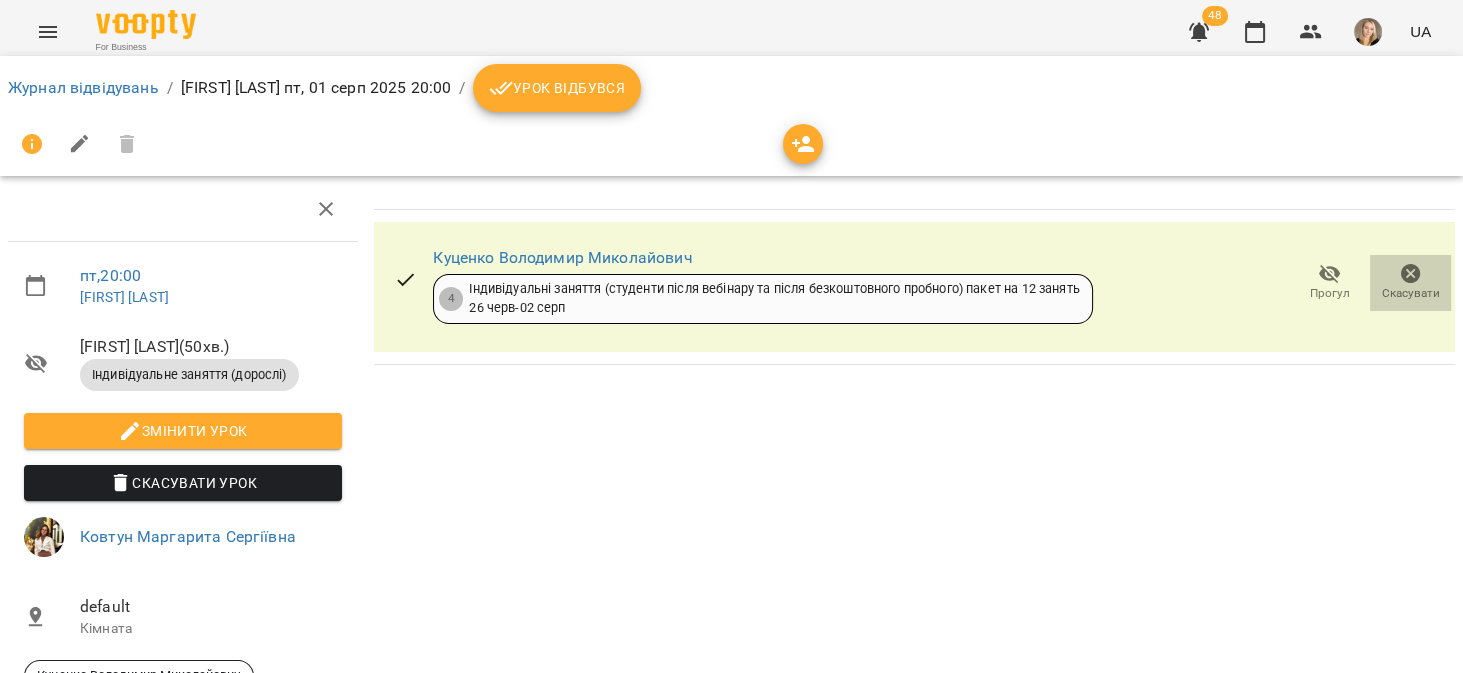 click 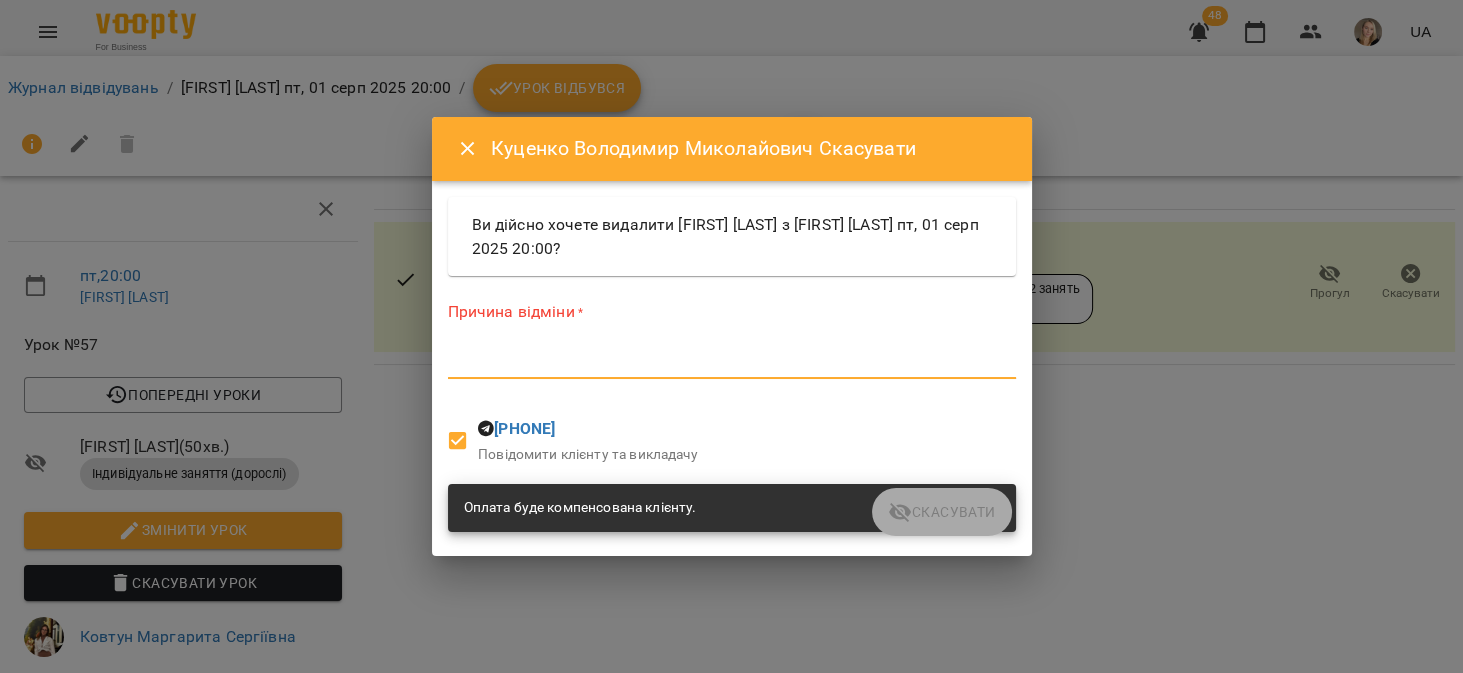click at bounding box center [732, 362] 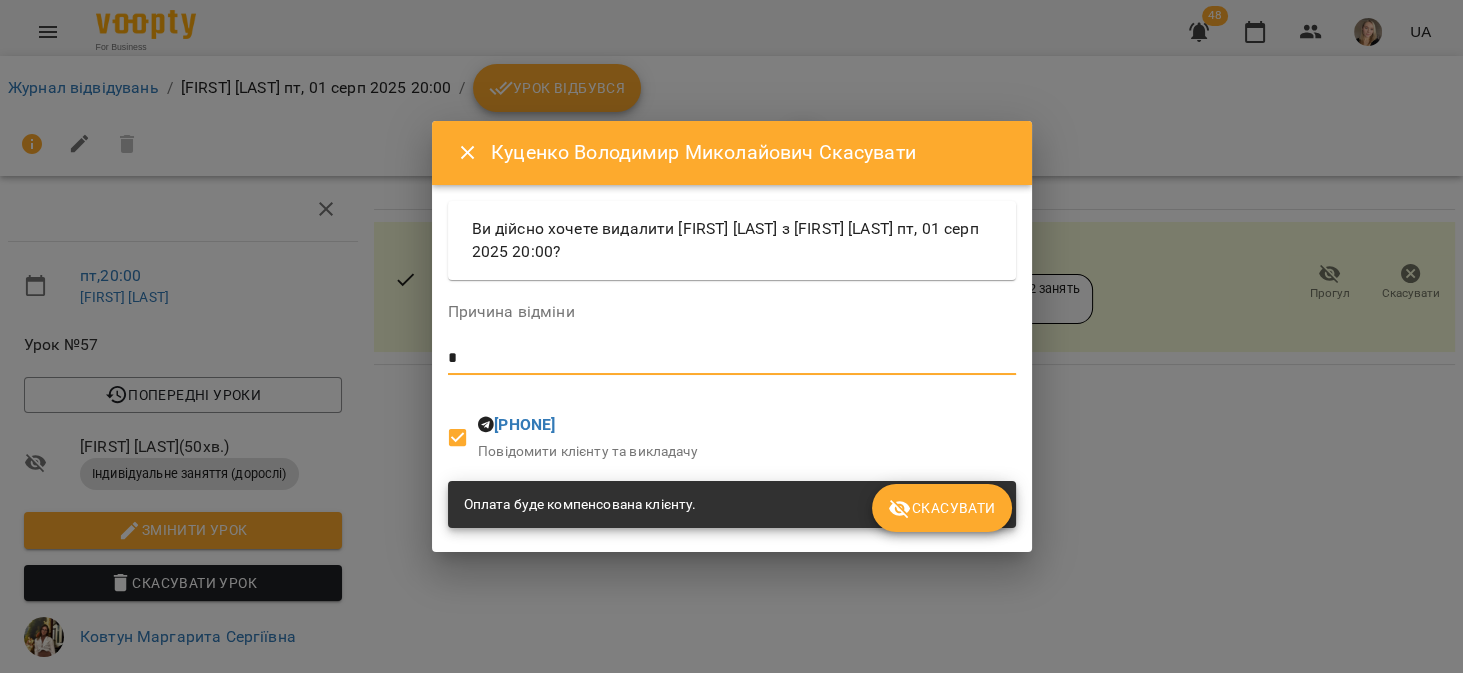 type on "*" 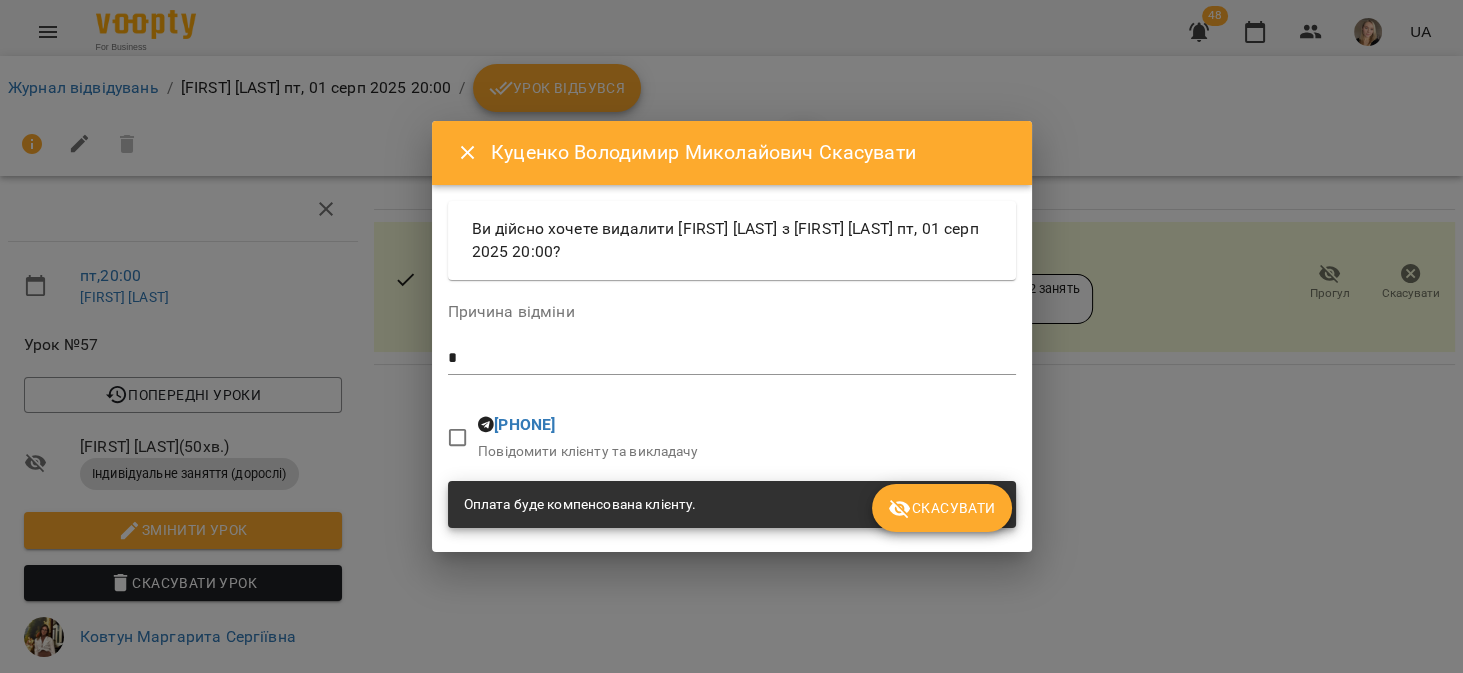 click on "Скасувати" at bounding box center [941, 508] 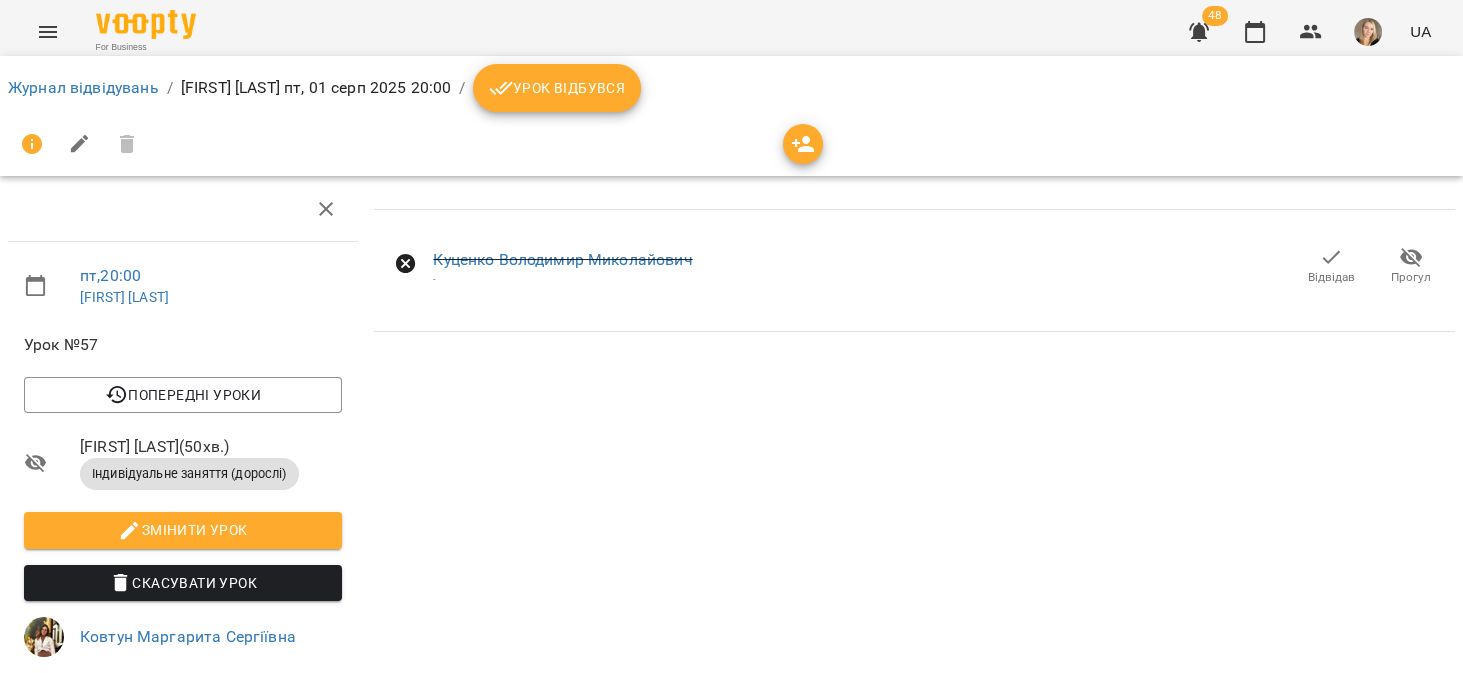 click 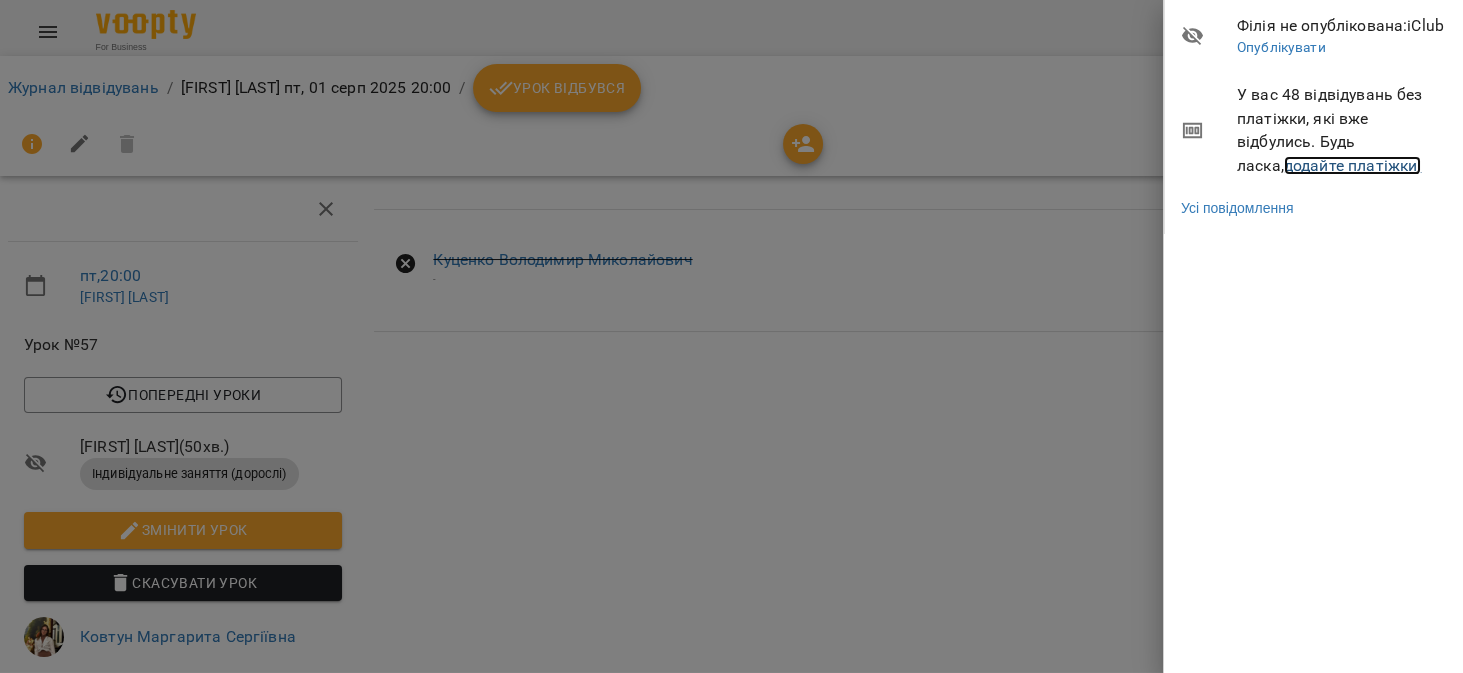 click on "додайте платіжки!" at bounding box center (1353, 165) 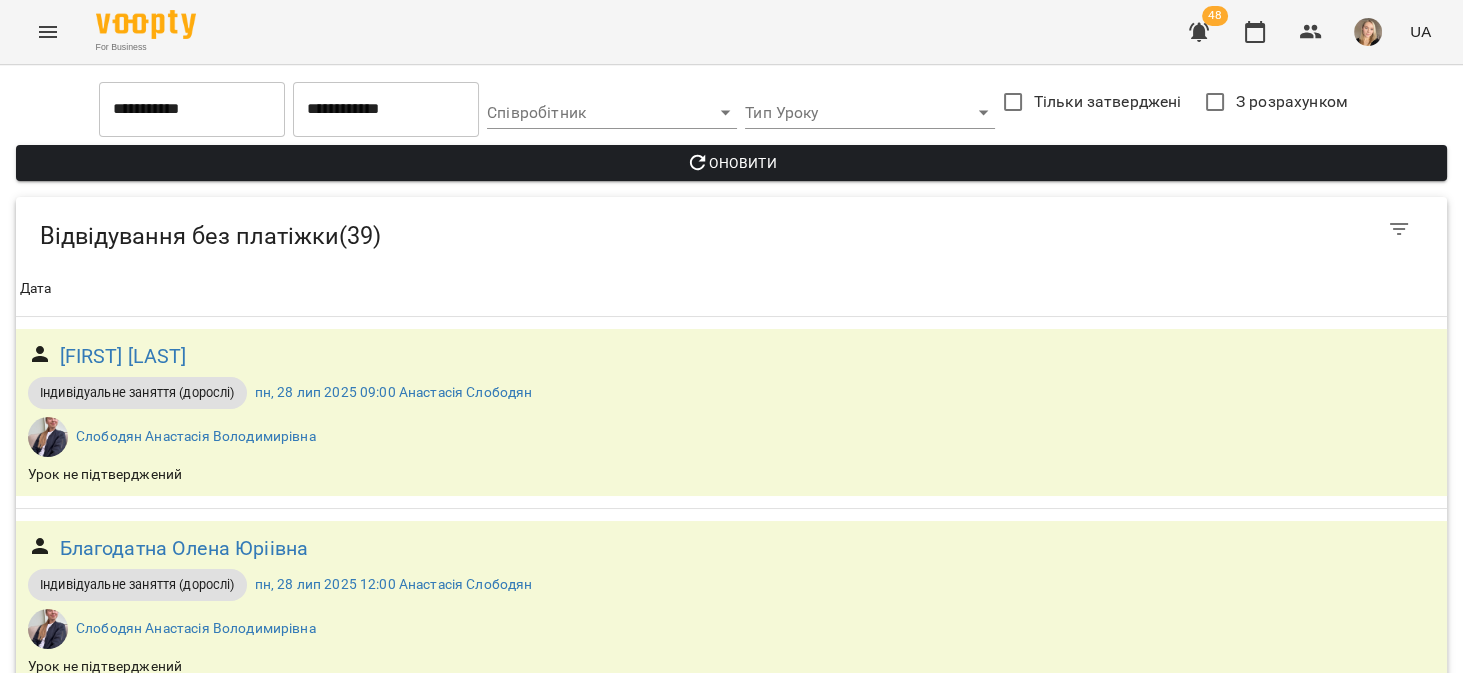 scroll, scrollTop: 6029, scrollLeft: 0, axis: vertical 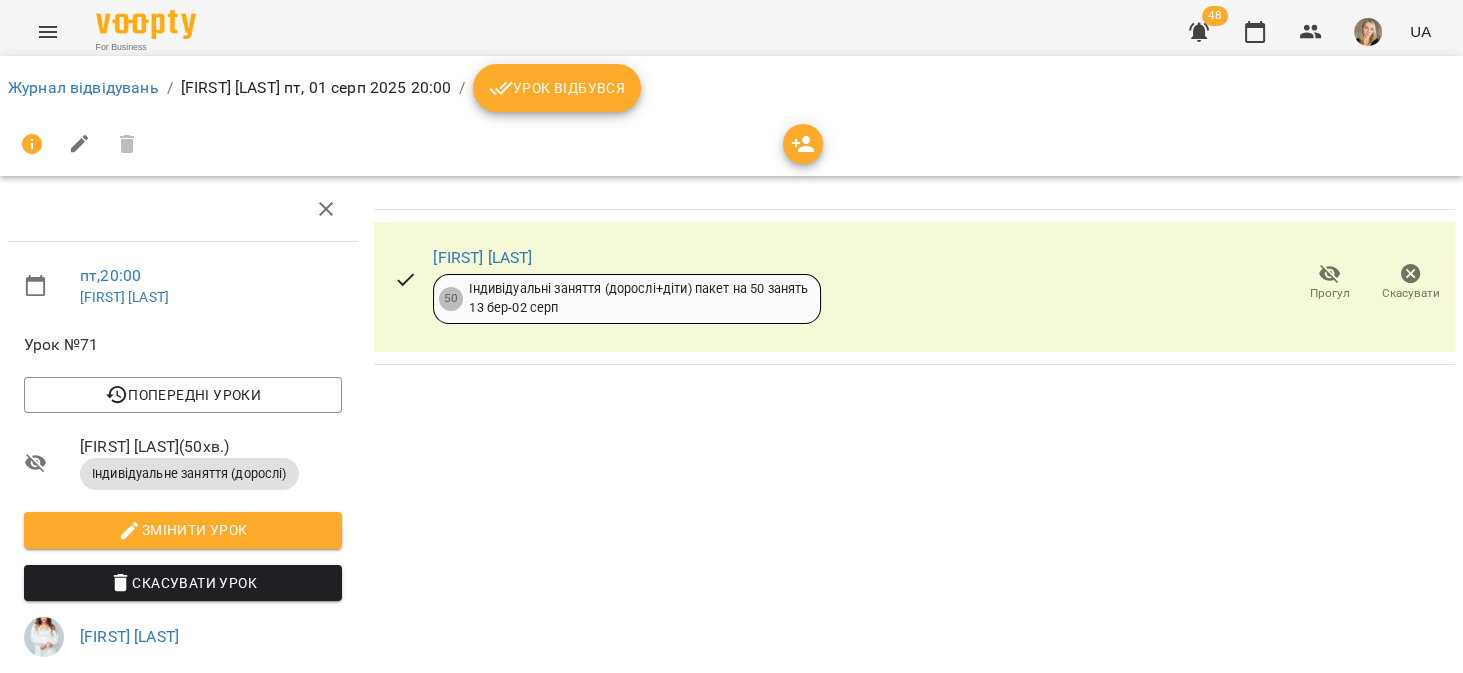 click on "Скасувати" at bounding box center (1410, 282) 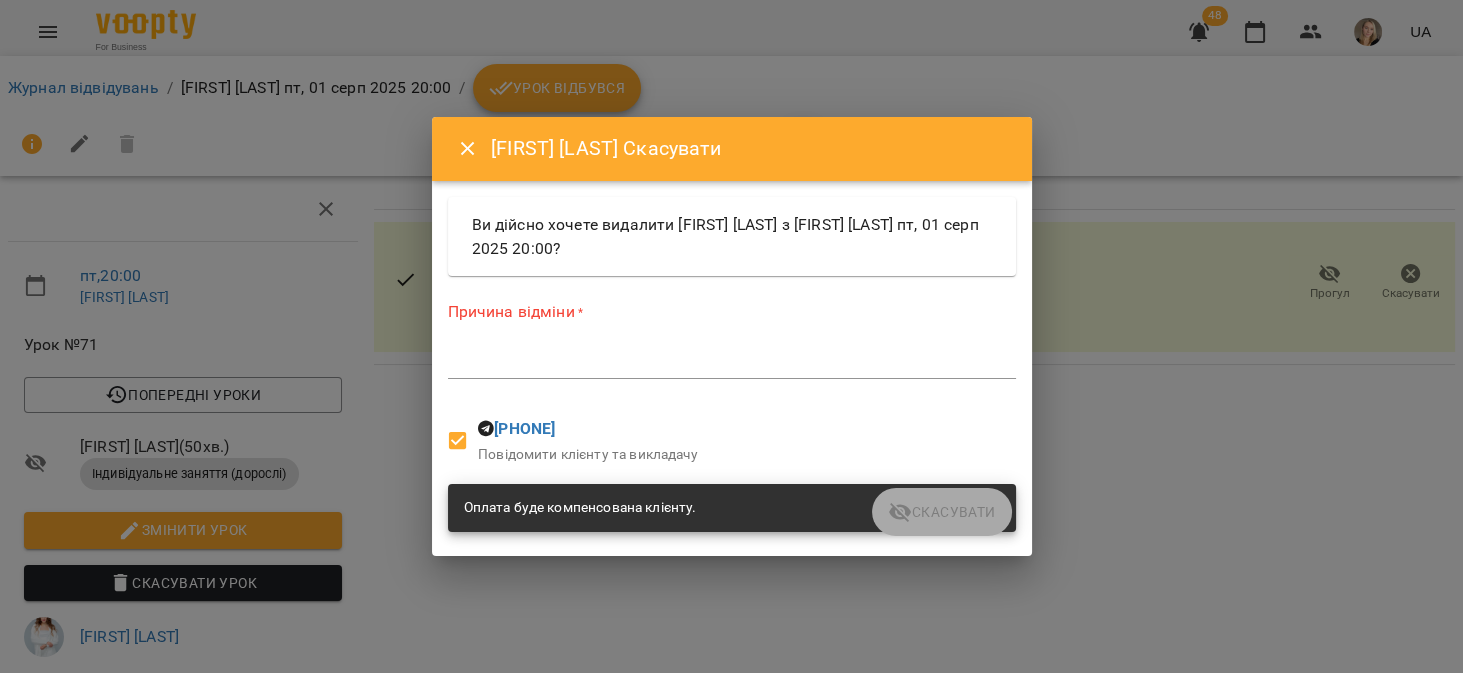 click at bounding box center (732, 362) 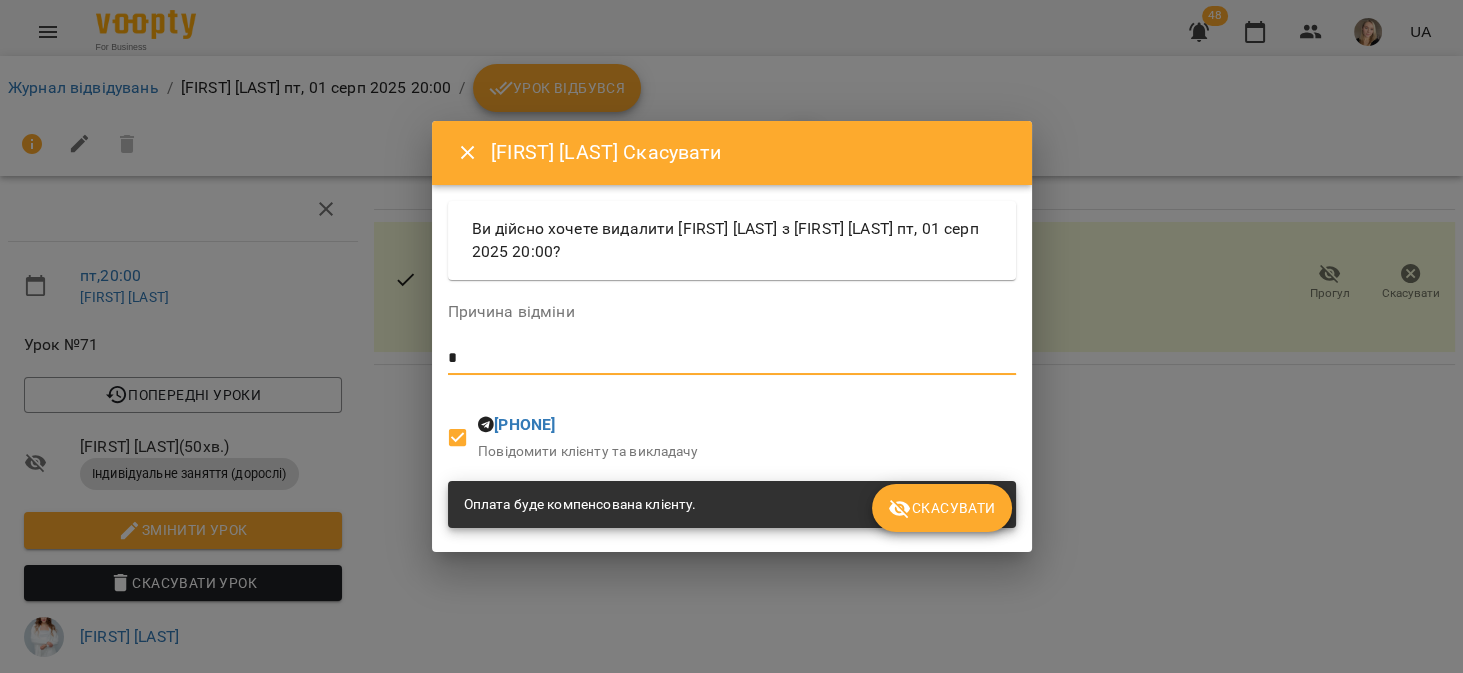 type on "*" 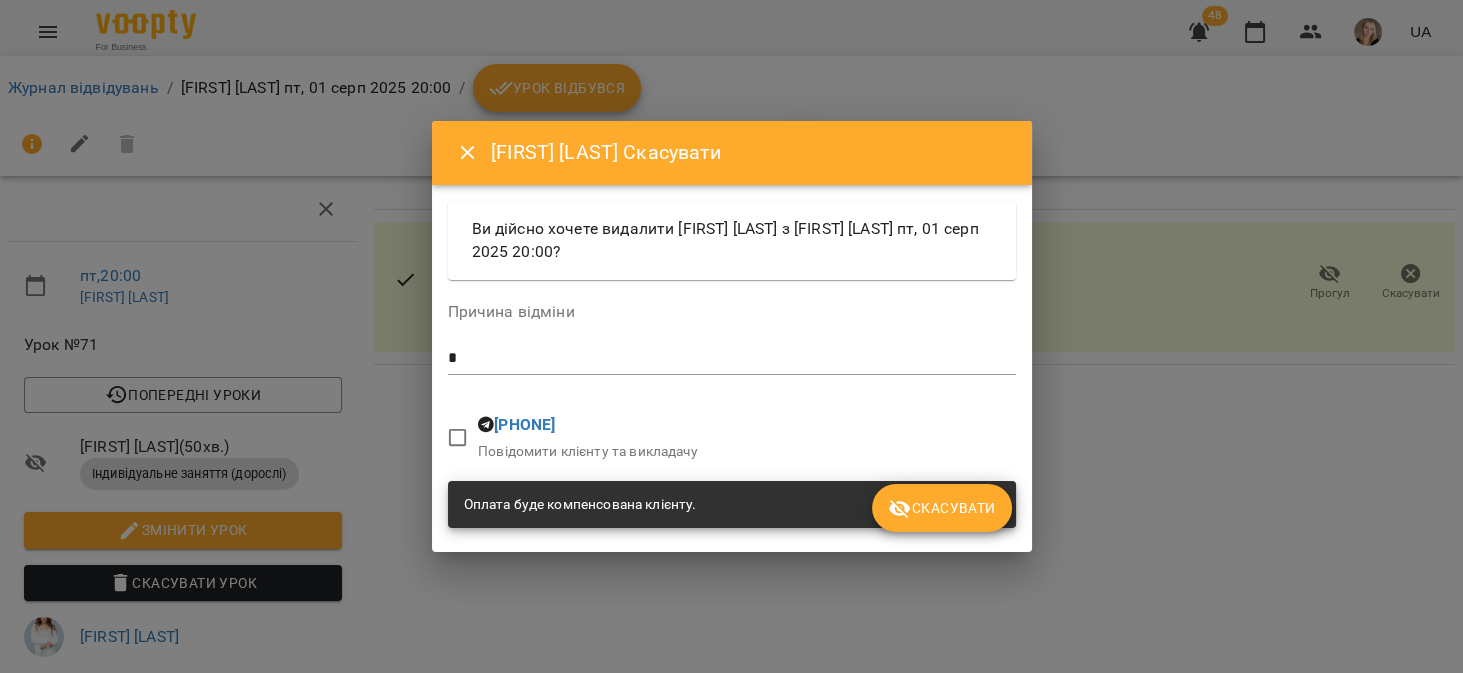 click on "Скасувати" at bounding box center (941, 508) 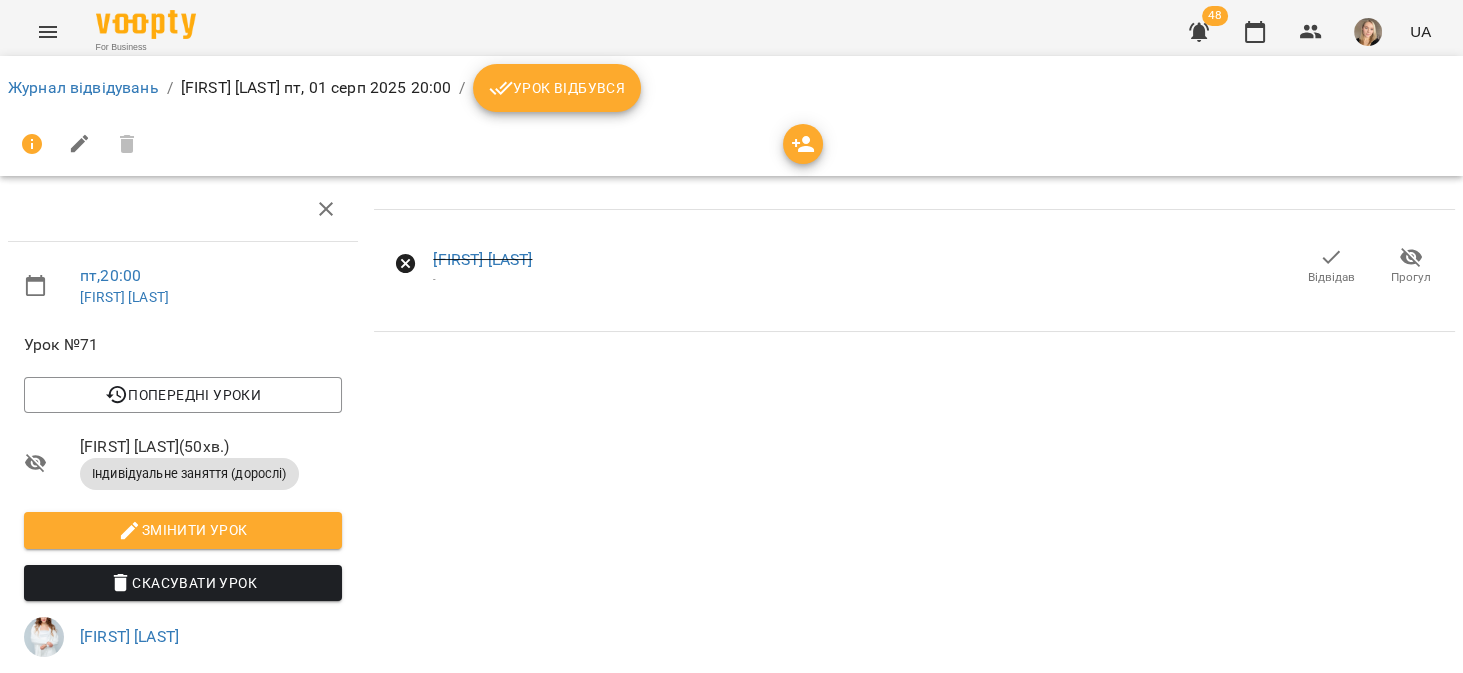 click 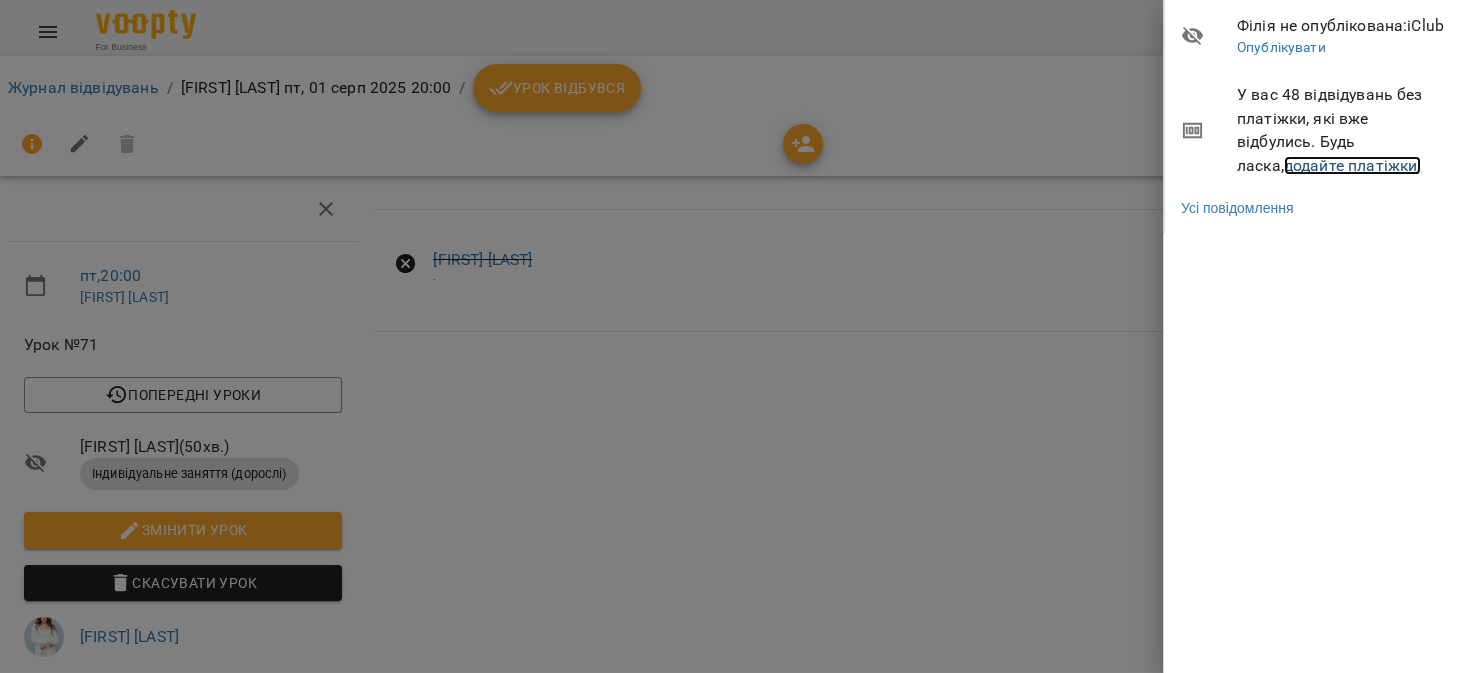 click on "додайте платіжки!" at bounding box center [1353, 165] 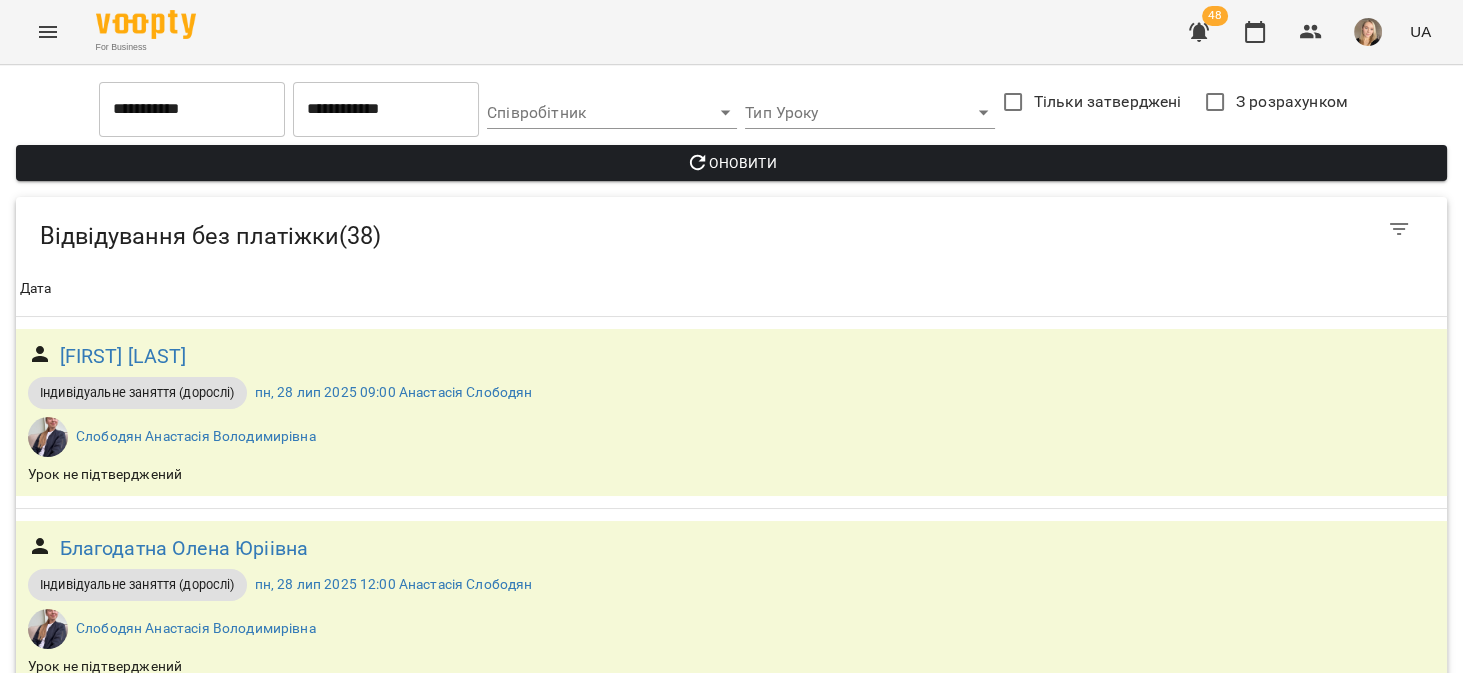 scroll, scrollTop: 5792, scrollLeft: 0, axis: vertical 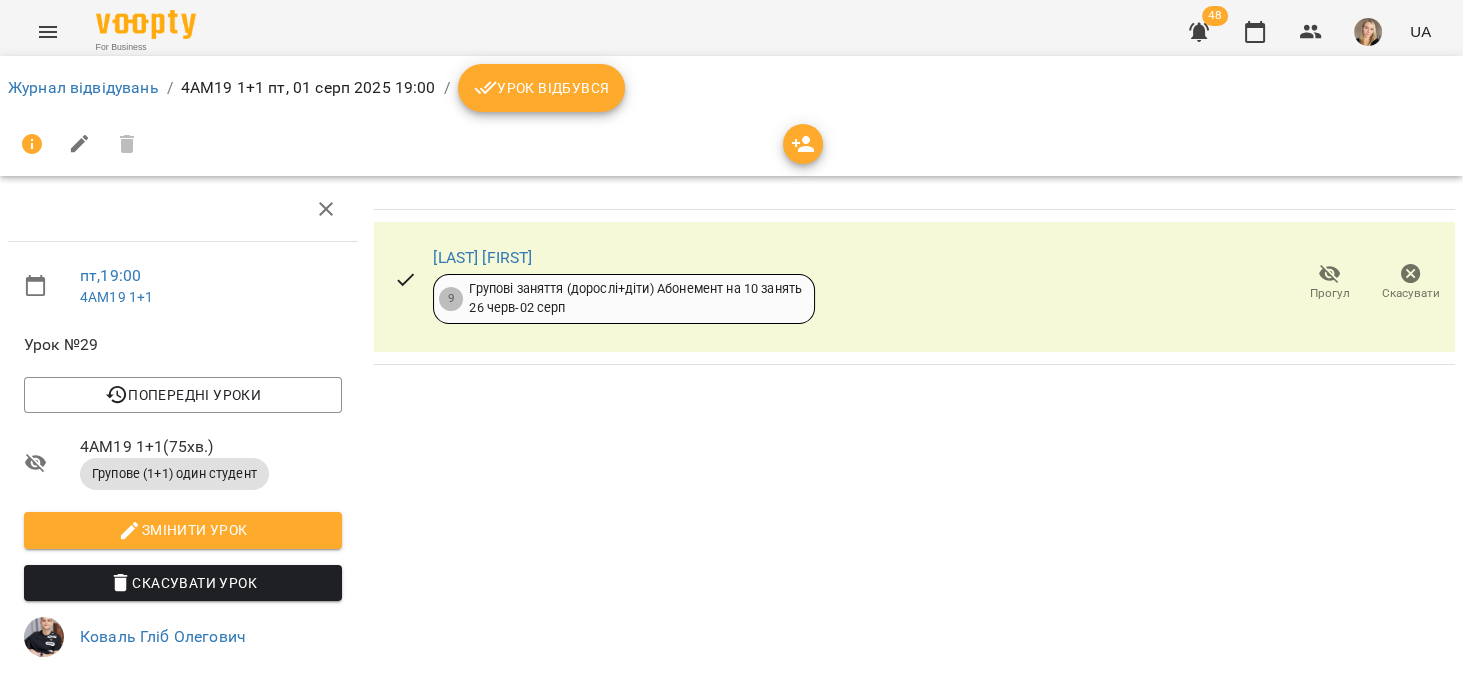 click 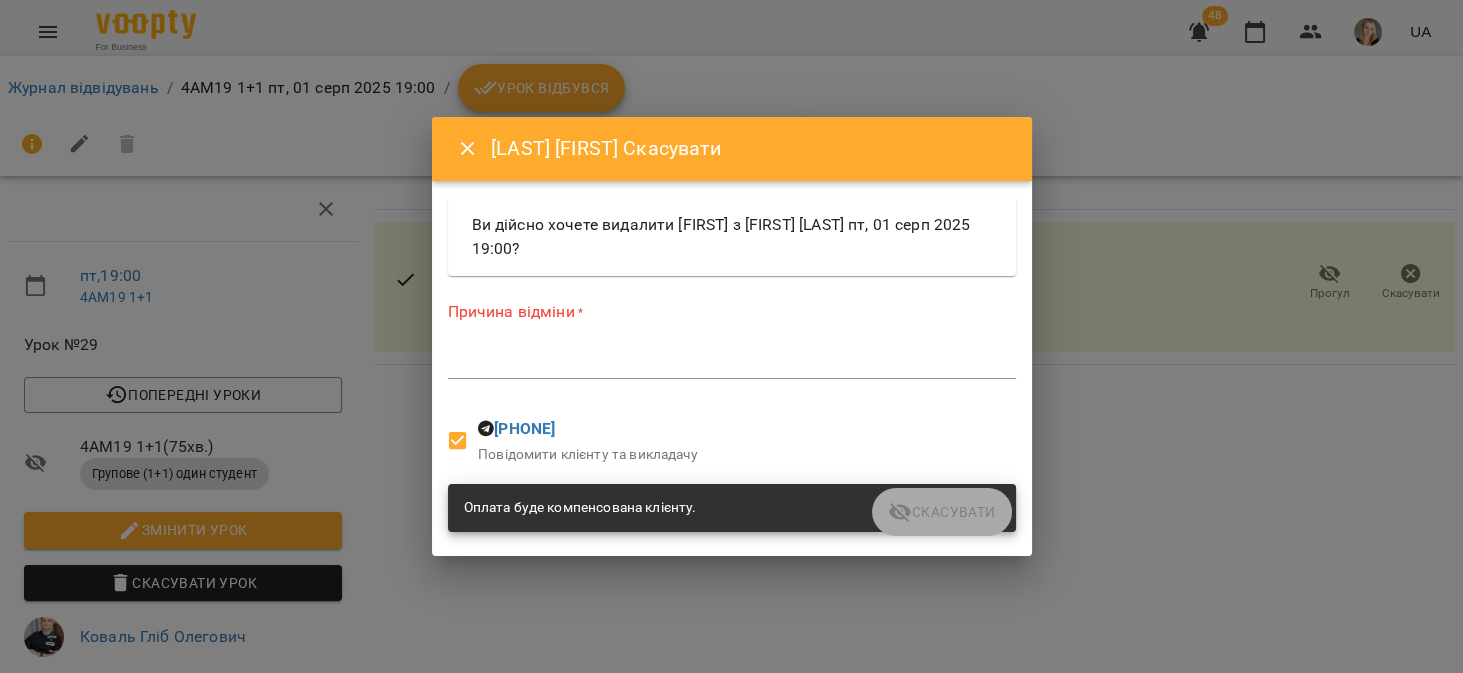 click on "*" at bounding box center (732, 363) 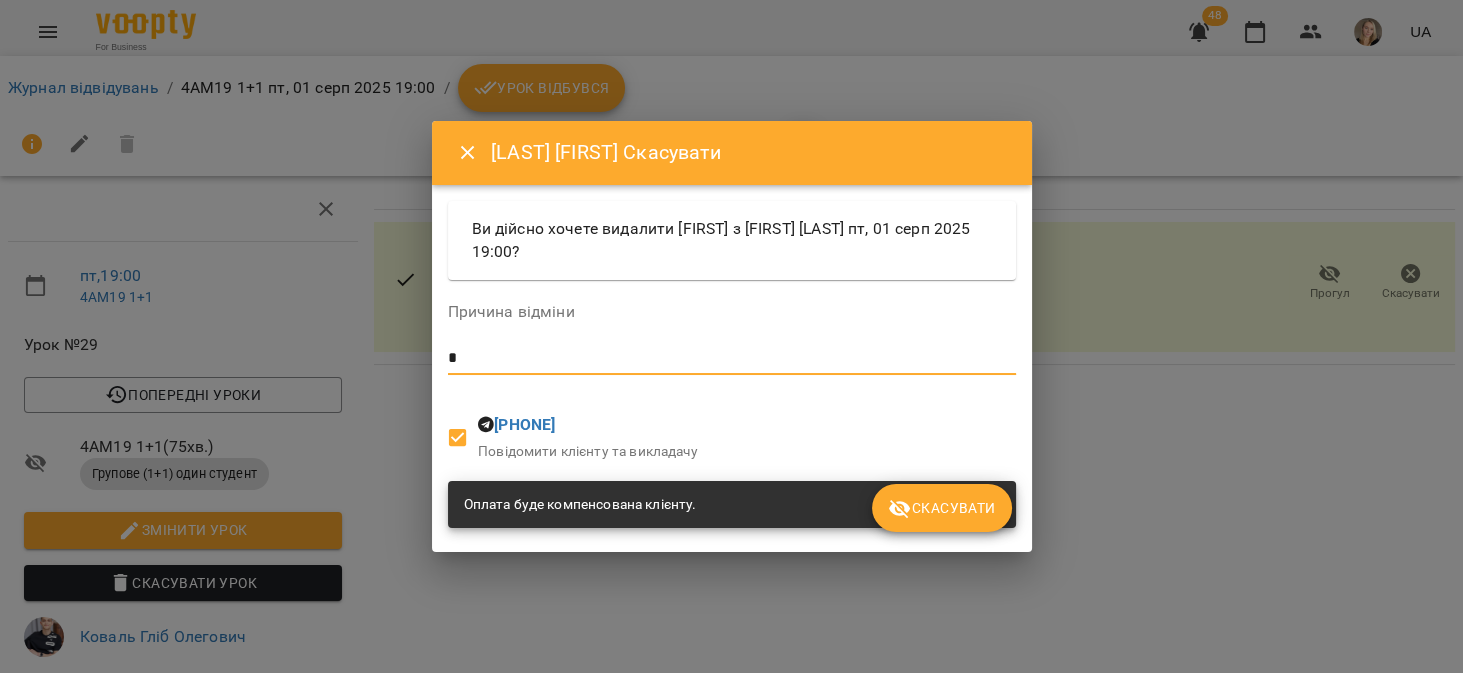 type on "*" 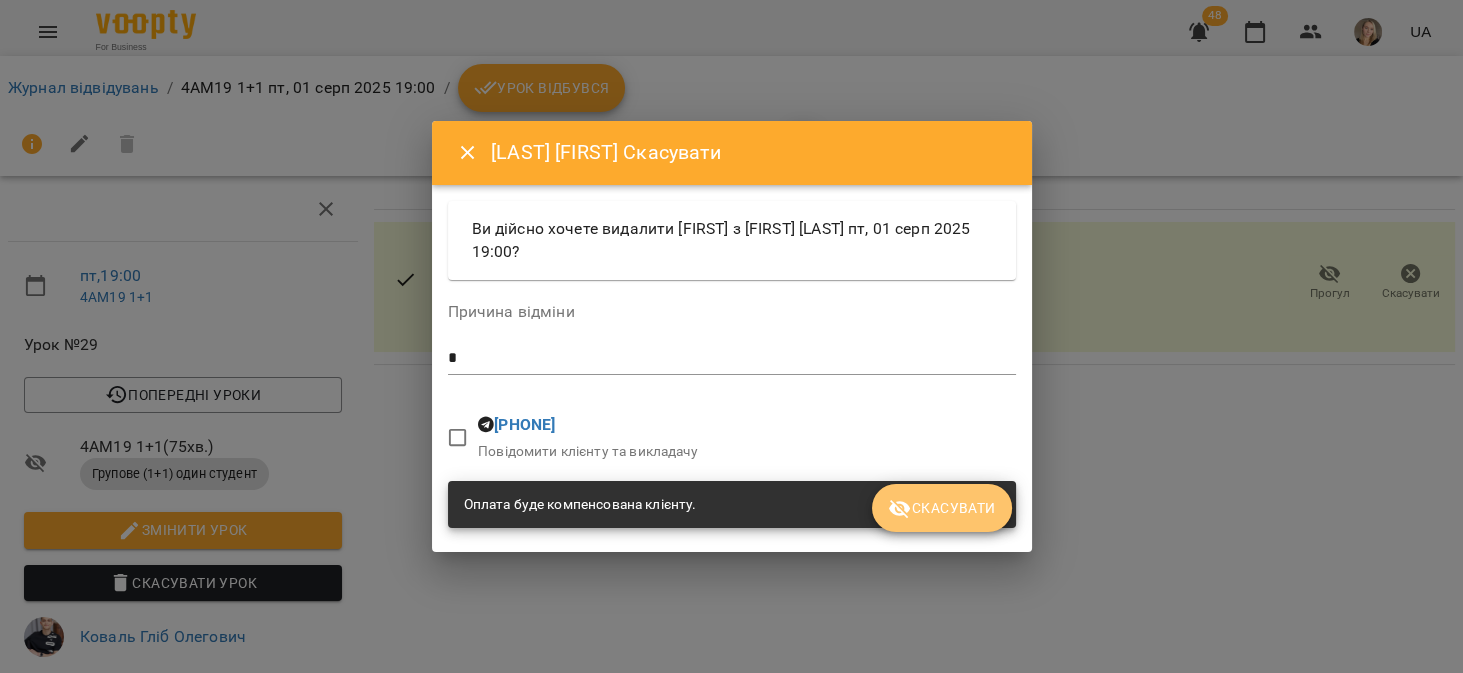 click on "Скасувати" at bounding box center [941, 508] 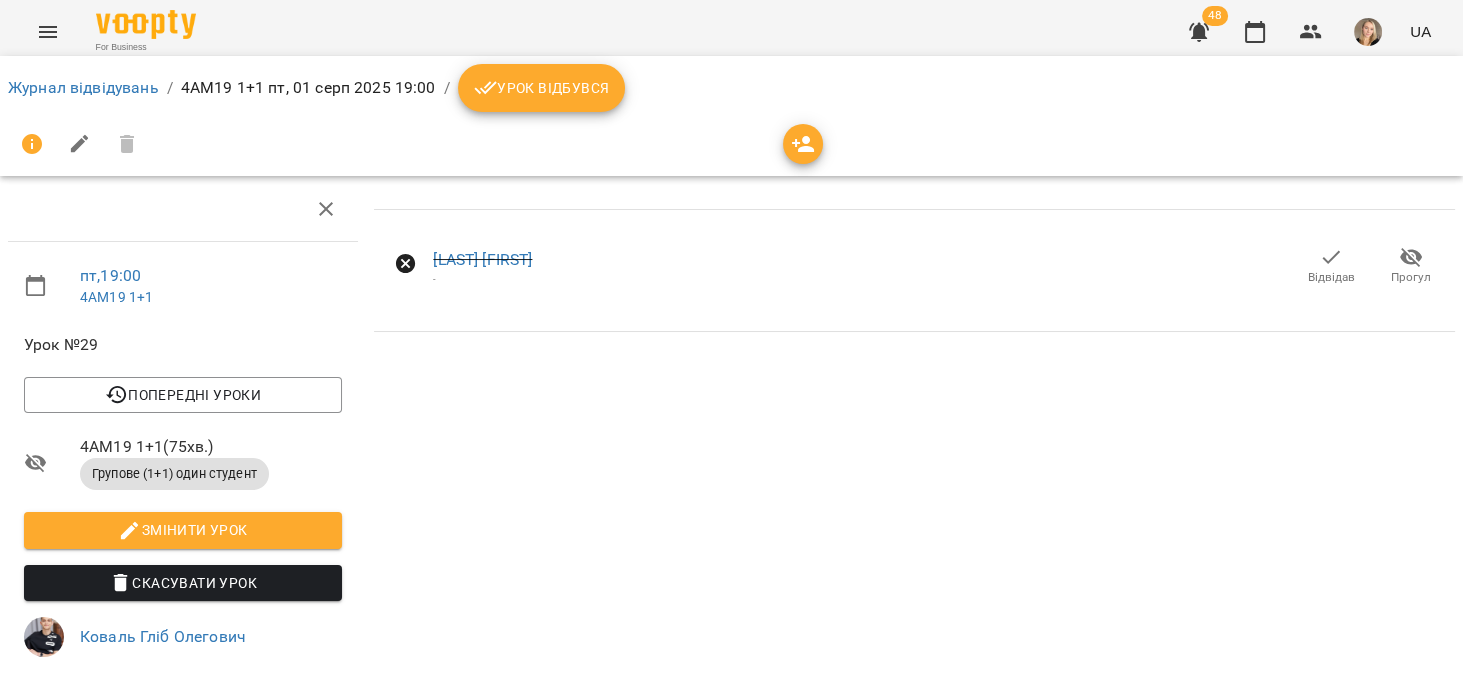click 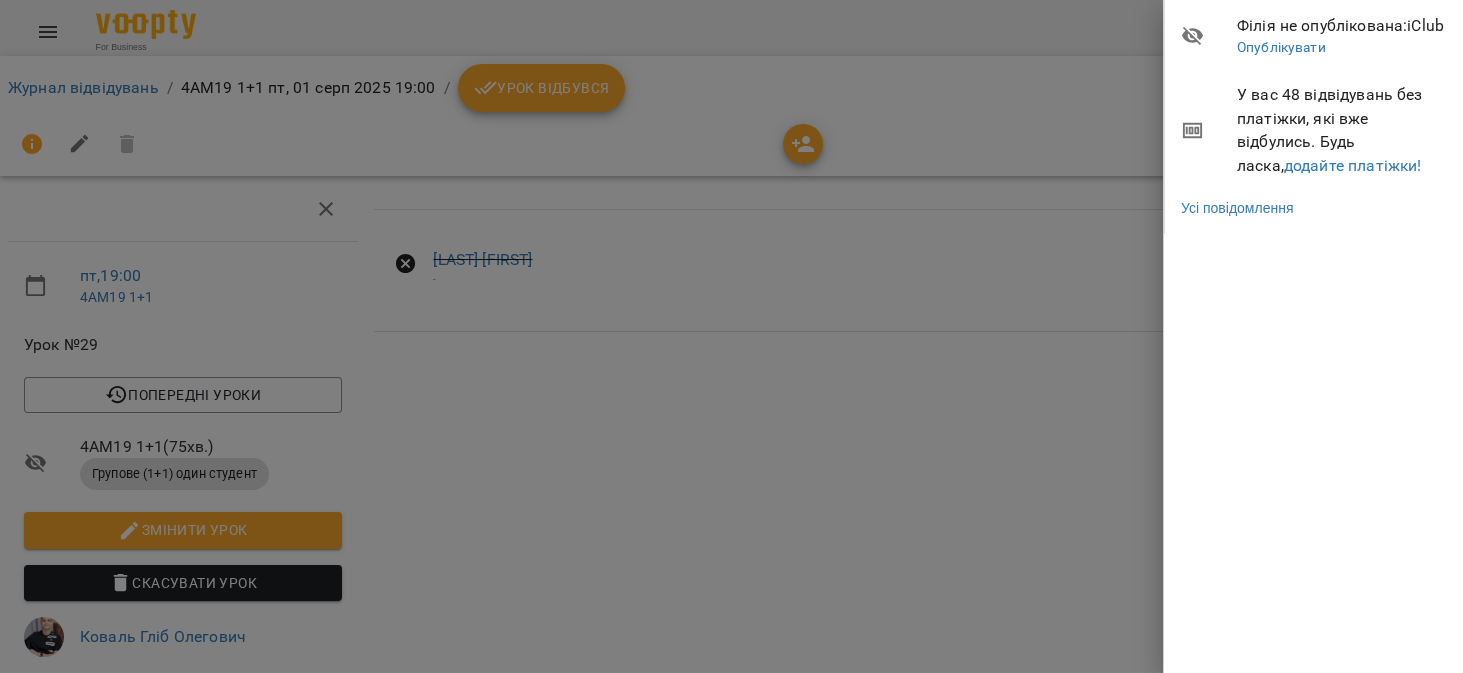 click on "У вас 48 відвідувань без платіжки, які вже відбулись. Будь ласка,  додайте платіжки!" at bounding box center (1342, 130) 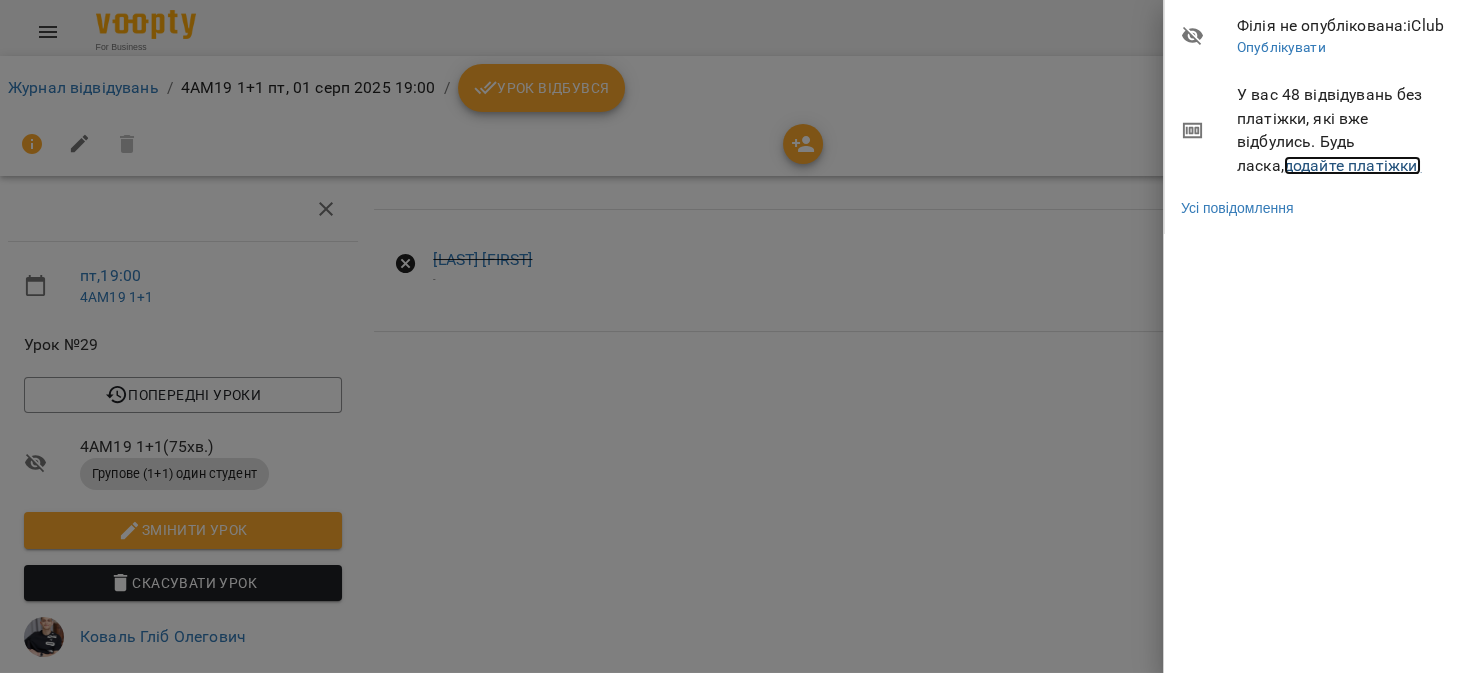 click on "додайте платіжки!" at bounding box center [1353, 165] 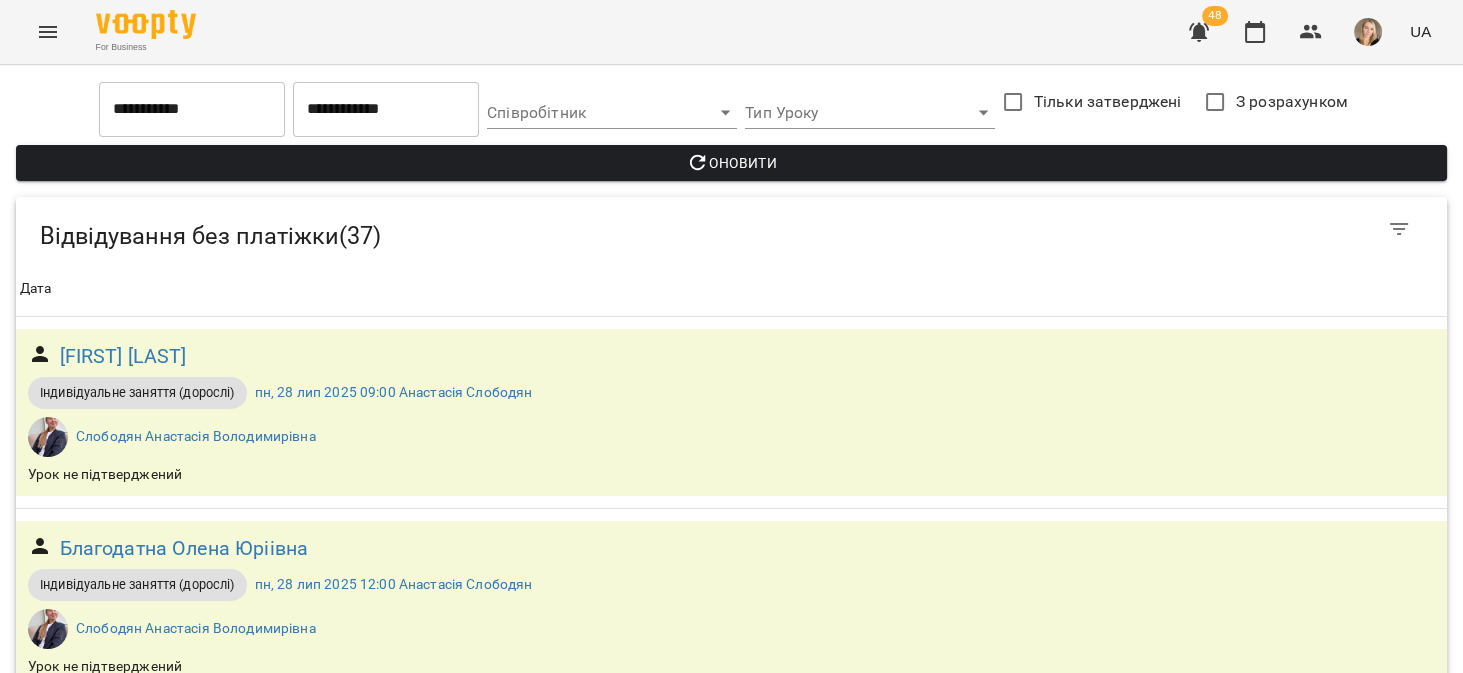 scroll, scrollTop: 5346, scrollLeft: 0, axis: vertical 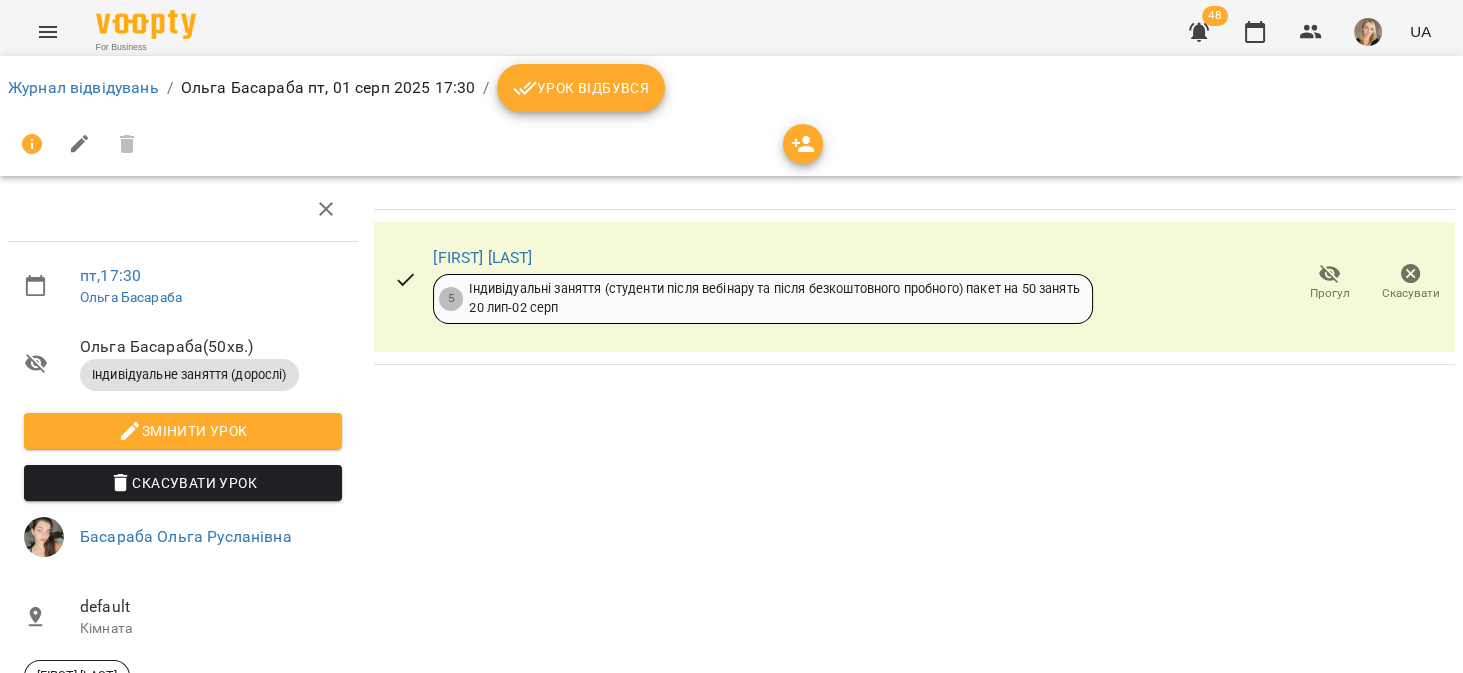 click on "Скасувати" at bounding box center [1411, 293] 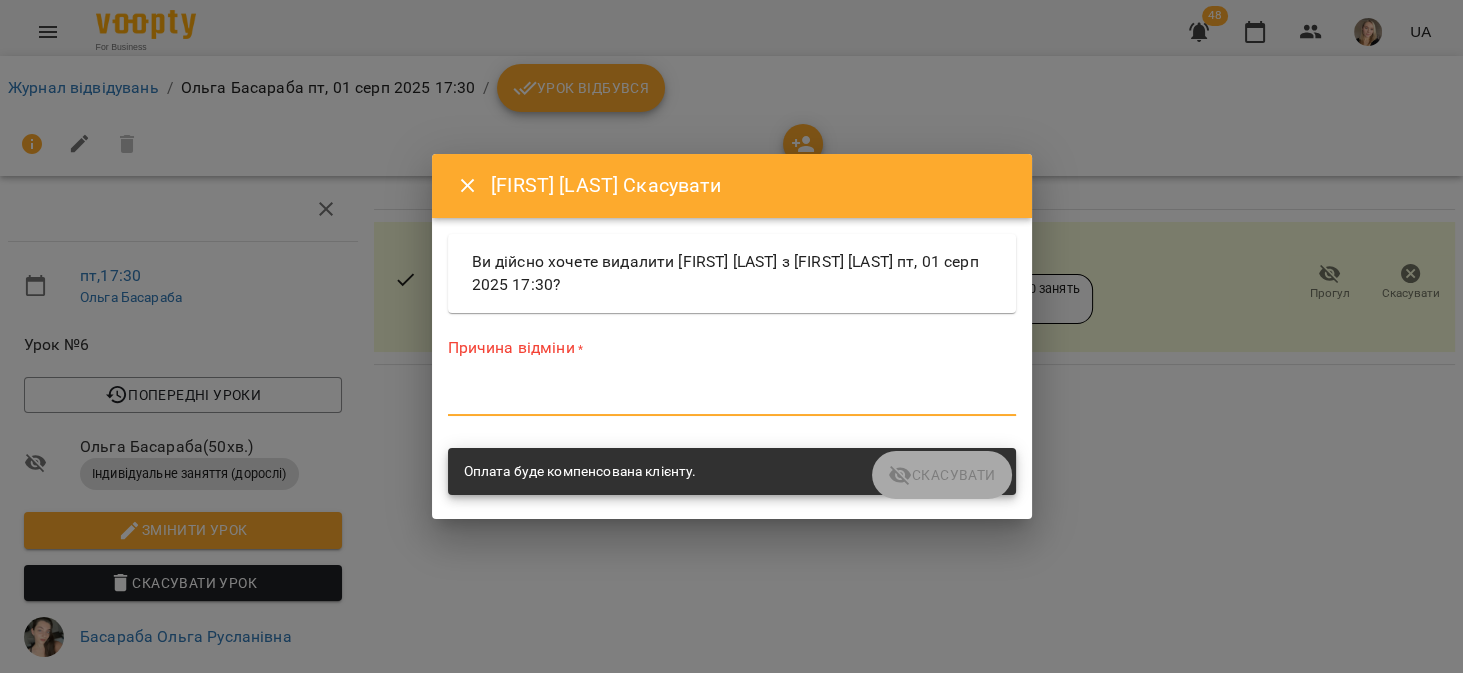 click at bounding box center (732, 399) 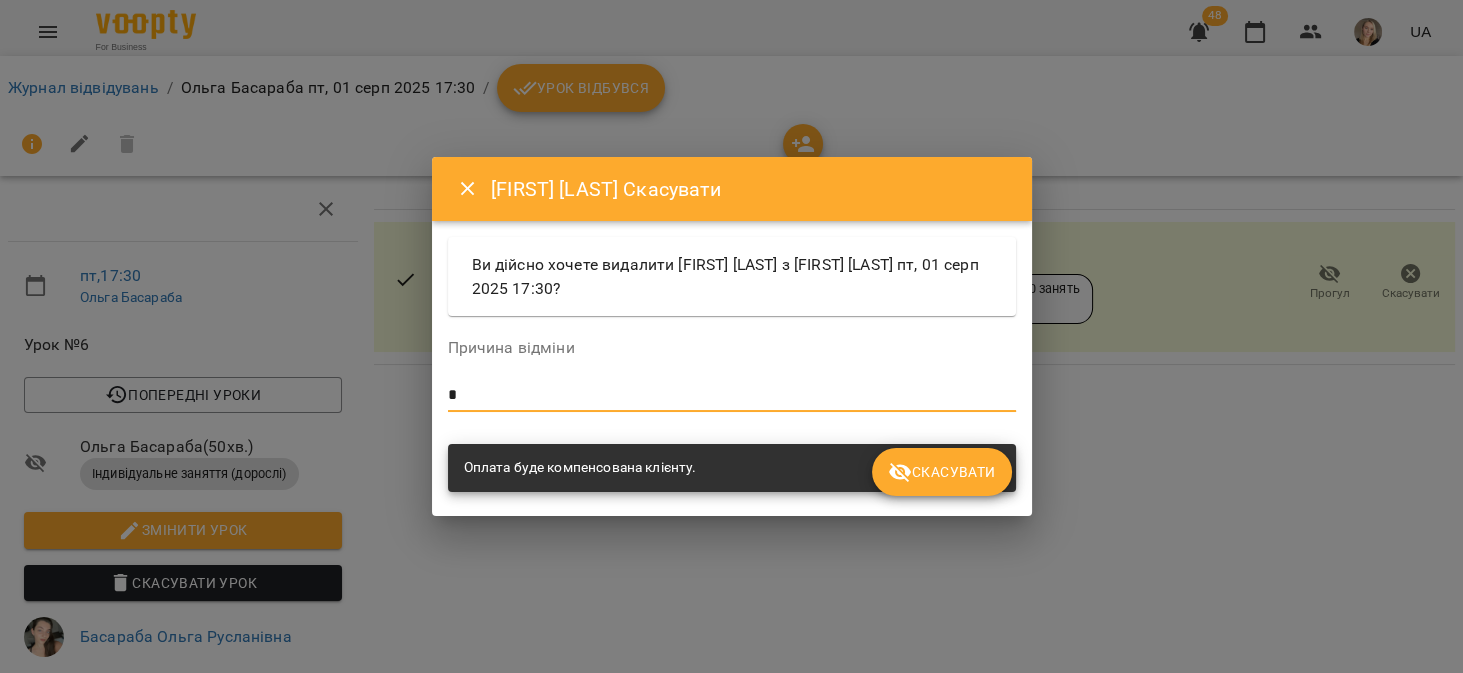 type on "*" 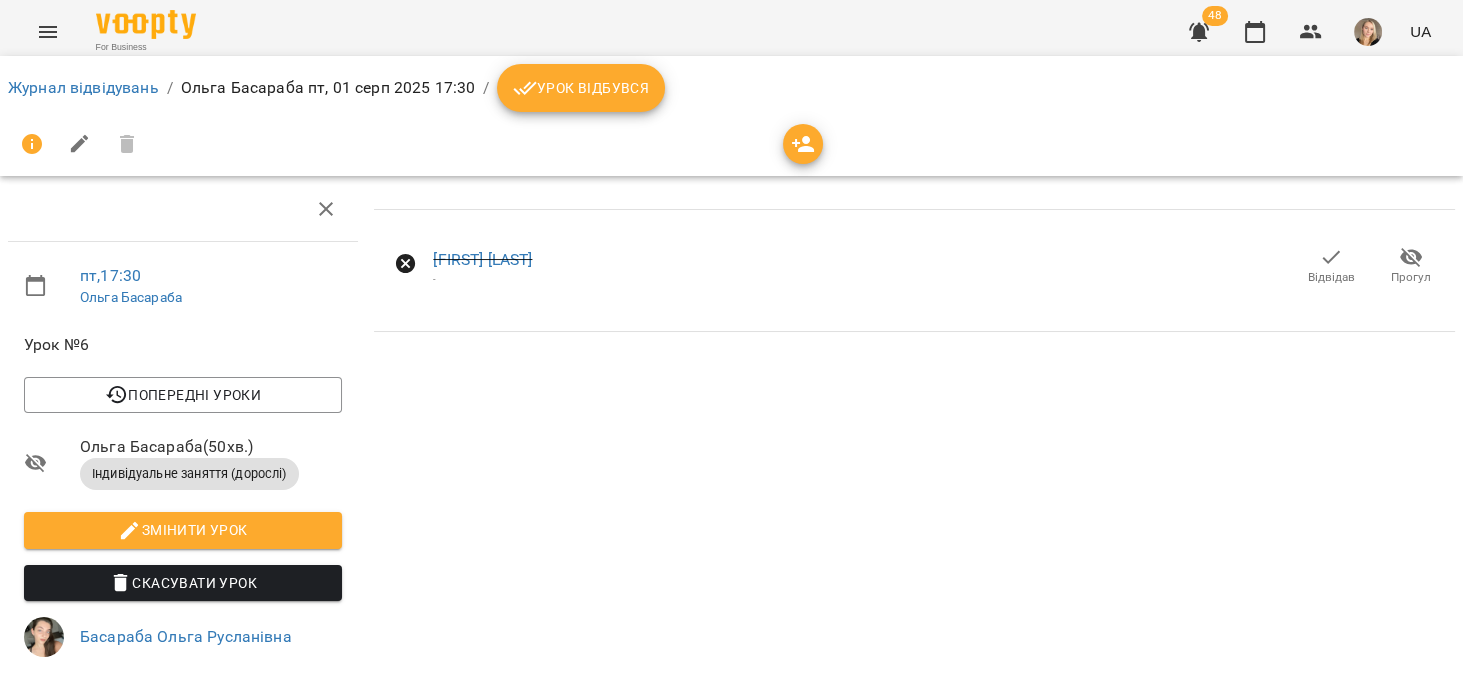 click at bounding box center [1199, 32] 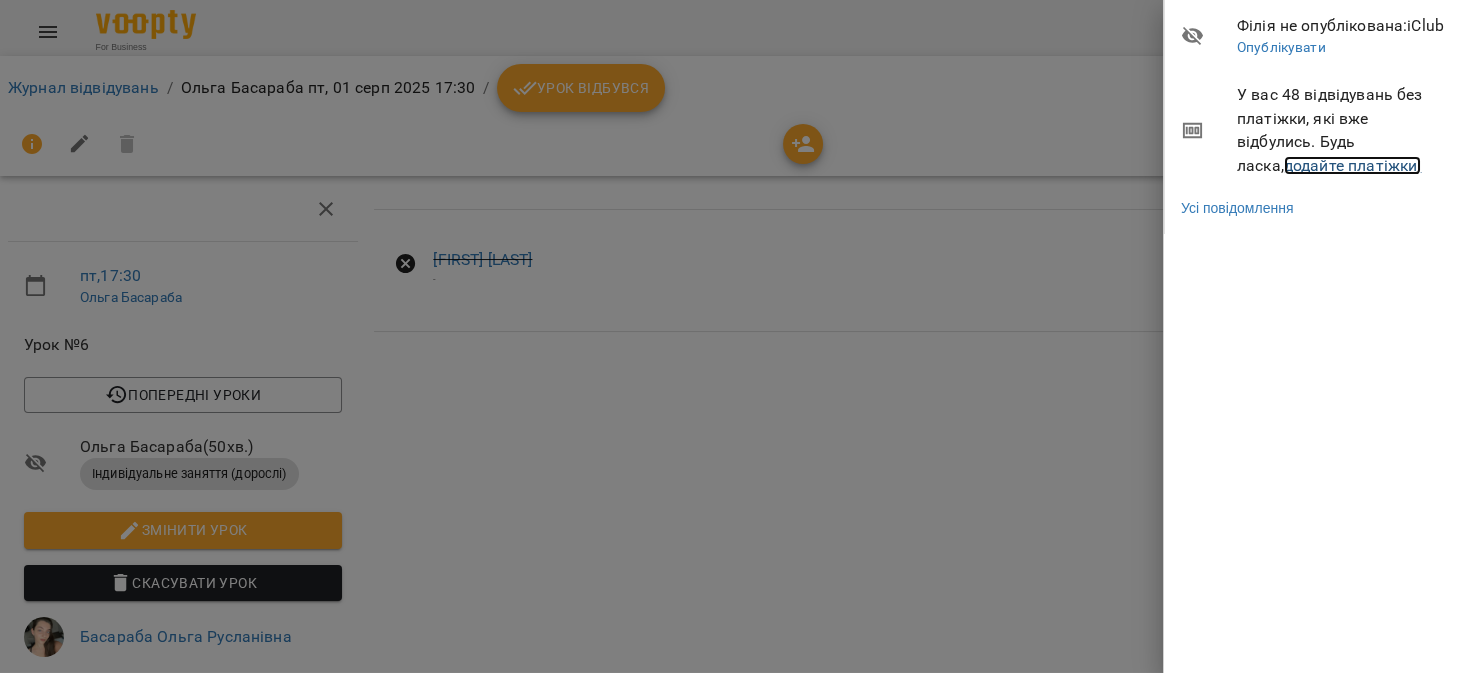 click on "додайте платіжки!" at bounding box center (1353, 165) 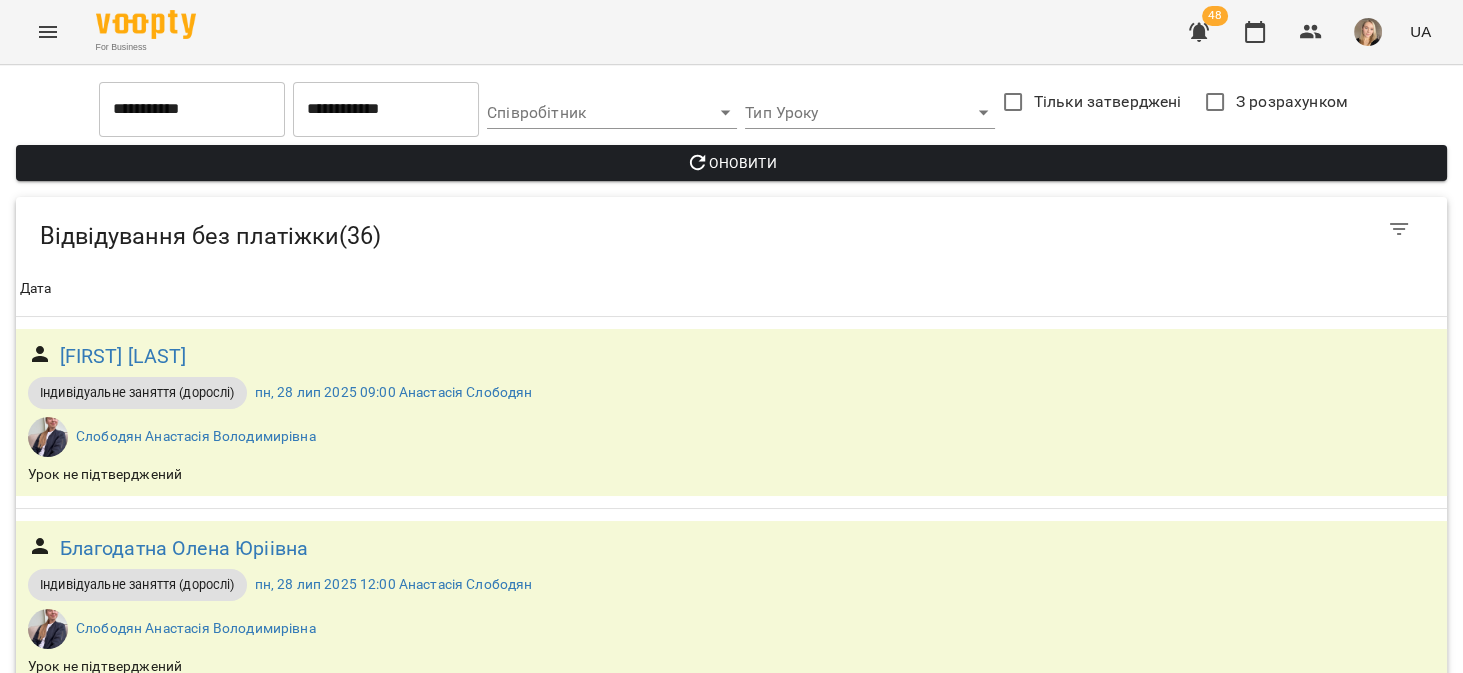 scroll, scrollTop: 5154, scrollLeft: 0, axis: vertical 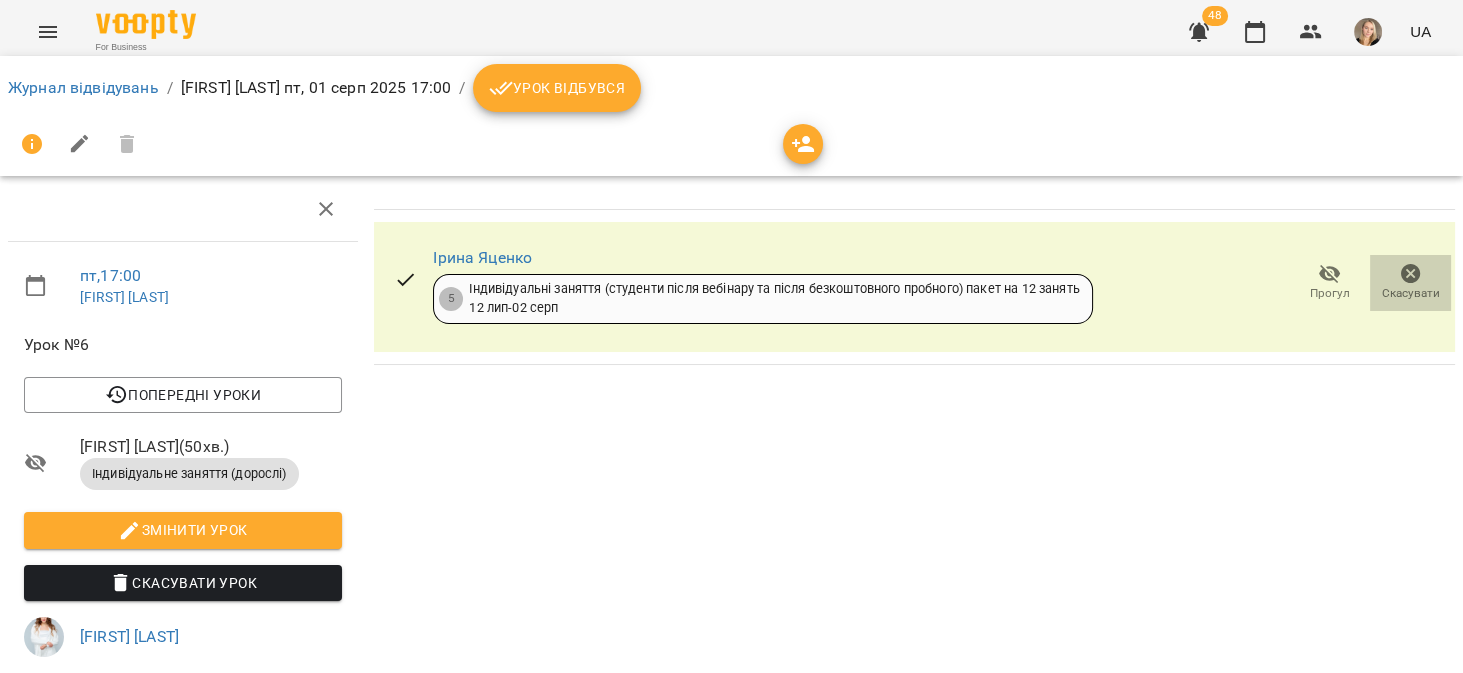 click on "Скасувати" at bounding box center [1411, 293] 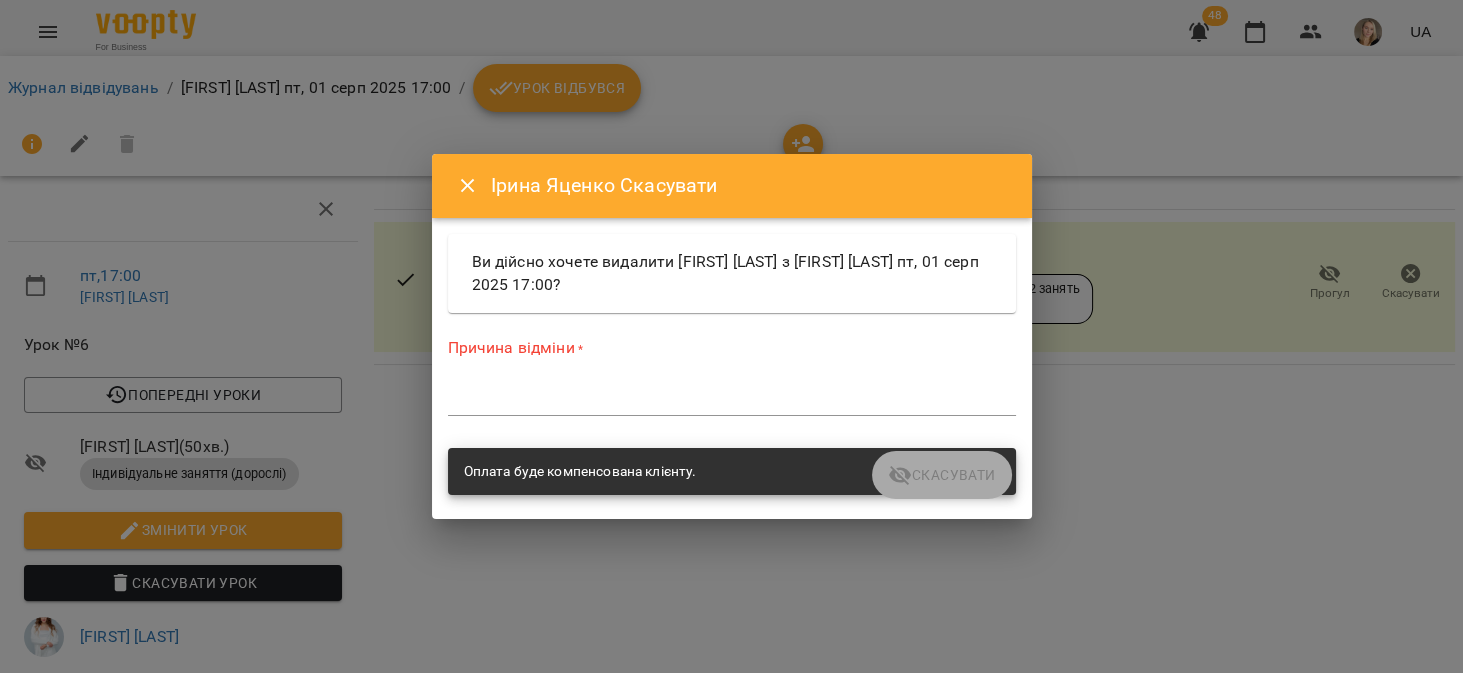click on "*" at bounding box center (732, 400) 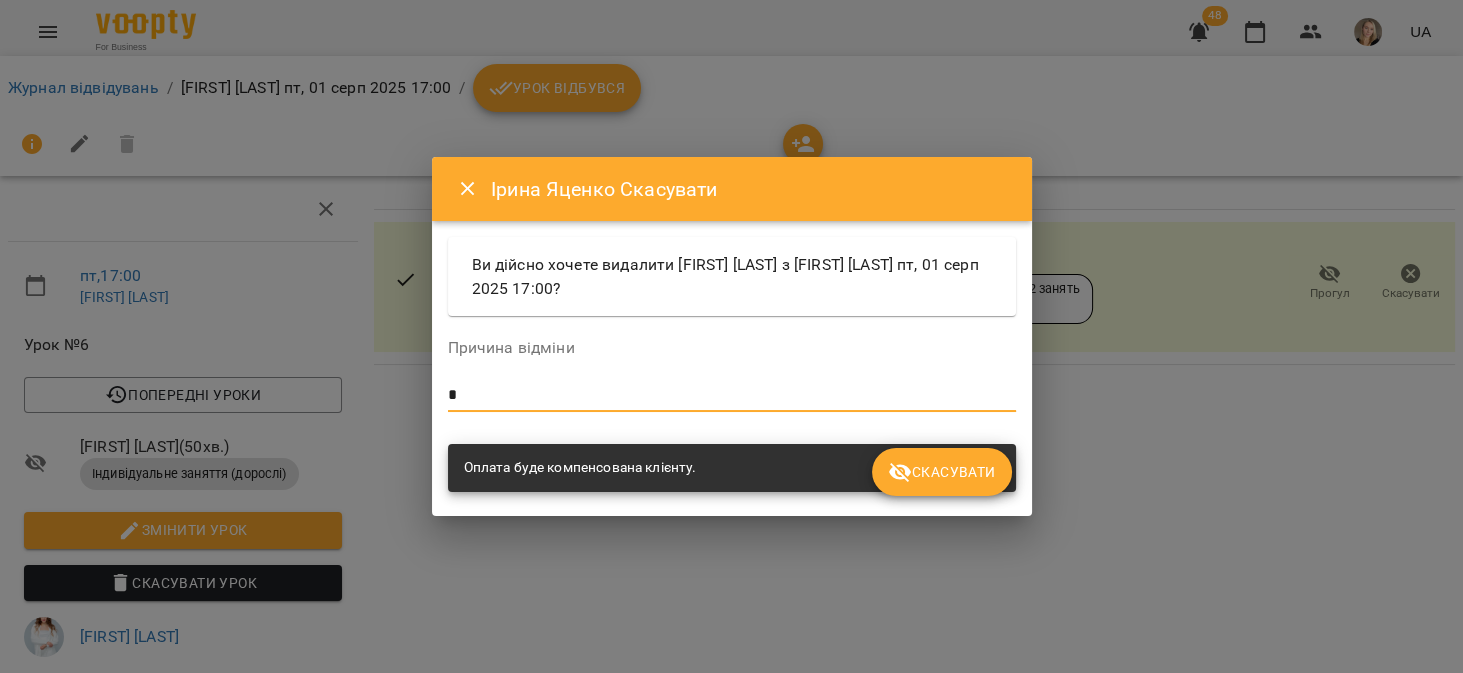 type on "*" 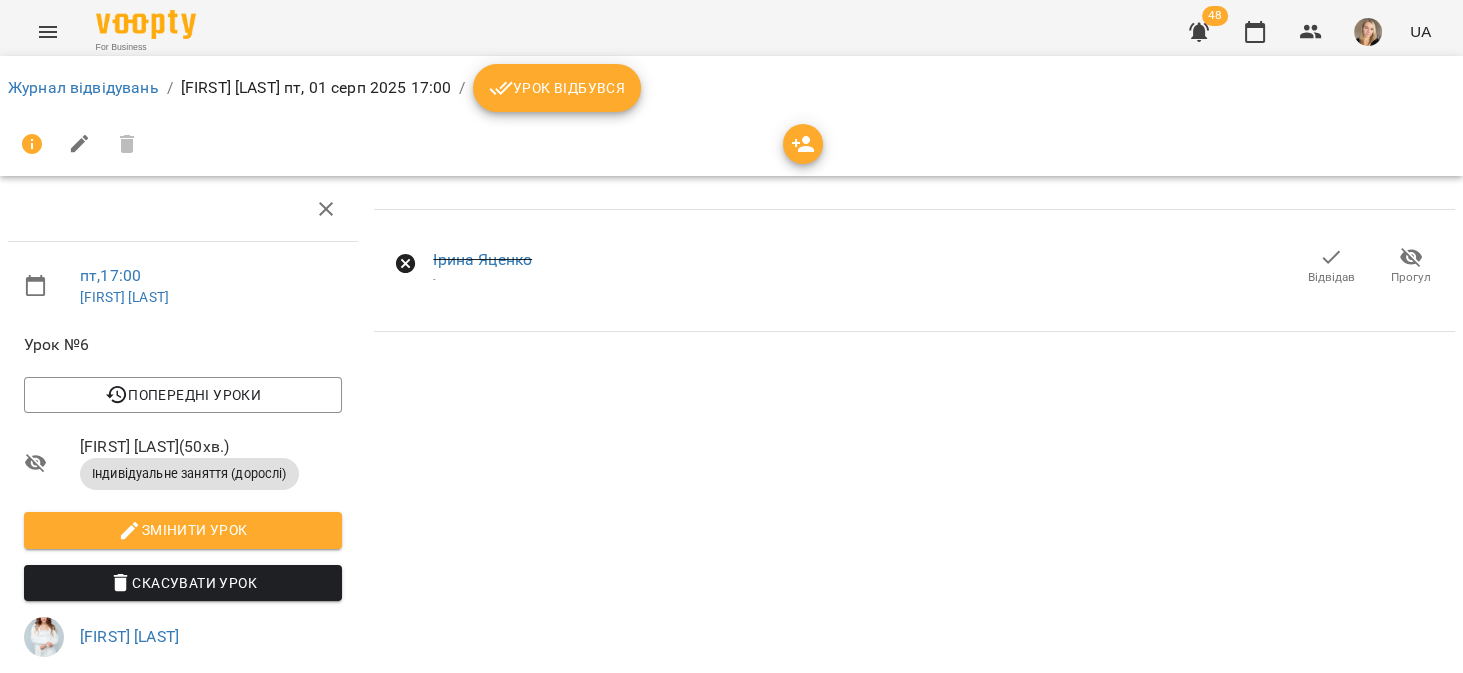 click 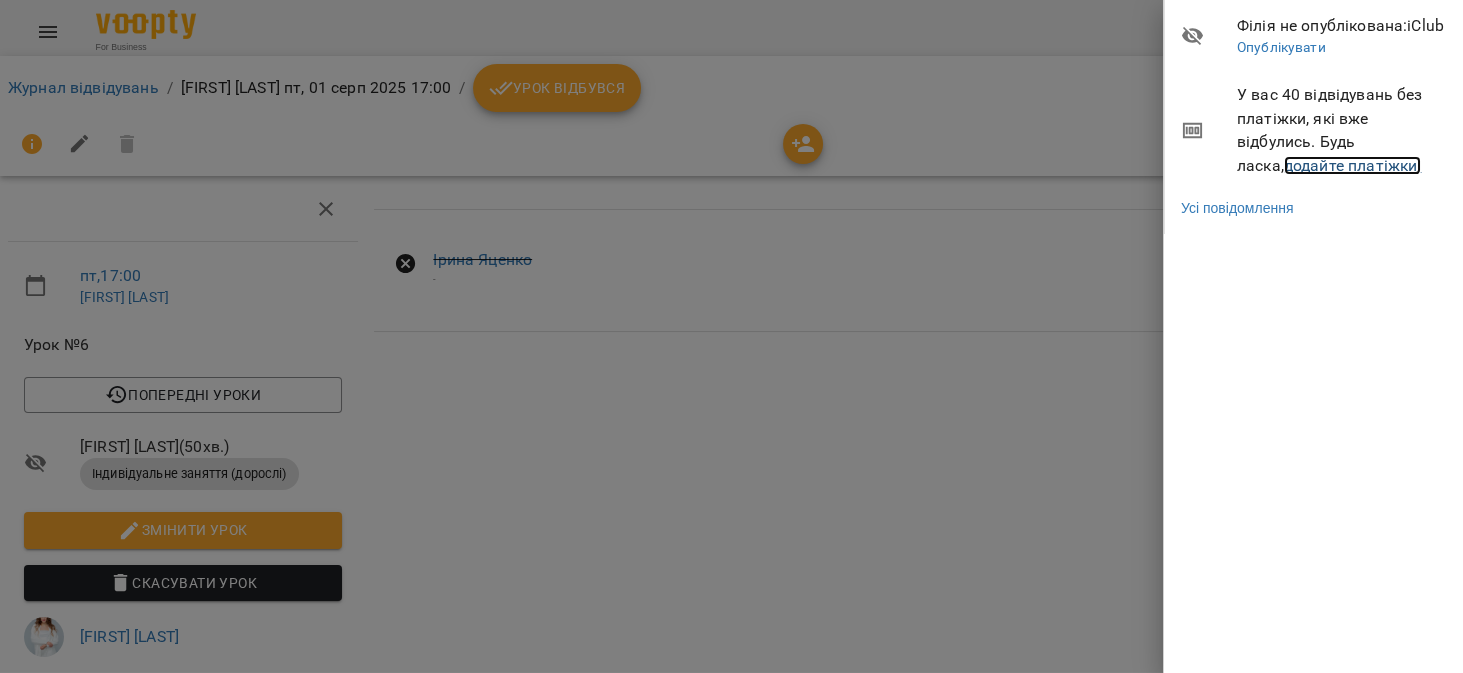 click on "додайте платіжки!" at bounding box center (1353, 165) 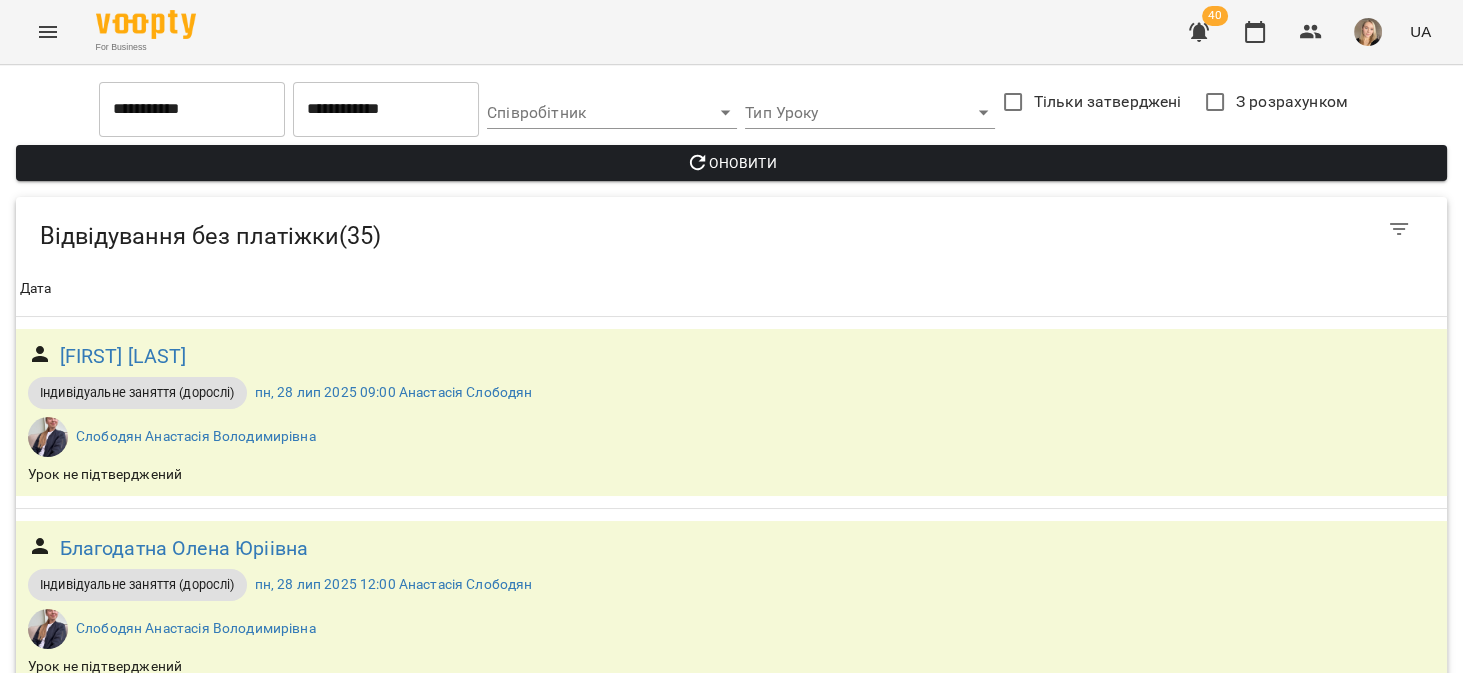 scroll, scrollTop: 4899, scrollLeft: 0, axis: vertical 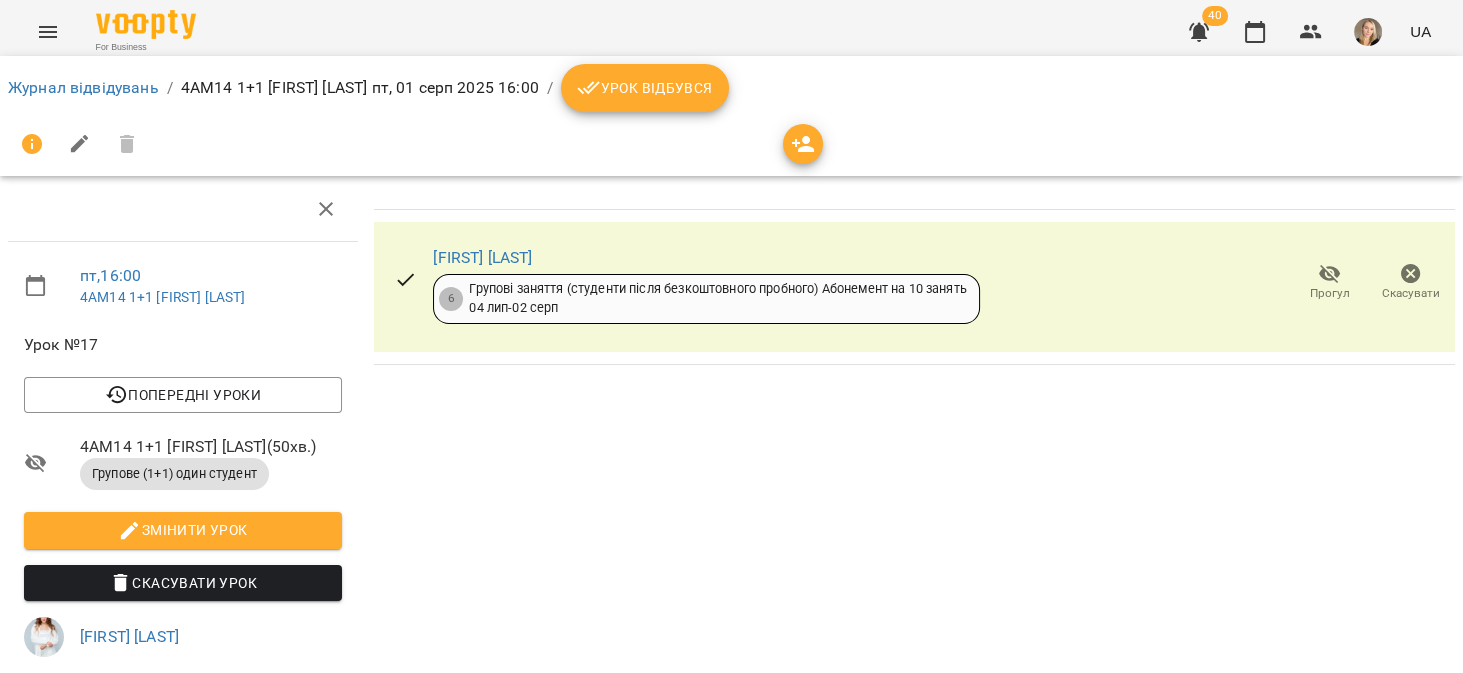 click 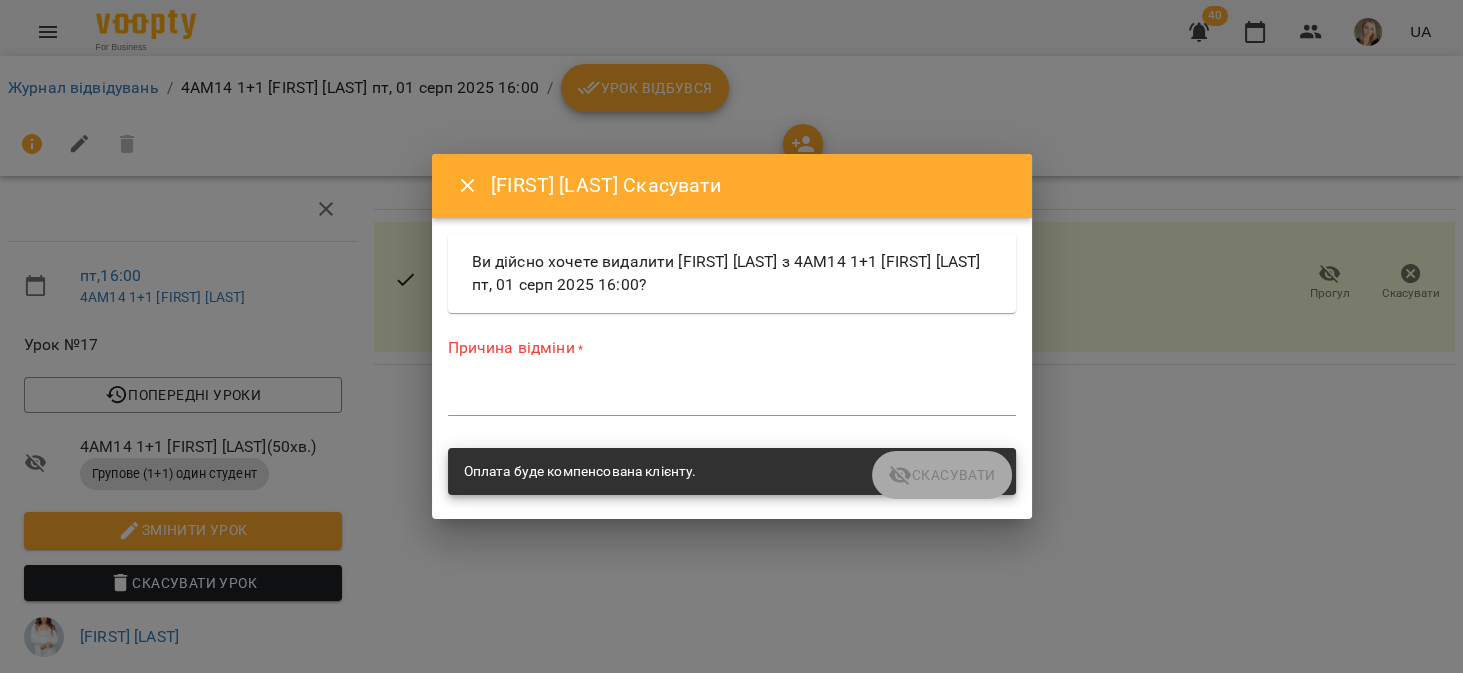 click at bounding box center [732, 399] 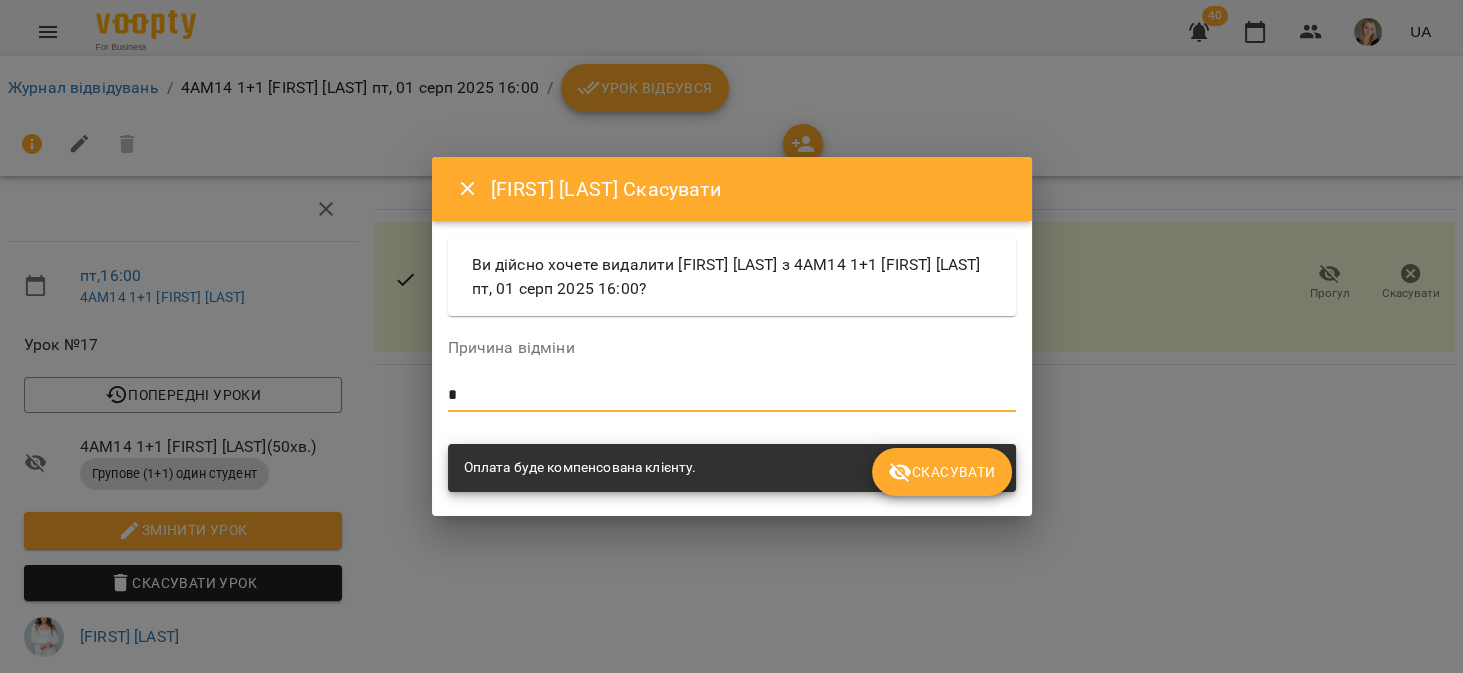 type on "*" 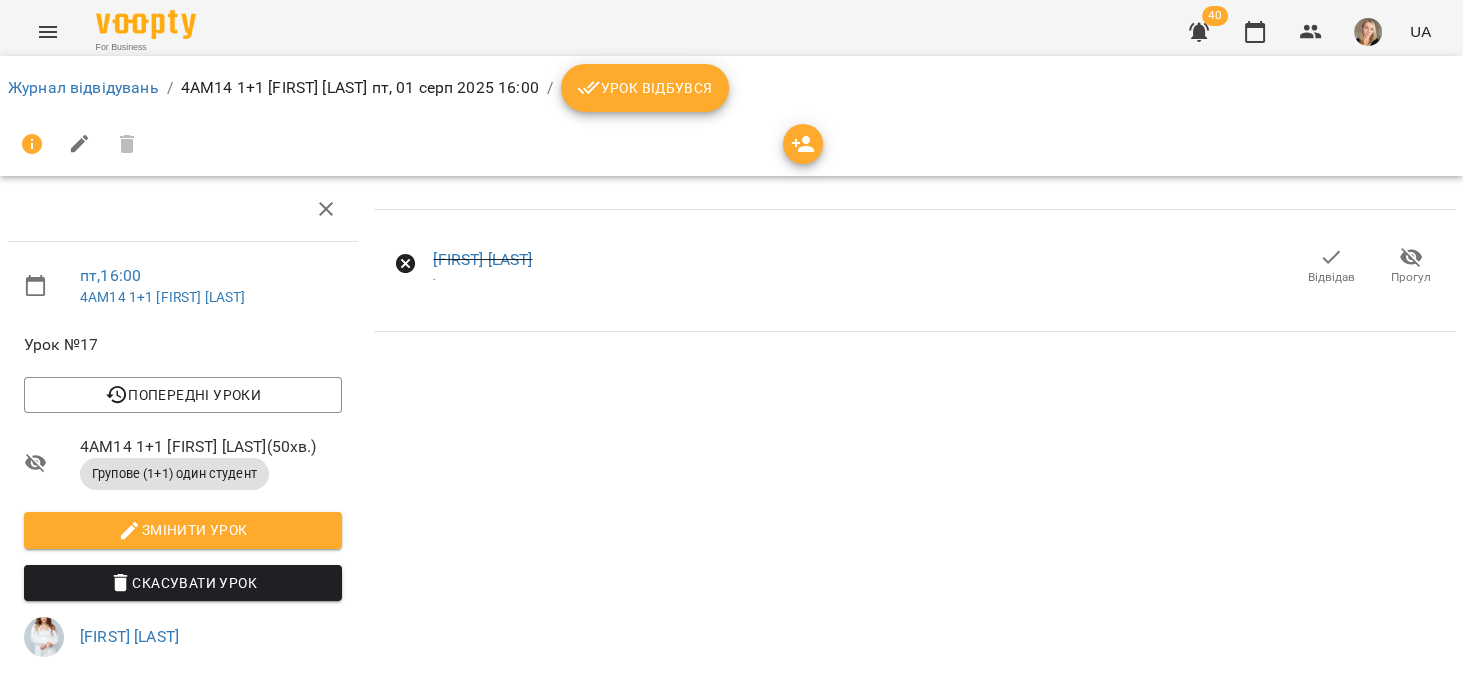 click 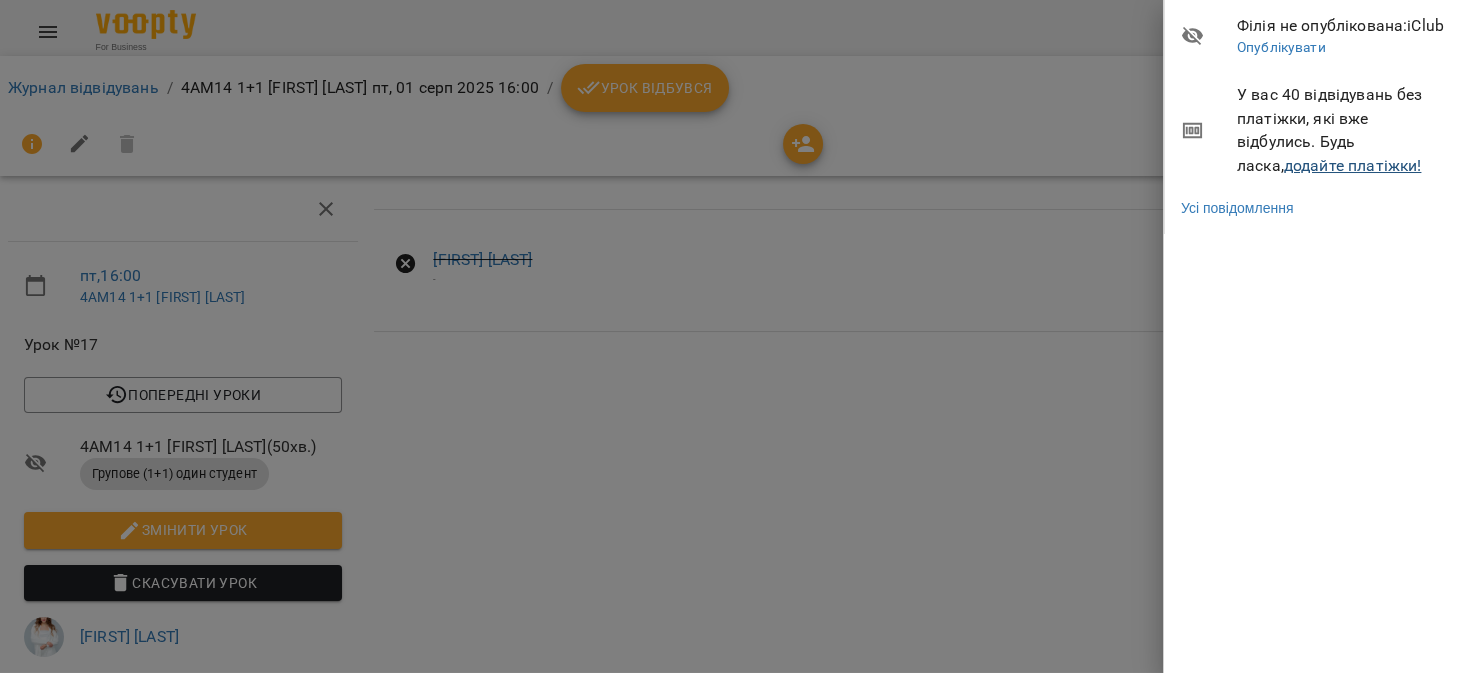 drag, startPoint x: 1286, startPoint y: 149, endPoint x: 1293, endPoint y: 162, distance: 14.764823 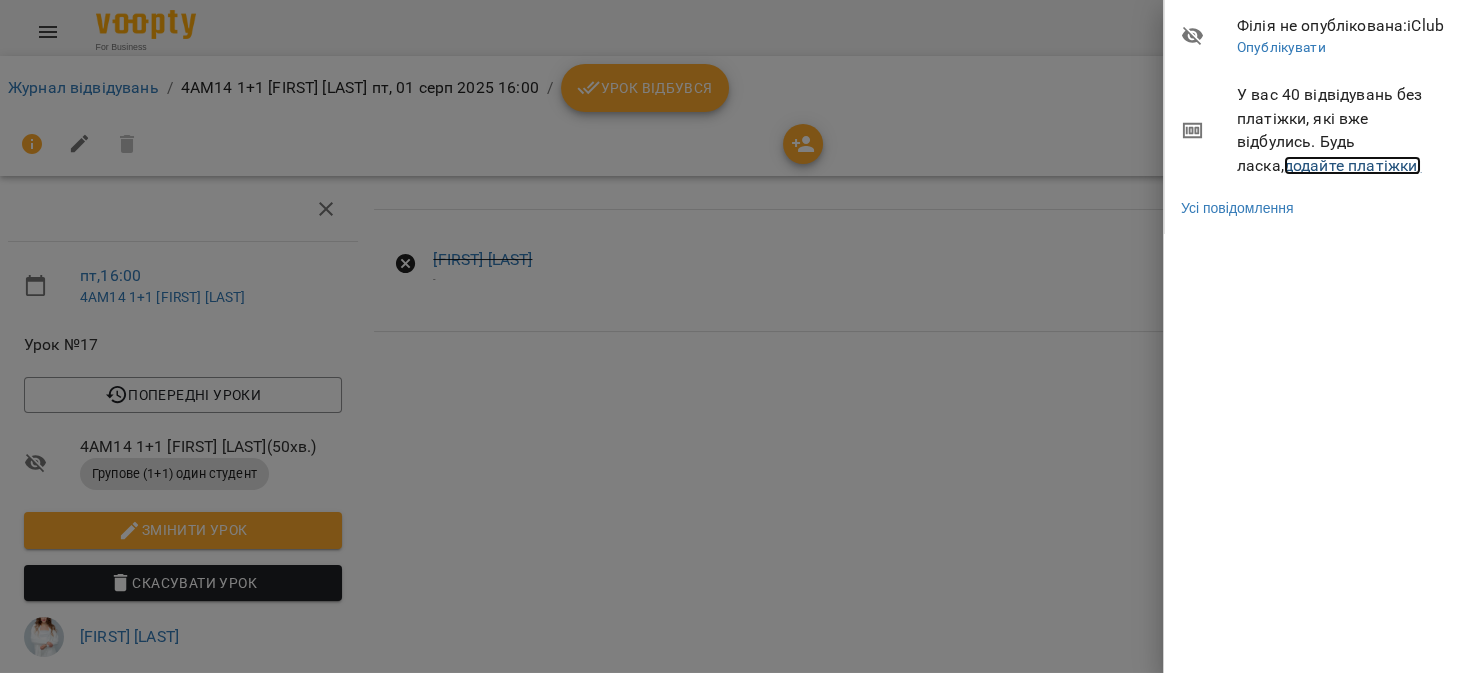 click on "додайте платіжки!" at bounding box center [1353, 165] 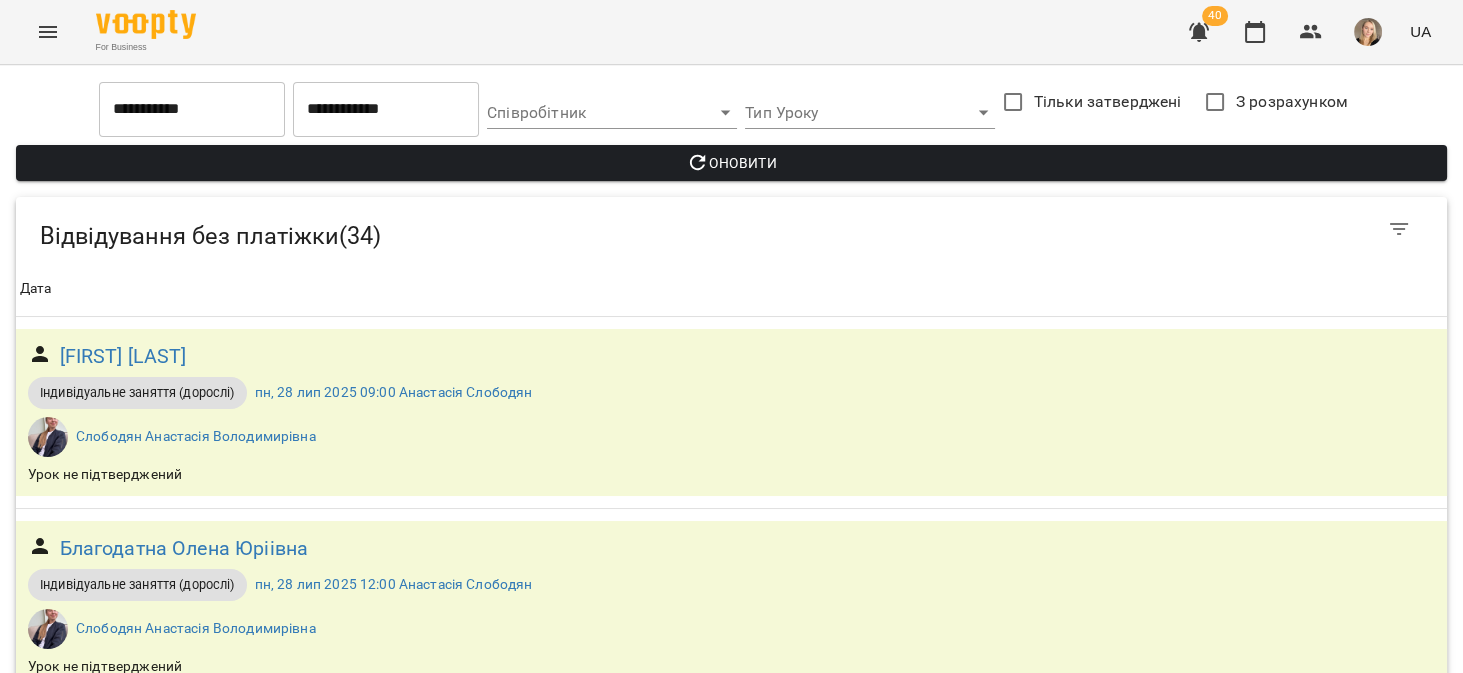 scroll, scrollTop: 4326, scrollLeft: 0, axis: vertical 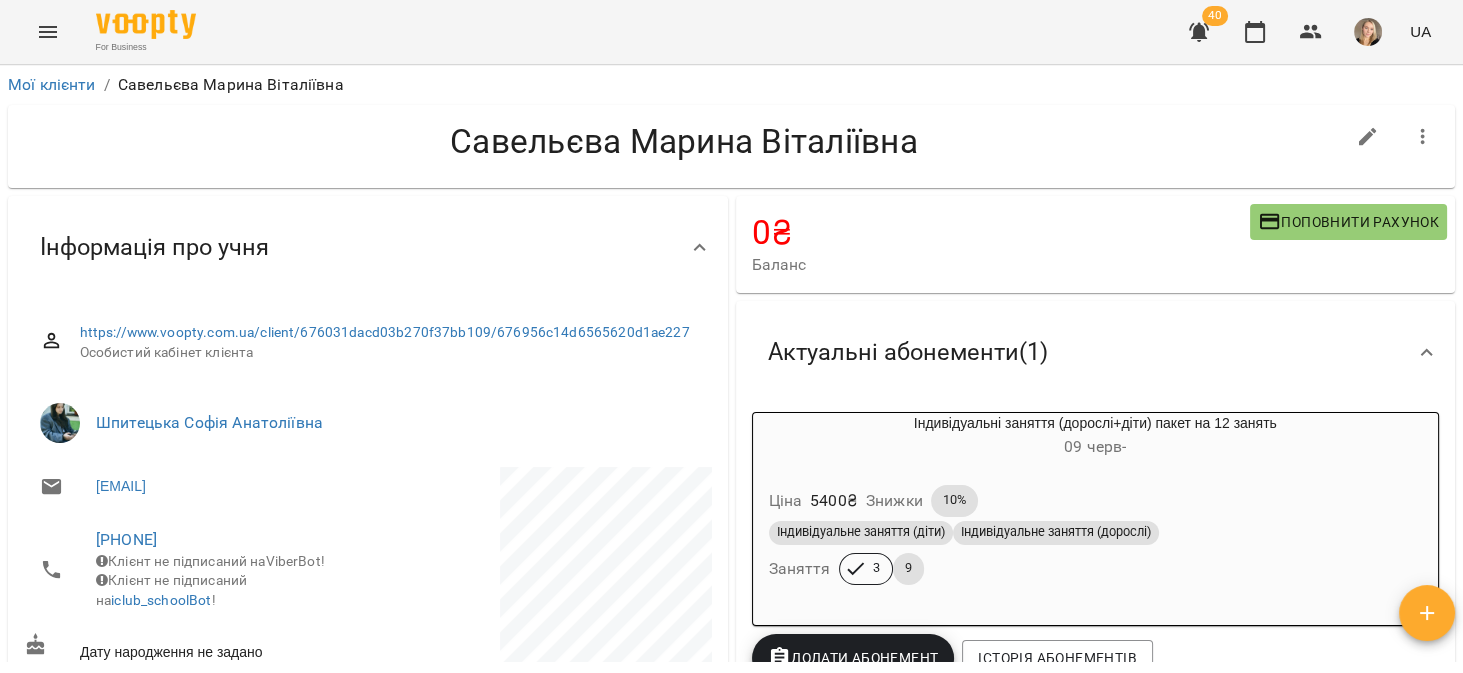 click at bounding box center (1368, 137) 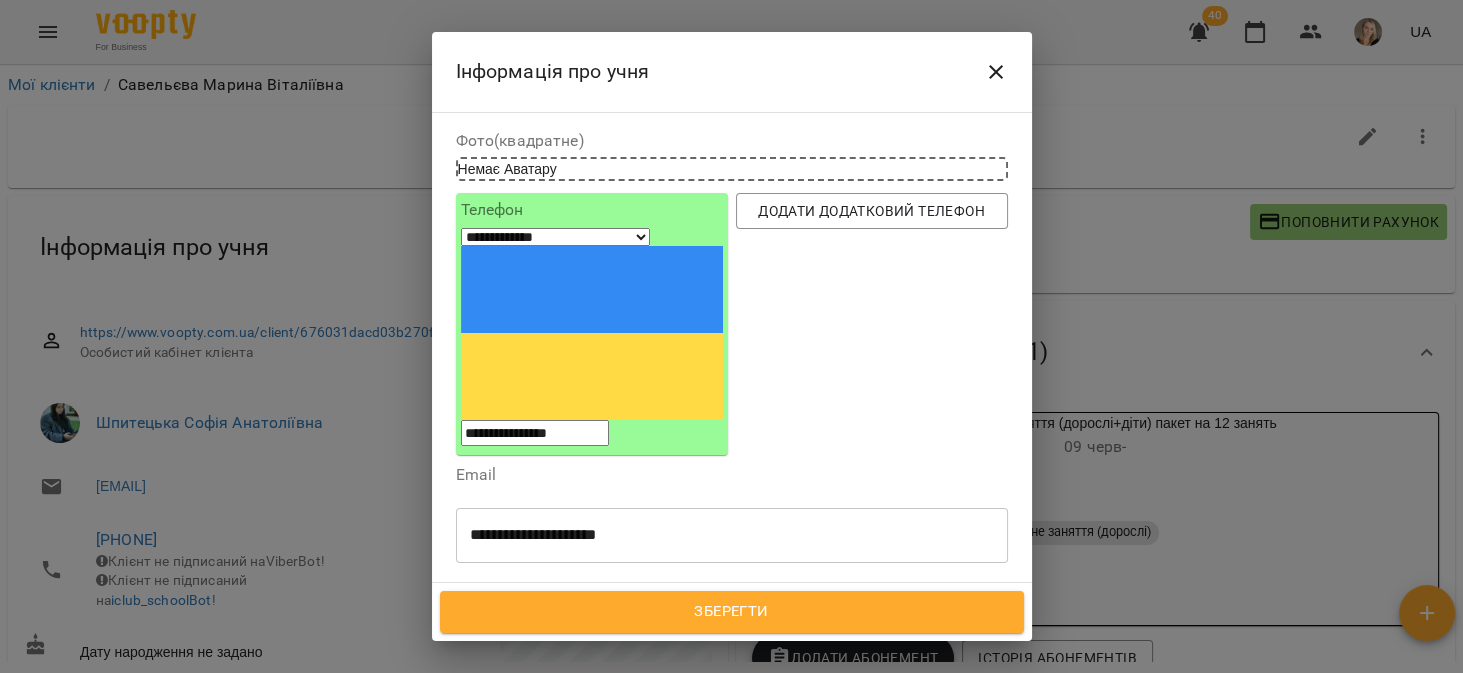 scroll, scrollTop: 253, scrollLeft: 0, axis: vertical 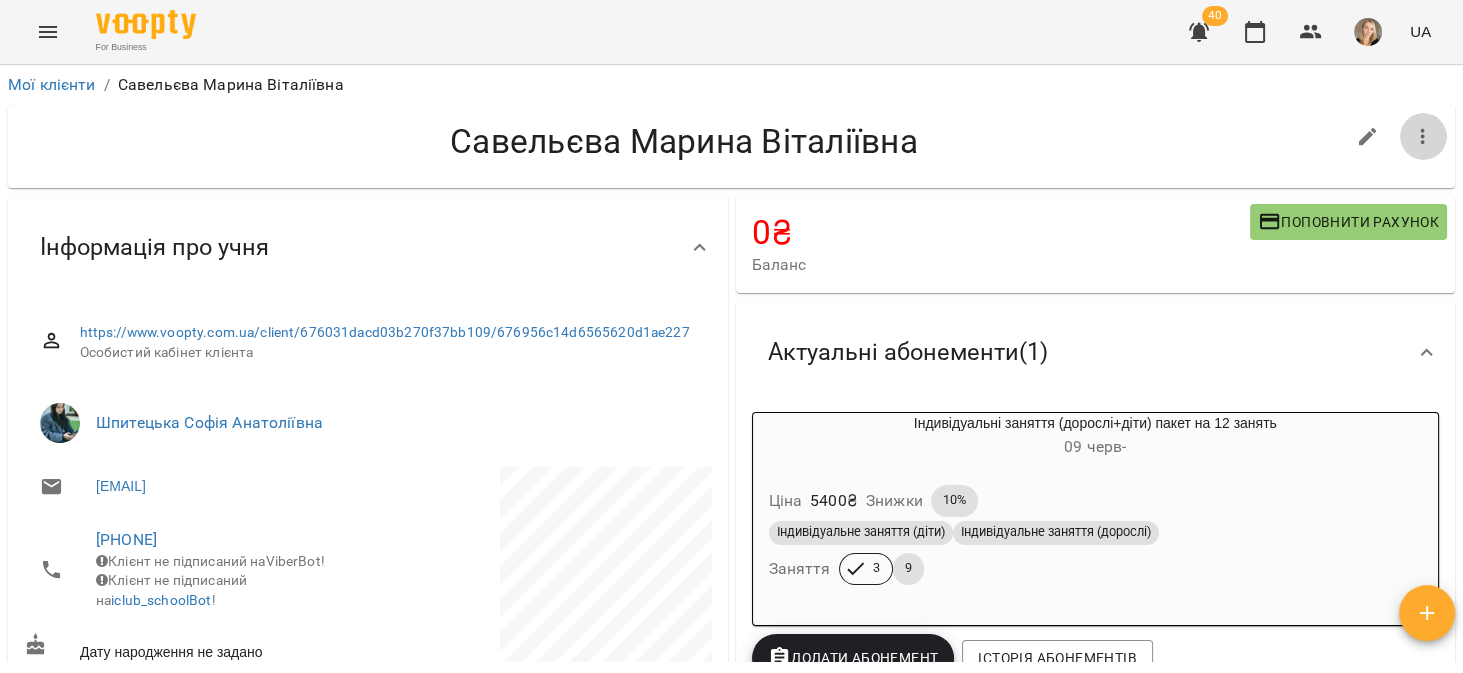 click at bounding box center [1423, 137] 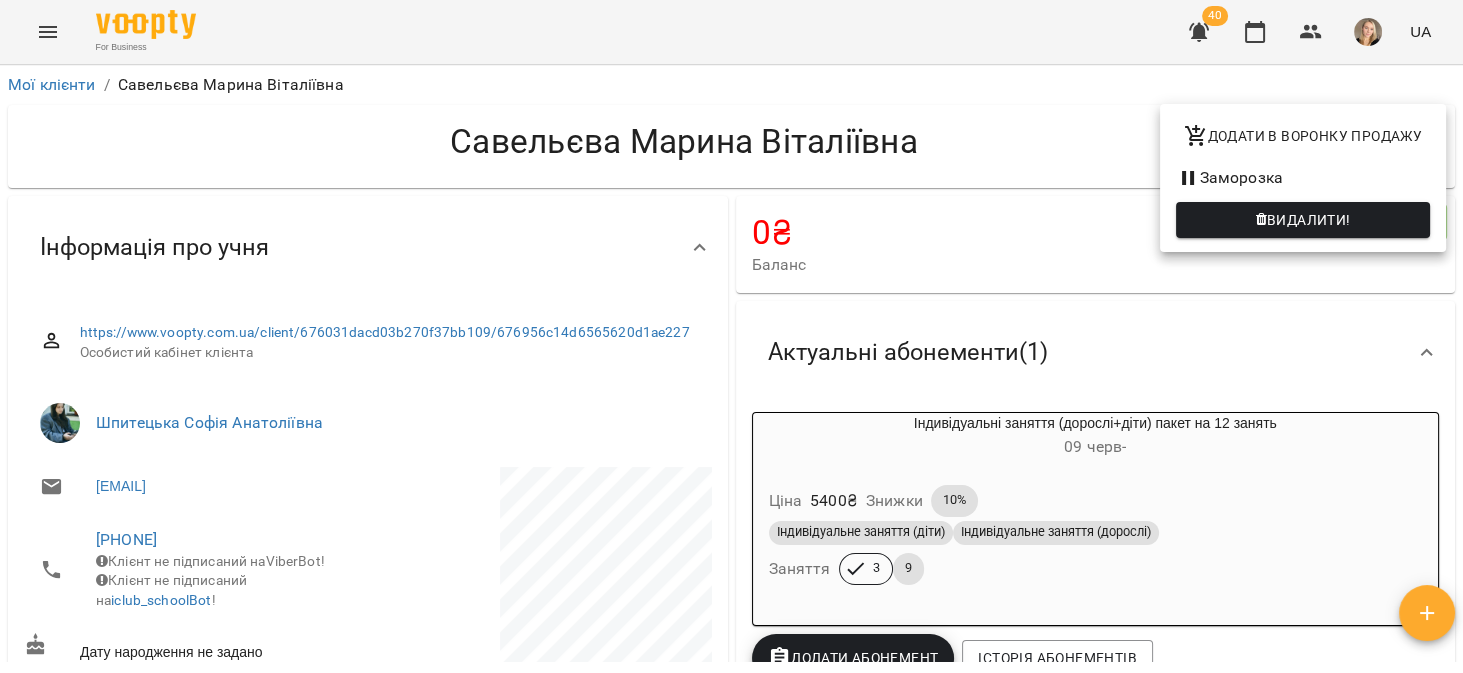 click on "Заморозка" at bounding box center [1303, 178] 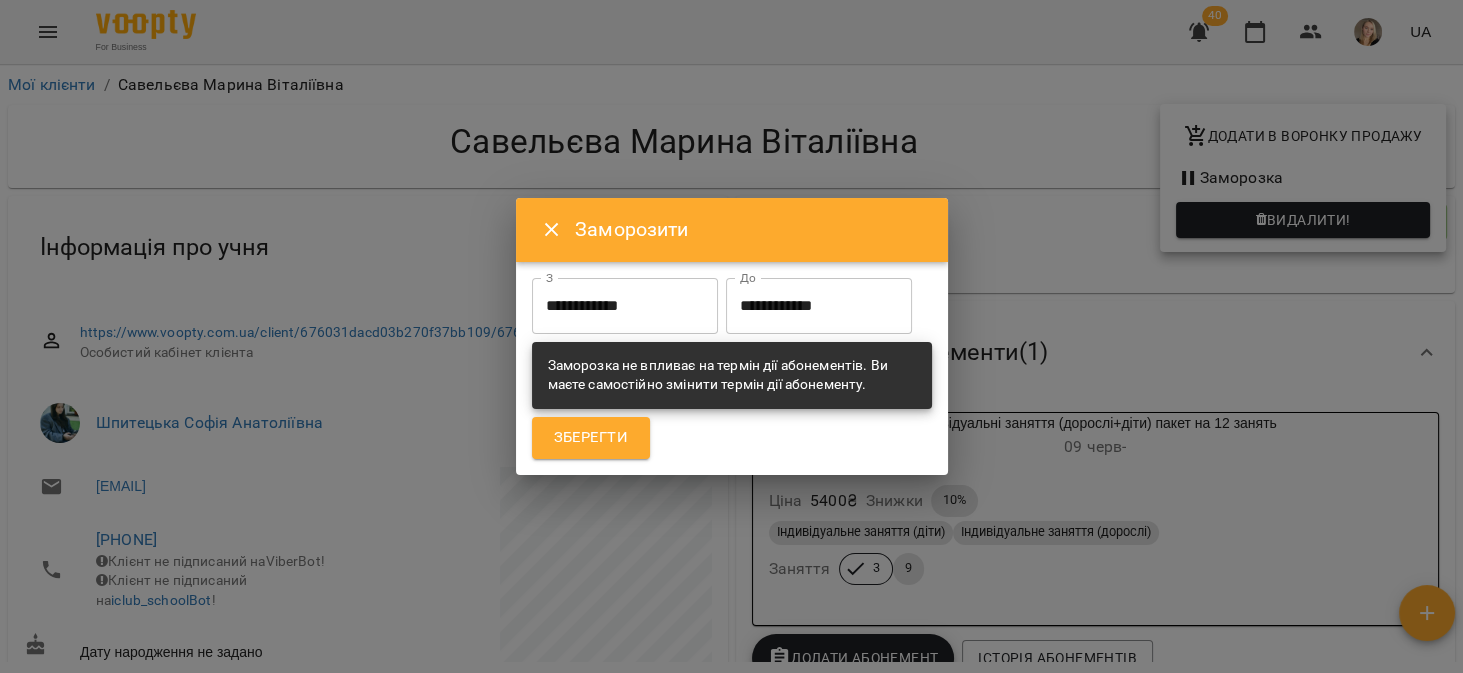 click on "**********" at bounding box center [819, 306] 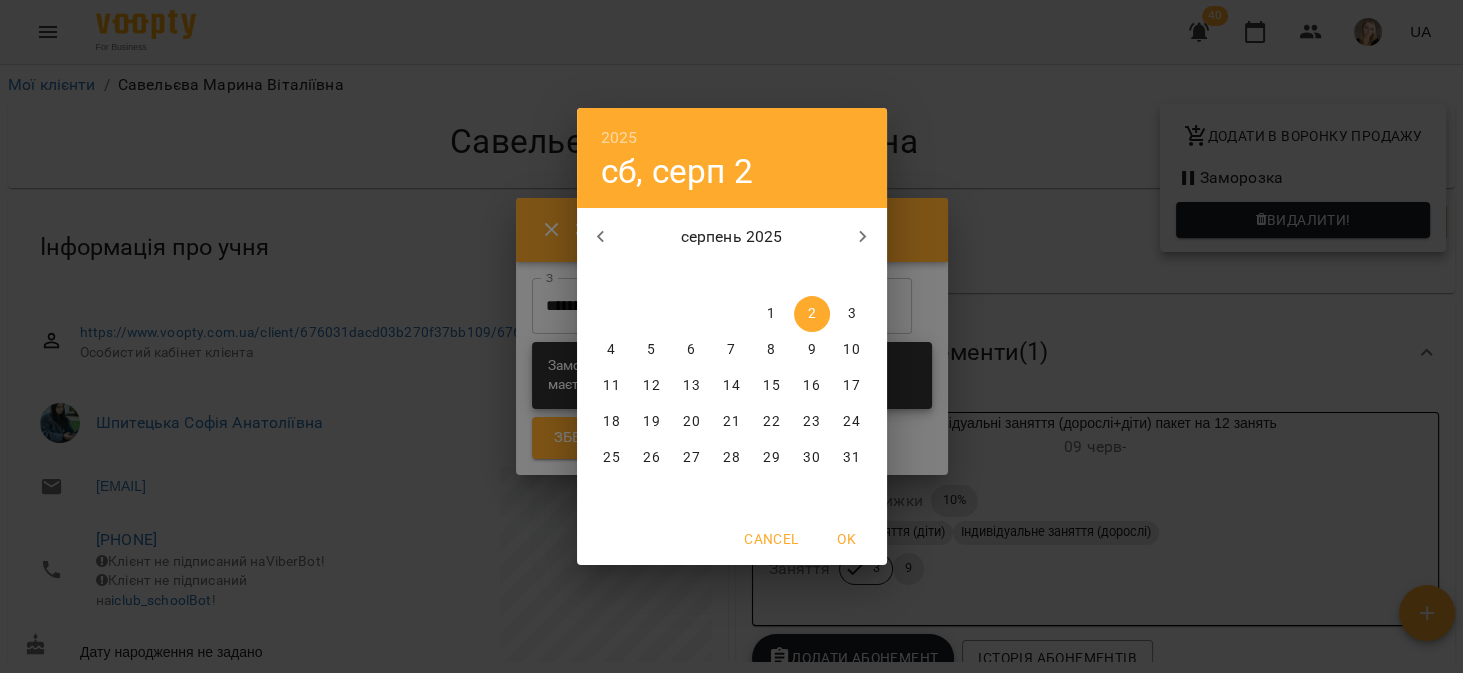click on "31" at bounding box center [851, 458] 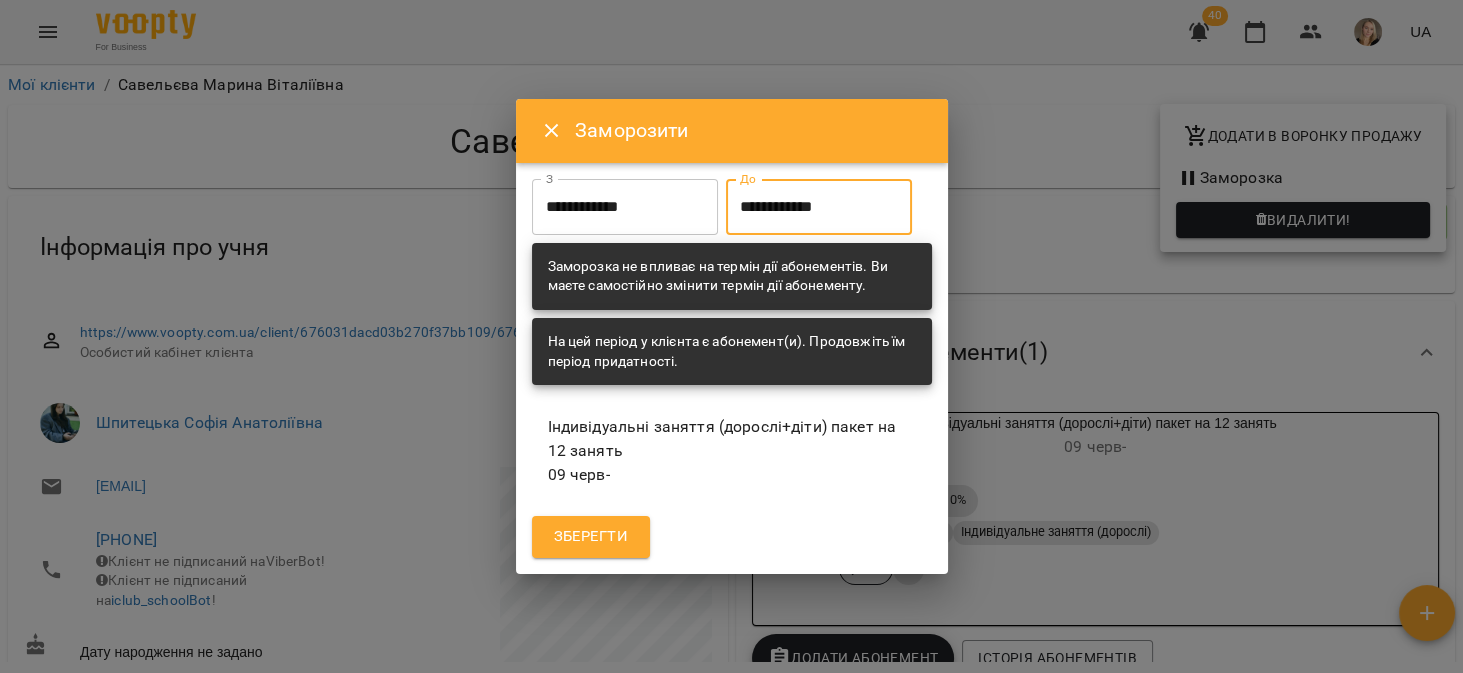 click on "Зберегти" at bounding box center [591, 537] 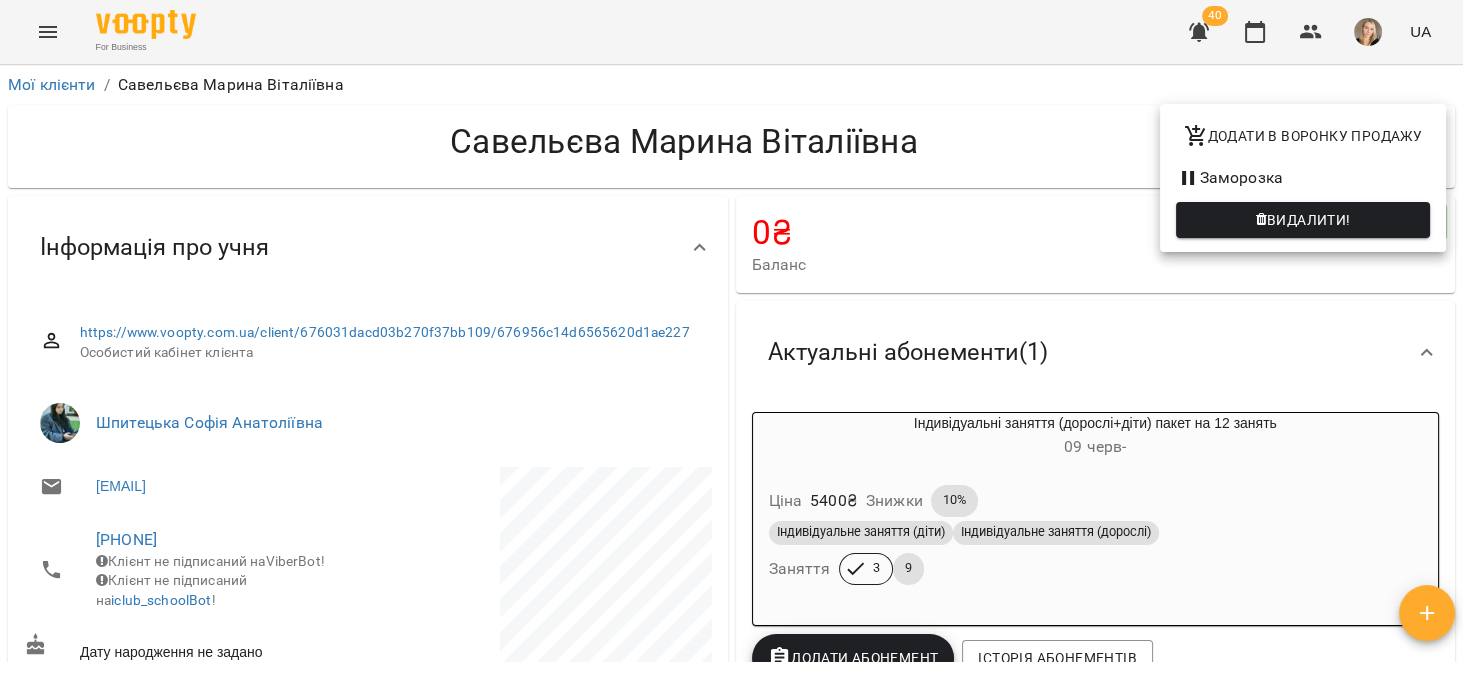 click at bounding box center [731, 336] 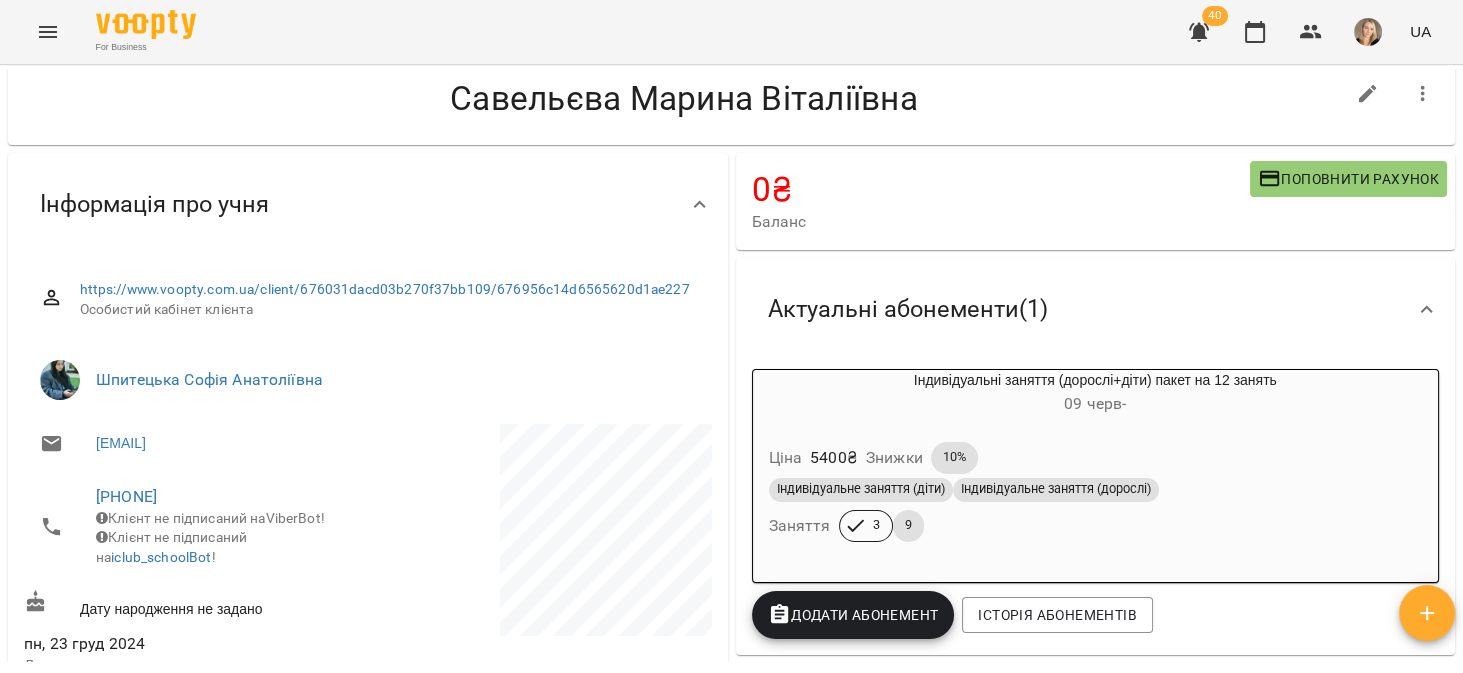scroll, scrollTop: 0, scrollLeft: 0, axis: both 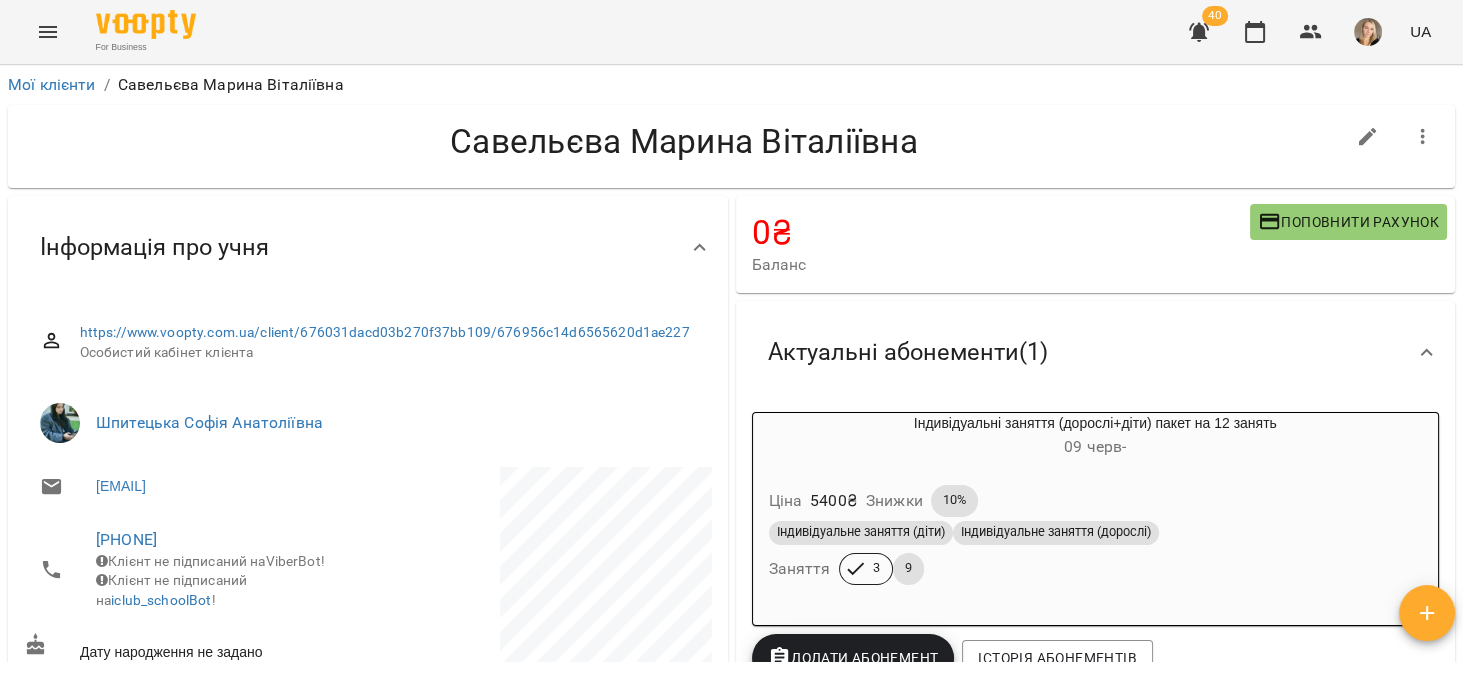 click at bounding box center [1199, 32] 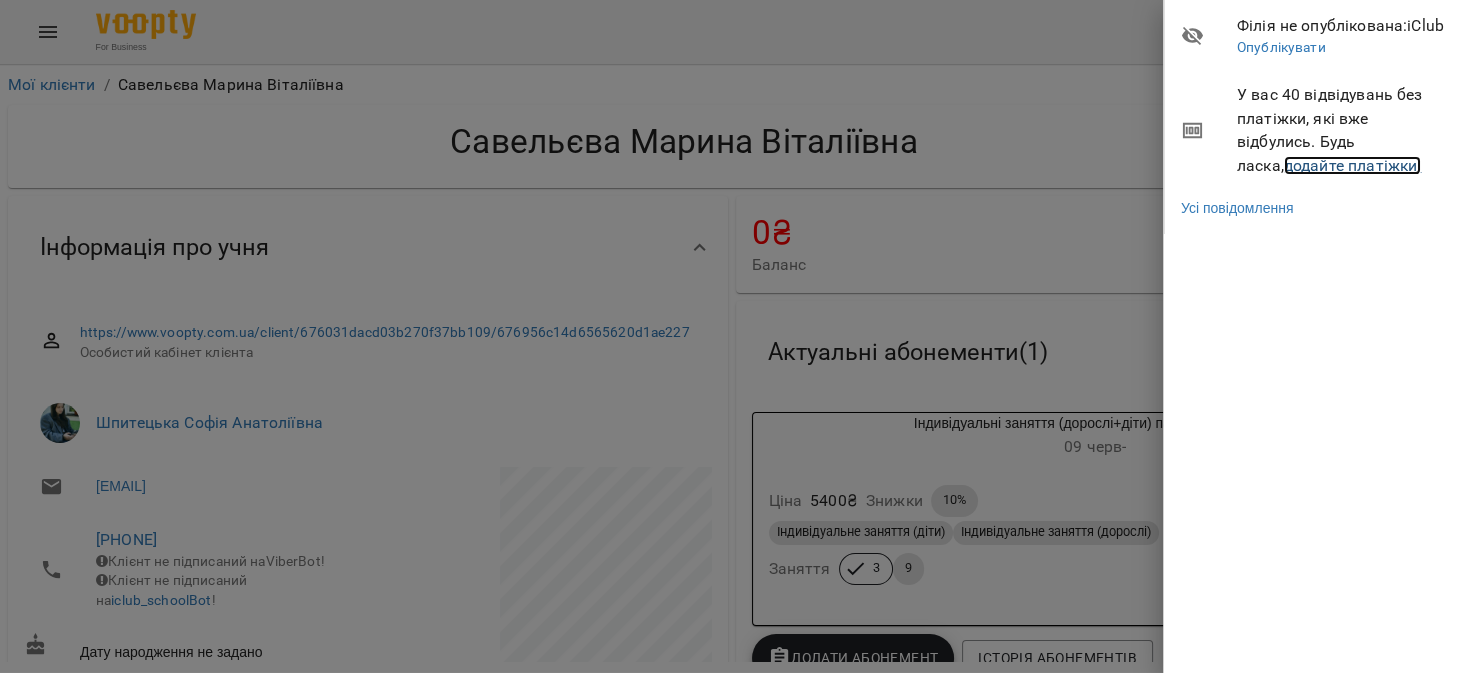 click on "додайте платіжки!" at bounding box center [1353, 165] 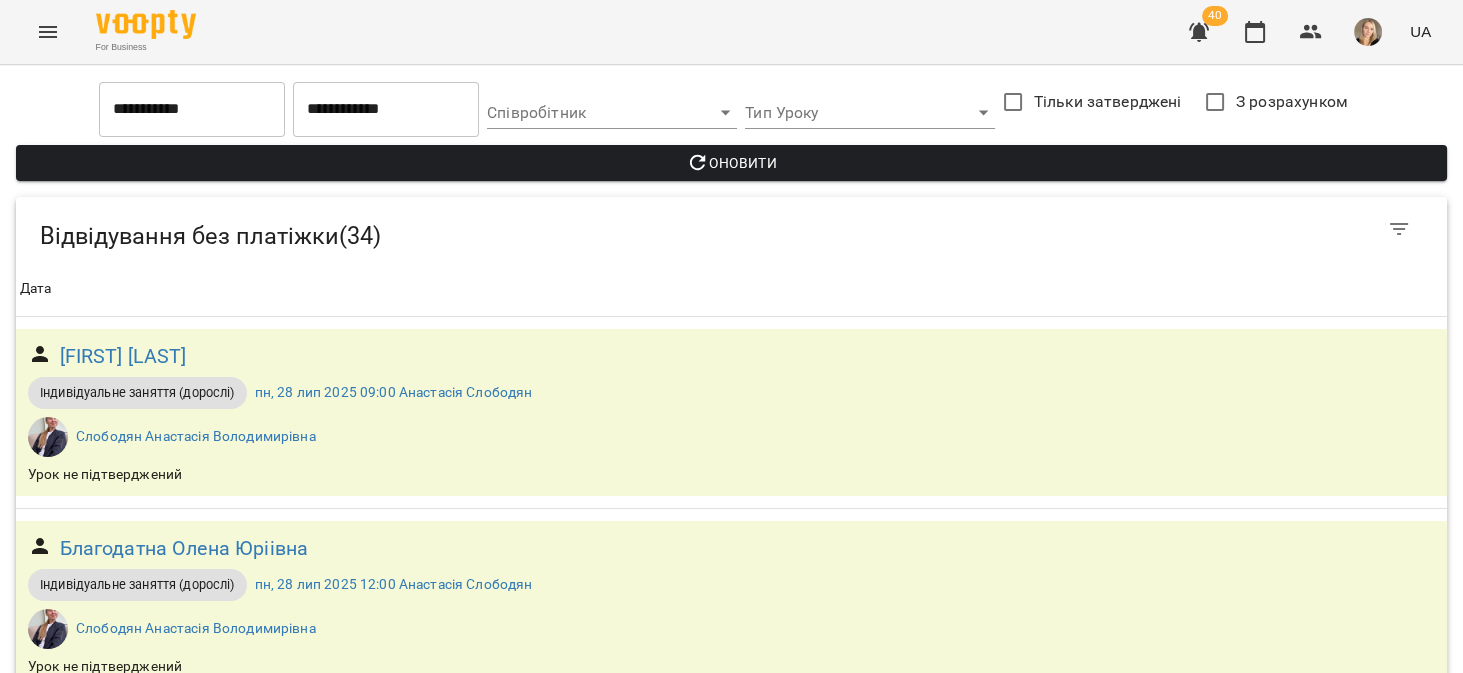 scroll, scrollTop: 4390, scrollLeft: 0, axis: vertical 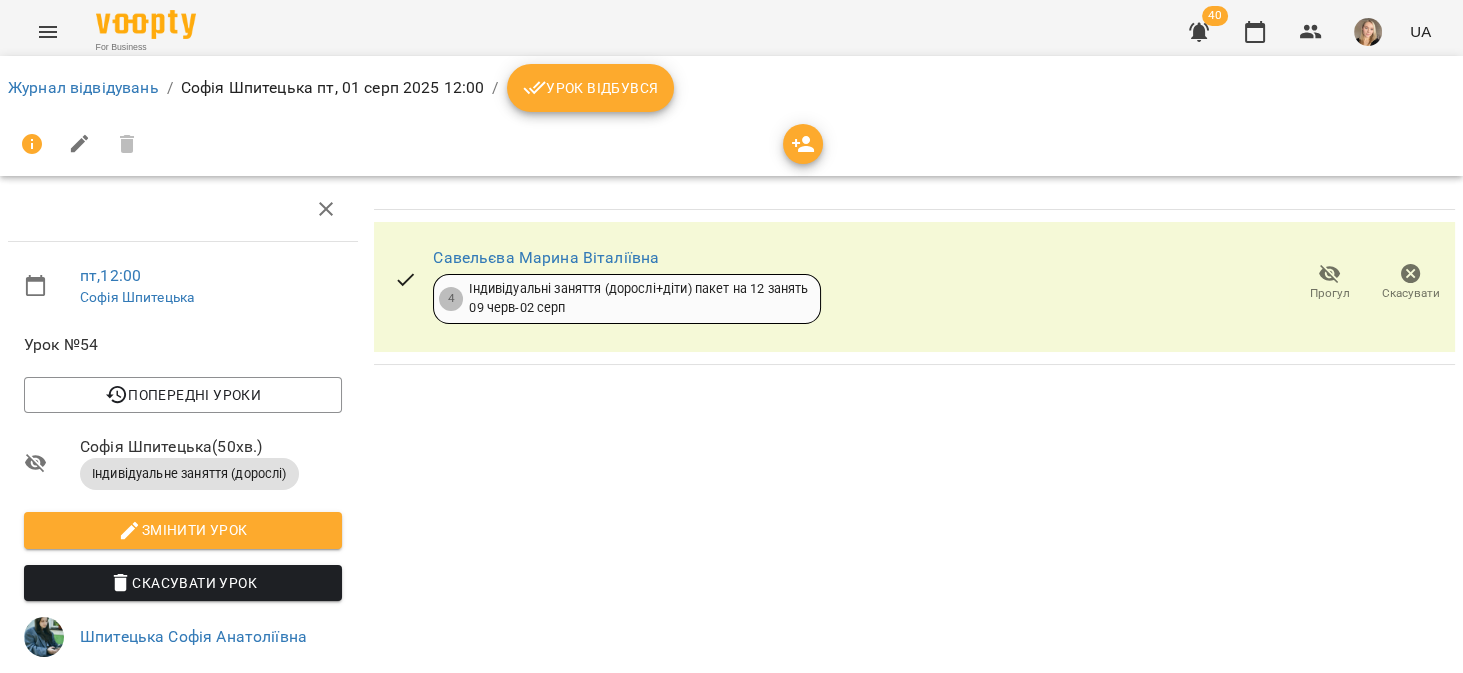click 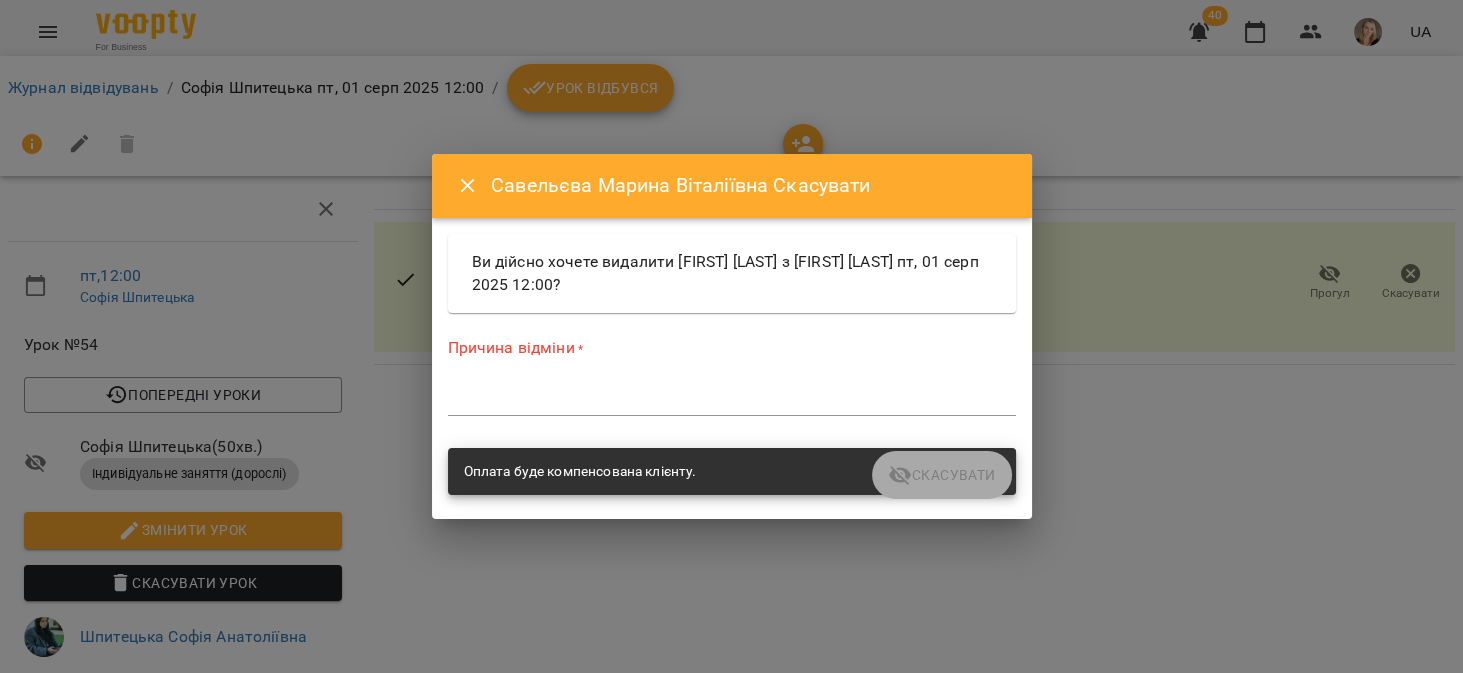 click on "*" at bounding box center (732, 400) 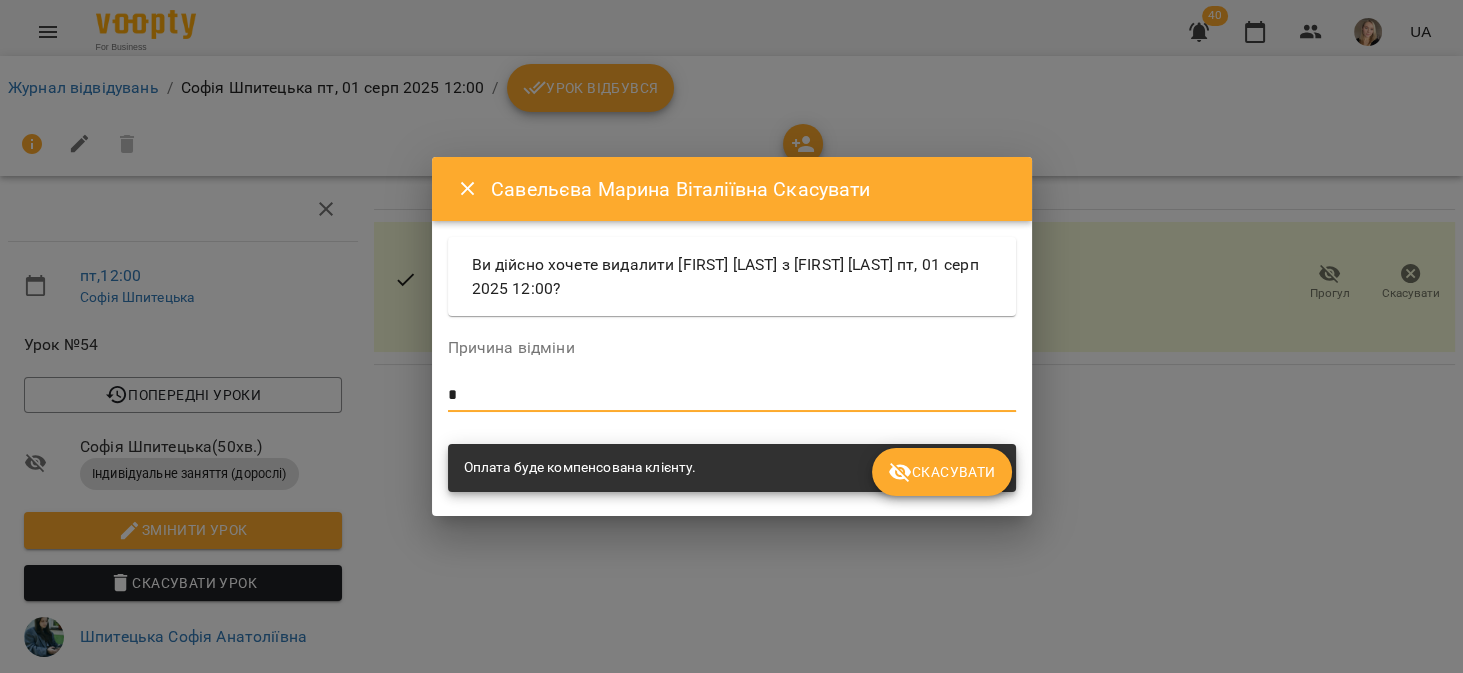 type on "*" 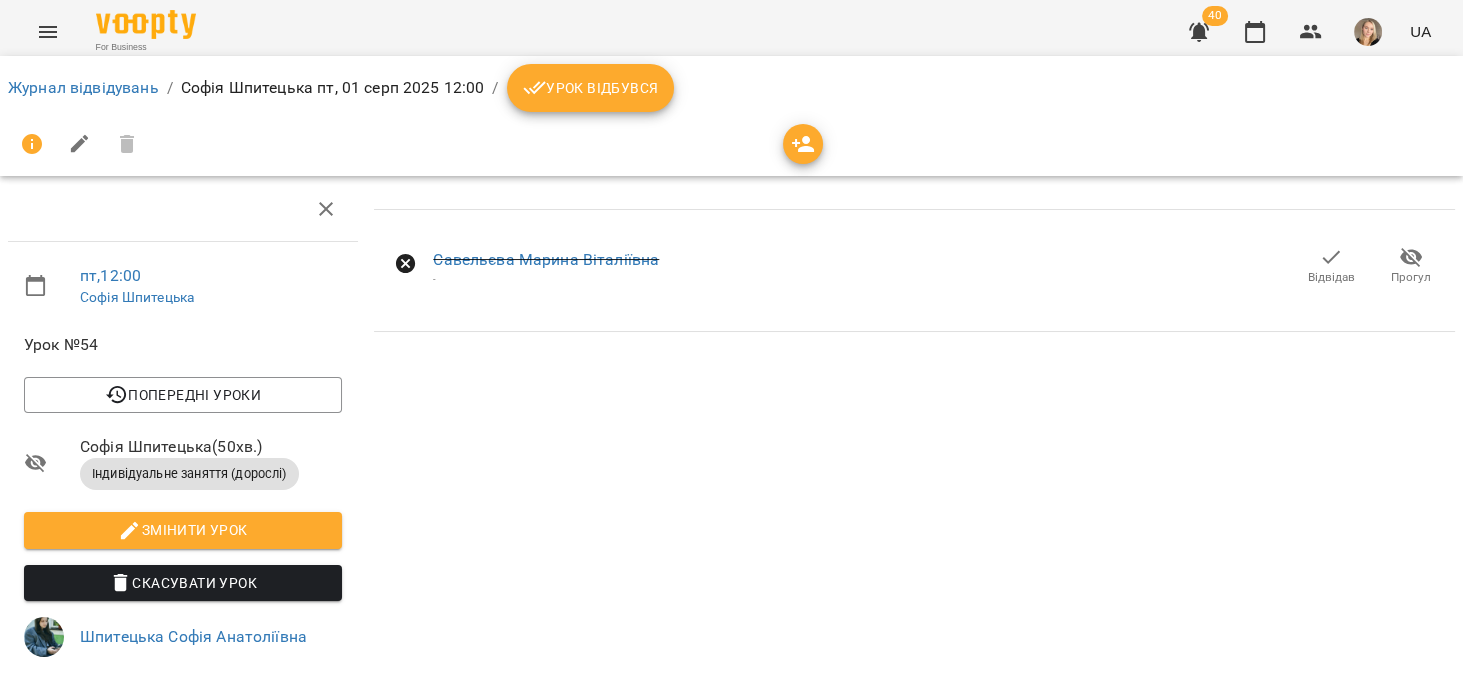 click 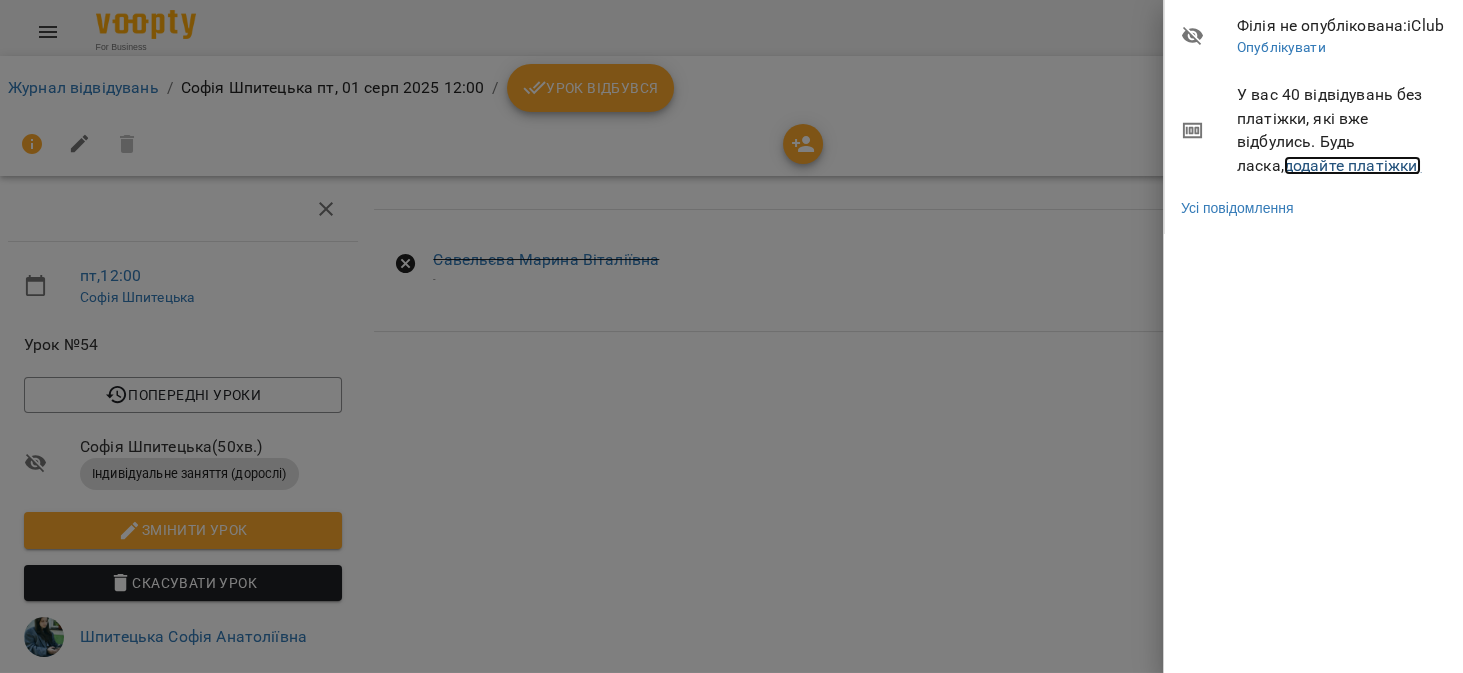 click on "додайте платіжки!" at bounding box center [1353, 165] 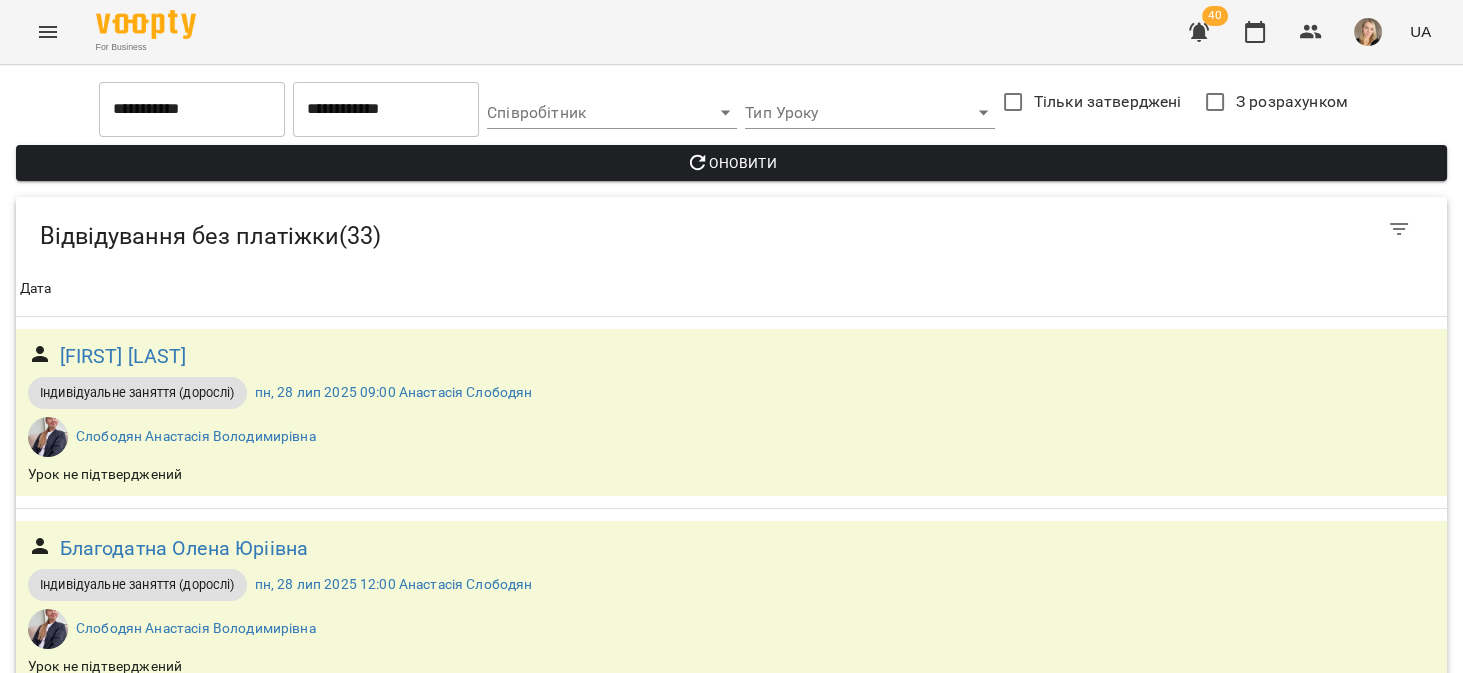 scroll, scrollTop: 4134, scrollLeft: 0, axis: vertical 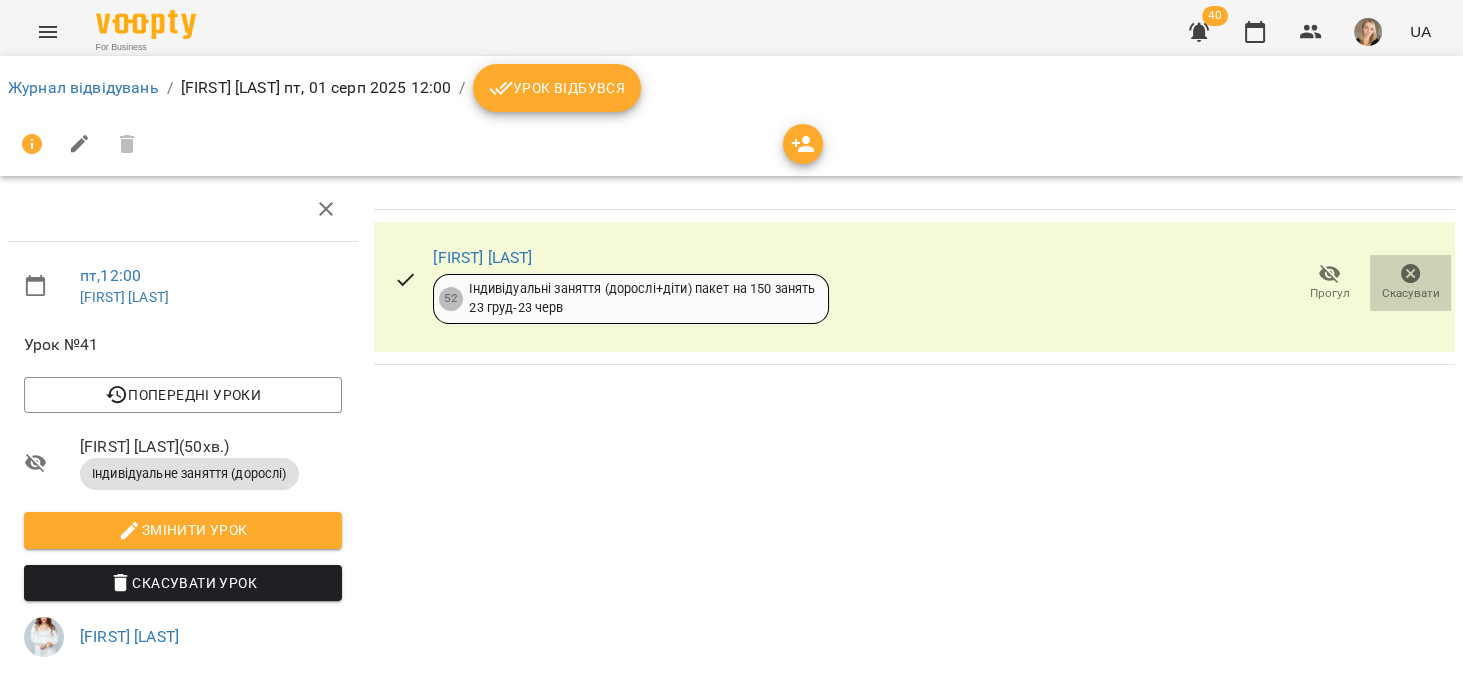 click 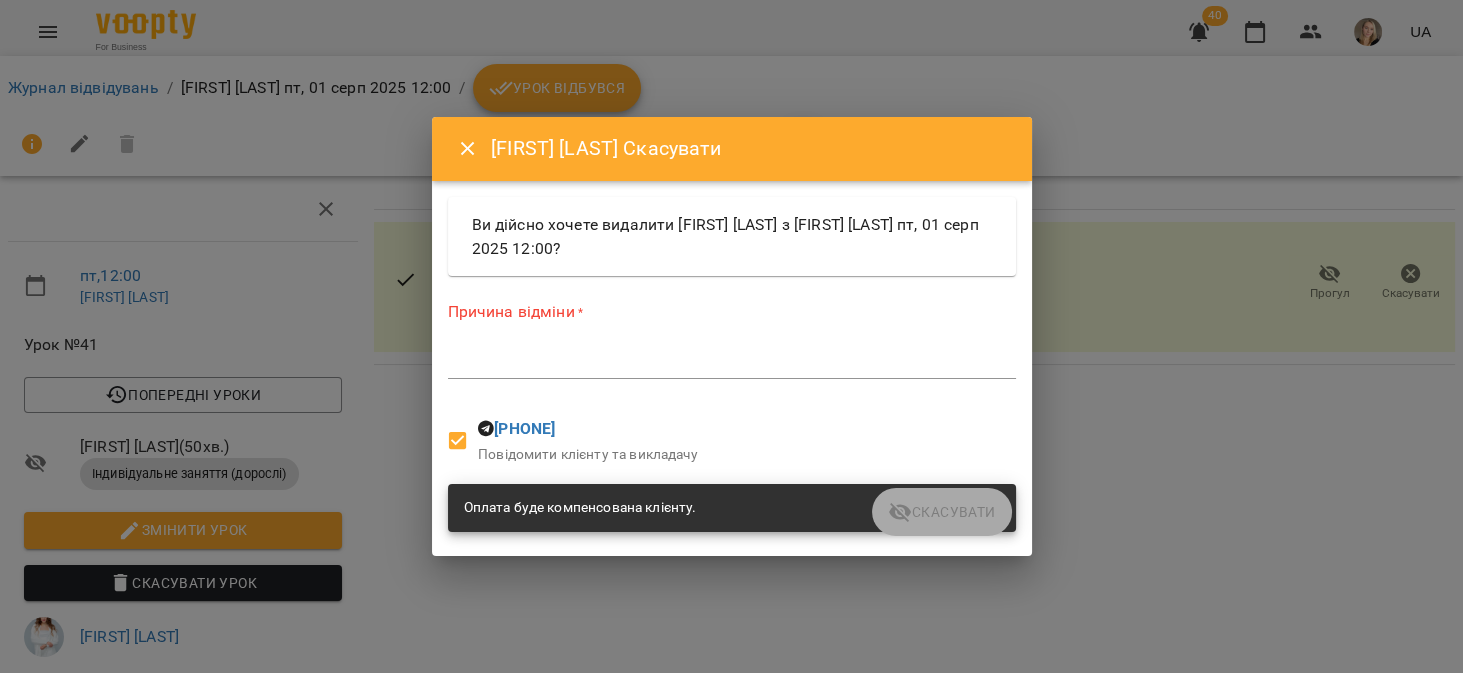click at bounding box center [732, 362] 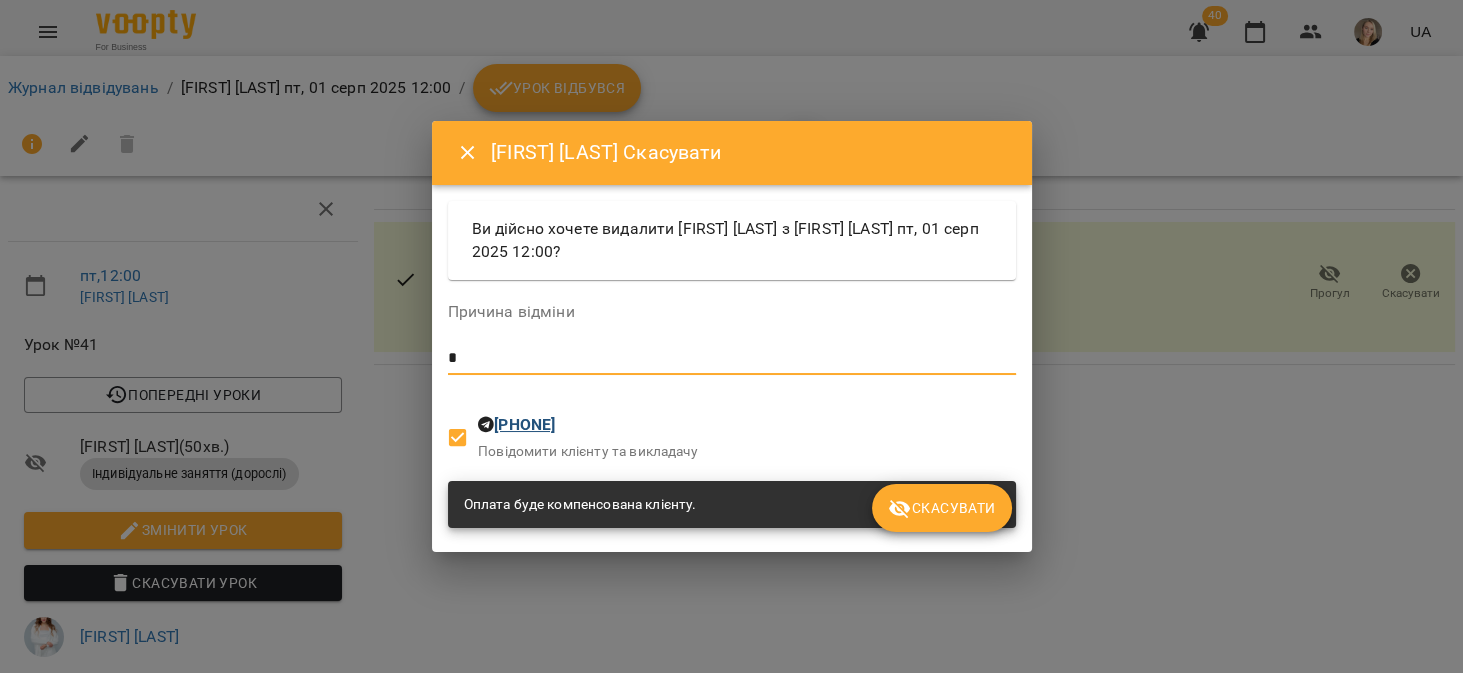 type on "*" 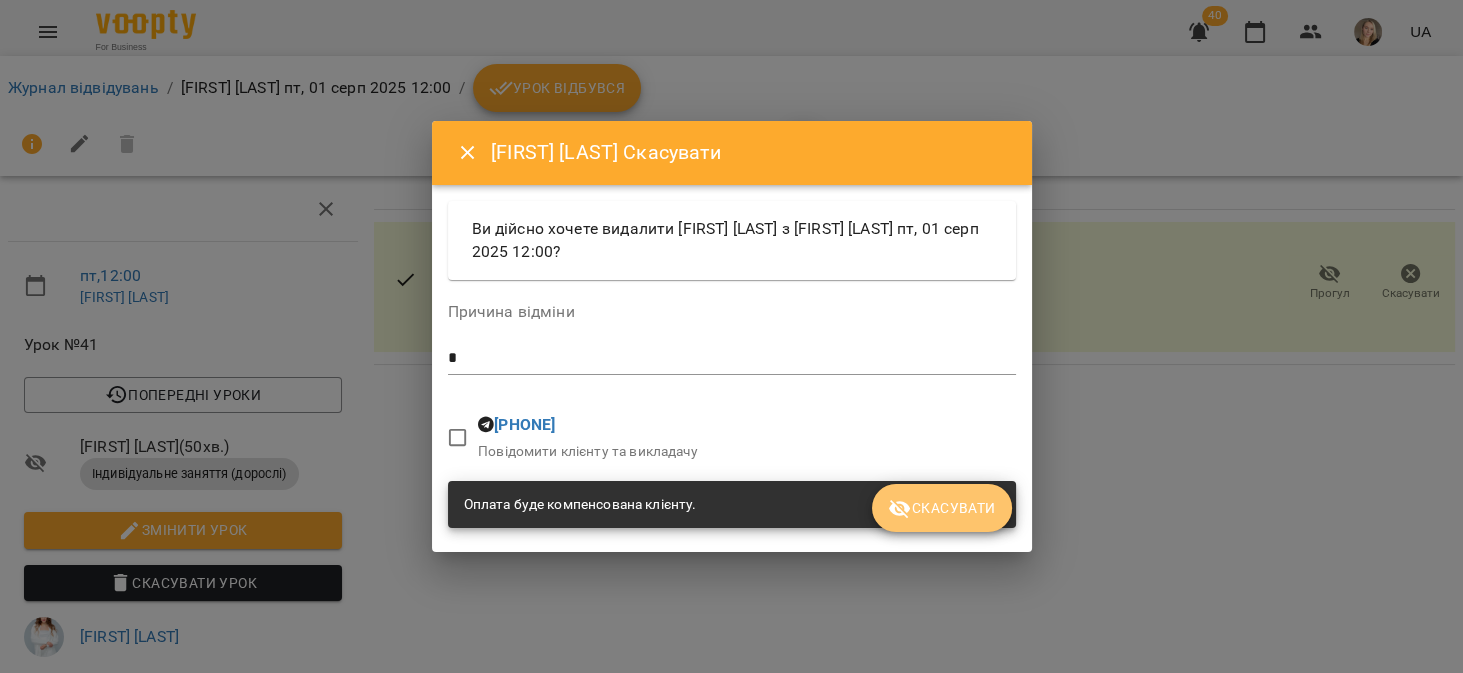 click on "Скасувати" at bounding box center [941, 508] 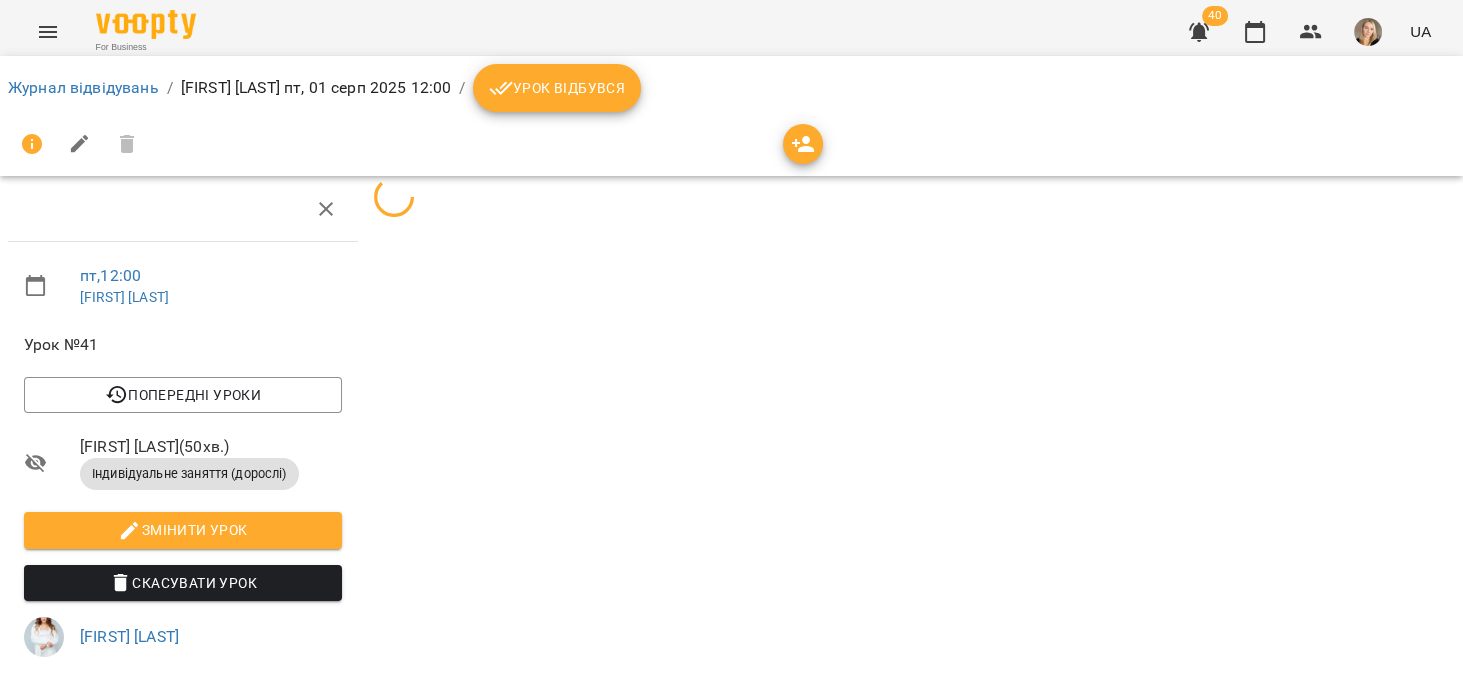 click 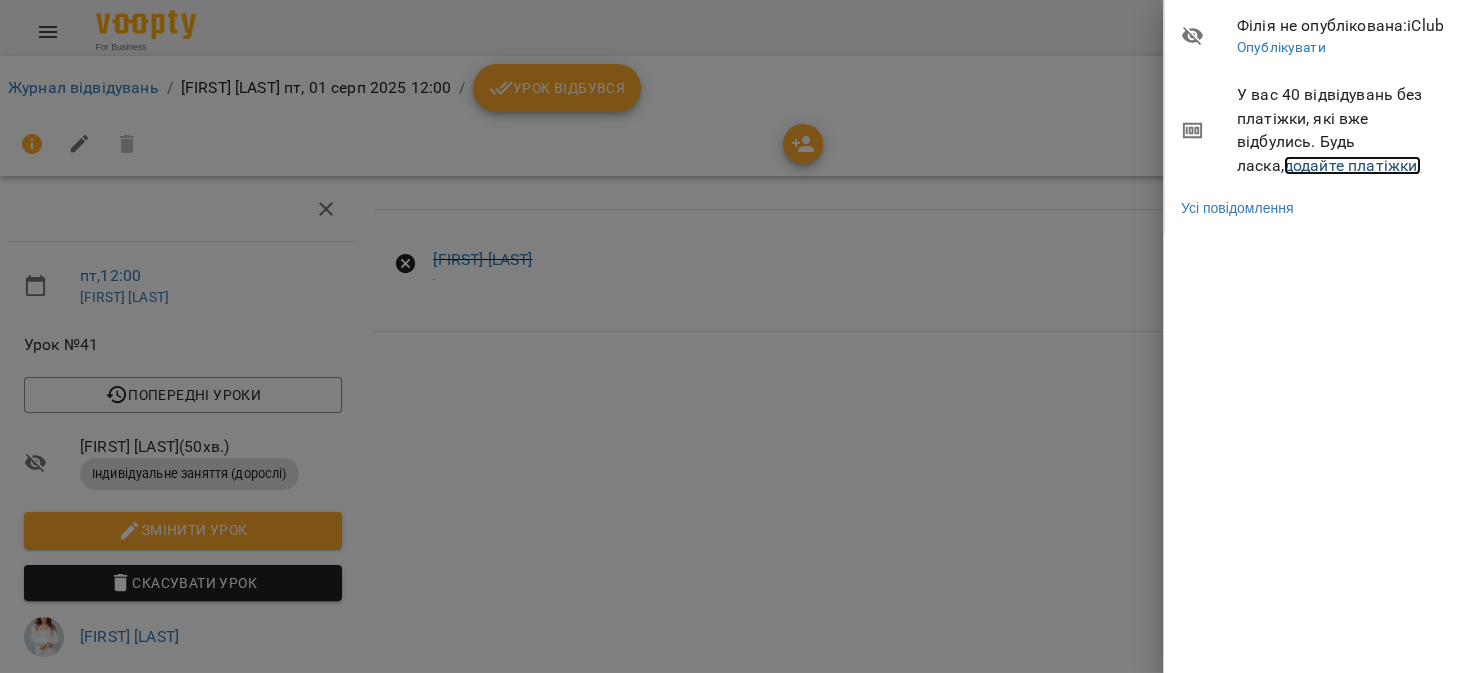 click on "додайте платіжки!" at bounding box center (1353, 165) 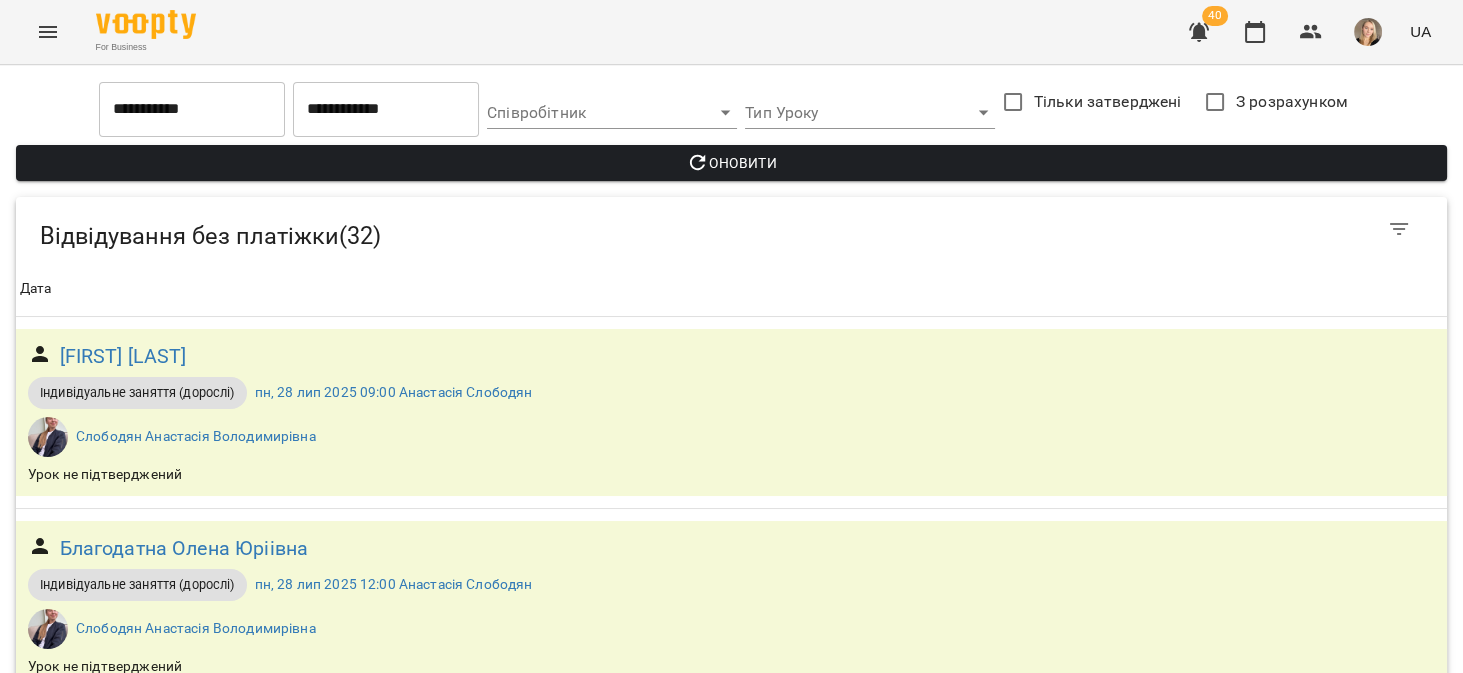 scroll, scrollTop: 3244, scrollLeft: 0, axis: vertical 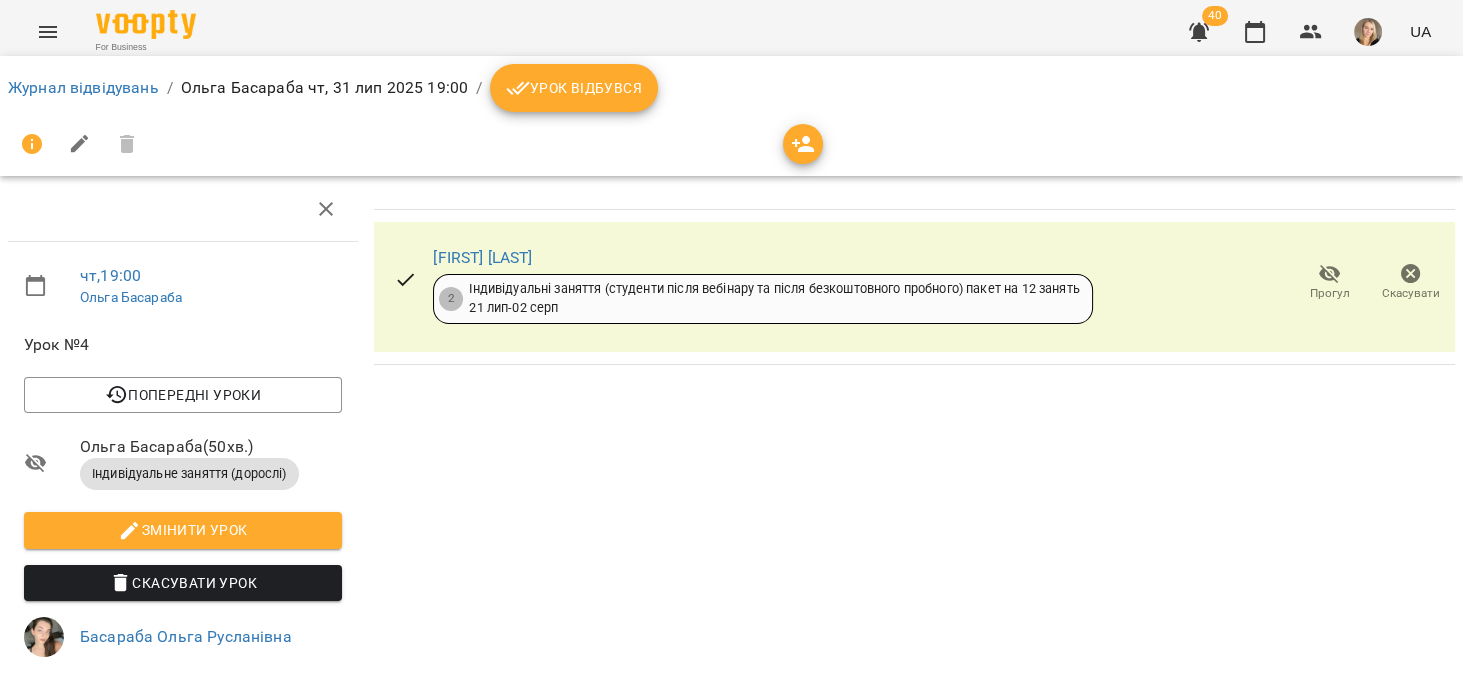 click on "Урок відбувся" at bounding box center (574, 88) 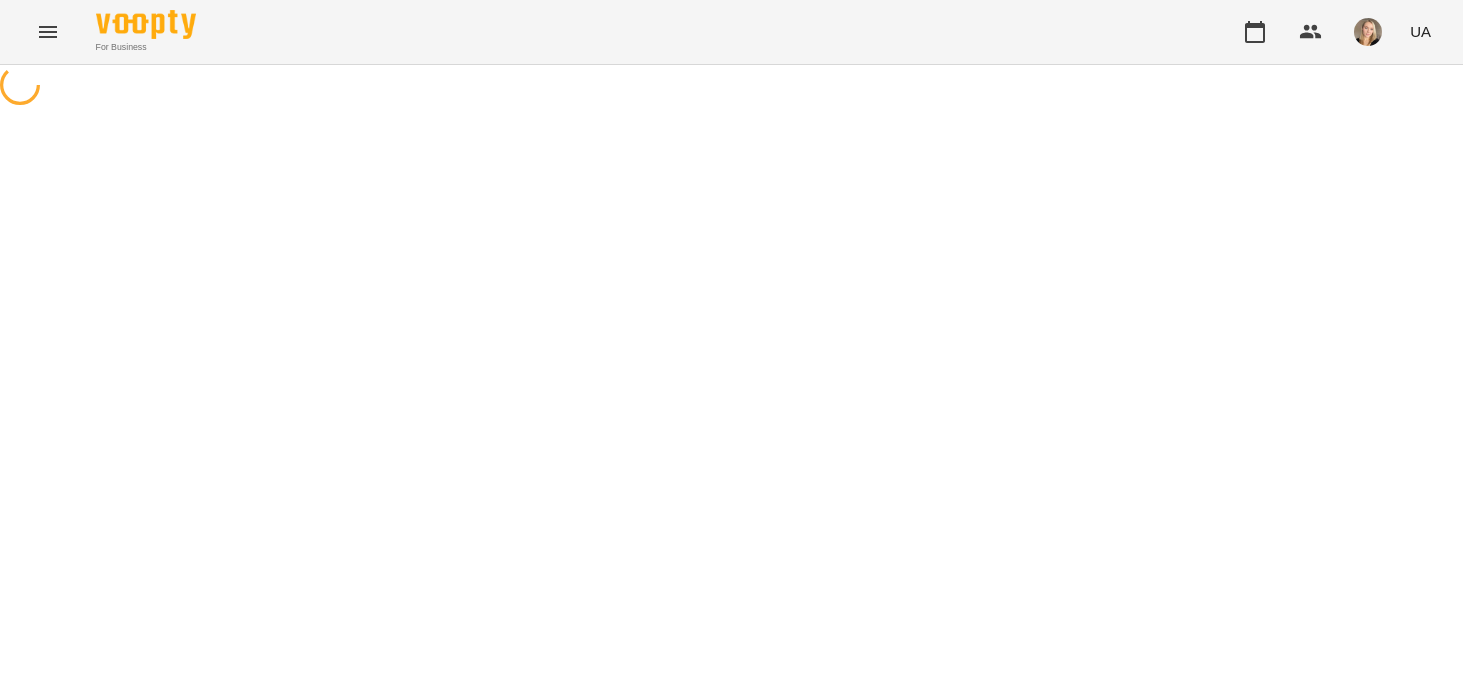 scroll, scrollTop: 0, scrollLeft: 0, axis: both 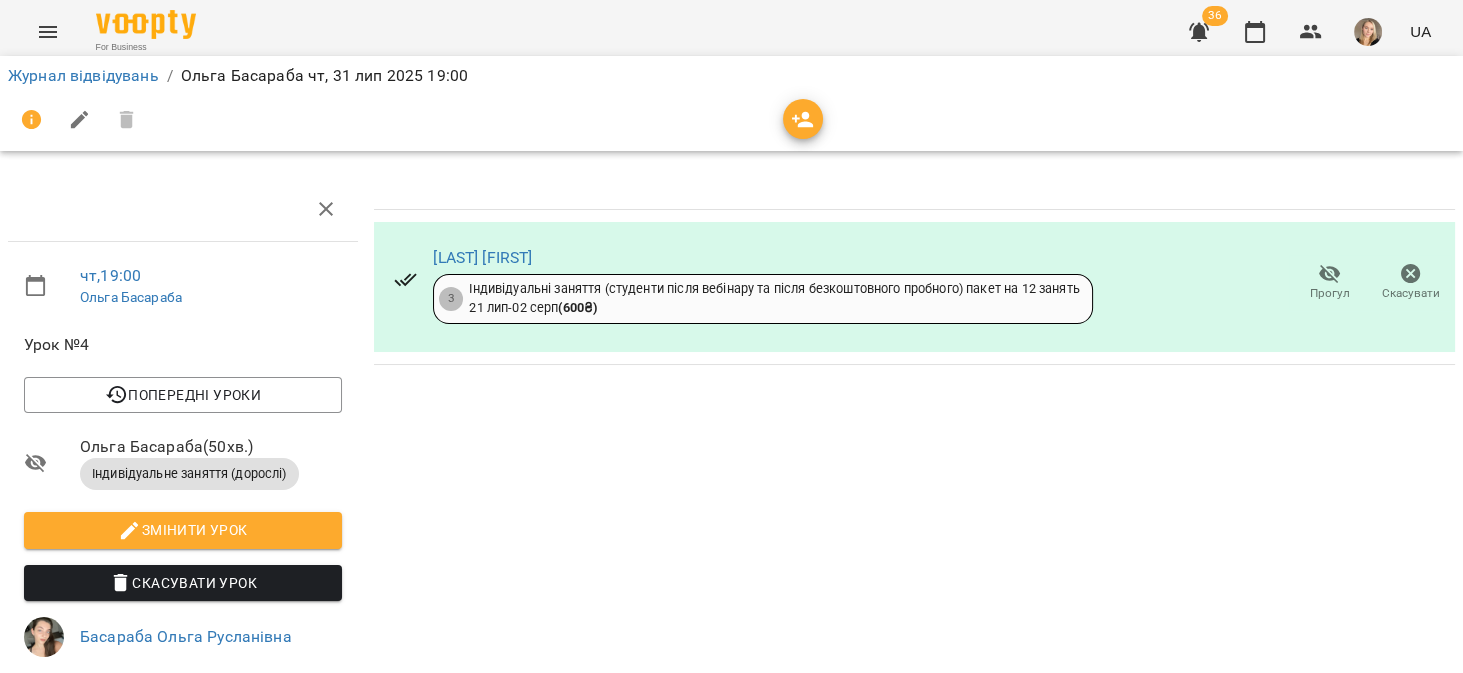 click at bounding box center (1199, 32) 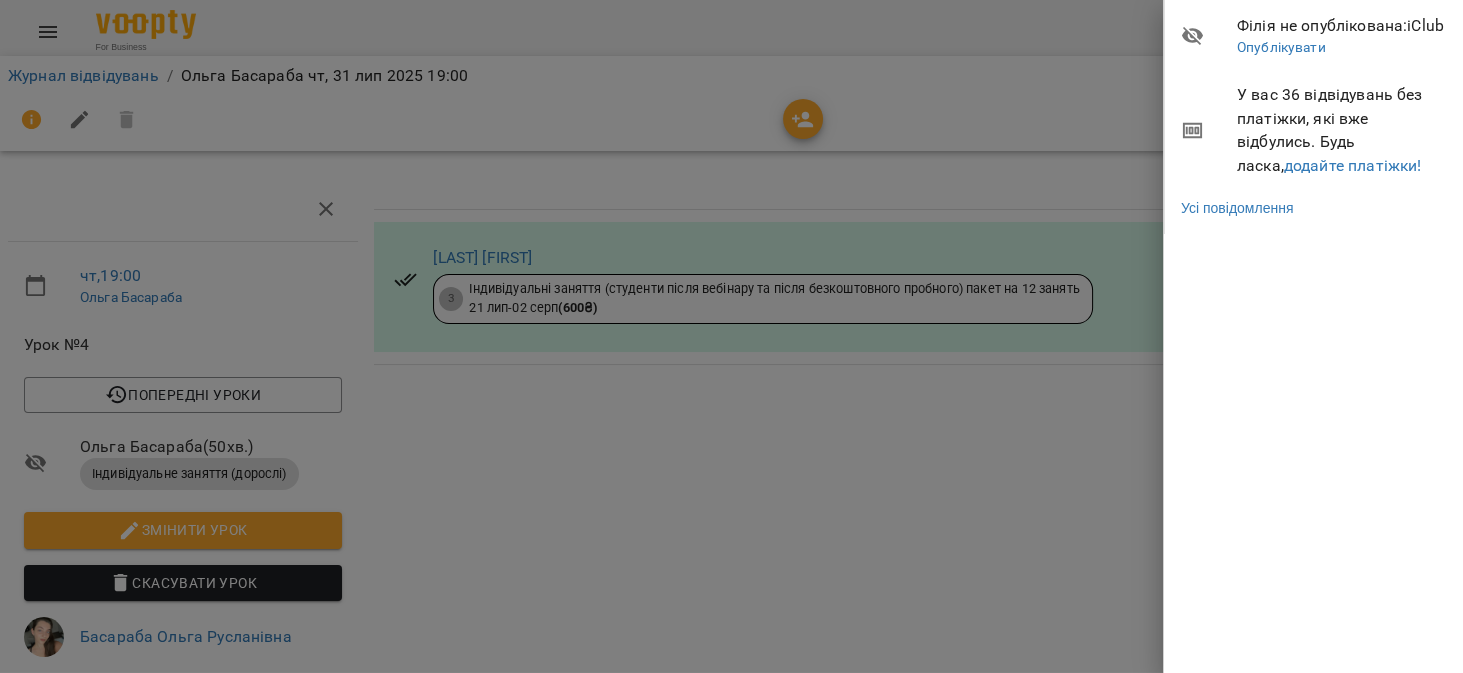 click on "У вас 36 відвідувань без платіжки, які вже відбулись. Будь ласка,  додайте платіжки!" at bounding box center (1342, 130) 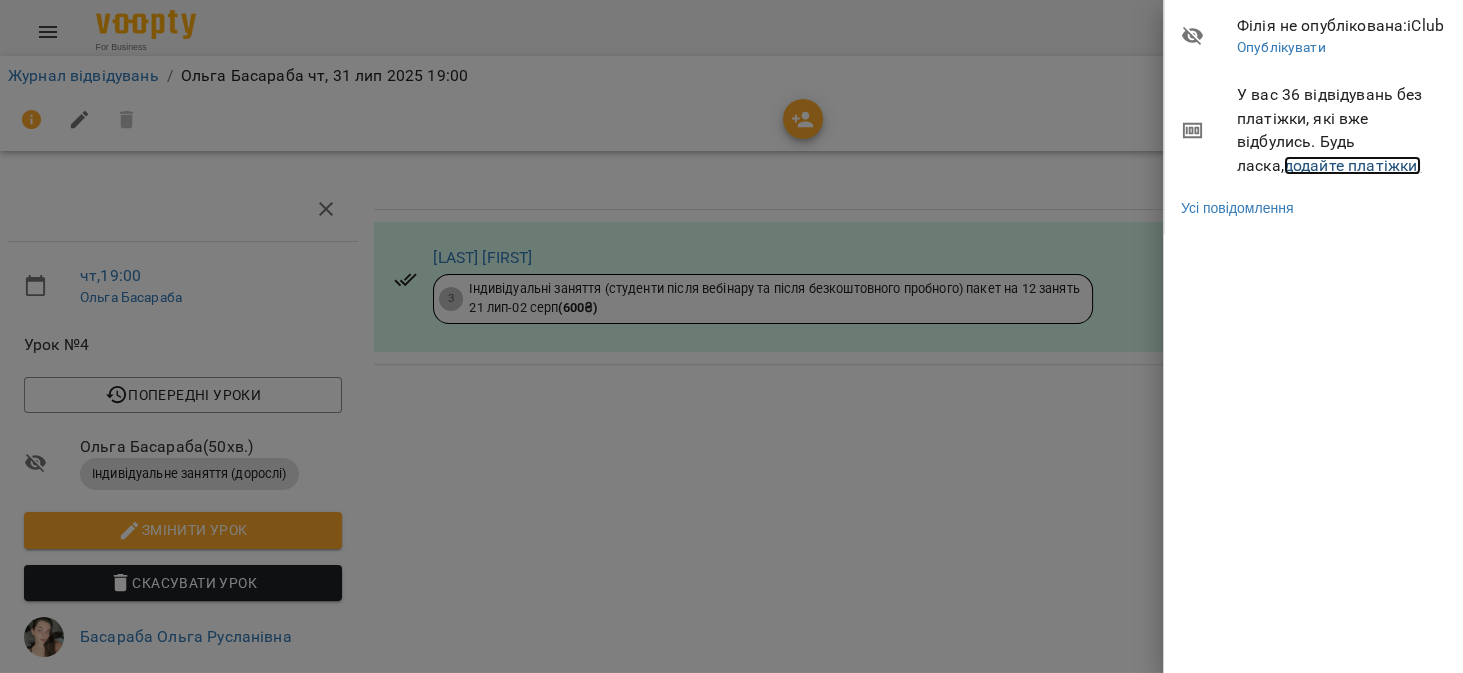 click on "додайте платіжки!" at bounding box center [1353, 165] 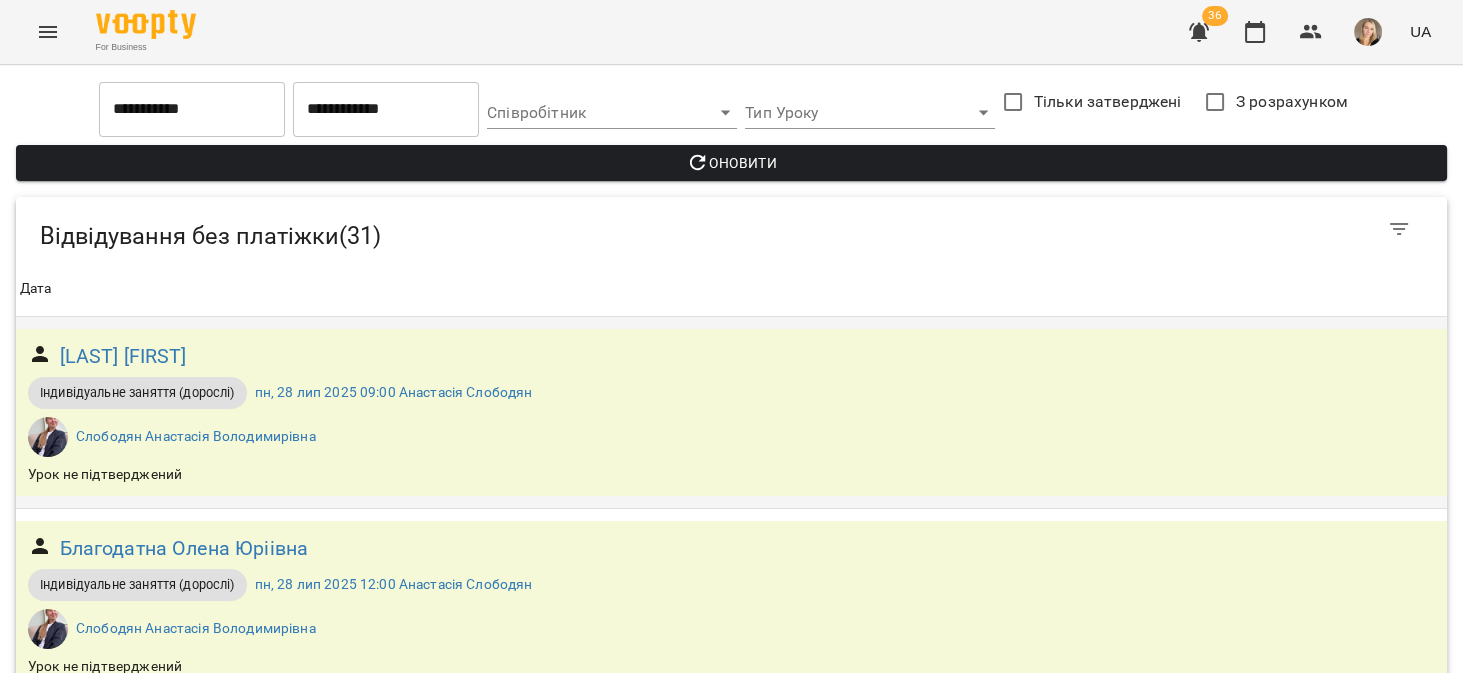 scroll, scrollTop: 2920, scrollLeft: 0, axis: vertical 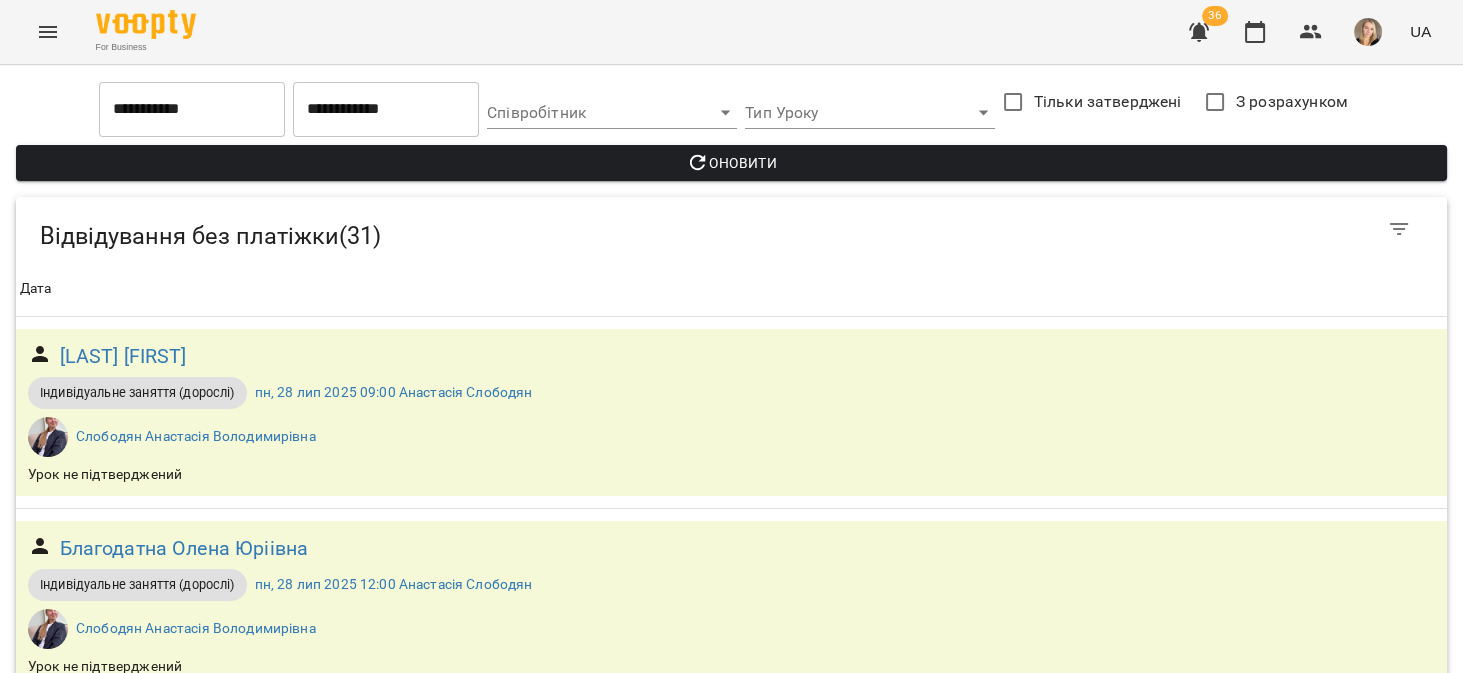 click on "[DAY], [DATE] [TIME] [FIRST] [LAST]" at bounding box center (377, 3114) 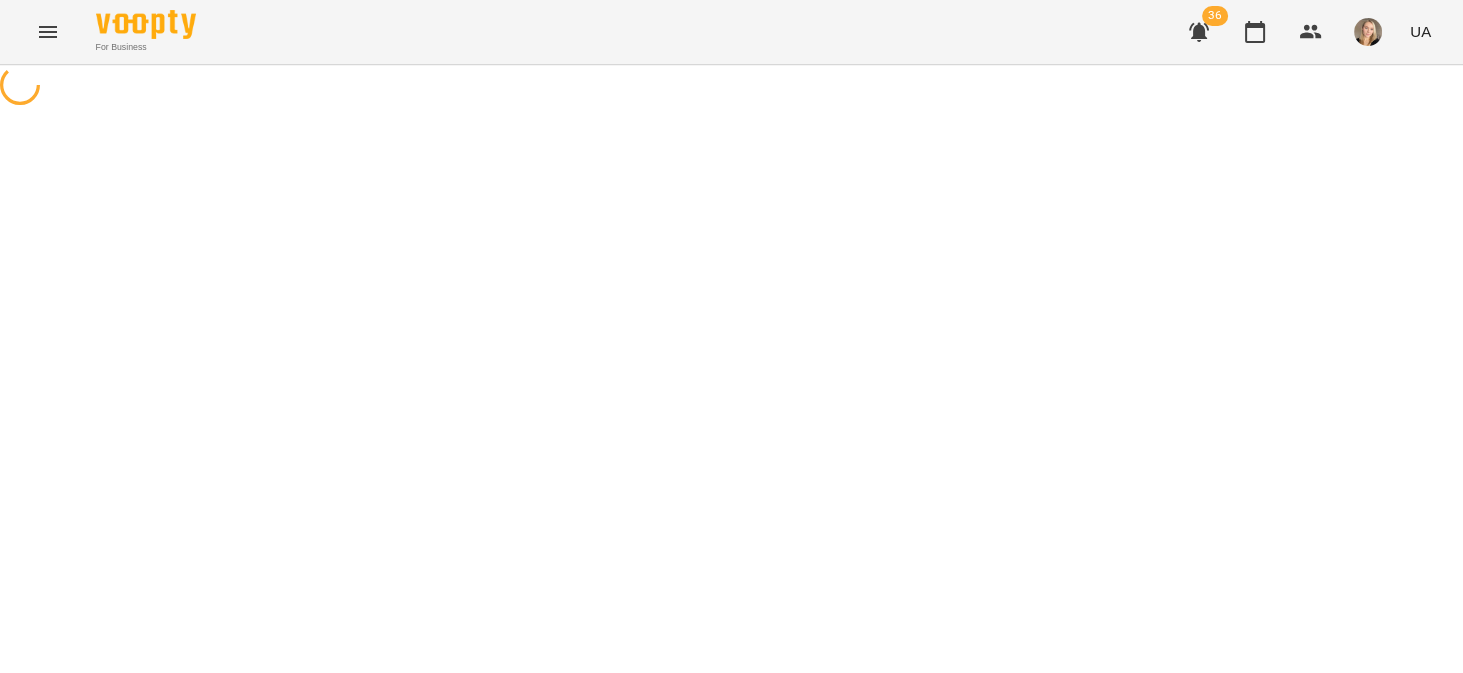 scroll, scrollTop: 0, scrollLeft: 0, axis: both 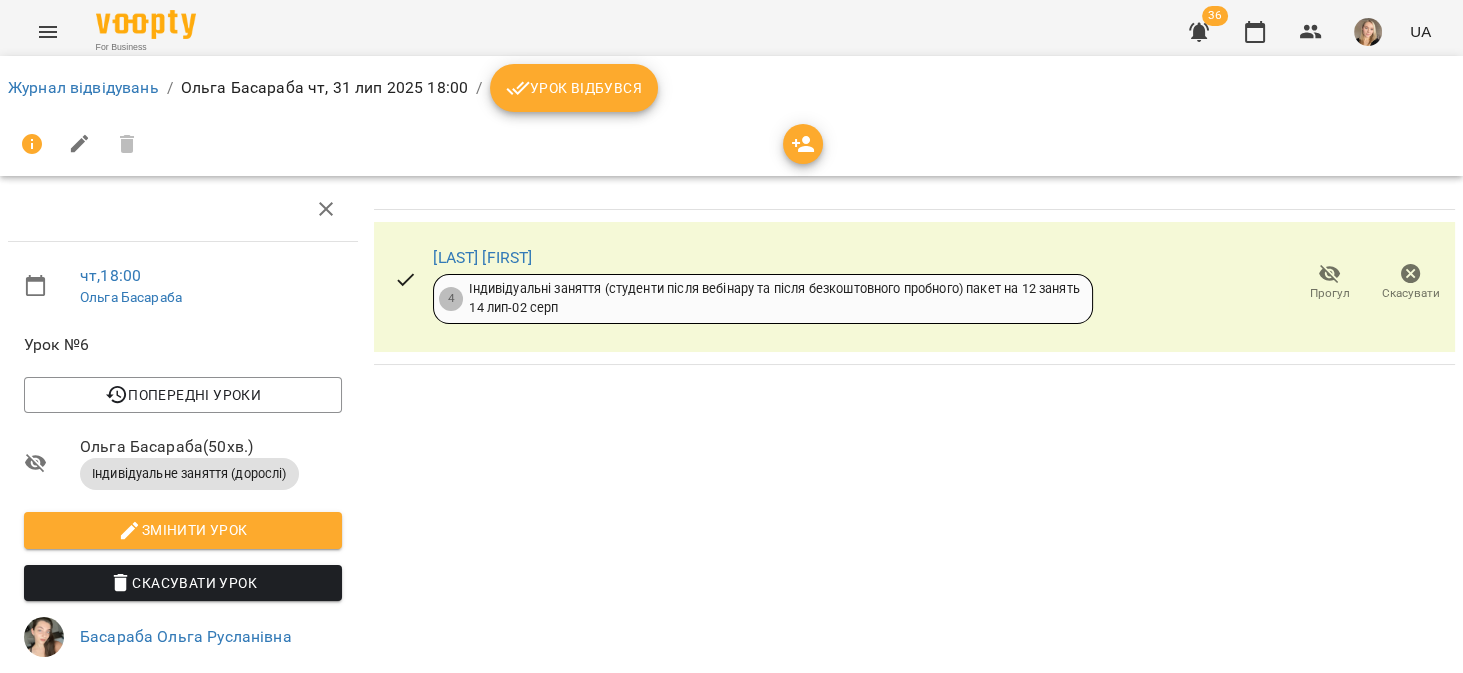click on "Урок відбувся" at bounding box center [574, 88] 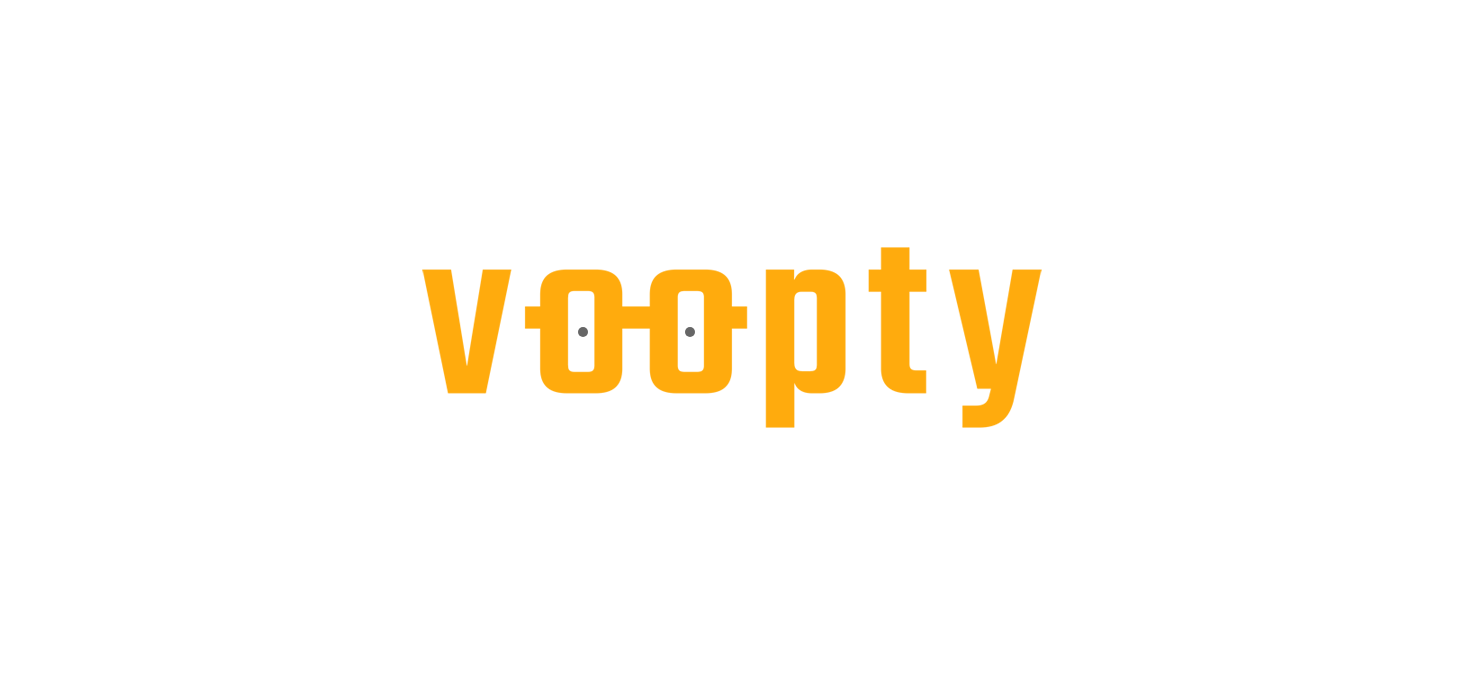 scroll, scrollTop: 0, scrollLeft: 0, axis: both 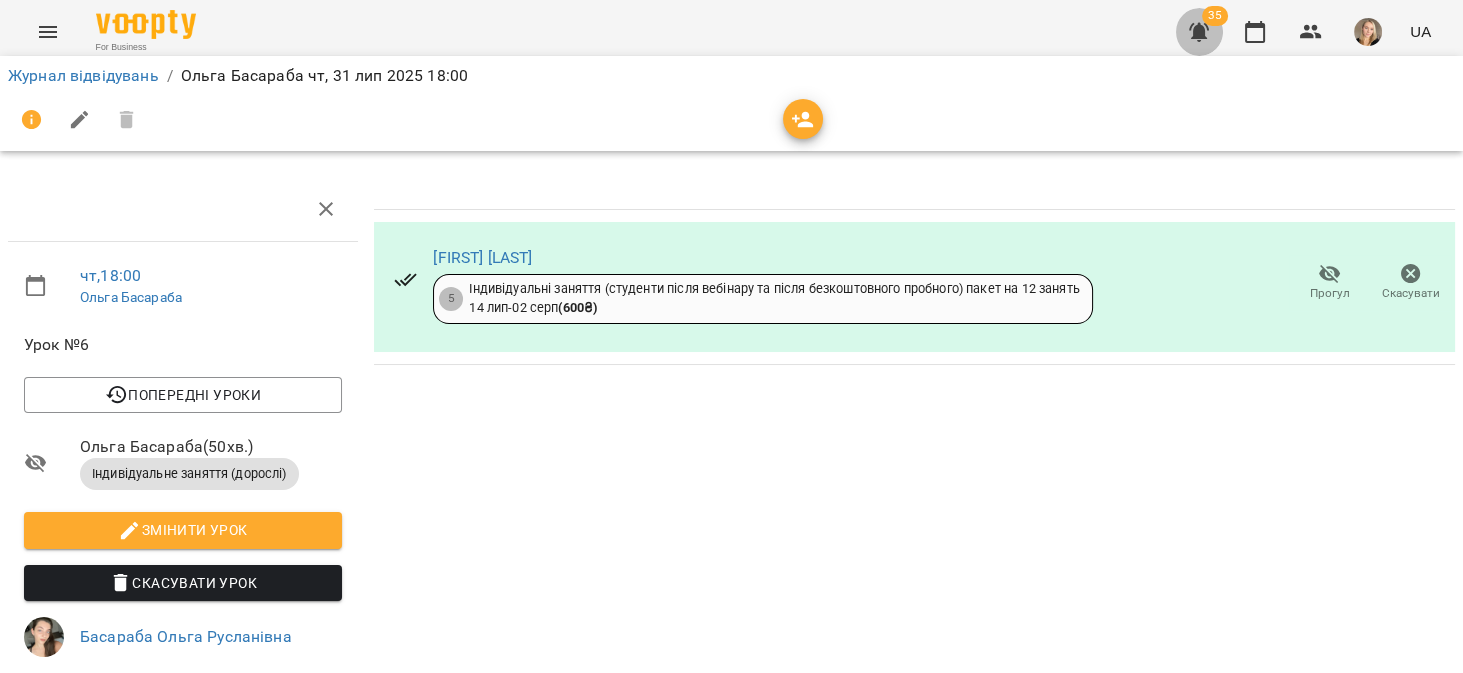 click 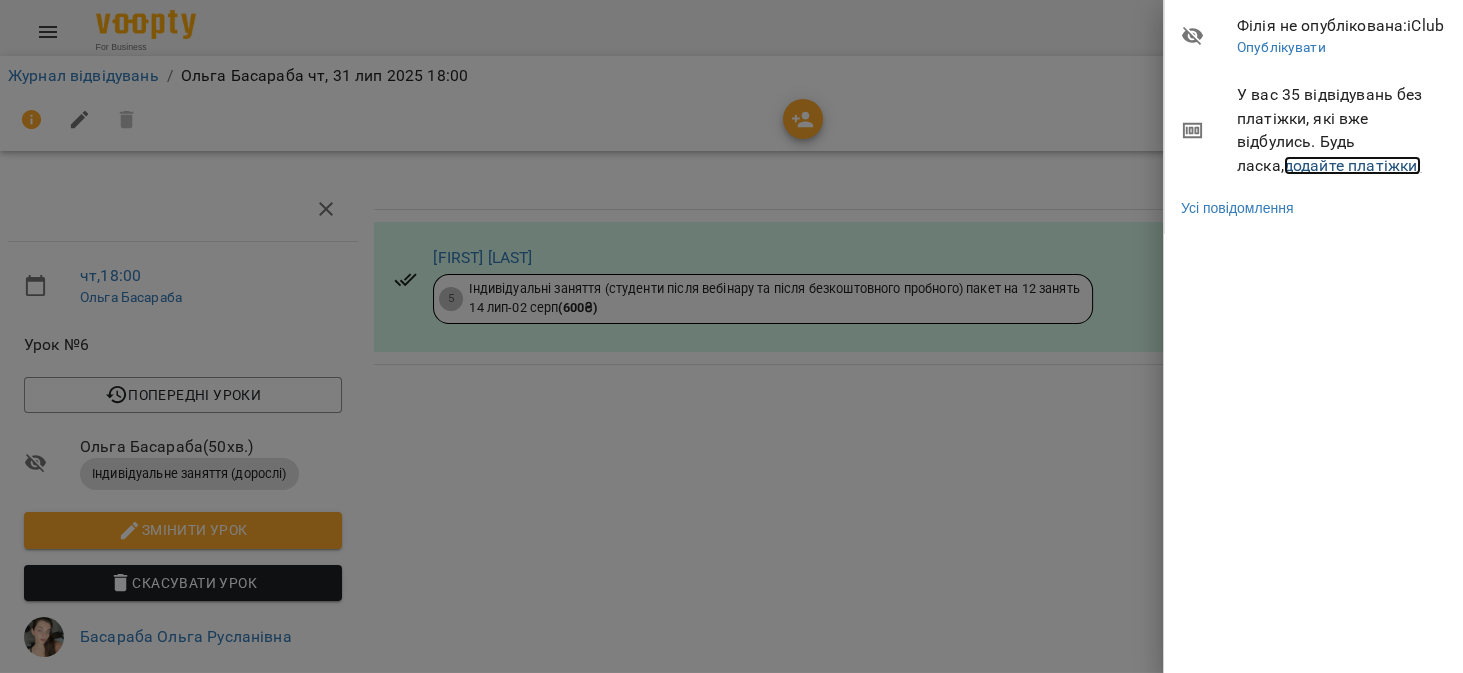 click on "додайте платіжки!" at bounding box center [1353, 165] 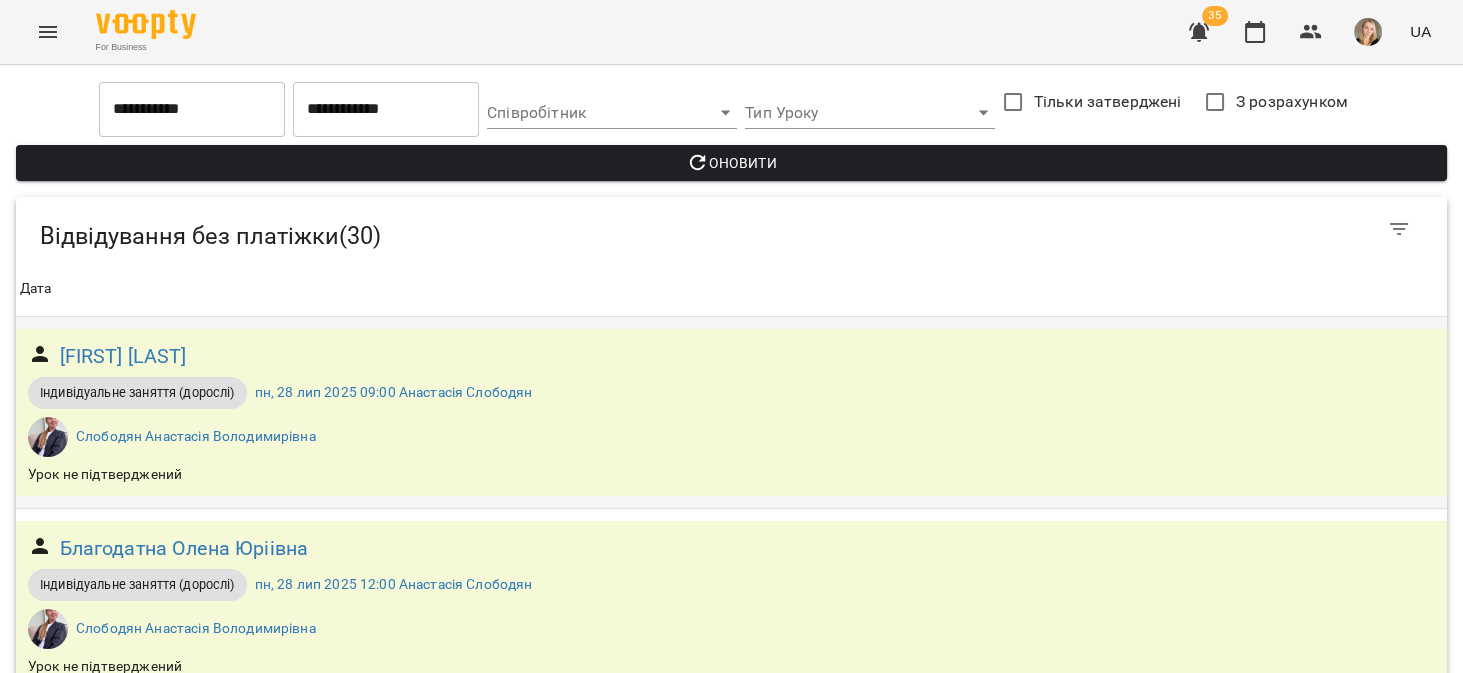scroll, scrollTop: 5463, scrollLeft: 0, axis: vertical 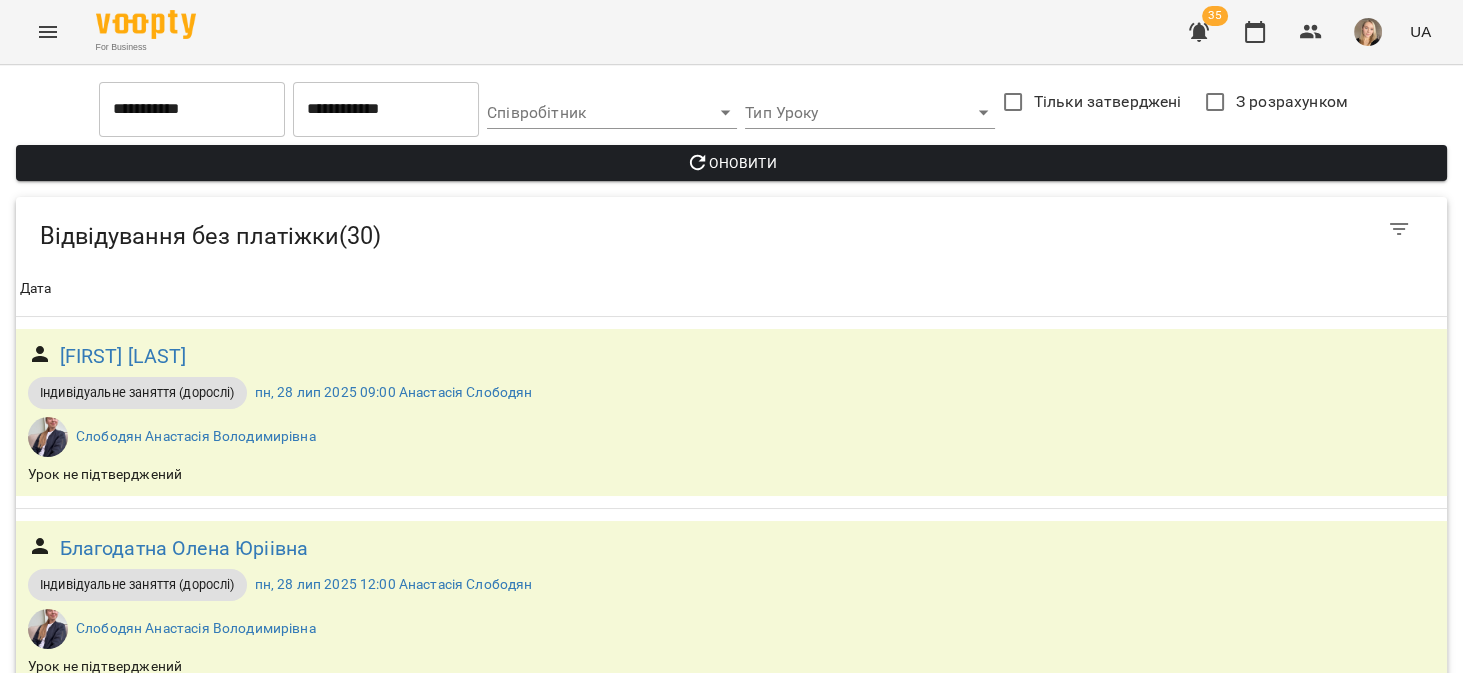 click at bounding box center [48, 32] 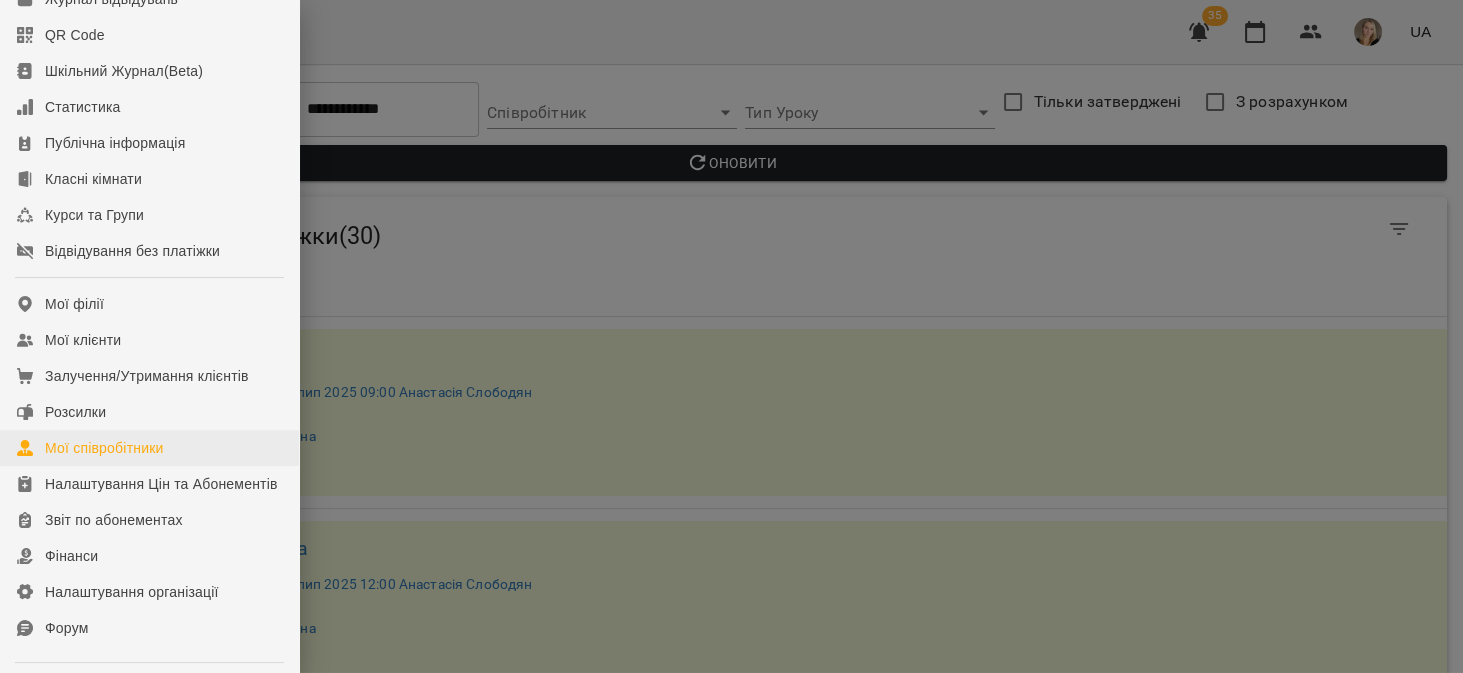 scroll, scrollTop: 127, scrollLeft: 0, axis: vertical 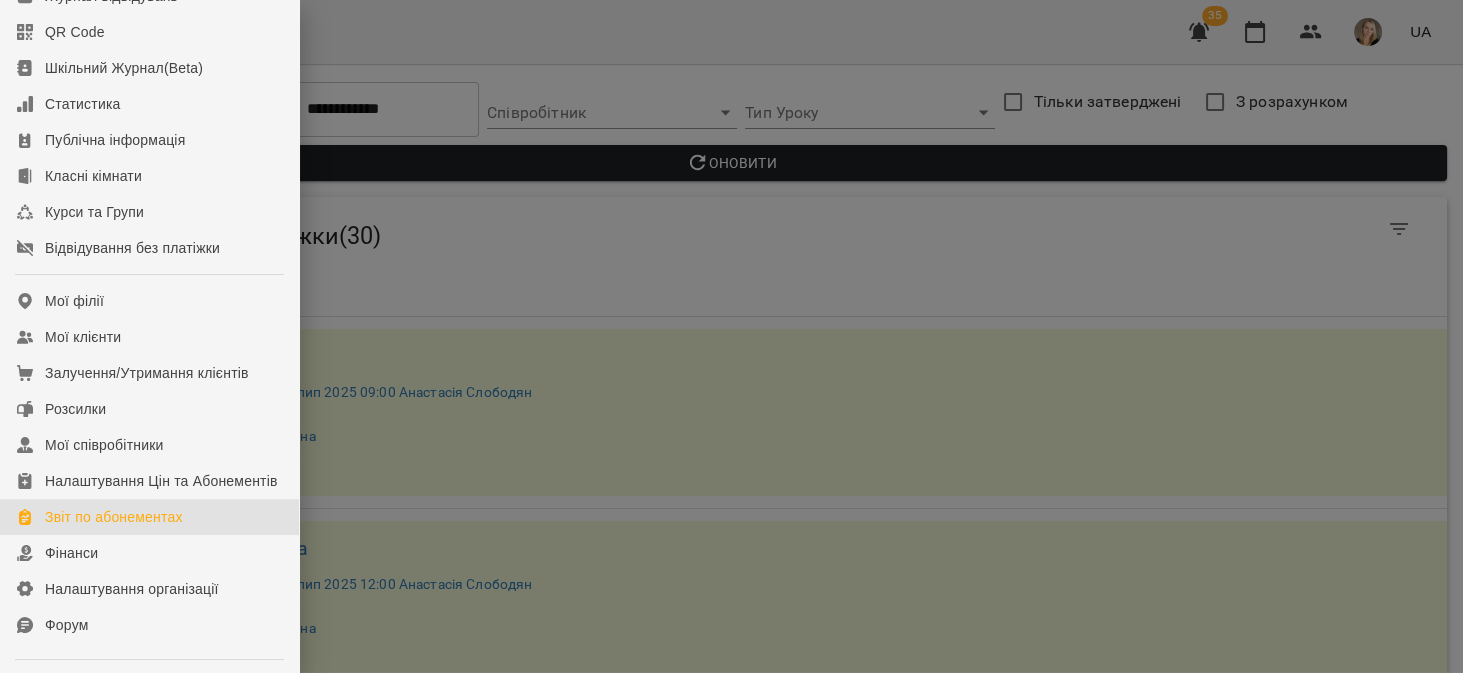 click on "Звіт по абонементах" at bounding box center (149, 517) 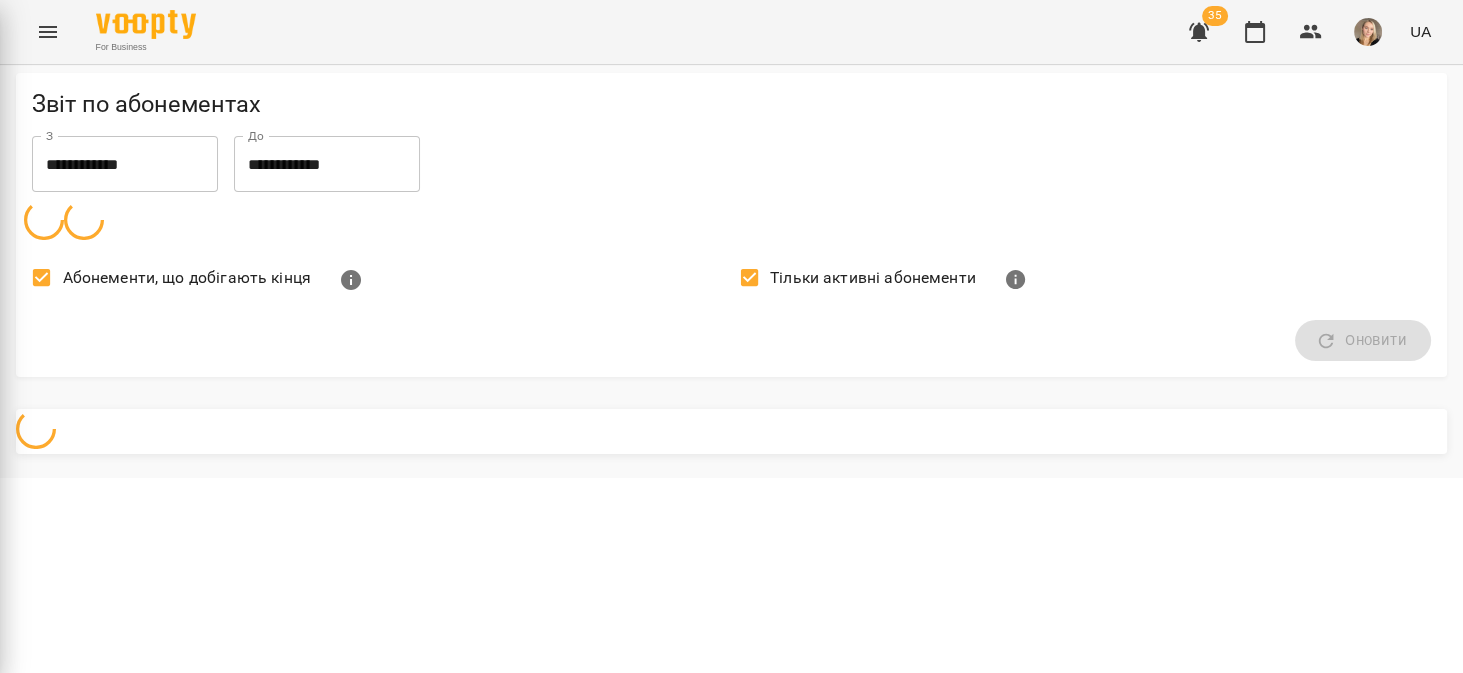 scroll, scrollTop: 0, scrollLeft: 0, axis: both 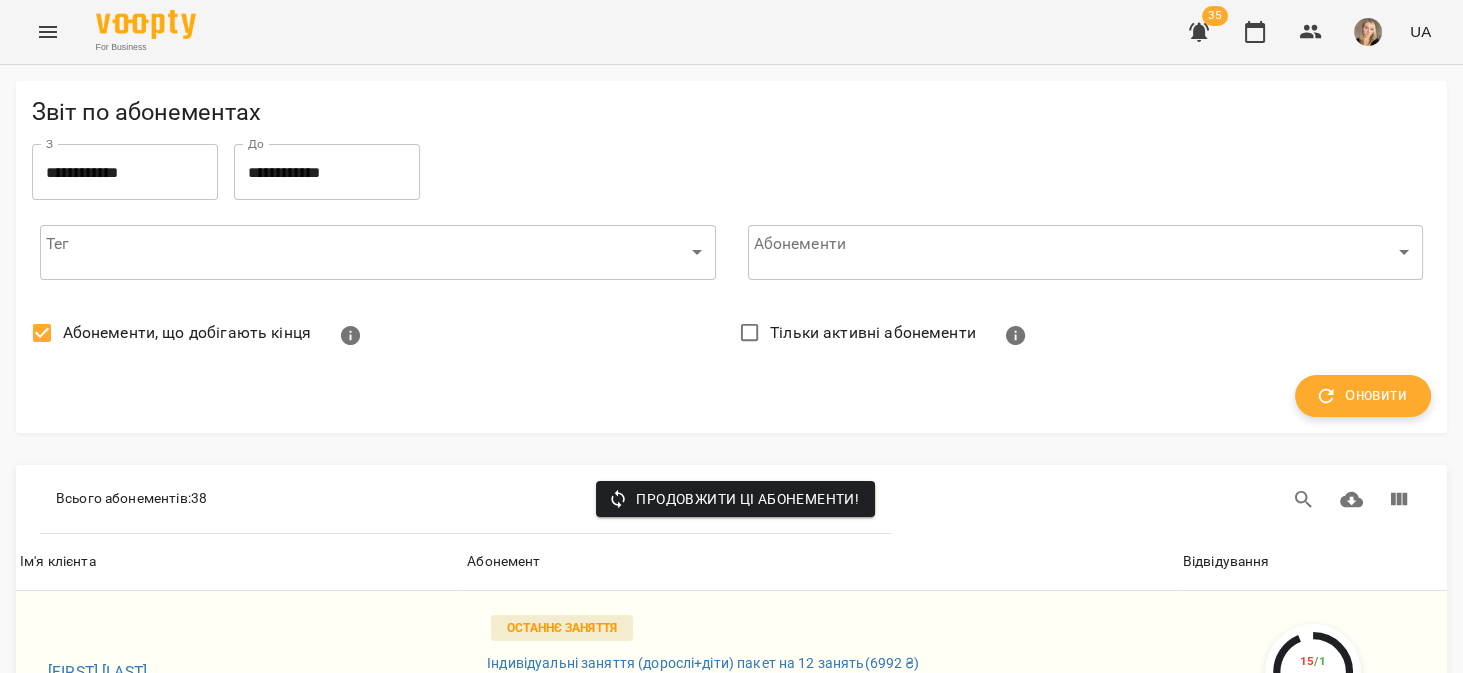 click on "Оновити" at bounding box center [1363, 396] 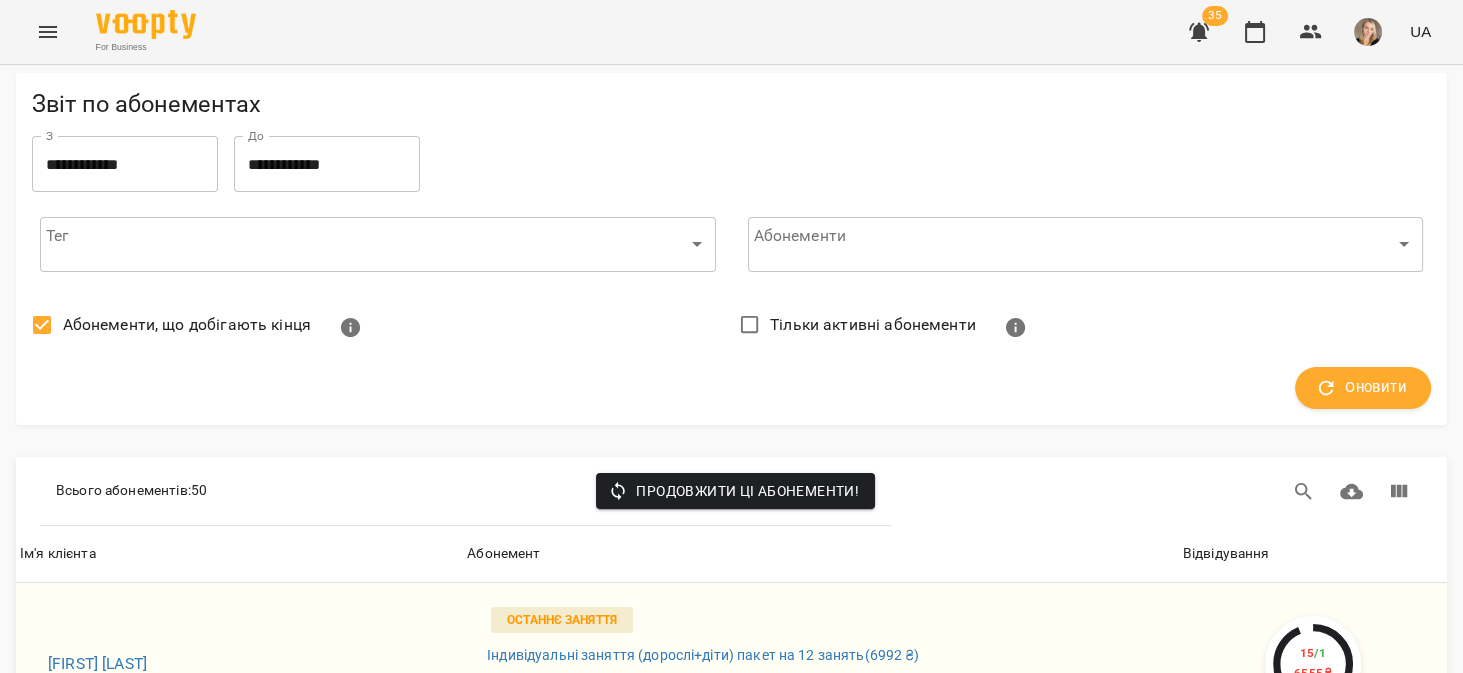 scroll, scrollTop: 253, scrollLeft: 0, axis: vertical 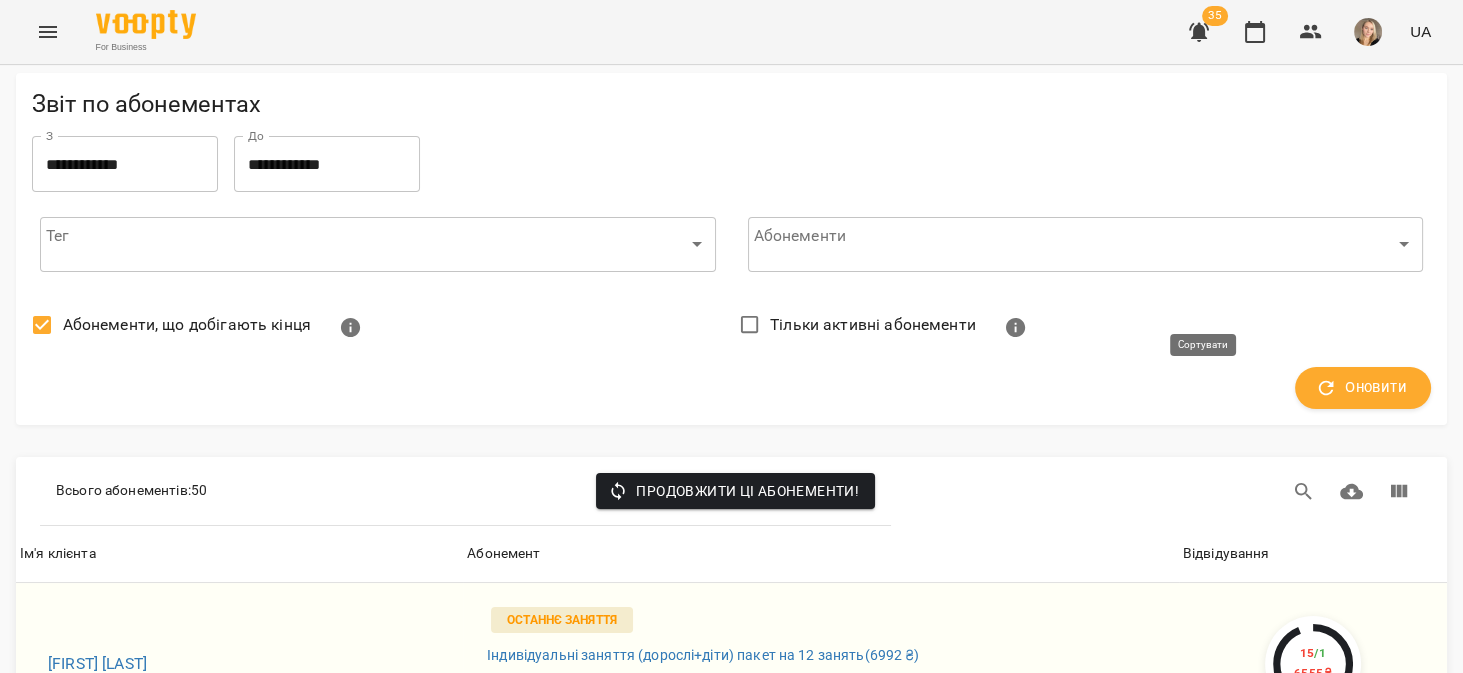click on "Відвідування" at bounding box center (1226, 554) 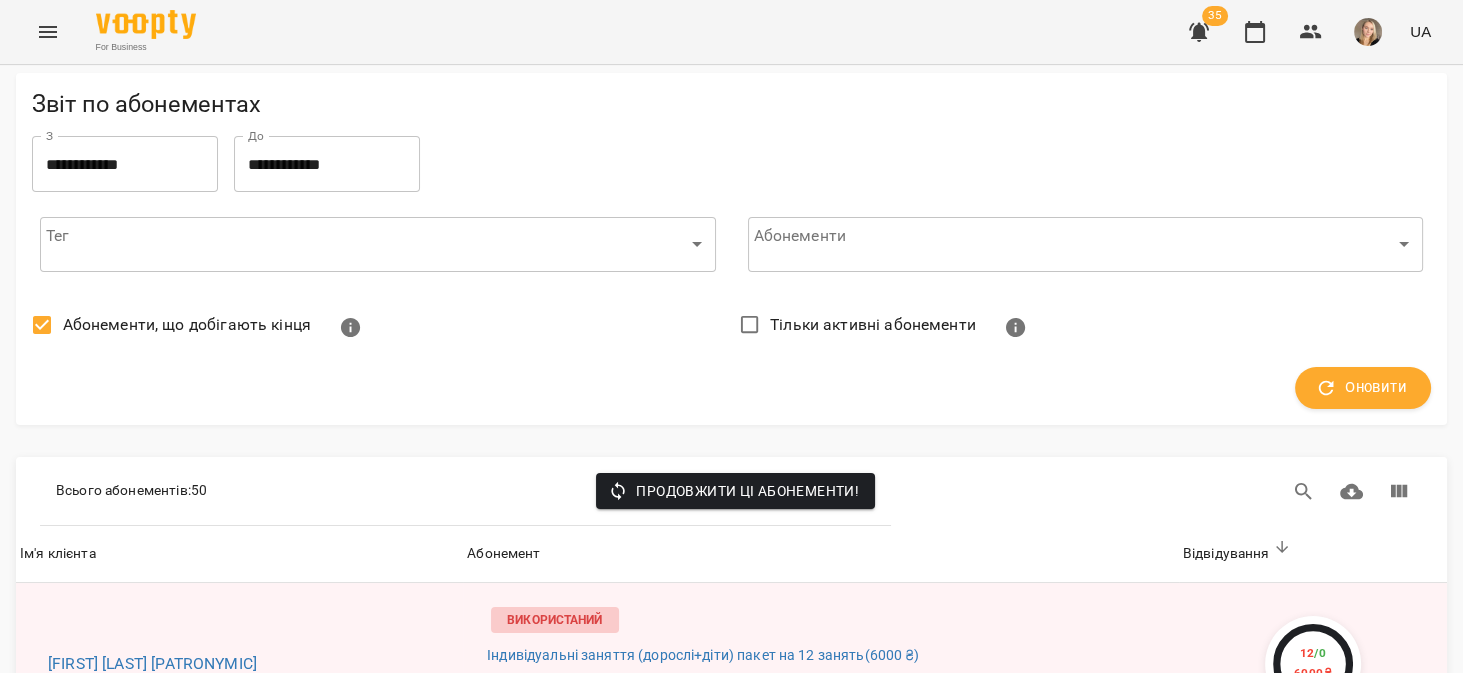 scroll, scrollTop: 2158, scrollLeft: 0, axis: vertical 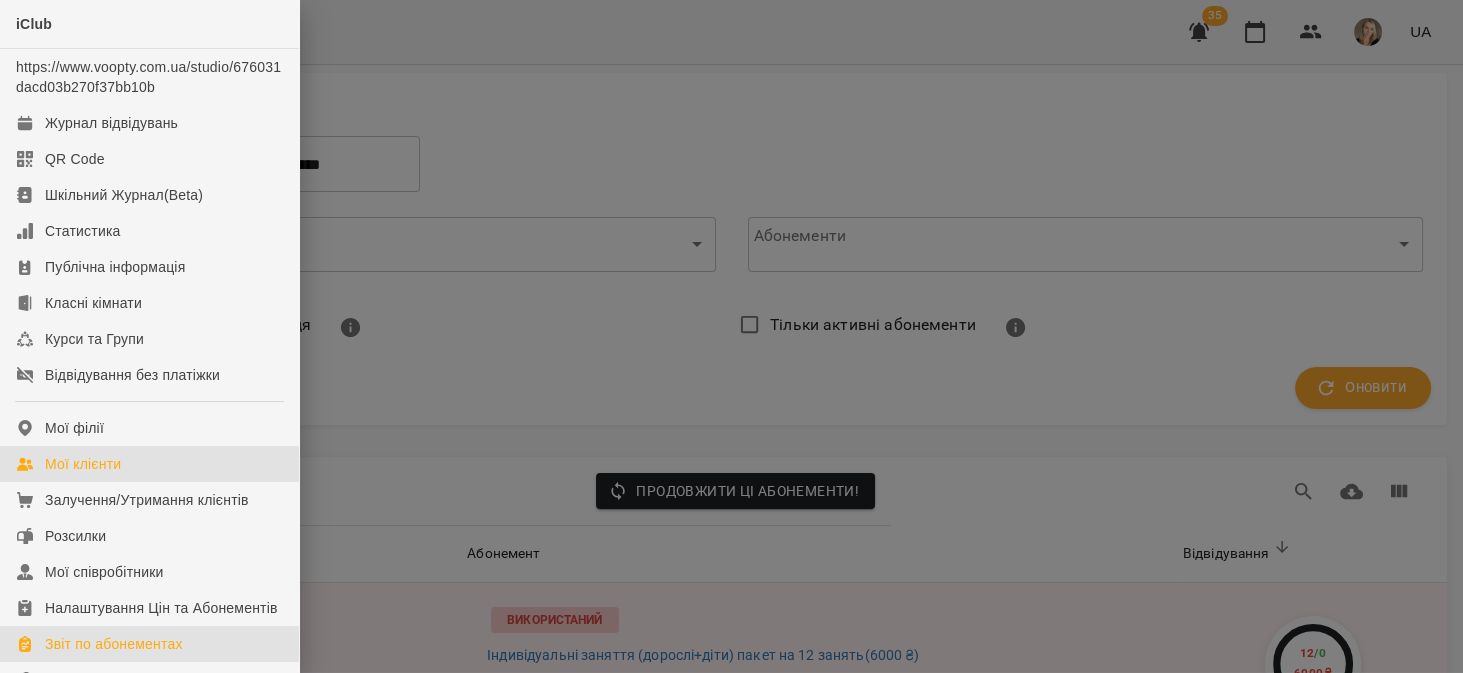 click on "Мої клієнти" at bounding box center (83, 464) 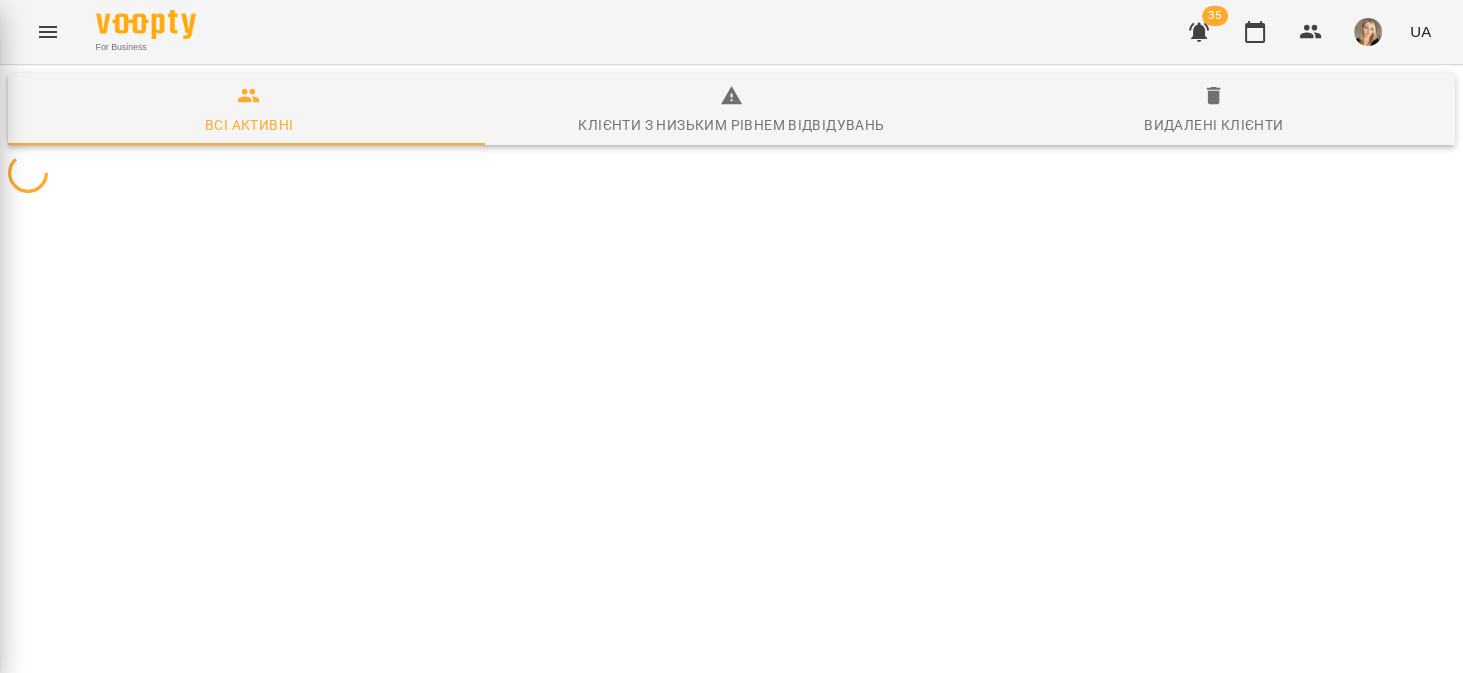 scroll, scrollTop: 0, scrollLeft: 0, axis: both 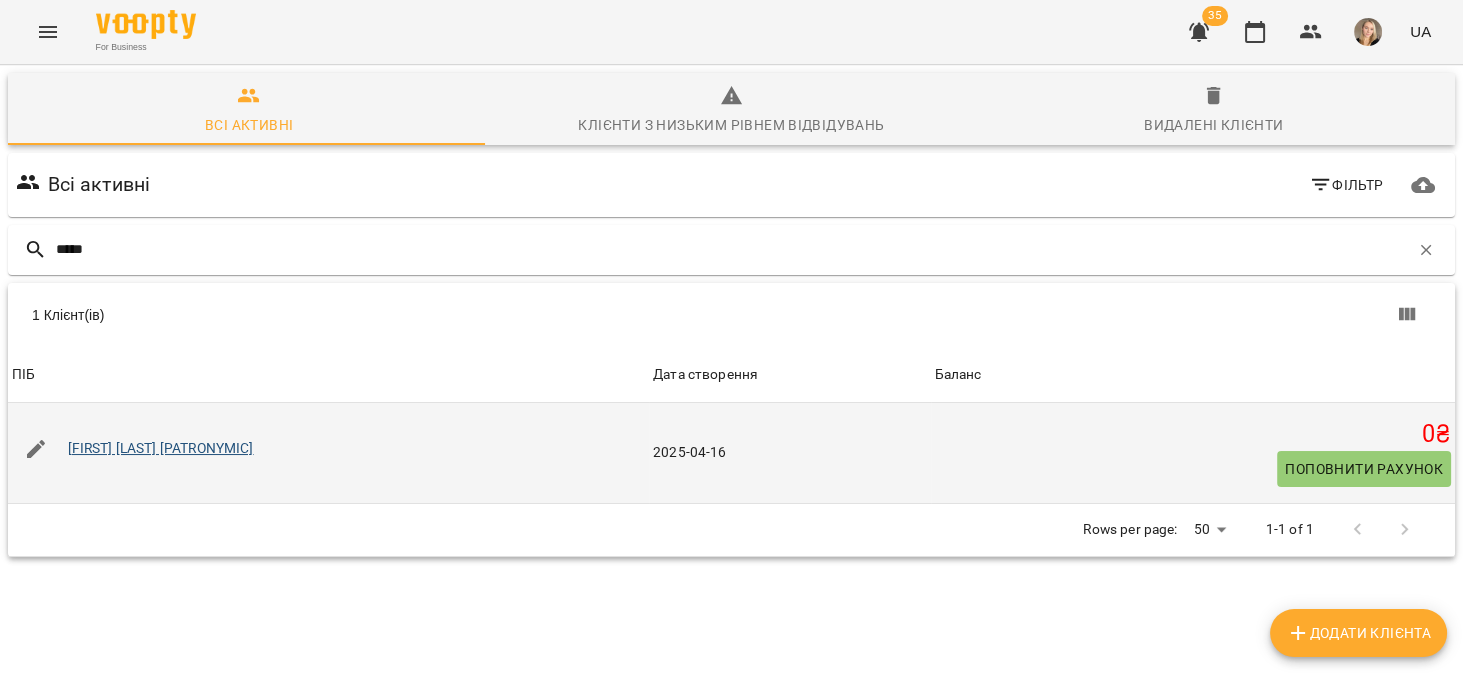 type on "*****" 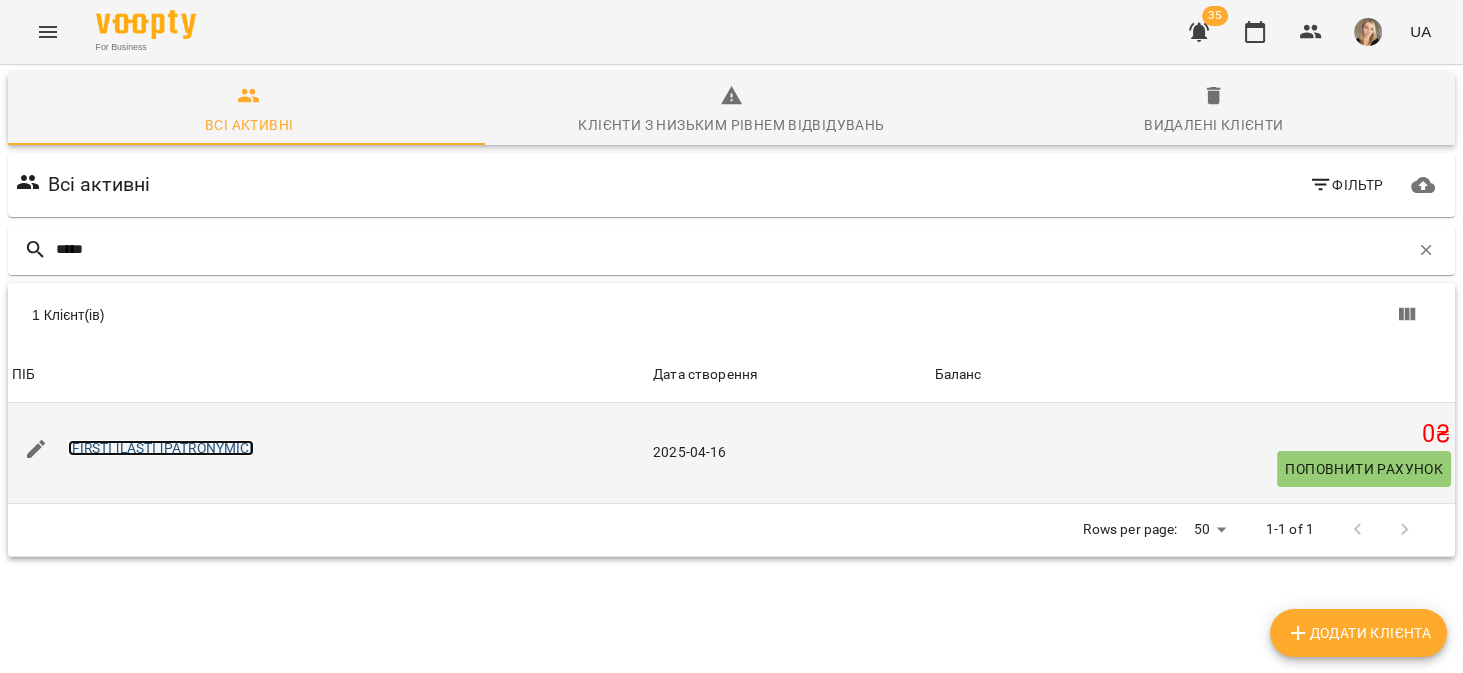 click on "[FIRST] [LAST] [PATRONYMIC]" at bounding box center [161, 448] 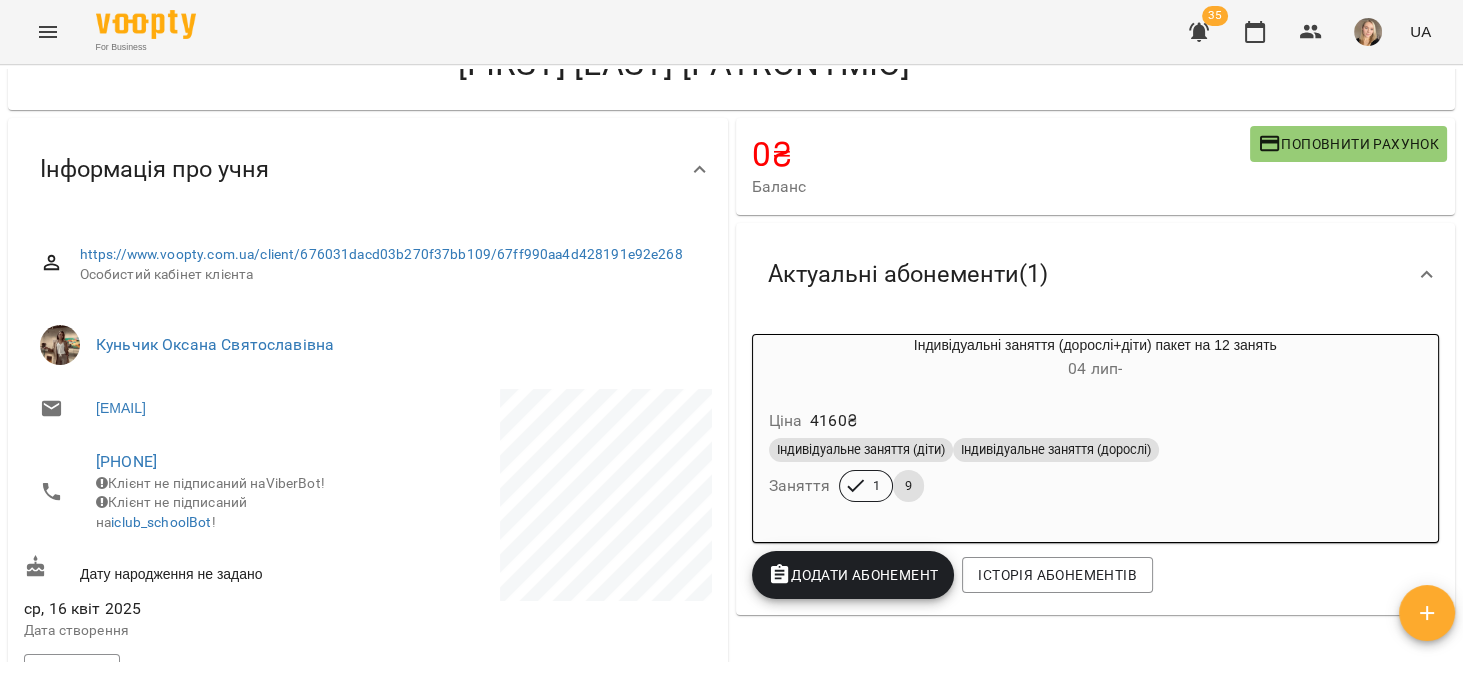 scroll, scrollTop: 190, scrollLeft: 0, axis: vertical 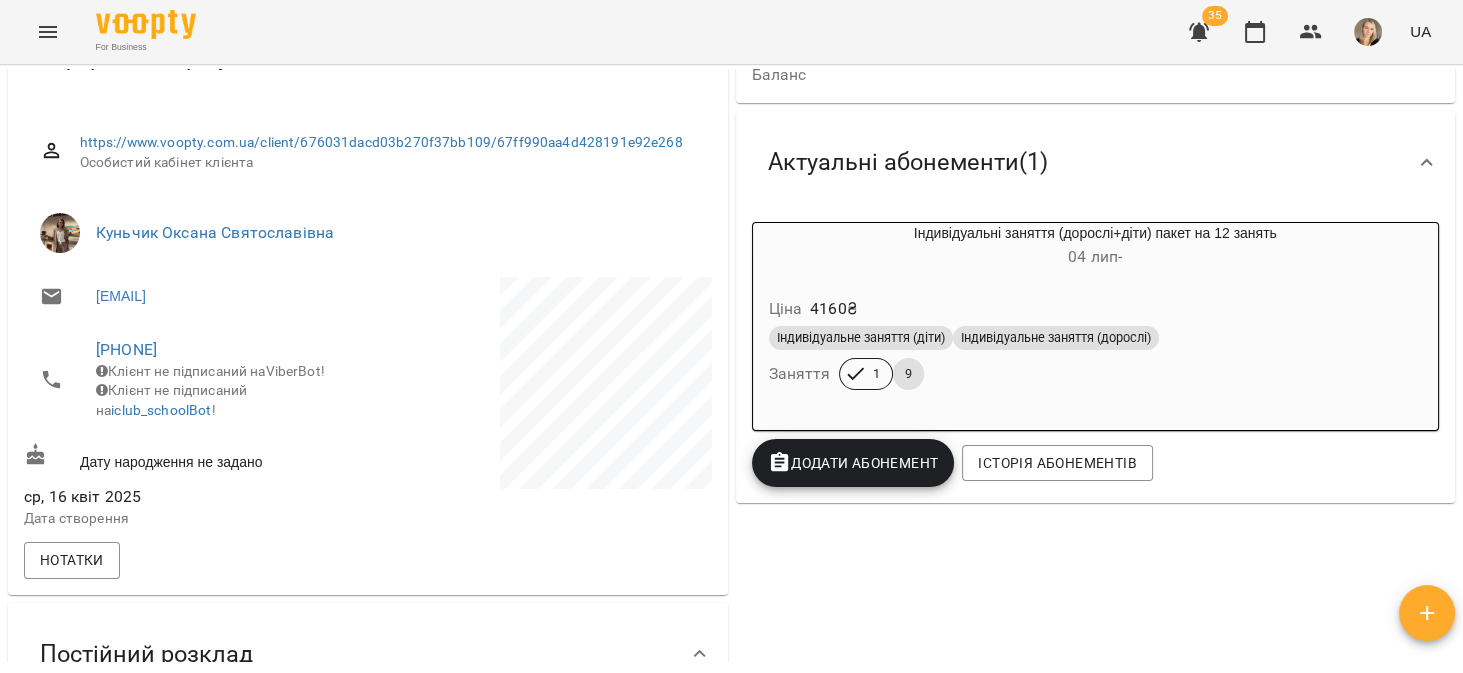 click on "Індивідуальні заняття (дорослі+діти) пакет на 12 занять 04 лип  -" at bounding box center (1096, 247) 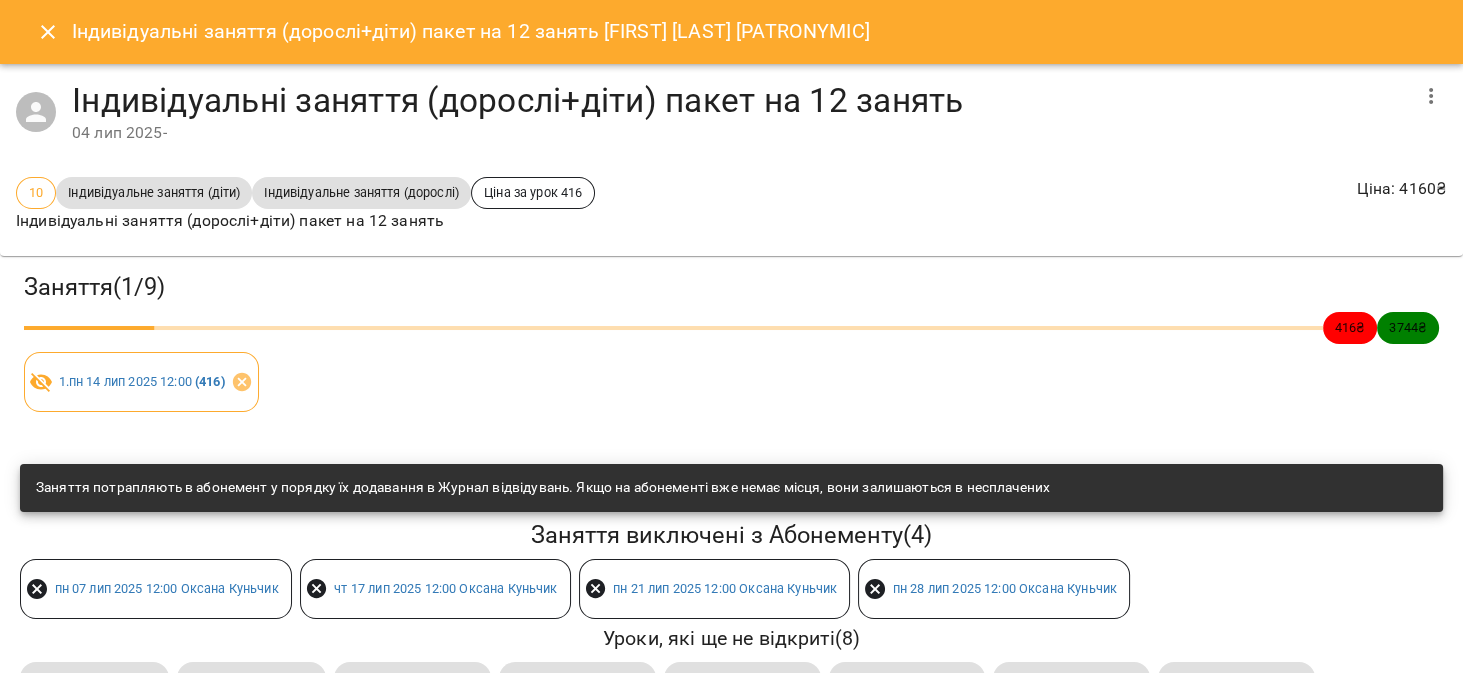 click 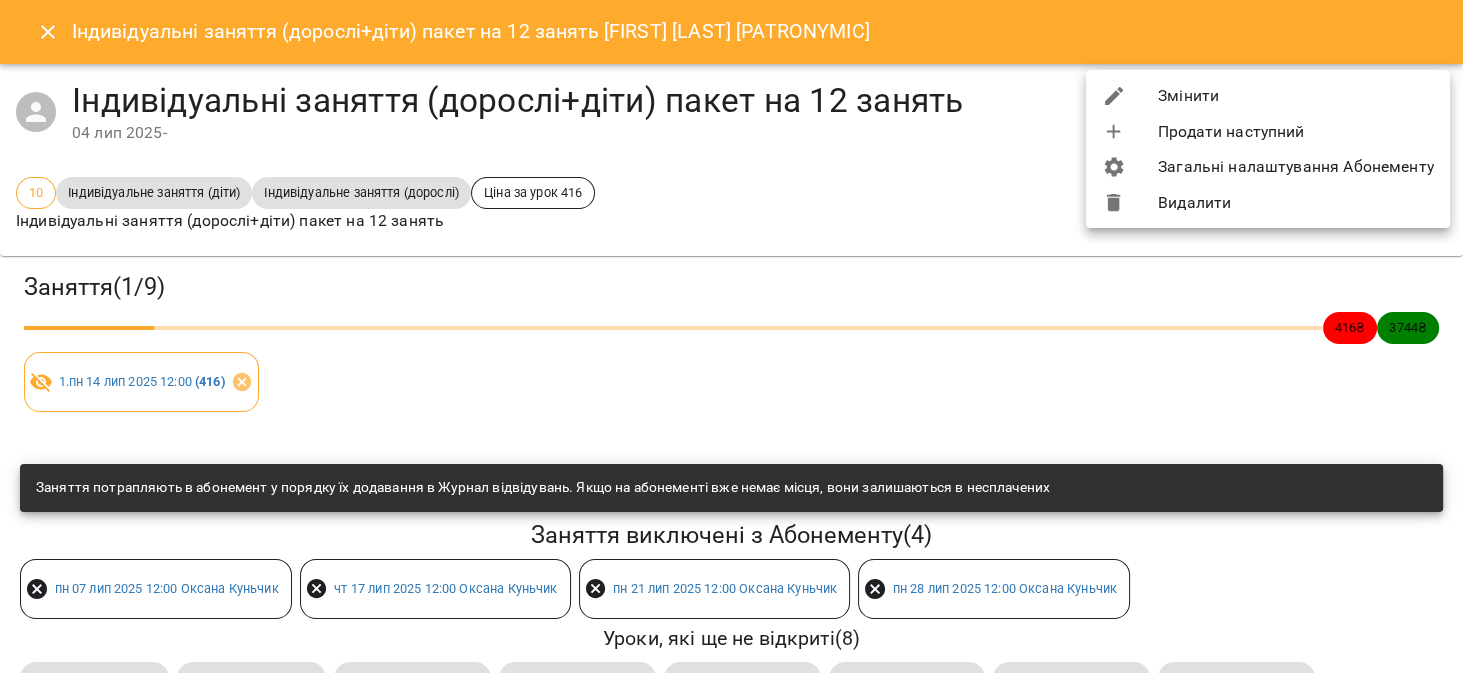 click on "Змінити" at bounding box center [1268, 96] 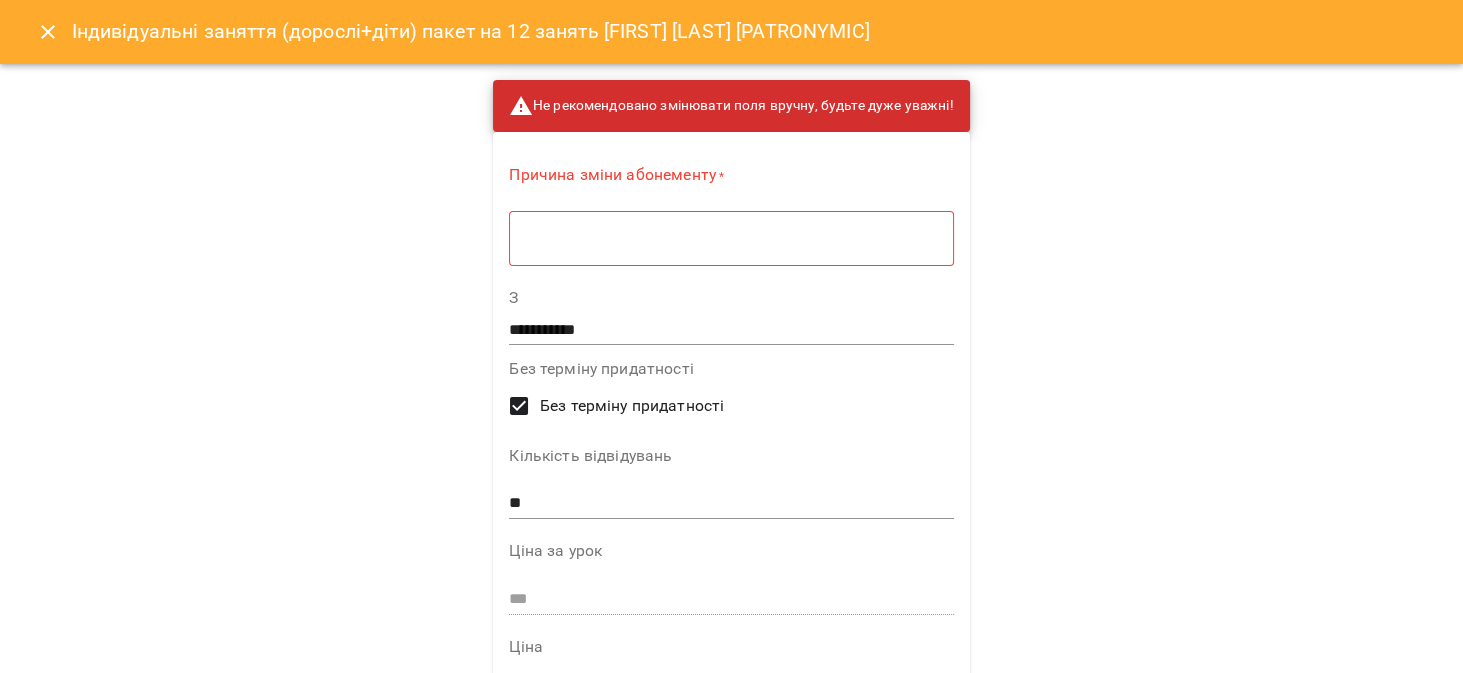click 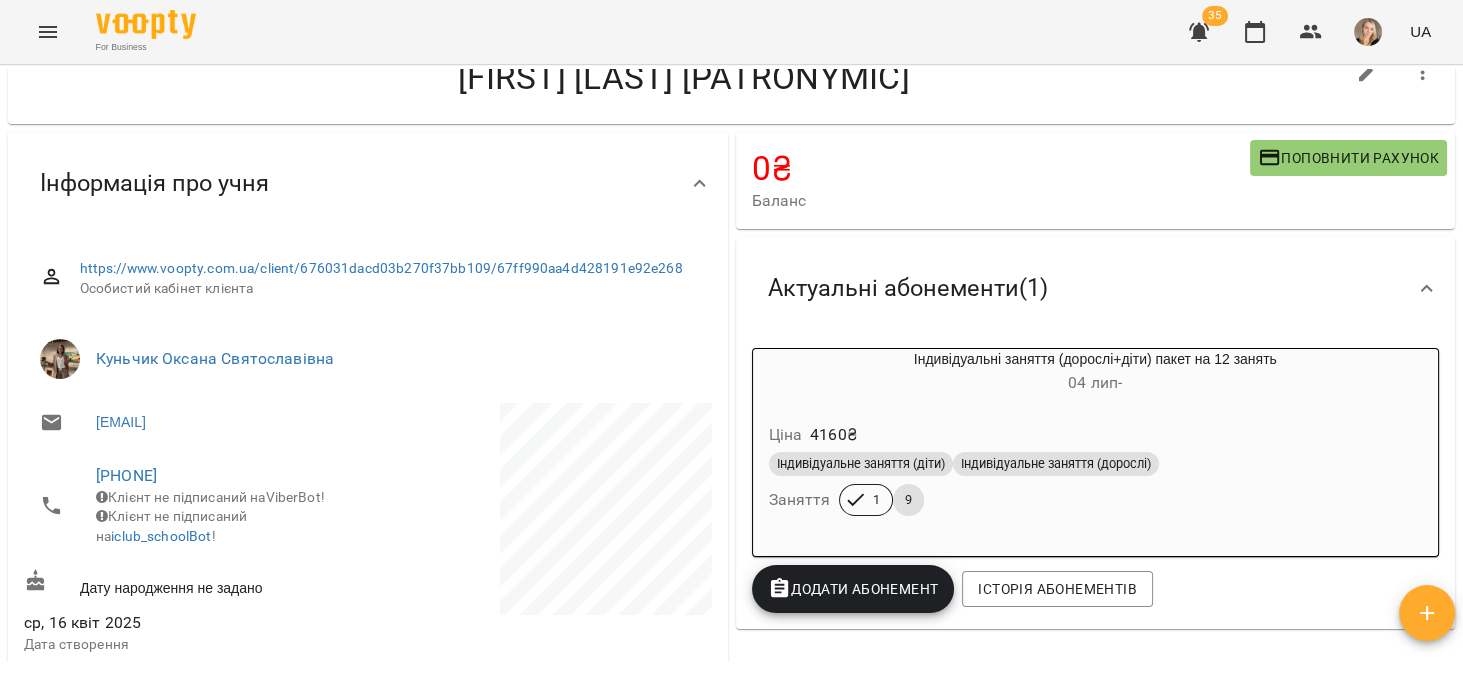 scroll, scrollTop: 63, scrollLeft: 0, axis: vertical 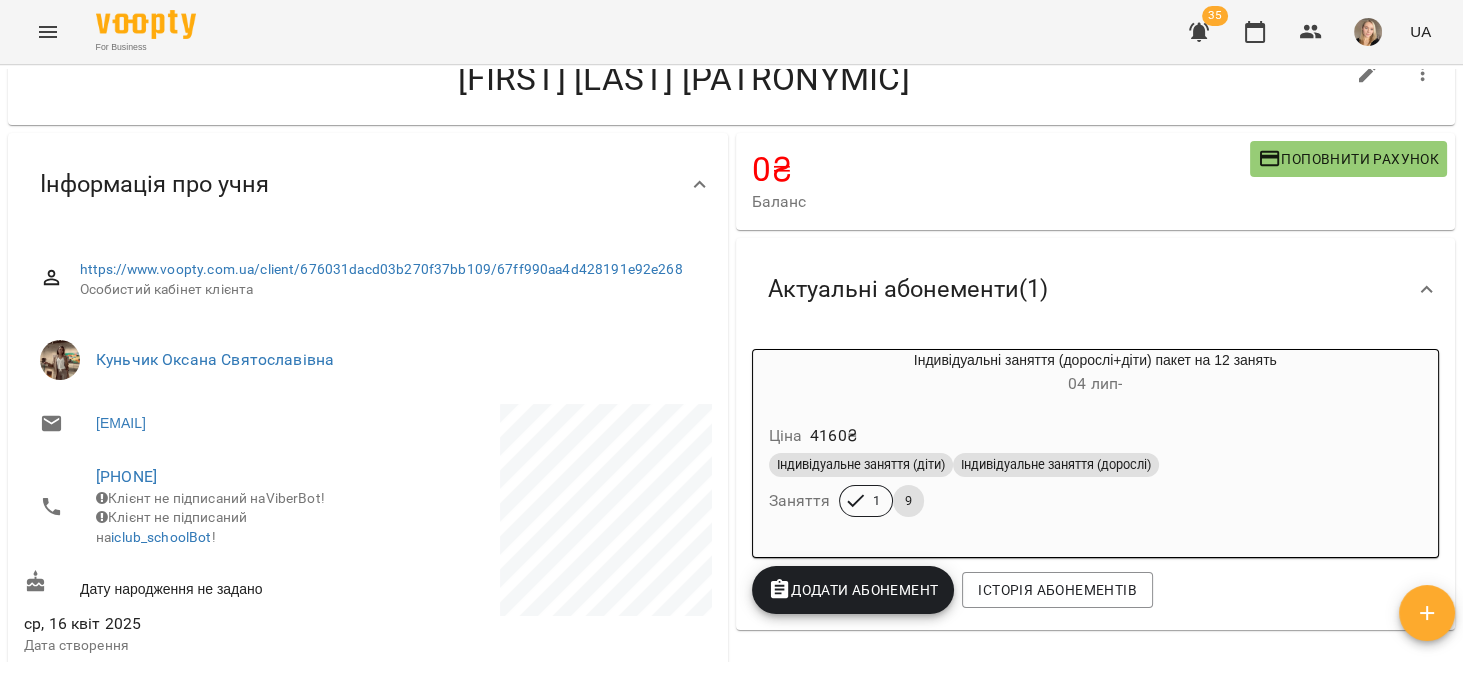 click 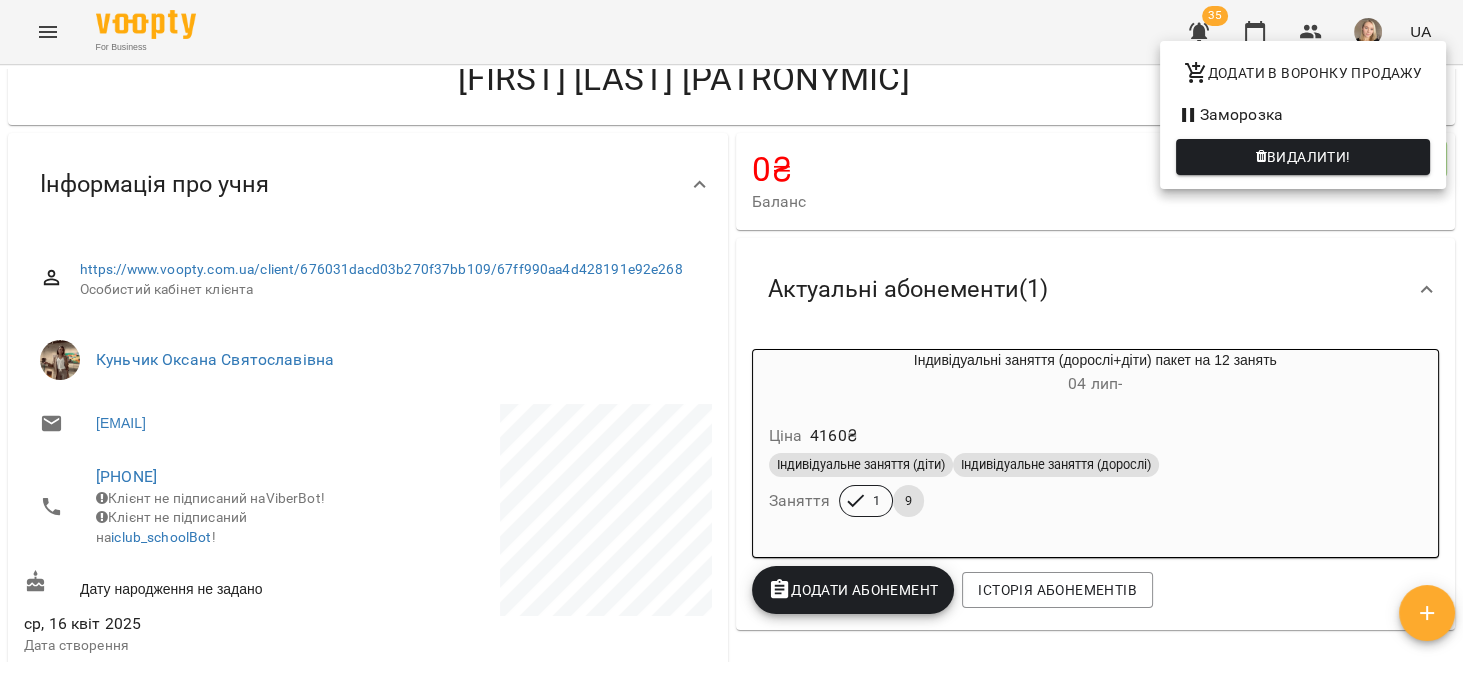click at bounding box center [731, 336] 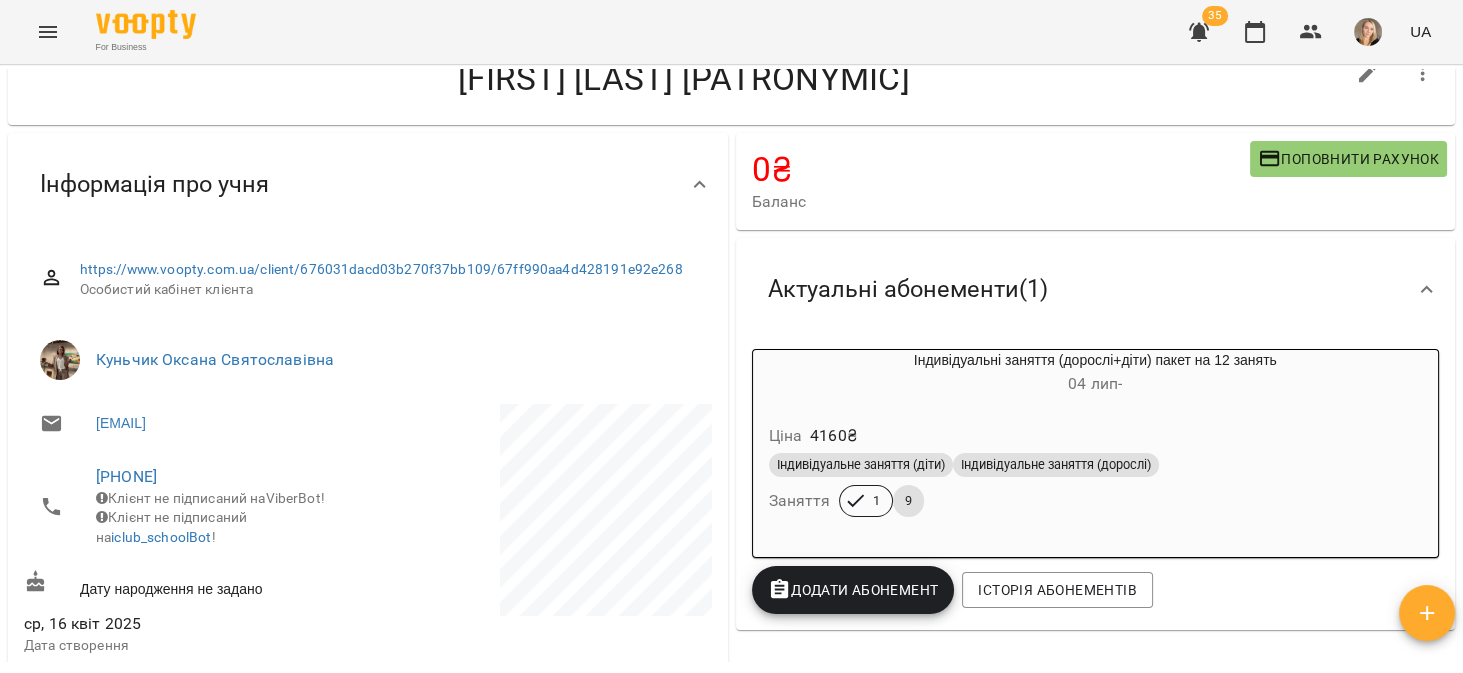 scroll, scrollTop: 43, scrollLeft: 0, axis: vertical 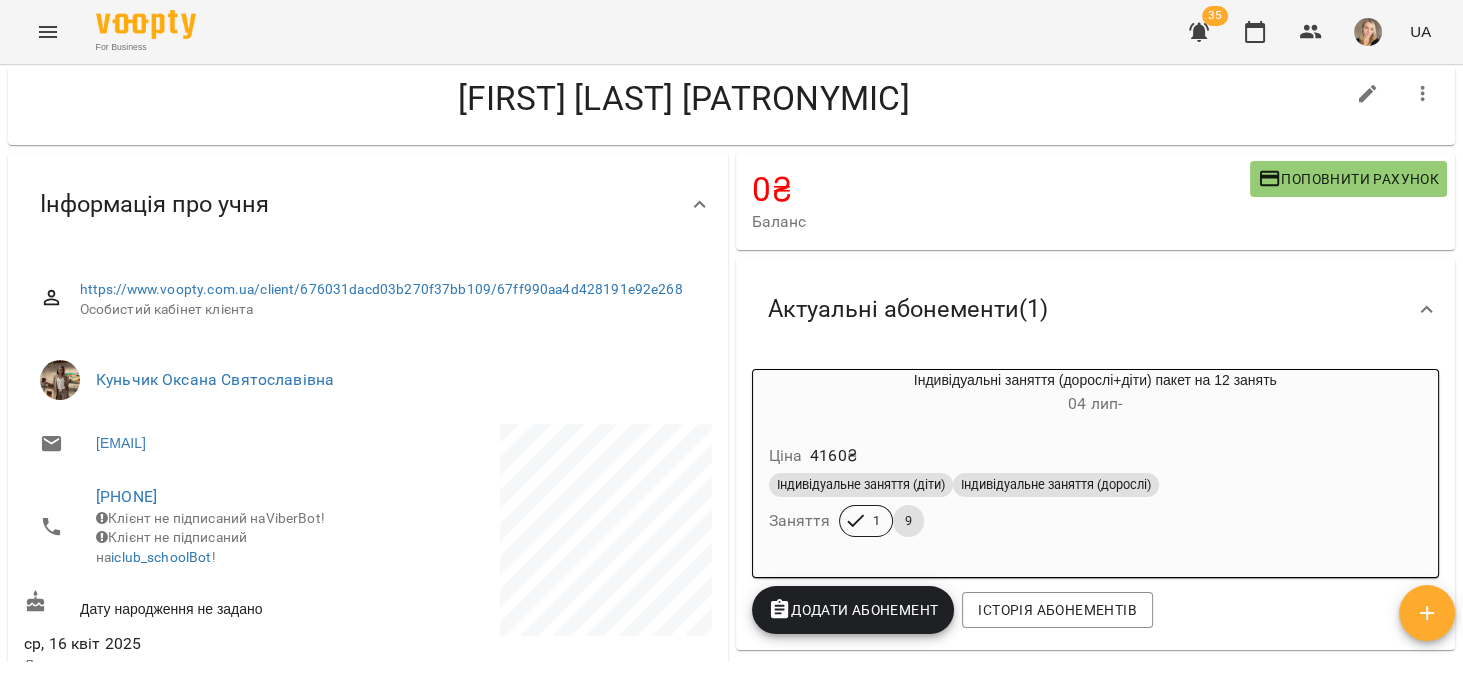click 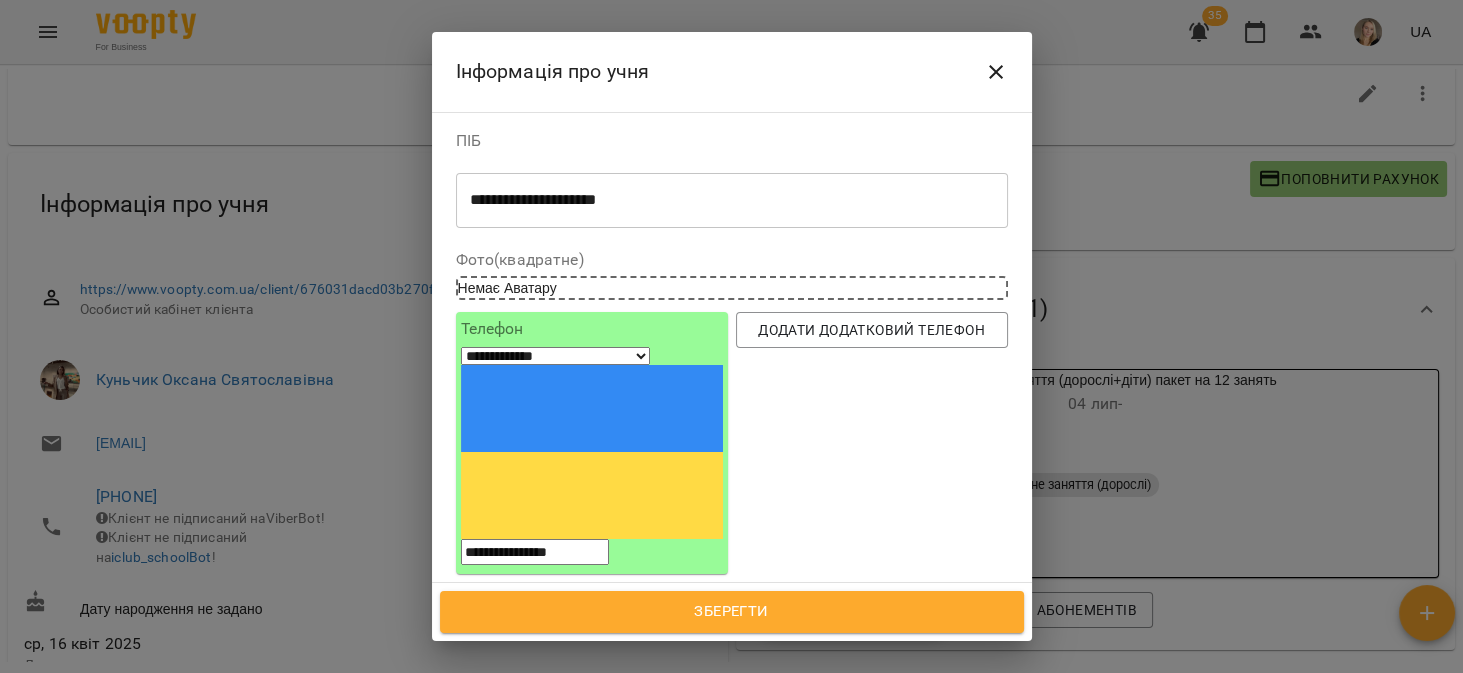 click on "**********" at bounding box center [732, 200] 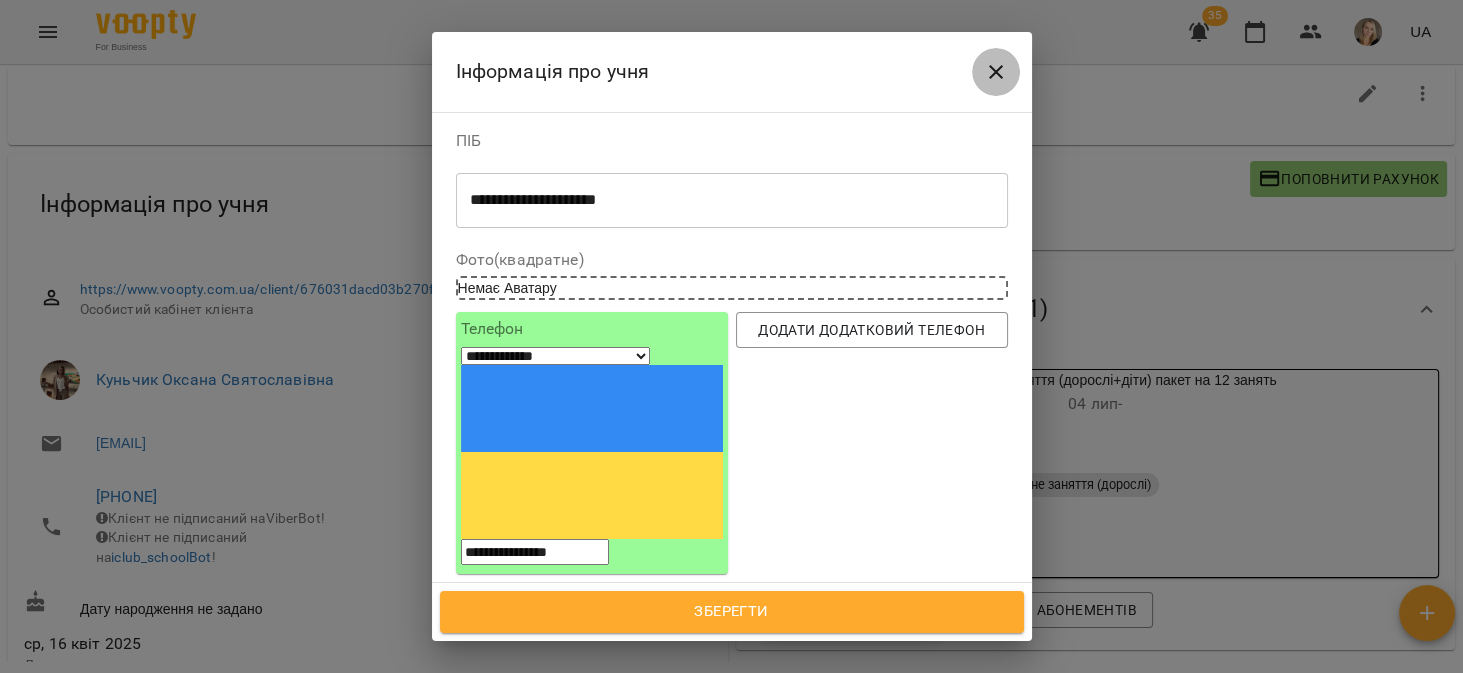 click at bounding box center (996, 72) 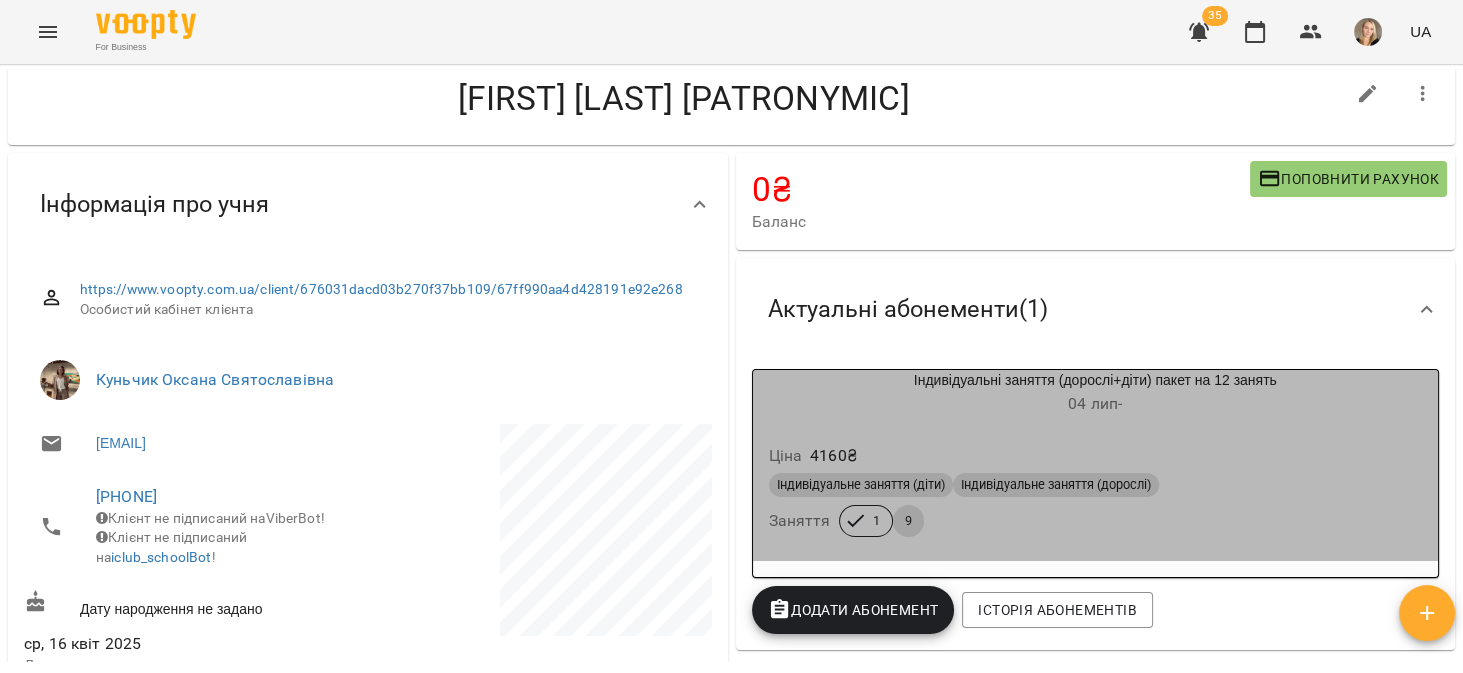 click on "04 лип  -" at bounding box center (1096, 404) 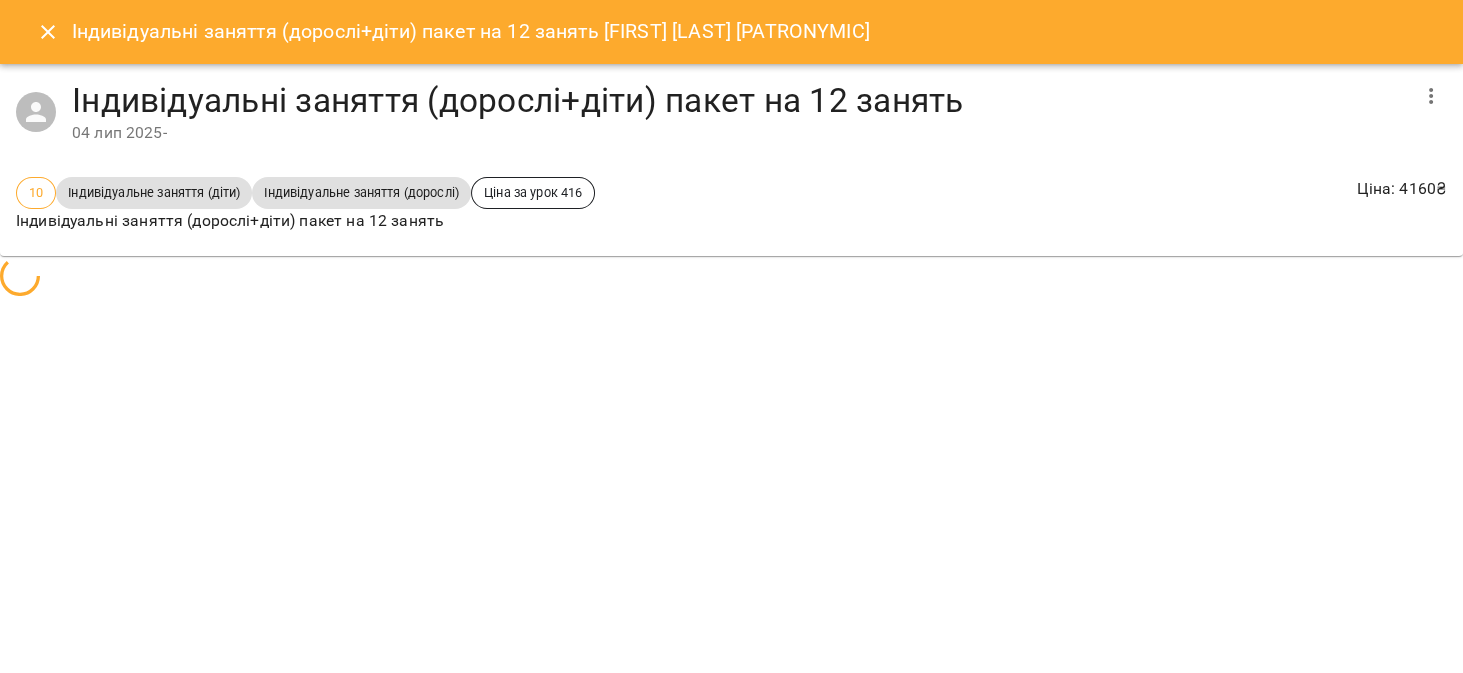 click 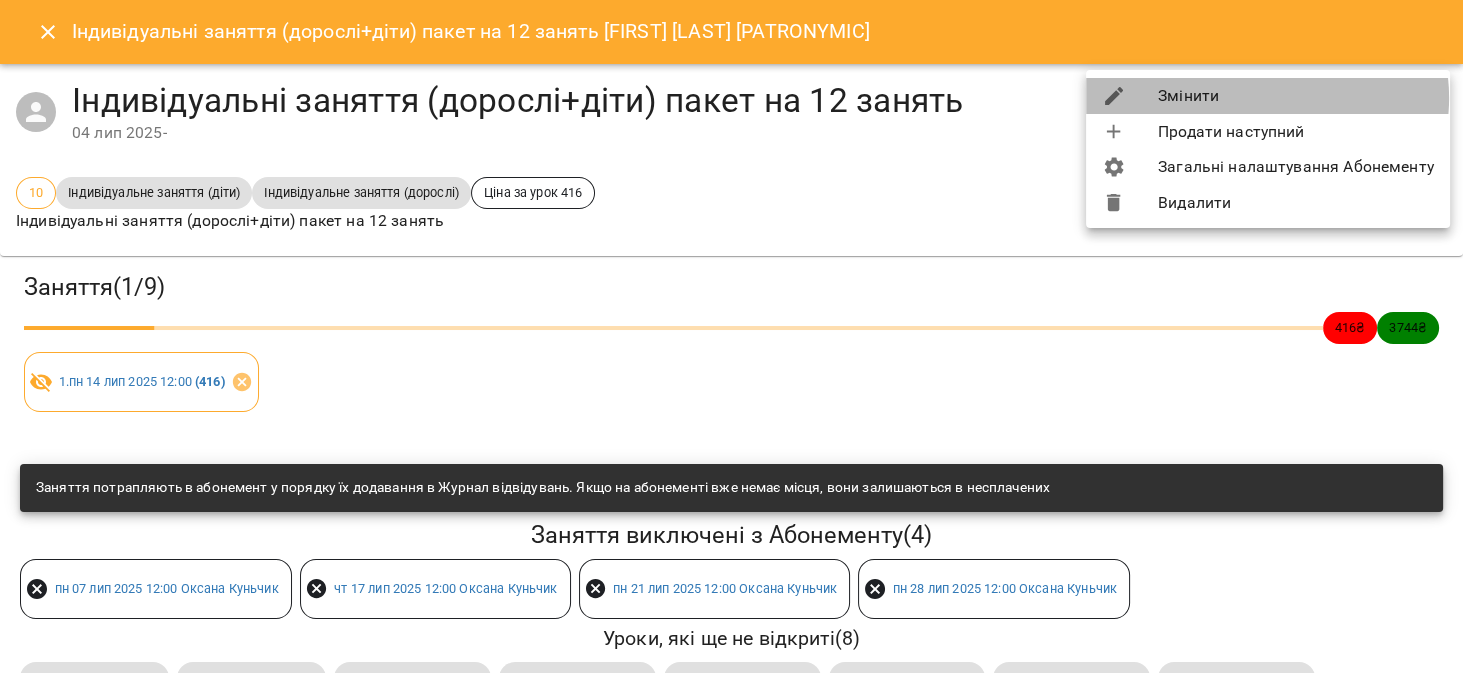 click on "Змінити" at bounding box center [1268, 96] 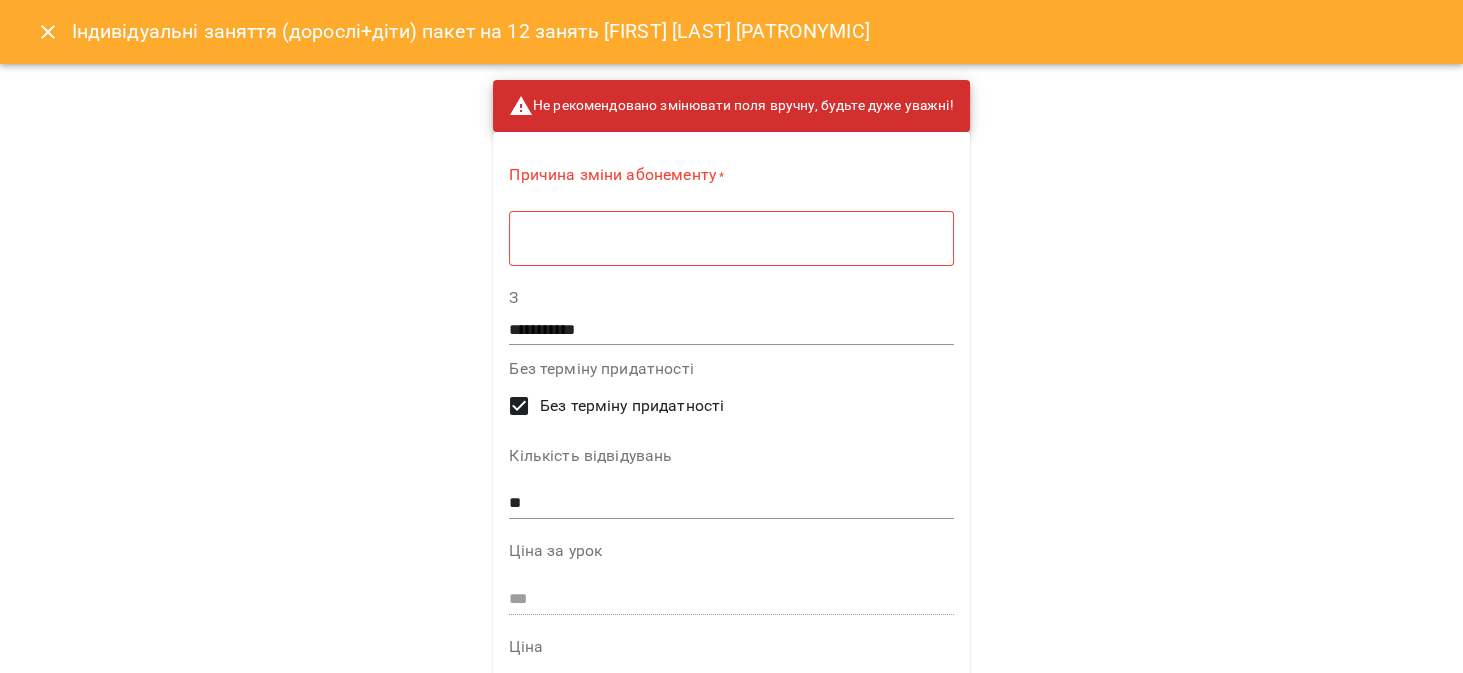 click at bounding box center (731, 238) 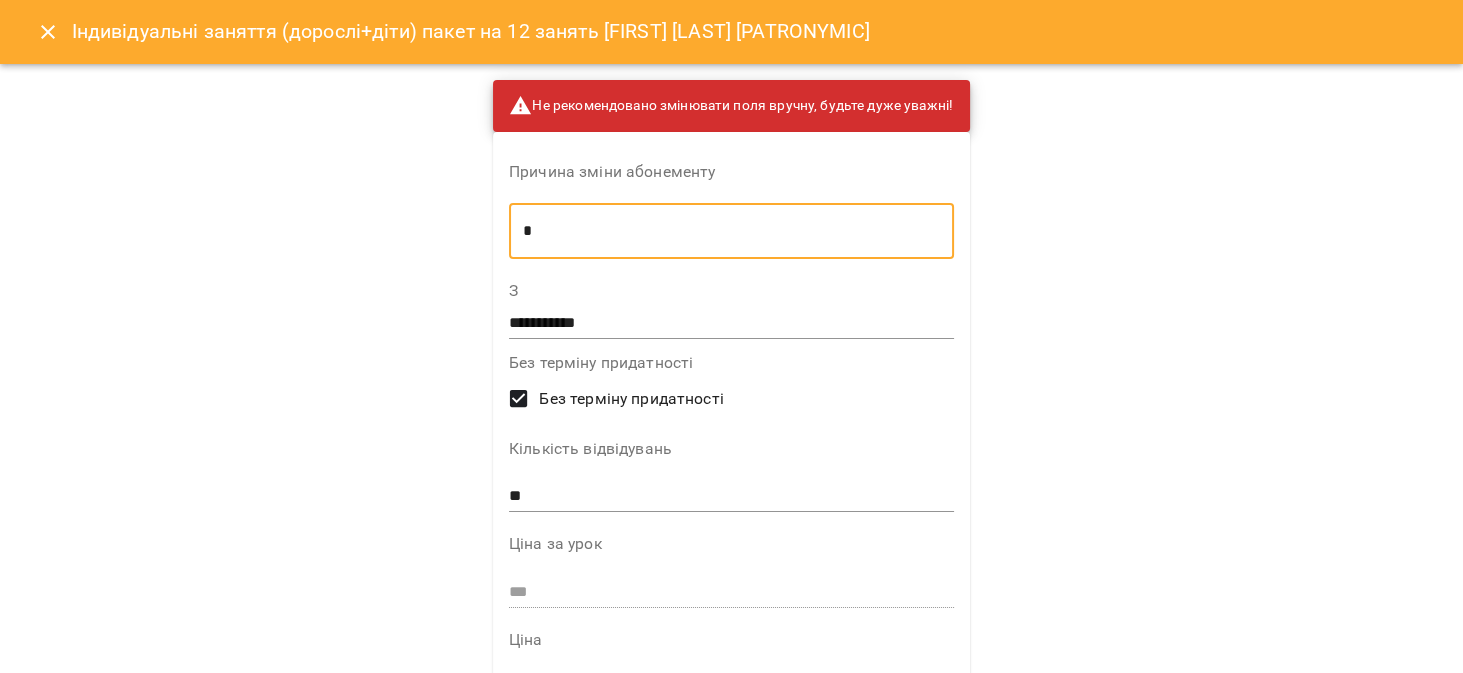 type on "*" 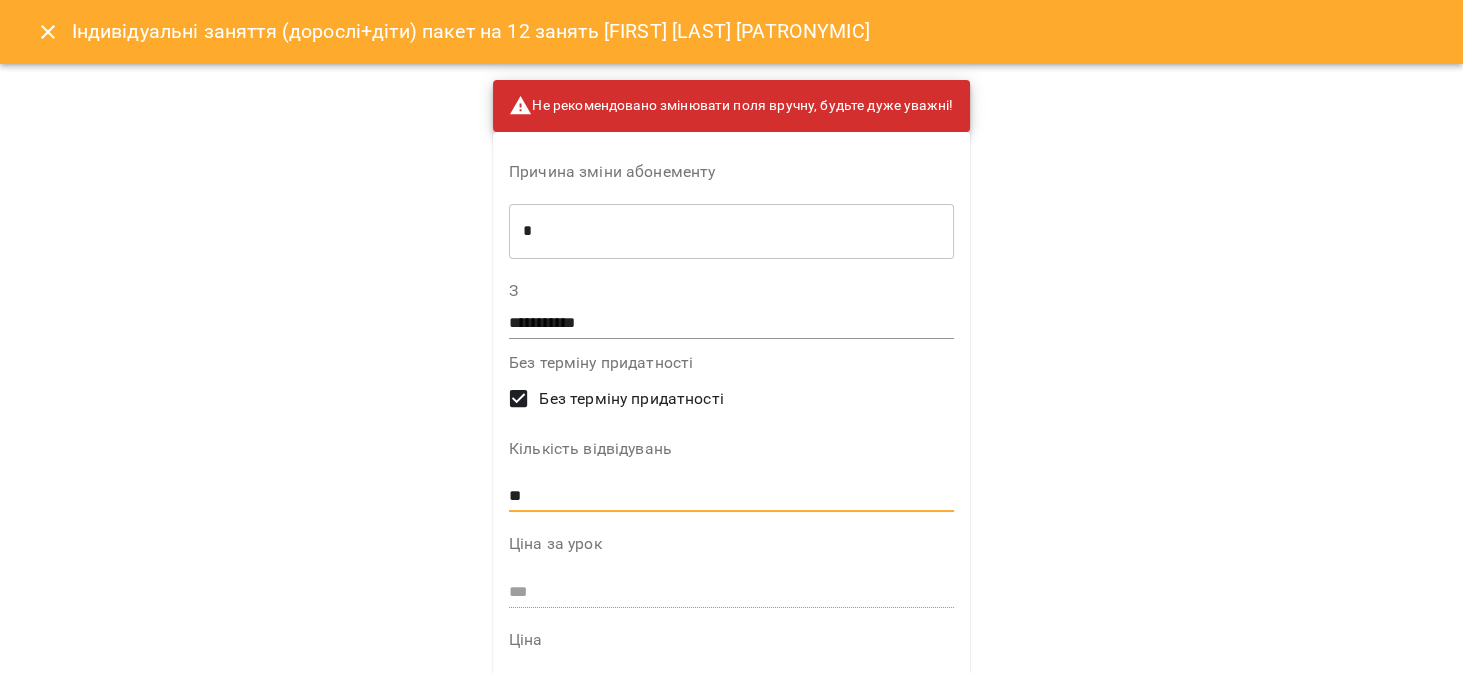 drag, startPoint x: 570, startPoint y: 497, endPoint x: 448, endPoint y: 498, distance: 122.0041 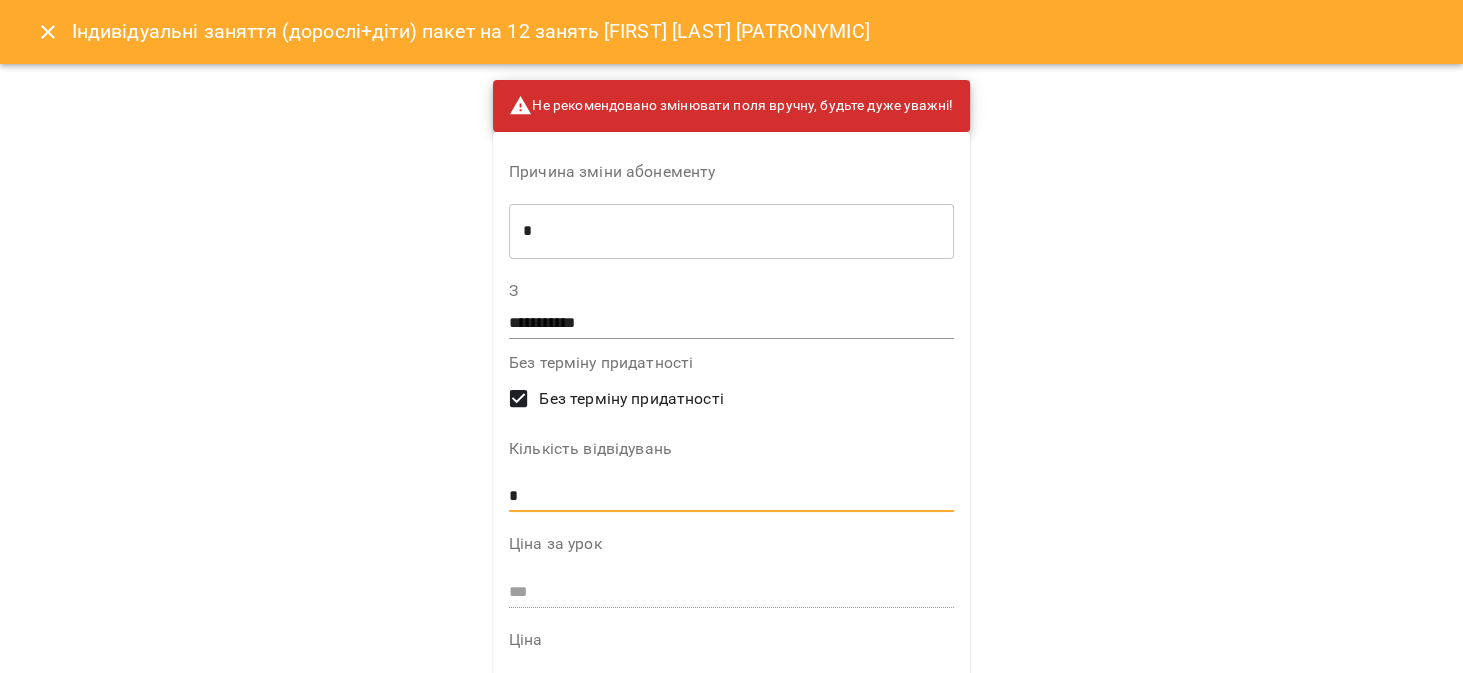 type on "*" 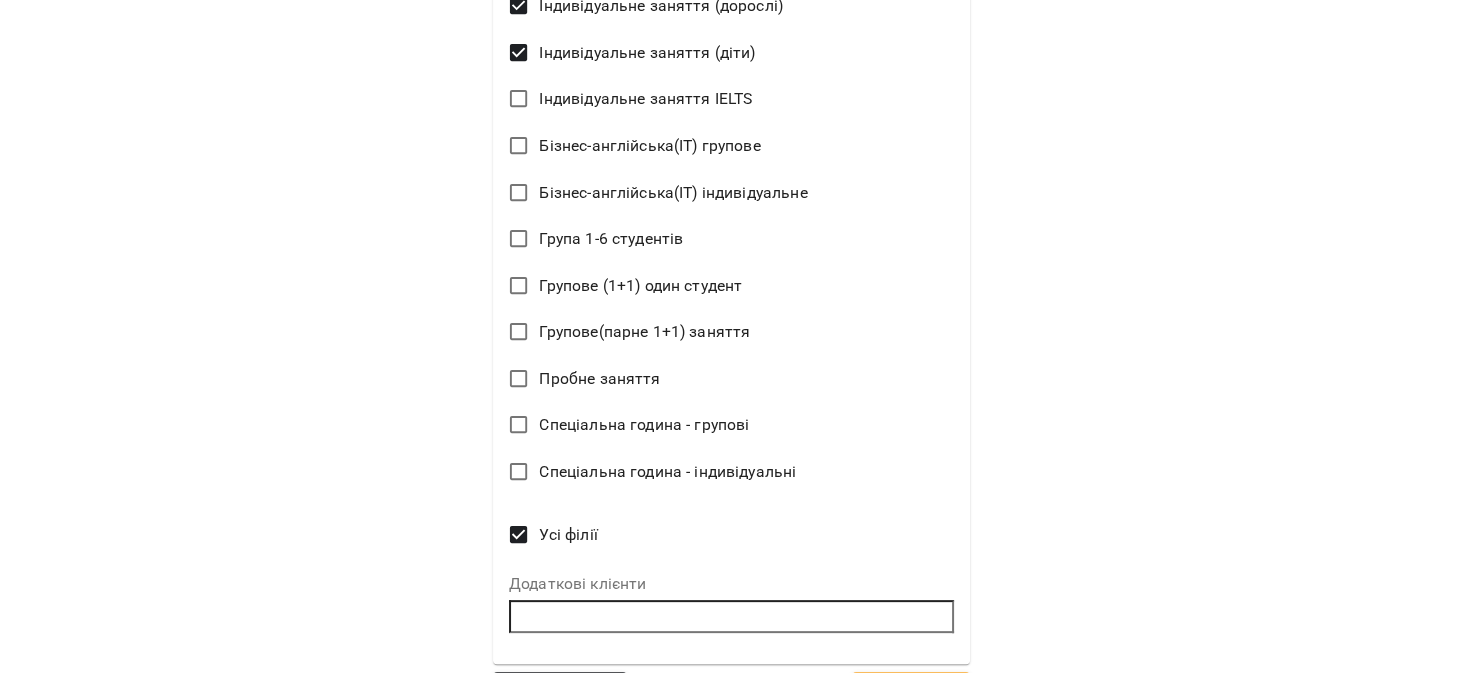 scroll, scrollTop: 867, scrollLeft: 0, axis: vertical 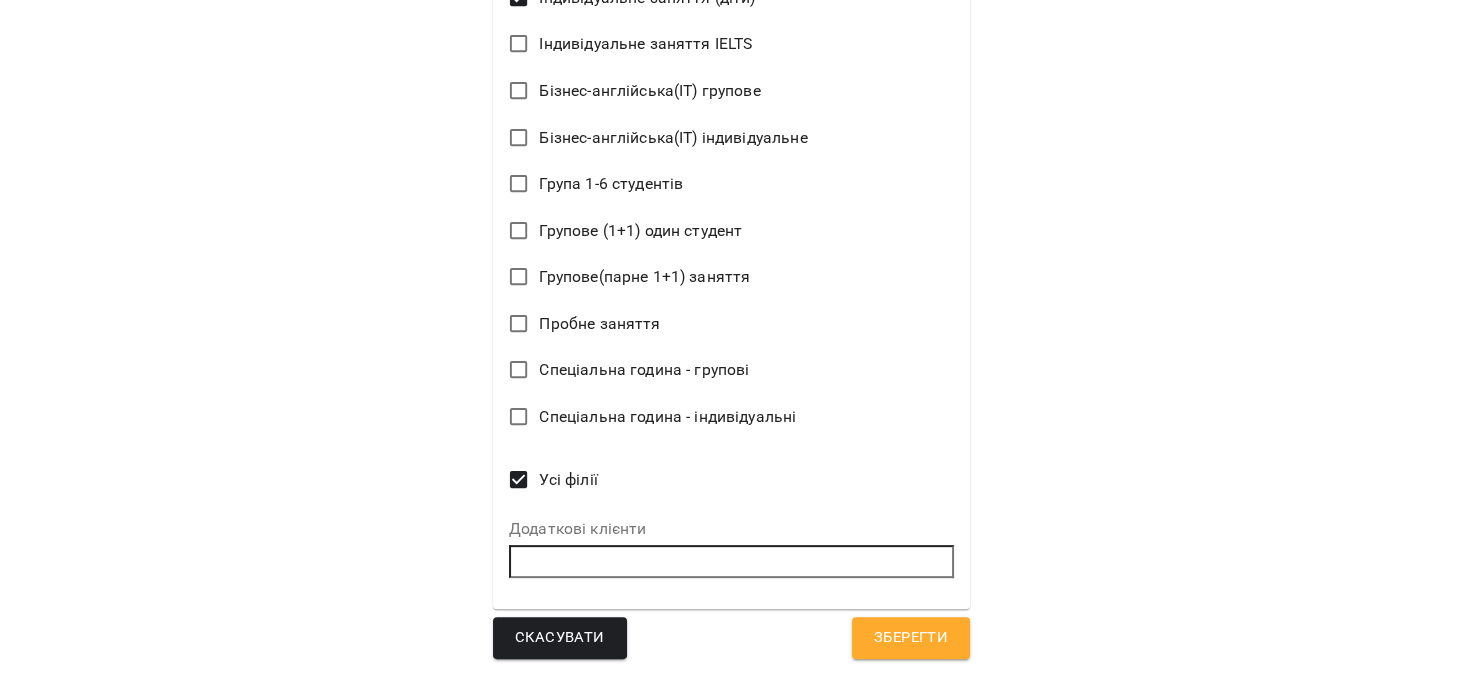 click on "Зберегти" at bounding box center [911, 638] 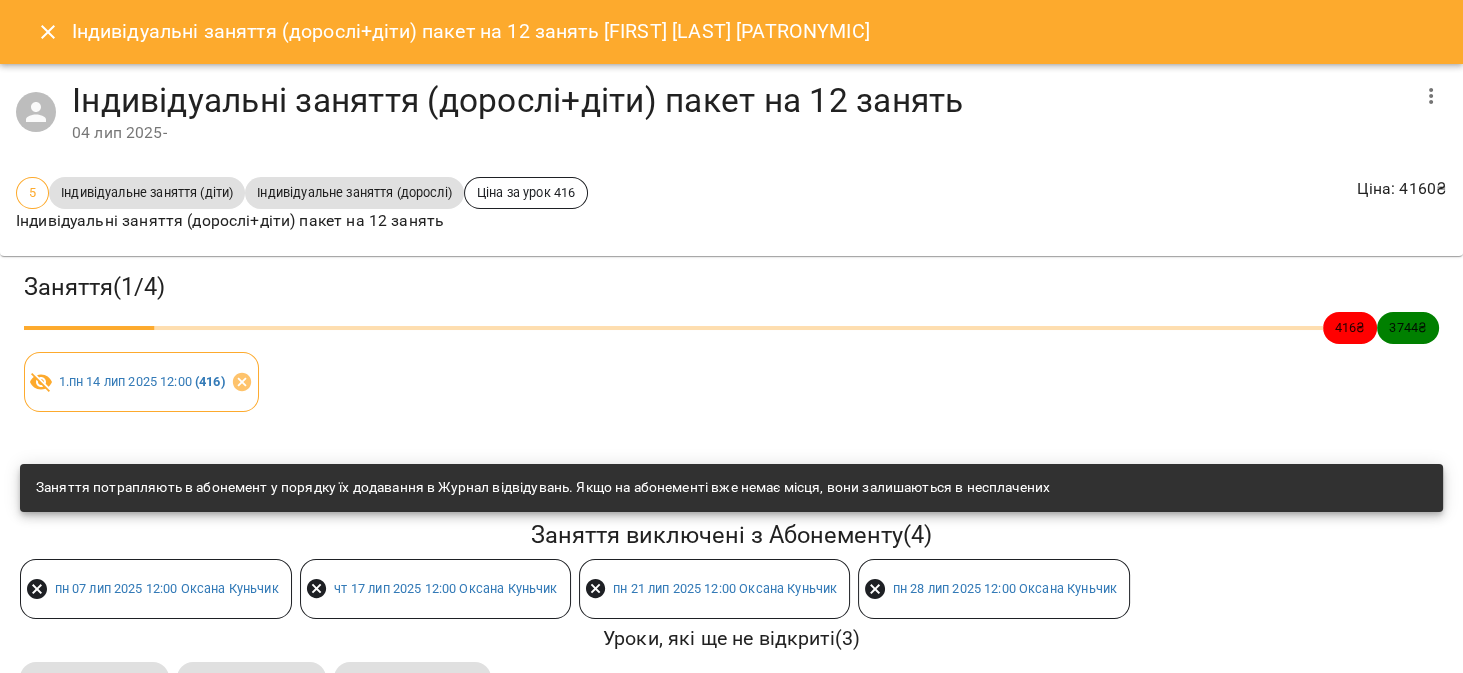 click 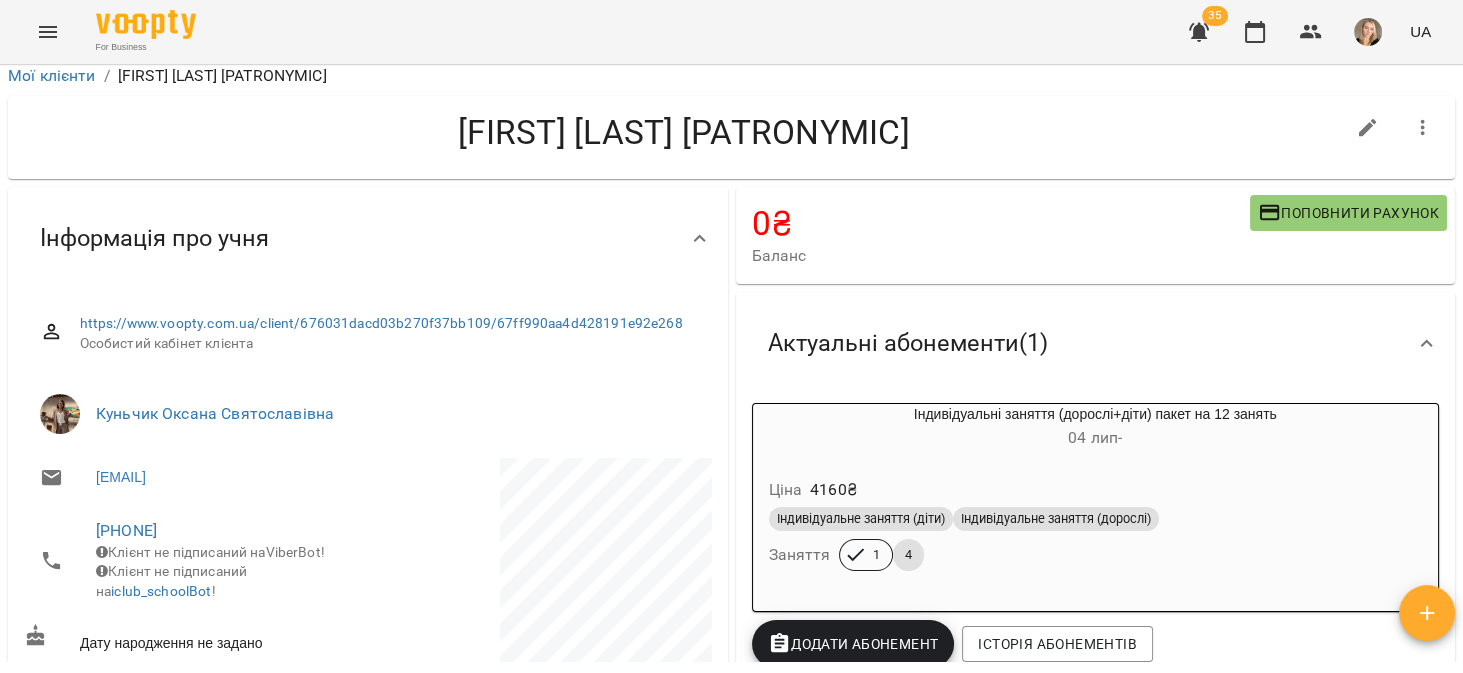 scroll, scrollTop: 0, scrollLeft: 0, axis: both 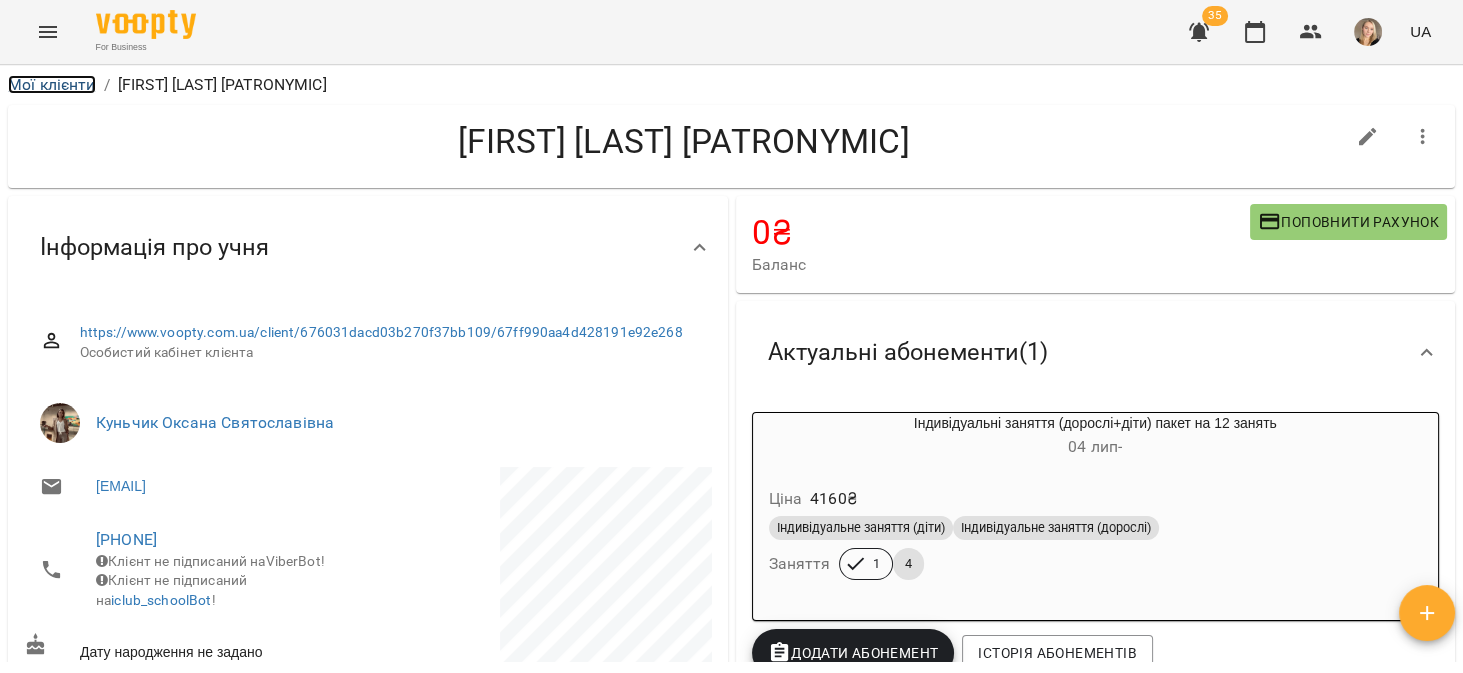 click on "Мої клієнти" at bounding box center (52, 84) 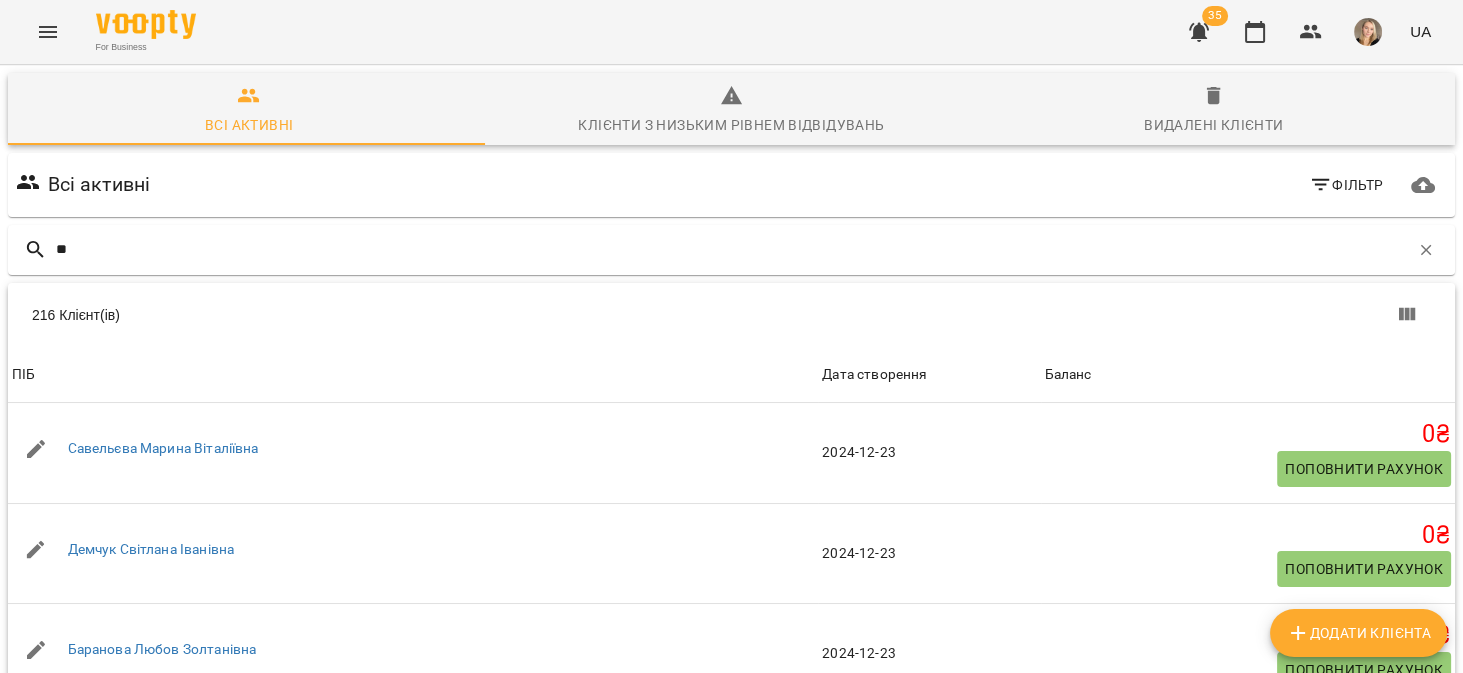 type on "*" 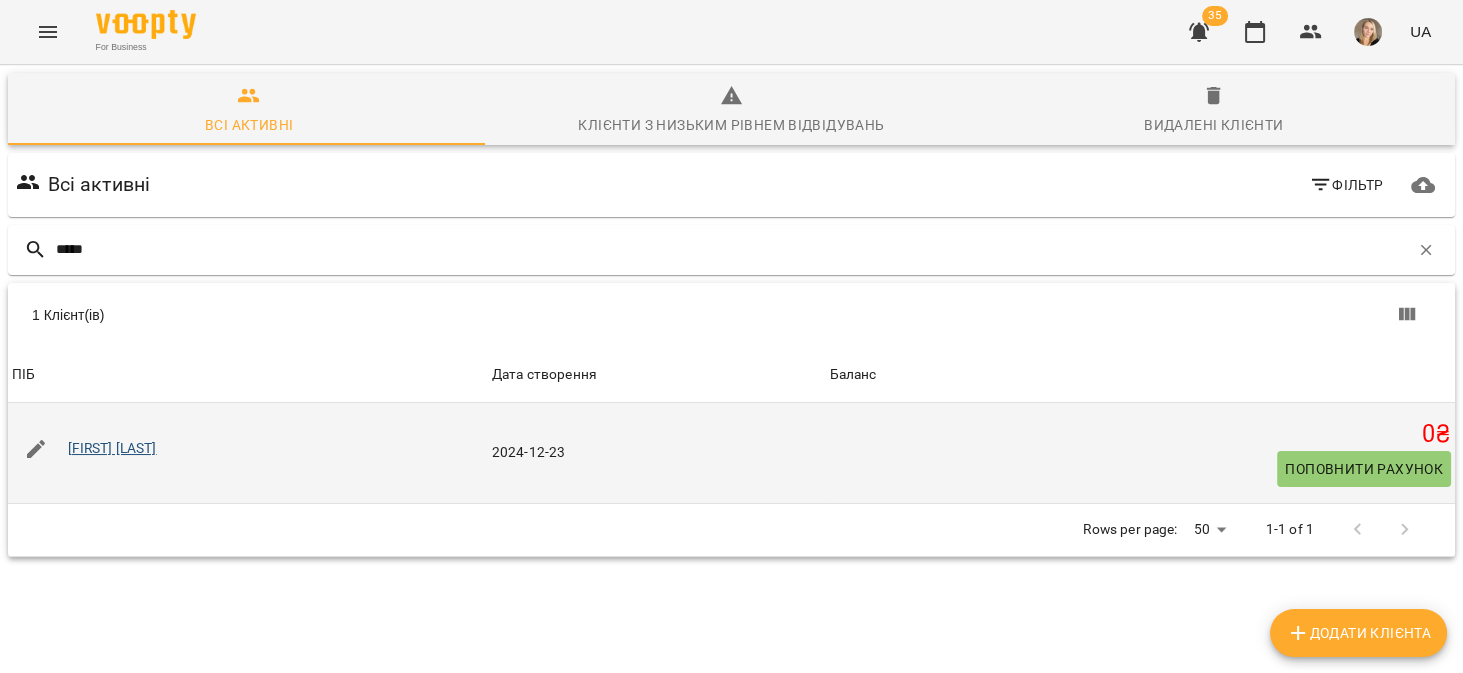 type on "*****" 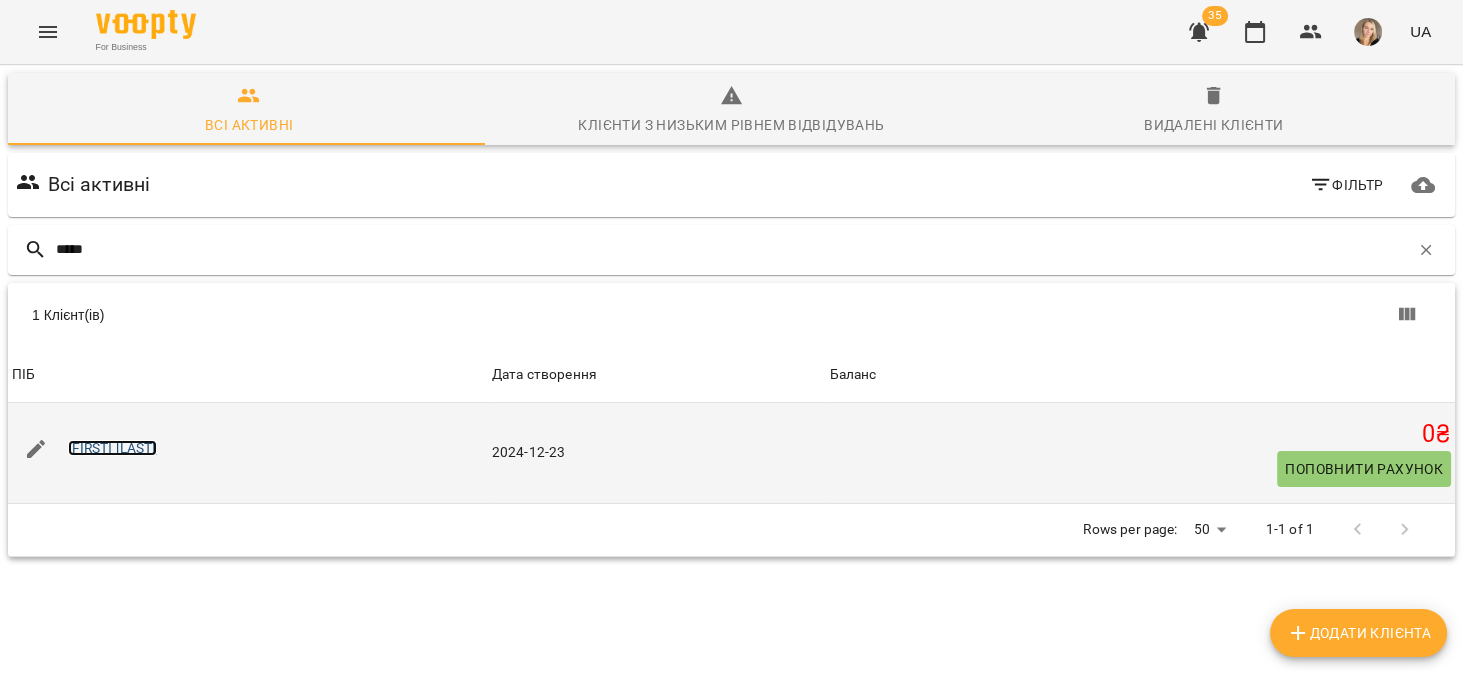 click on "[FIRST] [LAST]" at bounding box center (112, 448) 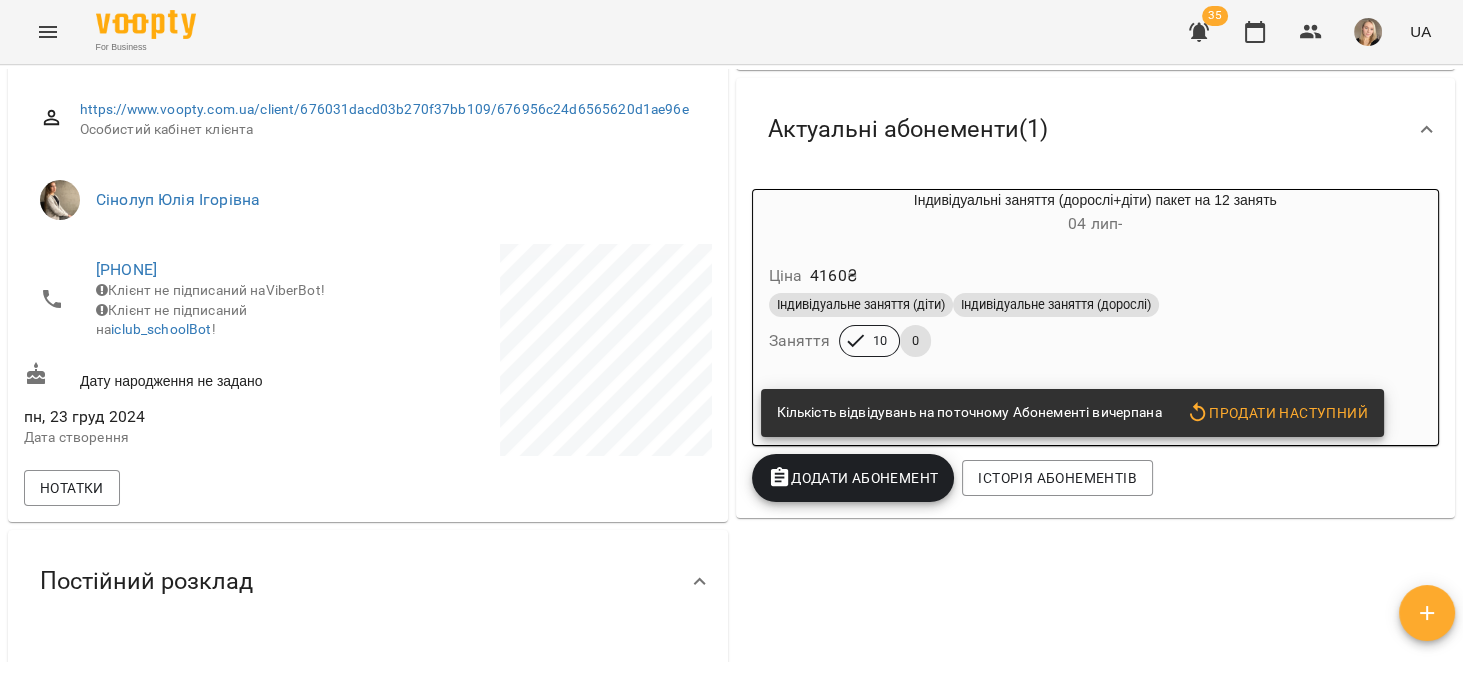 scroll, scrollTop: 253, scrollLeft: 0, axis: vertical 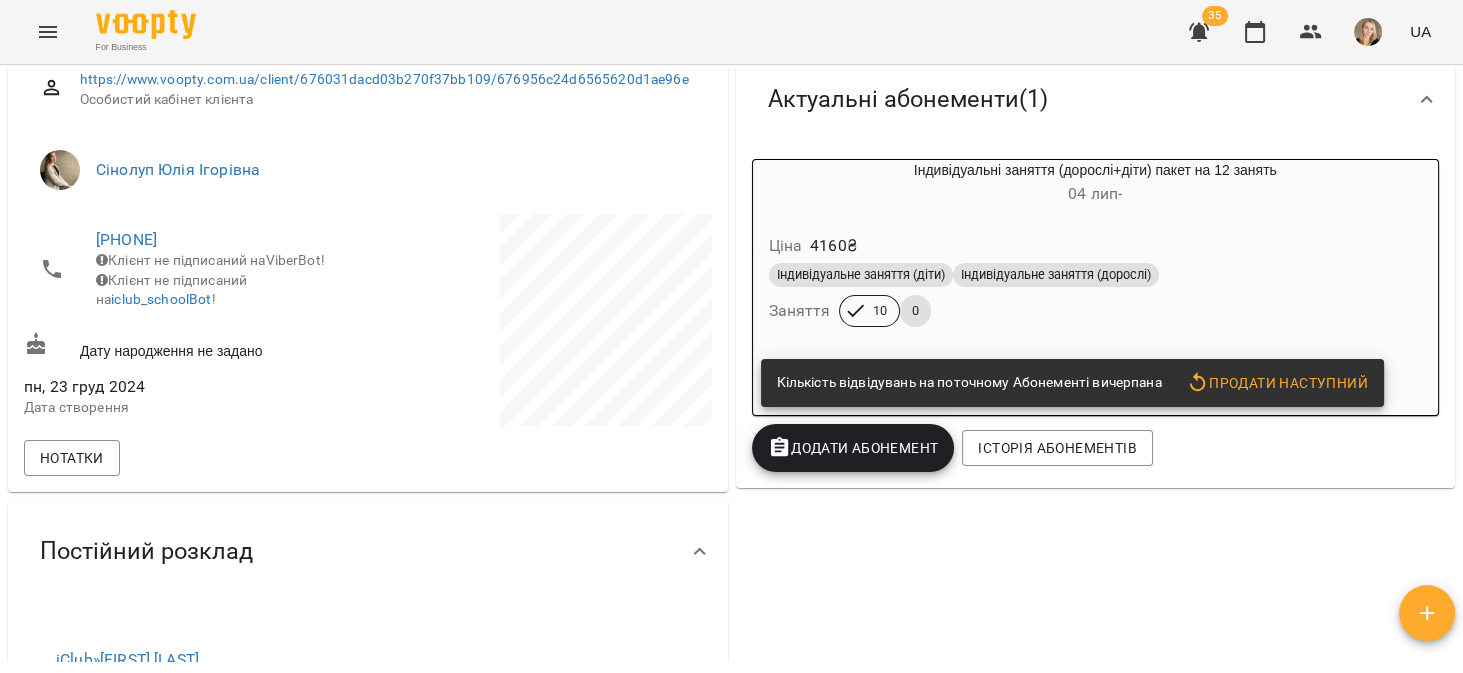 click on "Ціна 4160 ₴ Індивідуальне заняття (діти) Індивідуальне заняття (дорослі) Заняття 10 0" at bounding box center [1096, 284] 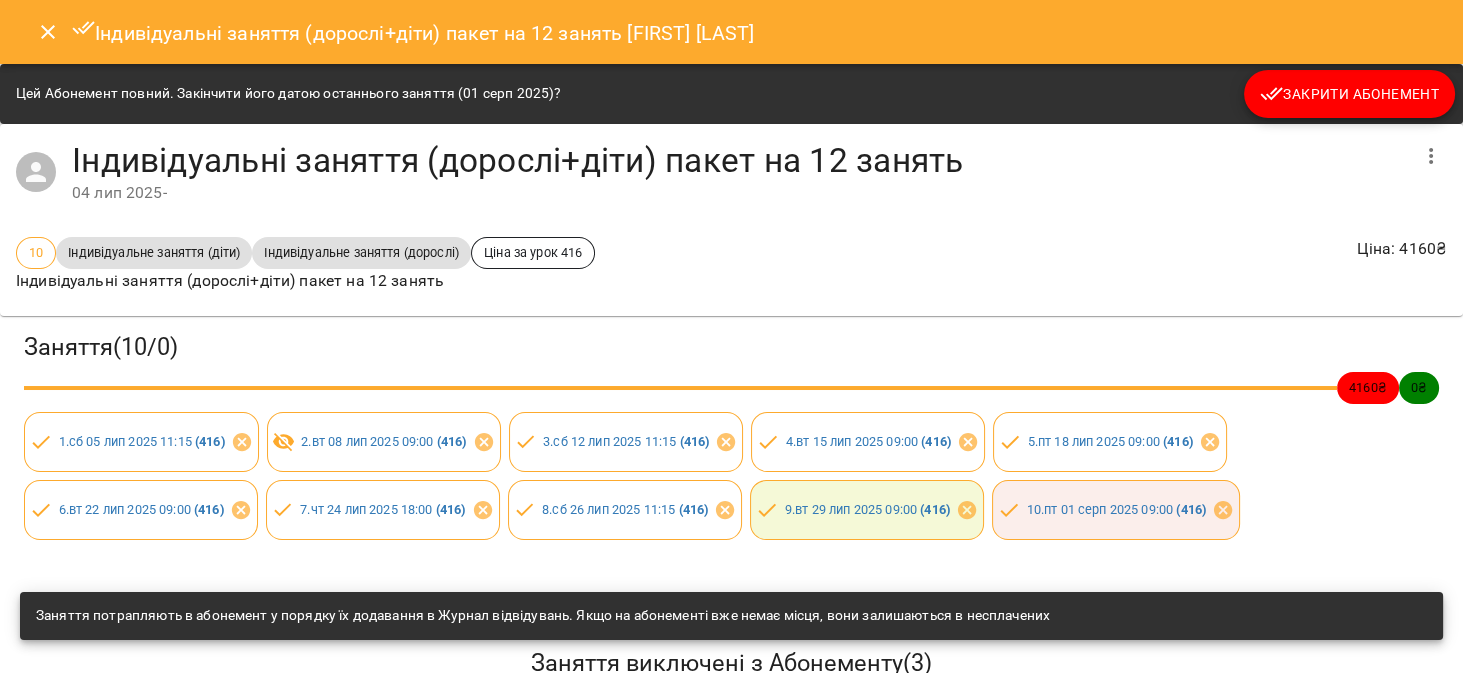 click 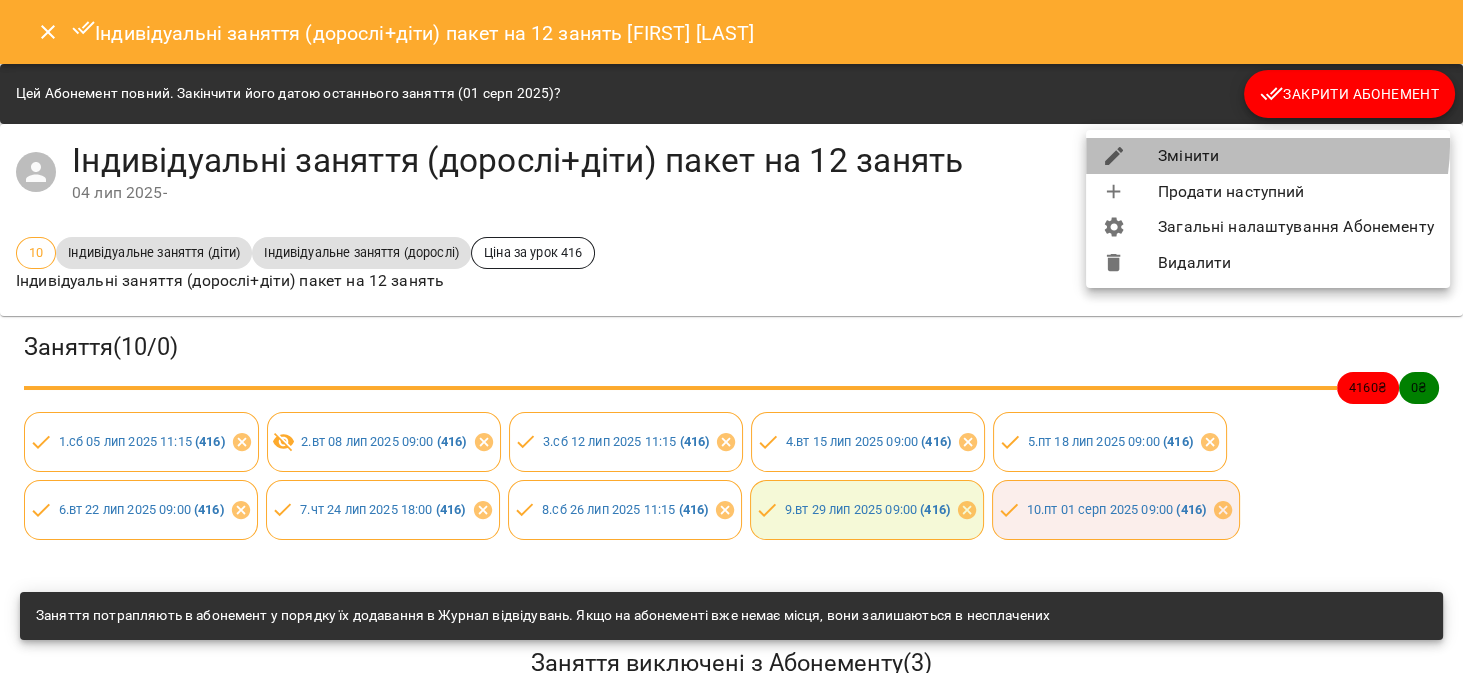 click on "Змінити" at bounding box center (1268, 156) 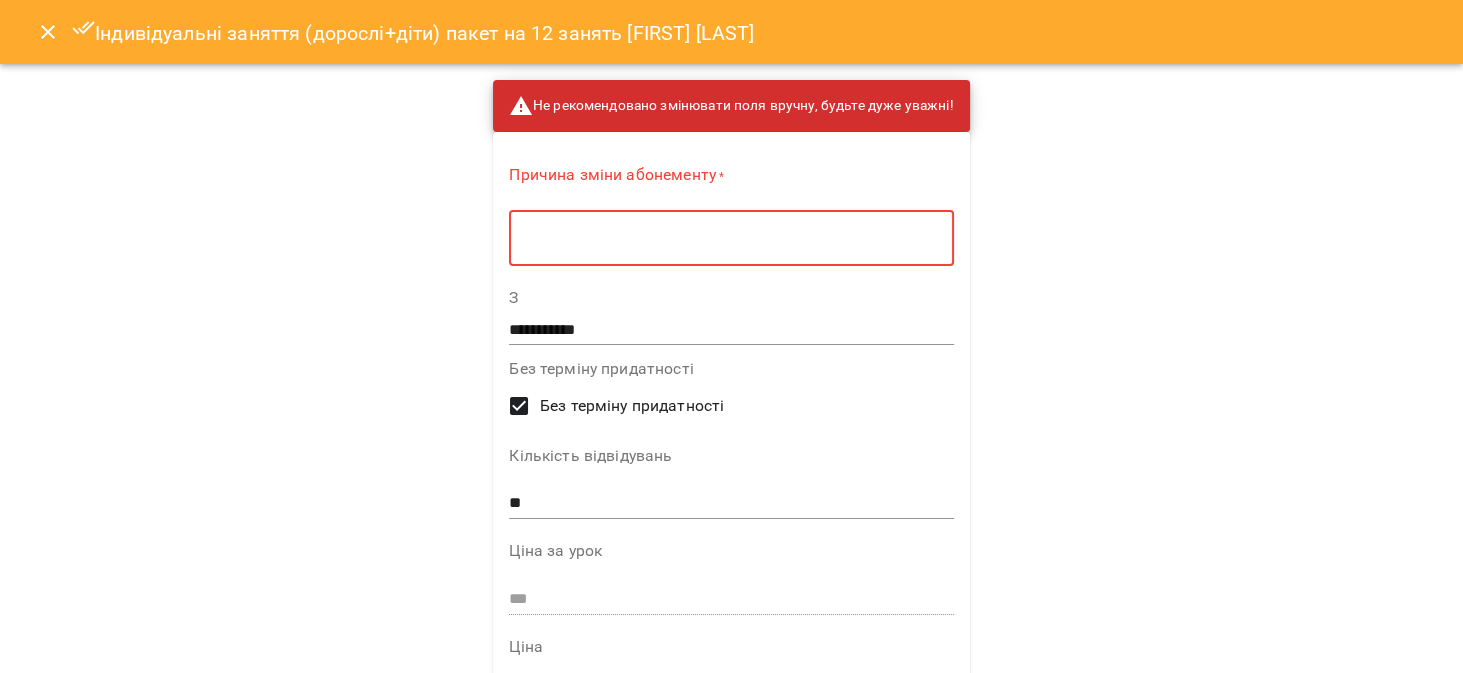 click at bounding box center [731, 238] 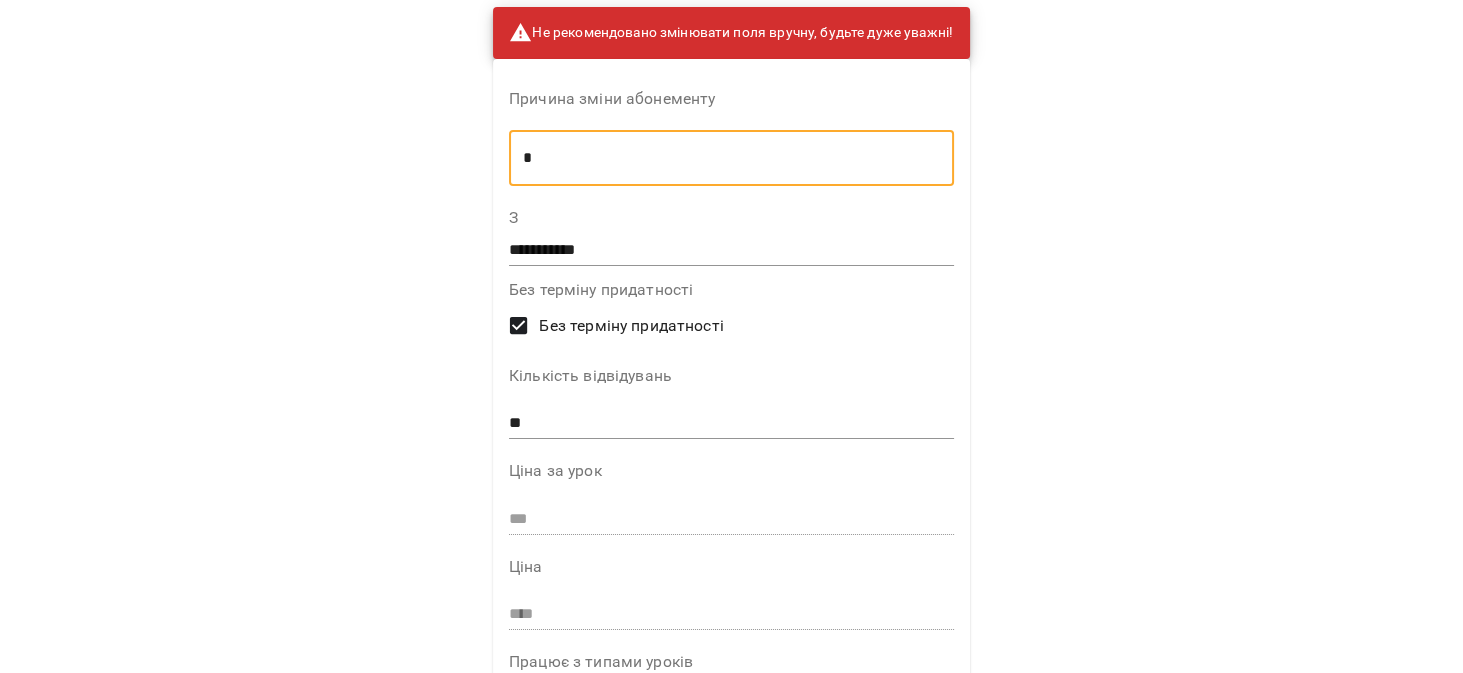scroll, scrollTop: 190, scrollLeft: 0, axis: vertical 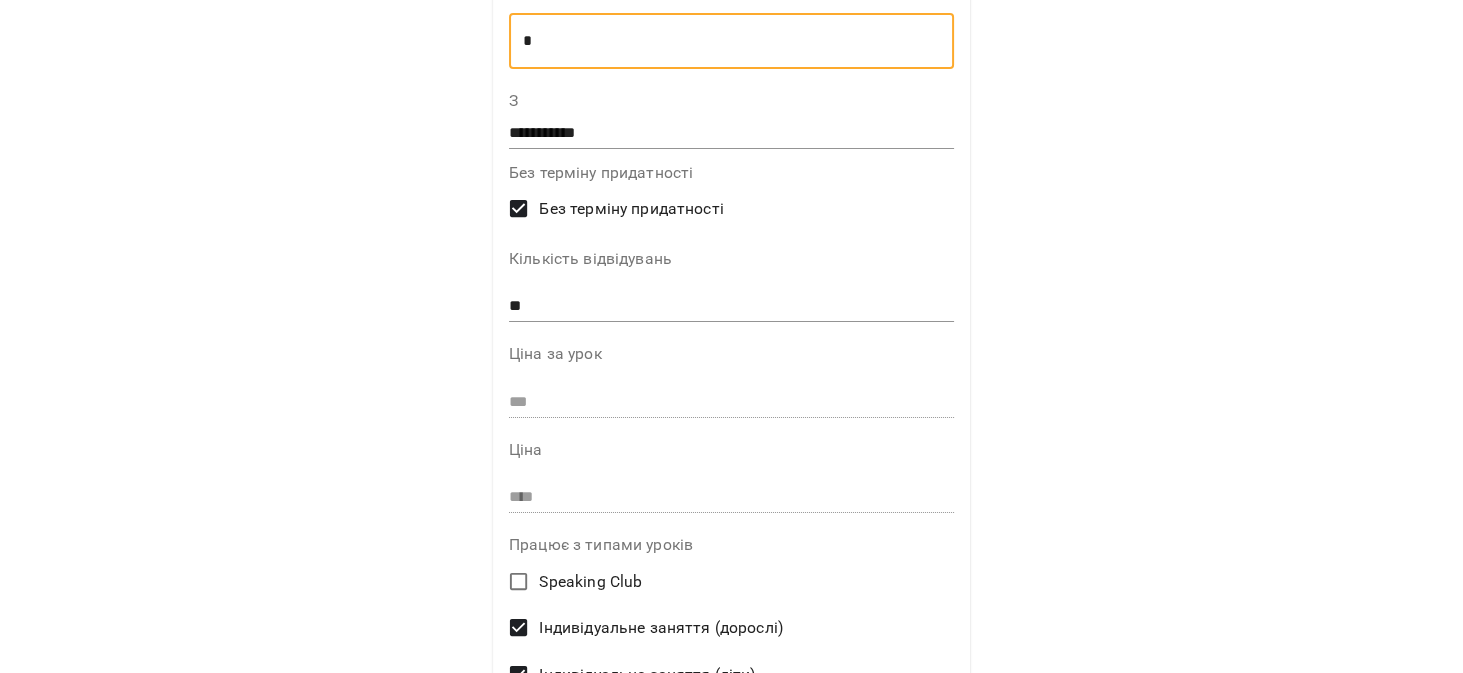 type on "*" 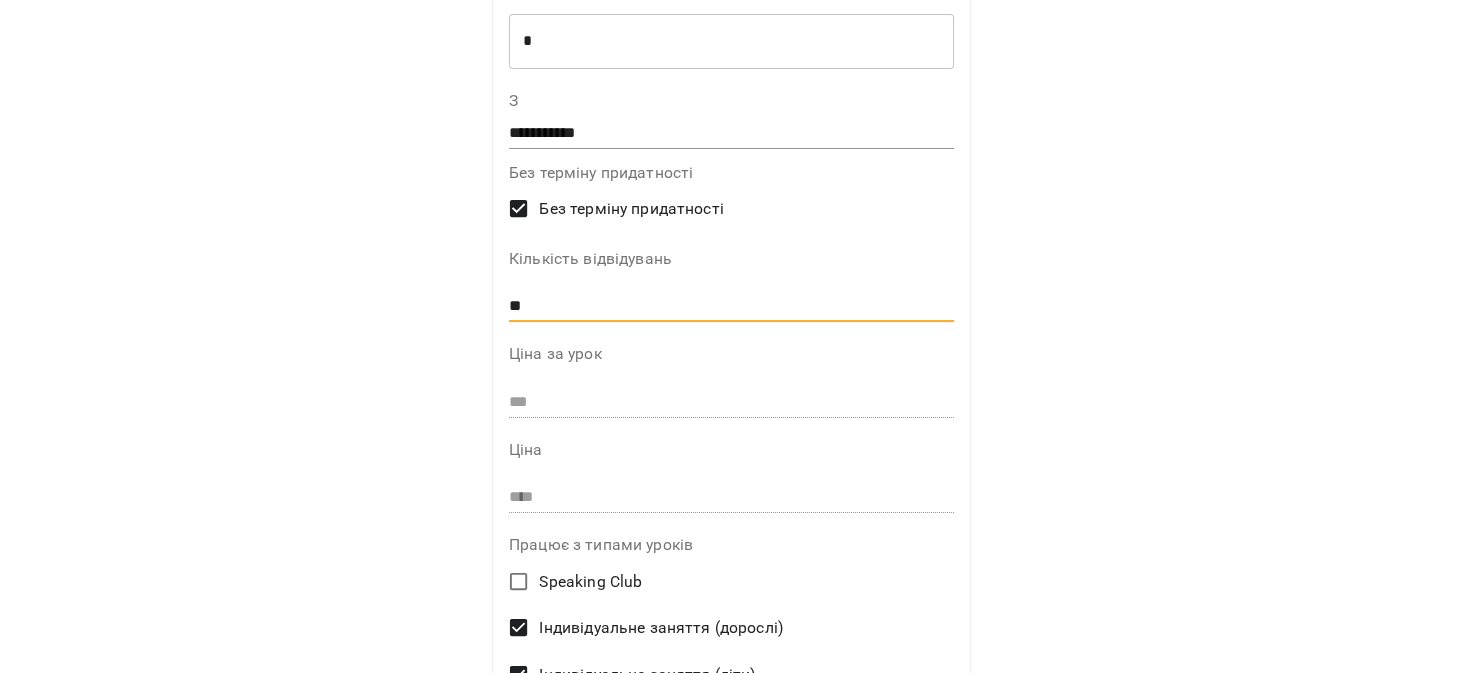 drag, startPoint x: 546, startPoint y: 306, endPoint x: 422, endPoint y: 305, distance: 124.004036 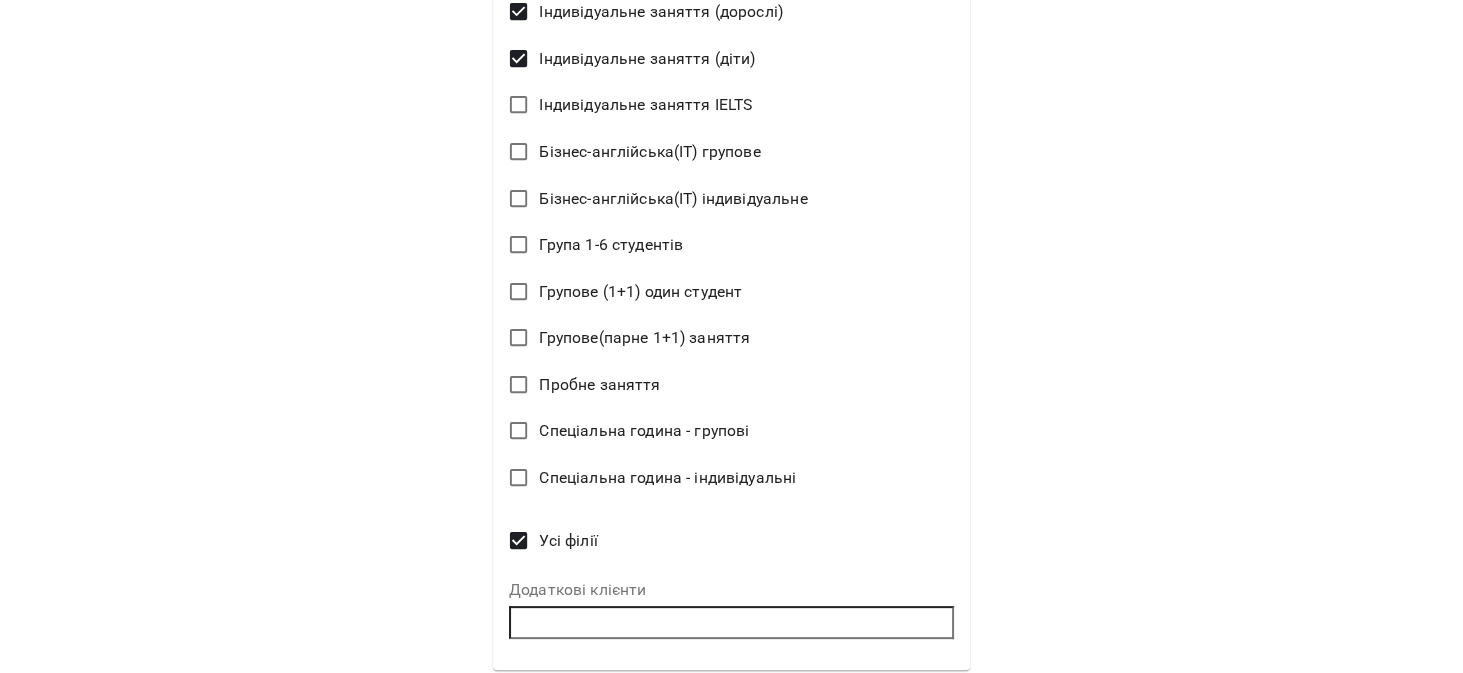 scroll, scrollTop: 867, scrollLeft: 0, axis: vertical 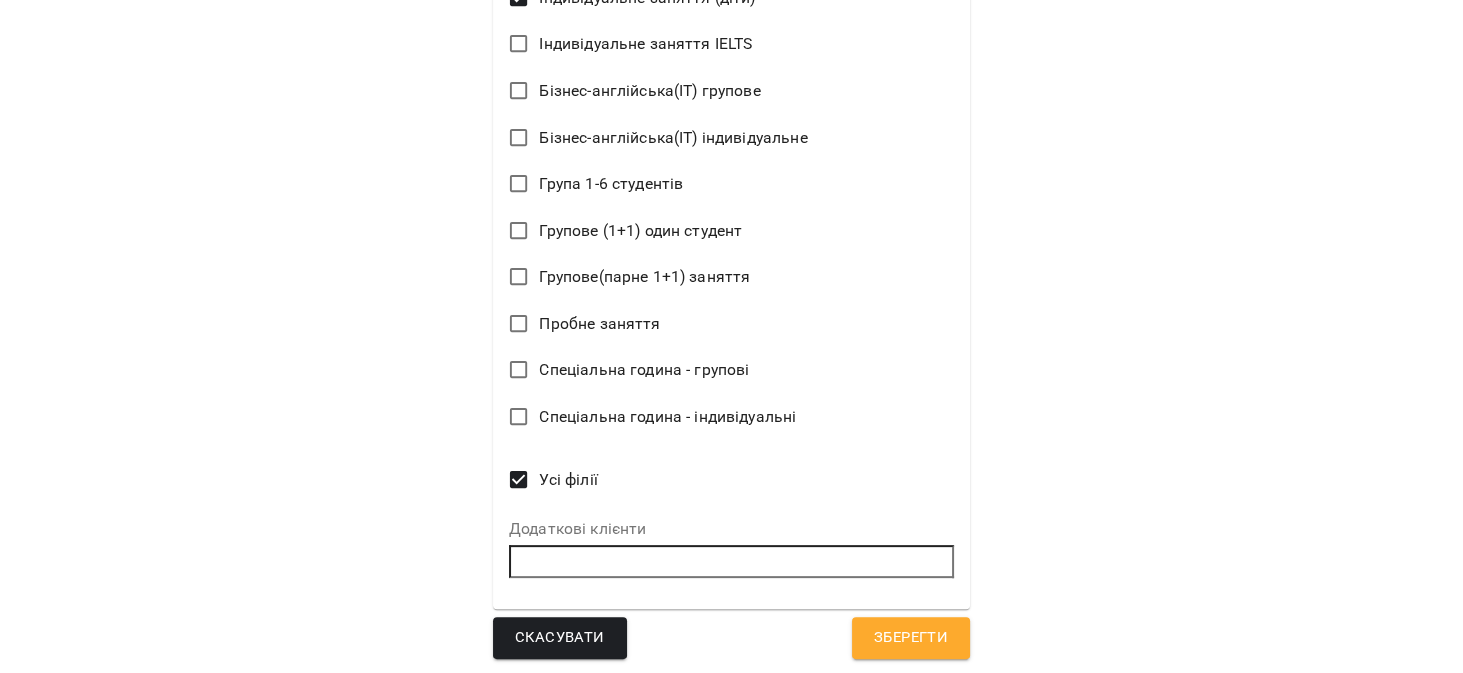 click on "Зберегти" at bounding box center [911, 638] 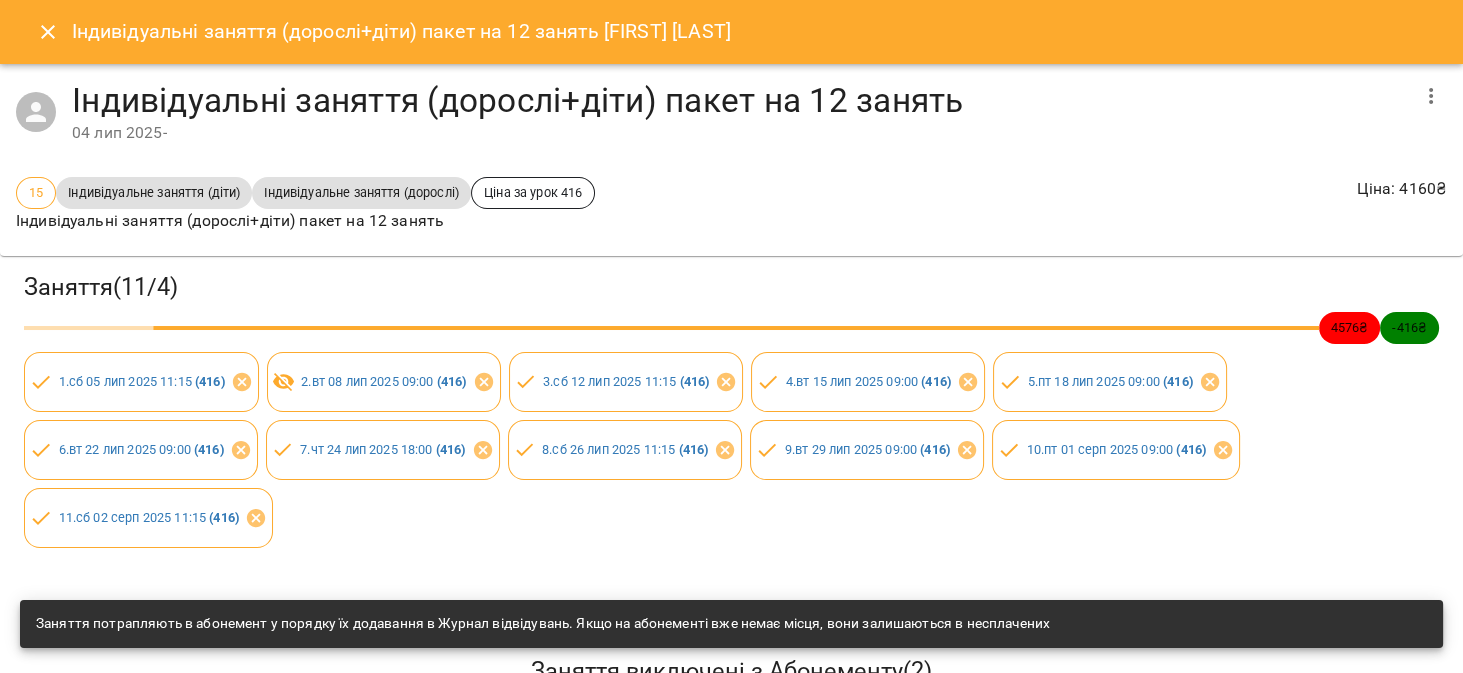 click at bounding box center [48, 32] 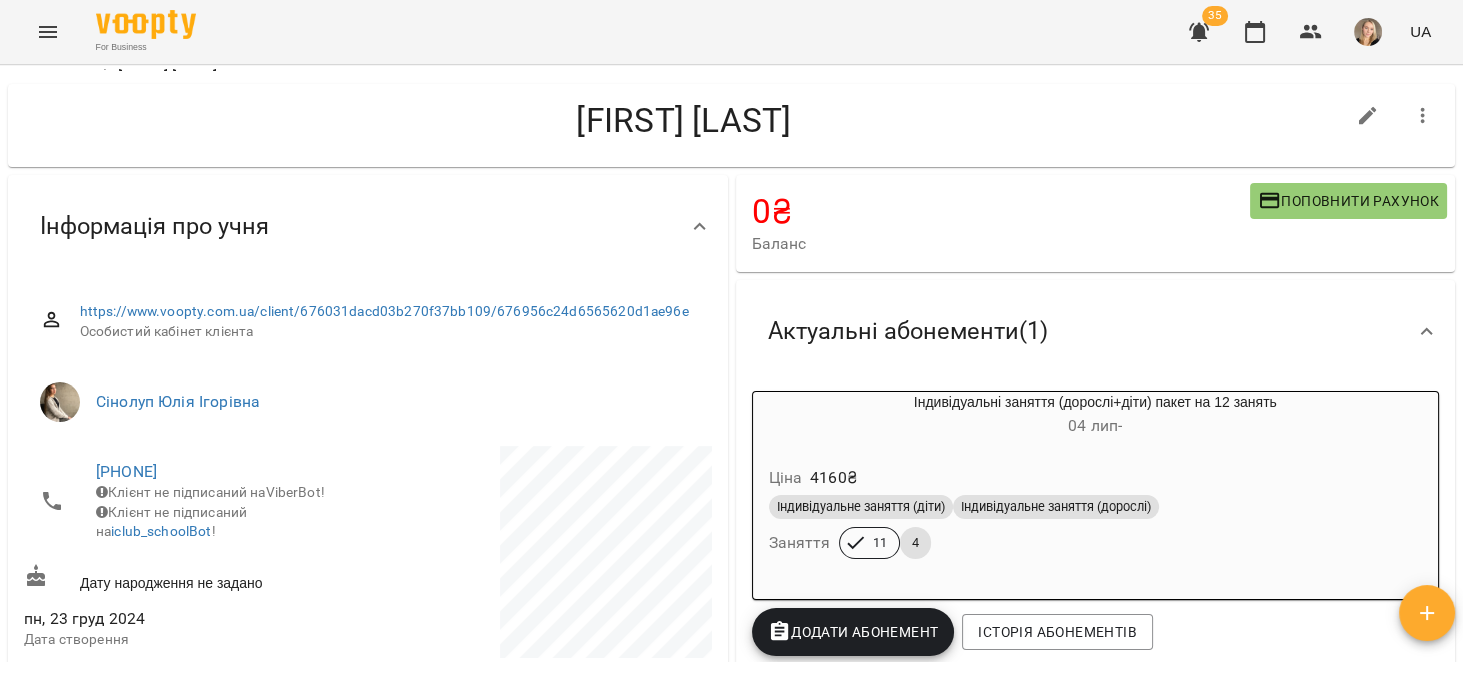 scroll, scrollTop: 0, scrollLeft: 0, axis: both 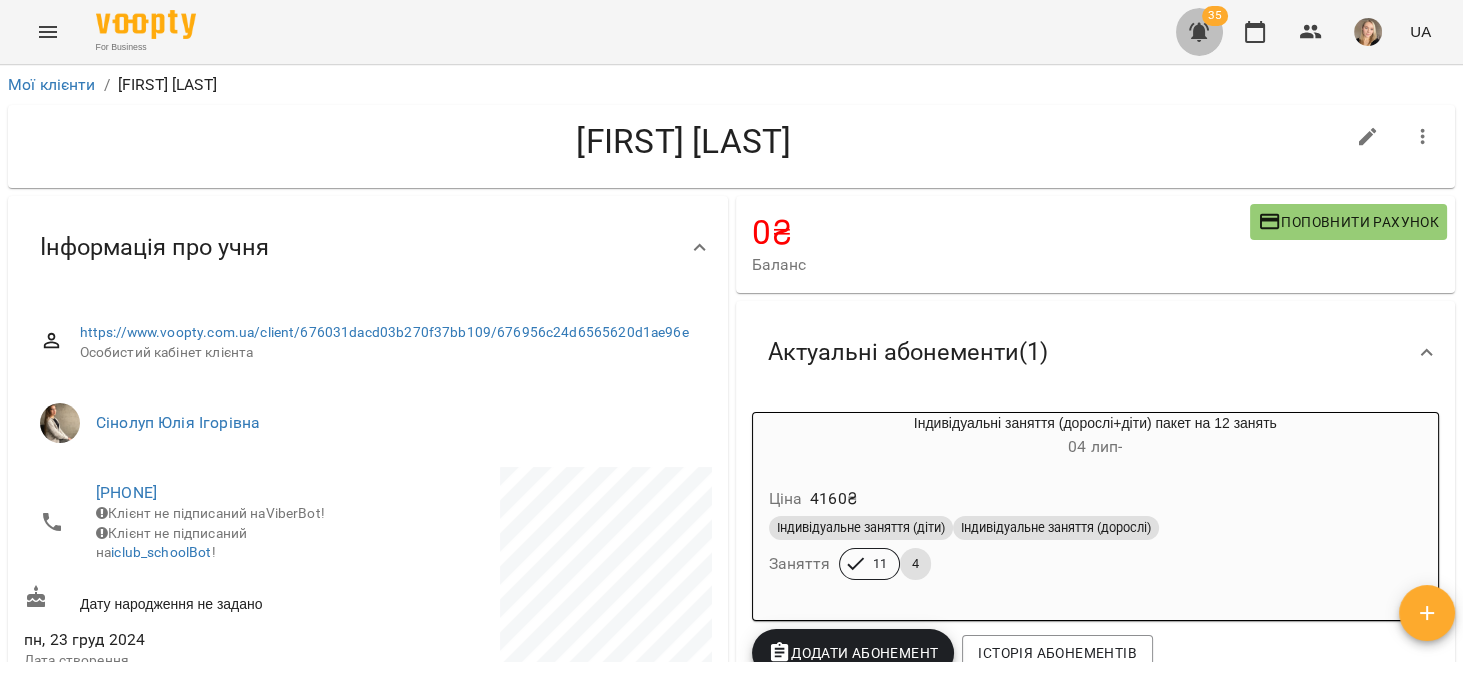 click 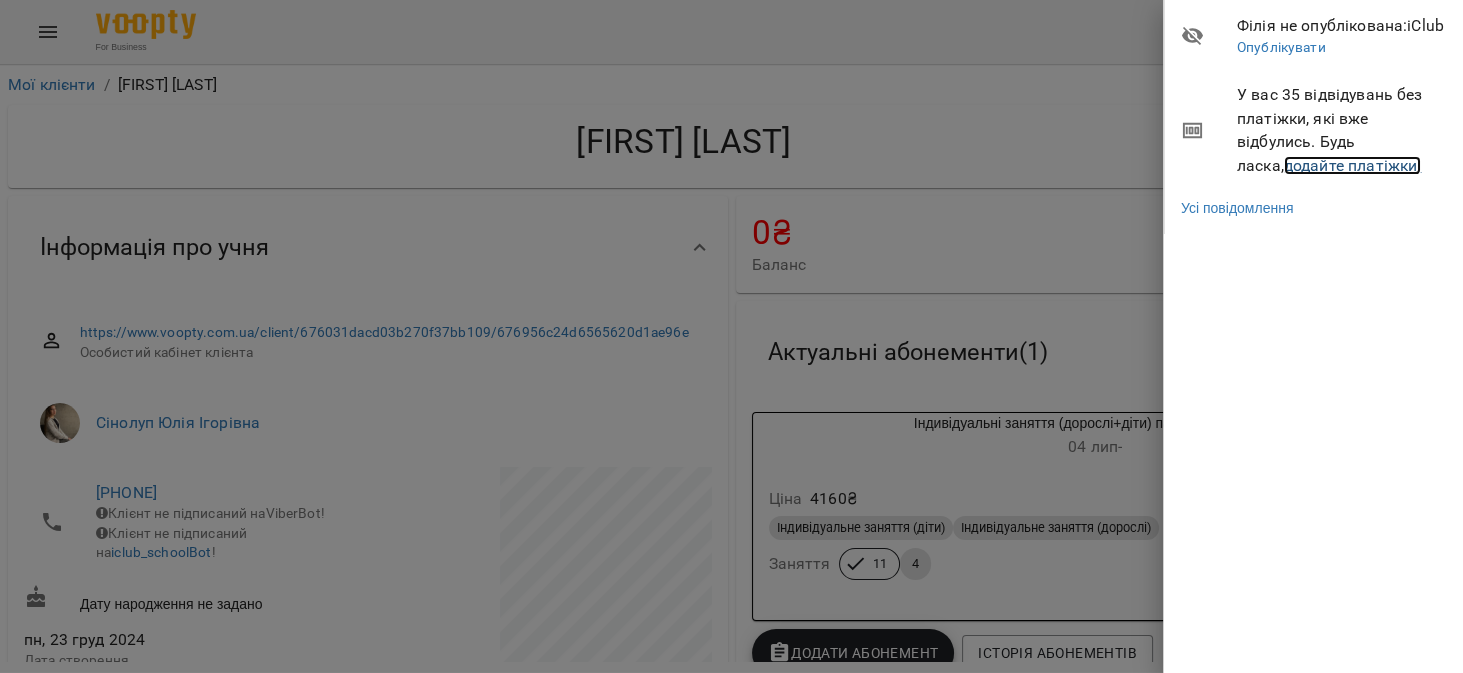 click on "додайте платіжки!" at bounding box center (1353, 165) 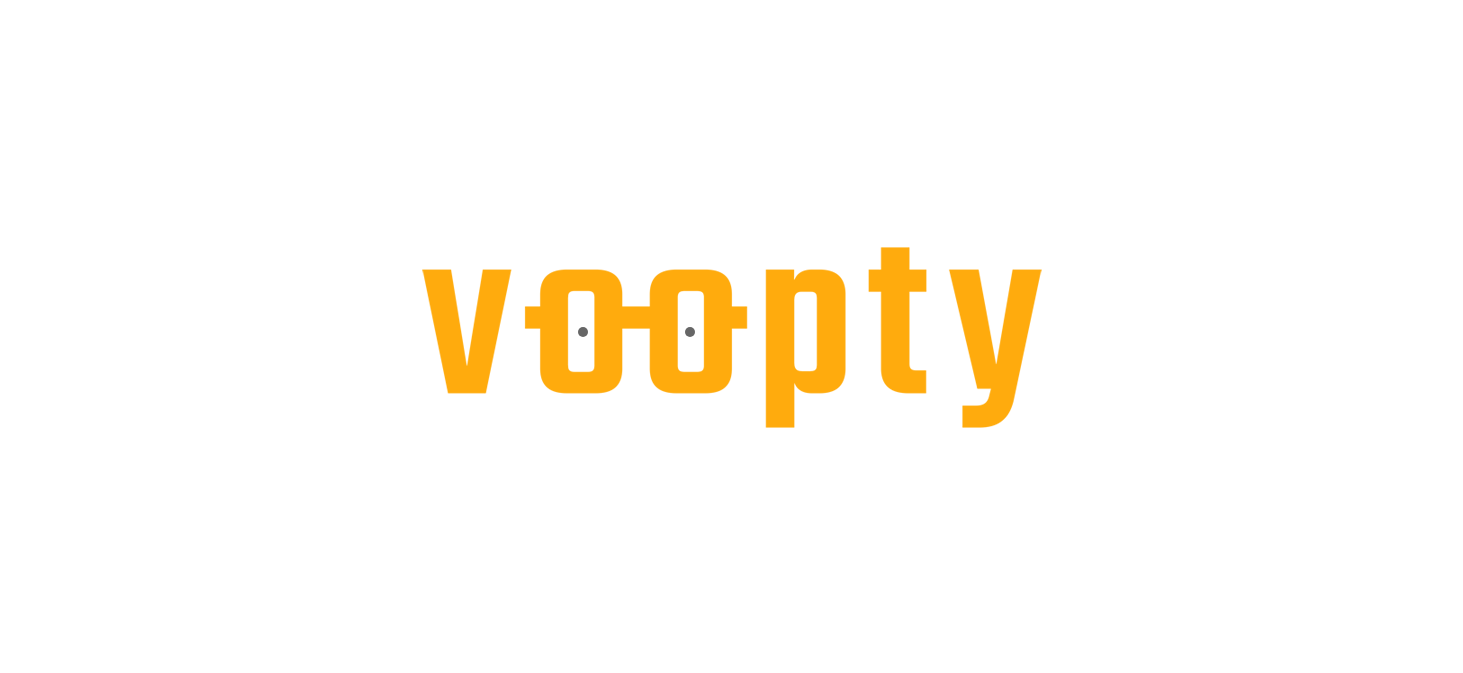 scroll, scrollTop: 0, scrollLeft: 0, axis: both 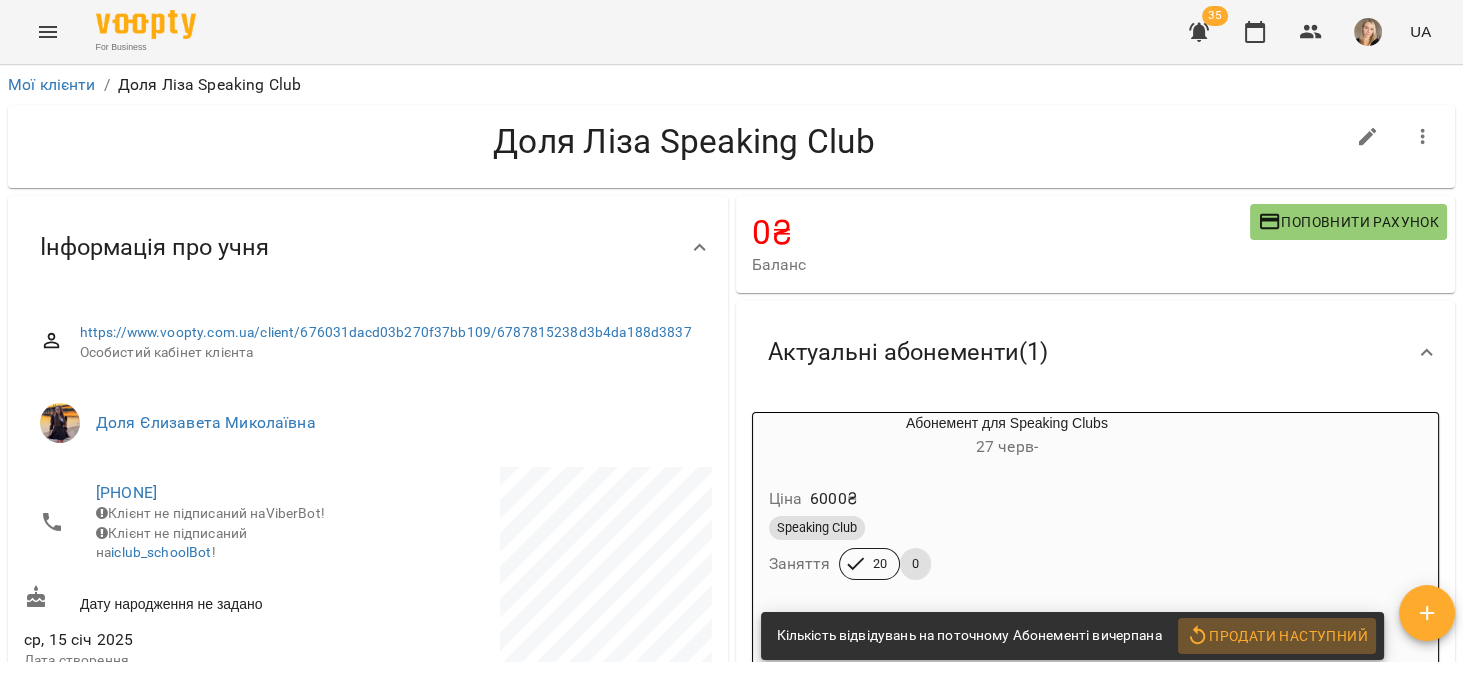 click on "Продати наступний" at bounding box center [1277, 636] 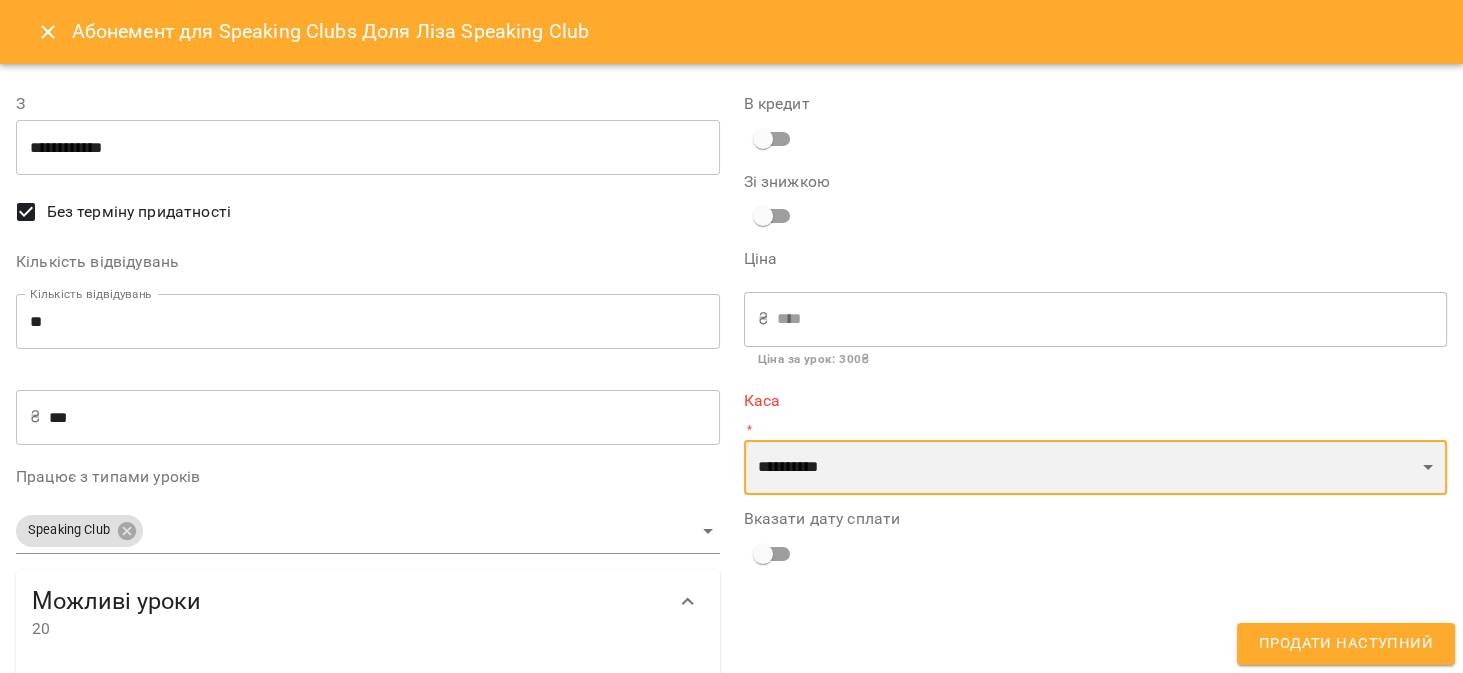 drag, startPoint x: 1071, startPoint y: 475, endPoint x: 1069, endPoint y: 490, distance: 15.132746 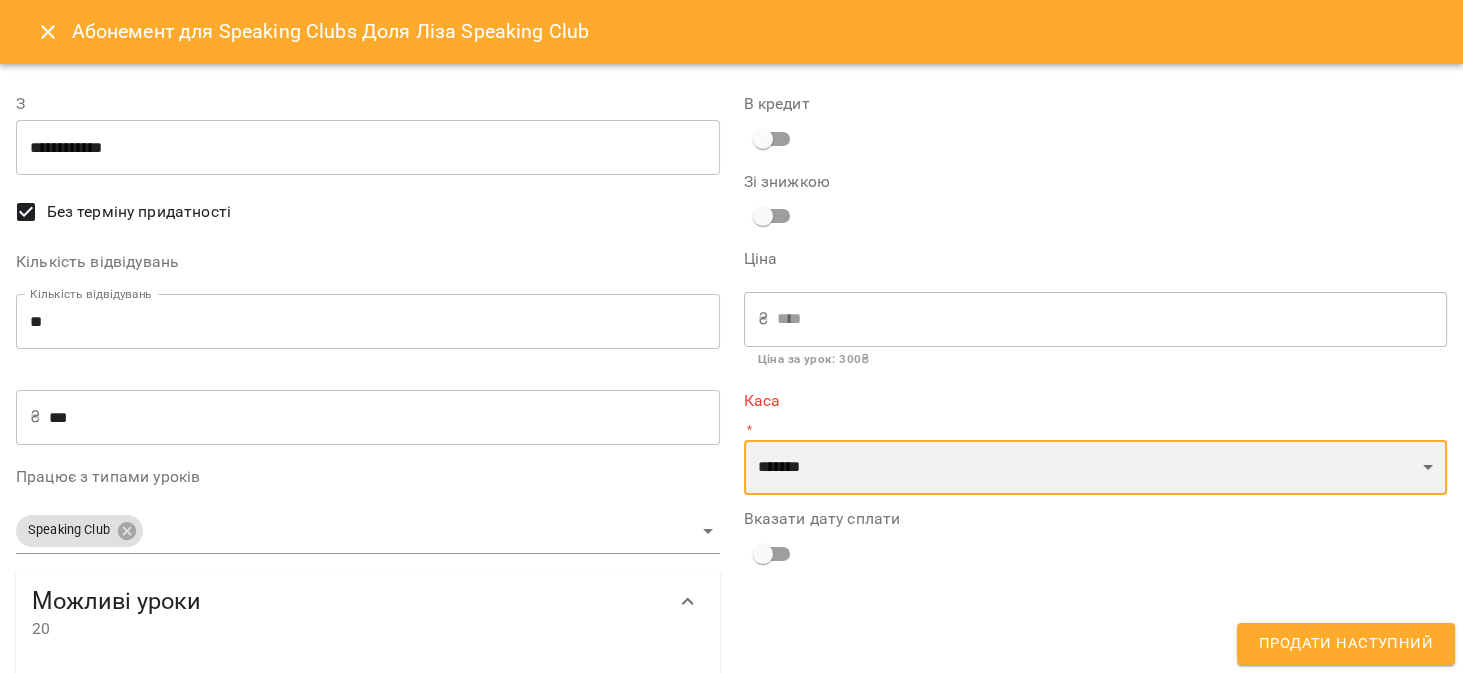 click on "**********" at bounding box center (1096, 468) 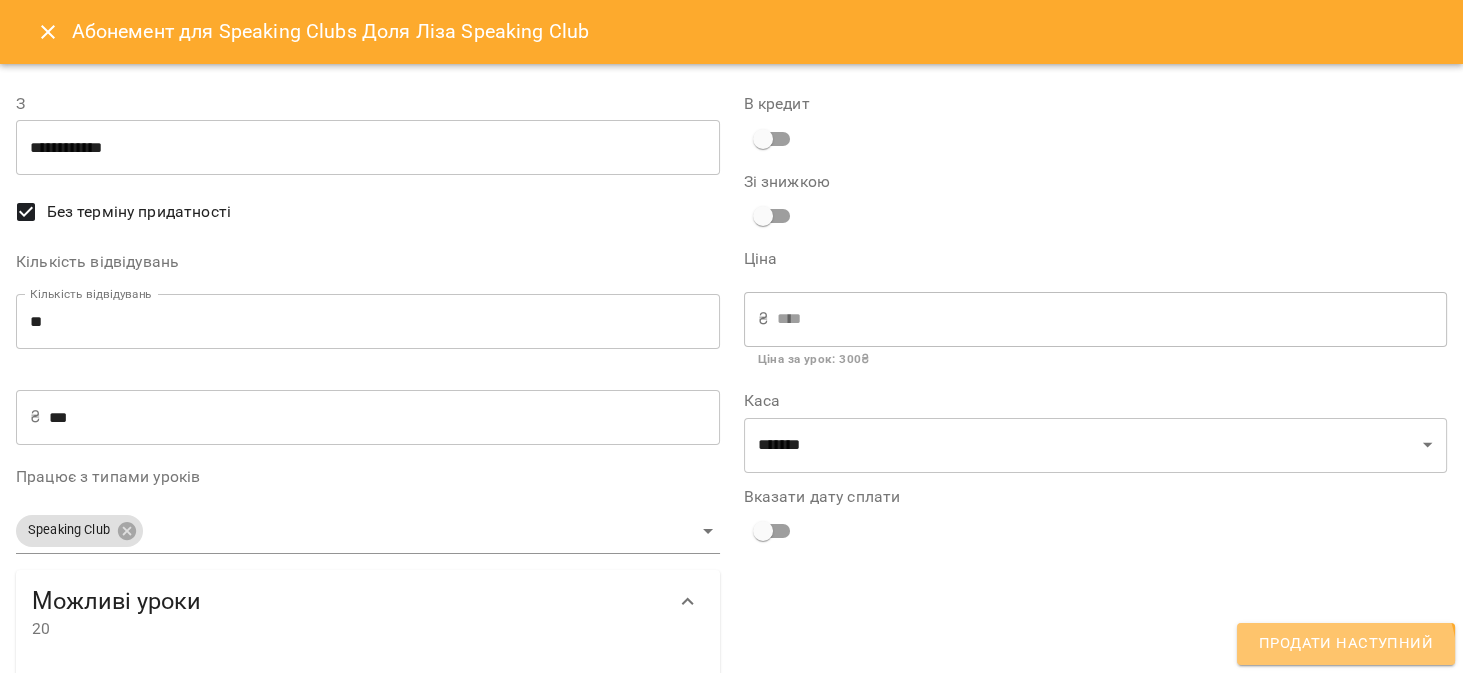click on "Продати наступний" at bounding box center (1346, 644) 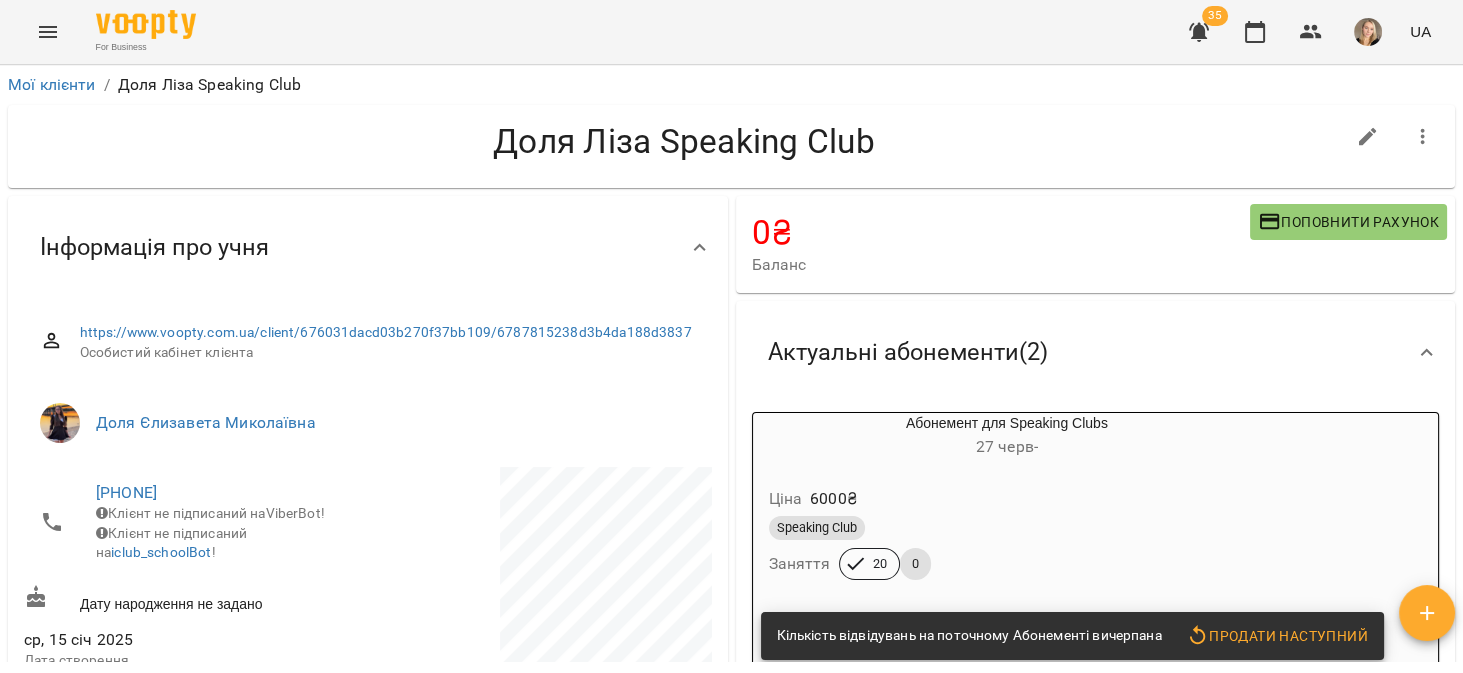 click on "27 черв  -" at bounding box center [1007, 447] 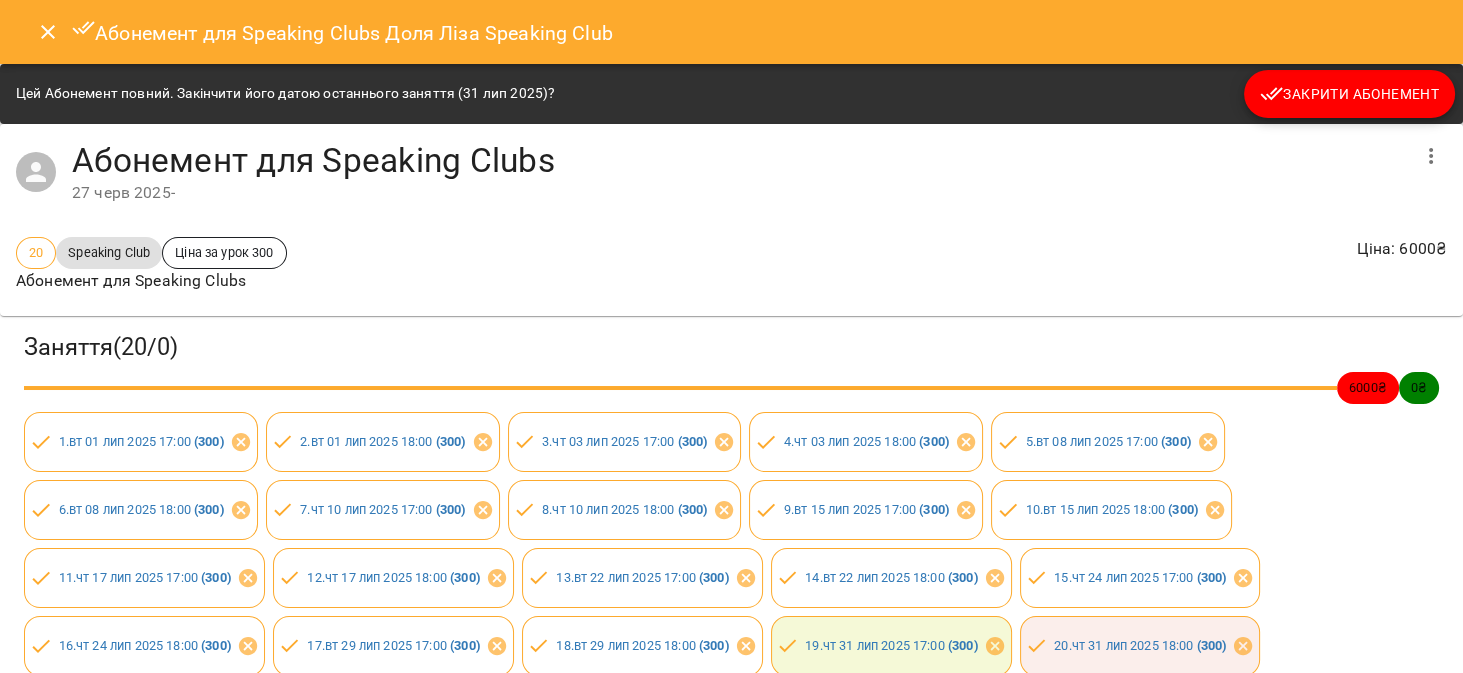 click on "Закрити Абонемент" at bounding box center [1349, 94] 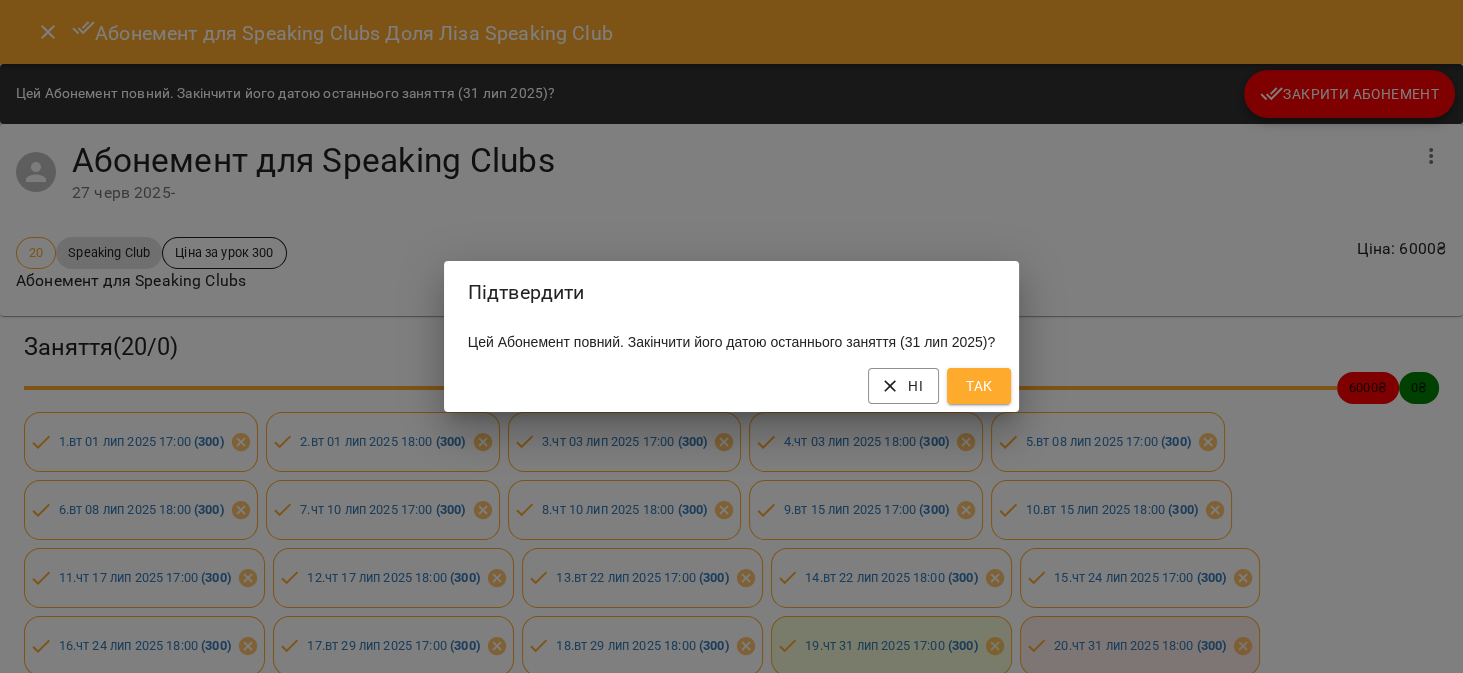 click on "Так" at bounding box center [979, 386] 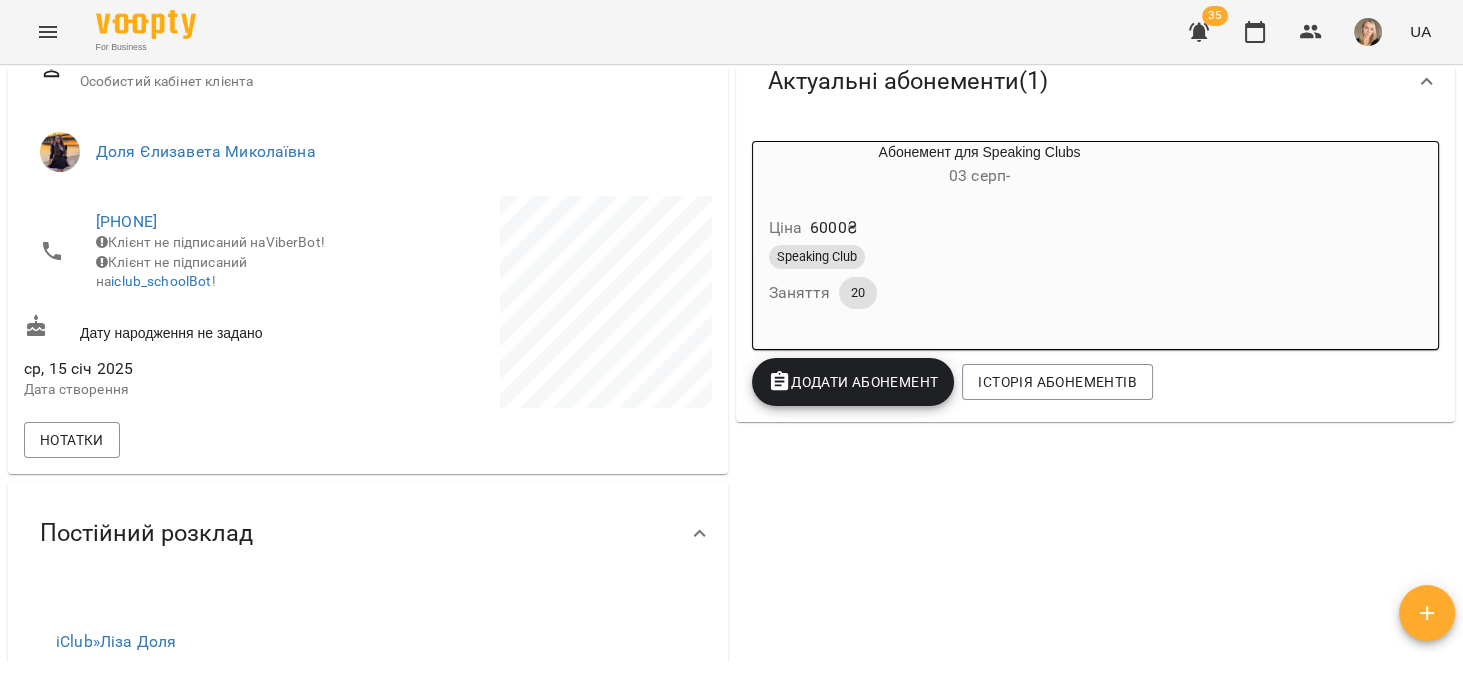 scroll, scrollTop: 0, scrollLeft: 0, axis: both 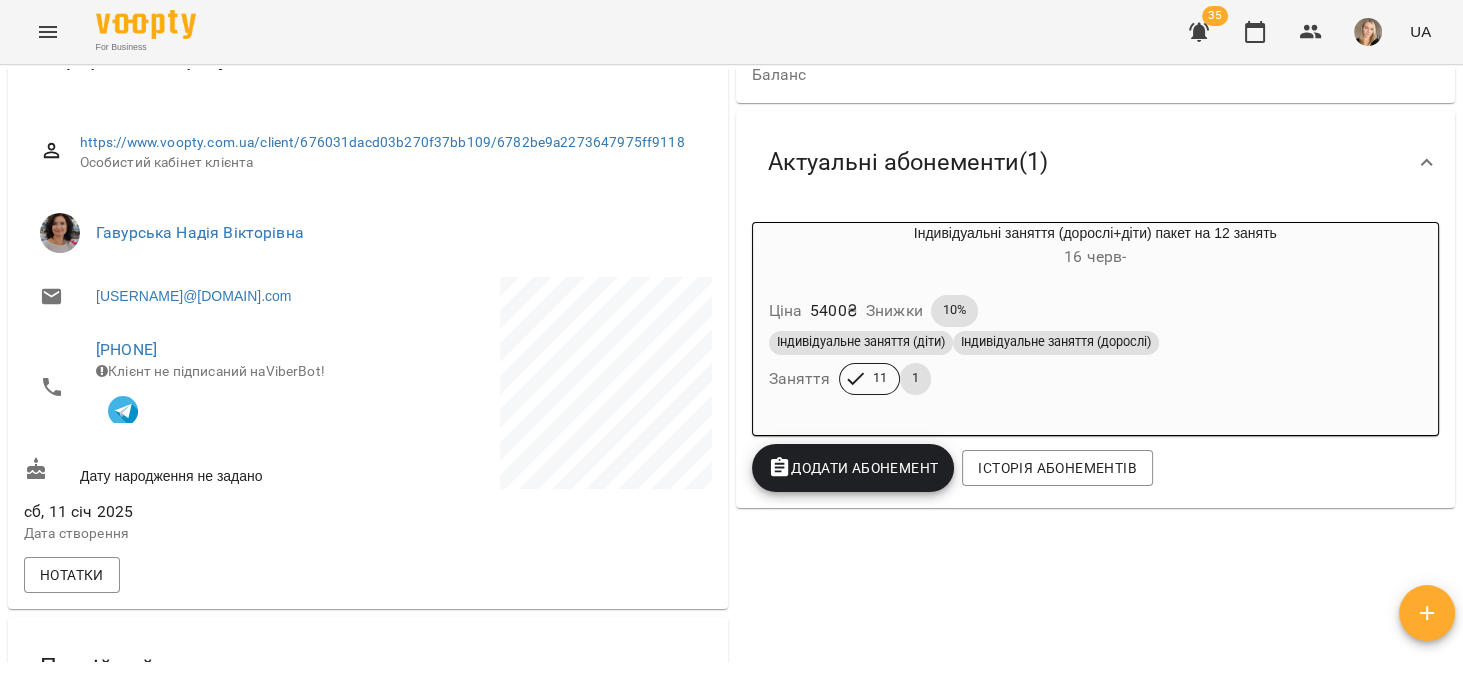 click on "Додати Абонемент" at bounding box center (853, 468) 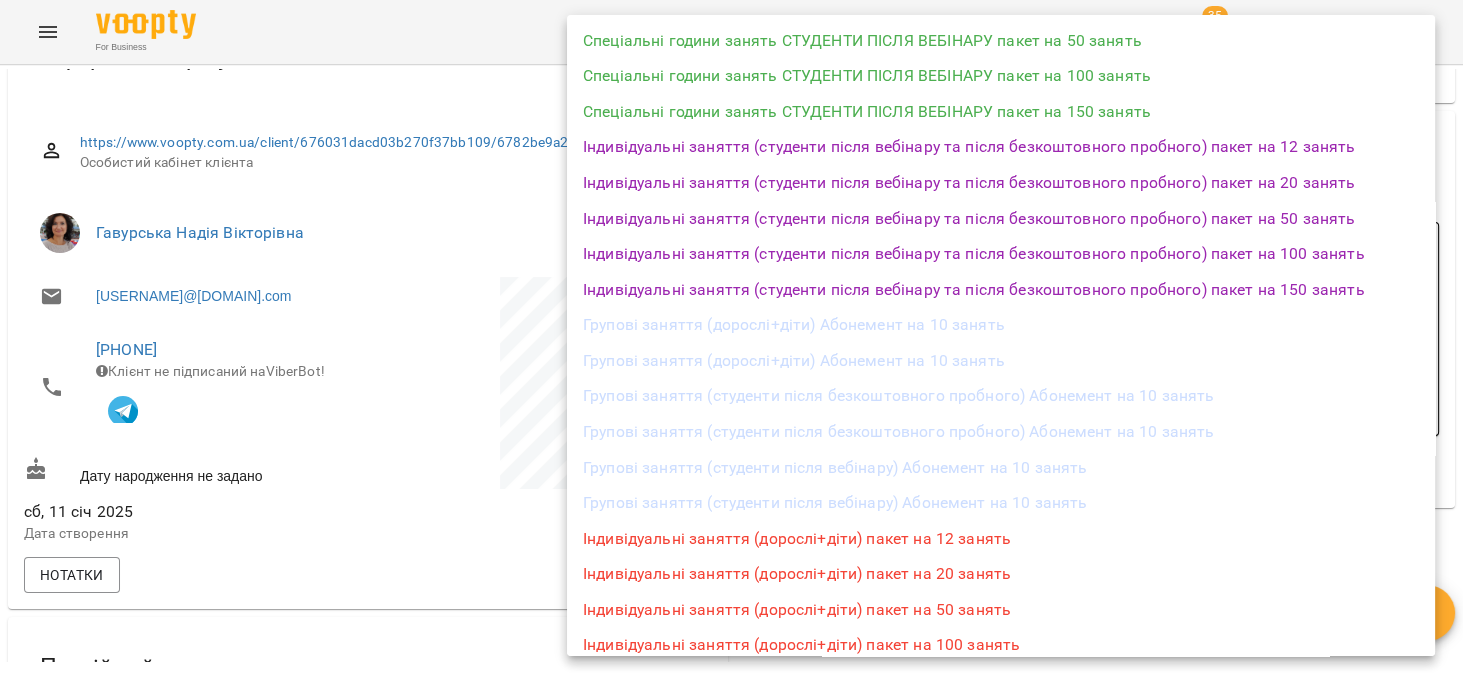 scroll, scrollTop: 661, scrollLeft: 0, axis: vertical 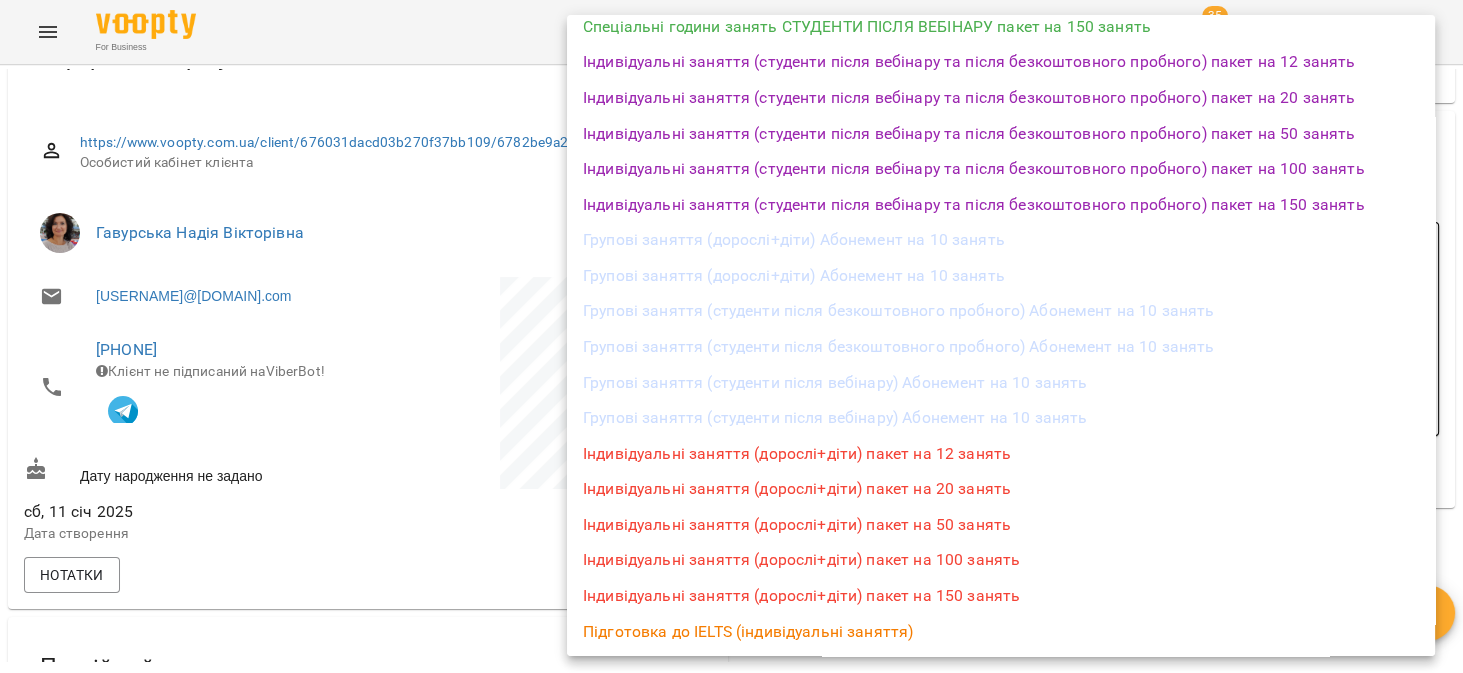 click on "Індивідуальні заняття (дорослі+діти) пакет на 12 занять" at bounding box center (1001, 454) 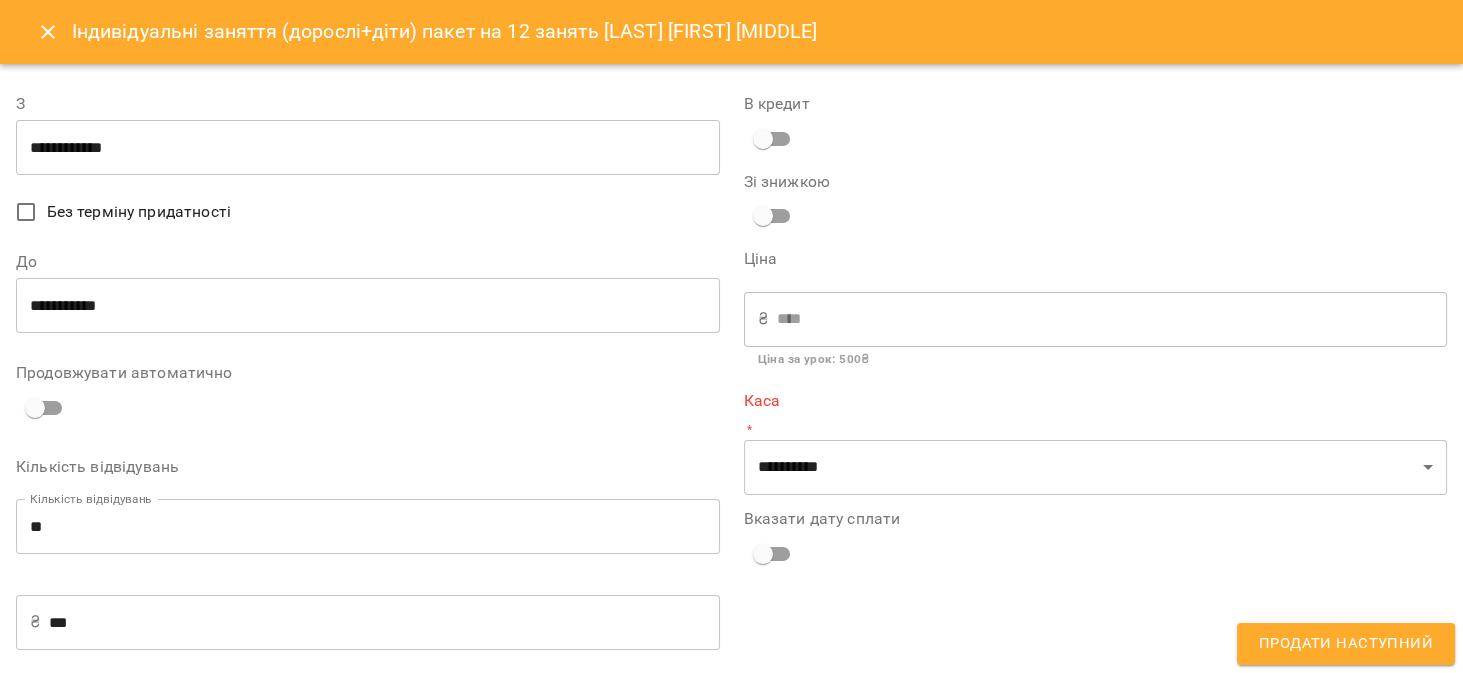 click at bounding box center [773, 216] 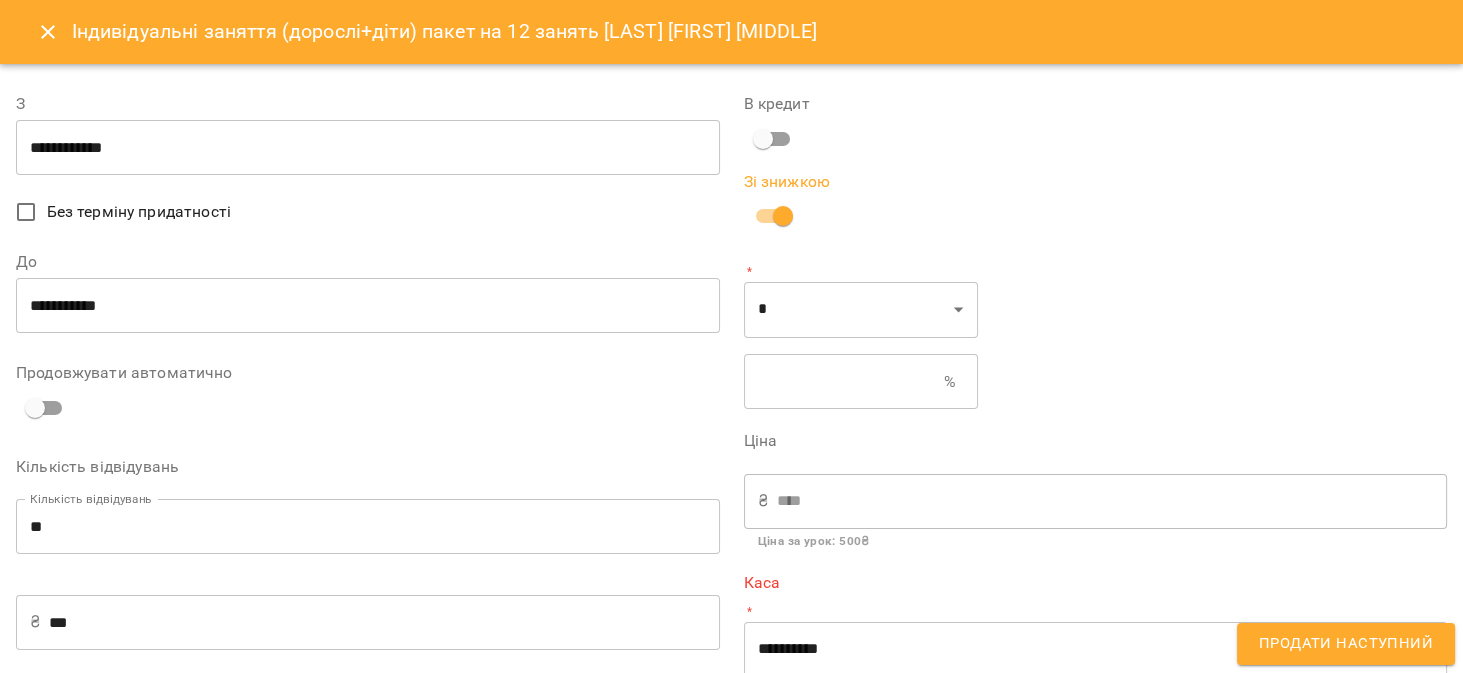 click at bounding box center [844, 382] 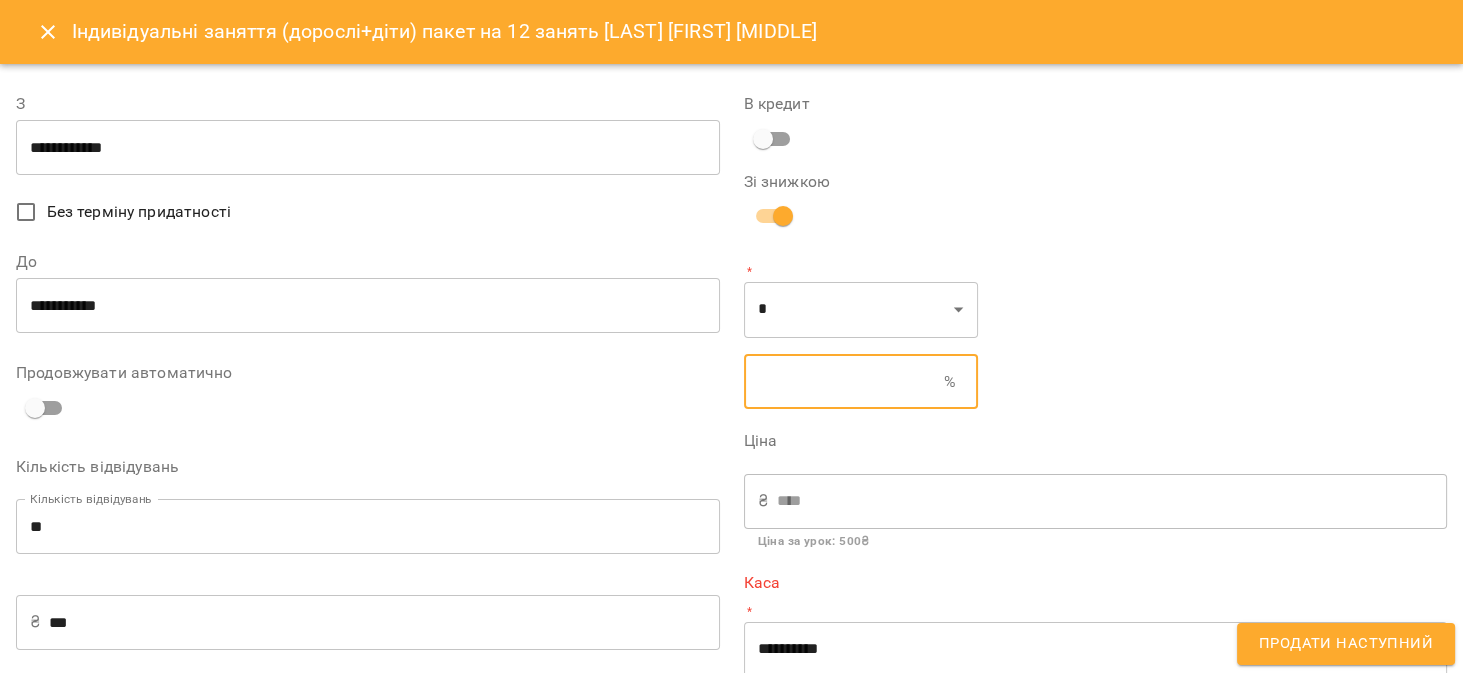 type on "**" 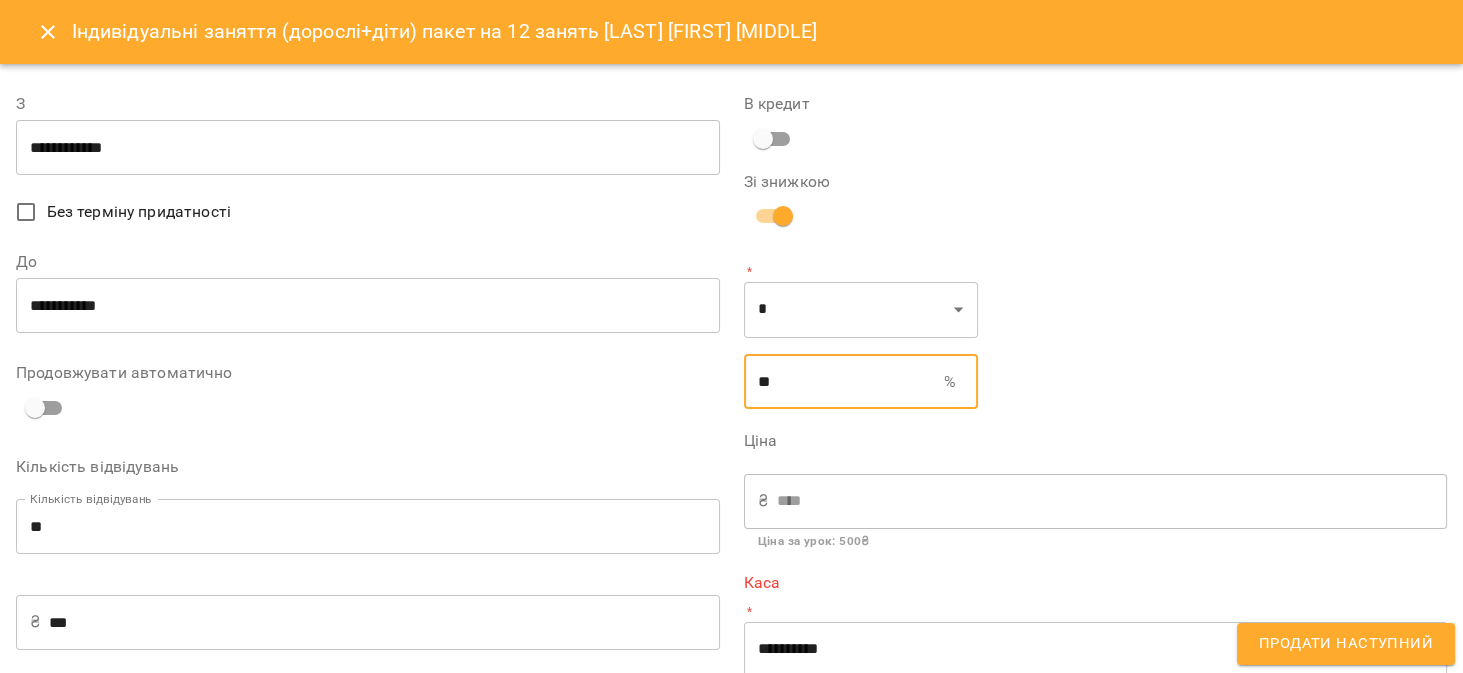 type on "****" 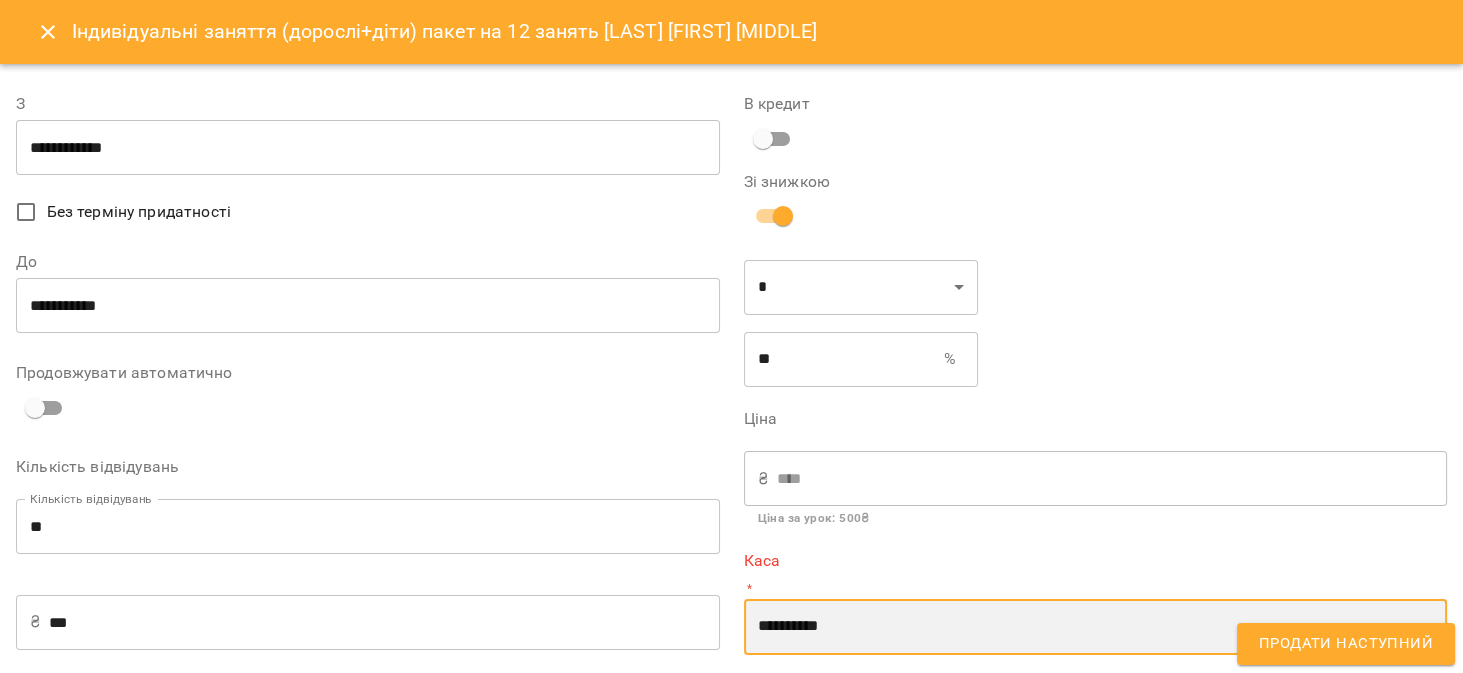 click on "**********" at bounding box center (1096, 627) 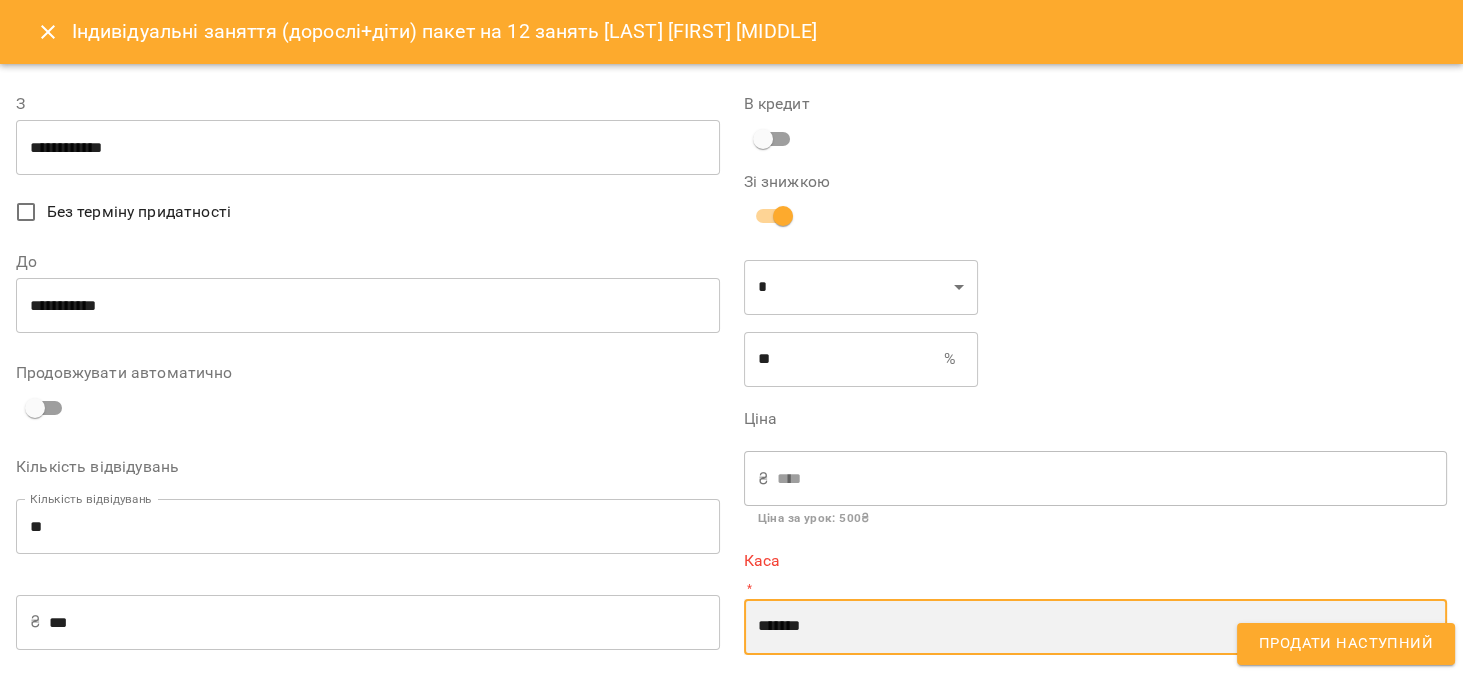 click on "**********" at bounding box center (1096, 627) 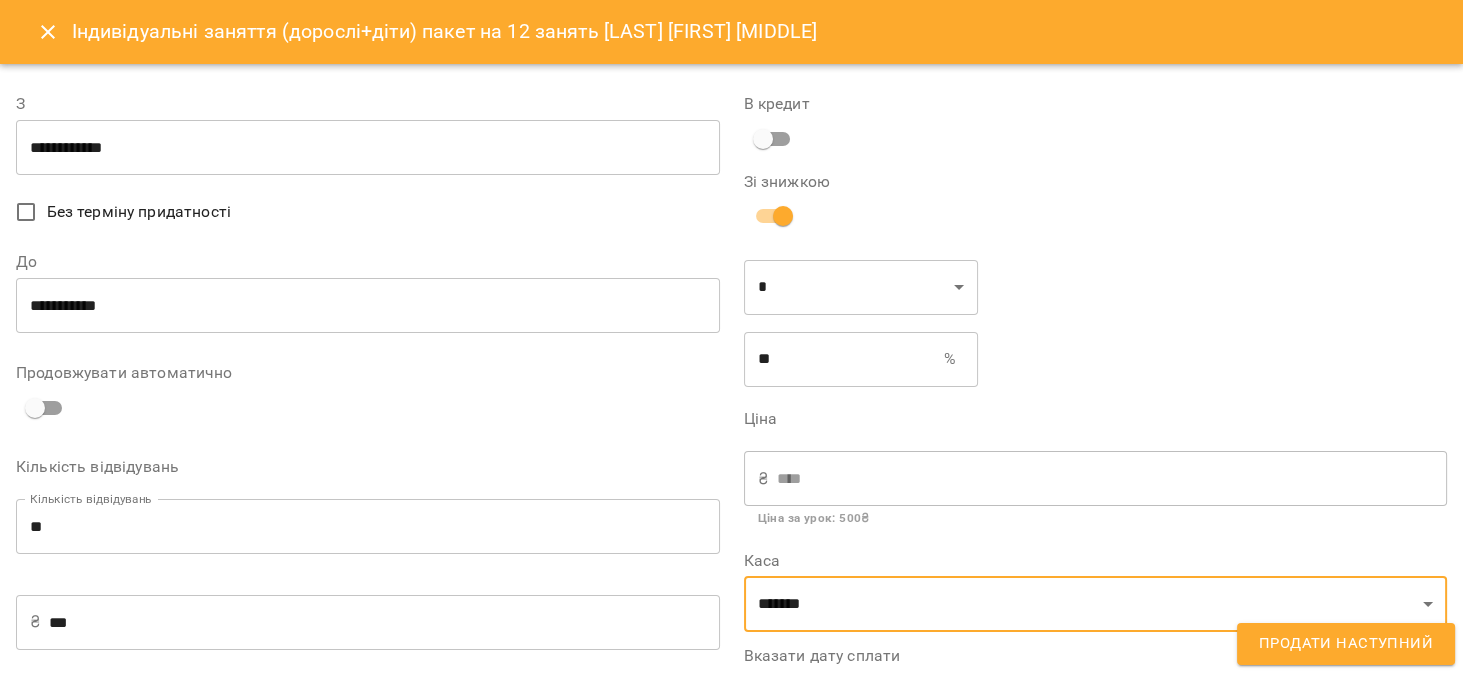 click on "Без терміну придатності" at bounding box center (139, 212) 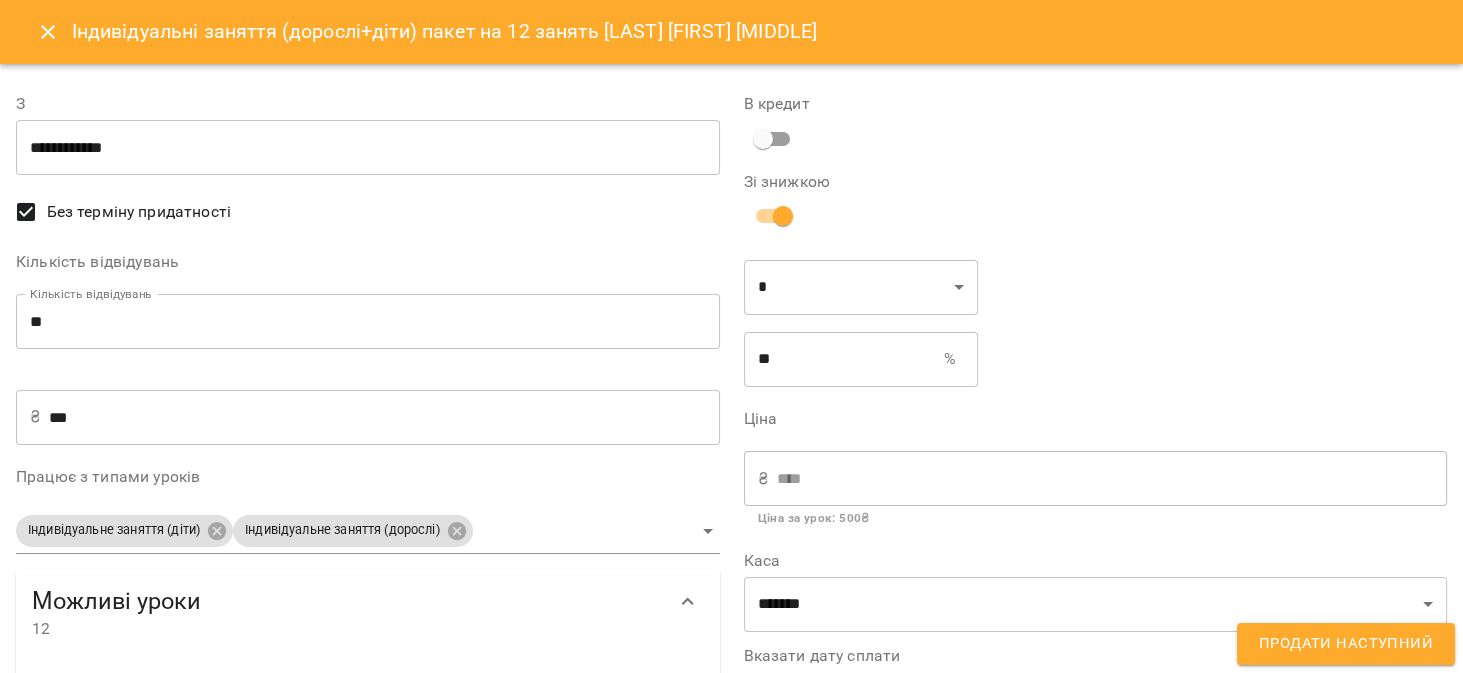 click on "Продати наступний" at bounding box center [1346, 644] 